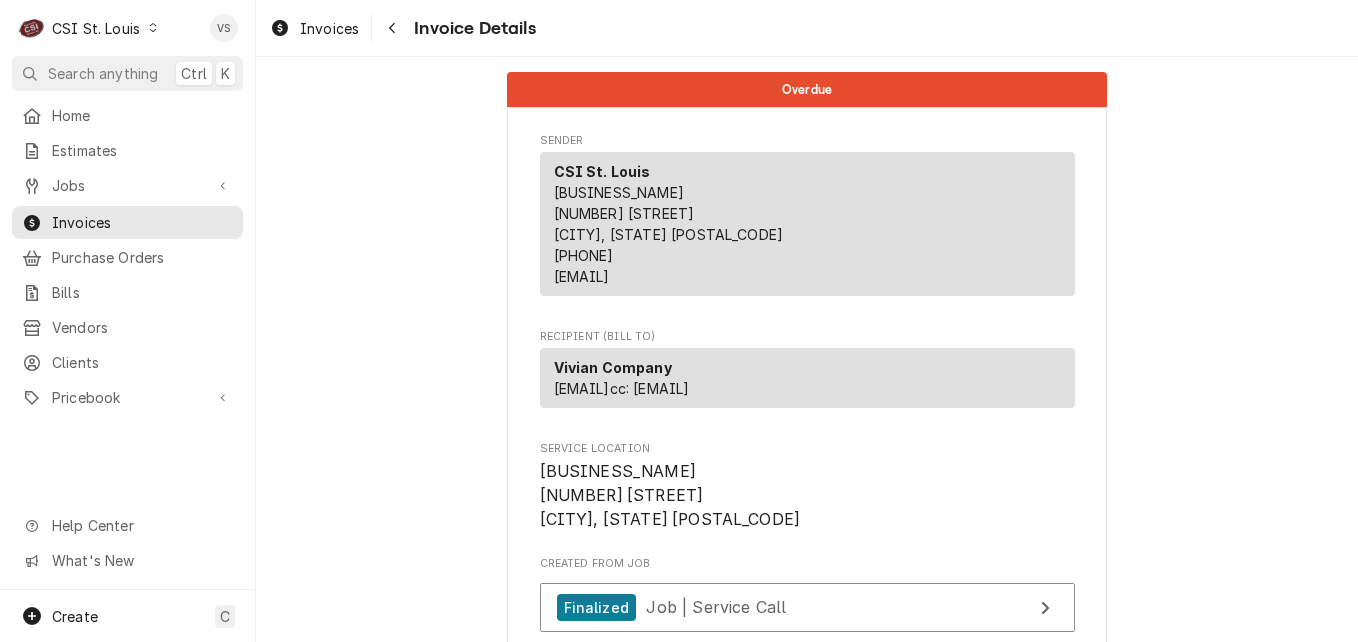 scroll, scrollTop: 0, scrollLeft: 0, axis: both 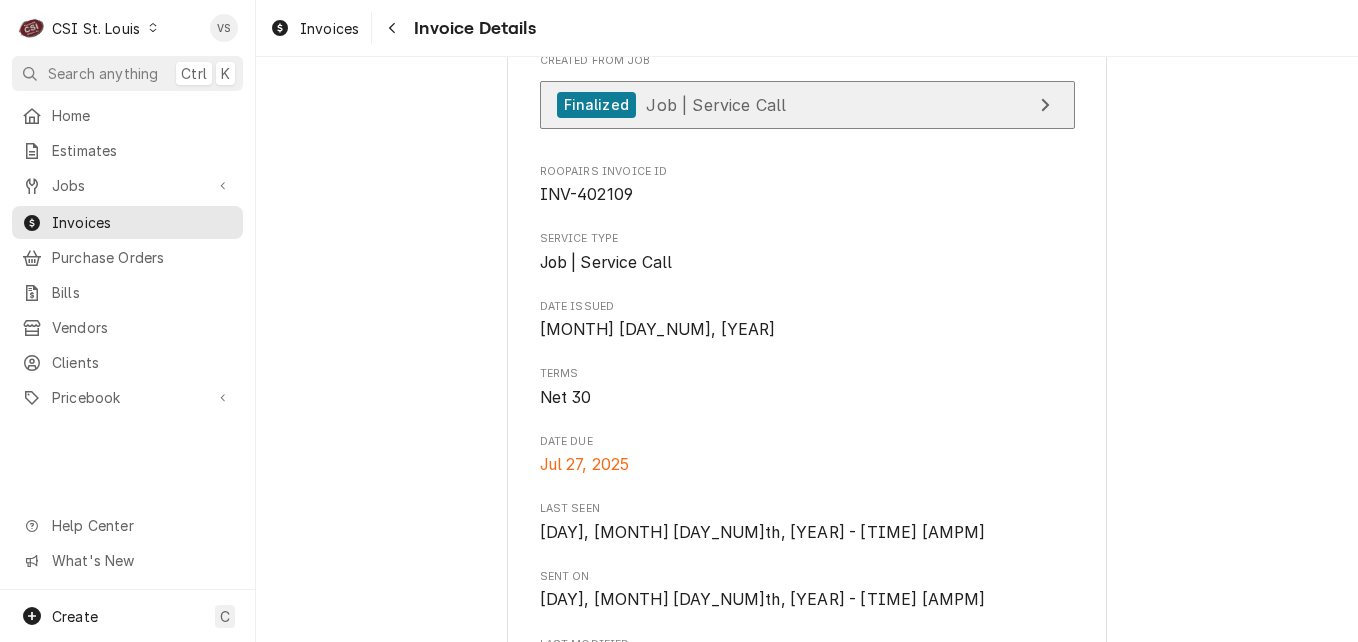 click on "Job | Service Call" at bounding box center (716, 104) 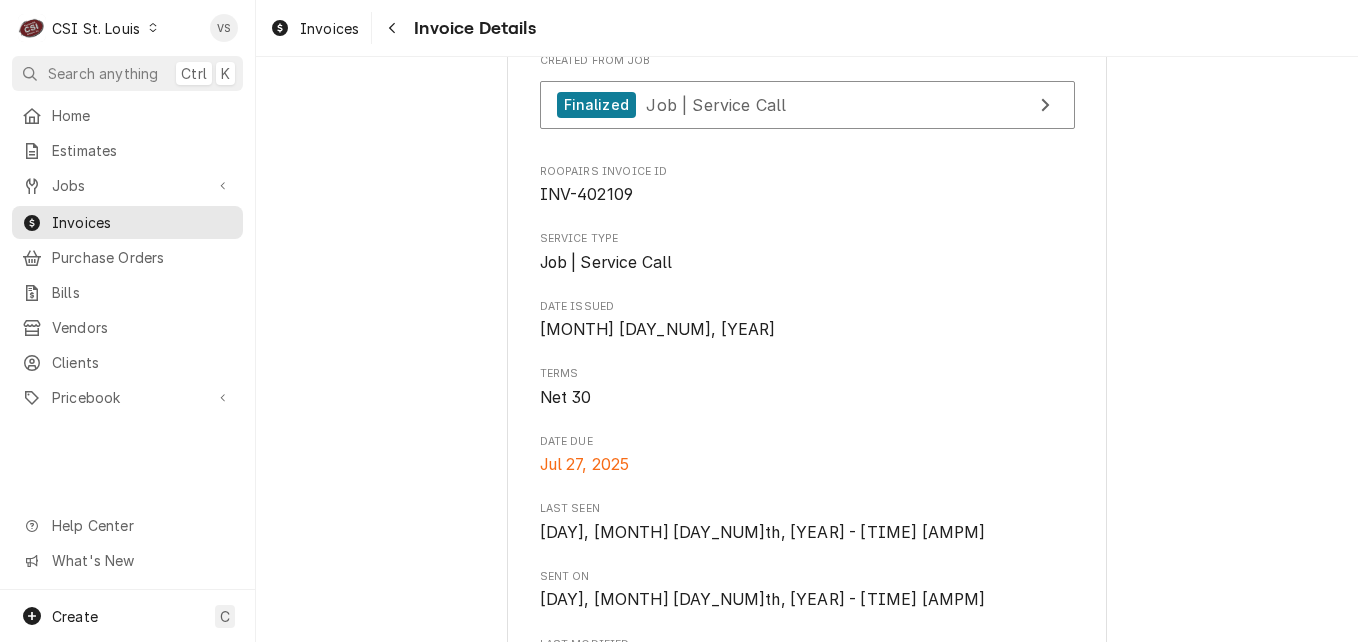 click 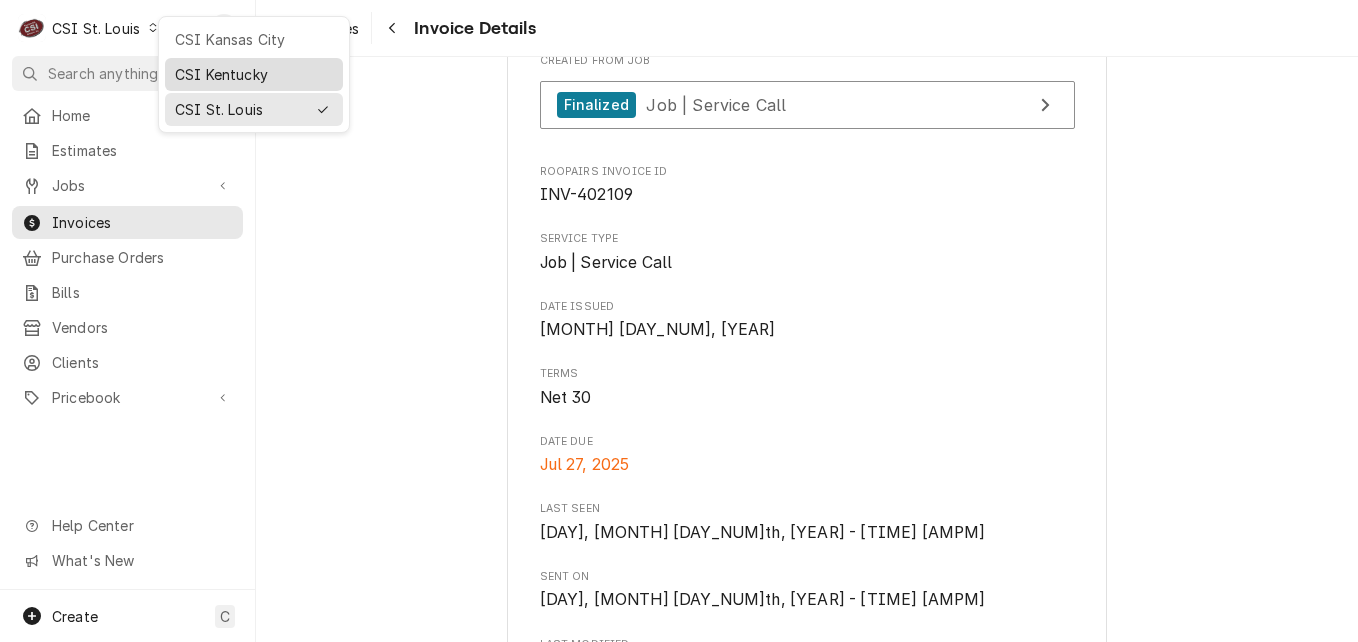 click on "CSI Kentucky" at bounding box center (254, 74) 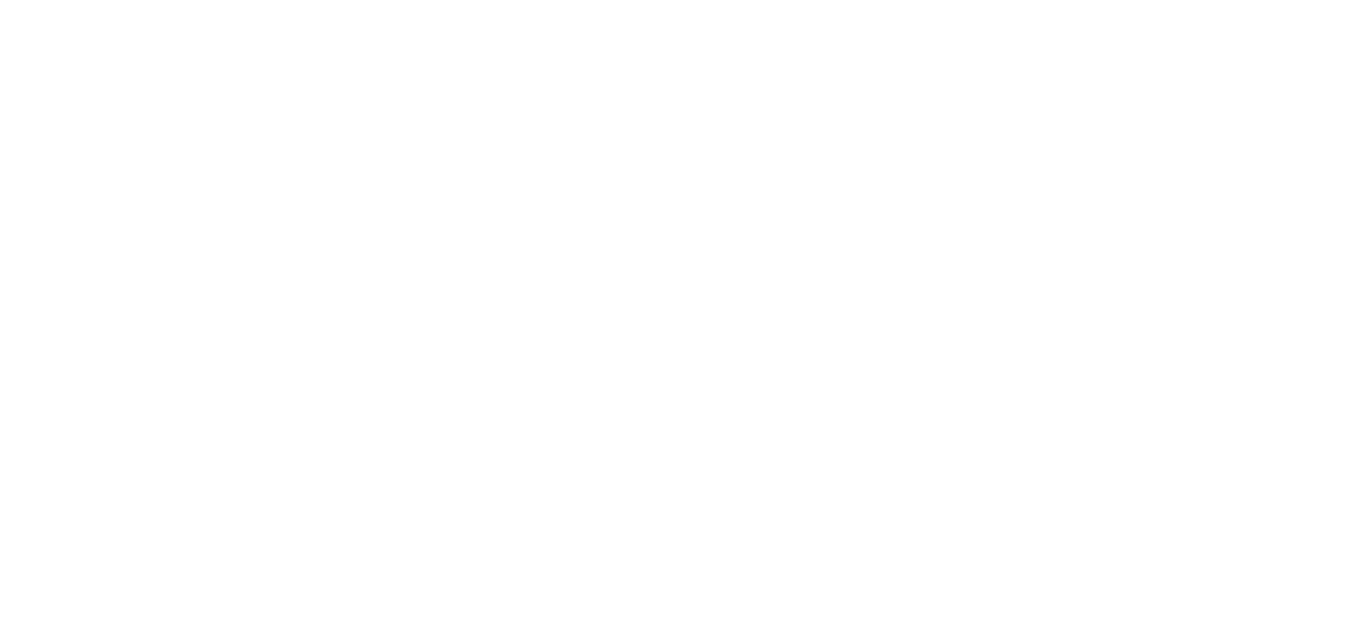scroll, scrollTop: 0, scrollLeft: 0, axis: both 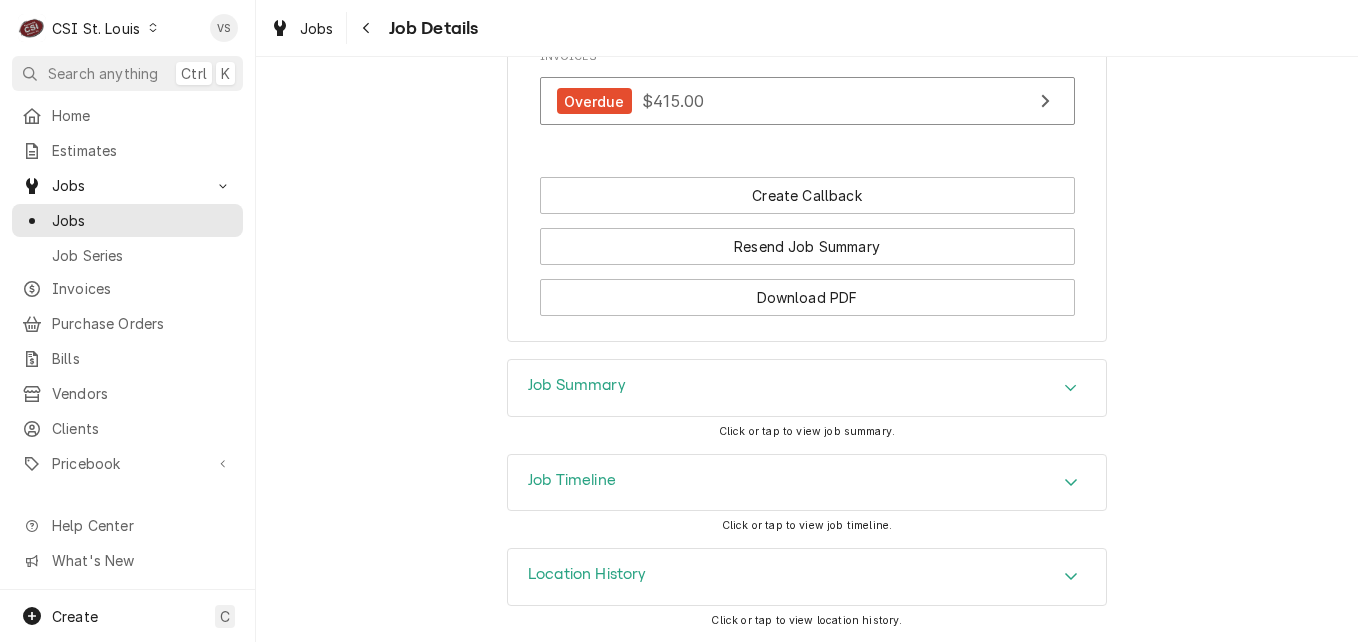 click 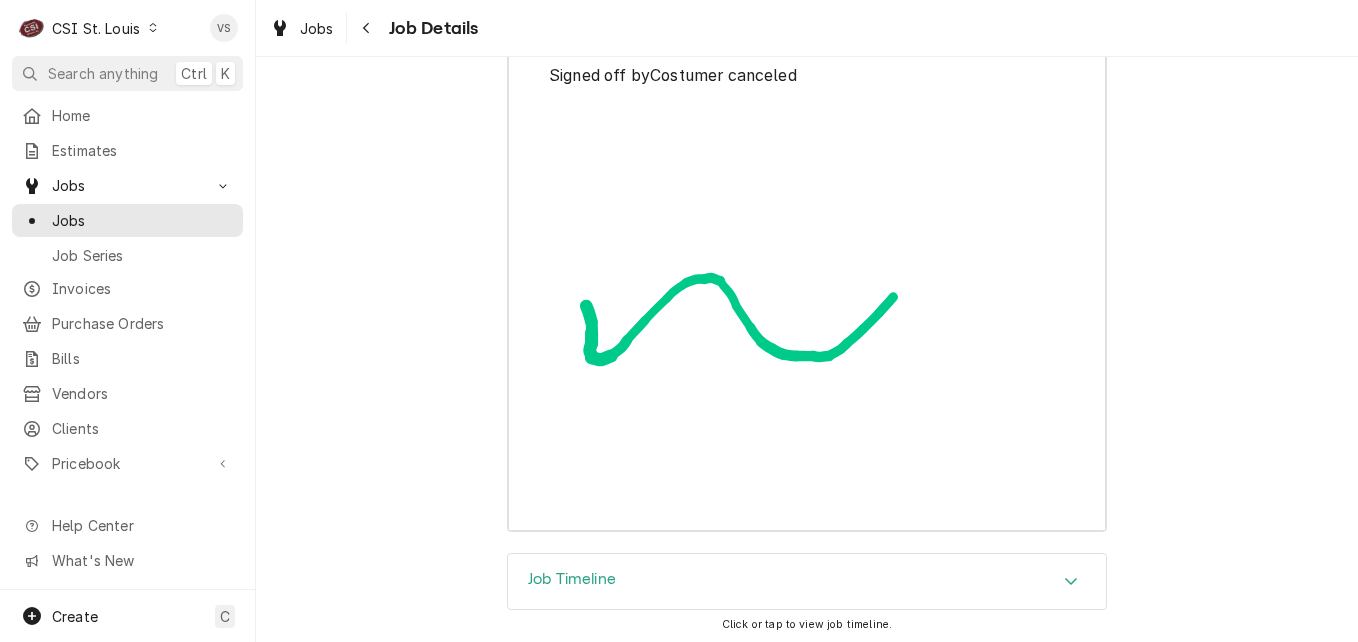 scroll, scrollTop: 4364, scrollLeft: 0, axis: vertical 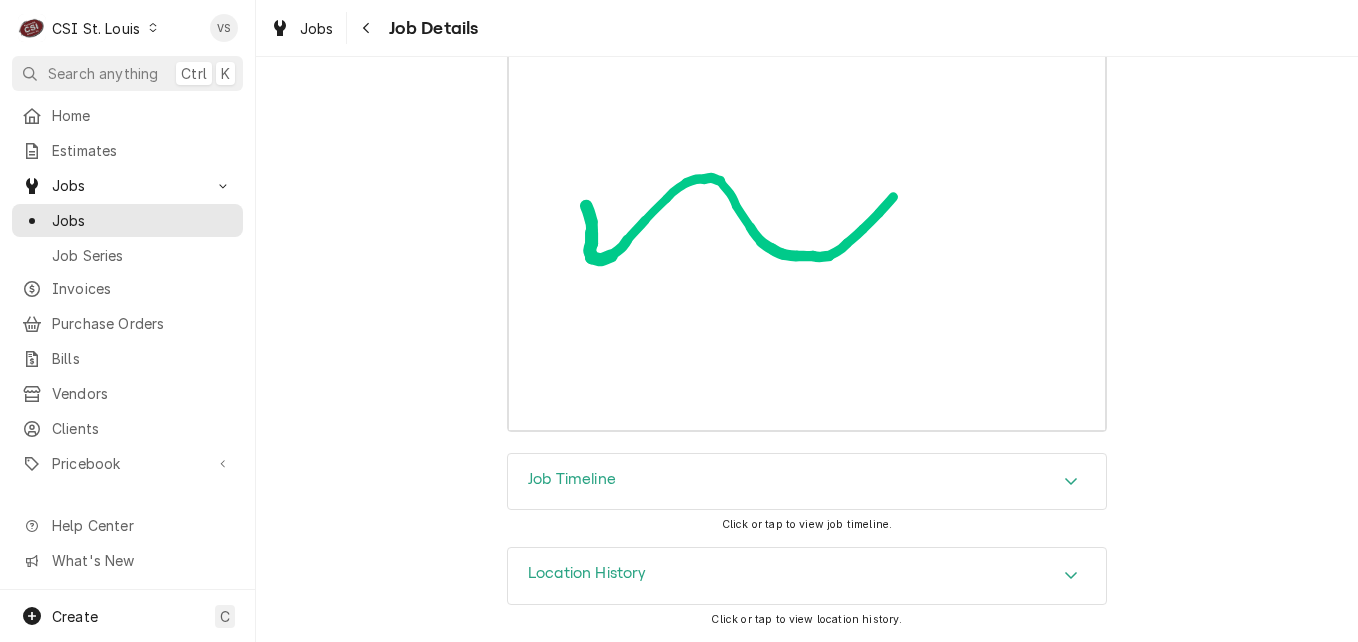 click 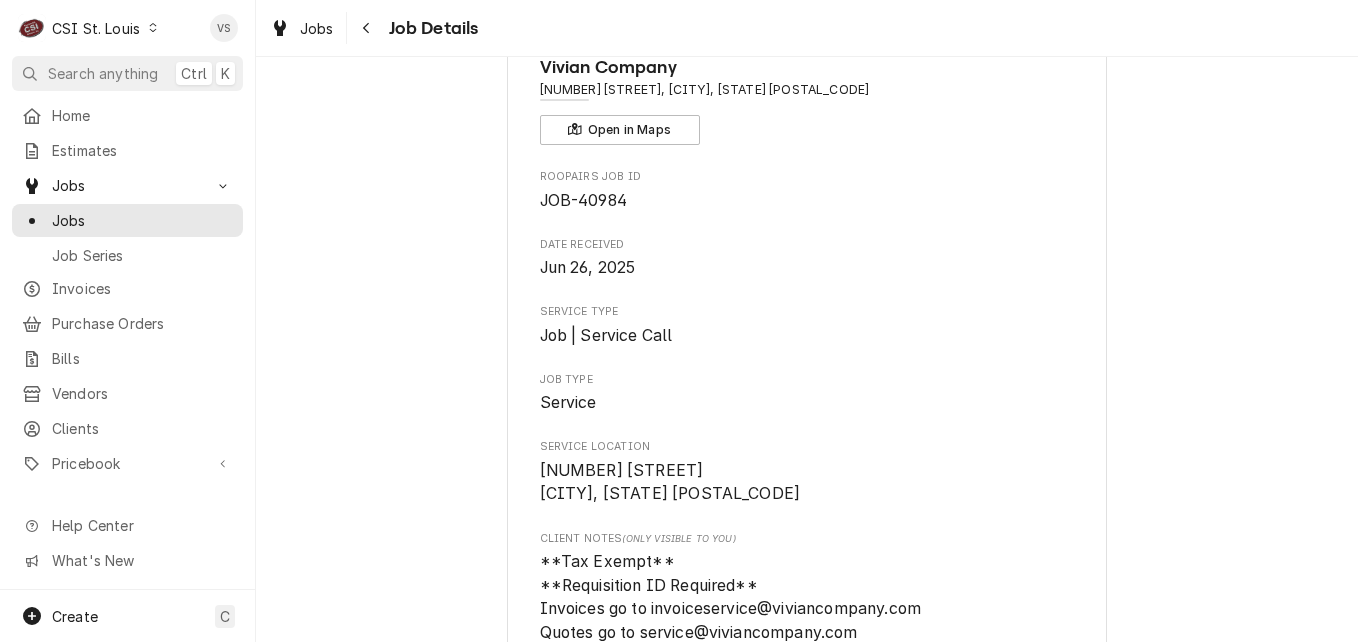 scroll, scrollTop: 0, scrollLeft: 0, axis: both 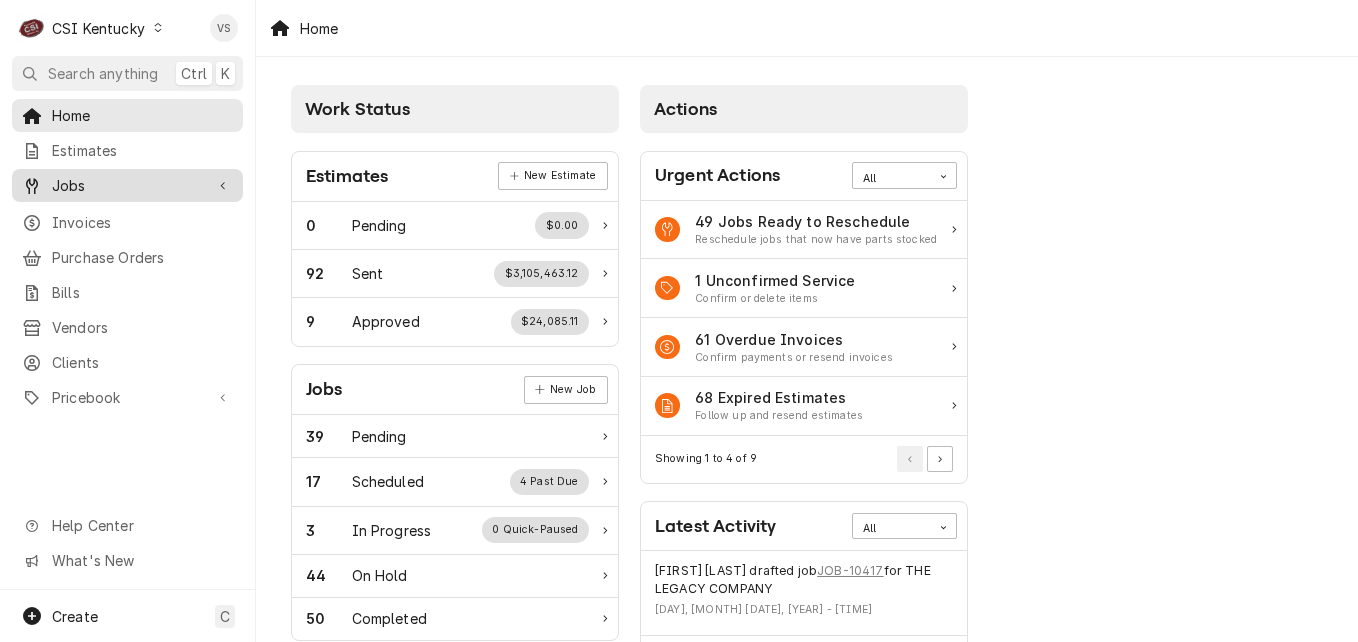 click on "Jobs" at bounding box center [127, 185] 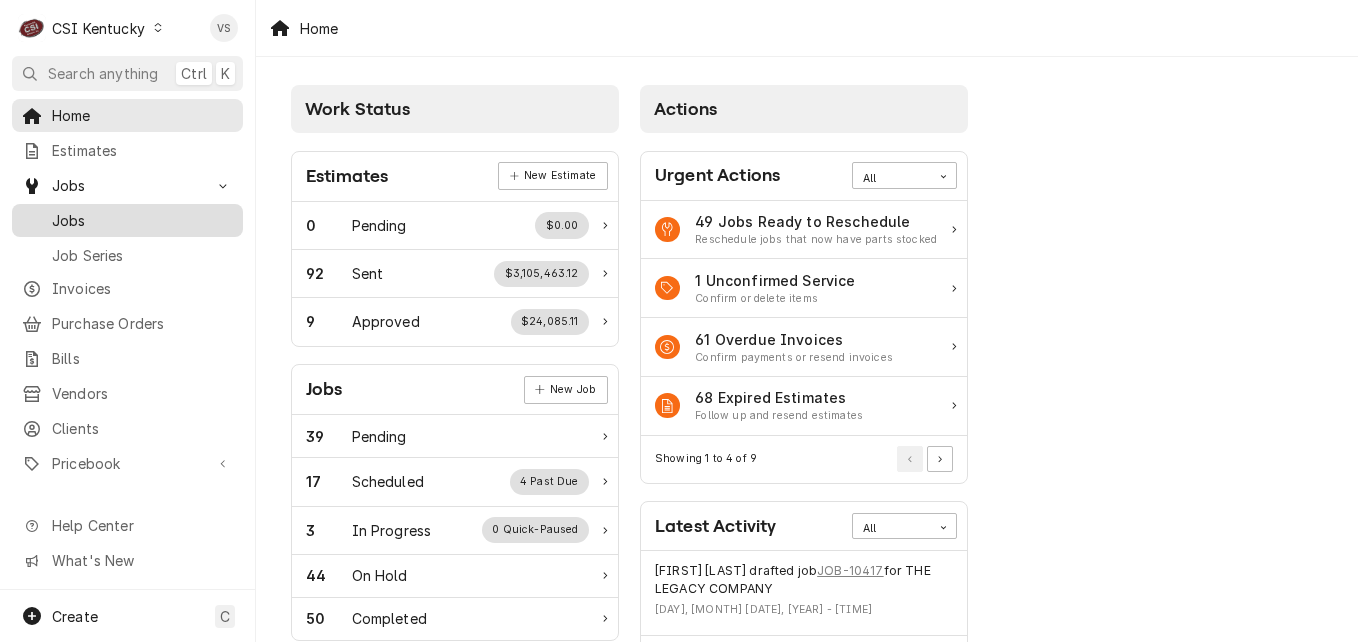 click on "Jobs" at bounding box center (142, 220) 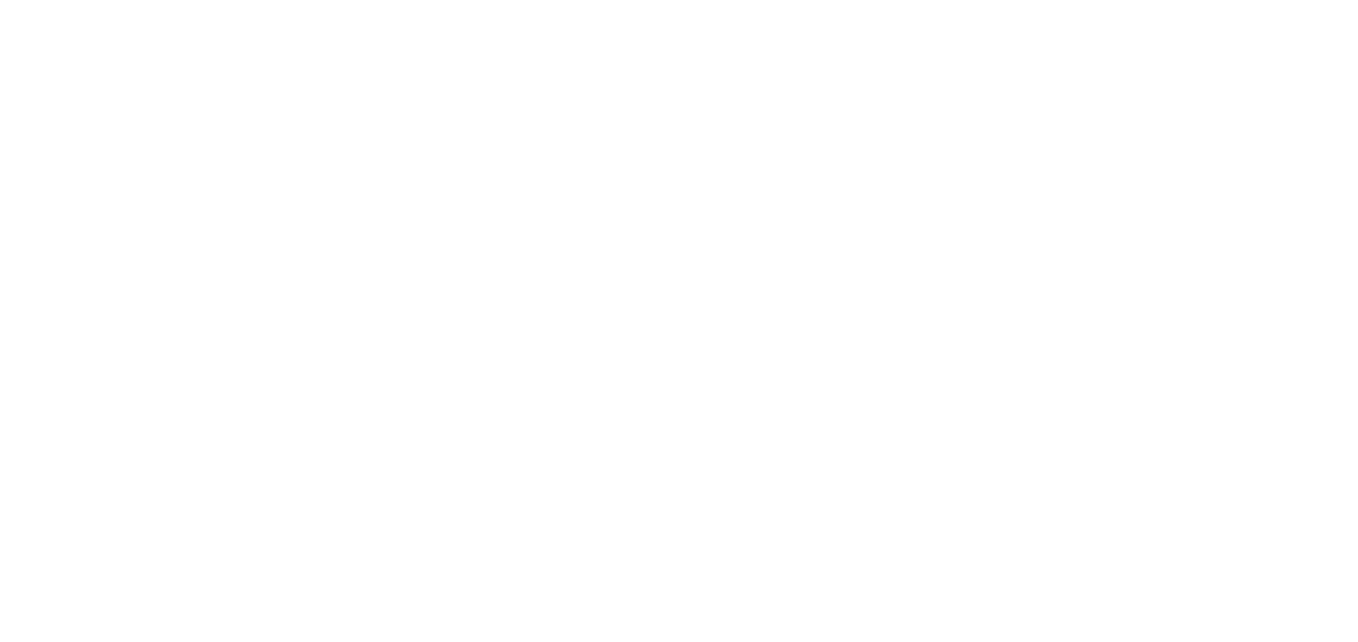scroll, scrollTop: 0, scrollLeft: 0, axis: both 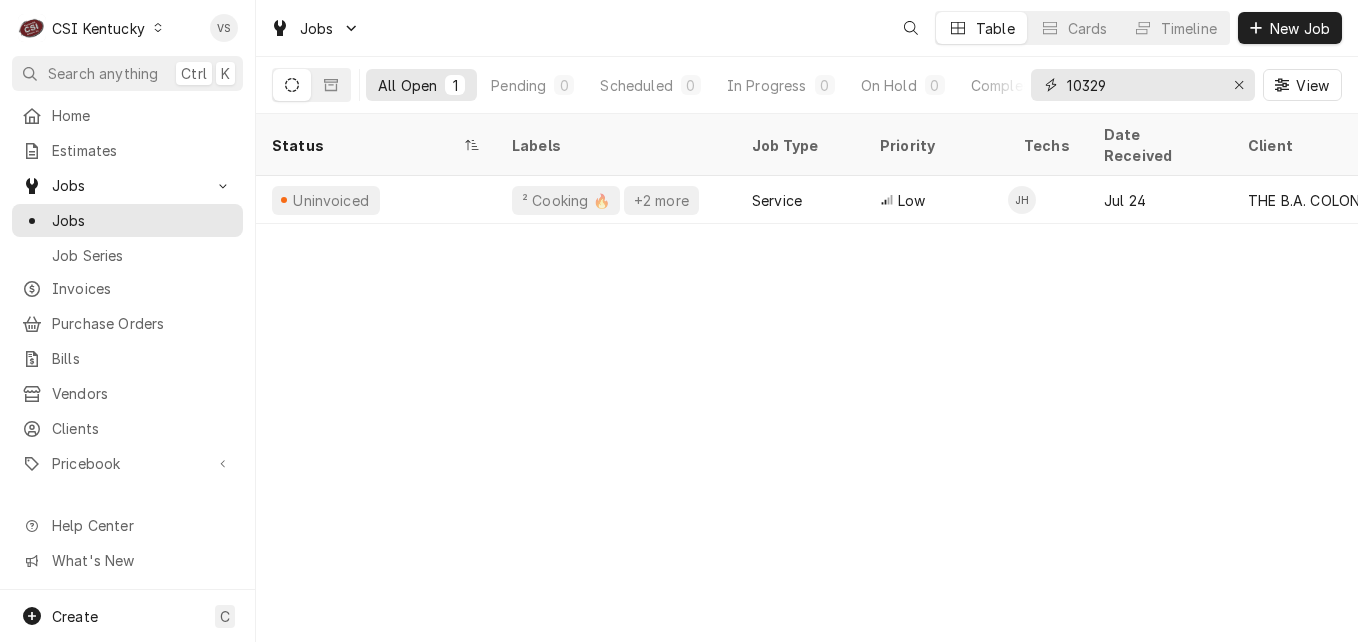 click on "10329" at bounding box center [1143, 85] 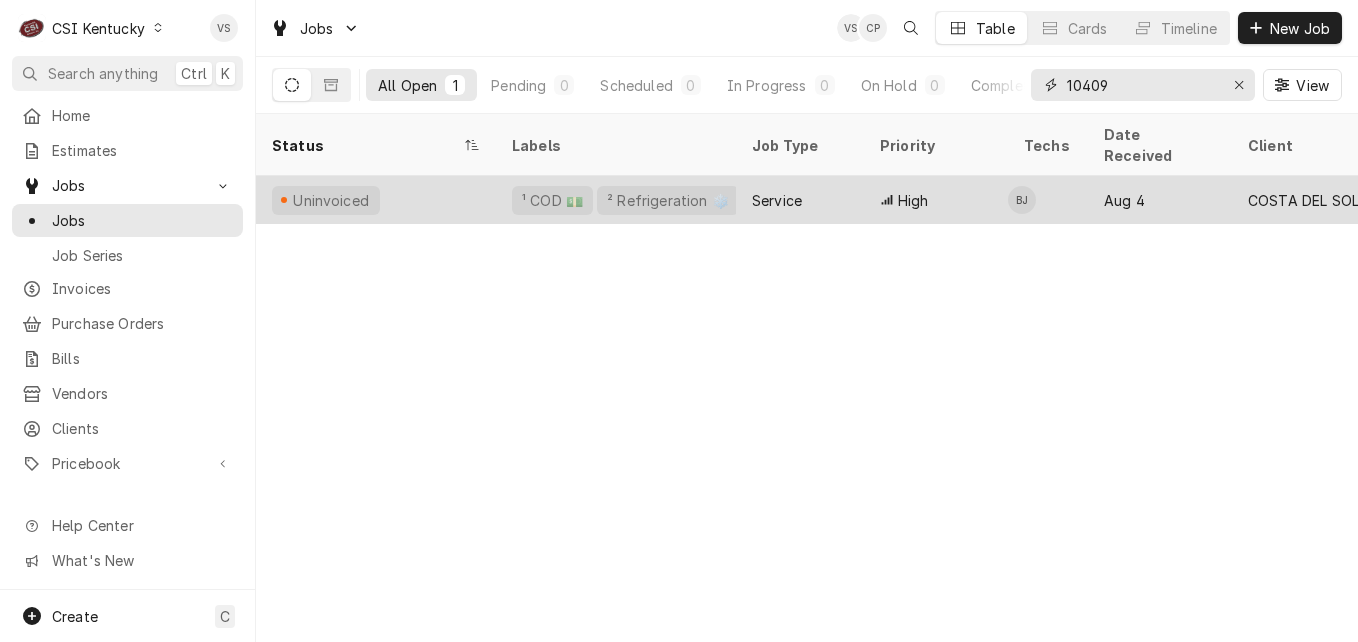 type on "10409" 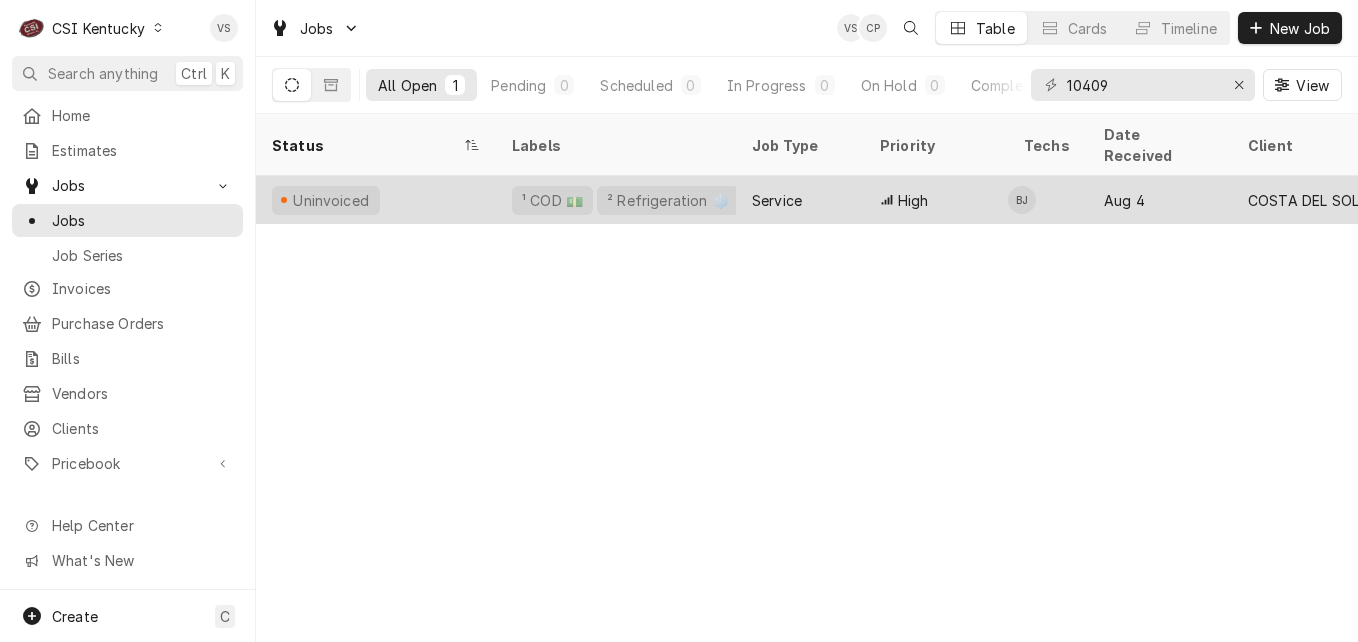 click on "Uninvoiced" at bounding box center [326, 200] 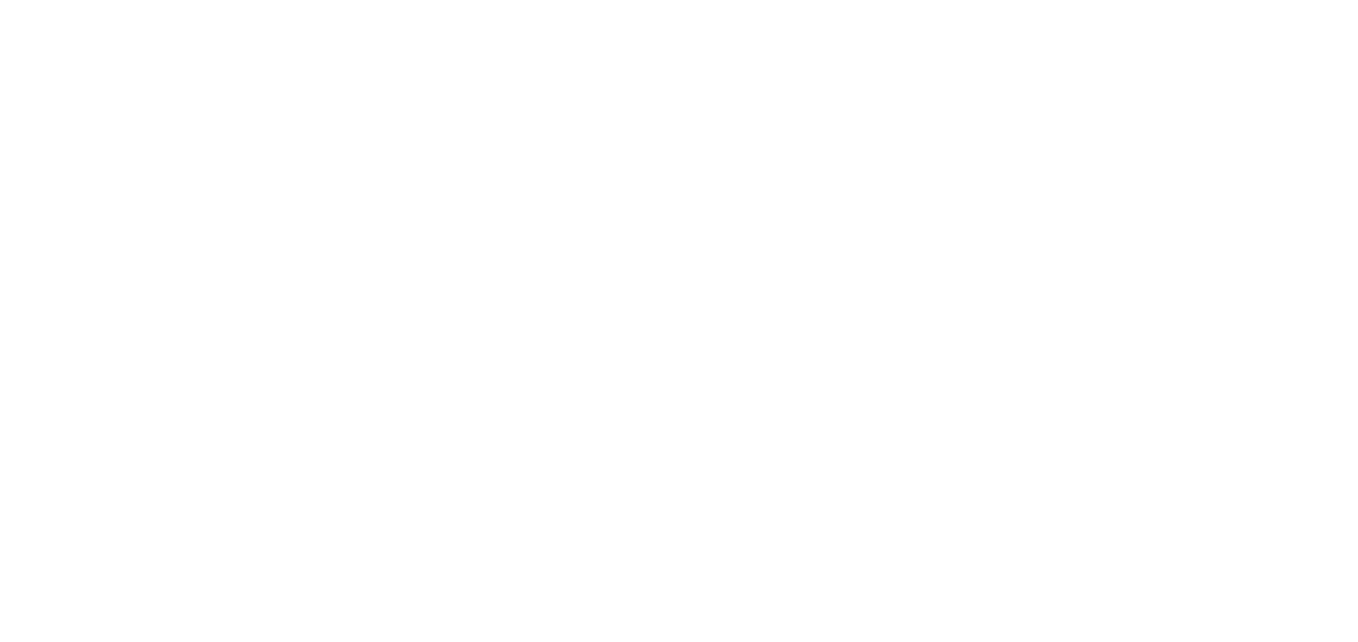 scroll, scrollTop: 0, scrollLeft: 0, axis: both 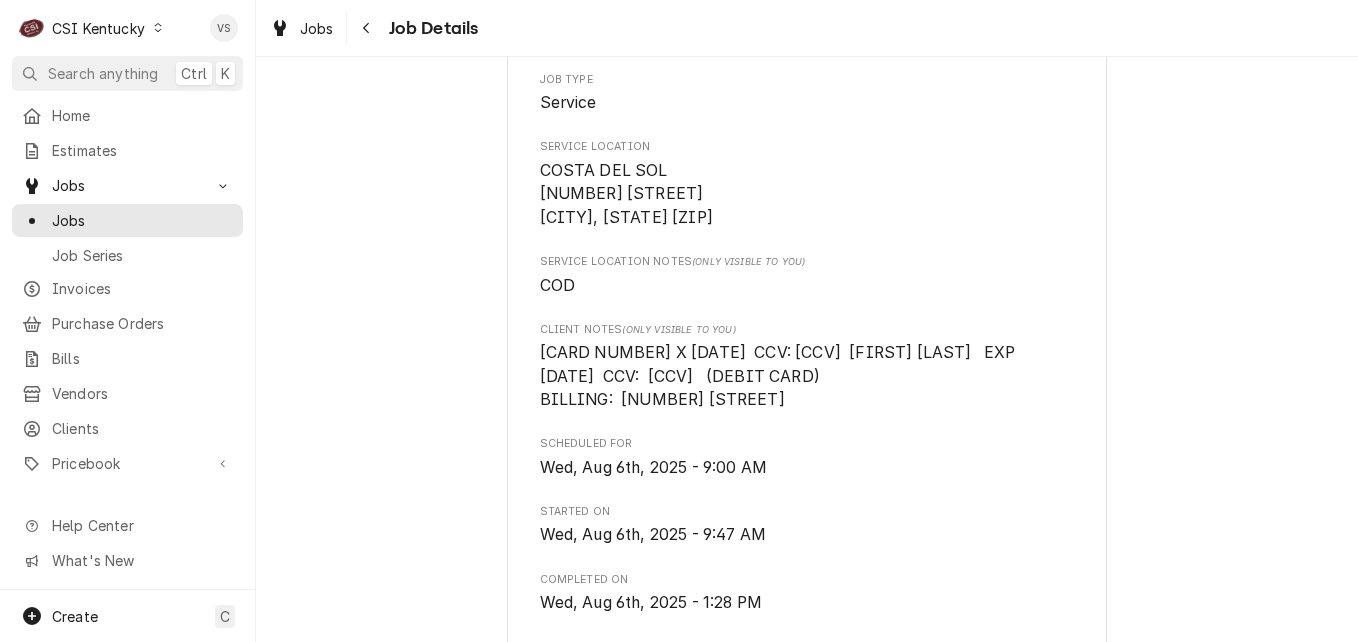 click 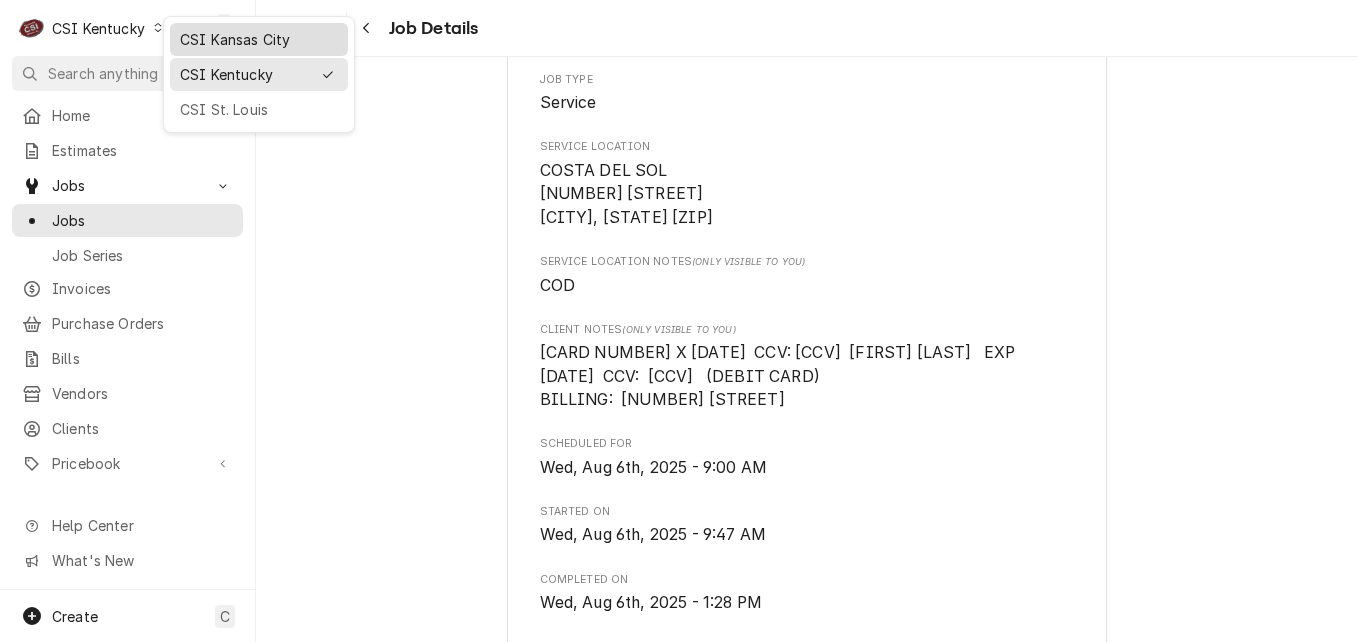 click on "CSI Kansas City" at bounding box center (259, 39) 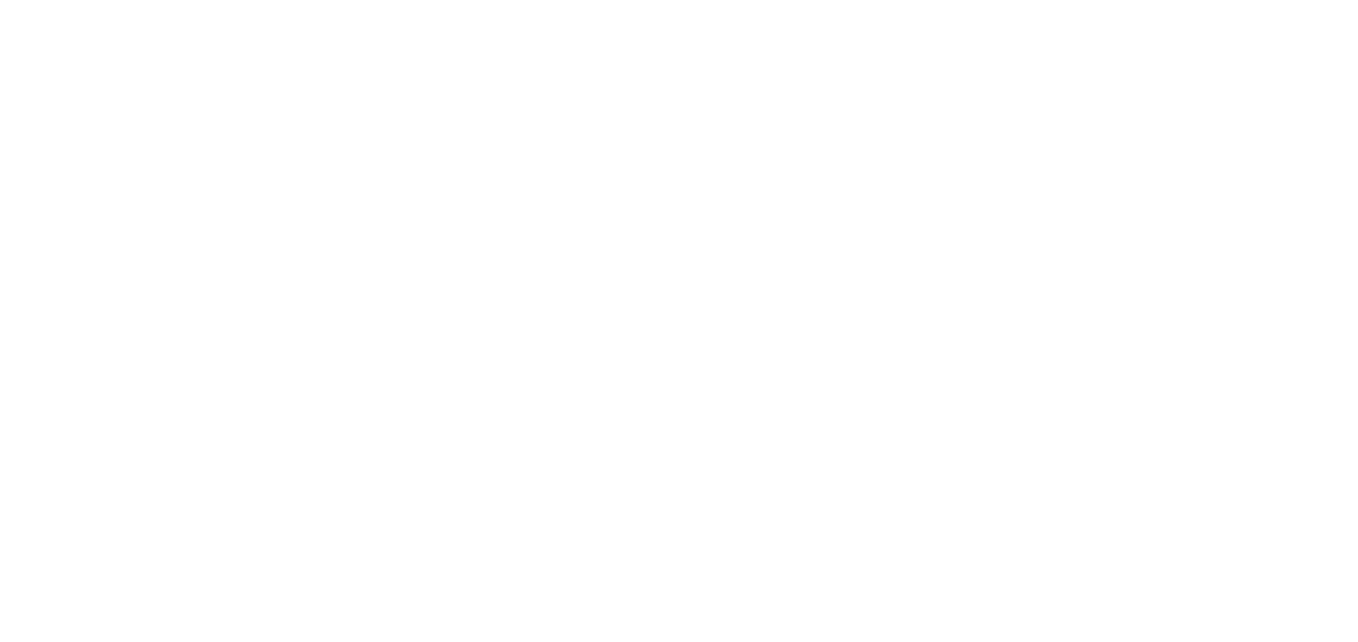 scroll, scrollTop: 0, scrollLeft: 0, axis: both 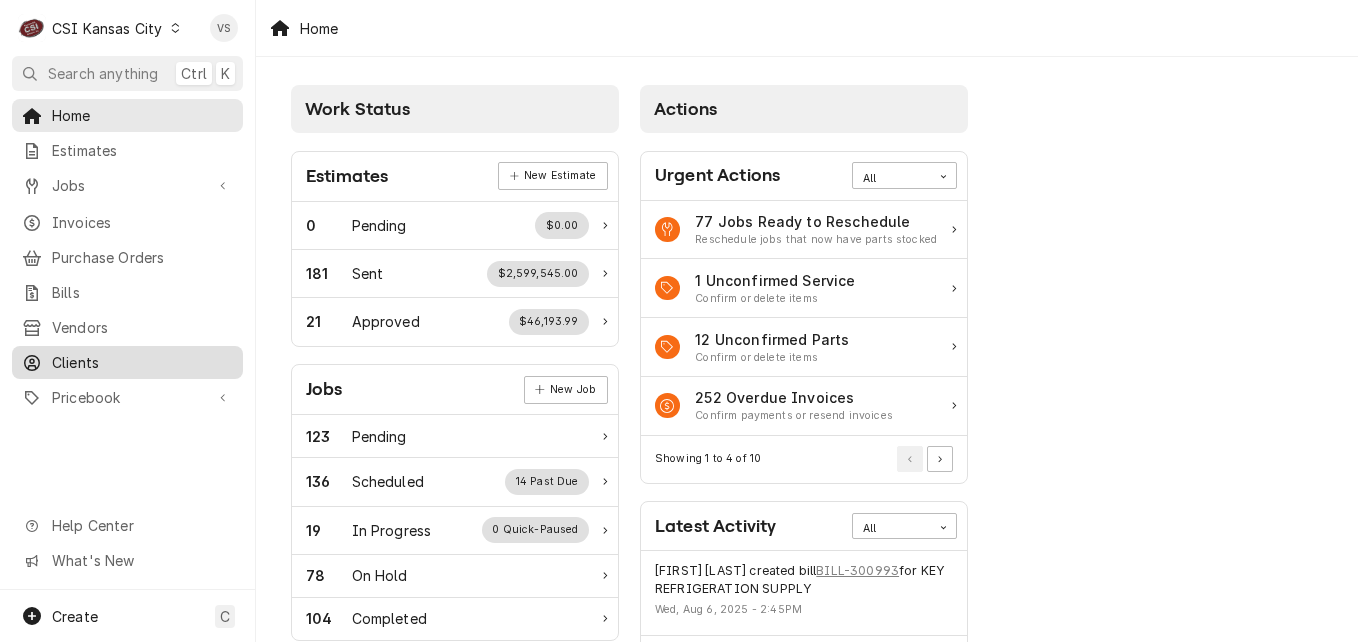 click on "Clients" at bounding box center [142, 362] 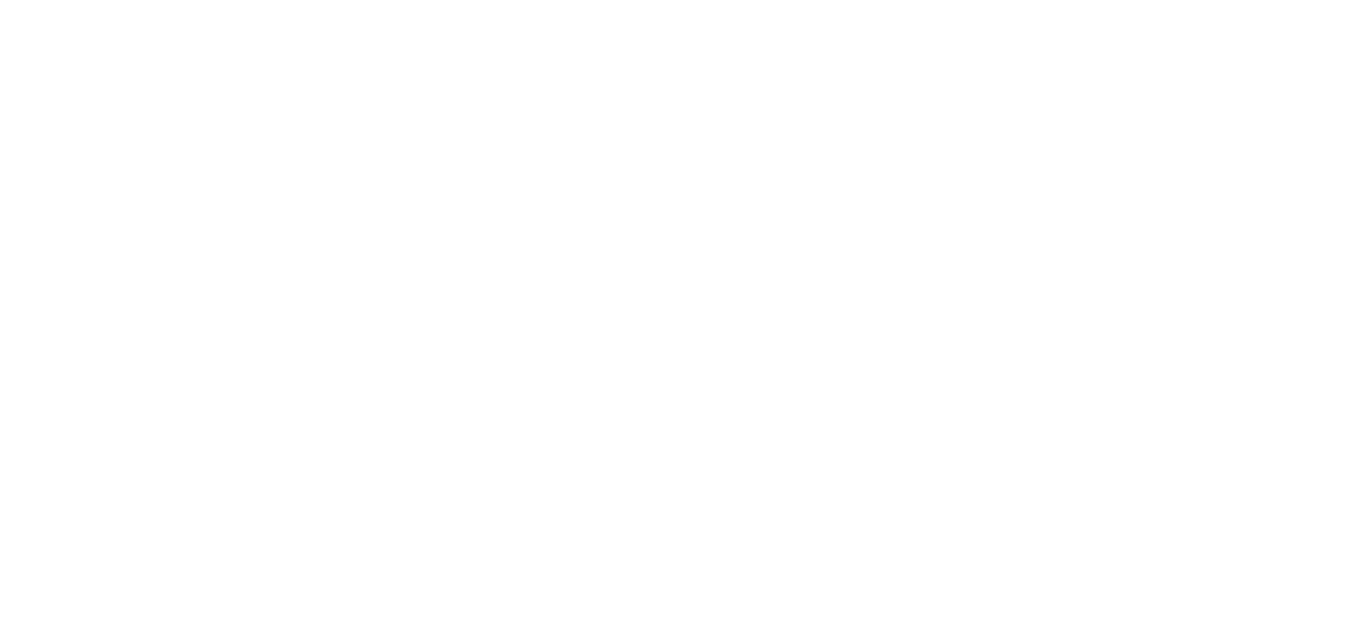 scroll, scrollTop: 0, scrollLeft: 0, axis: both 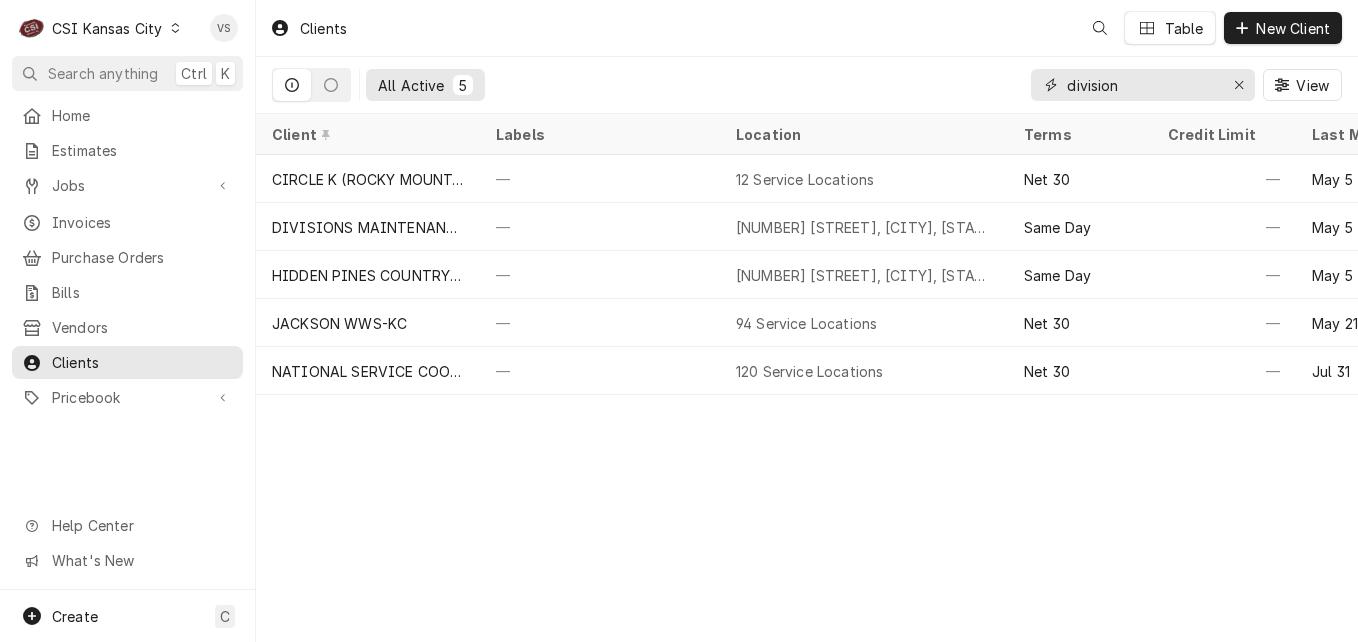 click on "division" at bounding box center (1142, 85) 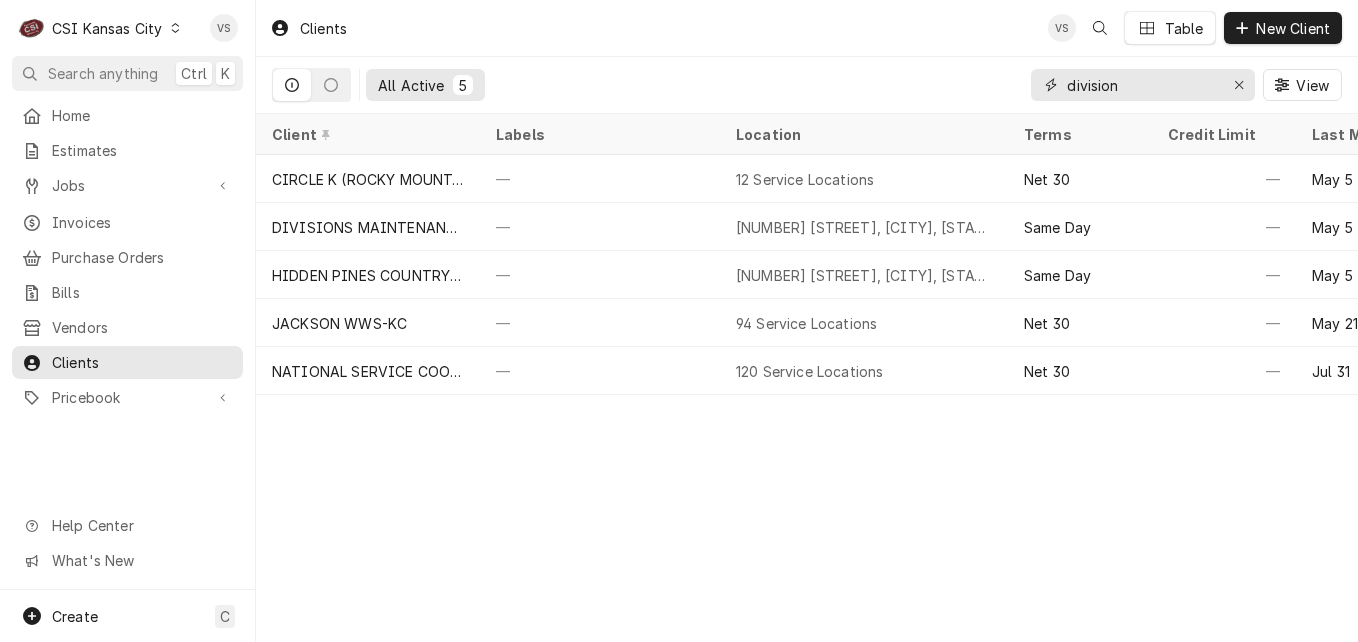 click on "division" at bounding box center (1142, 85) 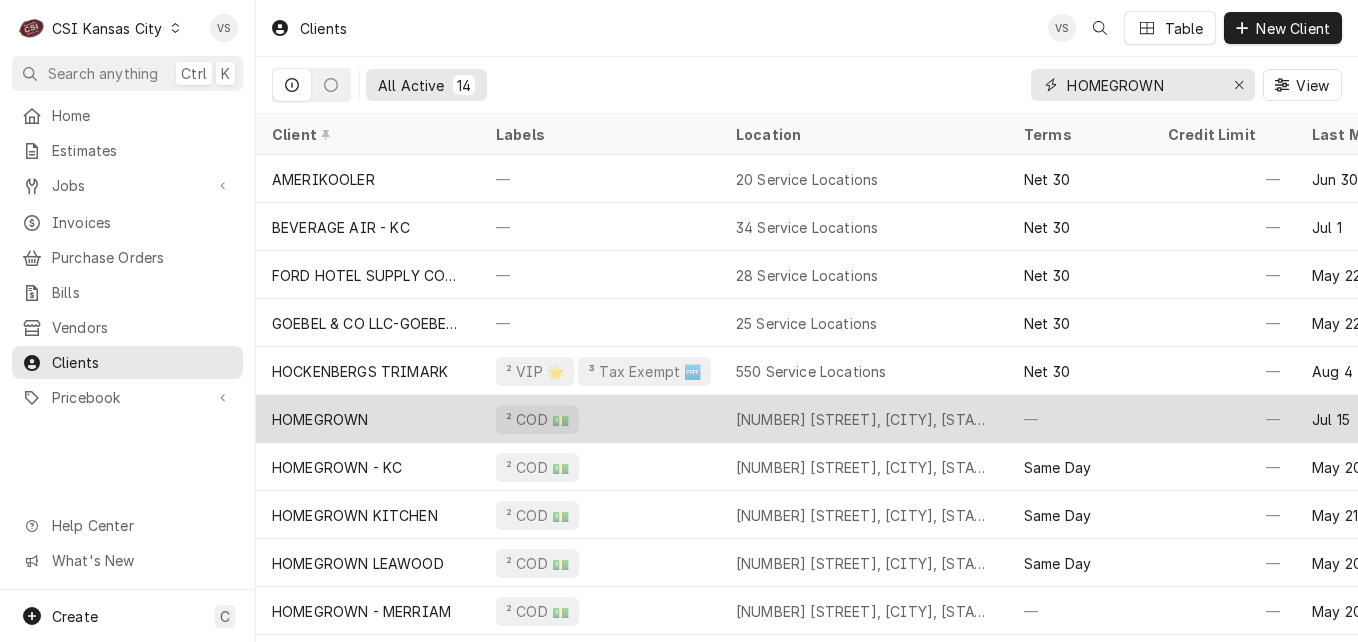 type on "HOMEGROWN" 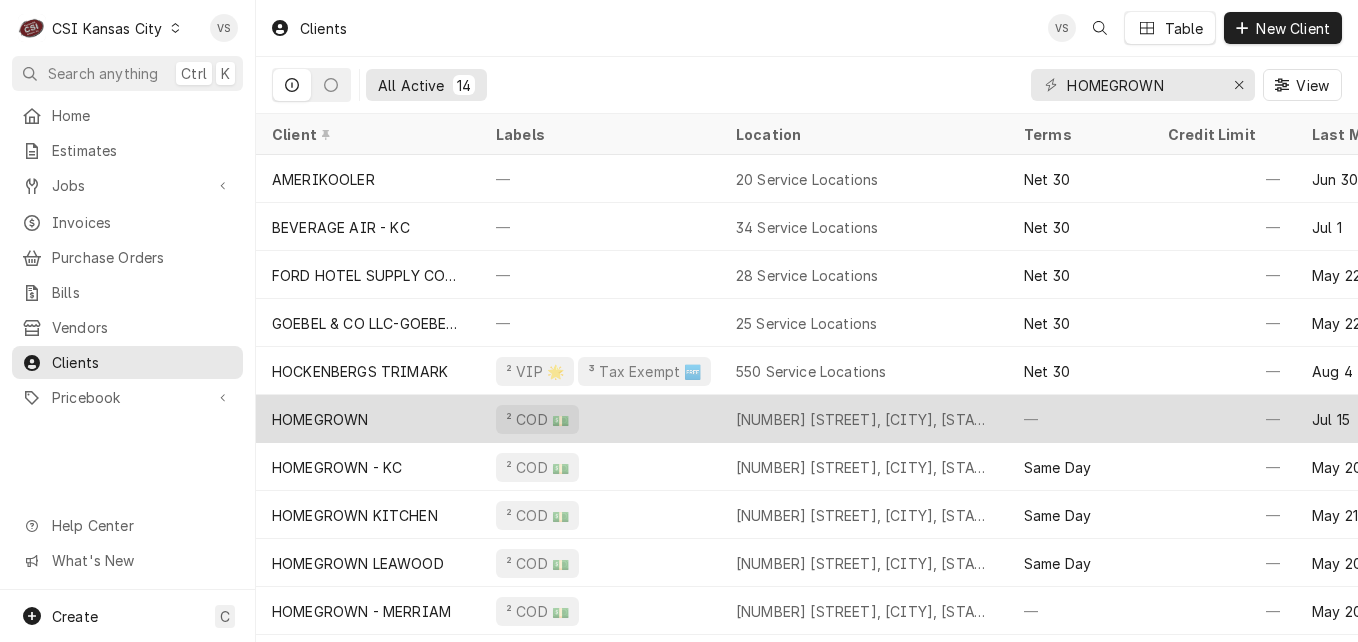click on "HOMEGROWN" at bounding box center [368, 419] 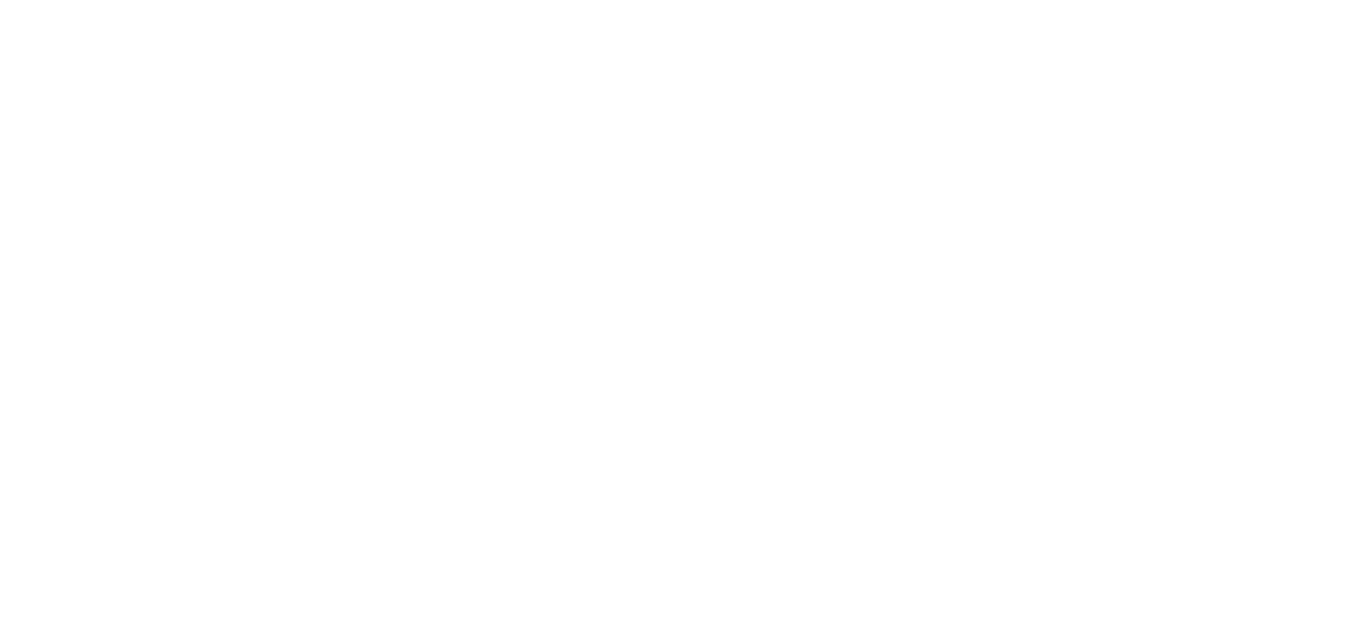 scroll, scrollTop: 0, scrollLeft: 0, axis: both 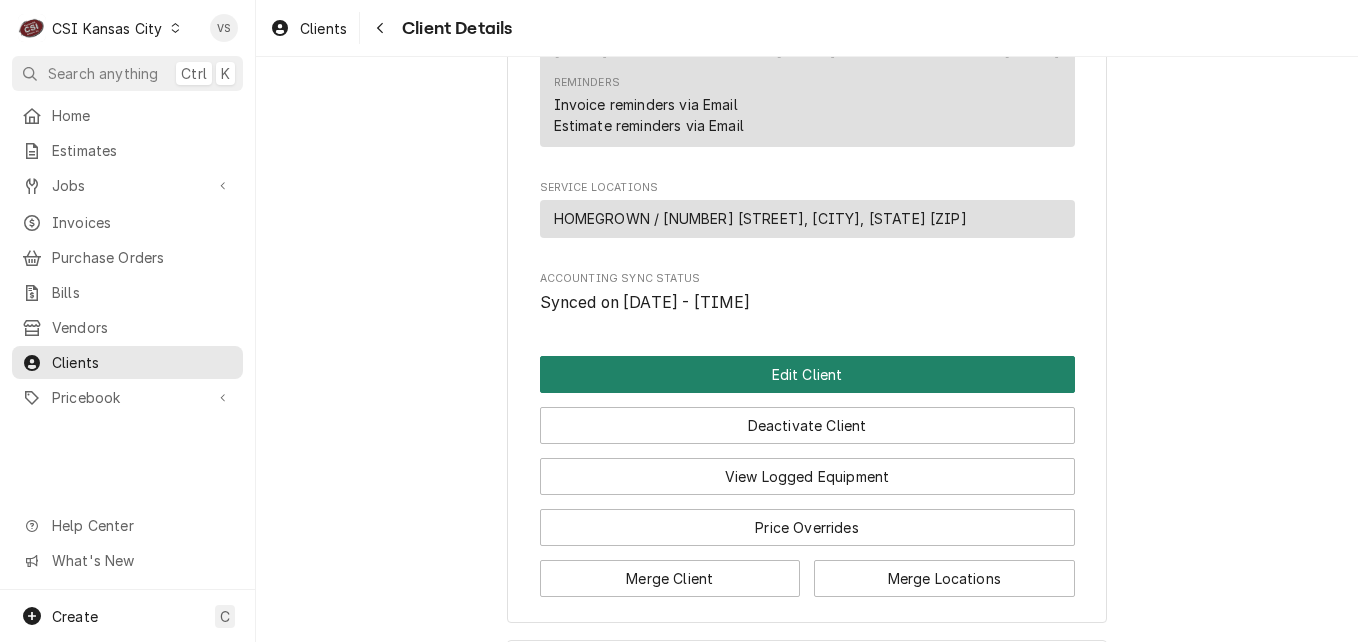 click on "Edit Client" at bounding box center (807, 374) 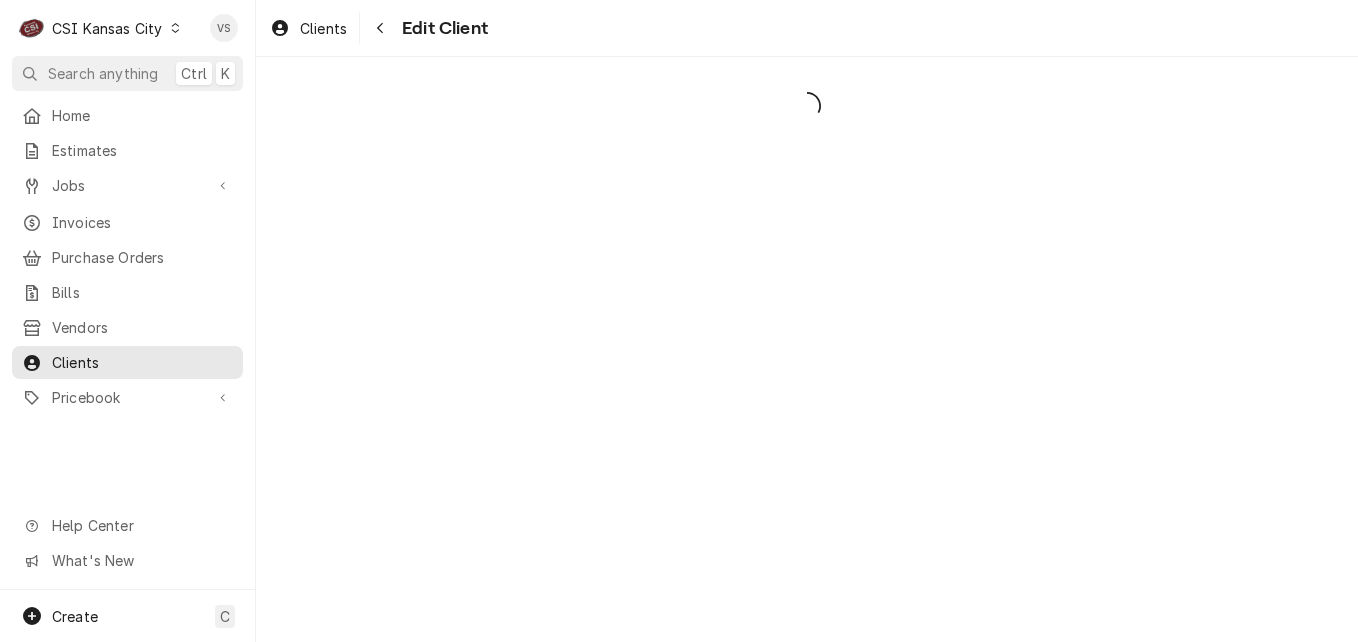 scroll, scrollTop: 0, scrollLeft: 0, axis: both 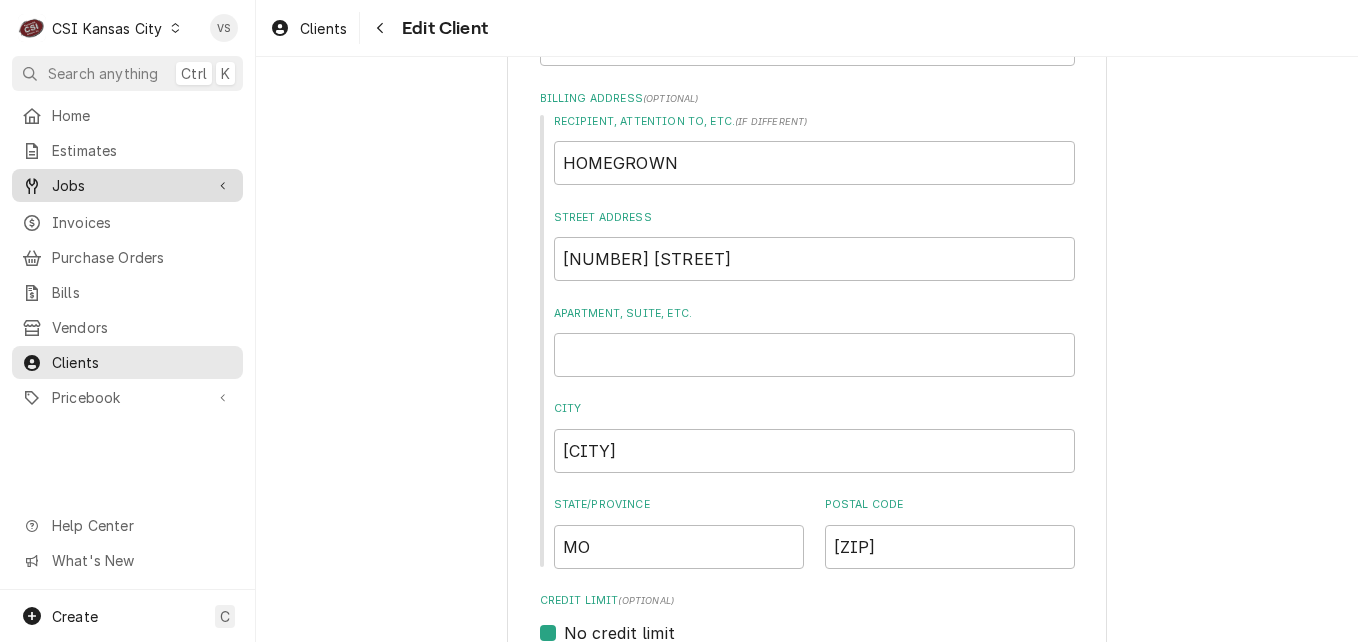 click on "Jobs" at bounding box center (127, 185) 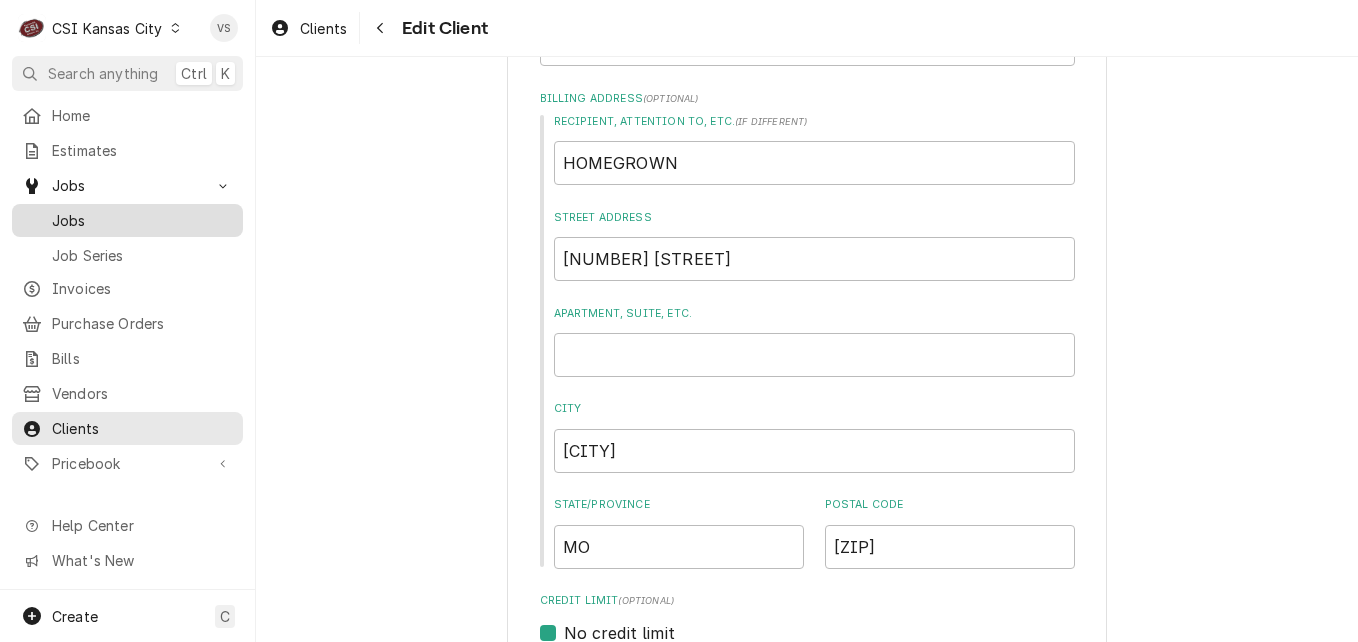 click on "Jobs" at bounding box center (142, 220) 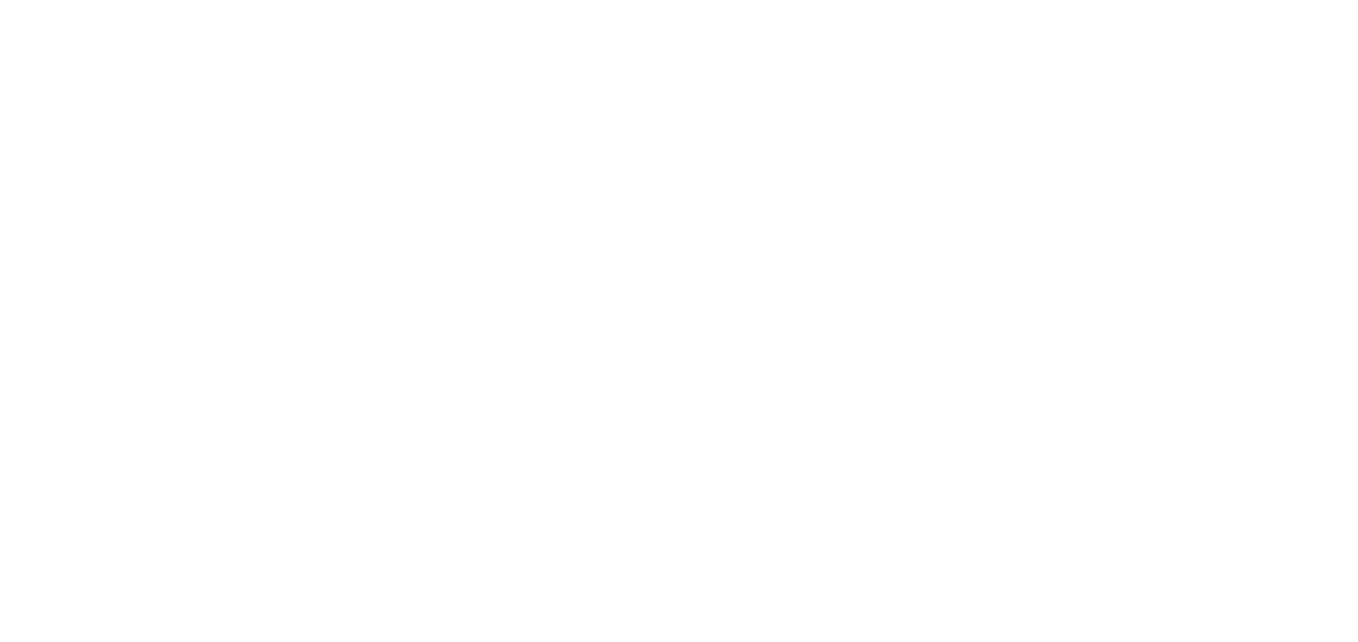 scroll, scrollTop: 0, scrollLeft: 0, axis: both 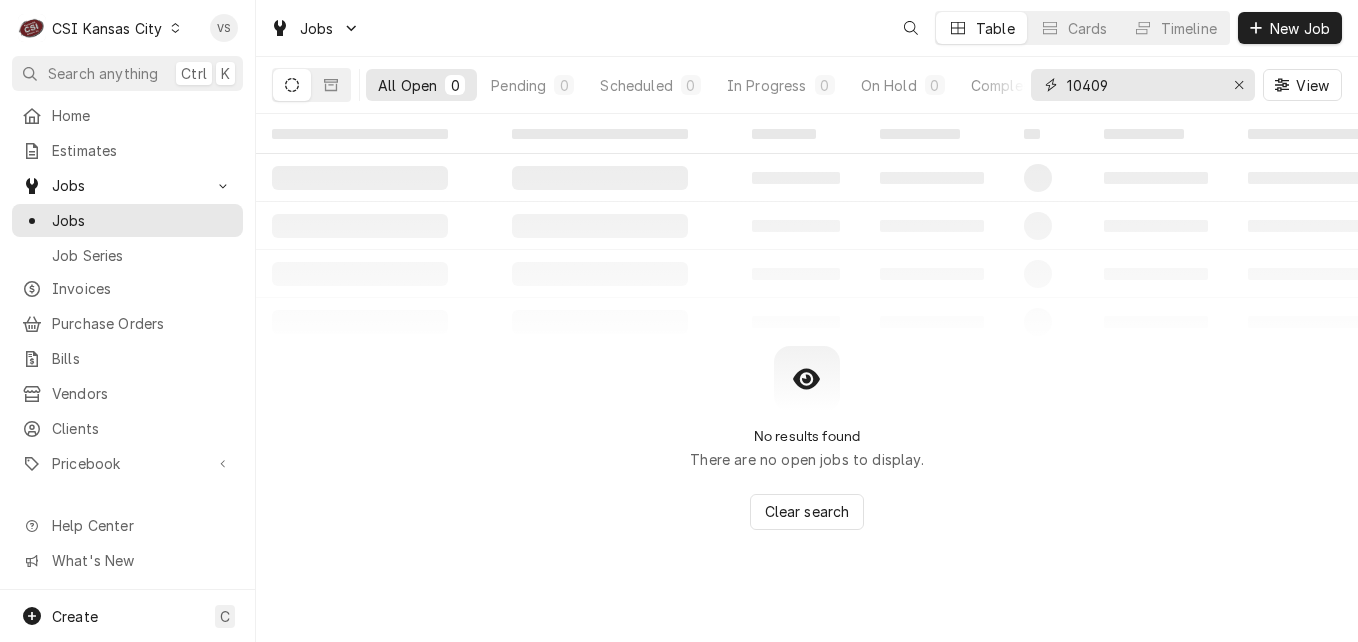 drag, startPoint x: 1119, startPoint y: 85, endPoint x: 1033, endPoint y: 85, distance: 86 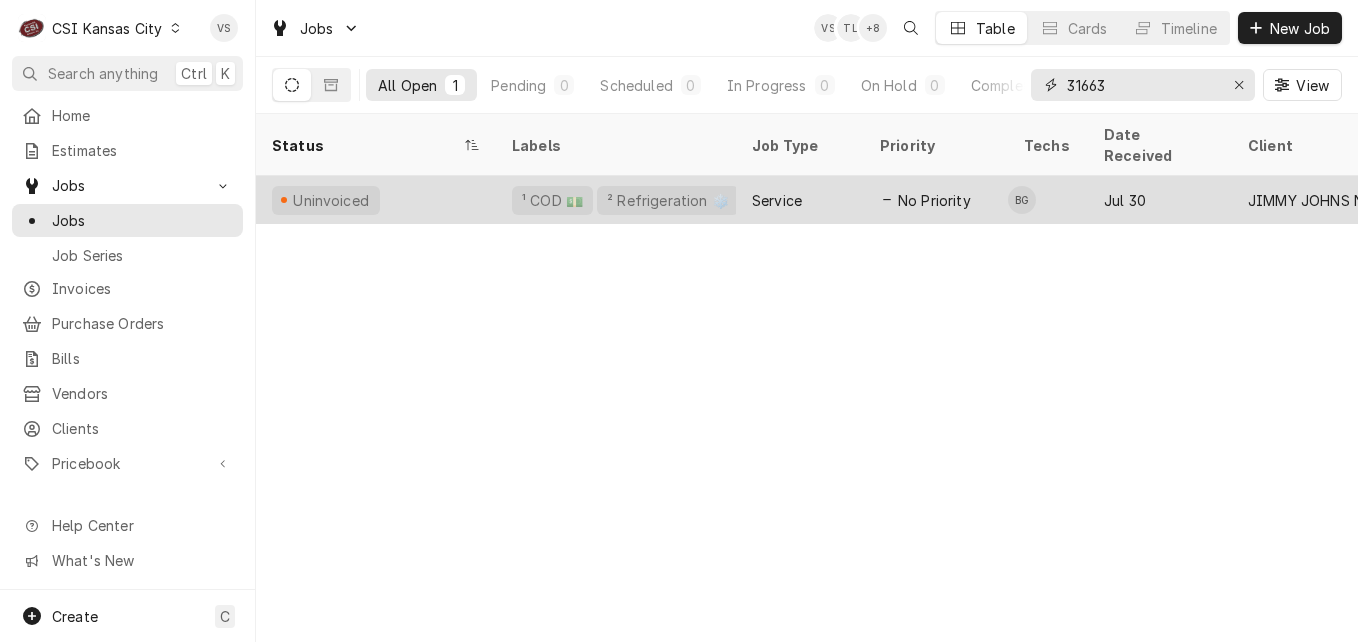 type on "31663" 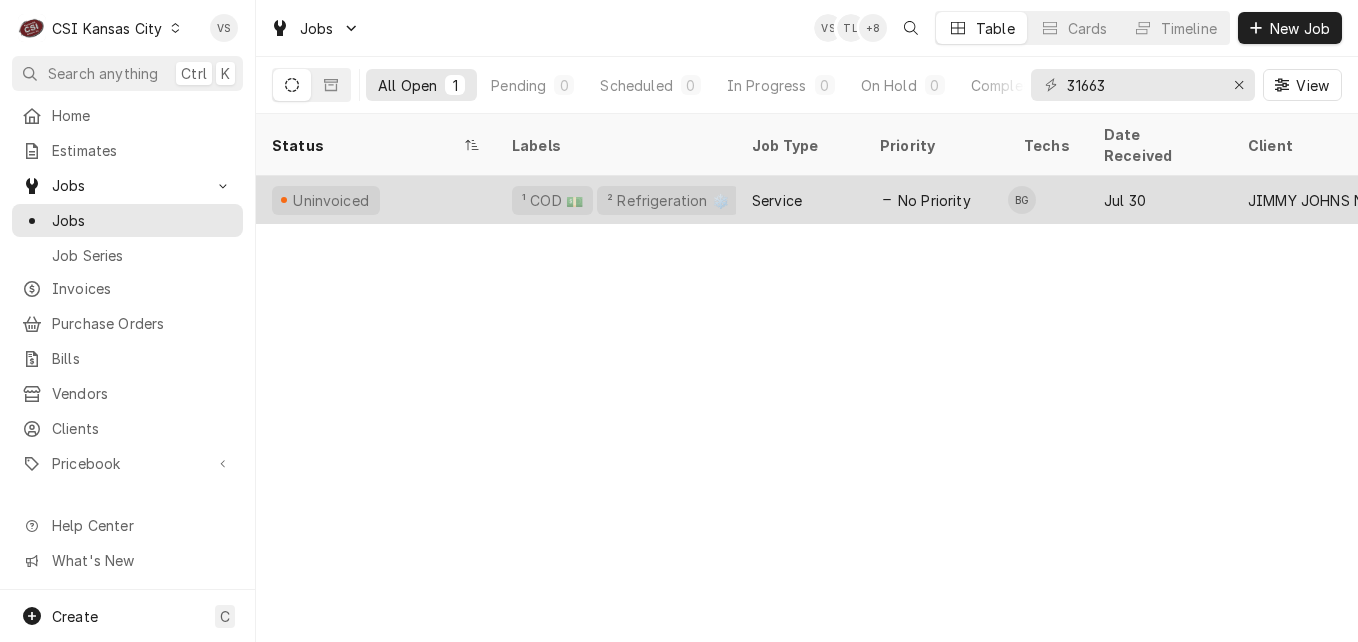click on "Uninvoiced" at bounding box center [376, 200] 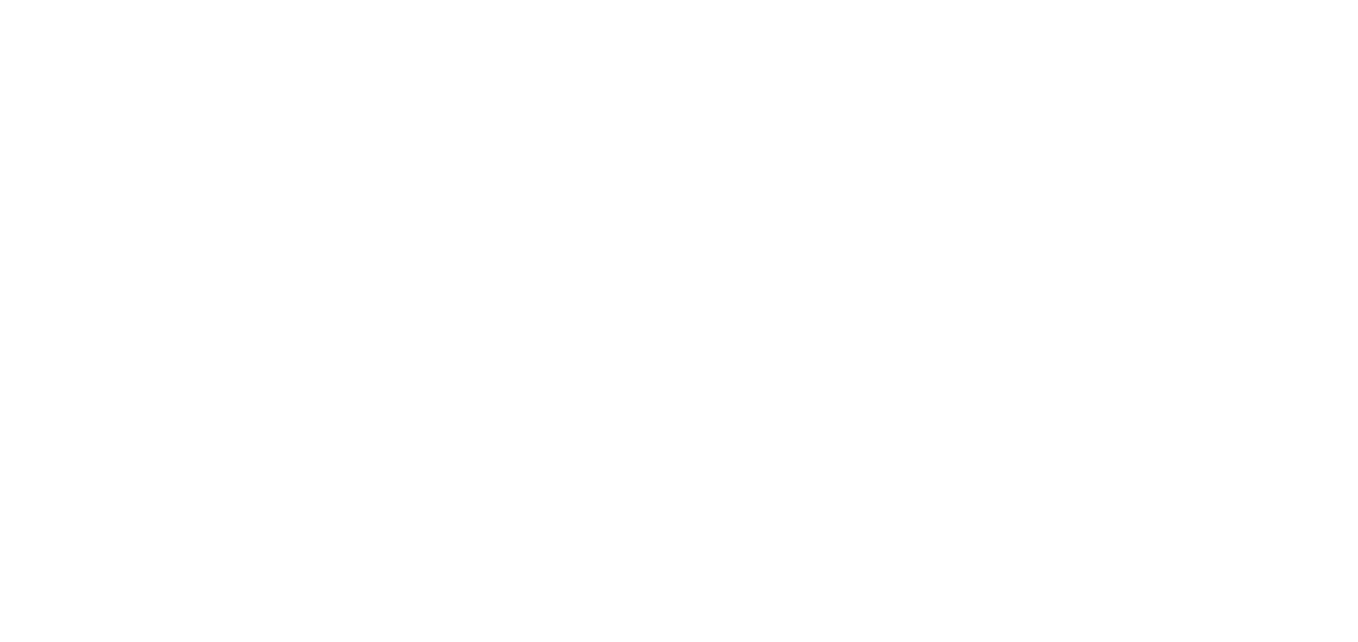 scroll, scrollTop: 0, scrollLeft: 0, axis: both 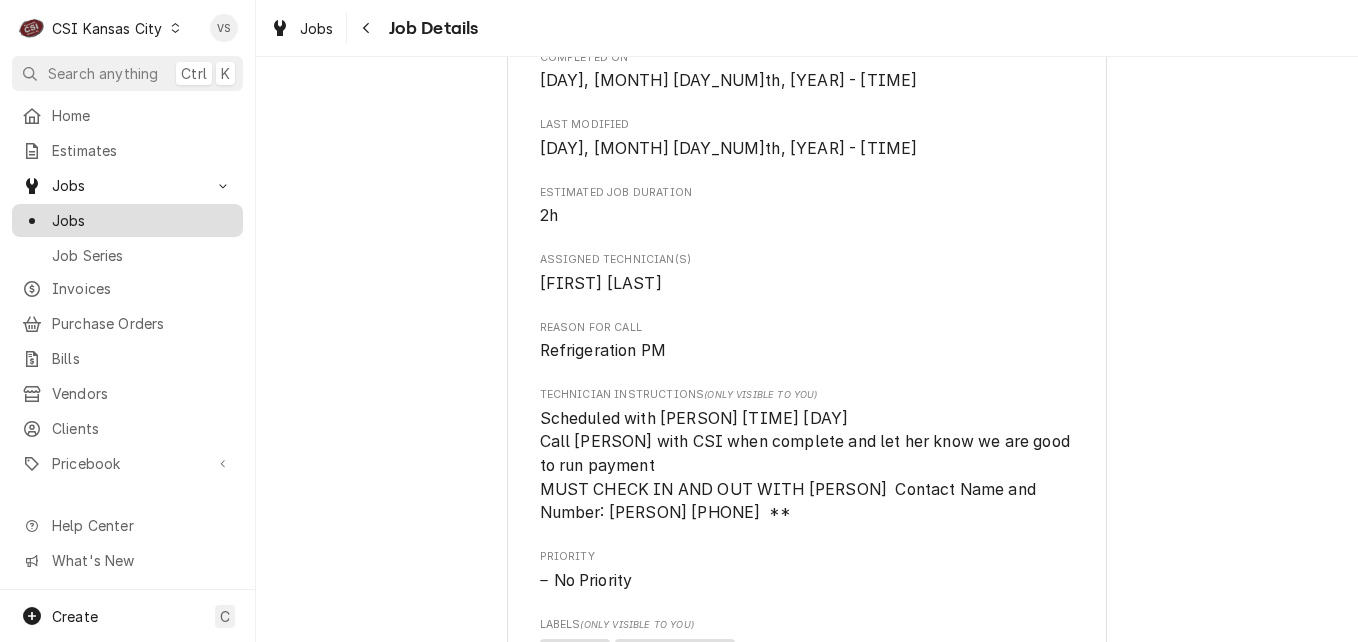click on "Jobs" at bounding box center [142, 220] 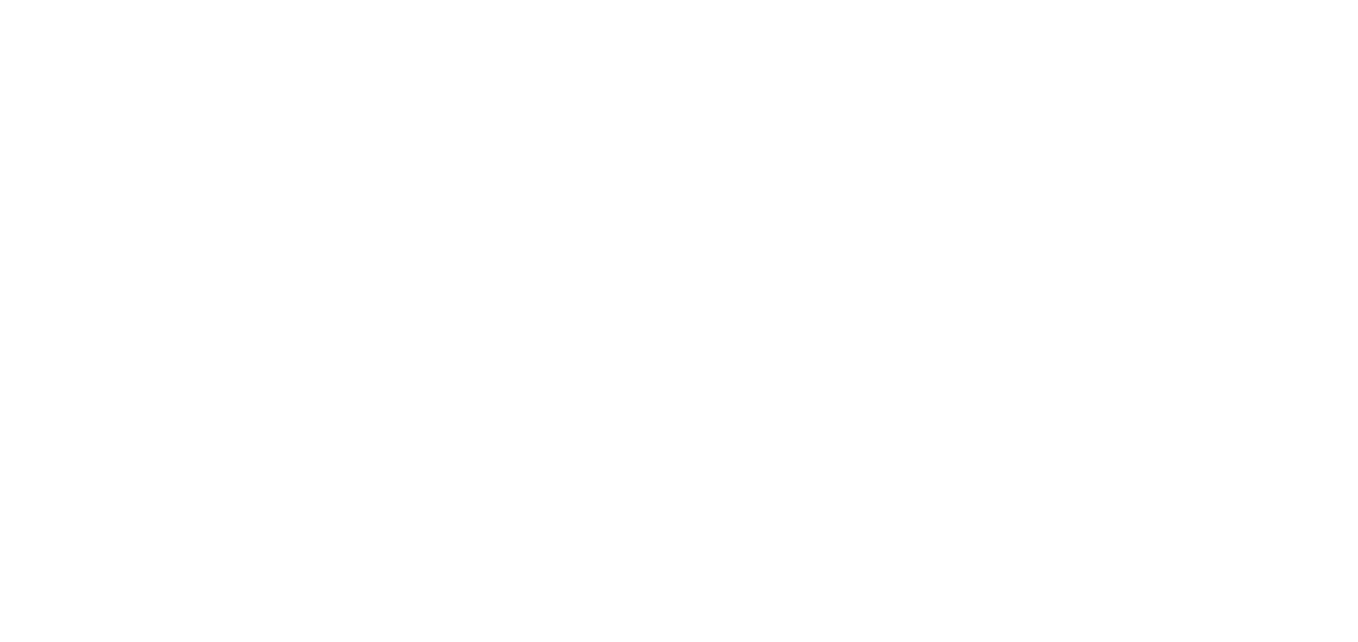 scroll, scrollTop: 0, scrollLeft: 0, axis: both 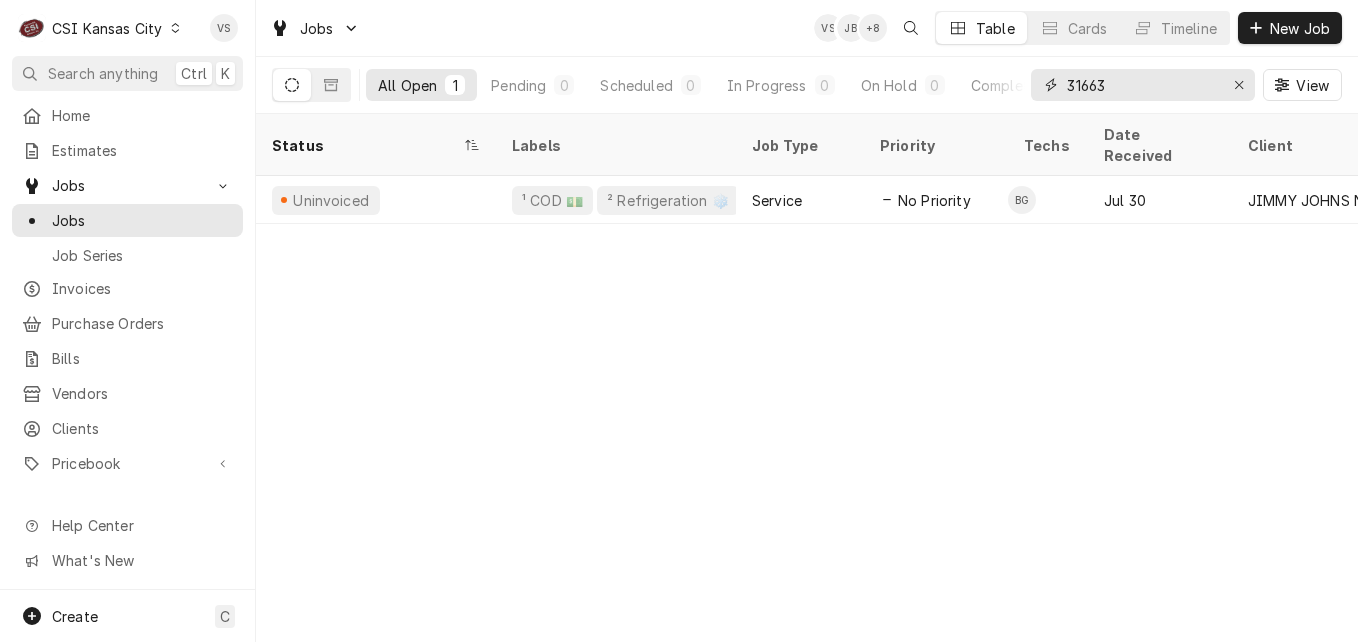drag, startPoint x: 1107, startPoint y: 82, endPoint x: 1097, endPoint y: 101, distance: 21.470911 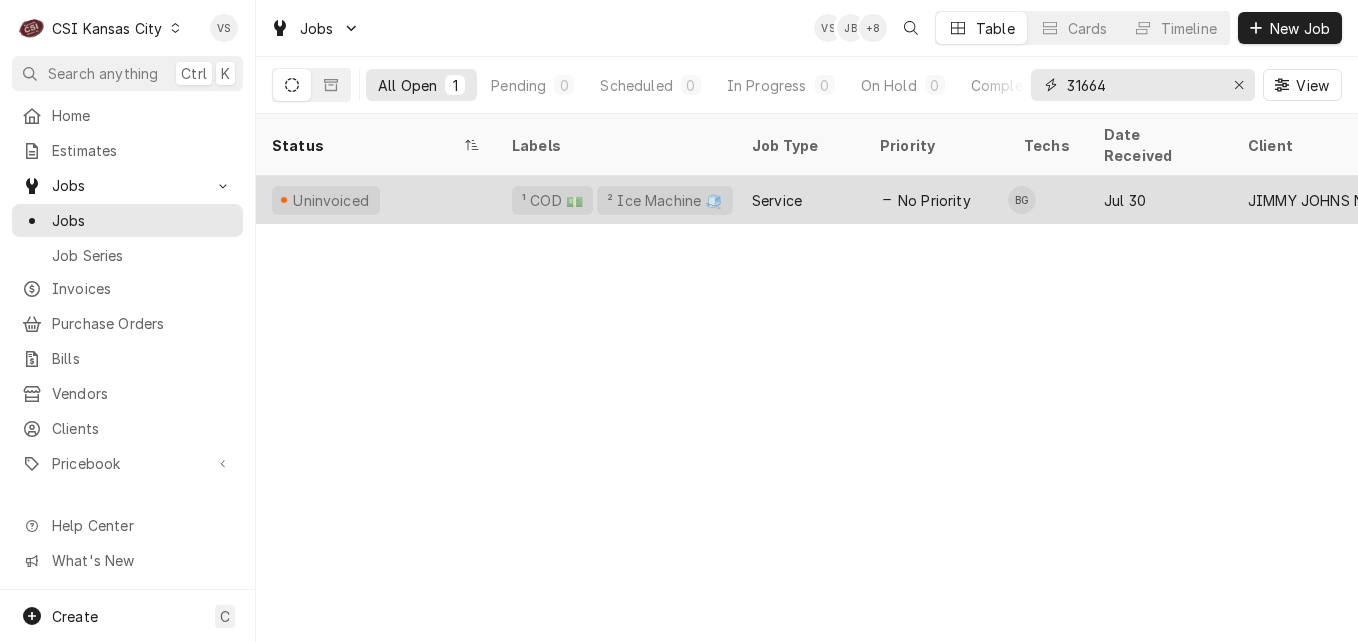 type on "31664" 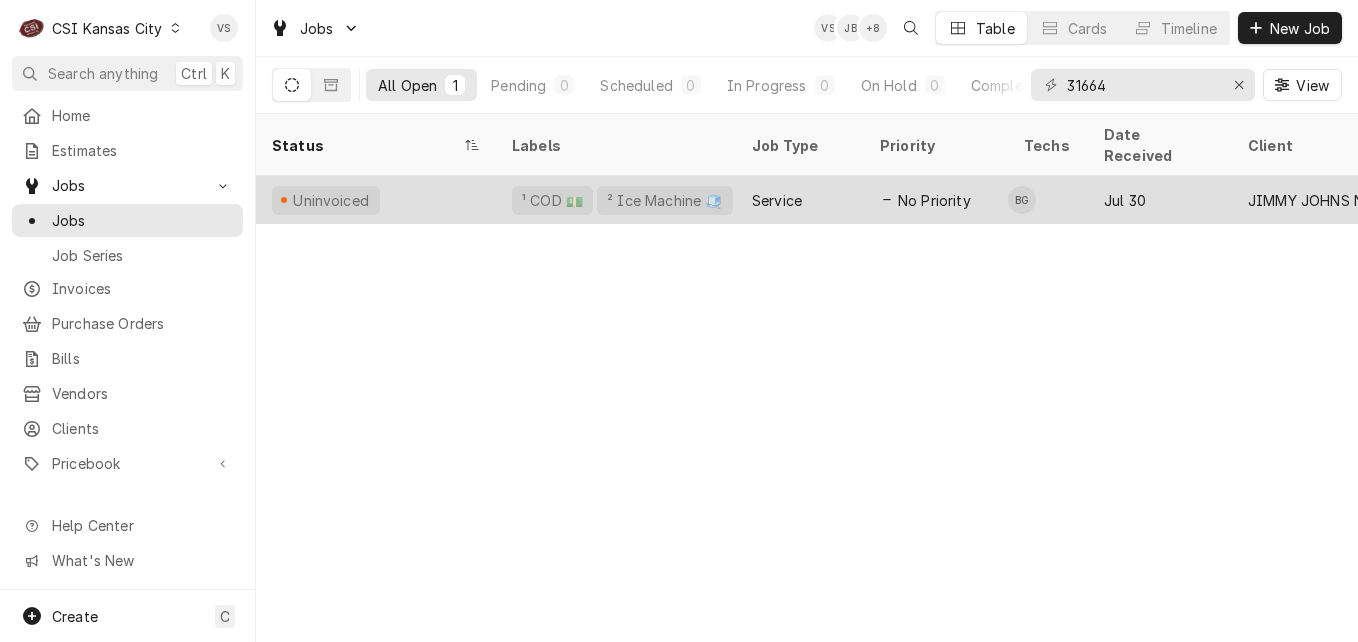 click on "Uninvoiced" at bounding box center [376, 200] 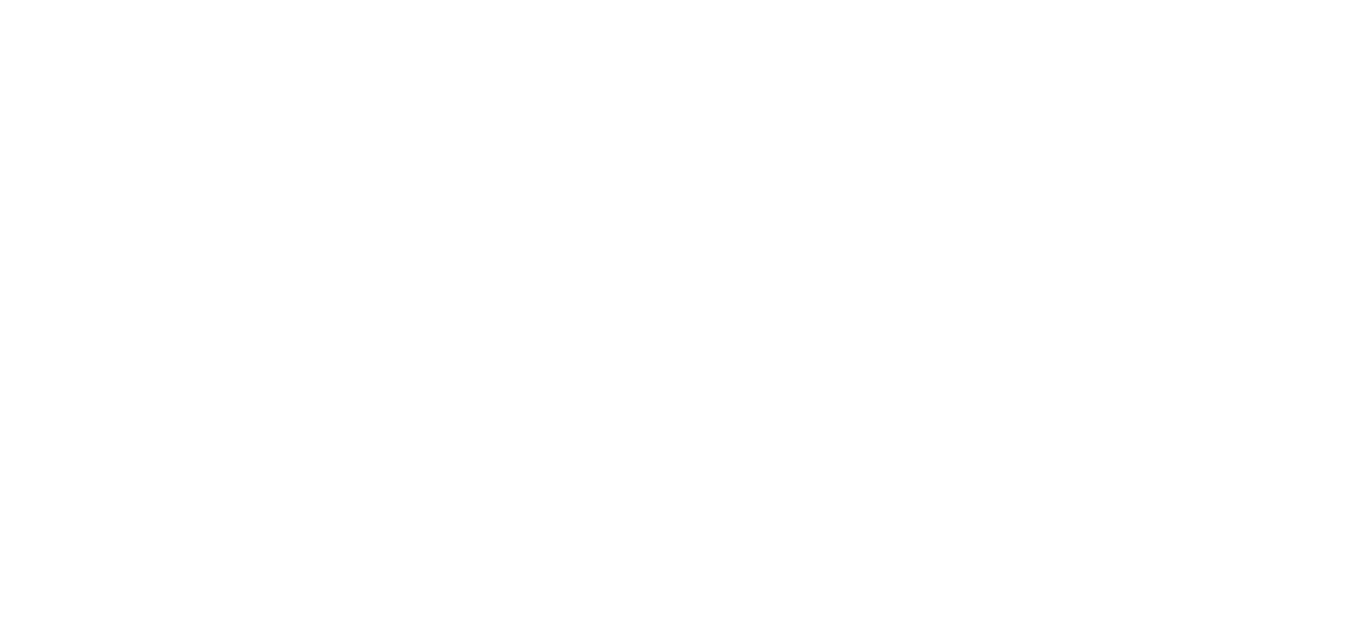 scroll, scrollTop: 0, scrollLeft: 0, axis: both 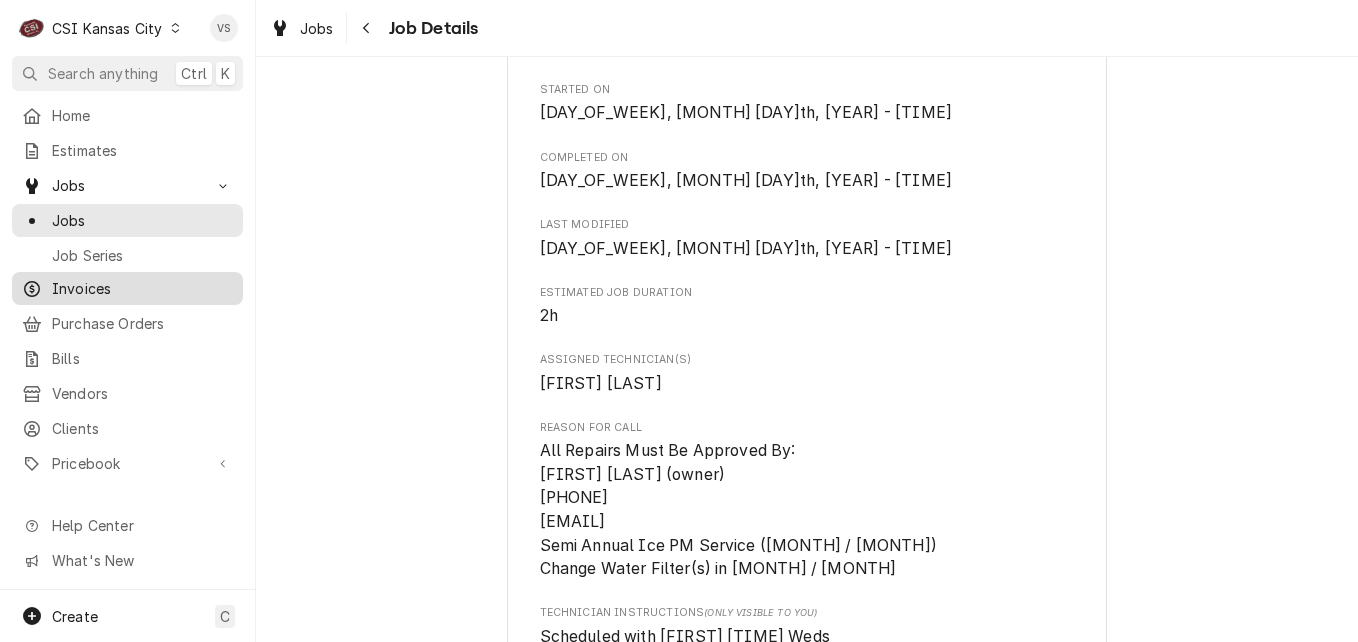 click on "Invoices" at bounding box center (142, 288) 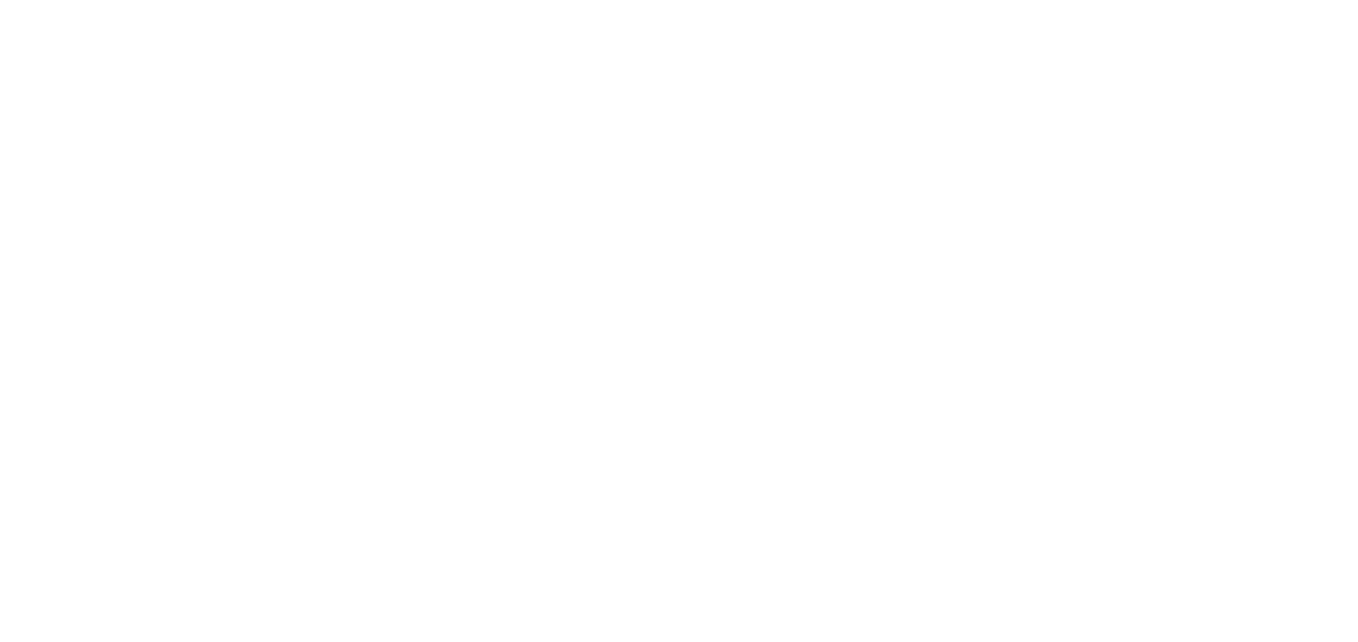 scroll, scrollTop: 0, scrollLeft: 0, axis: both 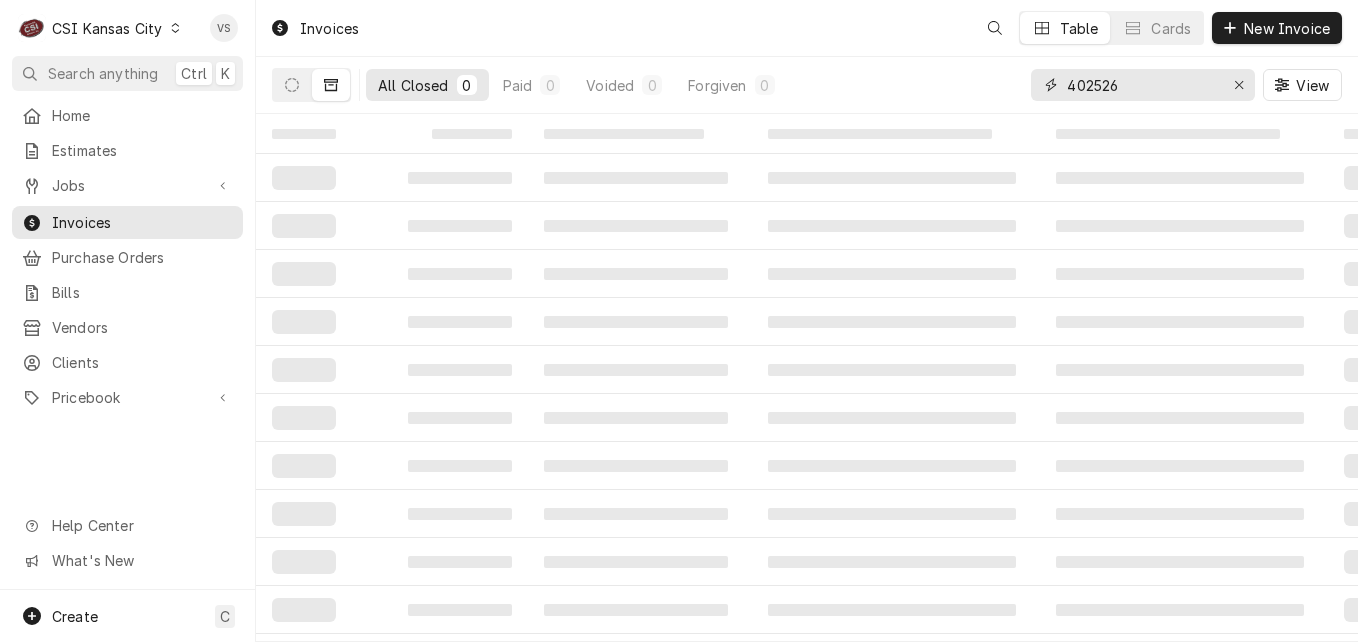 click on "402526" at bounding box center [1143, 85] 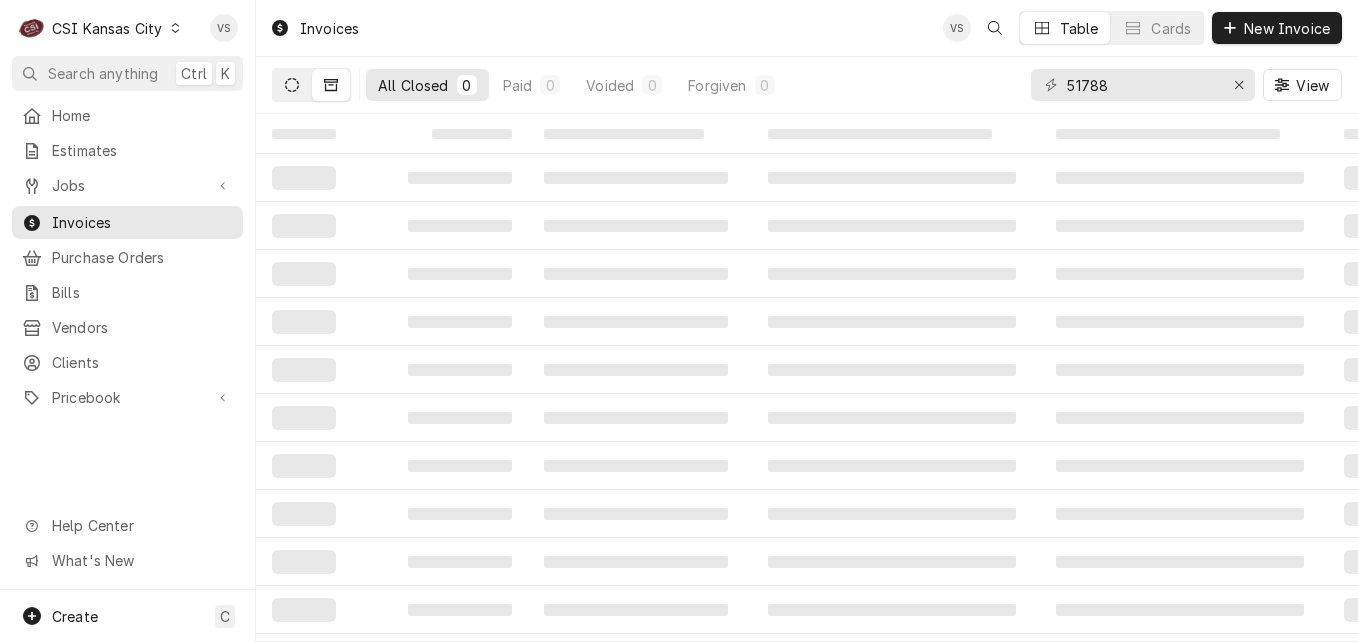 click at bounding box center [292, 85] 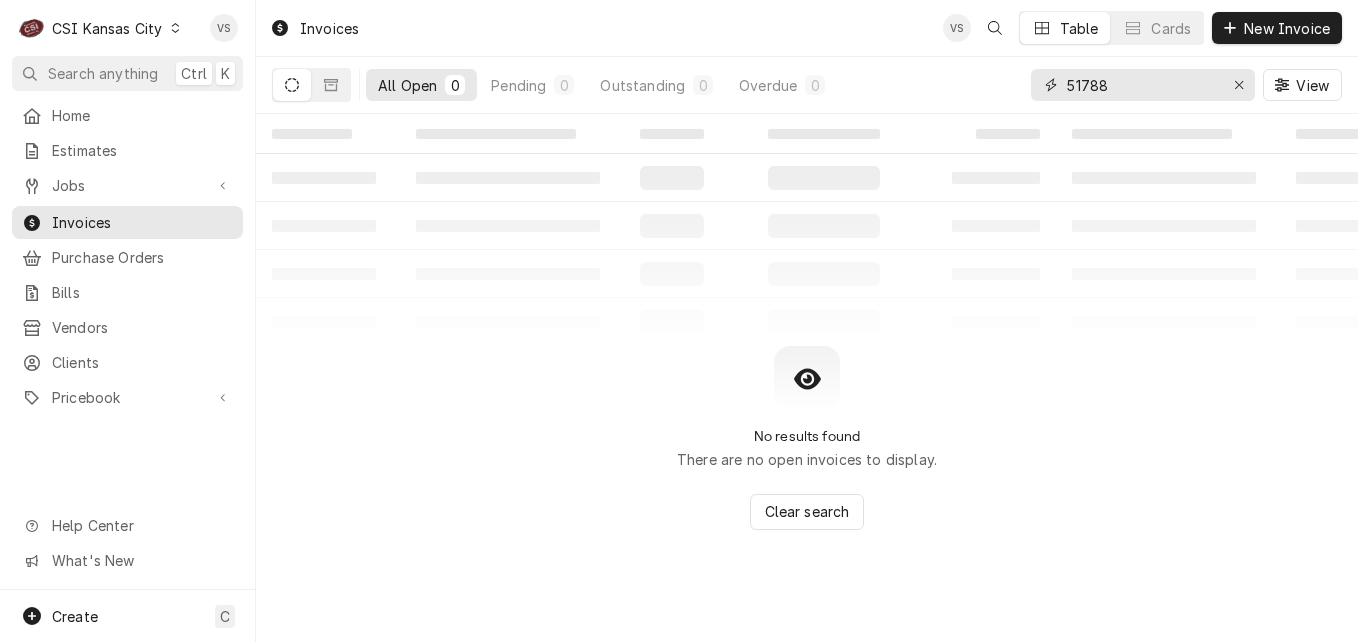 drag, startPoint x: 1127, startPoint y: 81, endPoint x: 1036, endPoint y: 84, distance: 91.04944 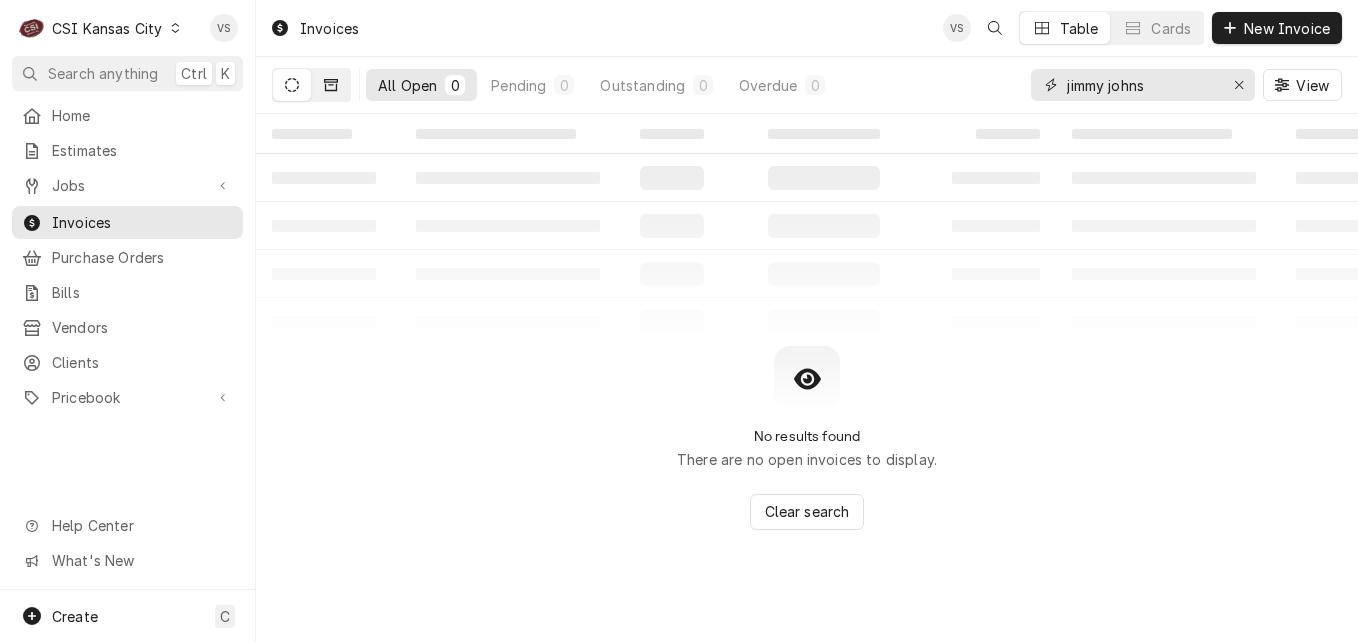 type on "jimmy johns" 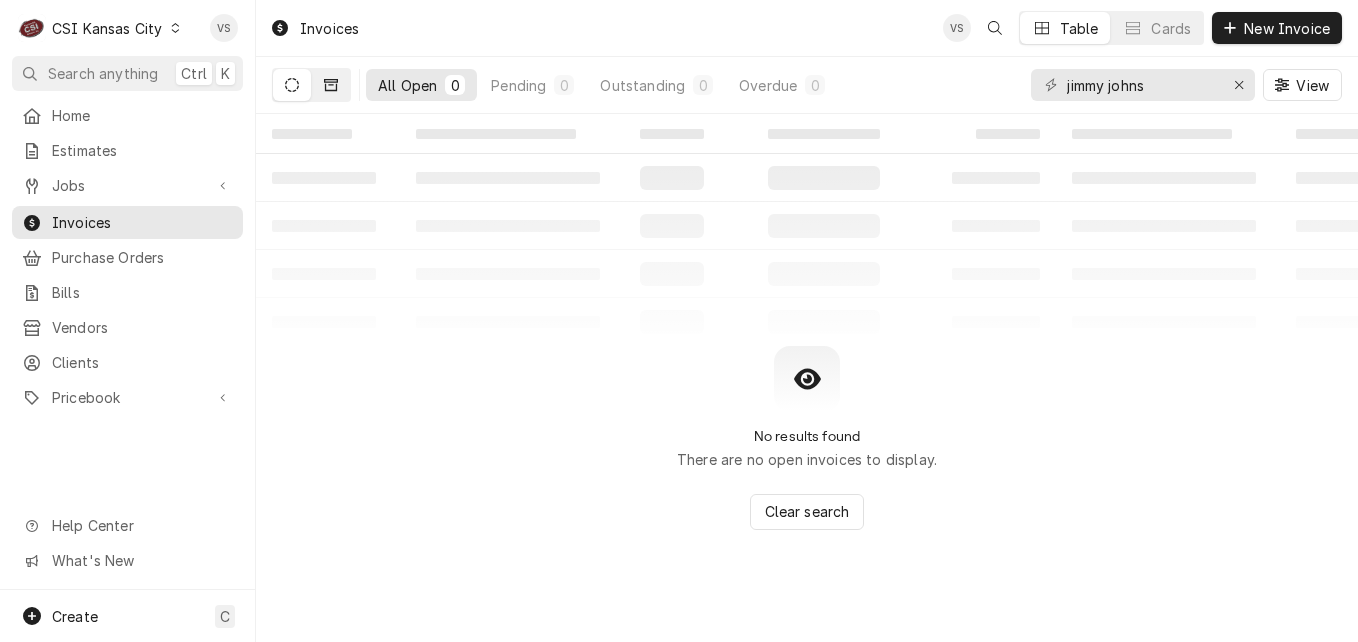 click at bounding box center (331, 85) 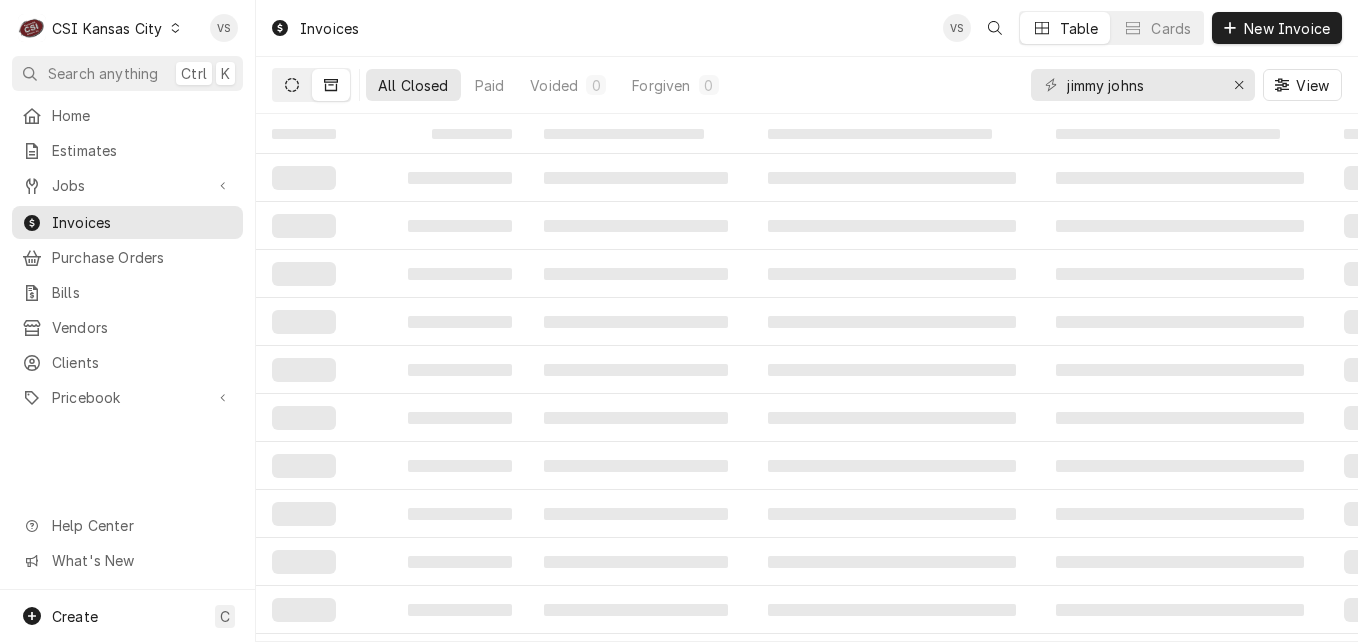 click at bounding box center [292, 85] 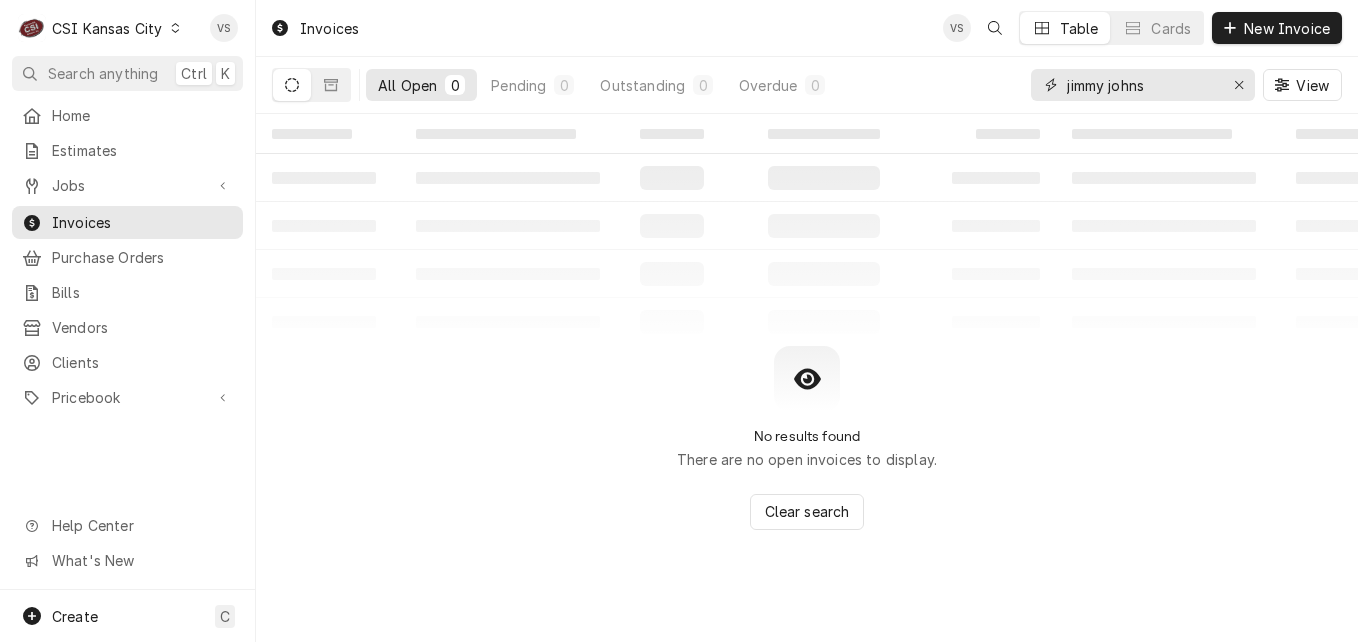 click on "jimmy johns" at bounding box center (1142, 85) 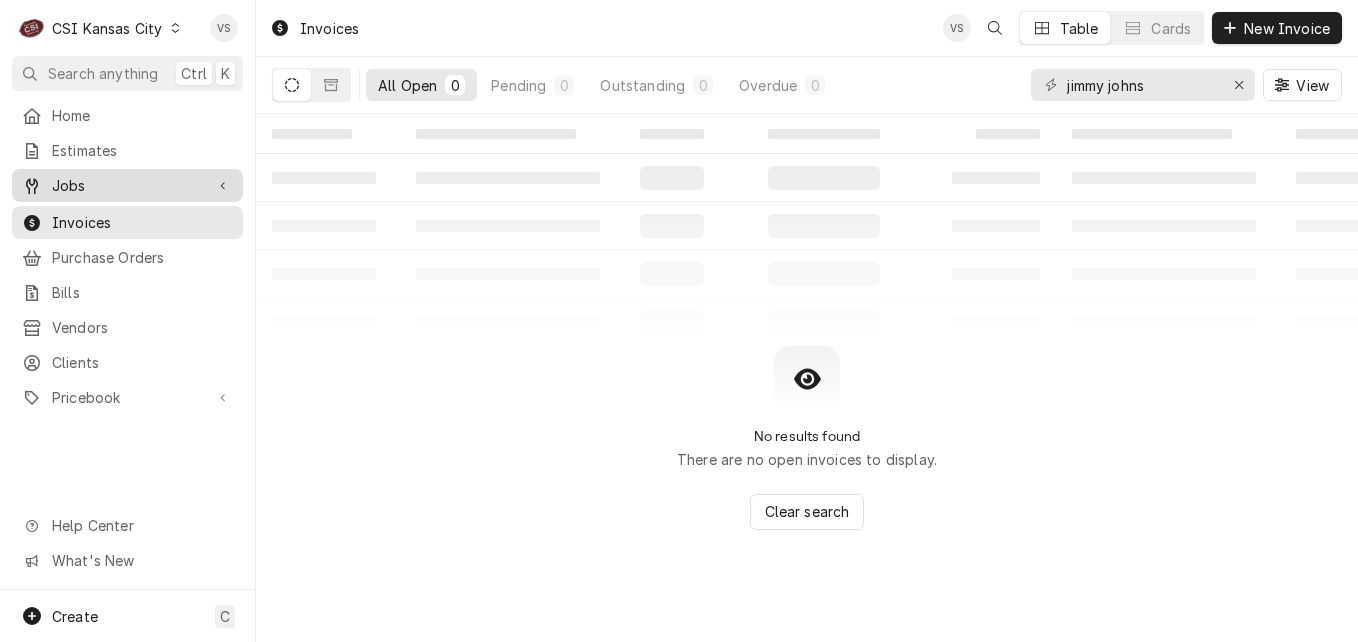 click on "Jobs" at bounding box center [127, 185] 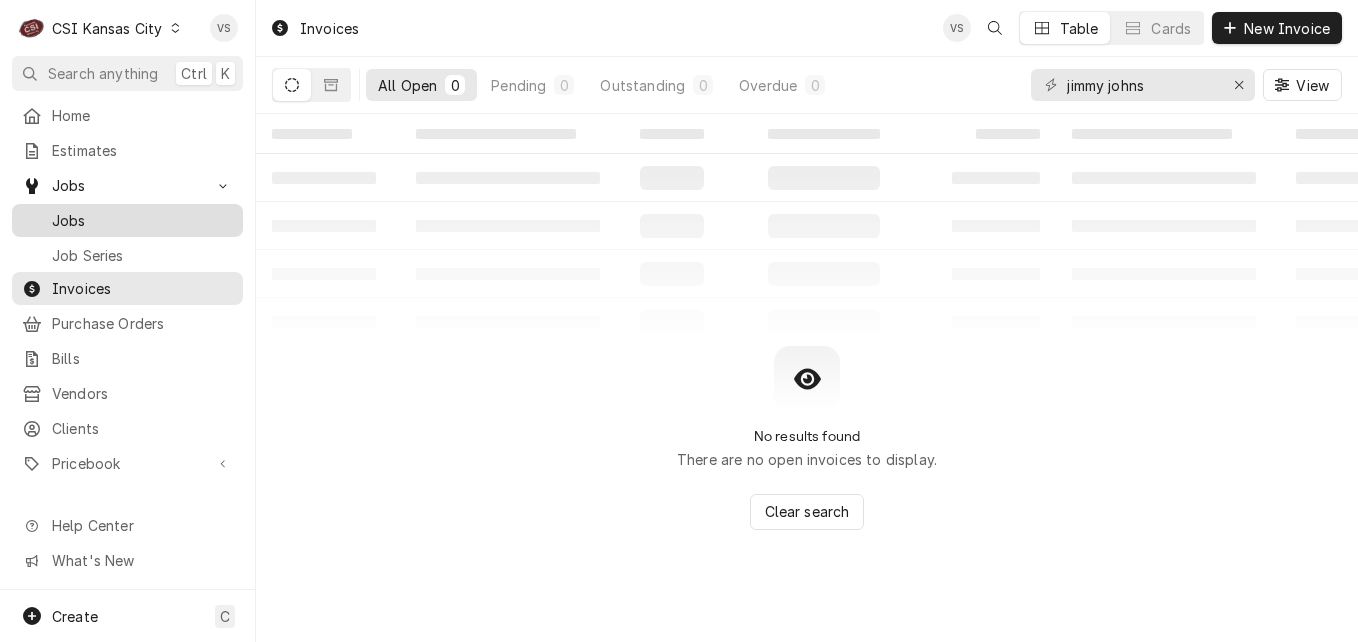 click on "Jobs" at bounding box center [142, 220] 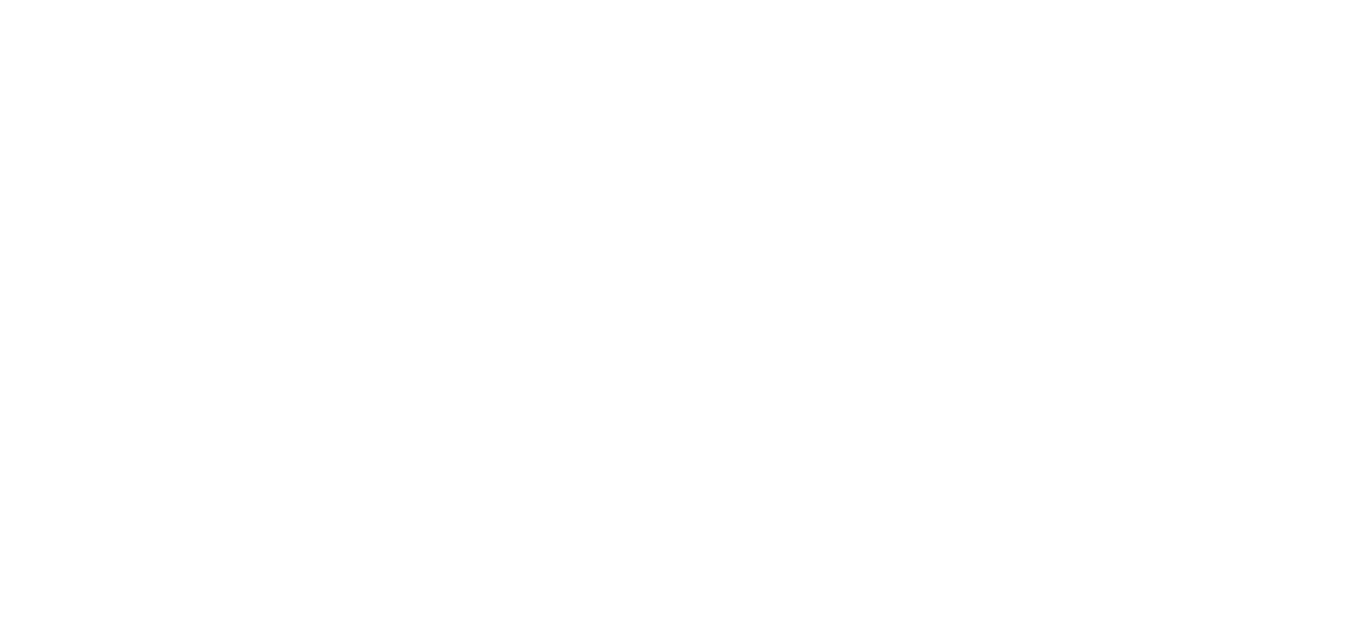 scroll, scrollTop: 0, scrollLeft: 0, axis: both 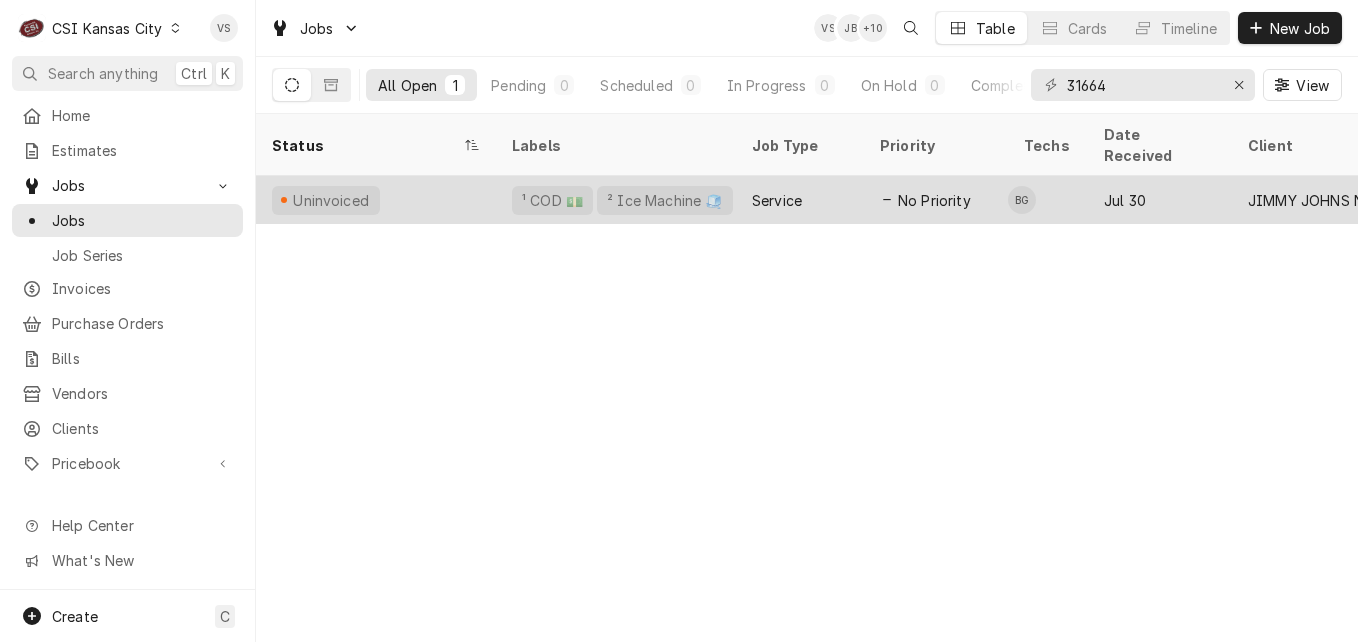 click on "Uninvoiced" at bounding box center [376, 200] 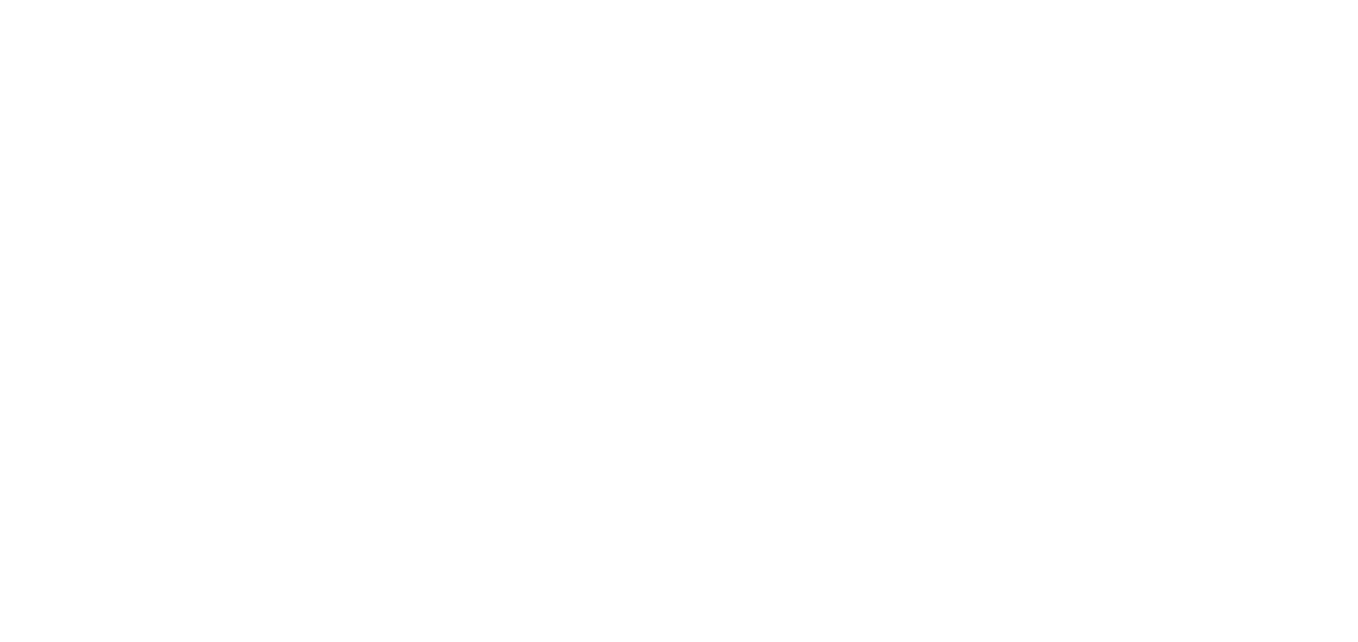 scroll, scrollTop: 0, scrollLeft: 0, axis: both 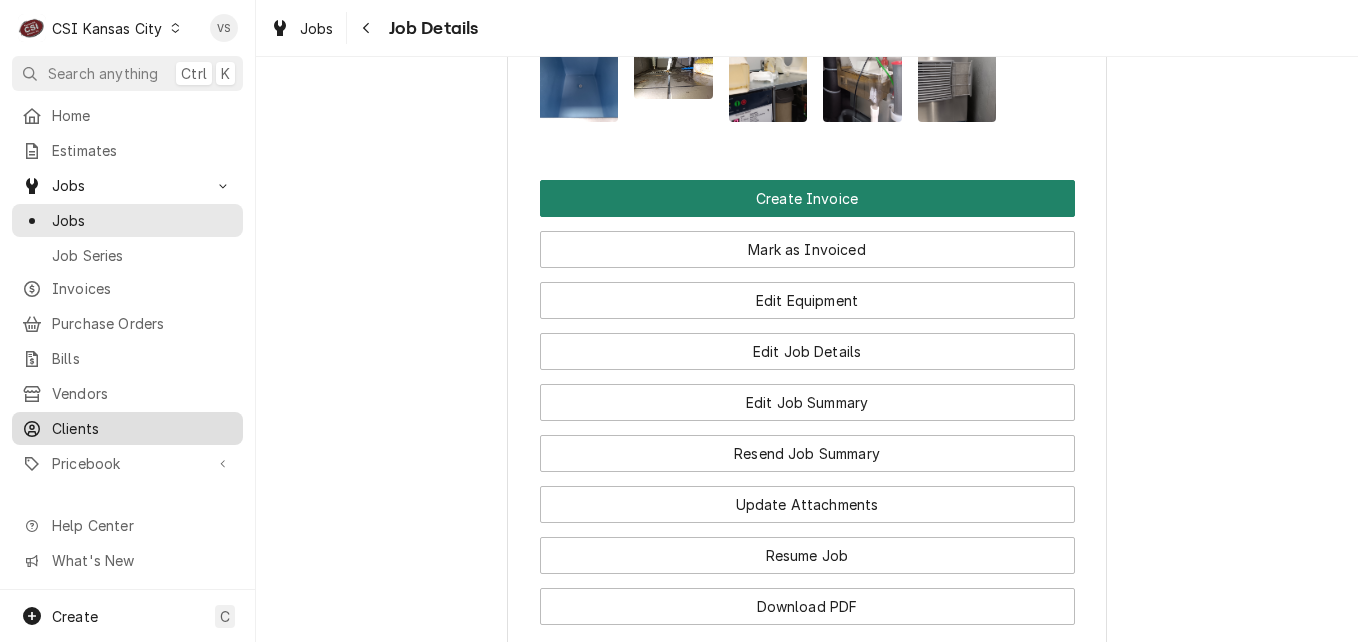 drag, startPoint x: 730, startPoint y: 151, endPoint x: 207, endPoint y: 428, distance: 591.826 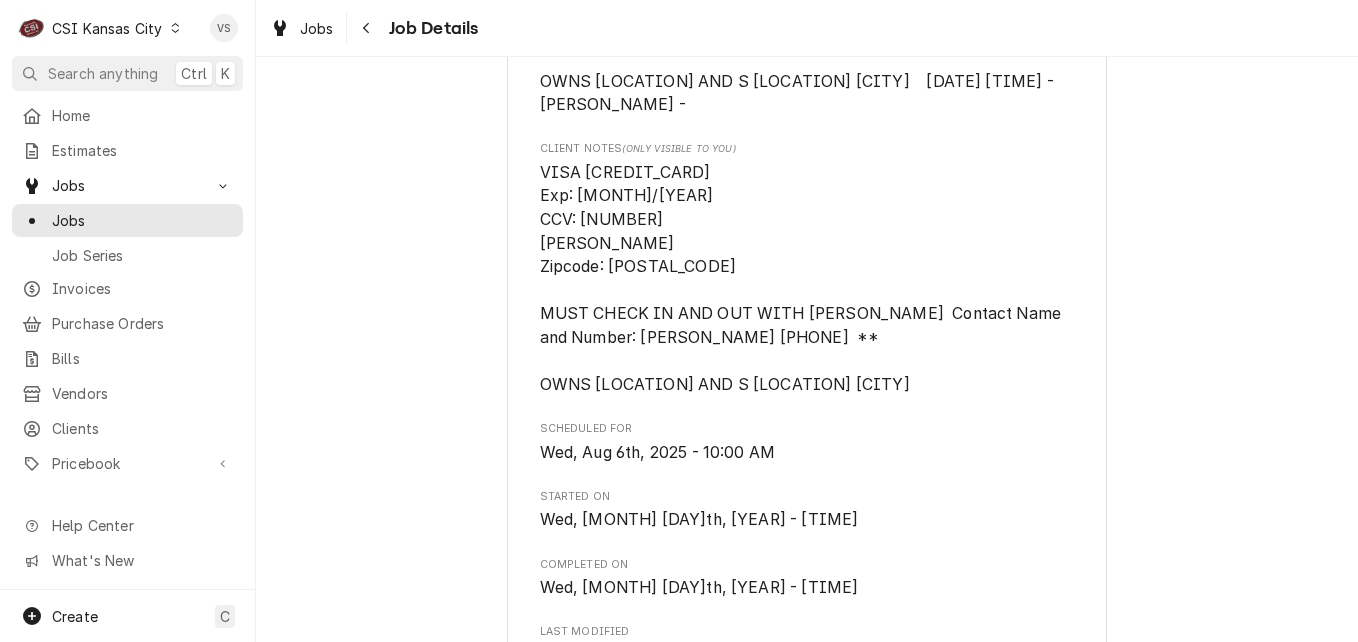 scroll, scrollTop: 800, scrollLeft: 0, axis: vertical 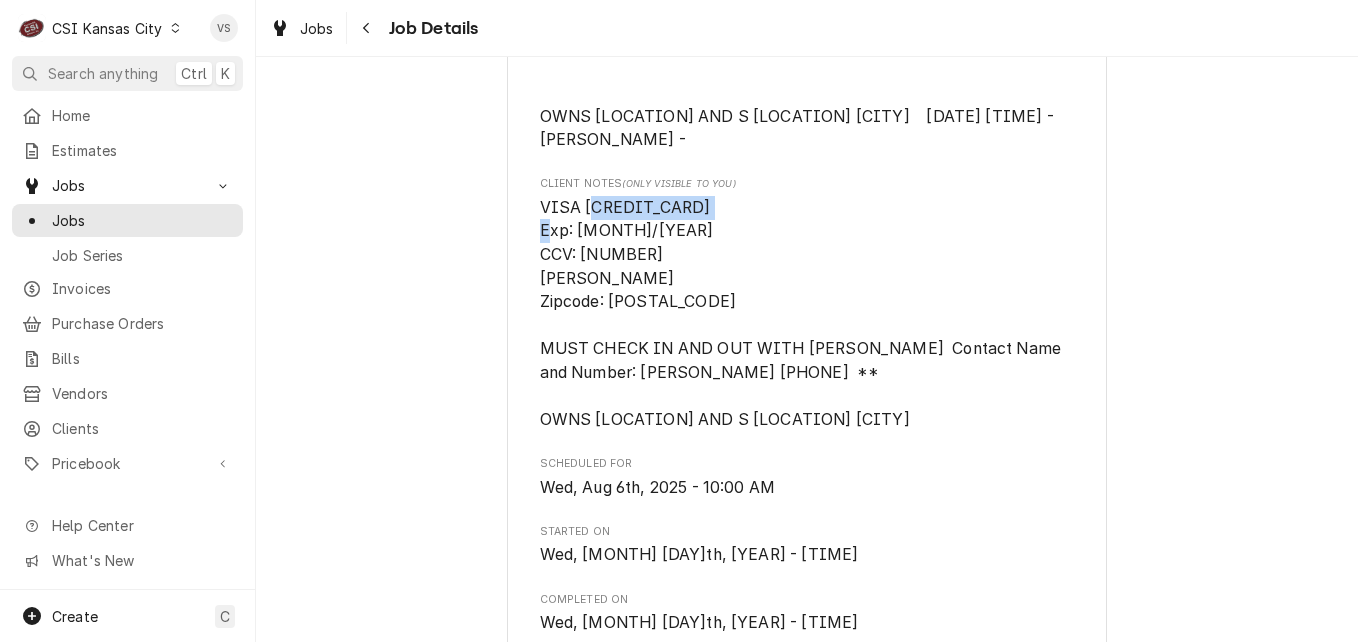 drag, startPoint x: 722, startPoint y: 161, endPoint x: 585, endPoint y: 157, distance: 137.05838 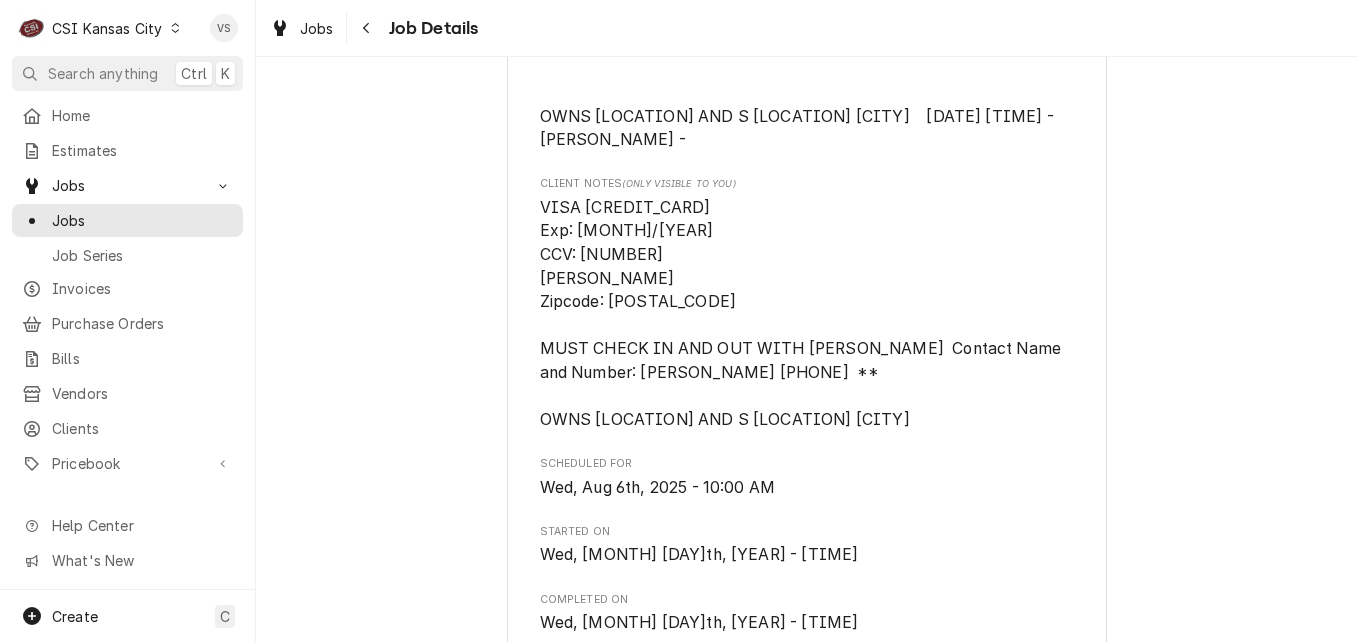 drag, startPoint x: 585, startPoint y: 157, endPoint x: 732, endPoint y: 160, distance: 147.03061 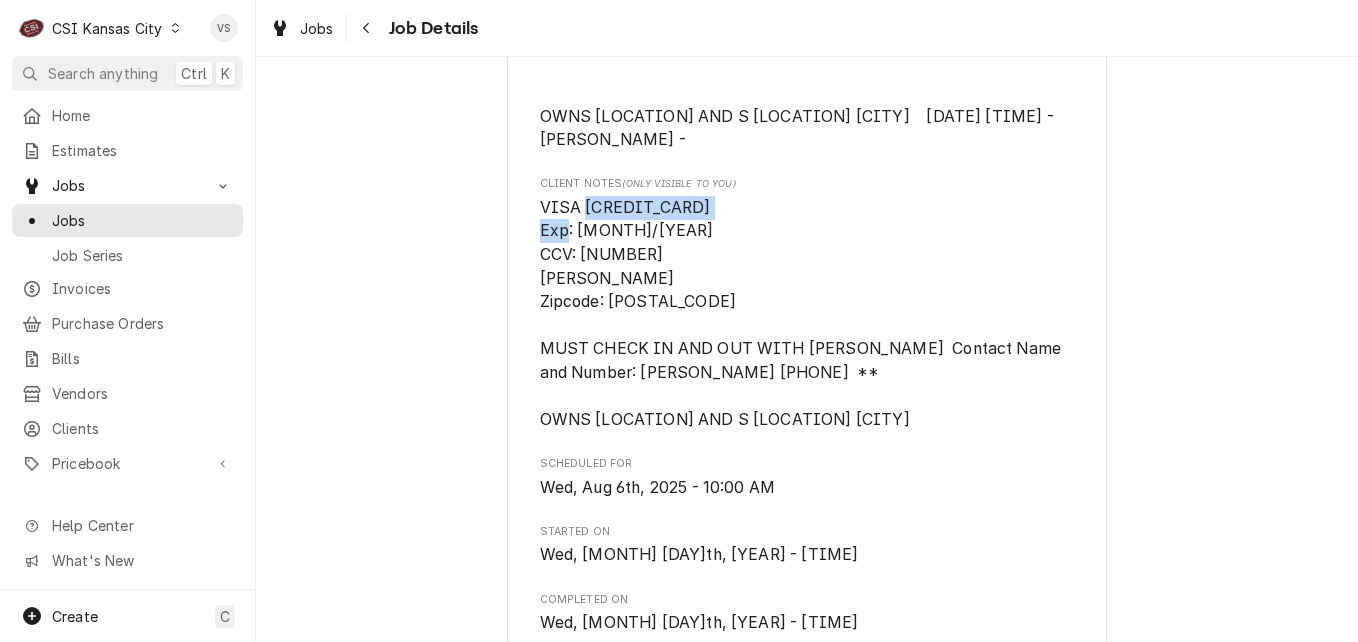 drag, startPoint x: 732, startPoint y: 160, endPoint x: 644, endPoint y: 162, distance: 88.02273 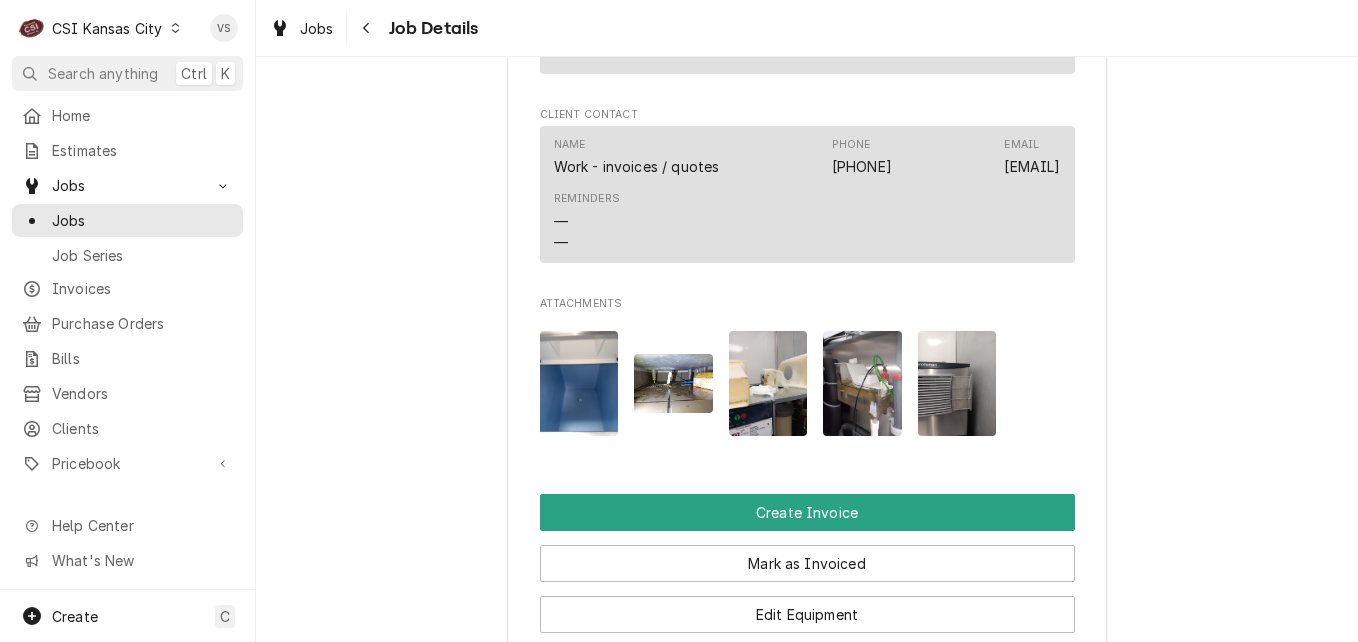 scroll, scrollTop: 2400, scrollLeft: 0, axis: vertical 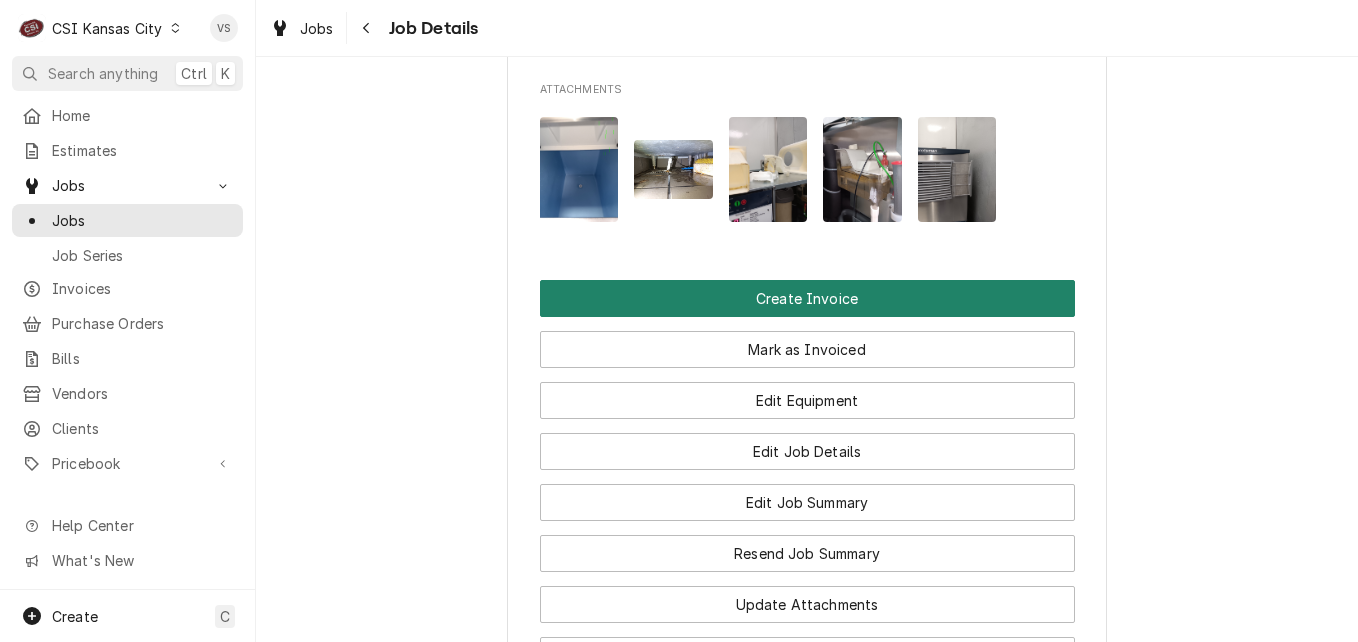 click on "Create Invoice" at bounding box center [807, 298] 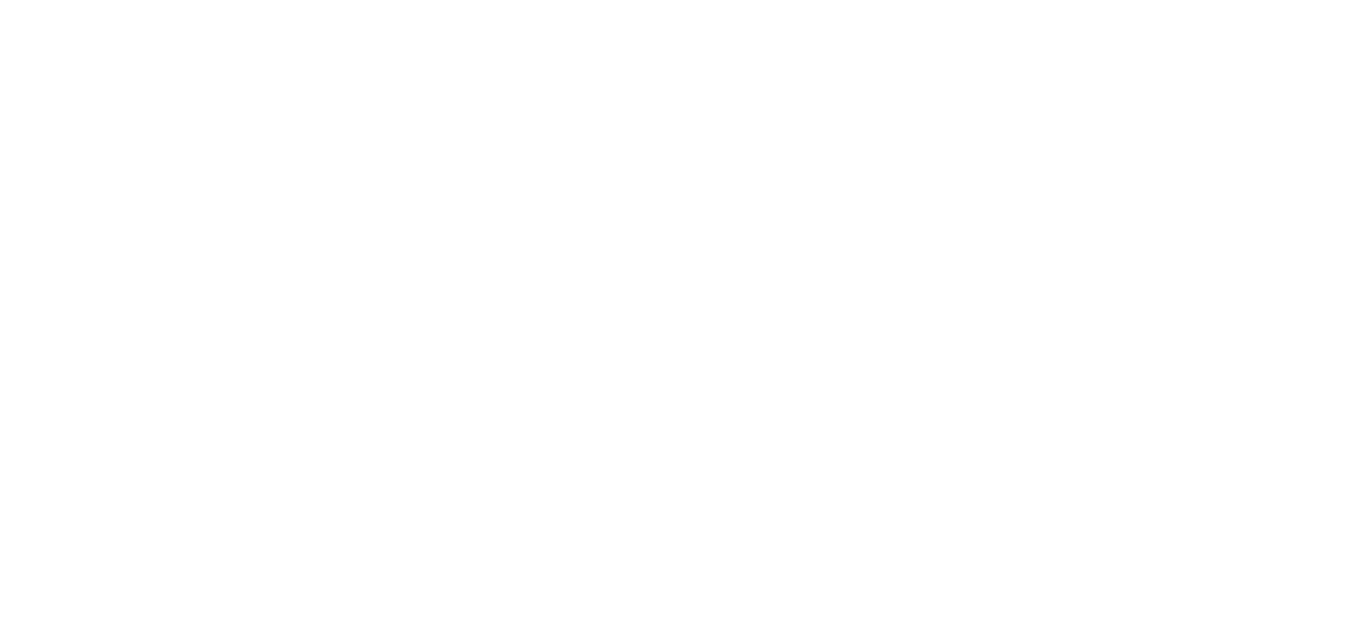scroll, scrollTop: 0, scrollLeft: 0, axis: both 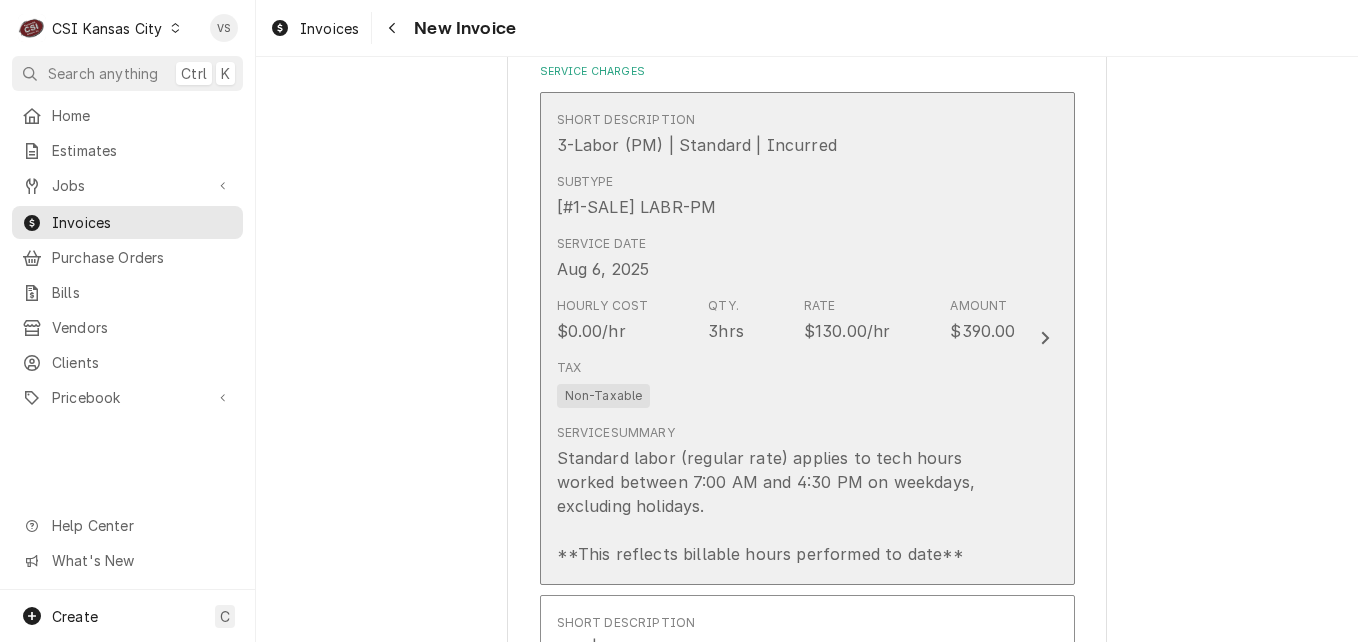 click on "Tax Non-Taxable" at bounding box center (786, 383) 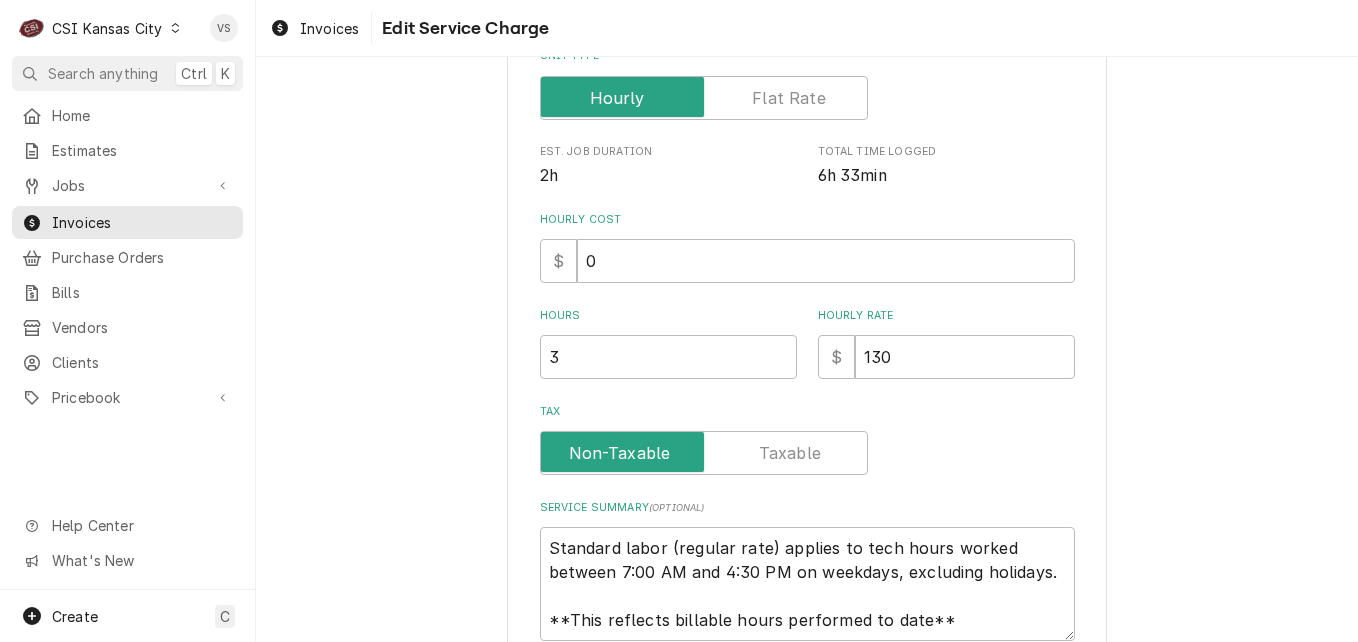 scroll, scrollTop: 500, scrollLeft: 0, axis: vertical 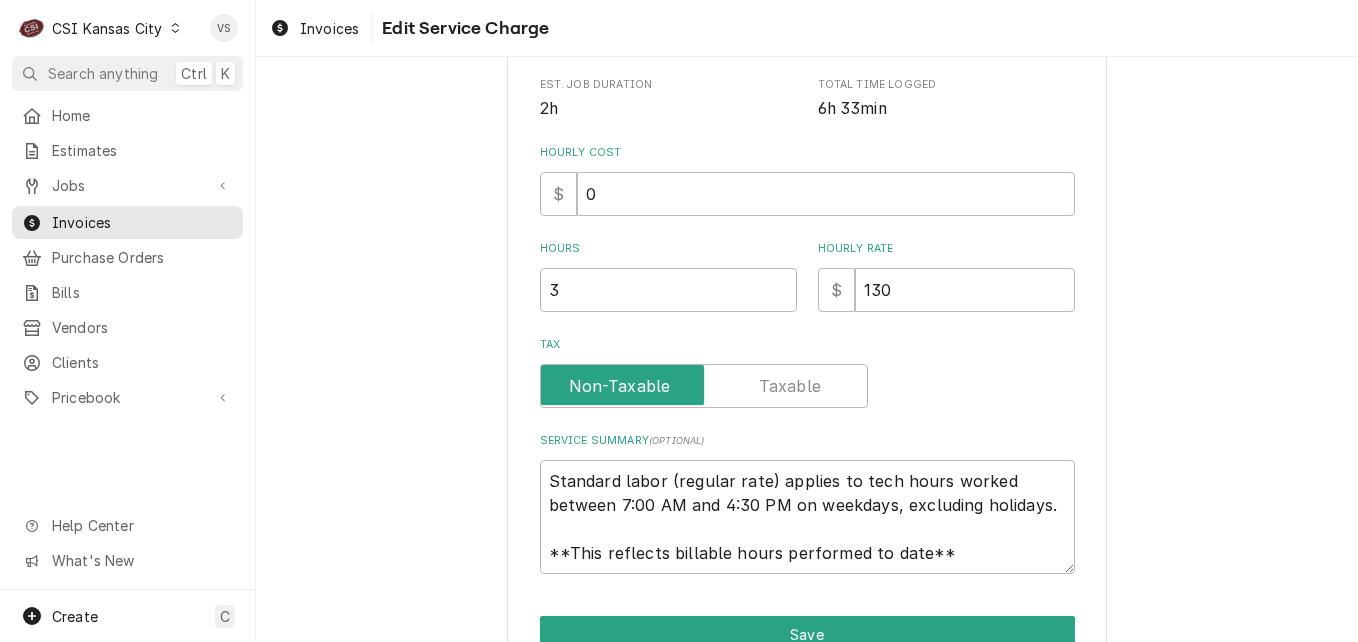 drag, startPoint x: 566, startPoint y: 593, endPoint x: 556, endPoint y: 564, distance: 30.675724 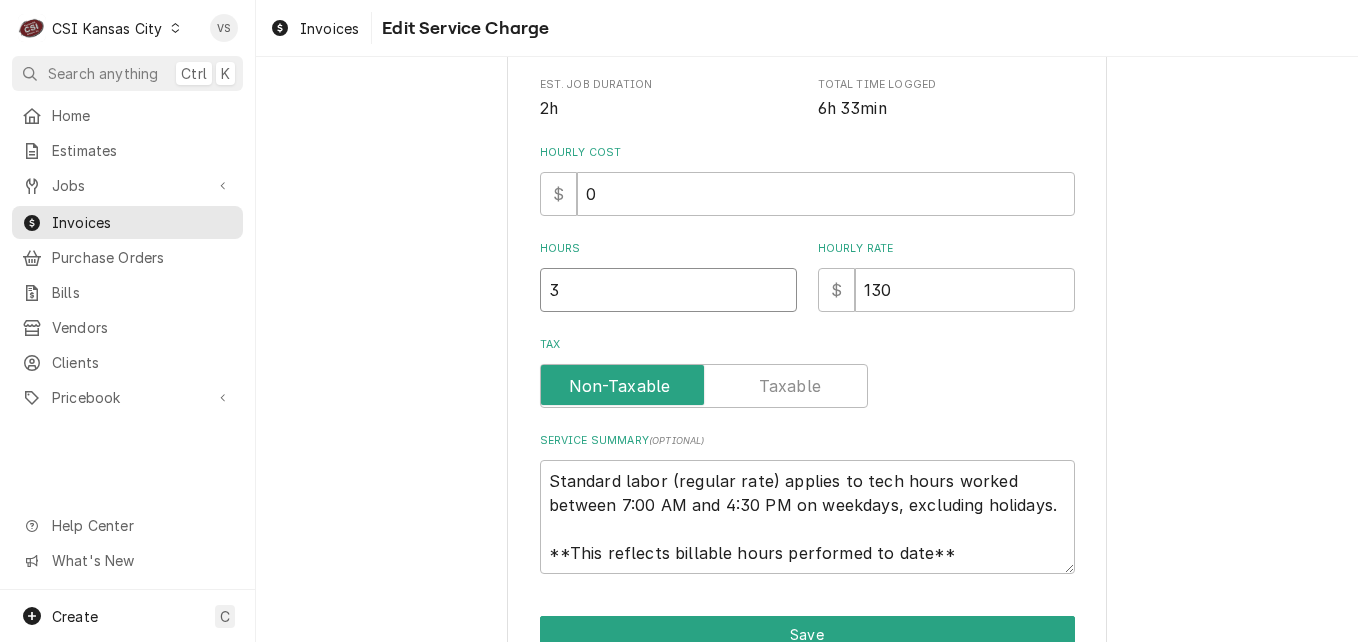 drag, startPoint x: 557, startPoint y: 285, endPoint x: 528, endPoint y: 286, distance: 29.017237 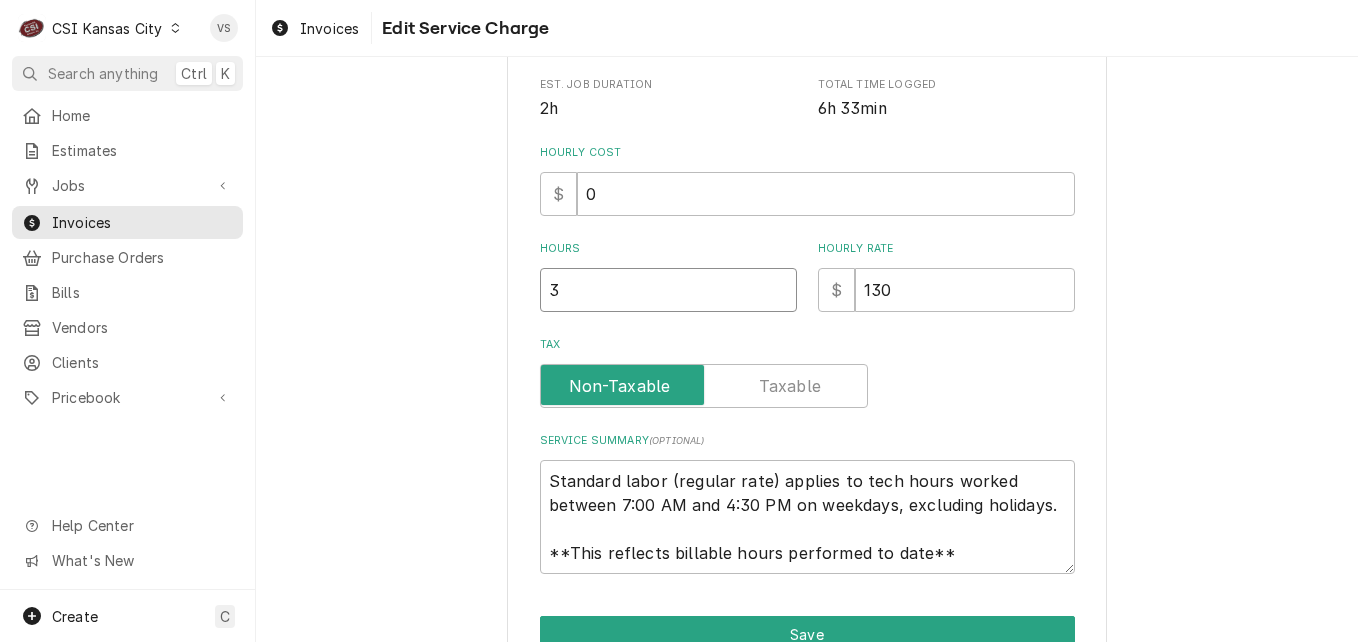 type on "x" 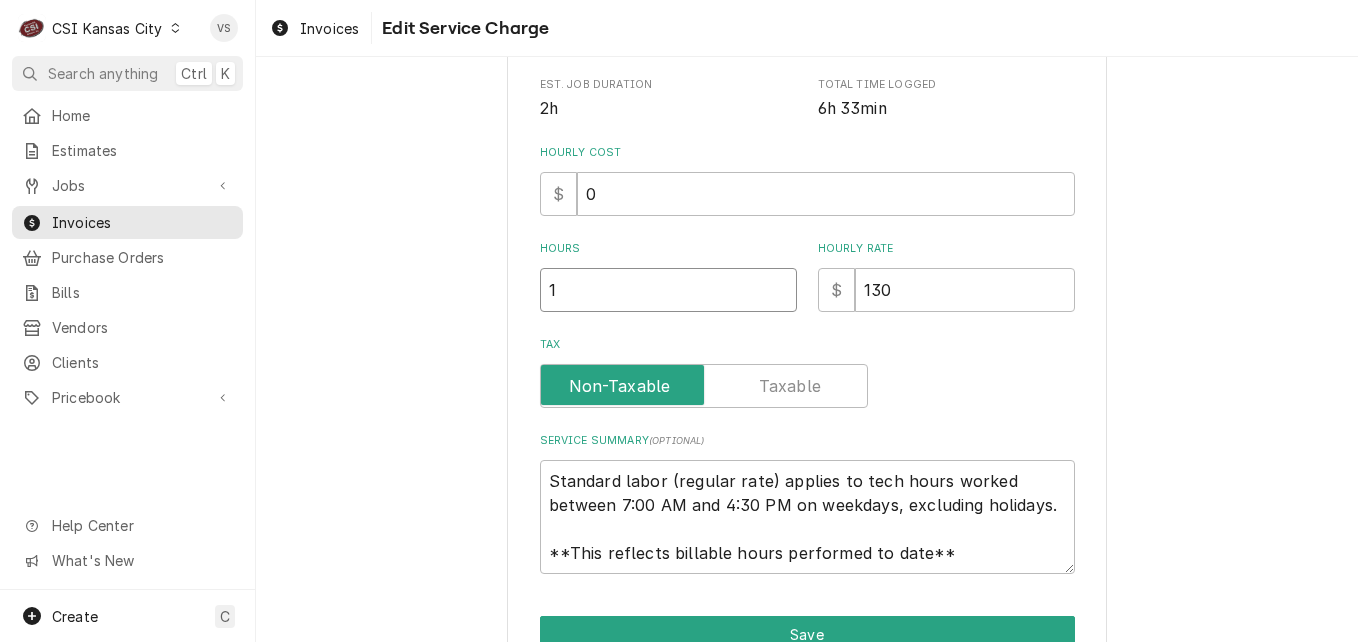 type on "1" 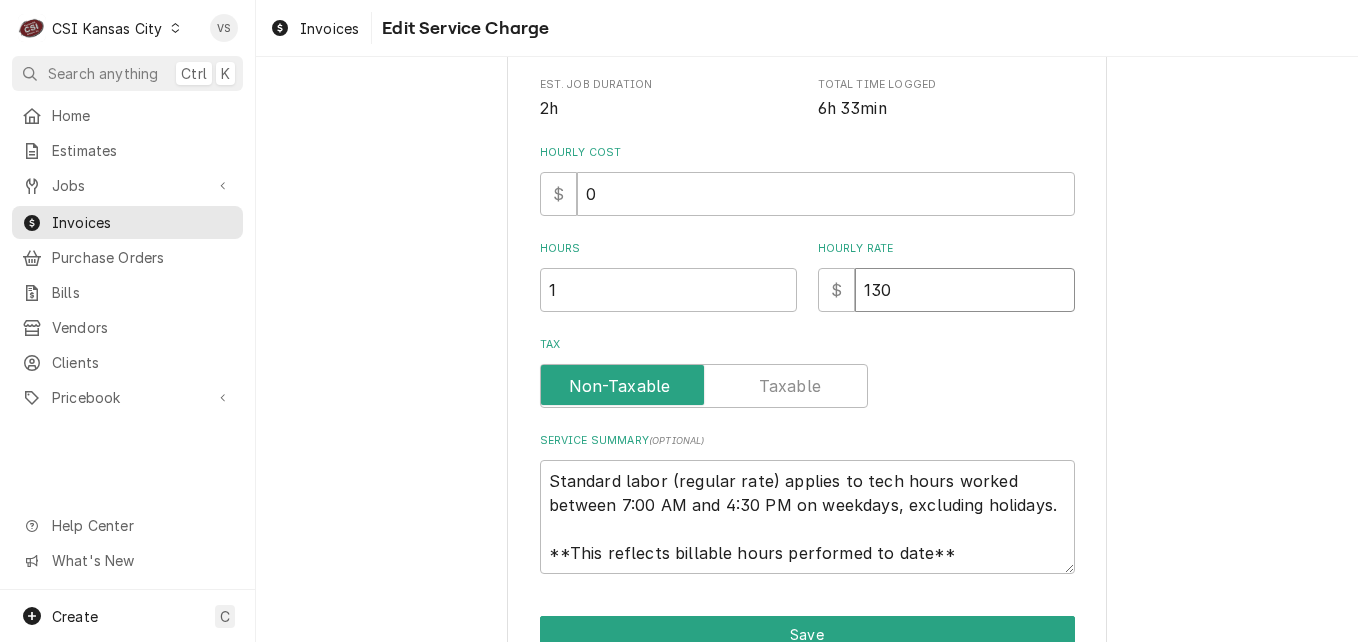 type on "x" 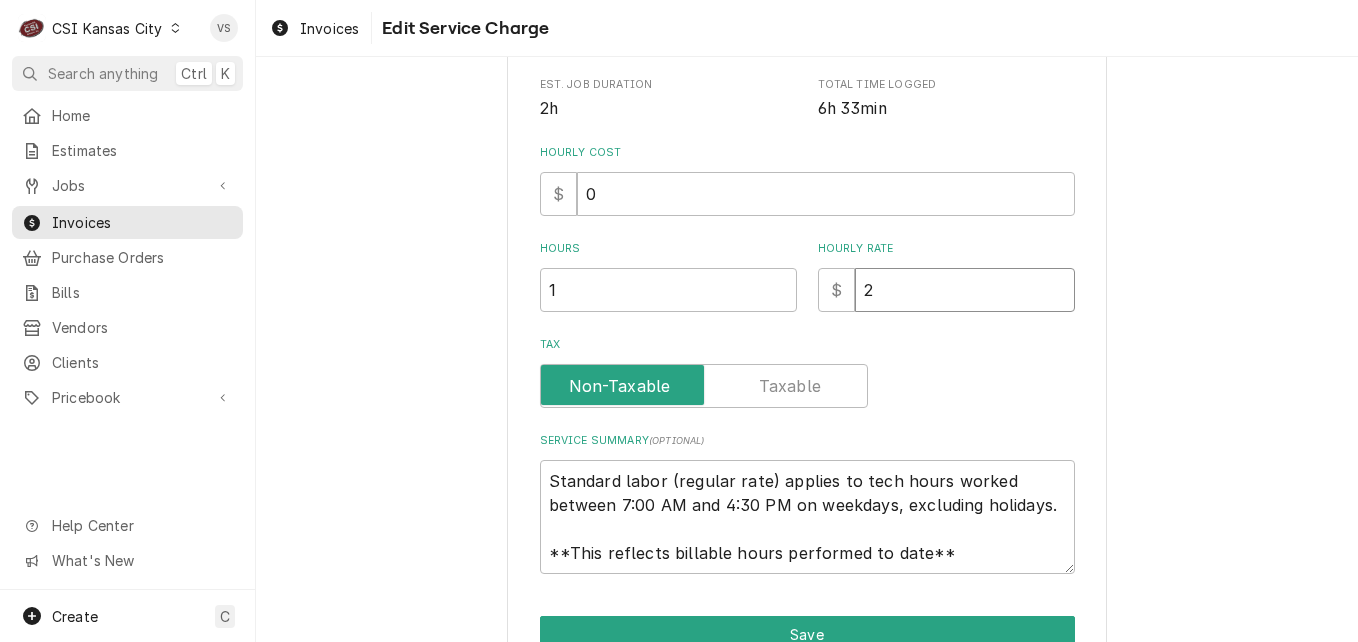 type on "x" 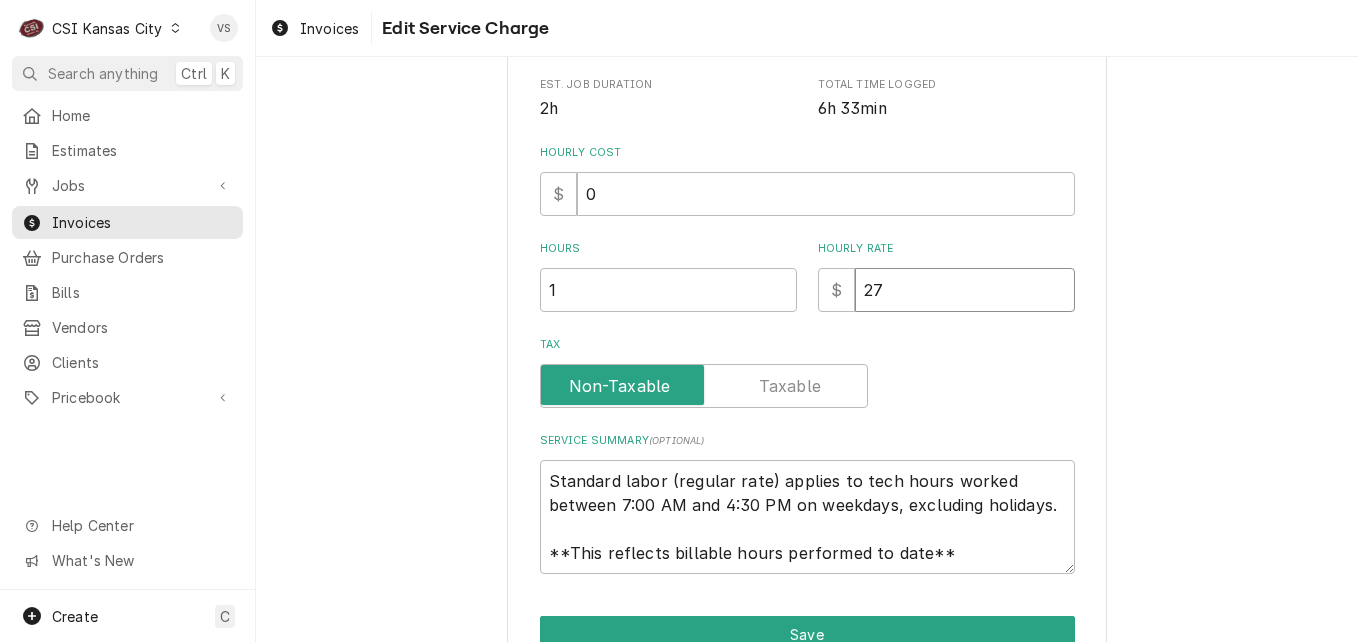 type on "x" 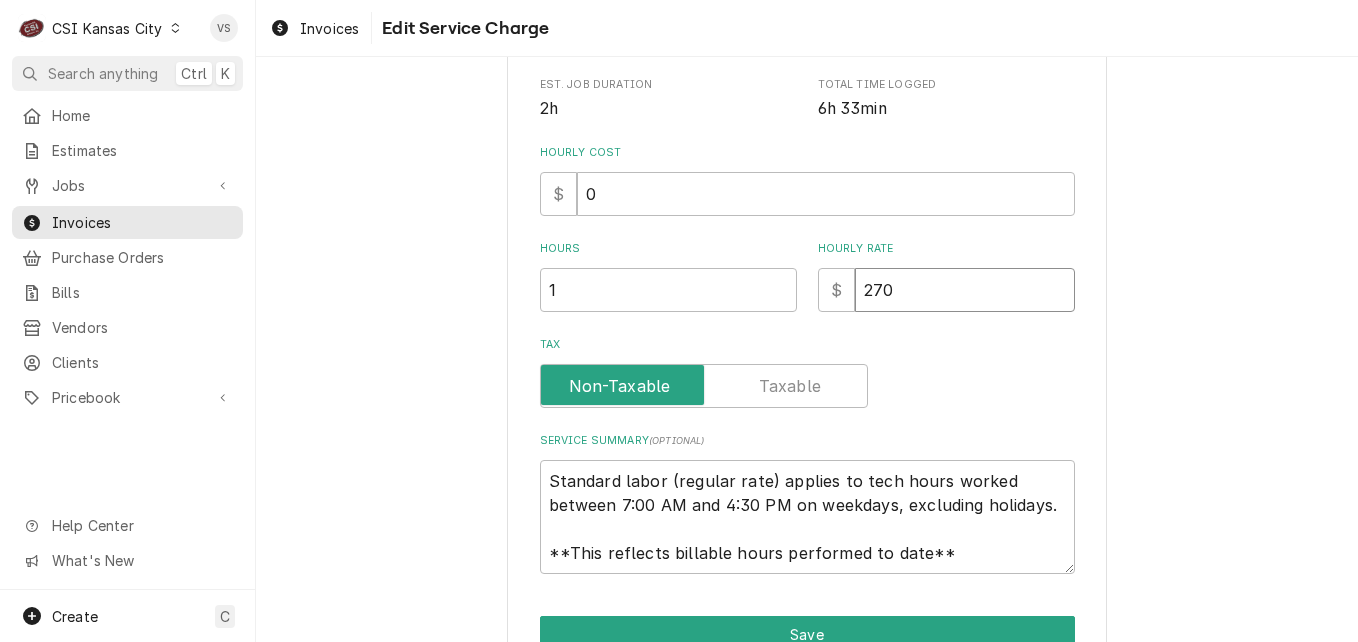 type on "x" 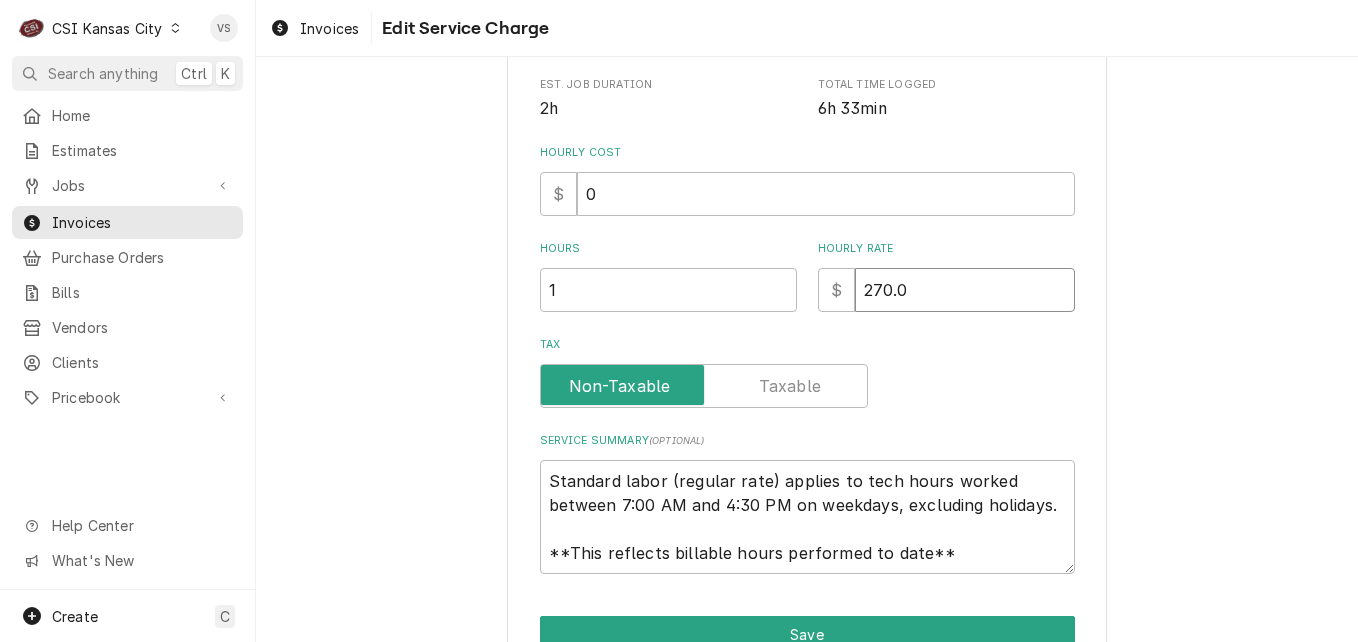 type on "x" 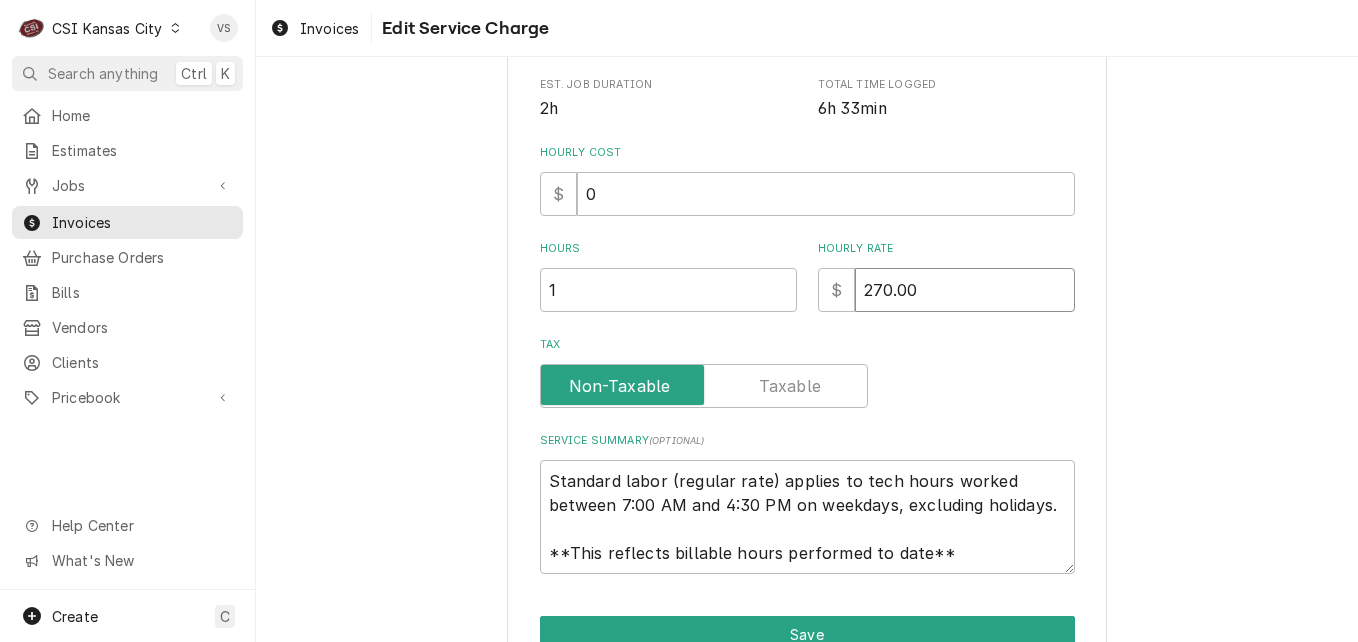 type on "270.00" 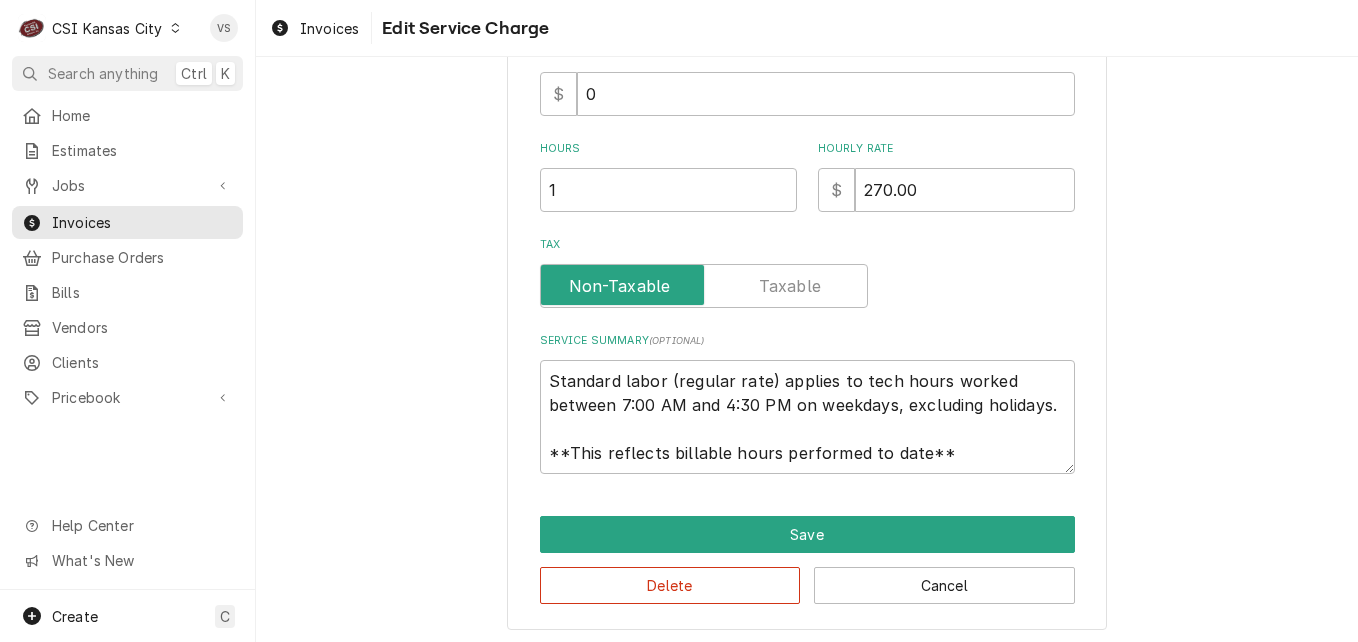 scroll, scrollTop: 605, scrollLeft: 0, axis: vertical 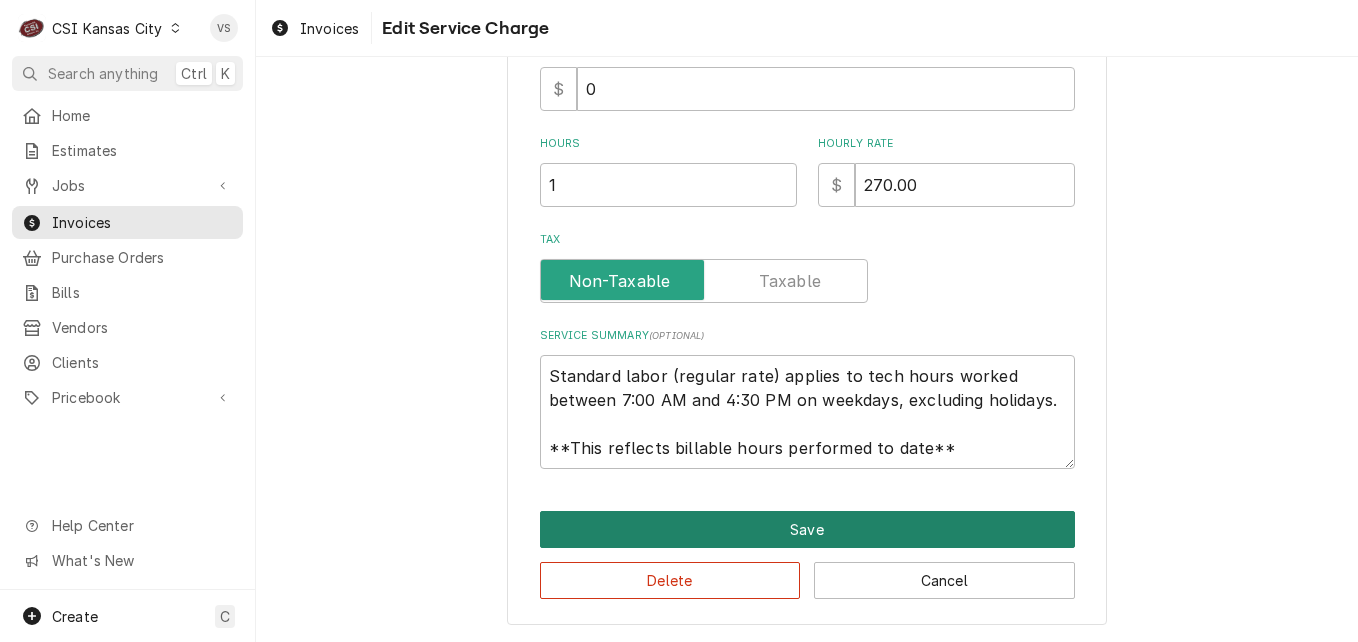 click on "Save" at bounding box center (807, 529) 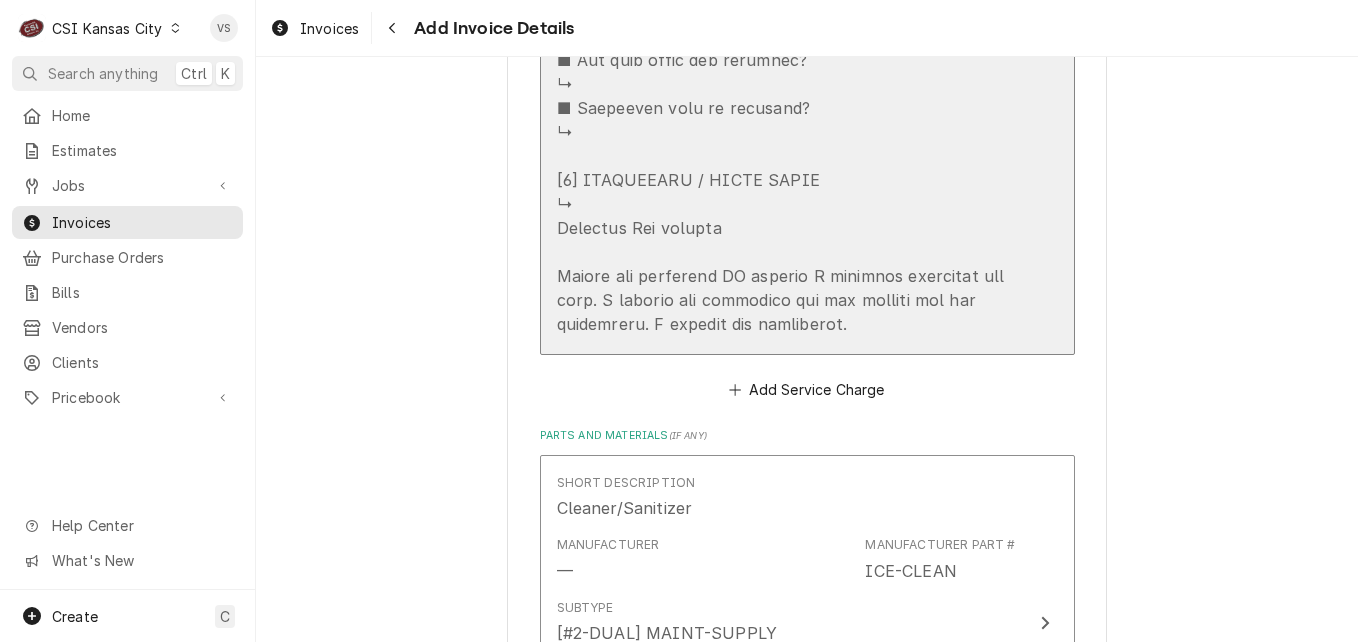scroll, scrollTop: 3976, scrollLeft: 0, axis: vertical 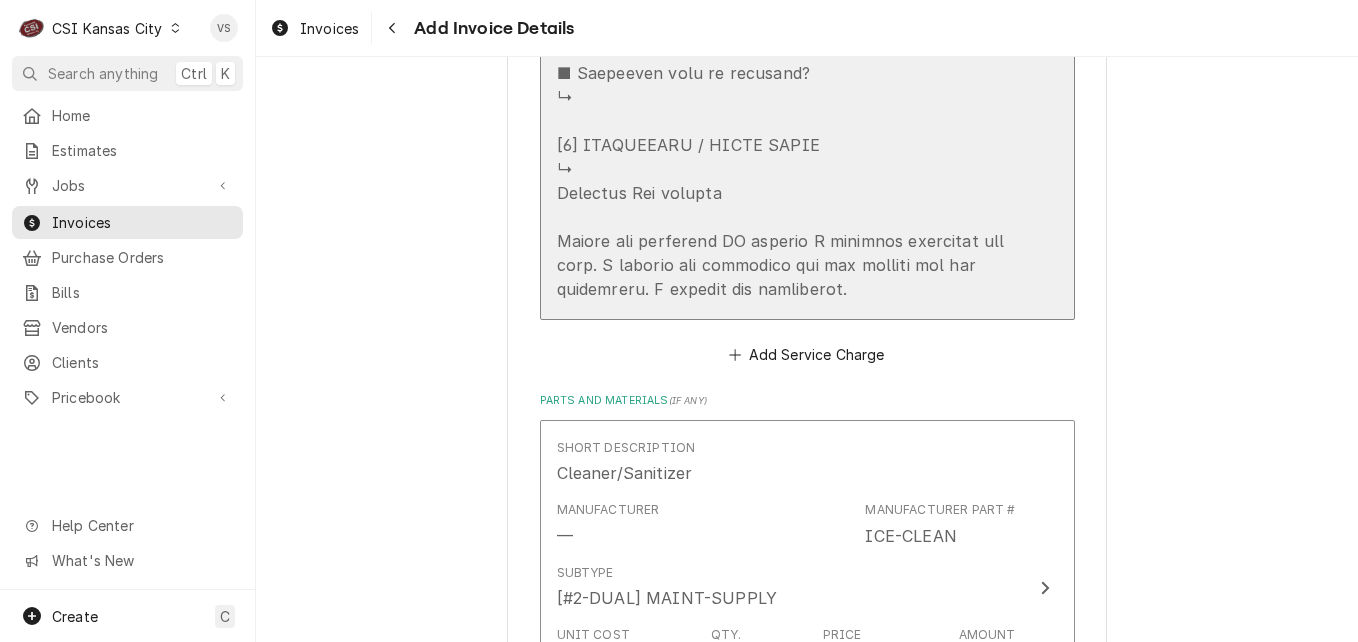 drag, startPoint x: 554, startPoint y: 244, endPoint x: 600, endPoint y: 243, distance: 46.010868 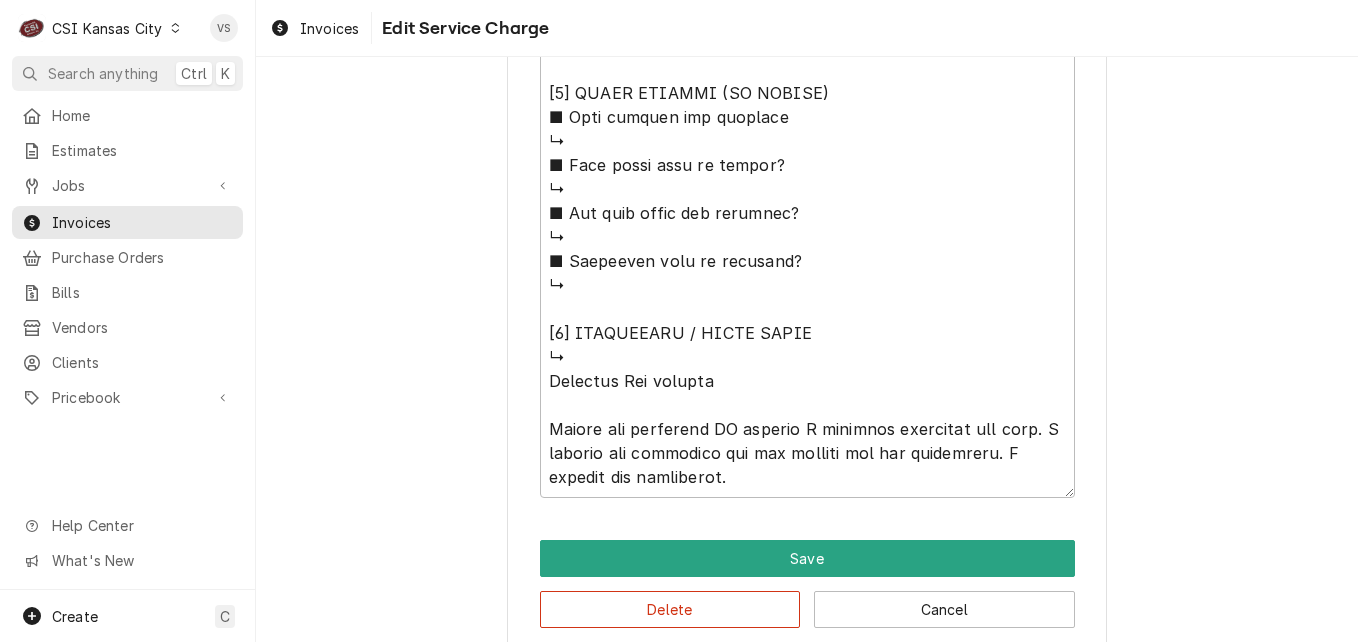 scroll, scrollTop: 1637, scrollLeft: 0, axis: vertical 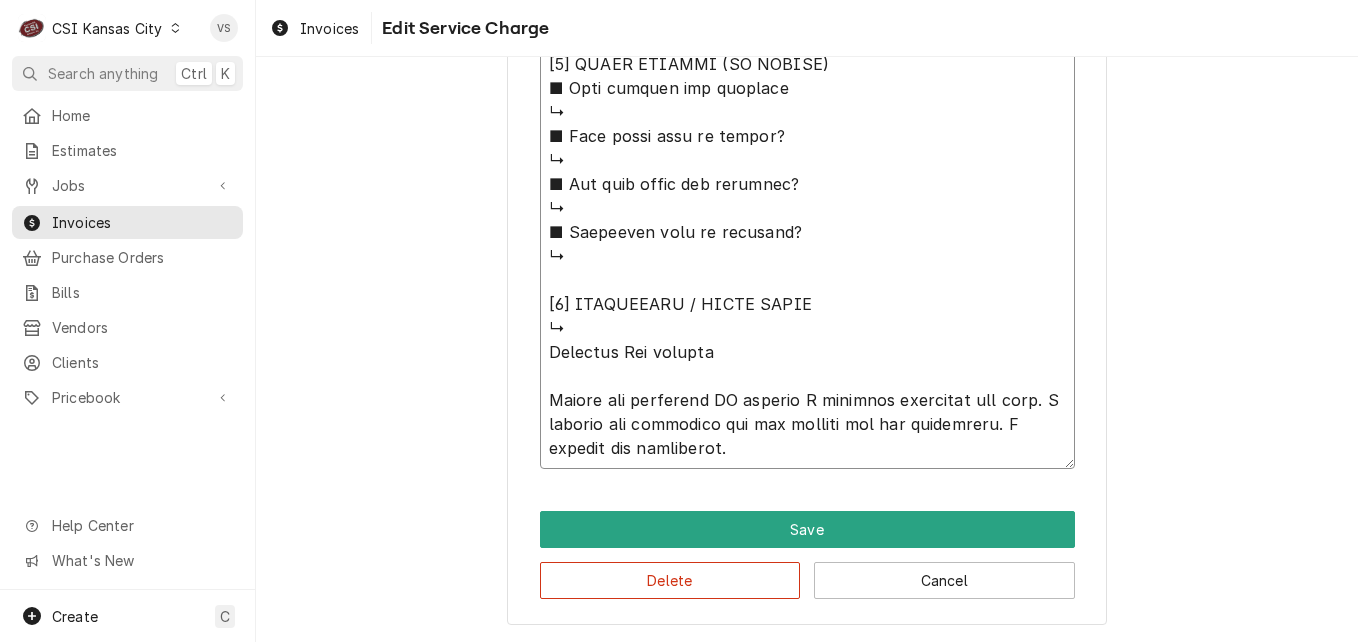 drag, startPoint x: 542, startPoint y: 399, endPoint x: 1032, endPoint y: 449, distance: 492.5444 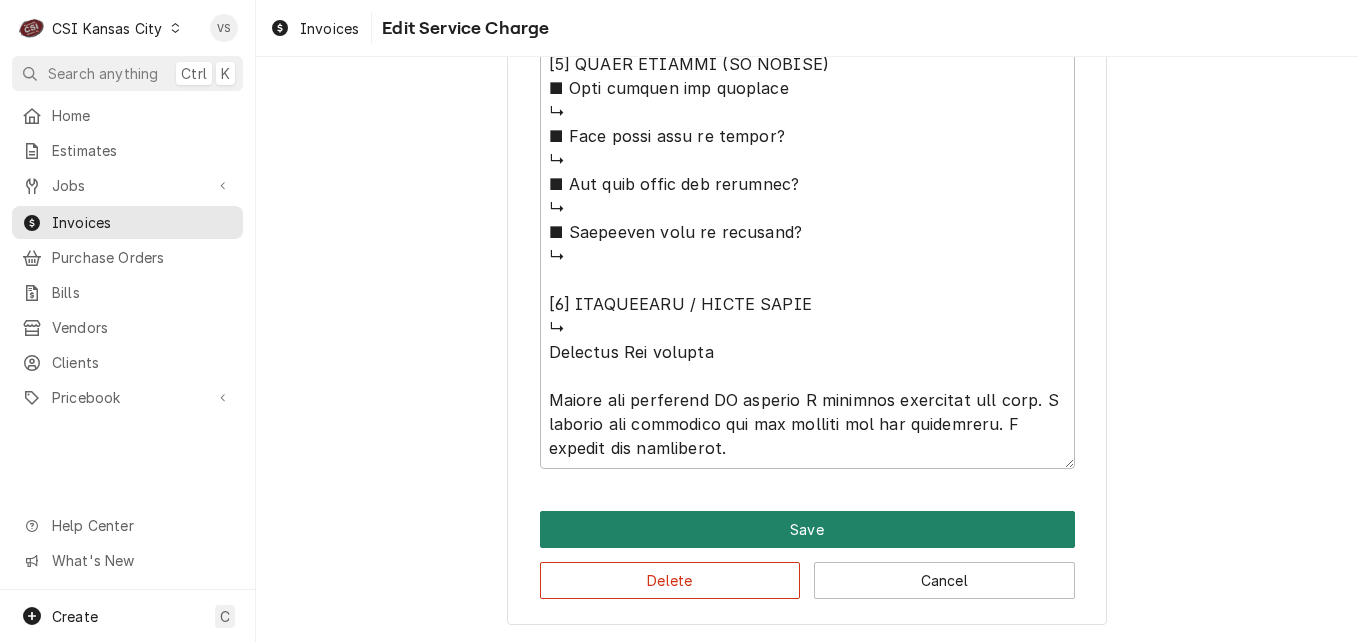 click on "Save" at bounding box center (807, 529) 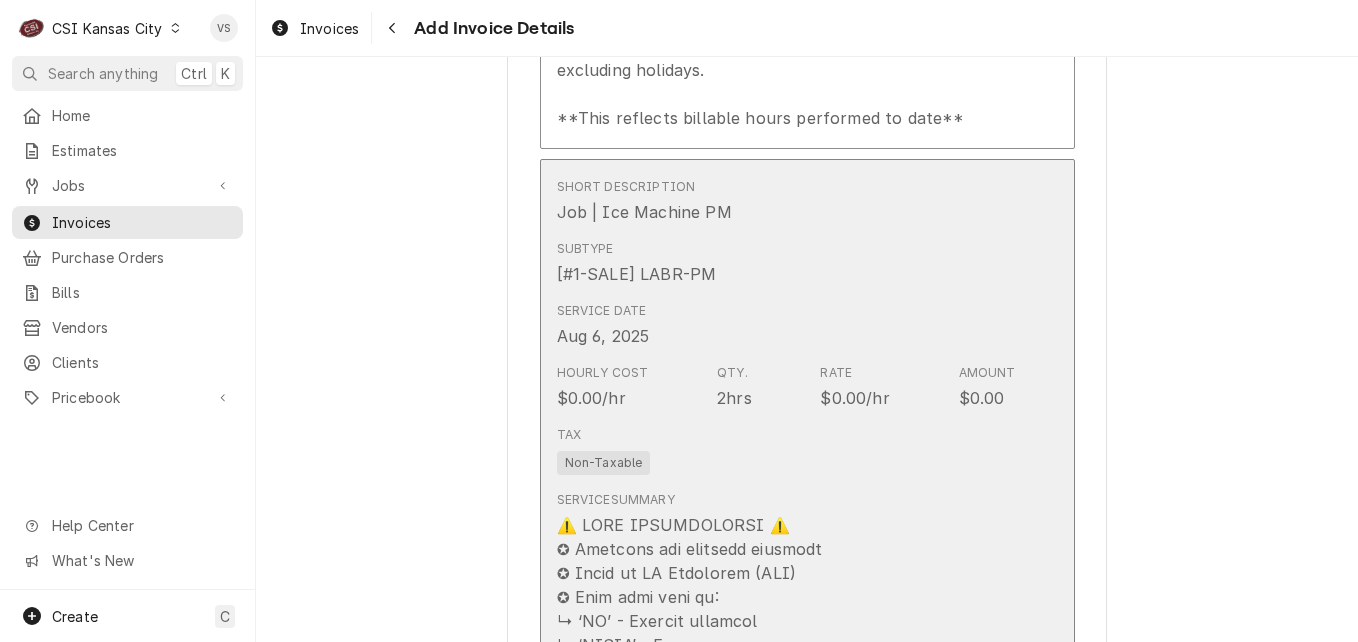 scroll, scrollTop: 2477, scrollLeft: 0, axis: vertical 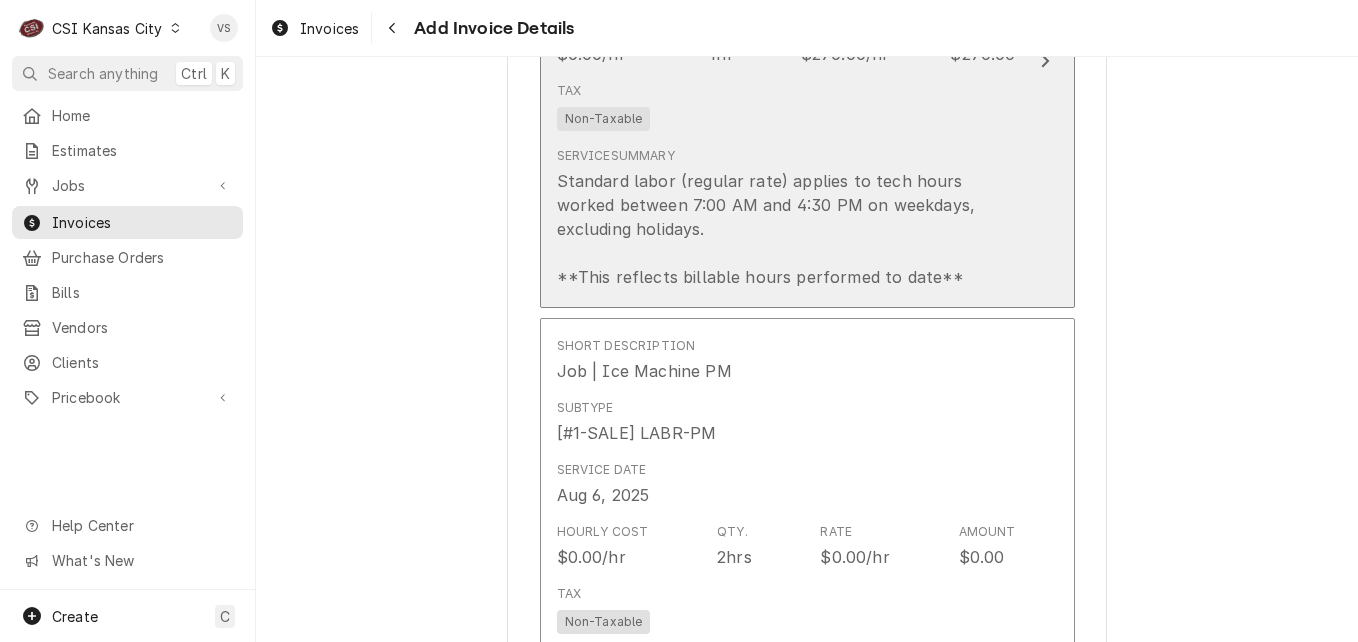 click on "Service  Summary Standard labor (regular rate) applies to tech hours worked between 7:00 AM and 4:30 PM on weekdays, excluding holidays.
**This reflects billable hours performed to date**" at bounding box center [786, 218] 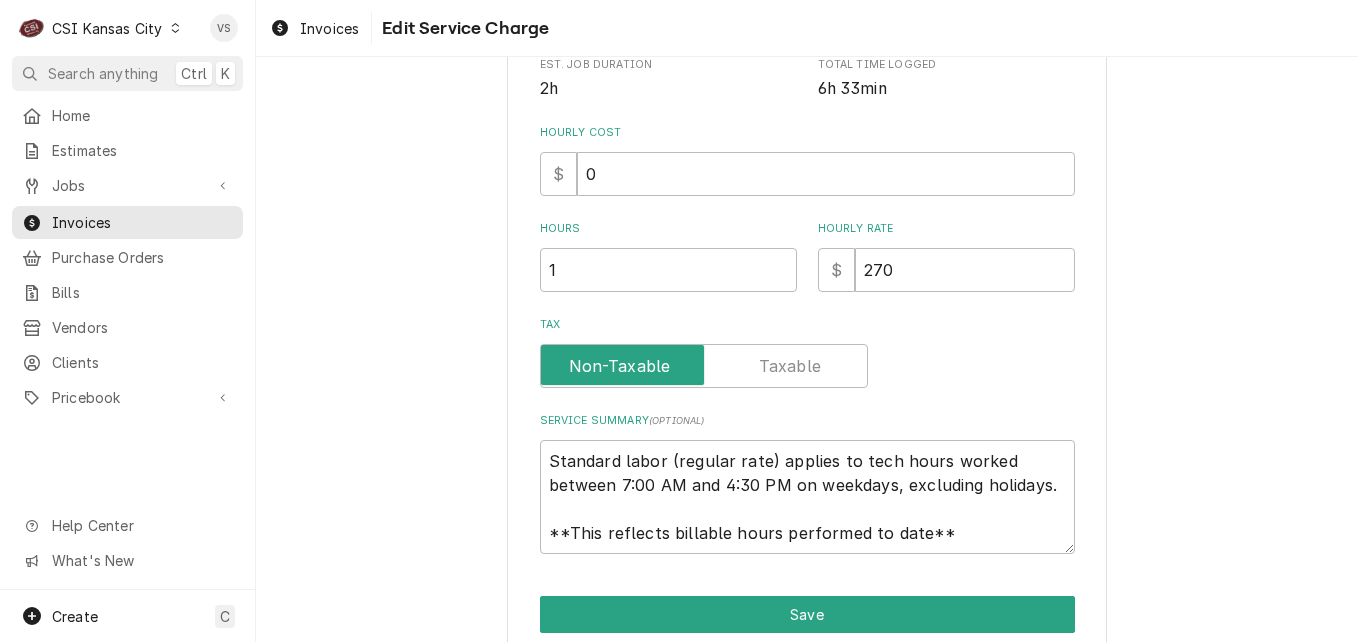 scroll, scrollTop: 0, scrollLeft: 0, axis: both 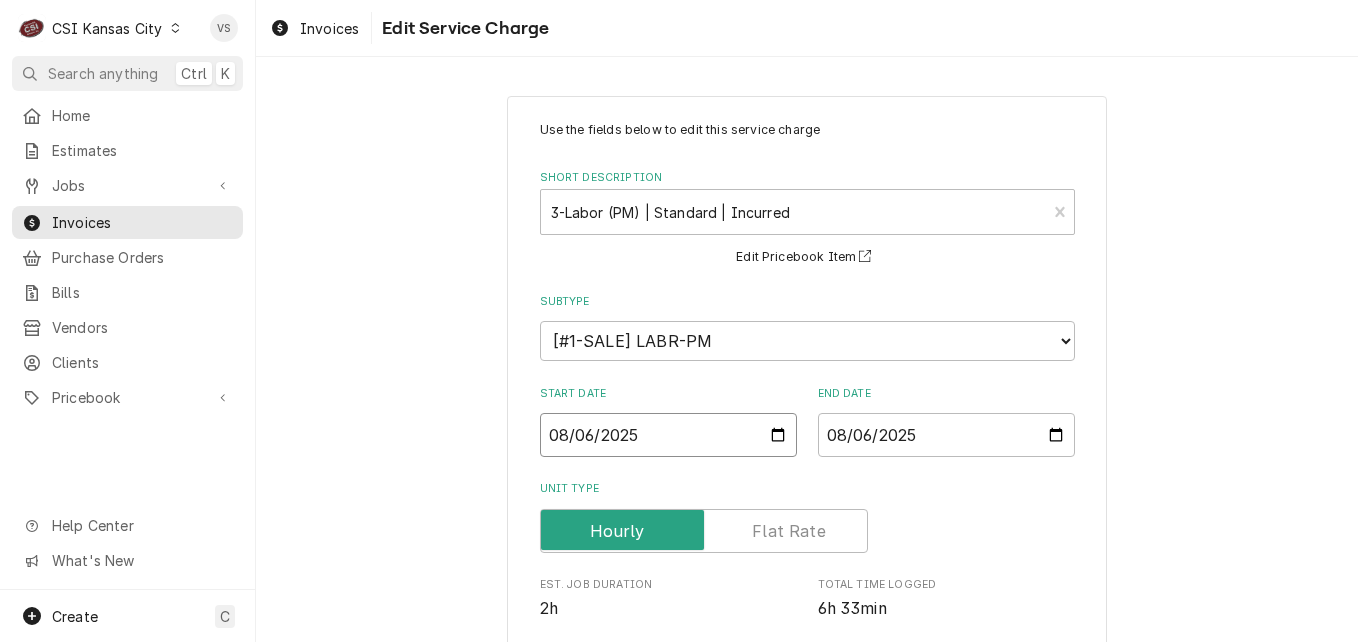 drag, startPoint x: 537, startPoint y: 421, endPoint x: 550, endPoint y: 420, distance: 13.038404 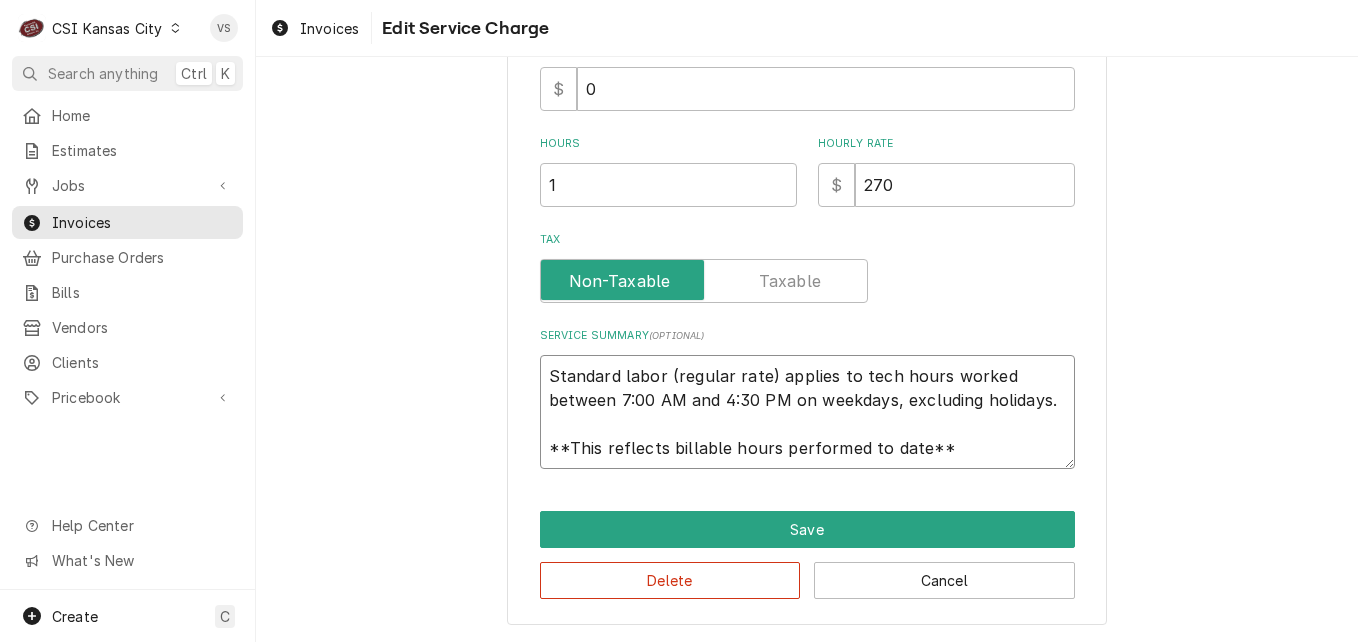 scroll, scrollTop: 24, scrollLeft: 0, axis: vertical 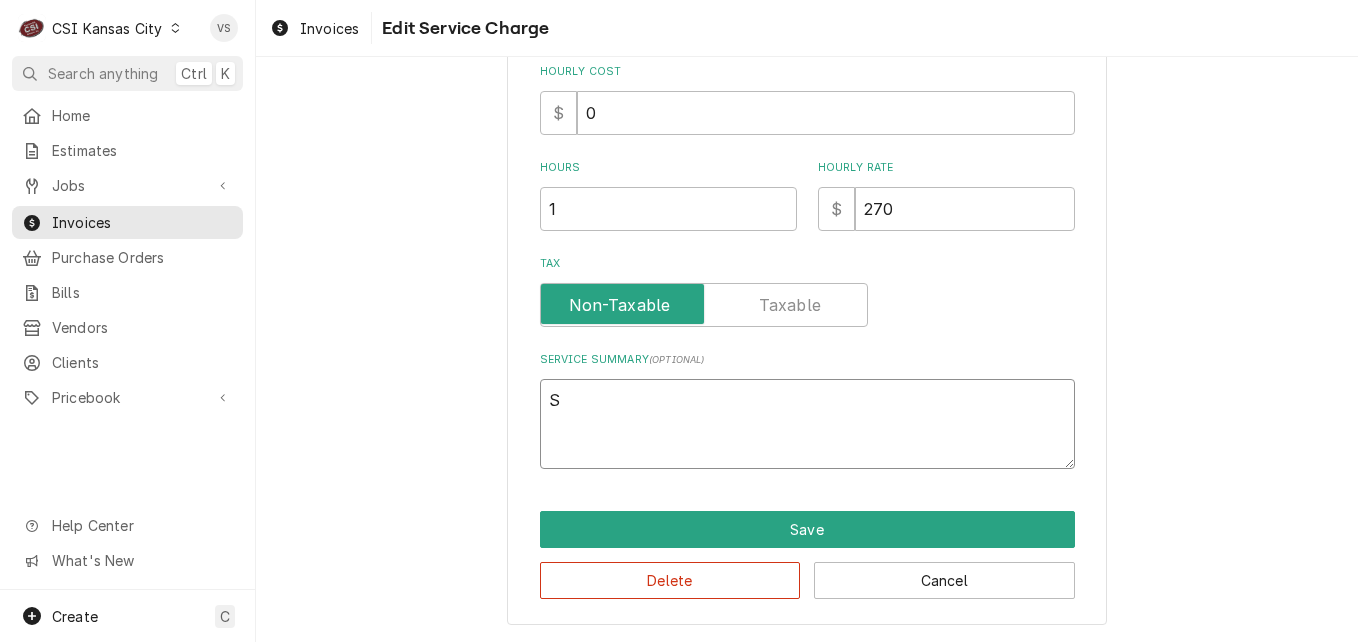 type on "x" 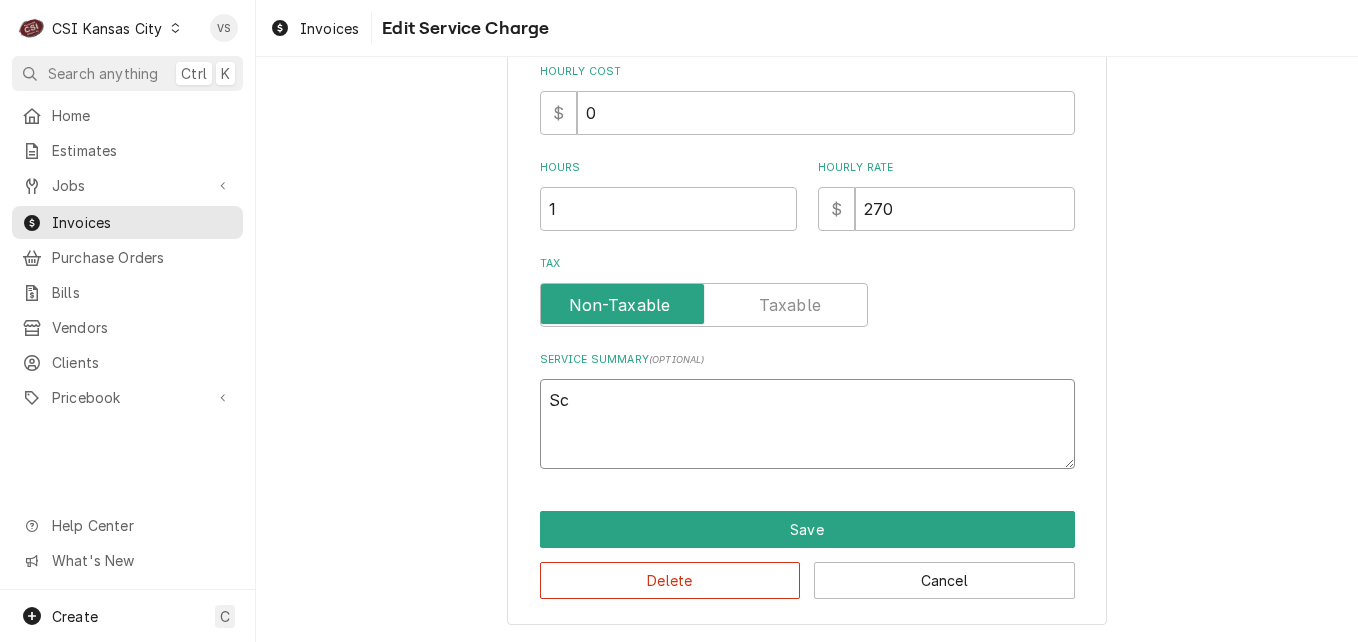 type on "x" 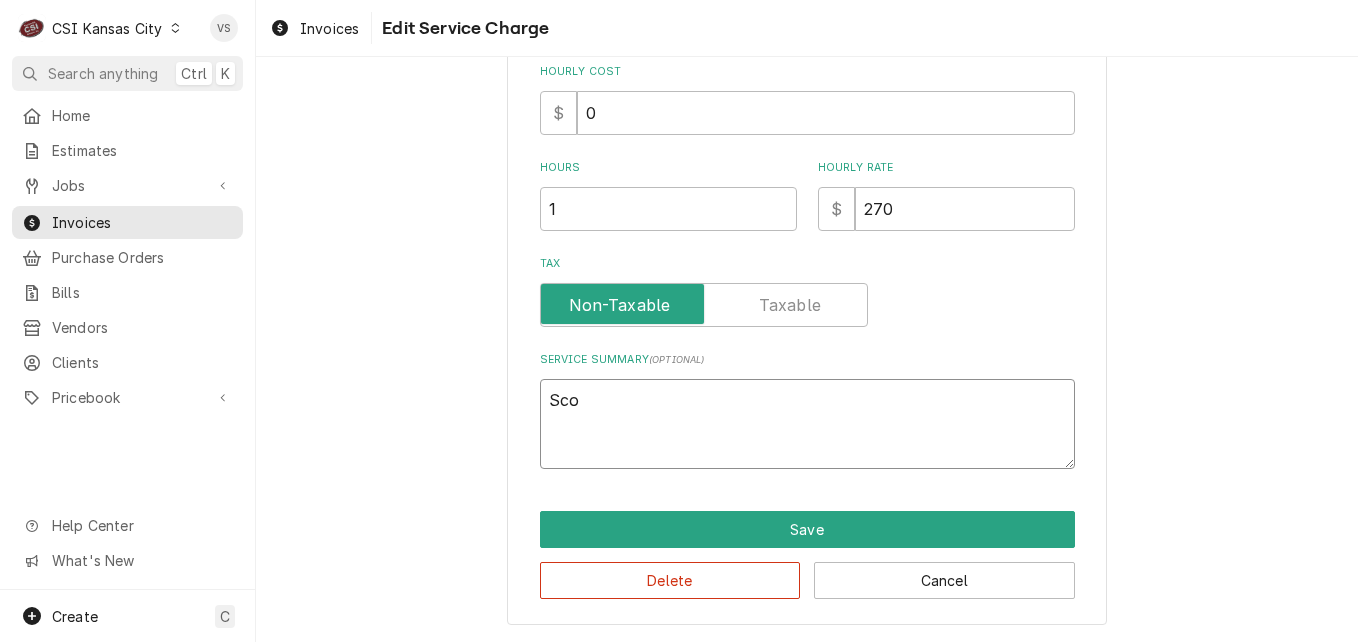 type on "x" 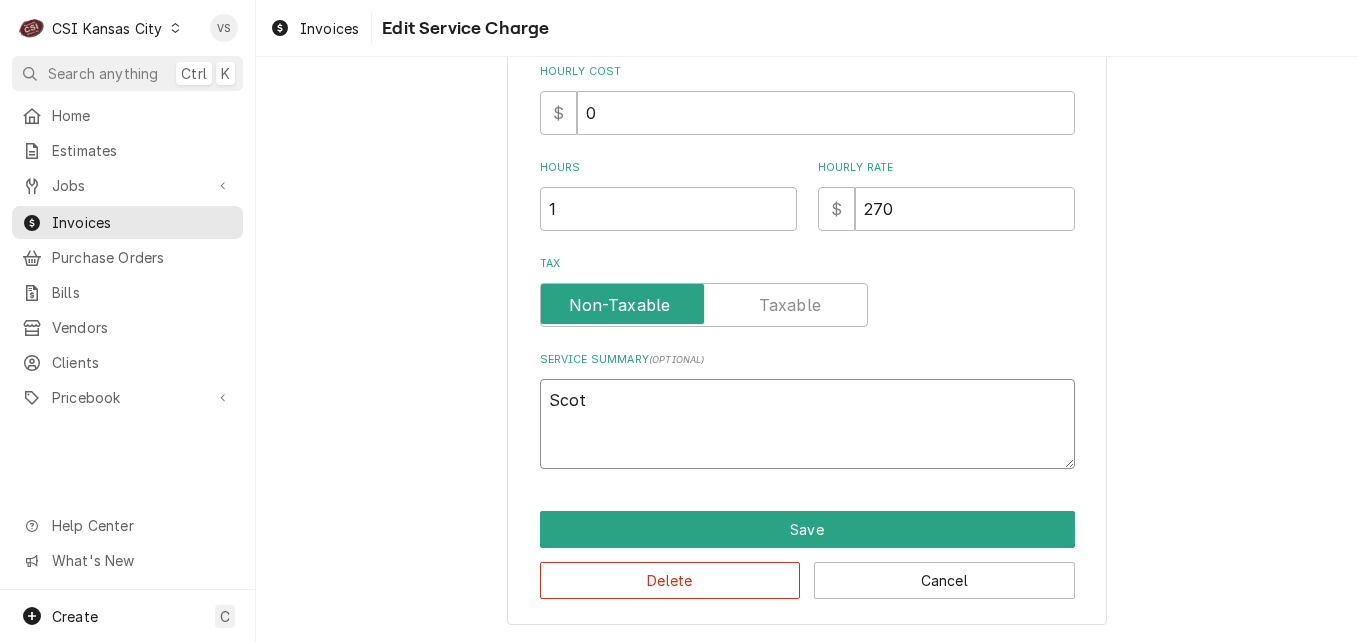 type on "x" 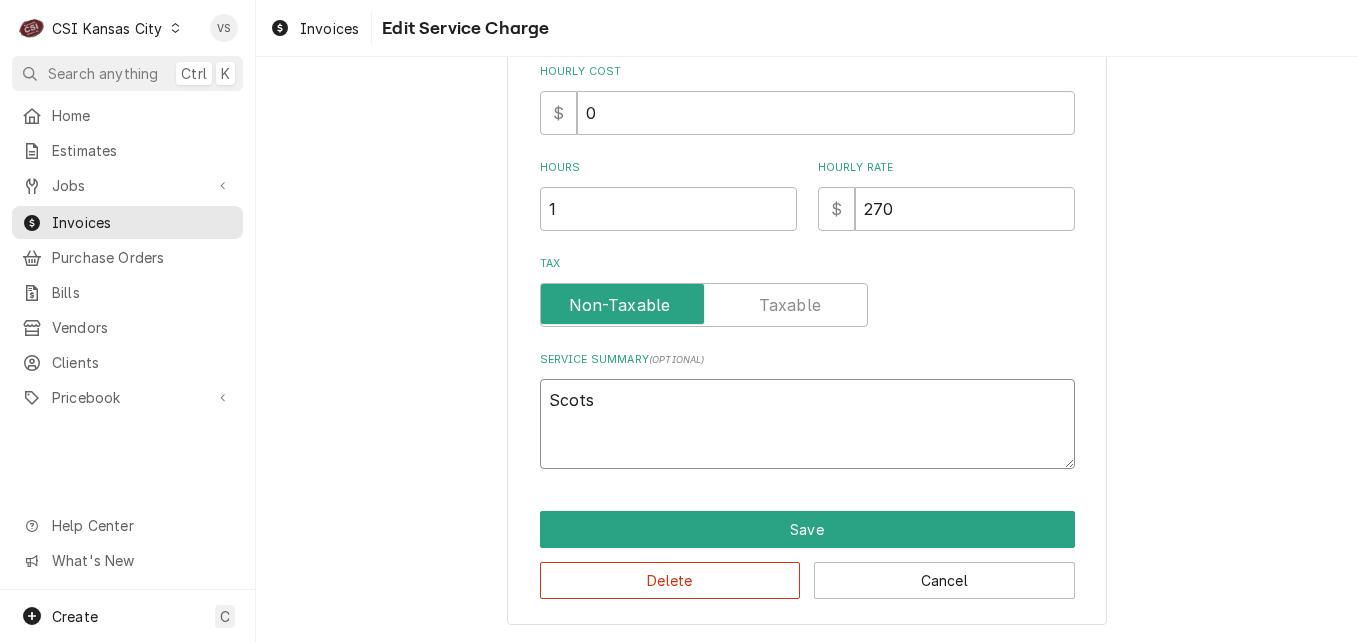 type on "x" 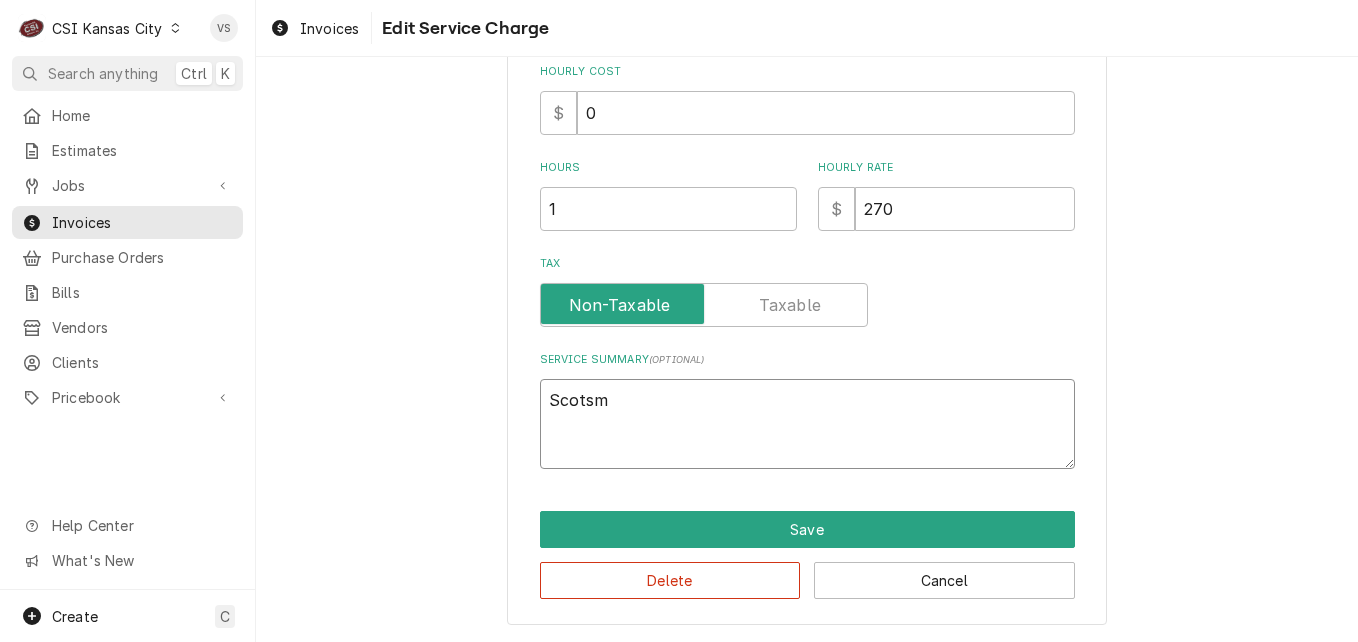 type on "x" 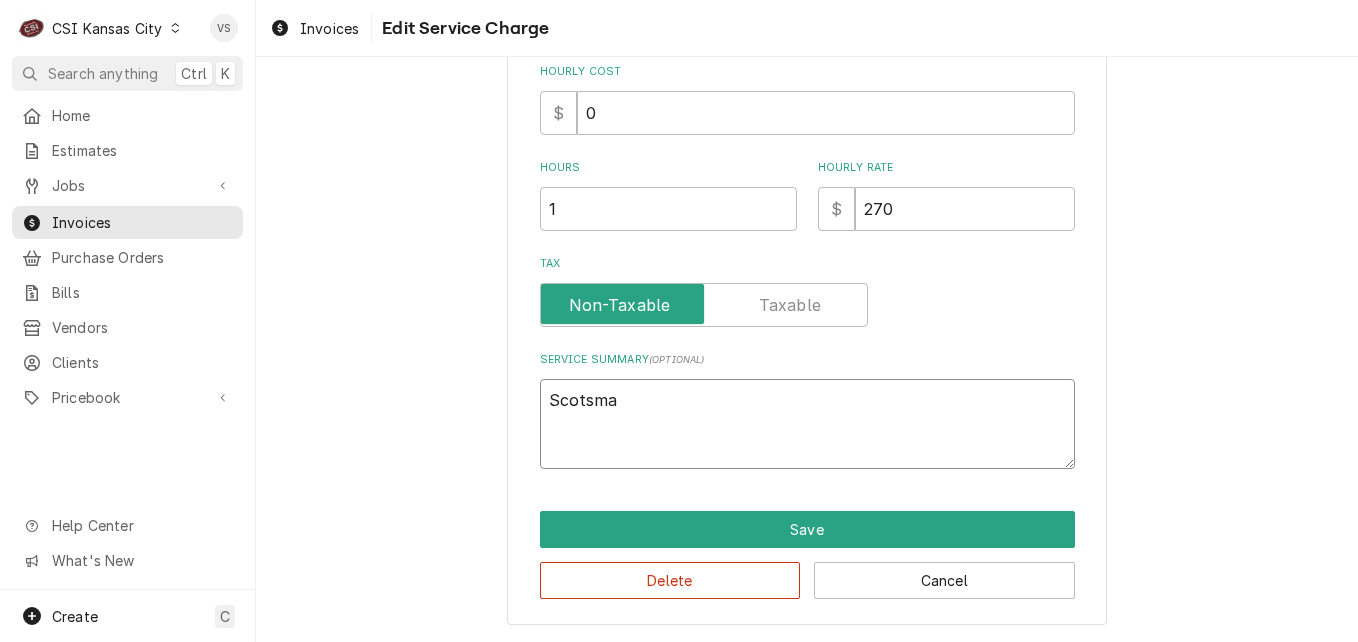 type on "x" 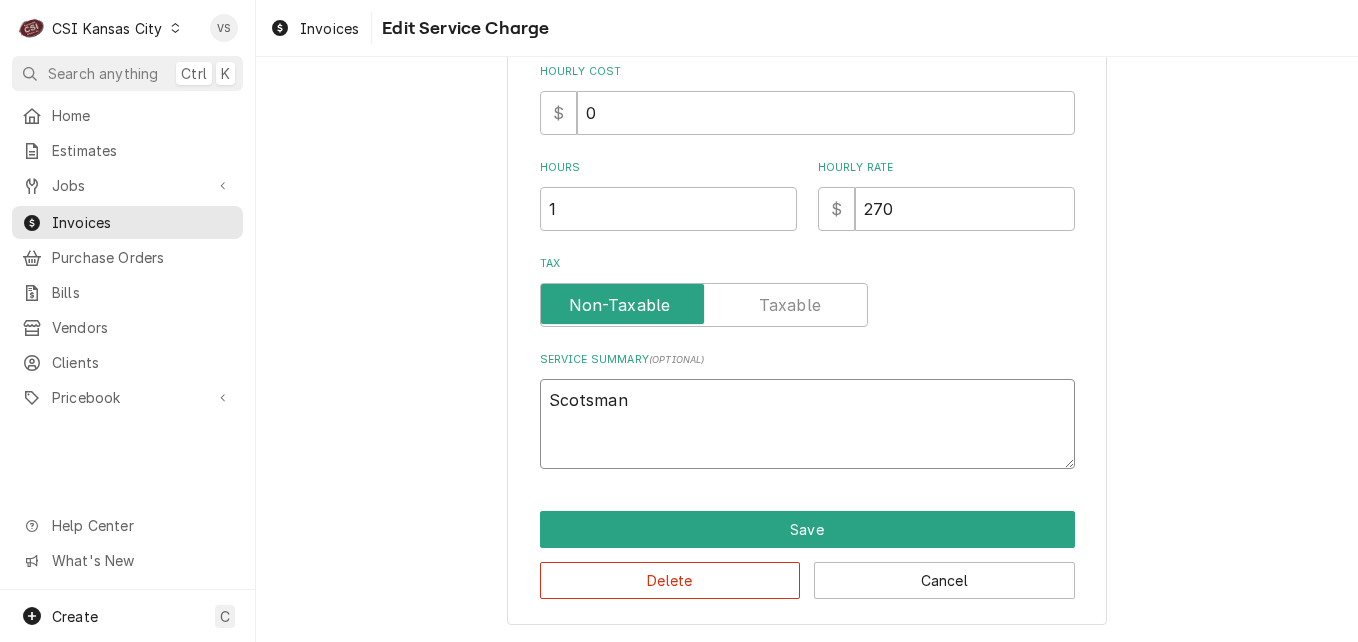 type on "x" 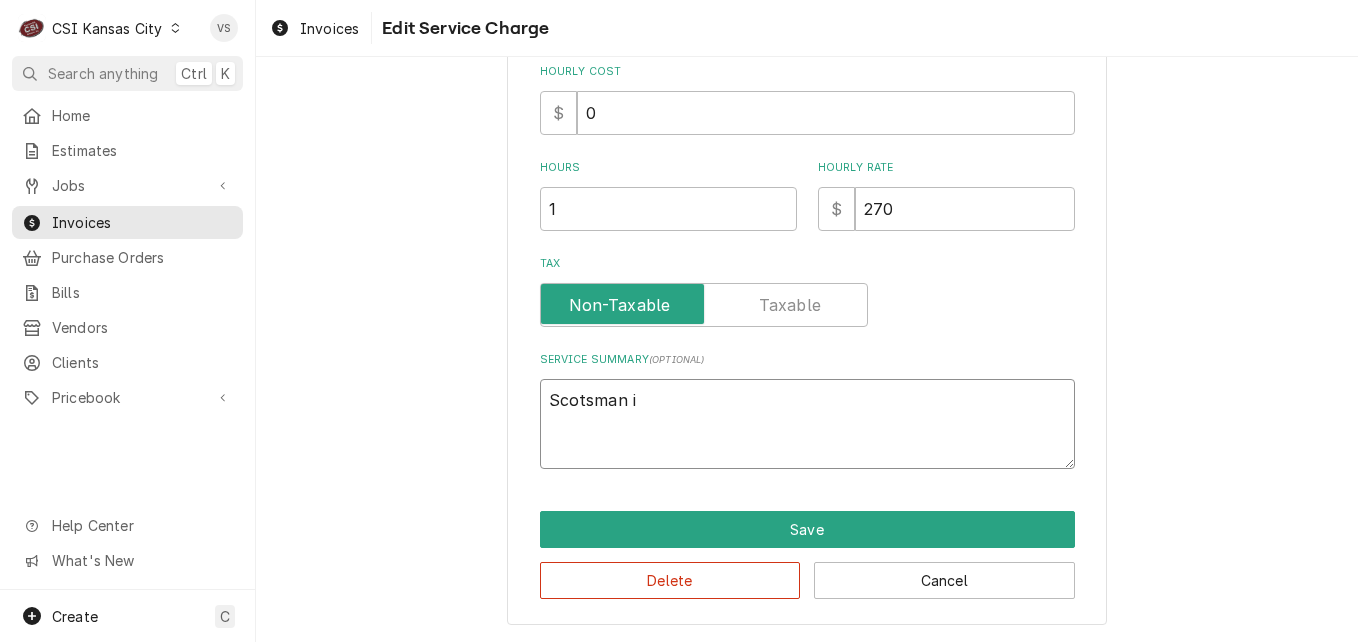 type on "x" 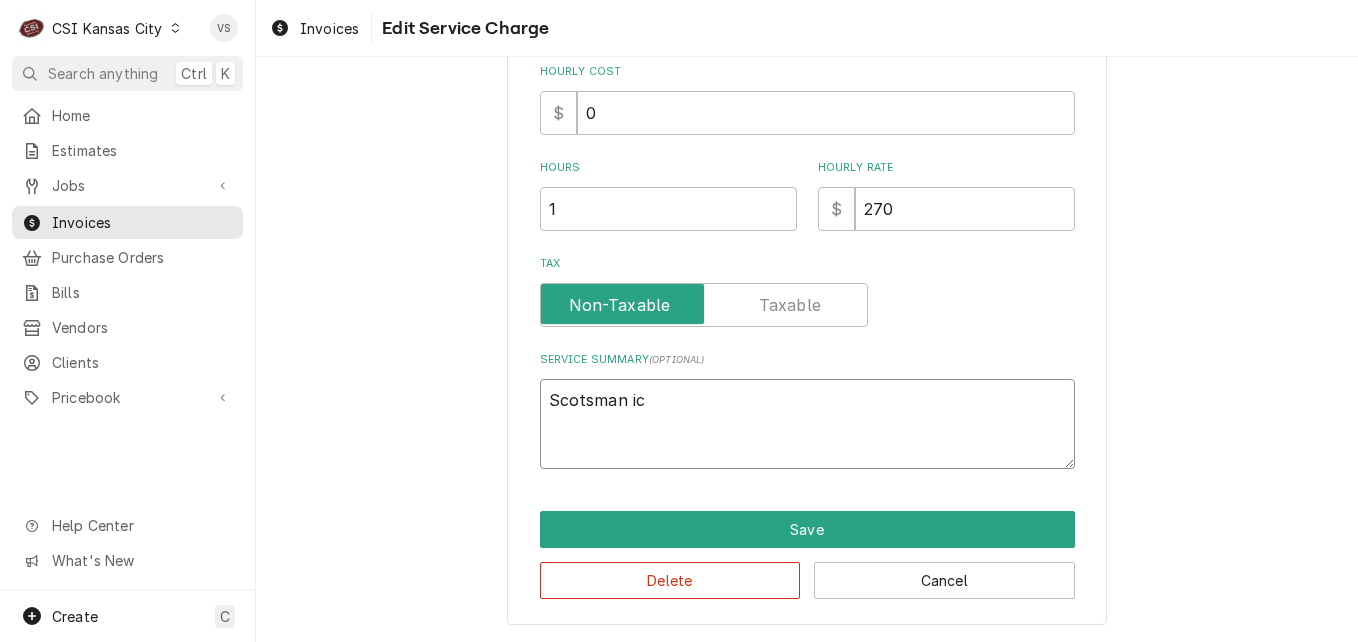 type on "x" 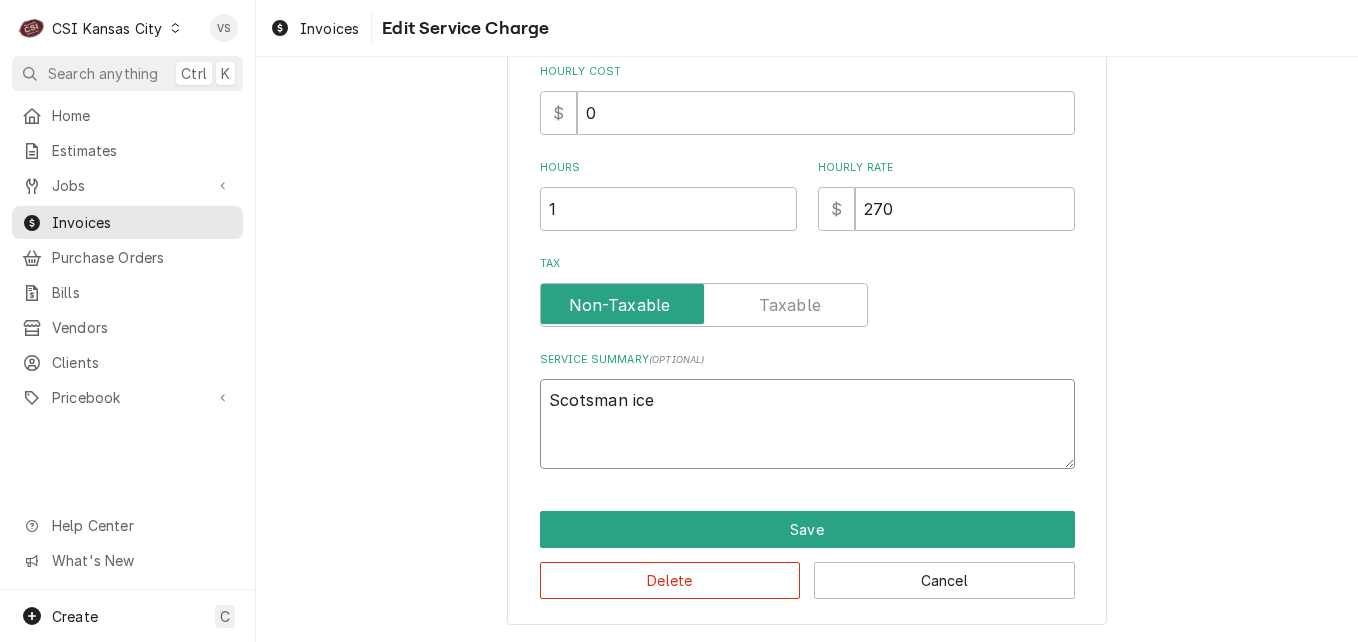 type on "Scotsman ice" 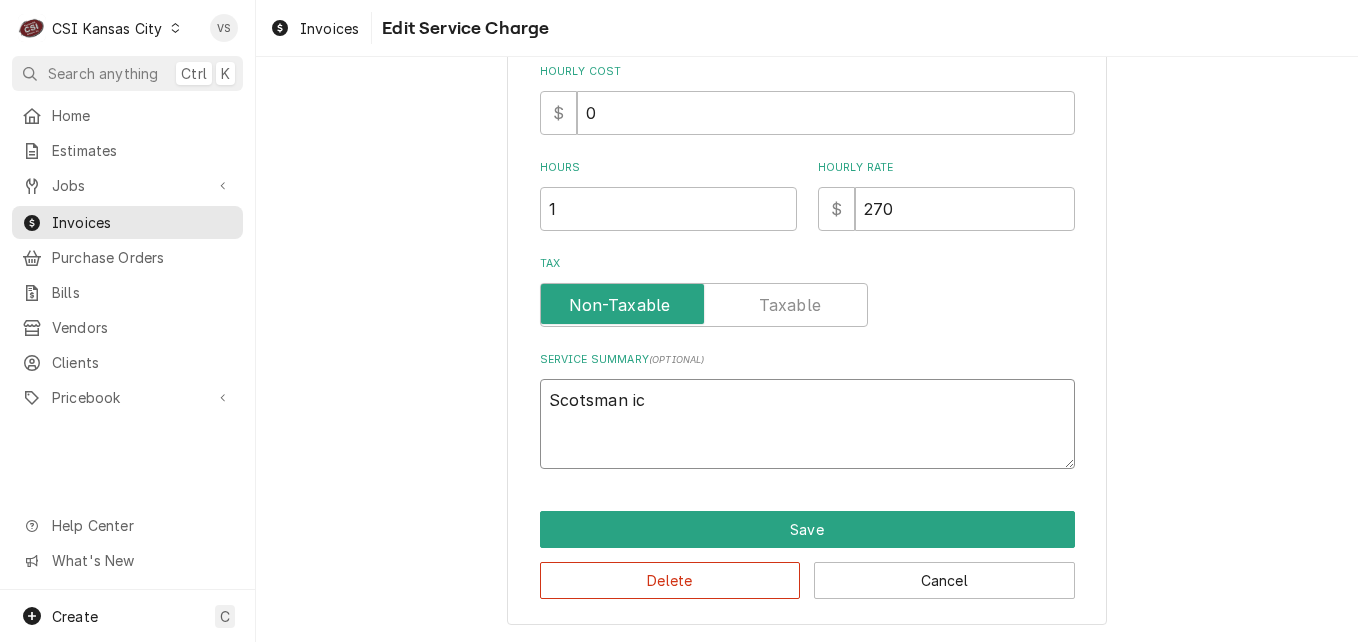 type on "x" 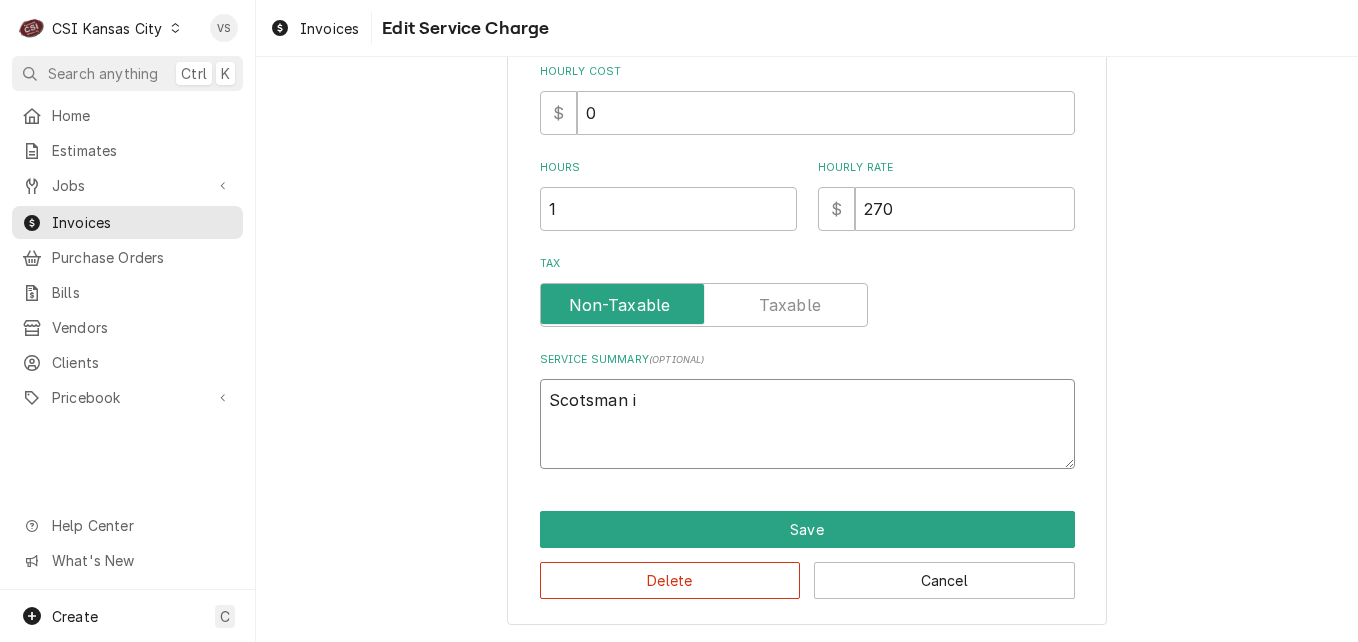 type on "x" 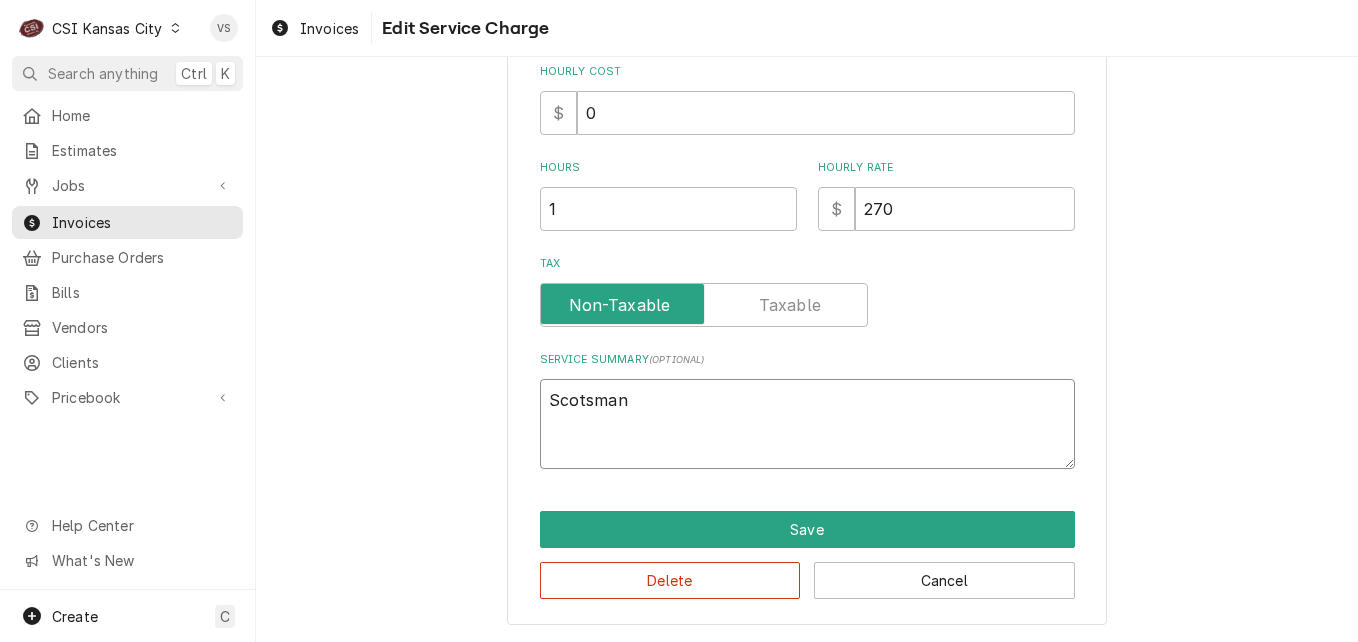 type on "x" 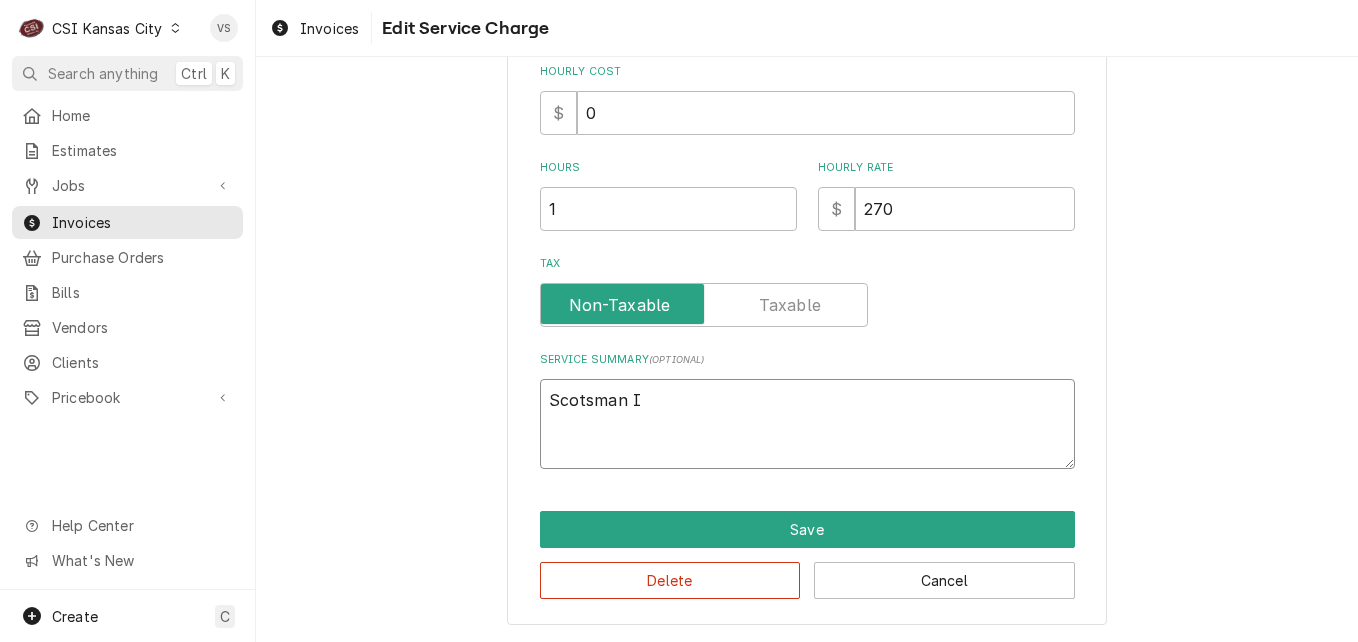 type on "x" 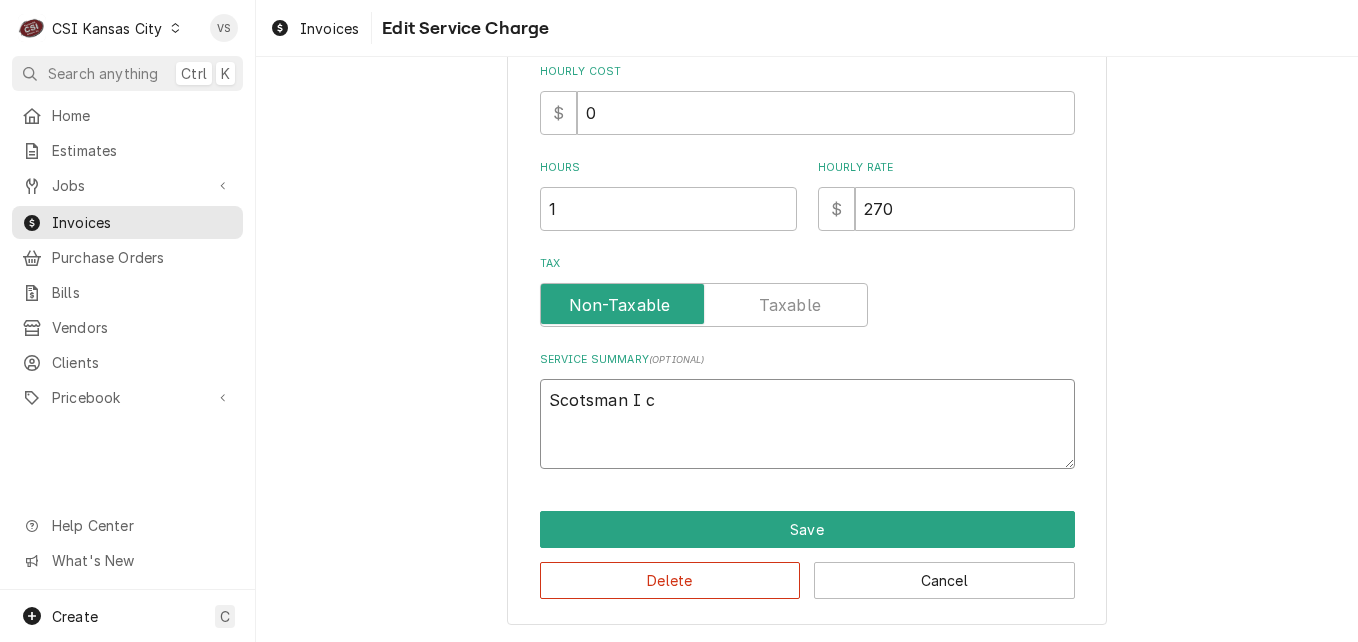 type on "x" 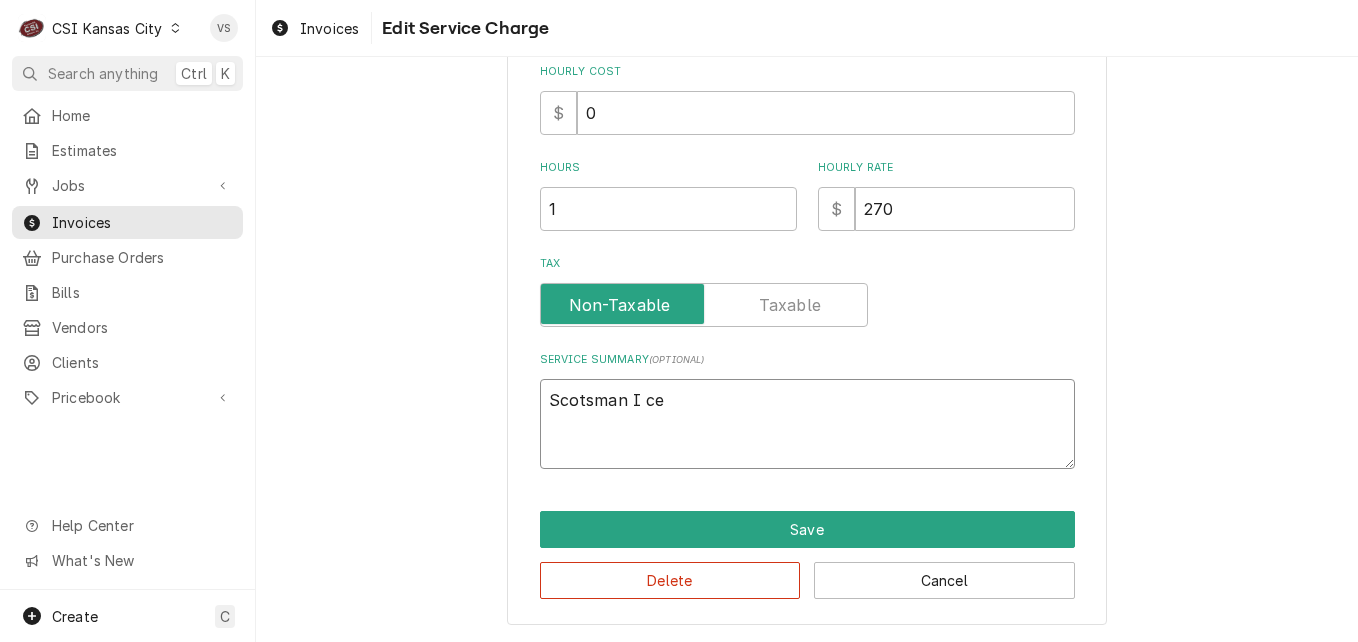 type on "x" 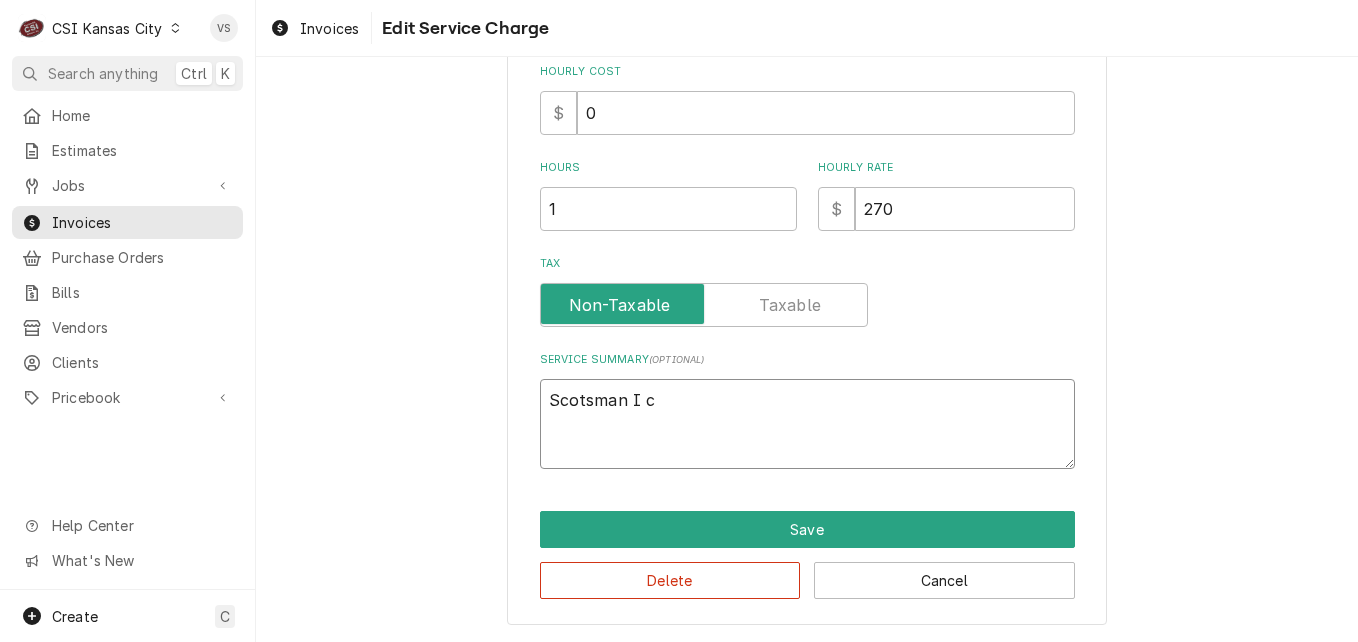 type on "x" 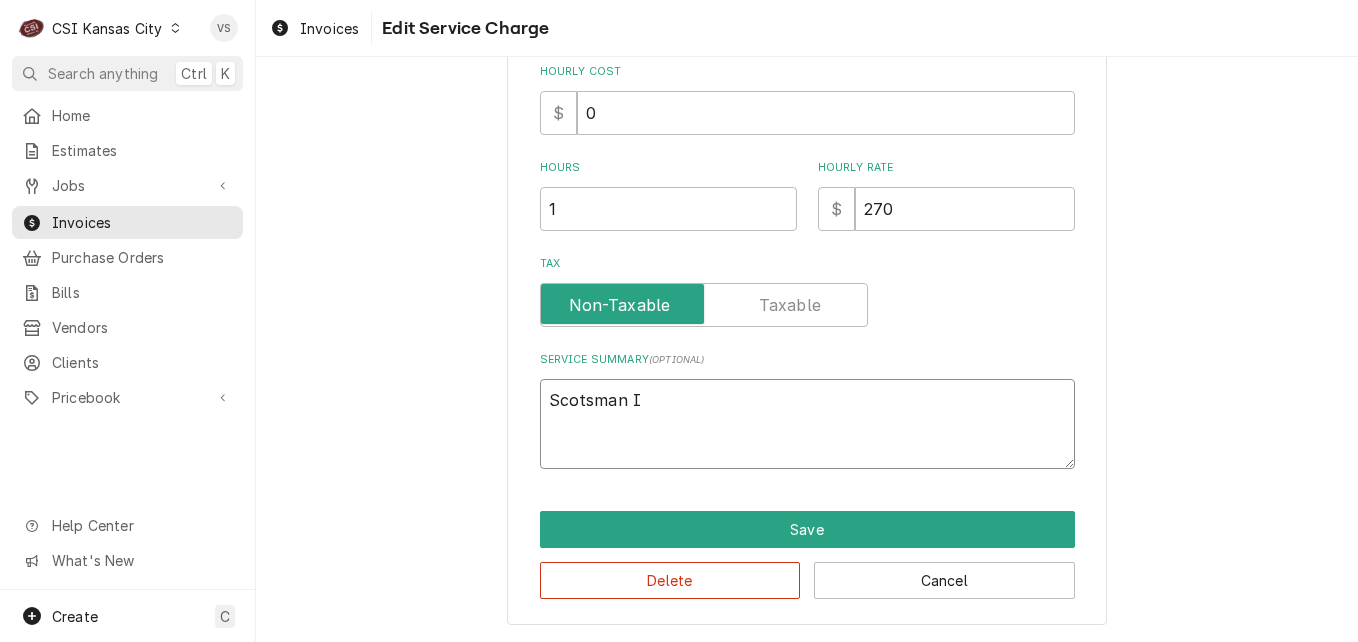 type on "x" 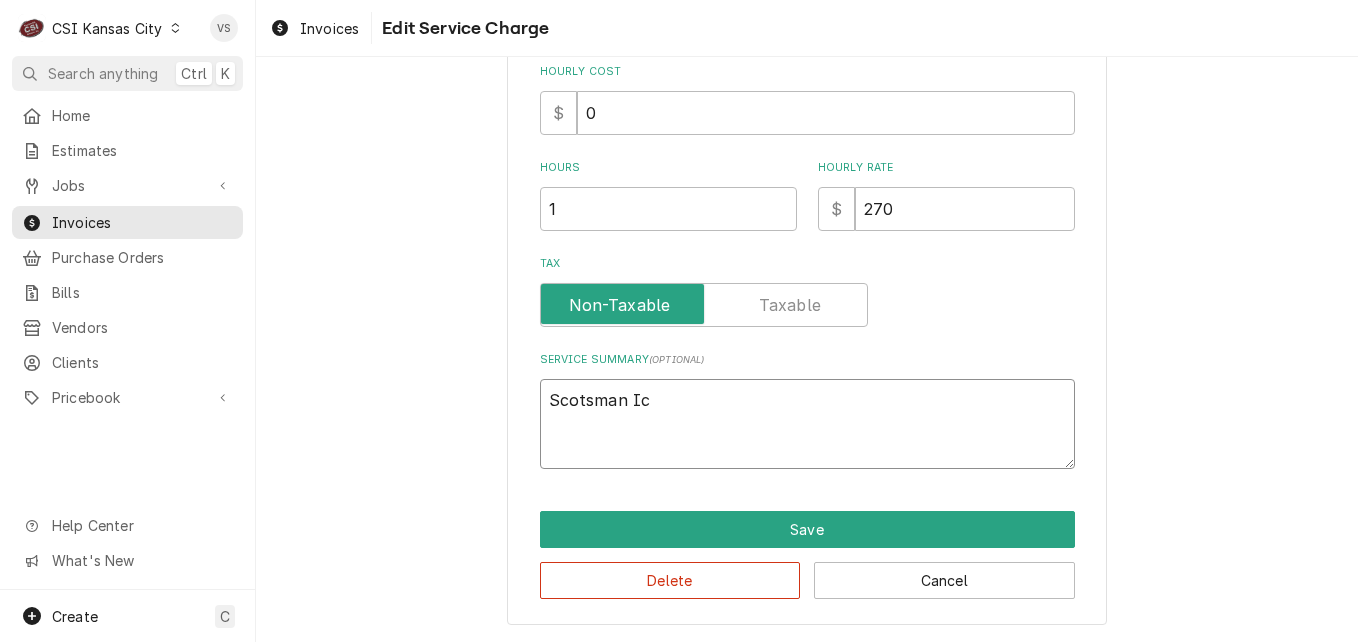 type on "x" 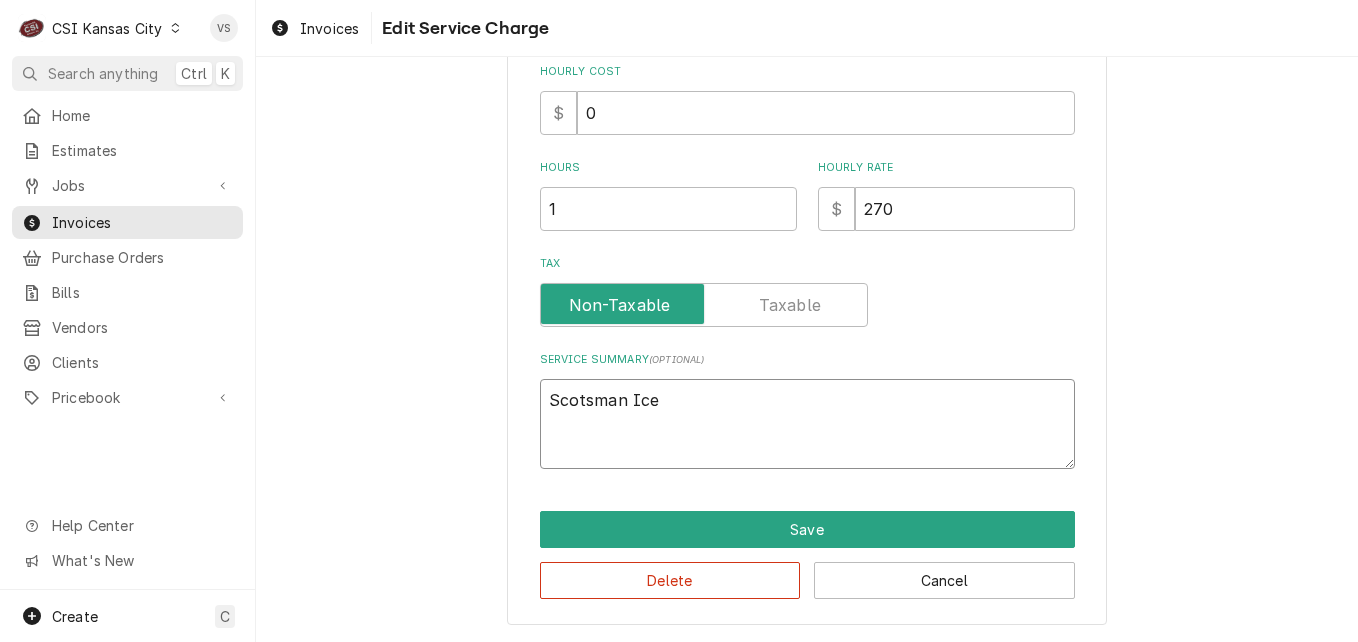 type on "x" 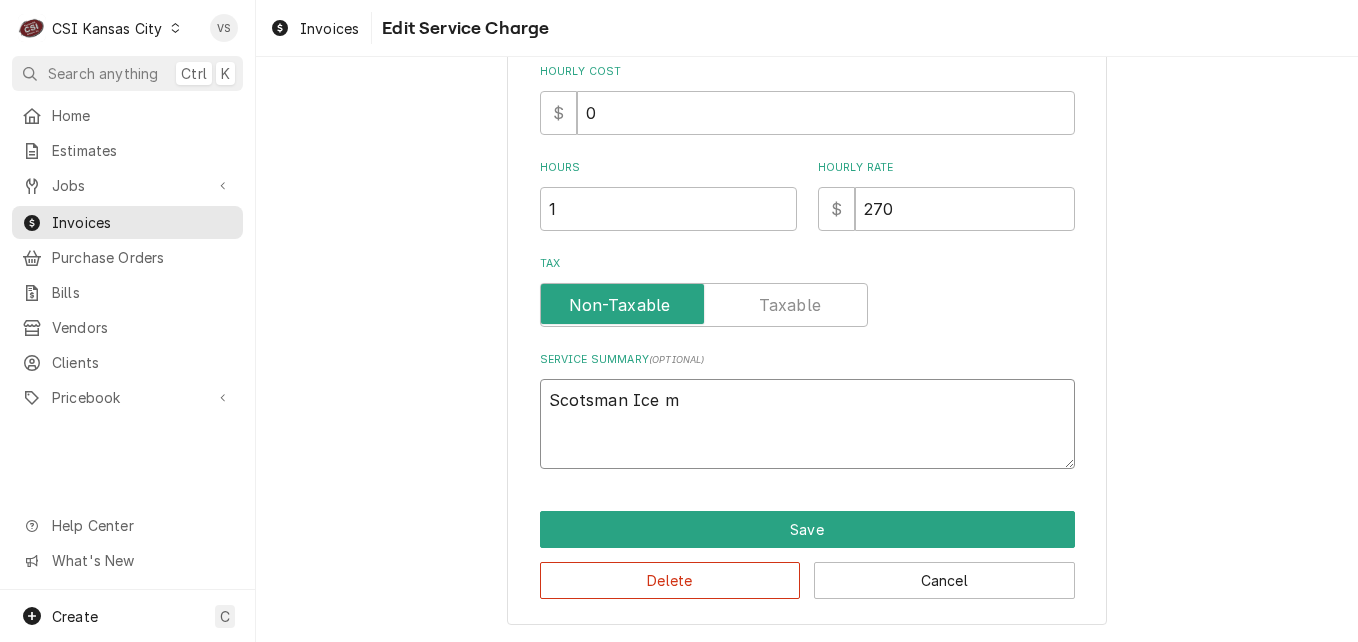 type on "x" 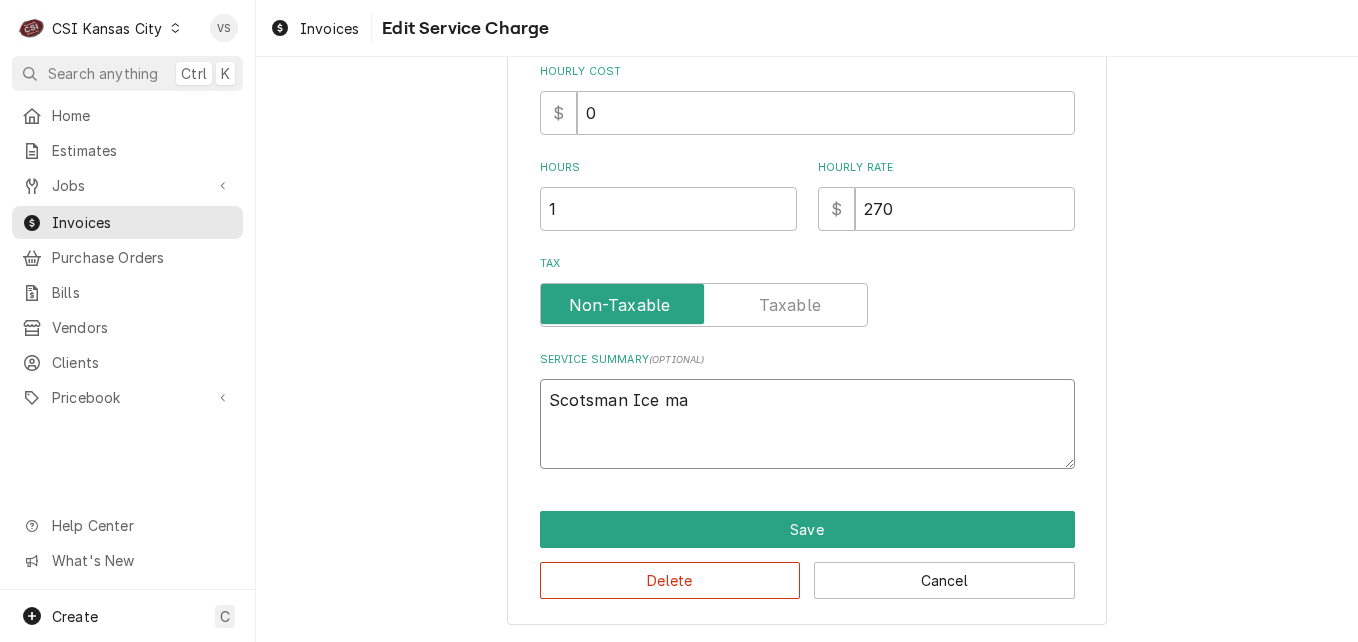 type on "x" 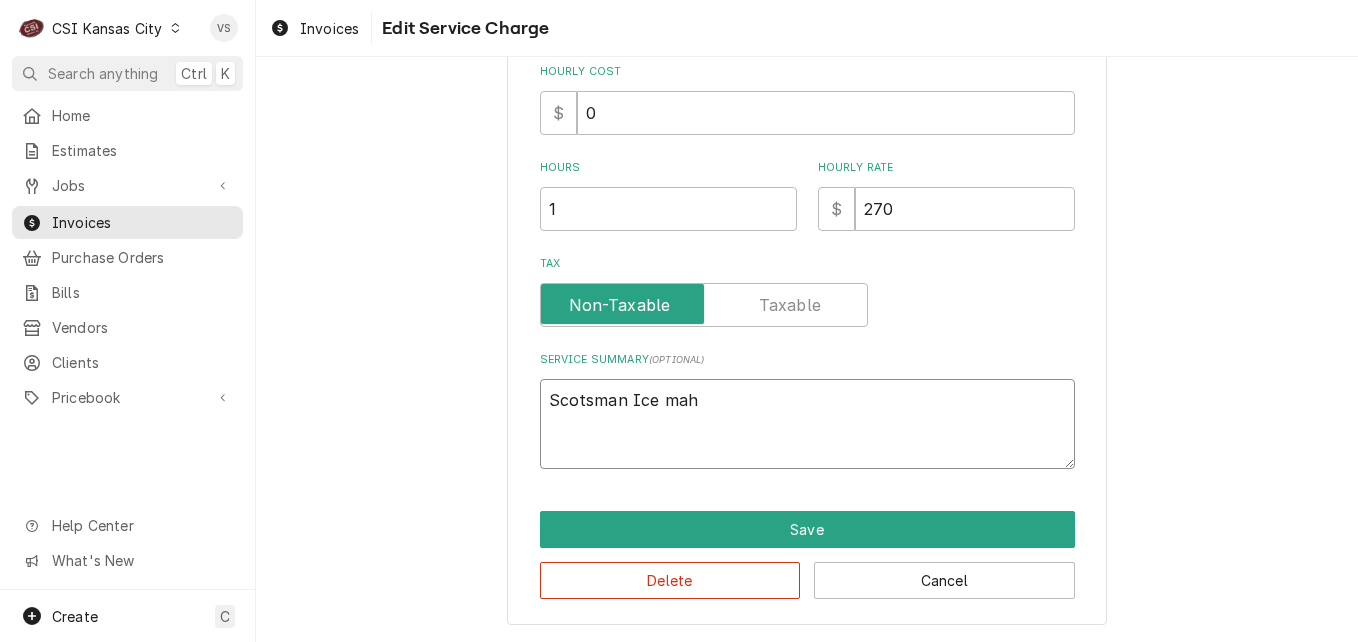 type on "x" 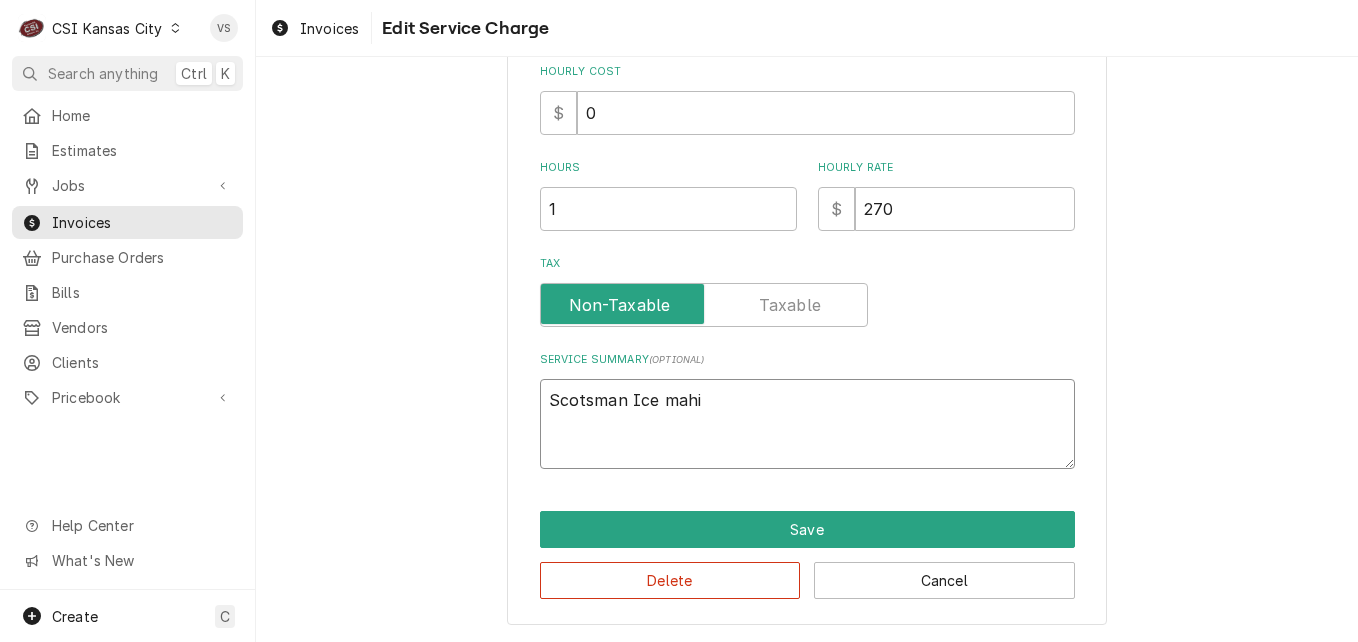 type on "x" 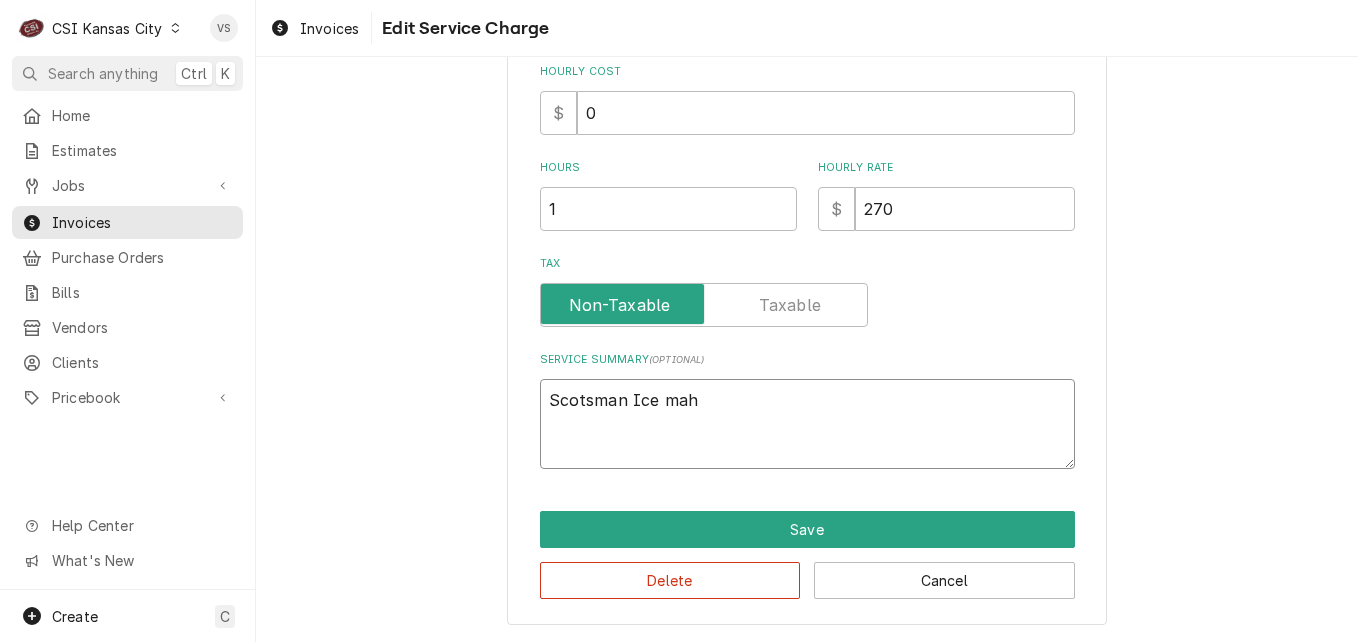 type on "x" 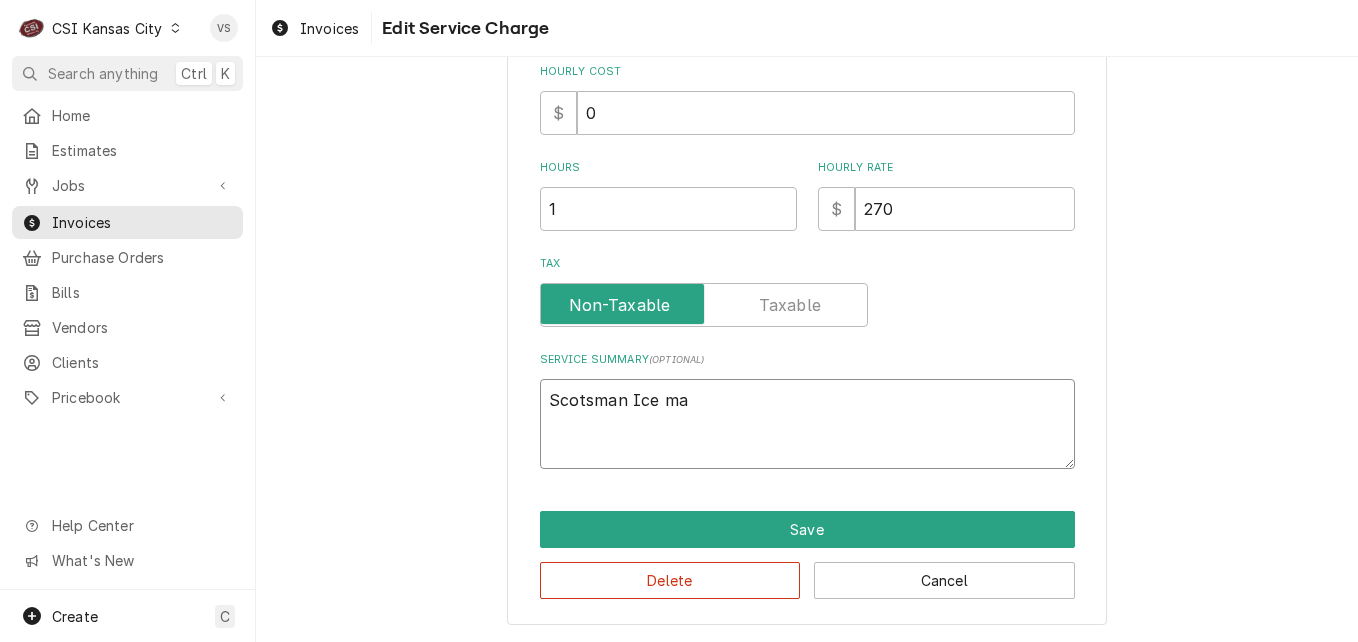 type on "x" 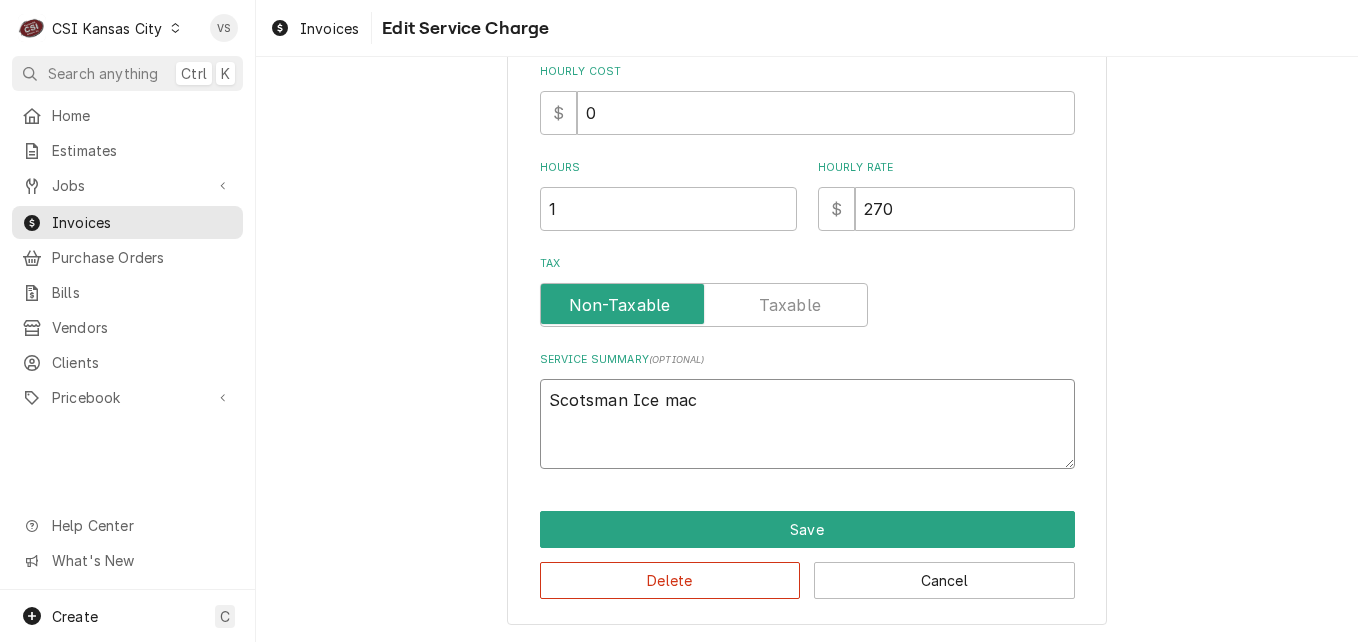 type on "x" 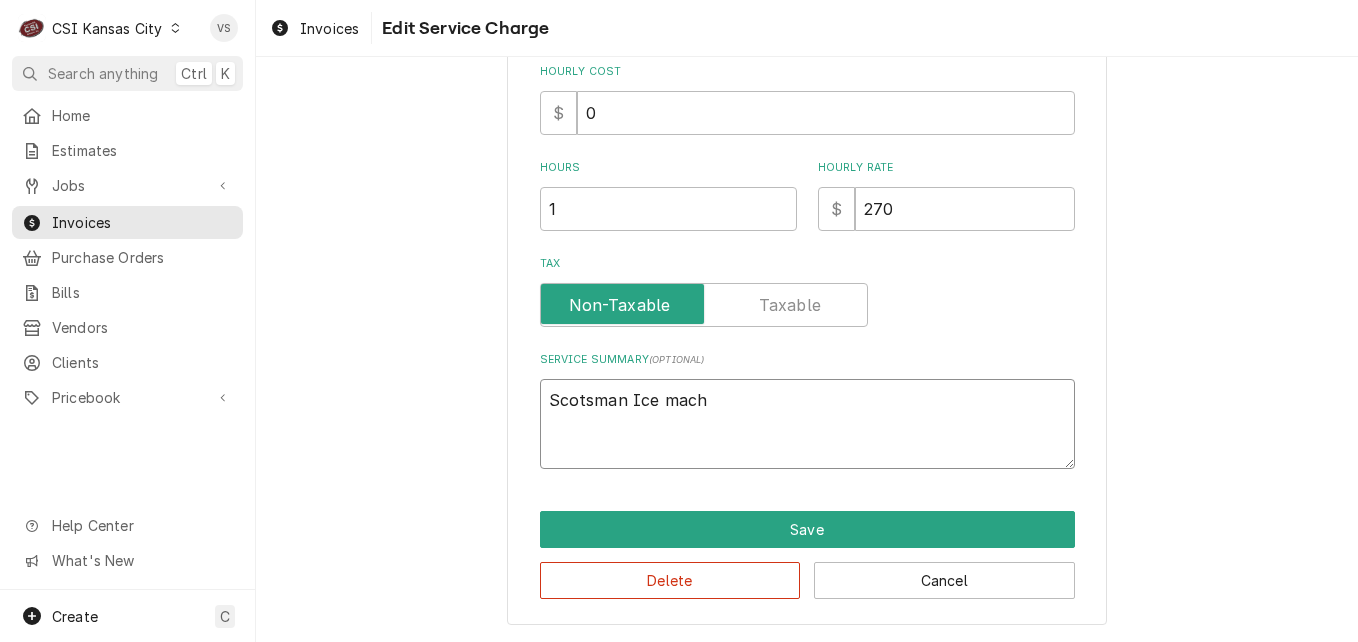 type on "x" 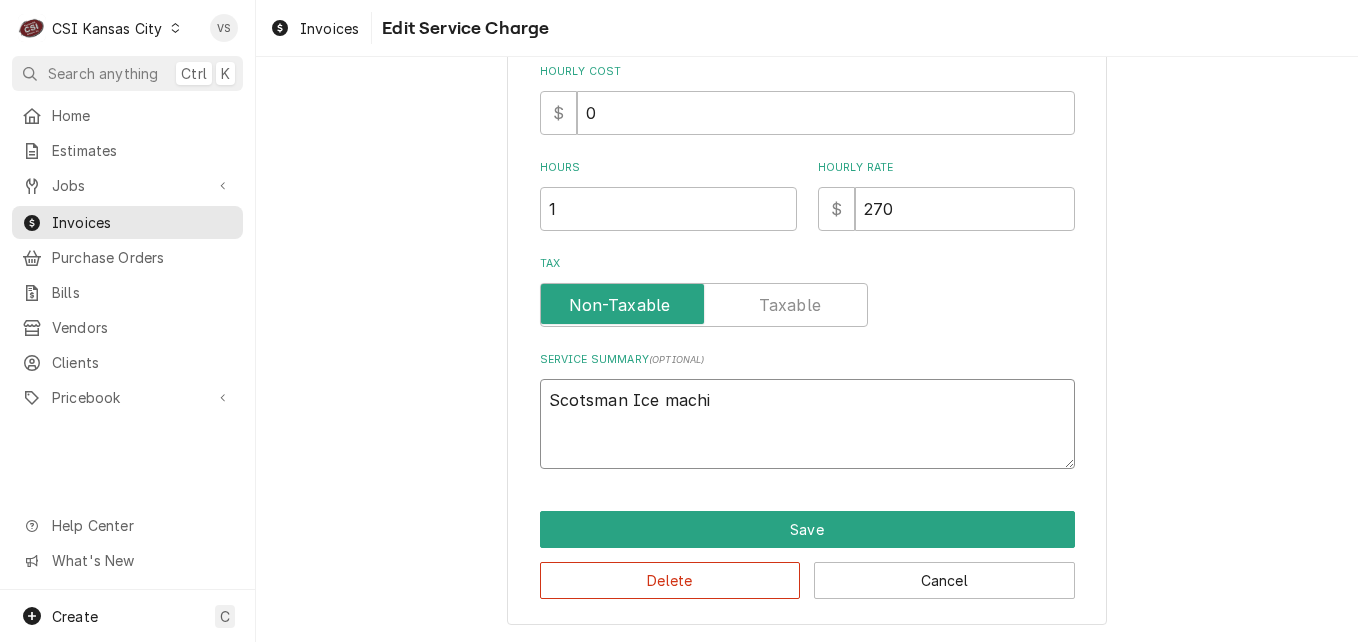 type on "x" 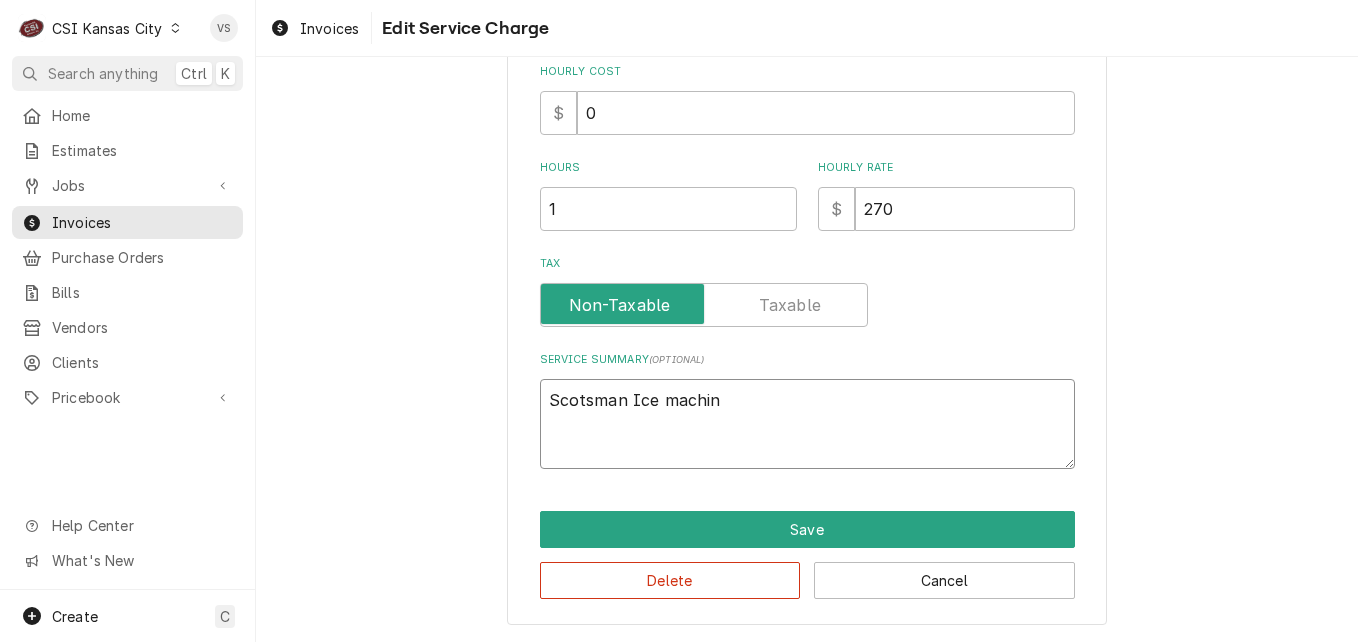 type on "x" 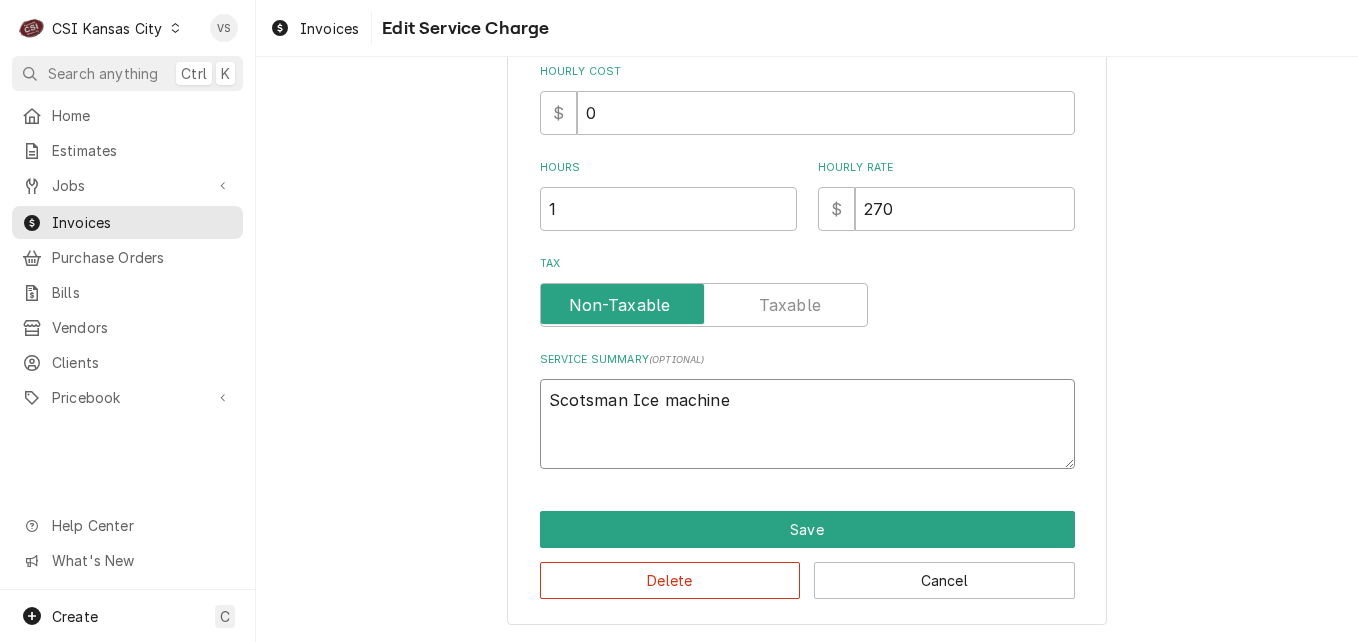 click on "Scotsman Ice machine" at bounding box center (807, 424) 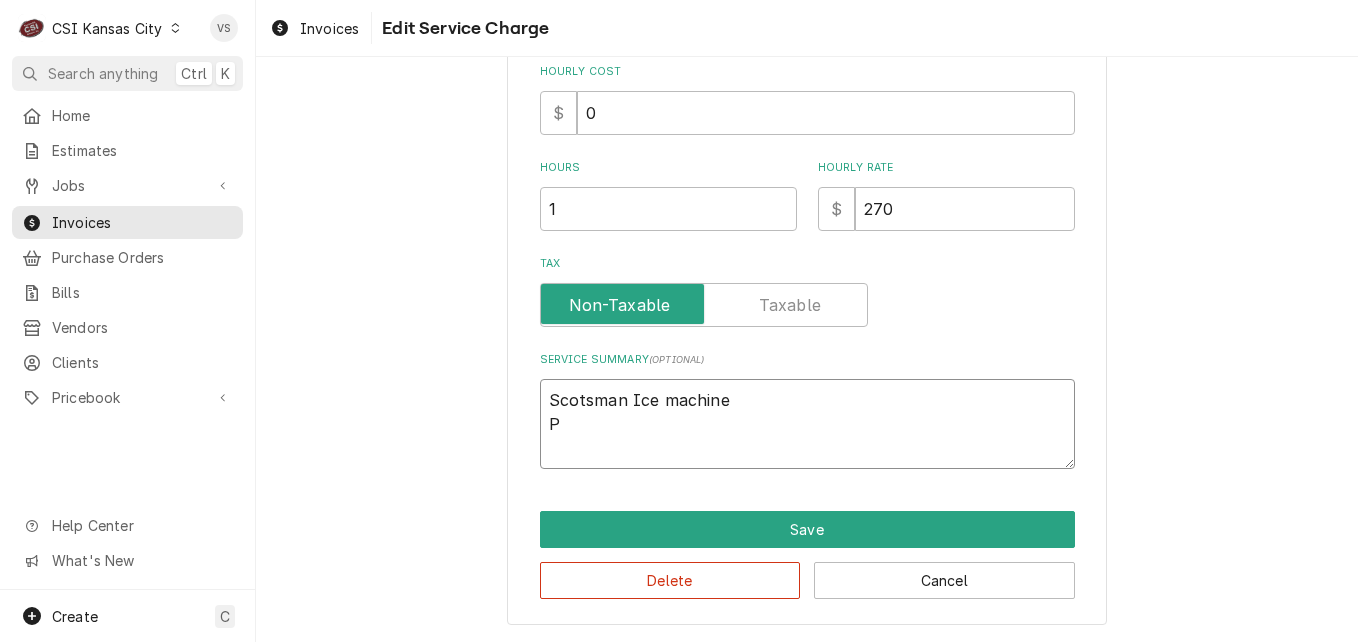 type on "x" 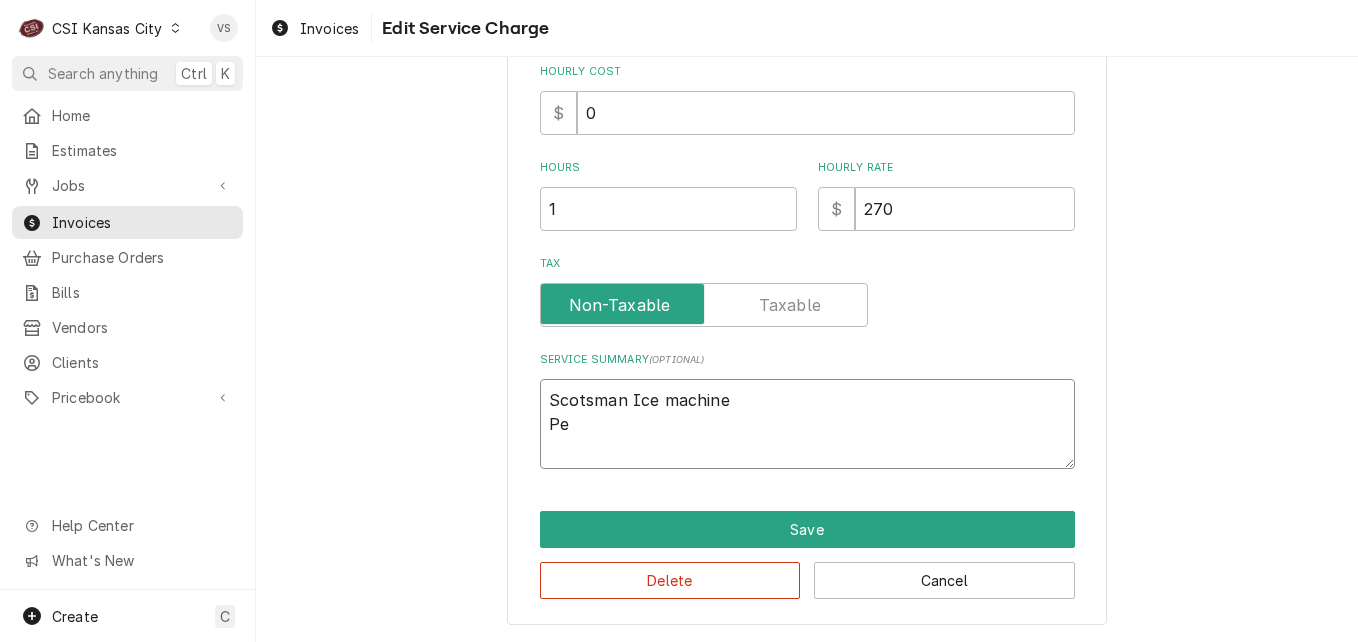 type on "x" 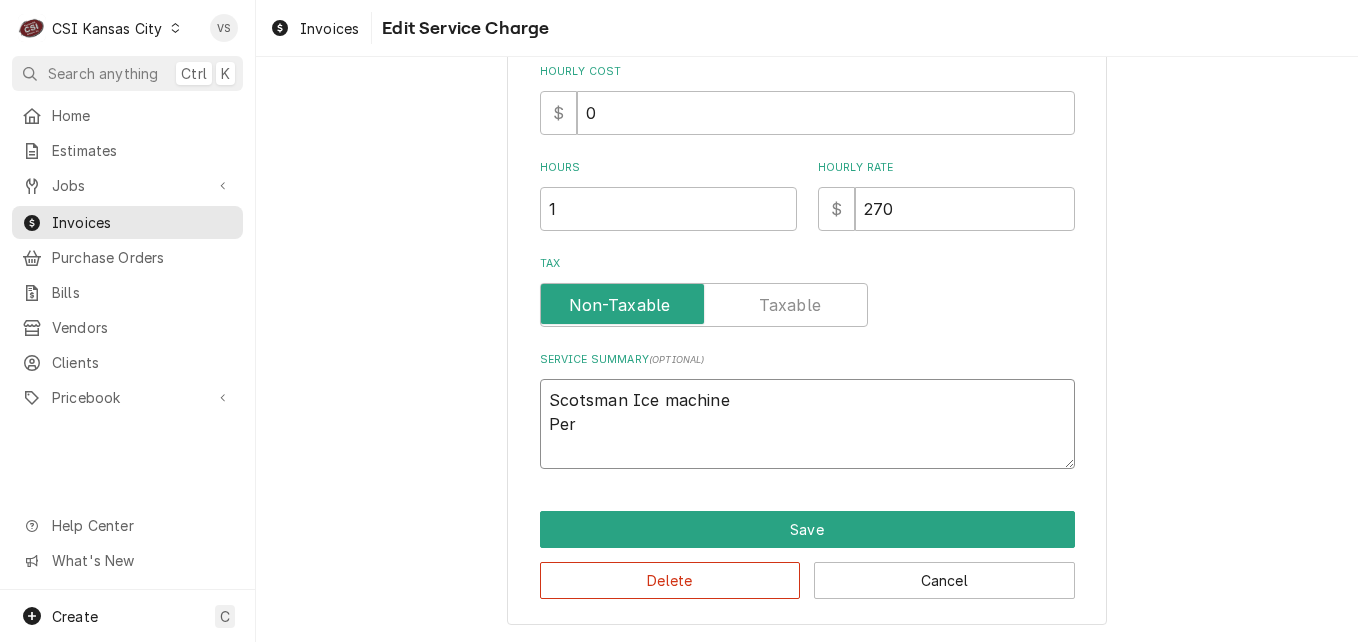 type on "x" 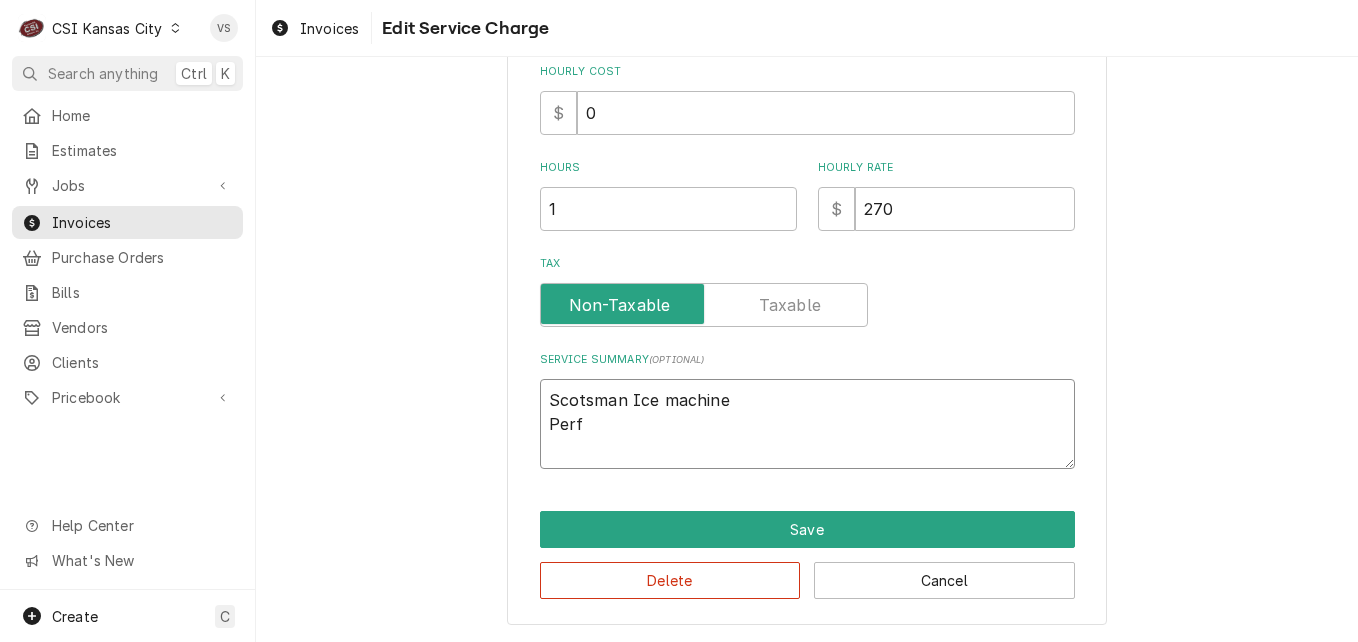 type on "x" 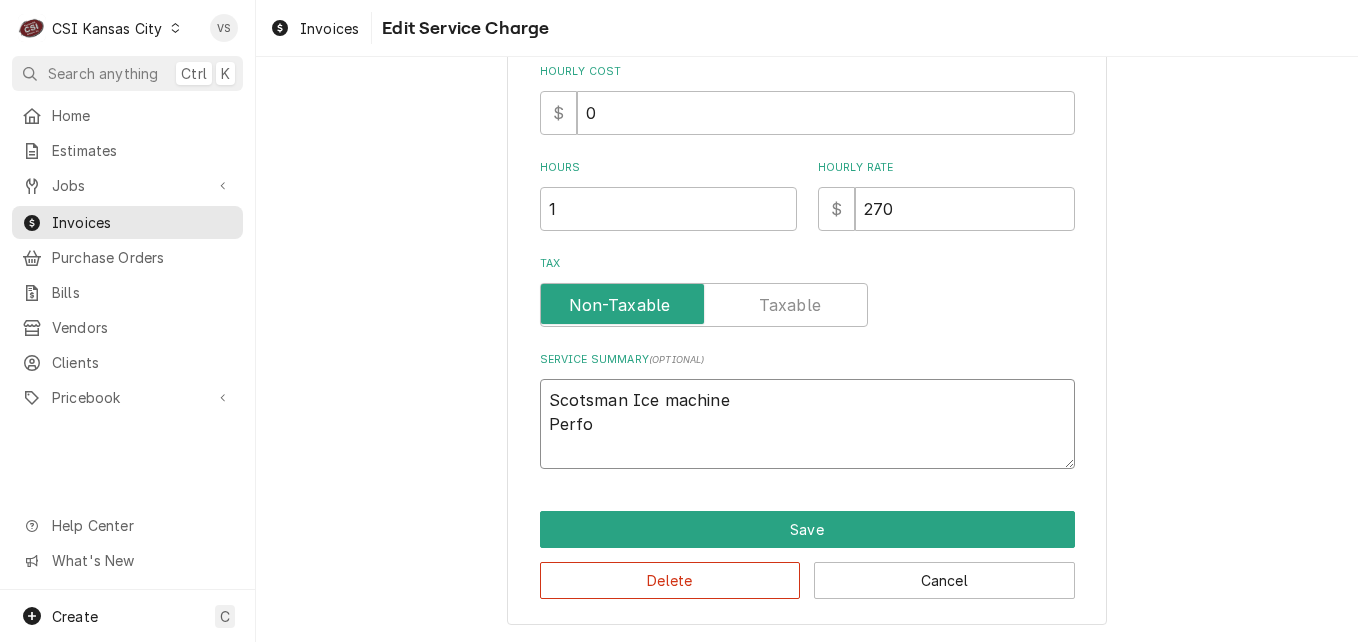 type on "x" 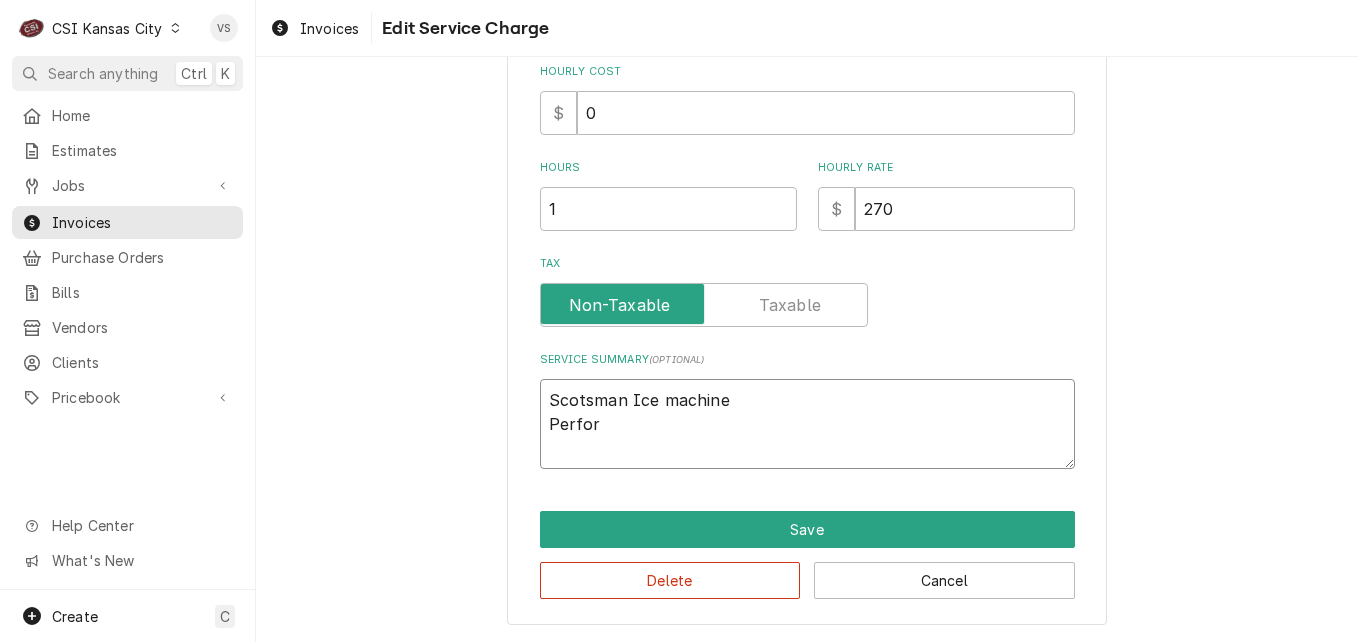 type on "x" 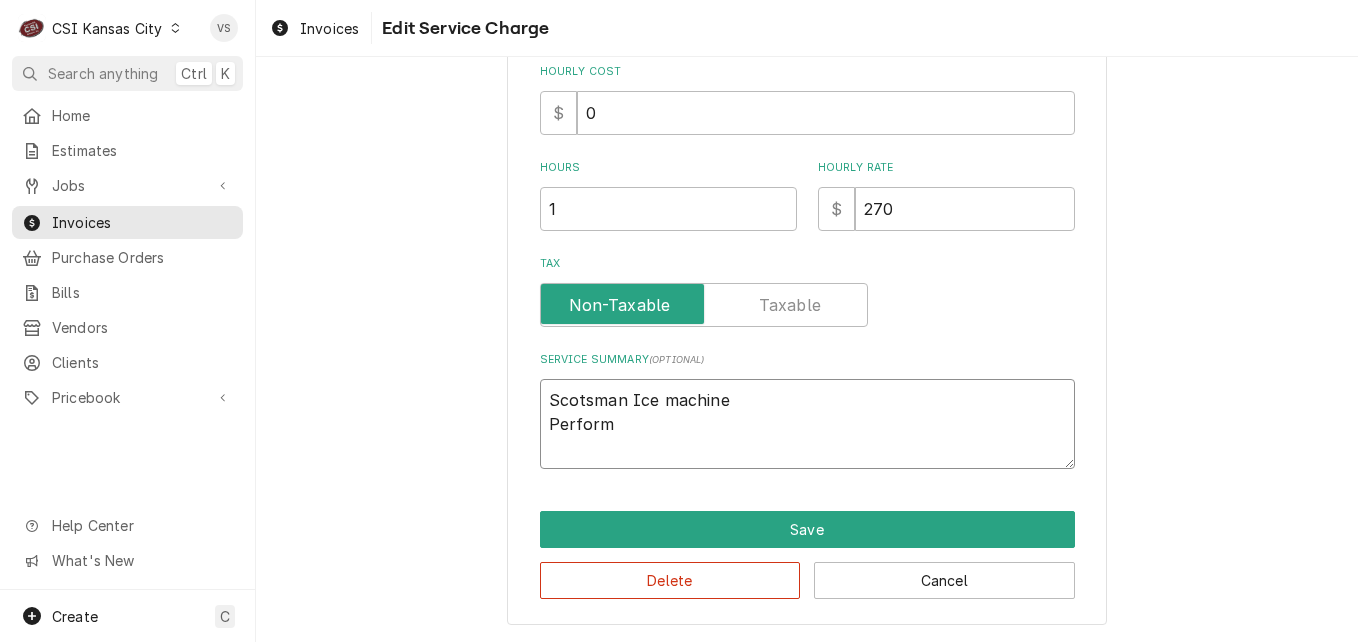 type on "x" 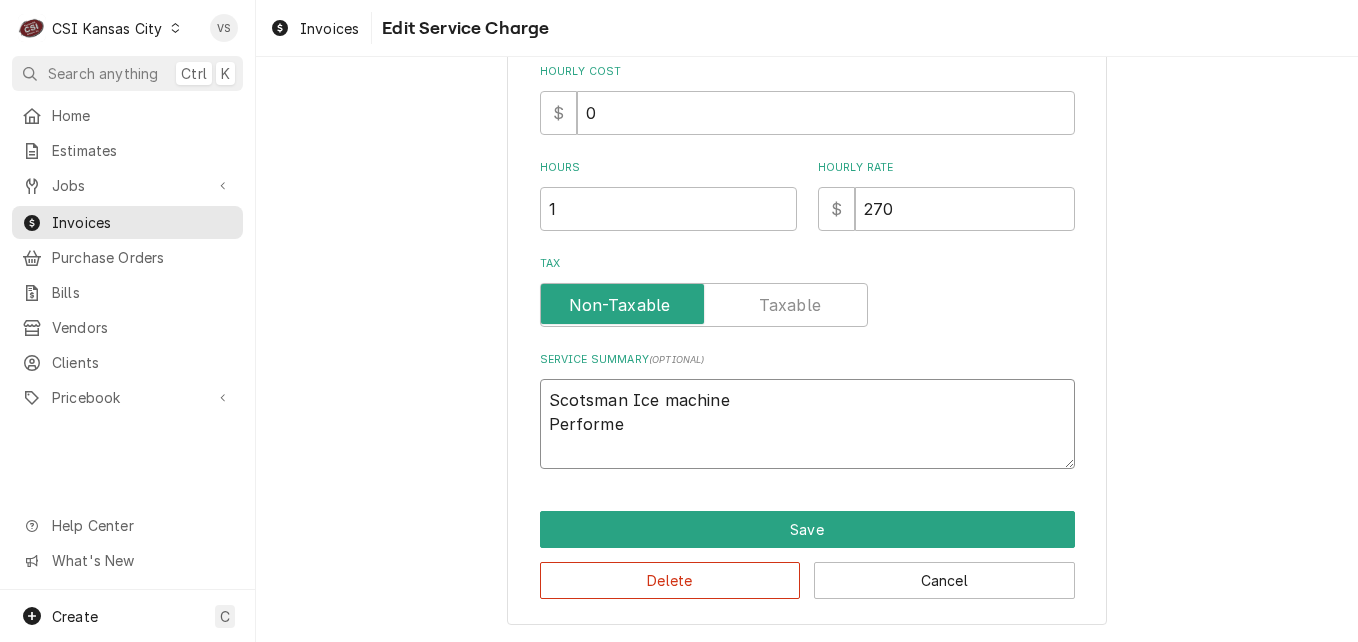 type on "x" 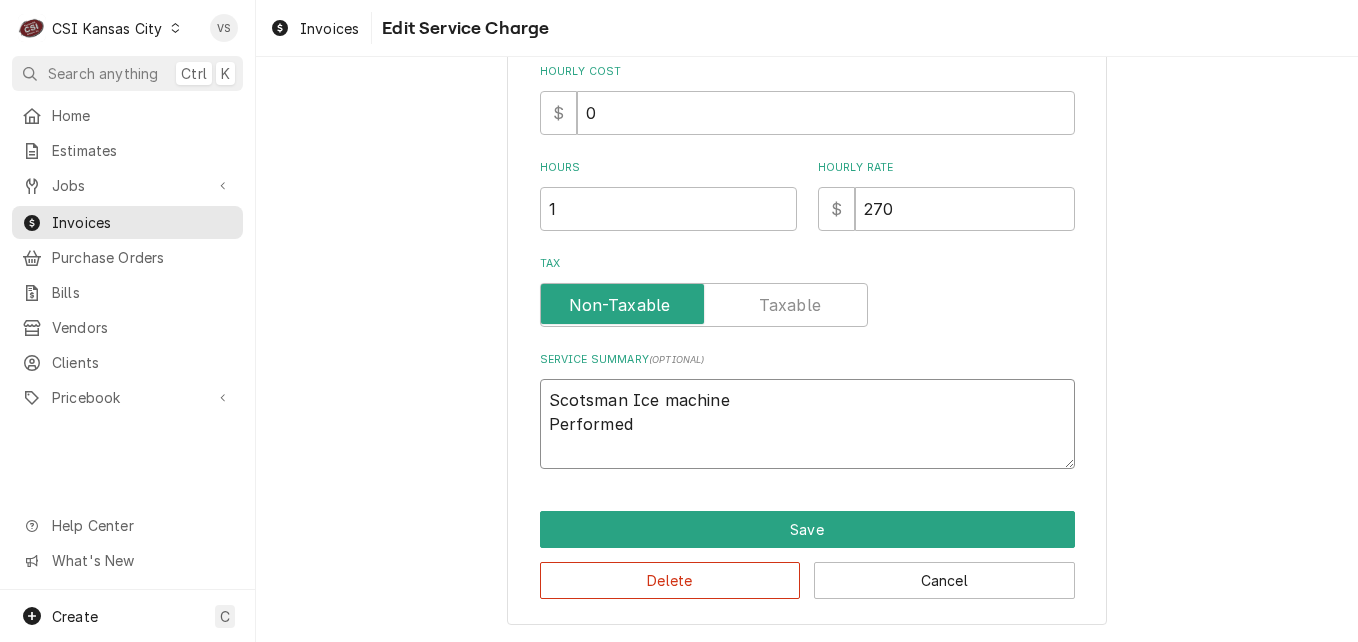 type on "x" 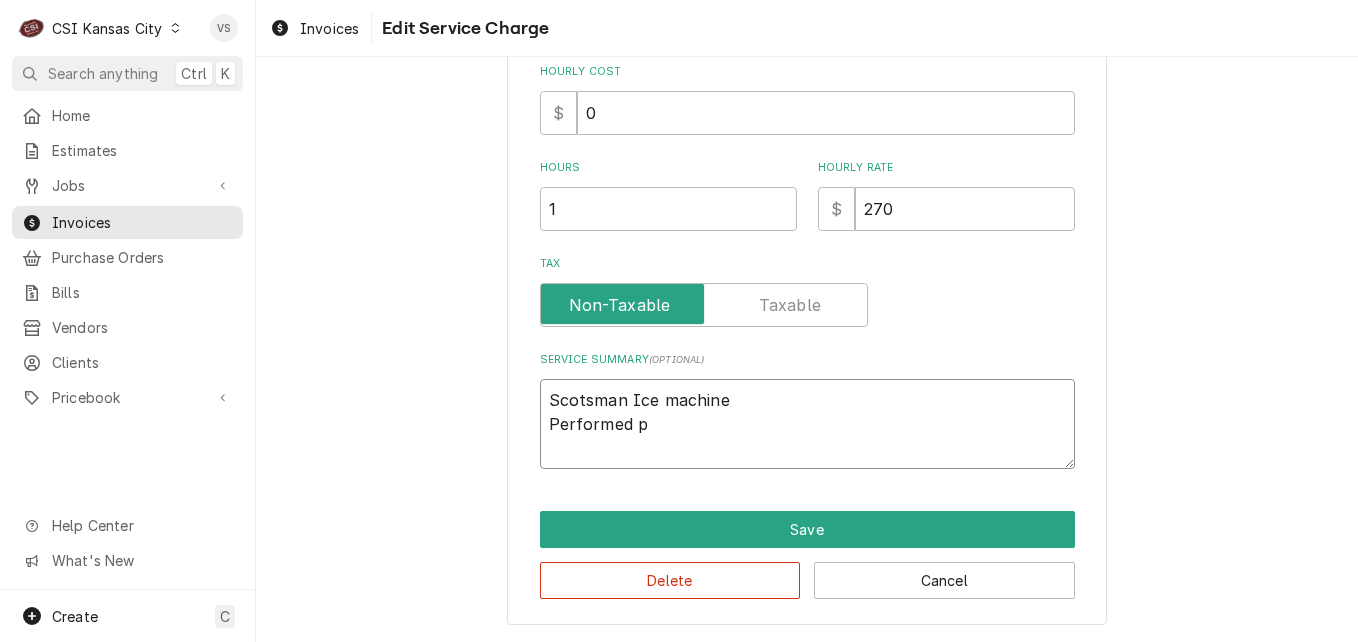 type on "x" 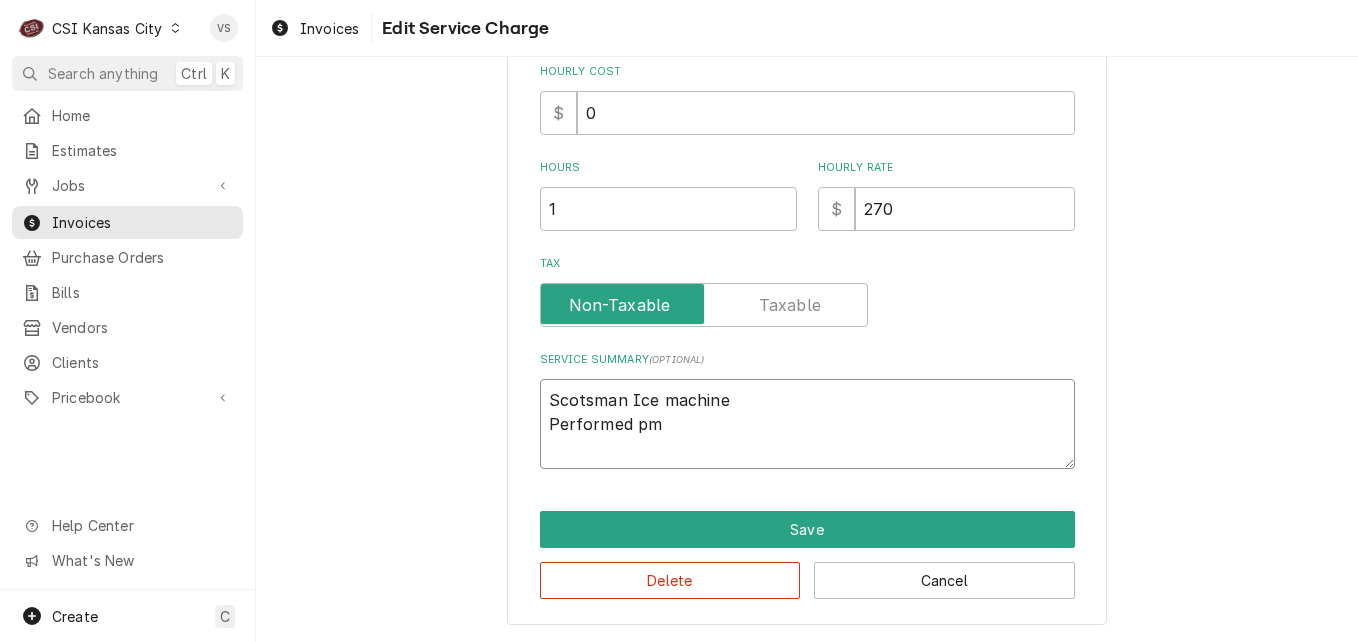 type on "x" 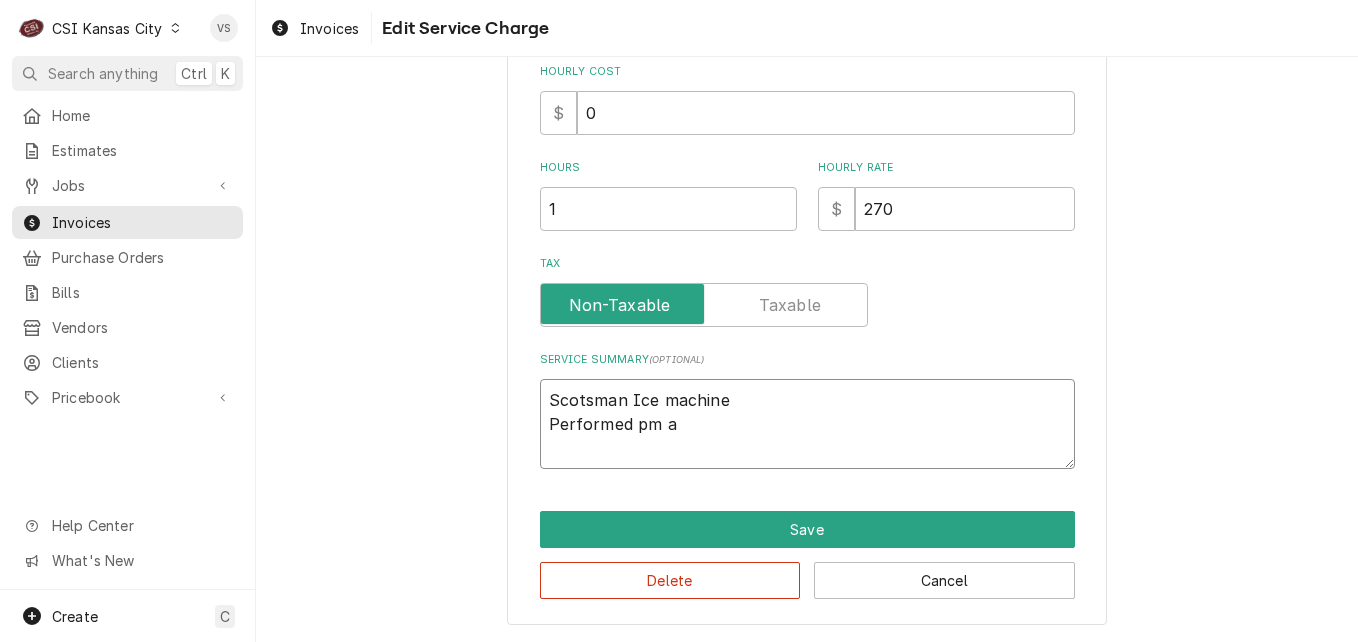 type on "x" 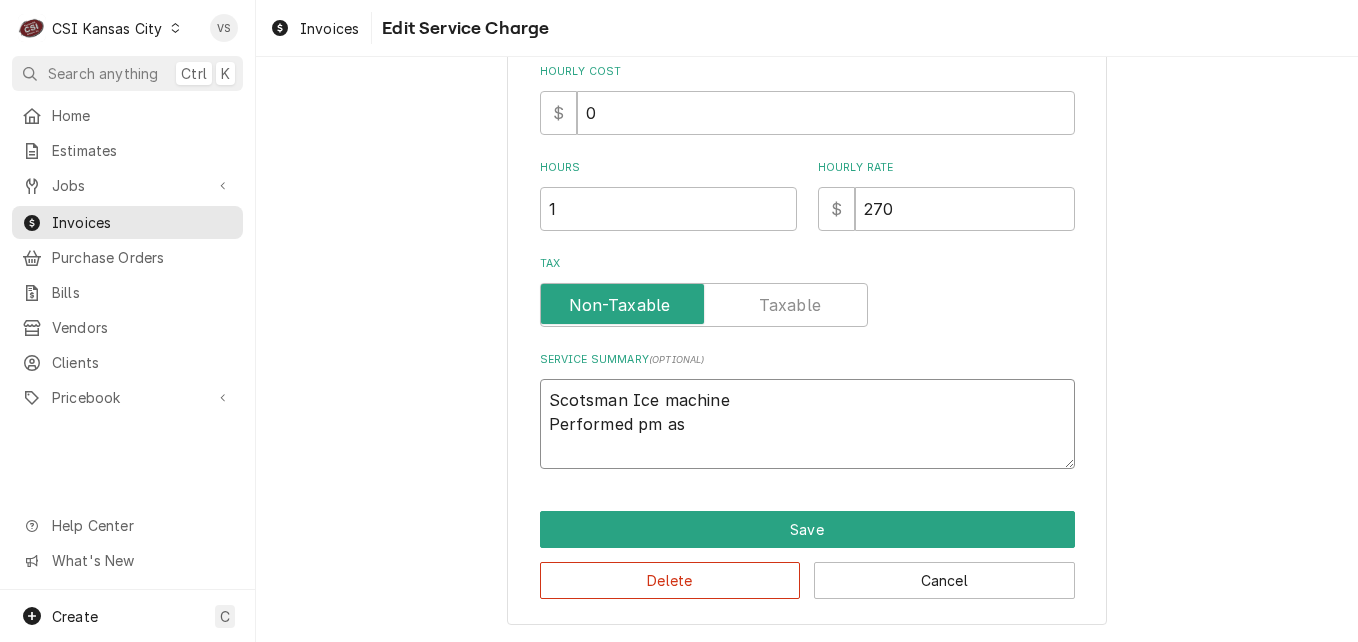 type on "x" 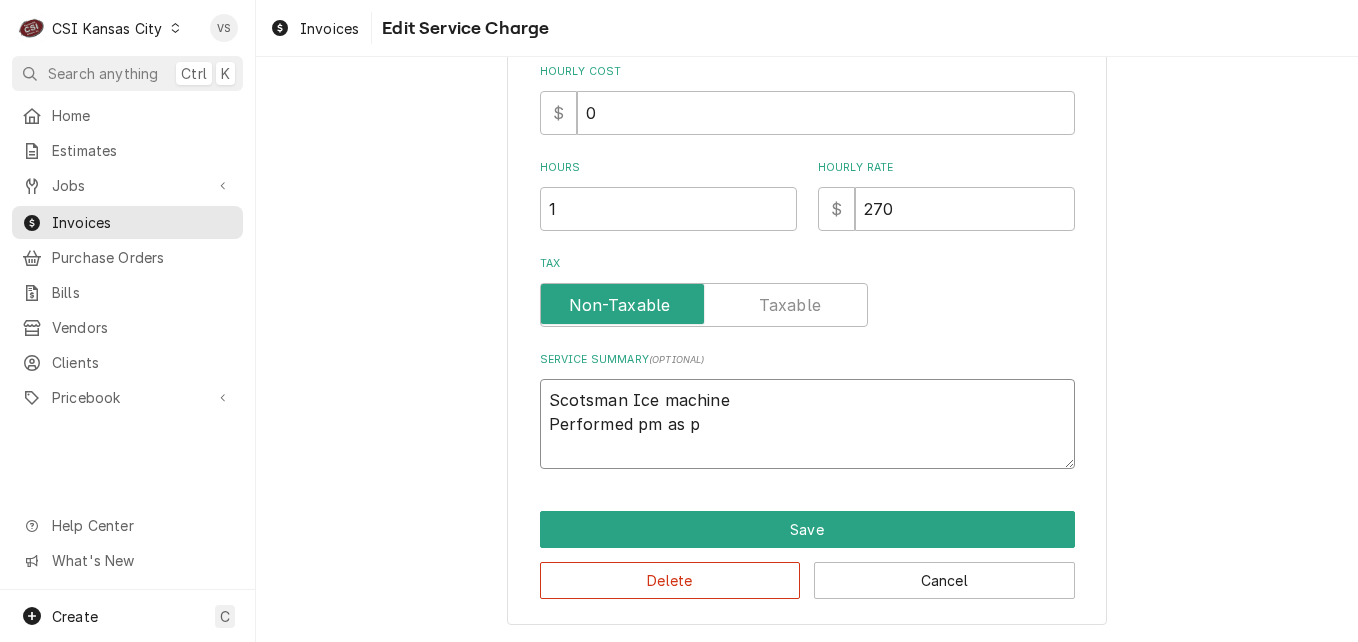 type on "x" 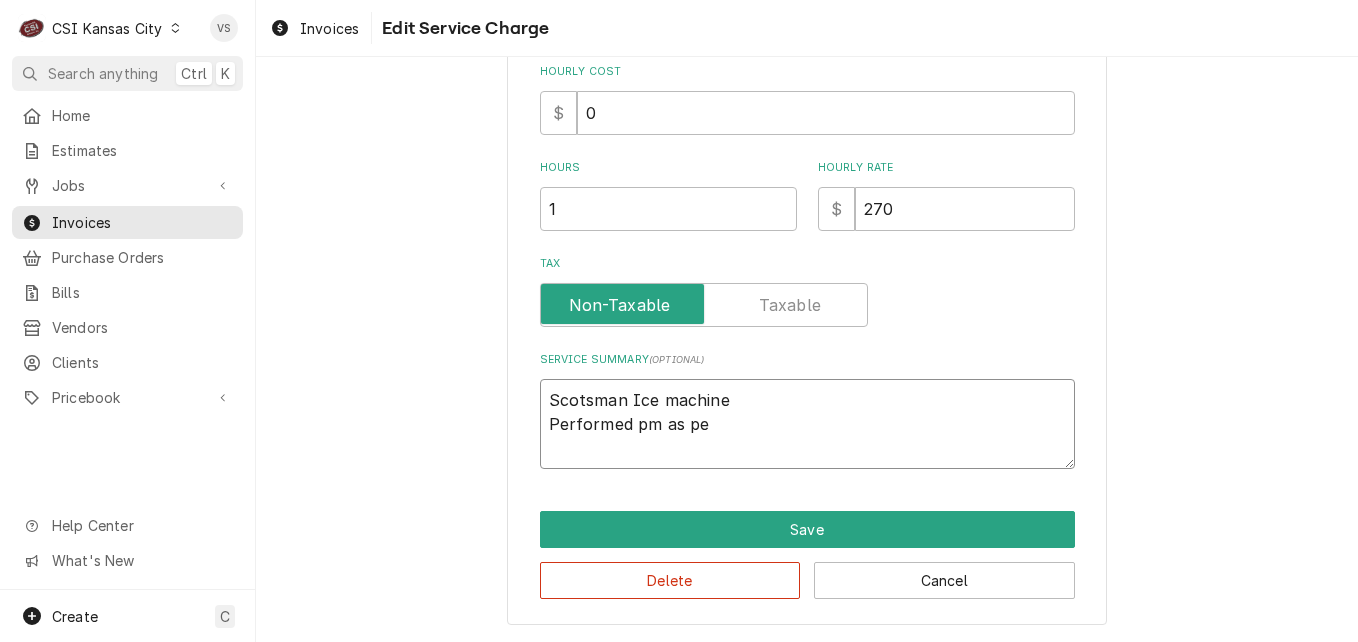 type on "x" 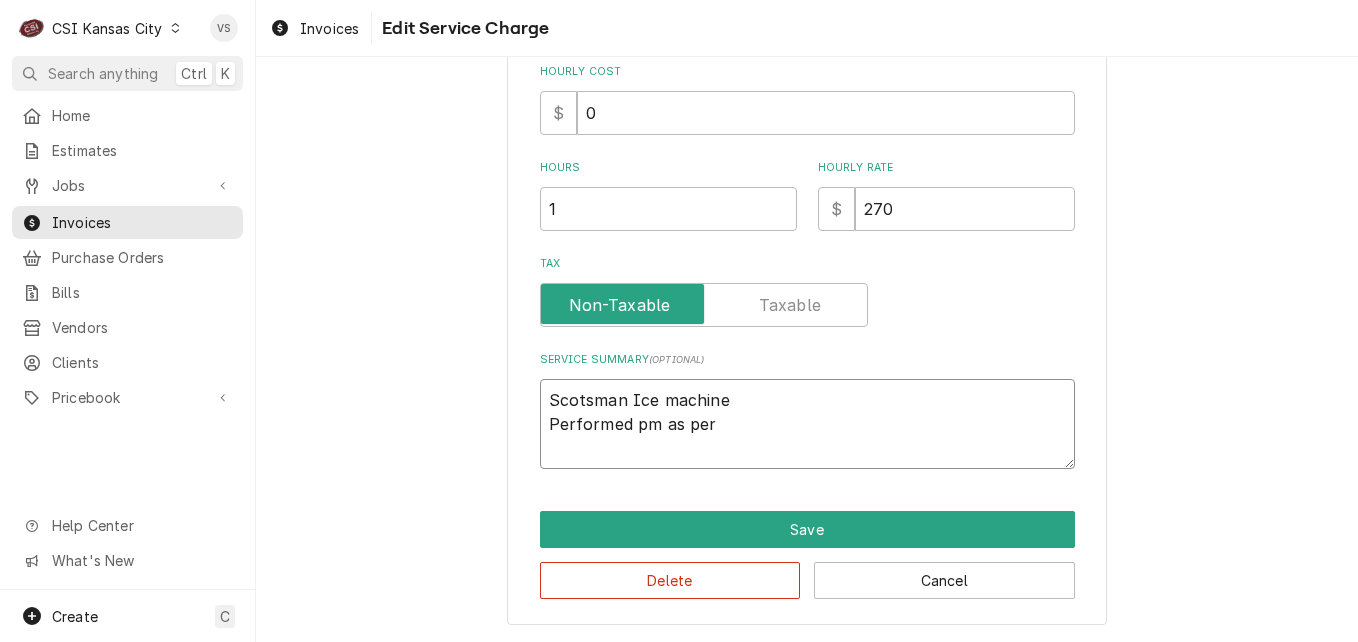 type on "Scotsman Ice machine
Performed pm as per" 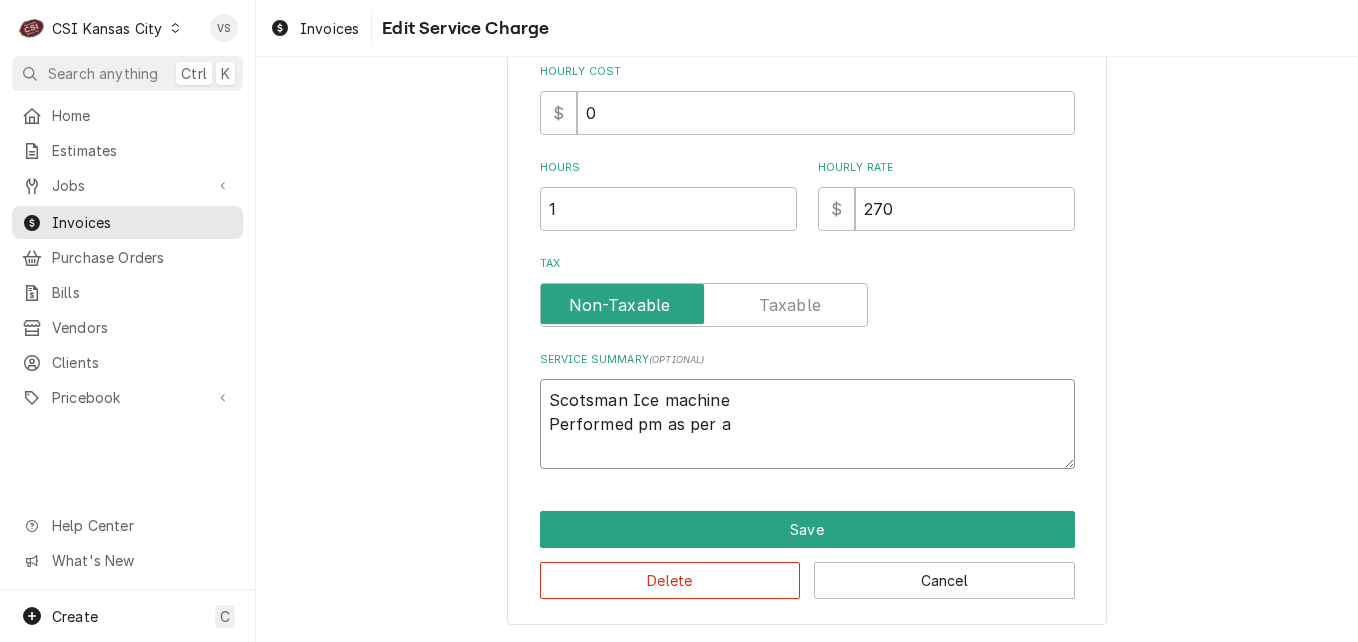 type on "x" 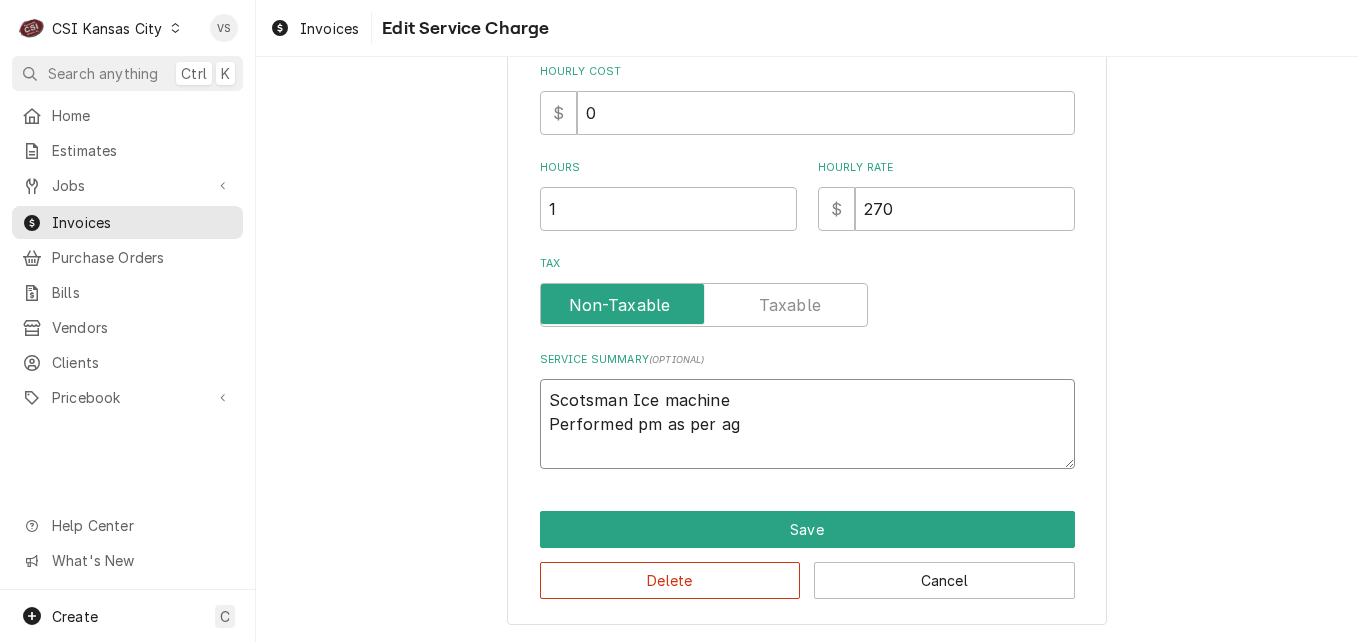 type on "x" 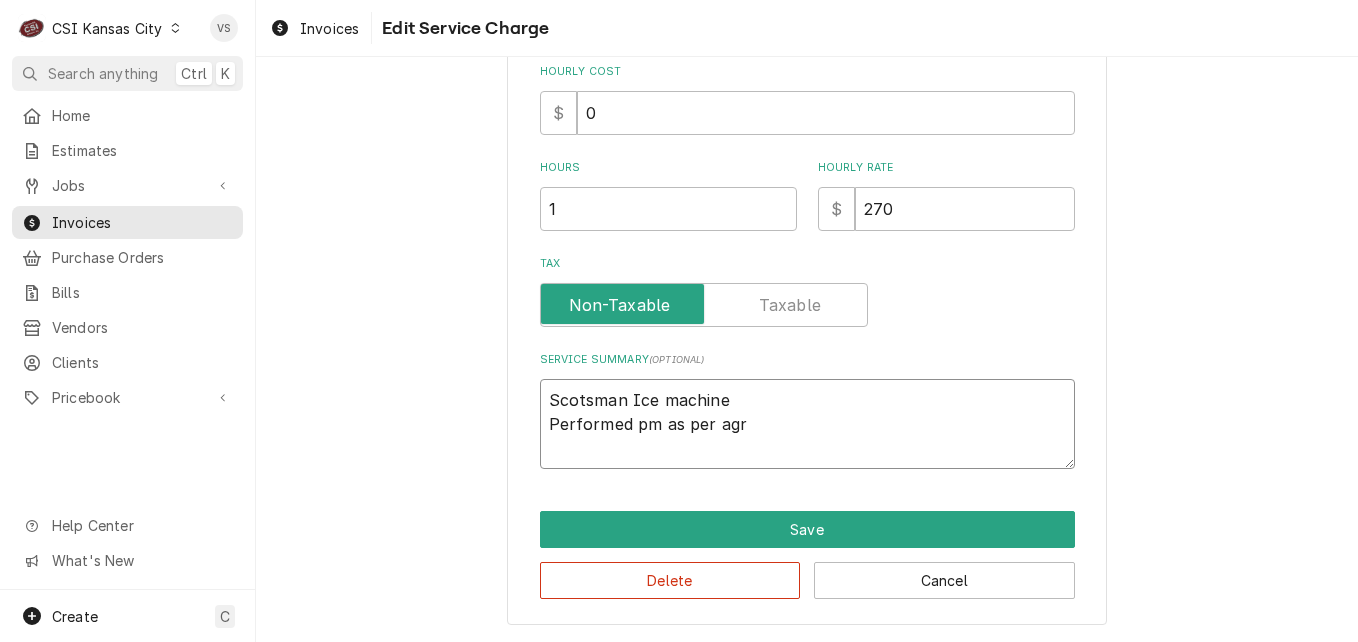 type on "x" 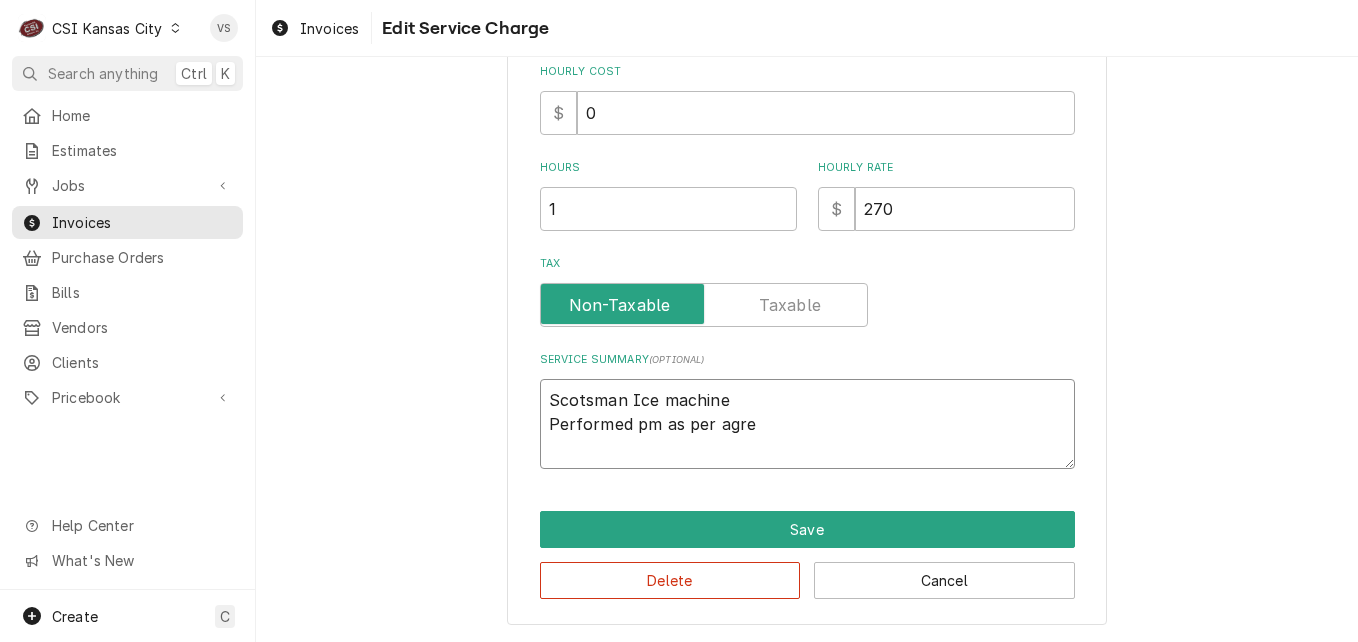 type on "x" 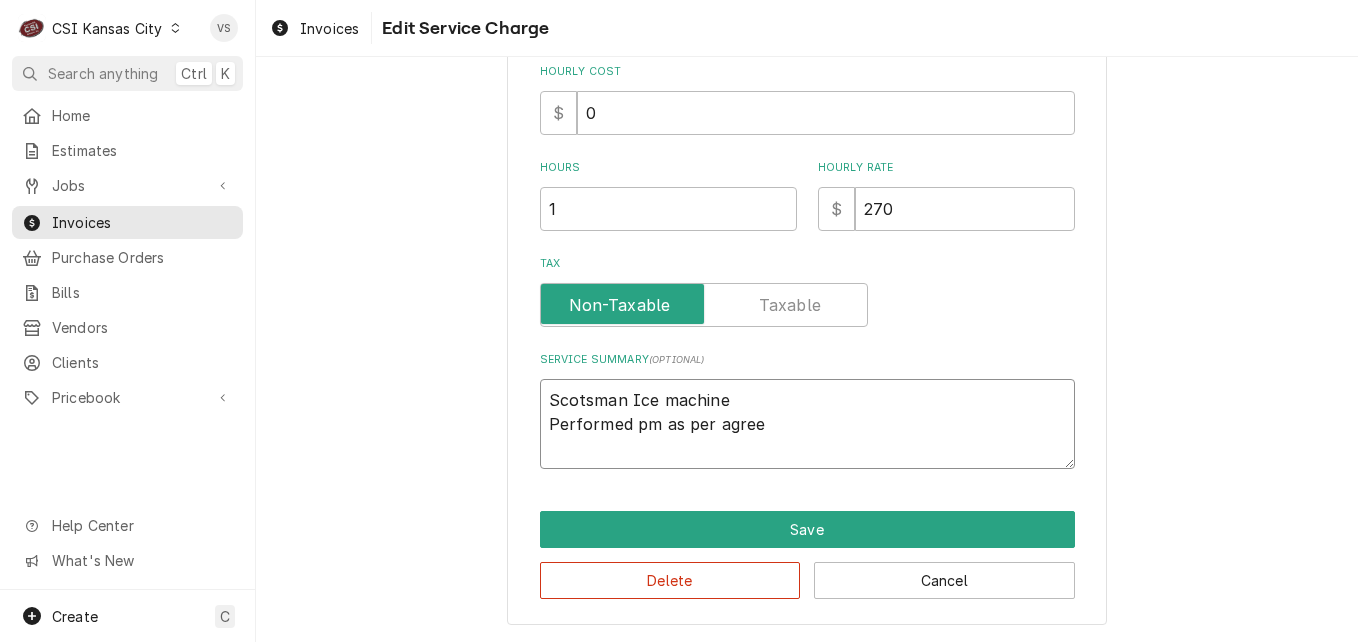 type on "x" 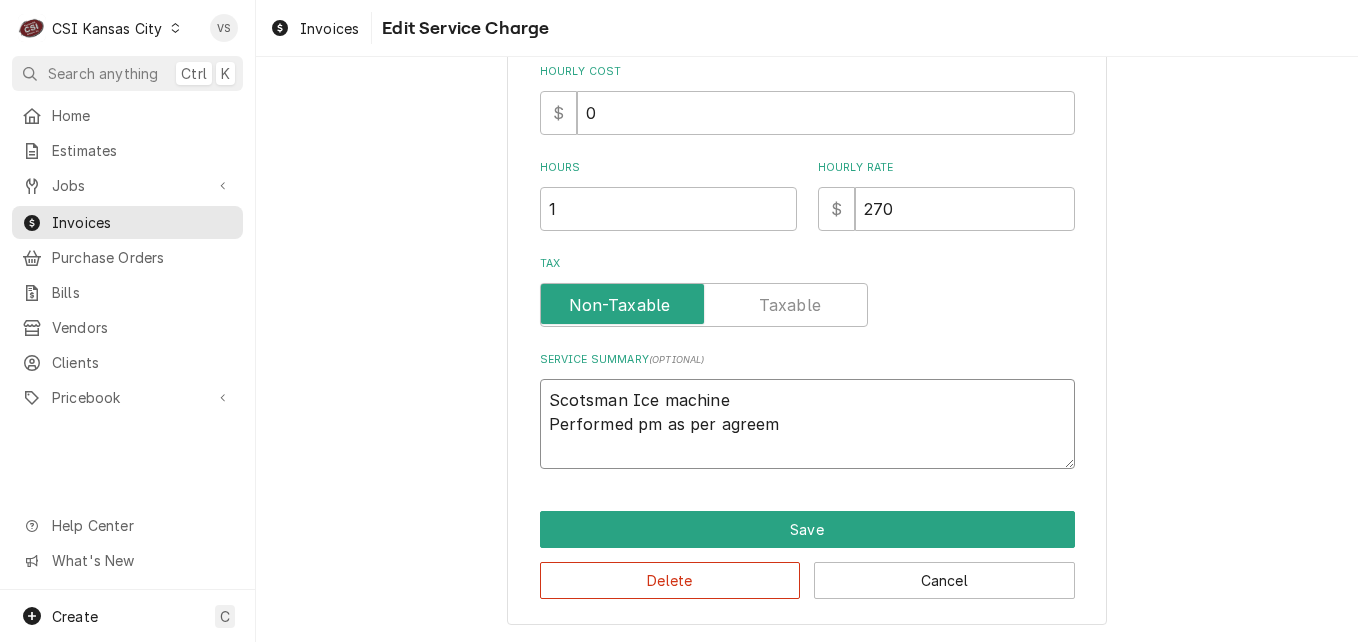 type on "x" 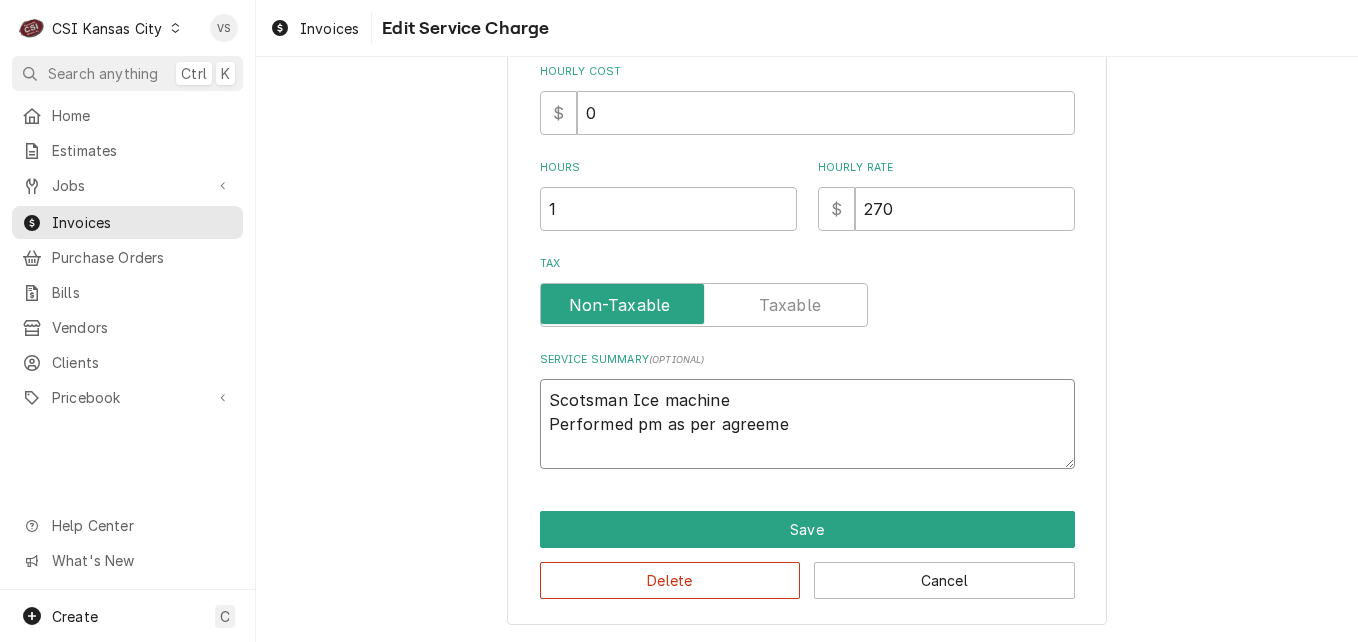 type on "x" 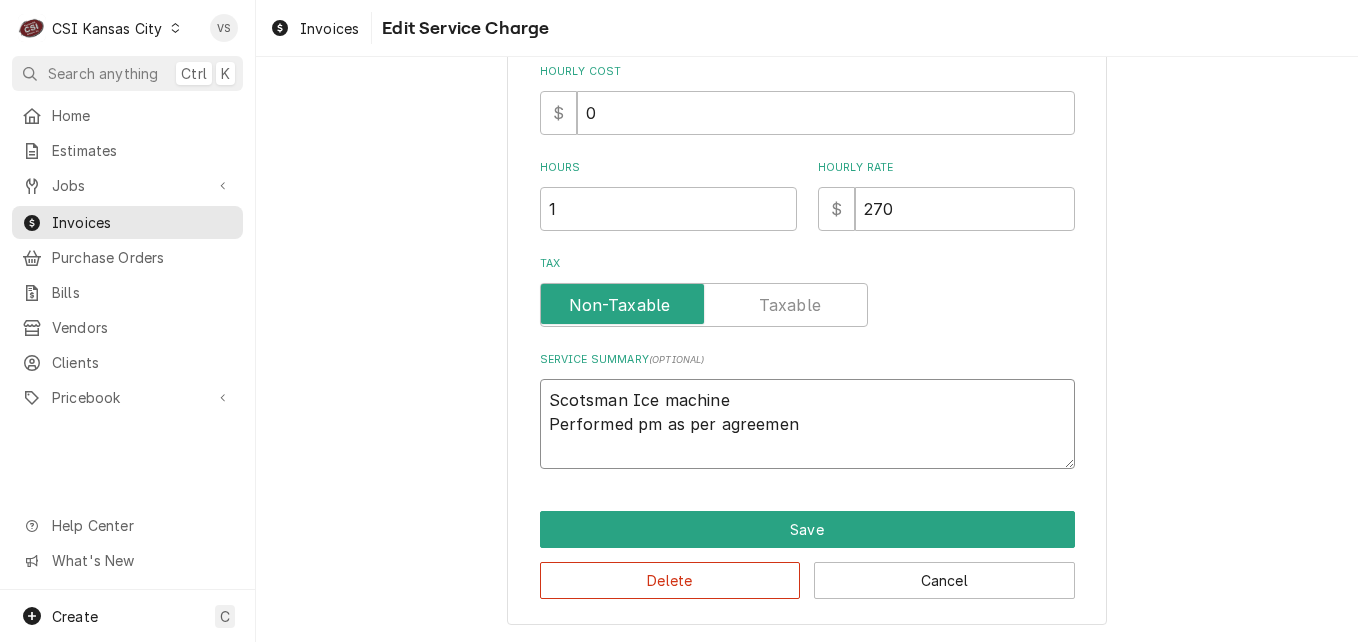 type on "x" 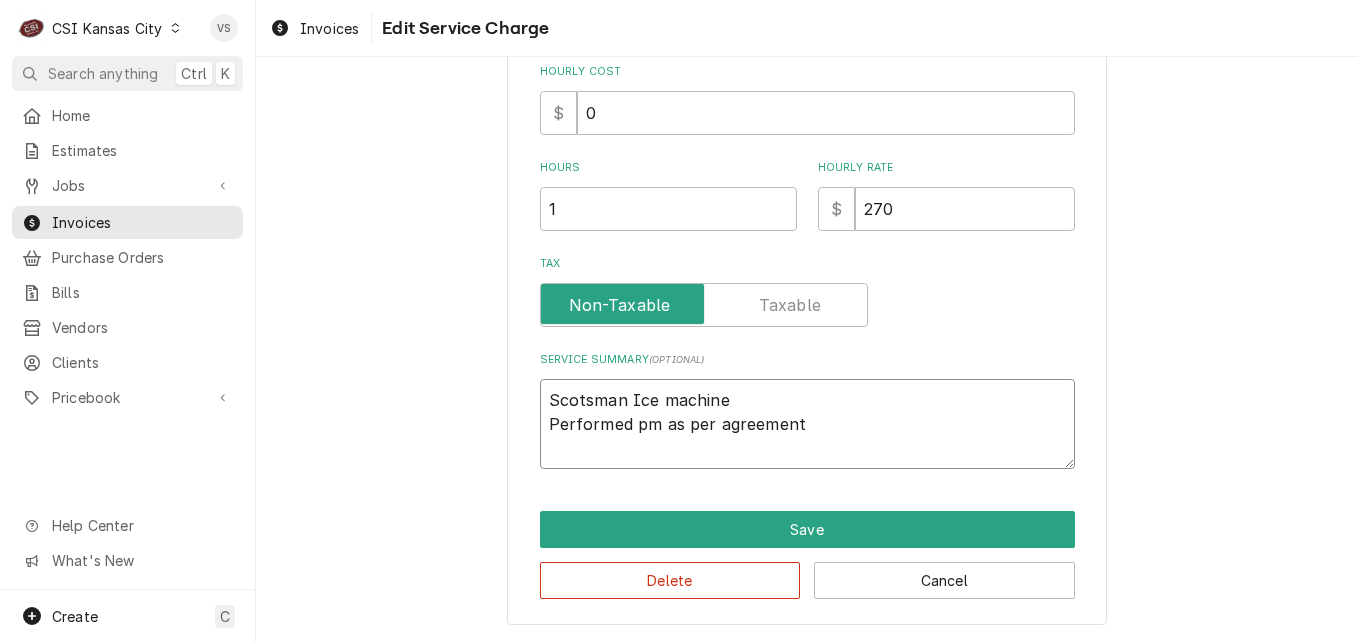 type on "x" 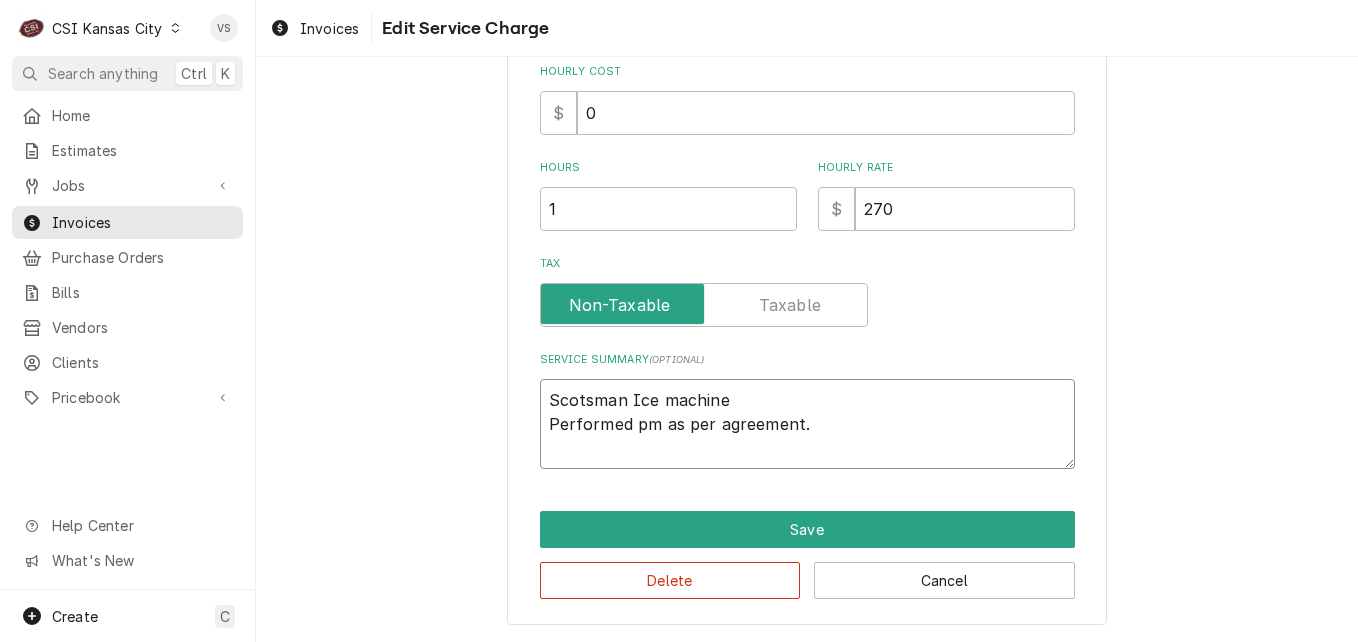 type on "x" 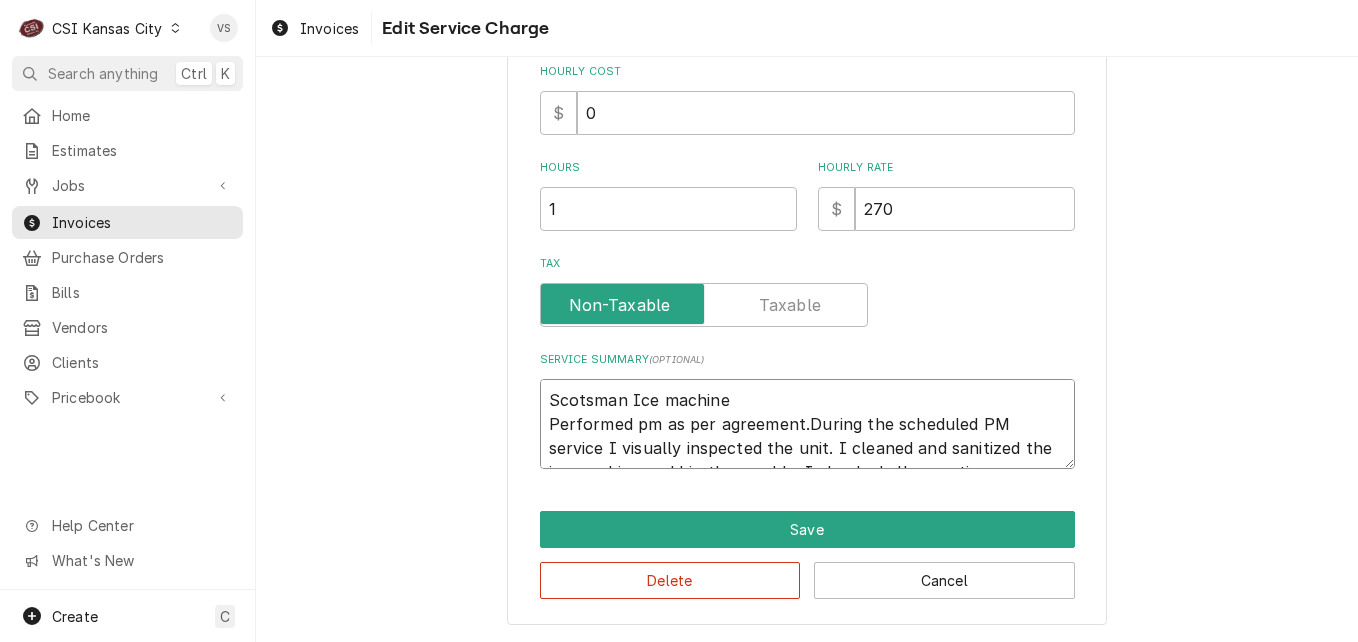 scroll, scrollTop: 605, scrollLeft: 0, axis: vertical 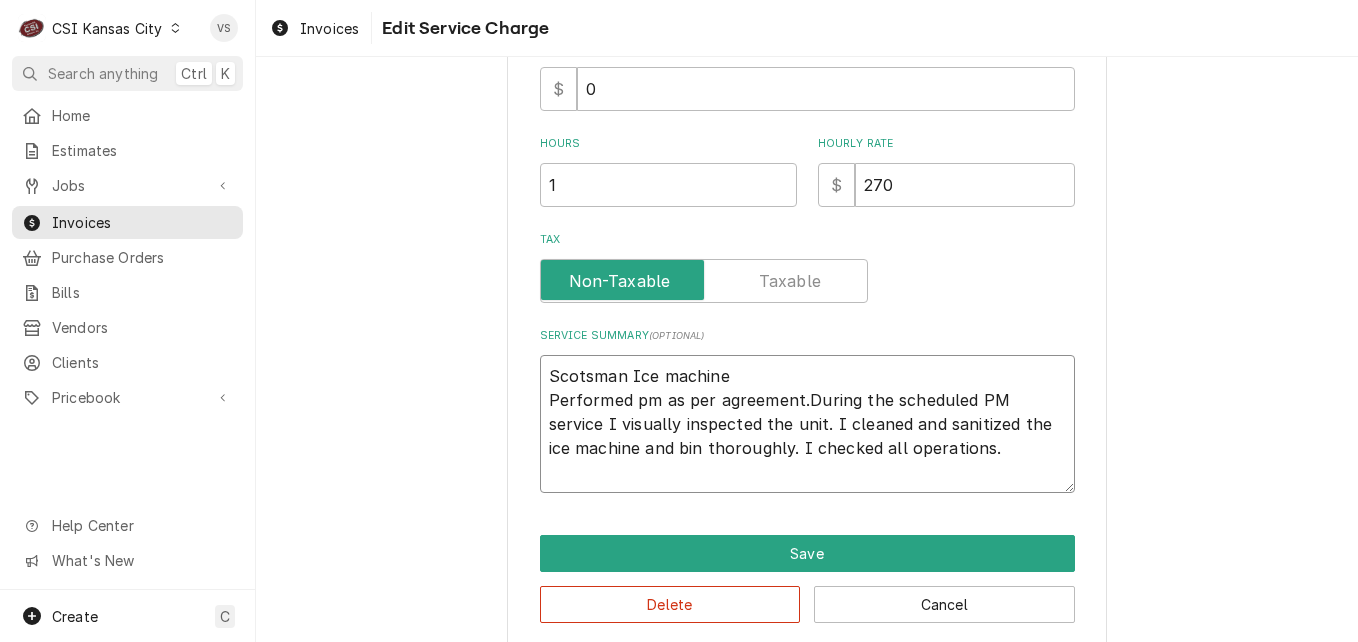 drag, startPoint x: 794, startPoint y: 398, endPoint x: 850, endPoint y: 401, distance: 56.0803 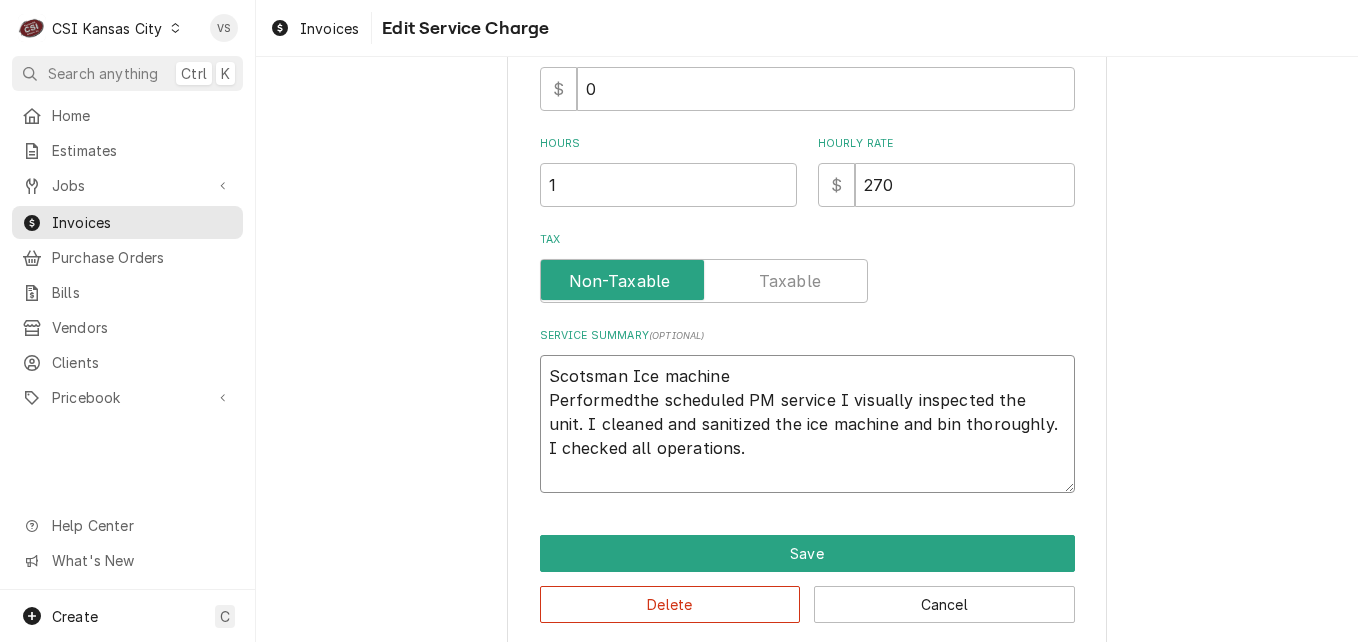 type on "Scotsman Ice machine
Performethe scheduled PM service I visually inspected the unit. I cleaned and sanitized the ice machine and bin thoroughly. I checked all operations." 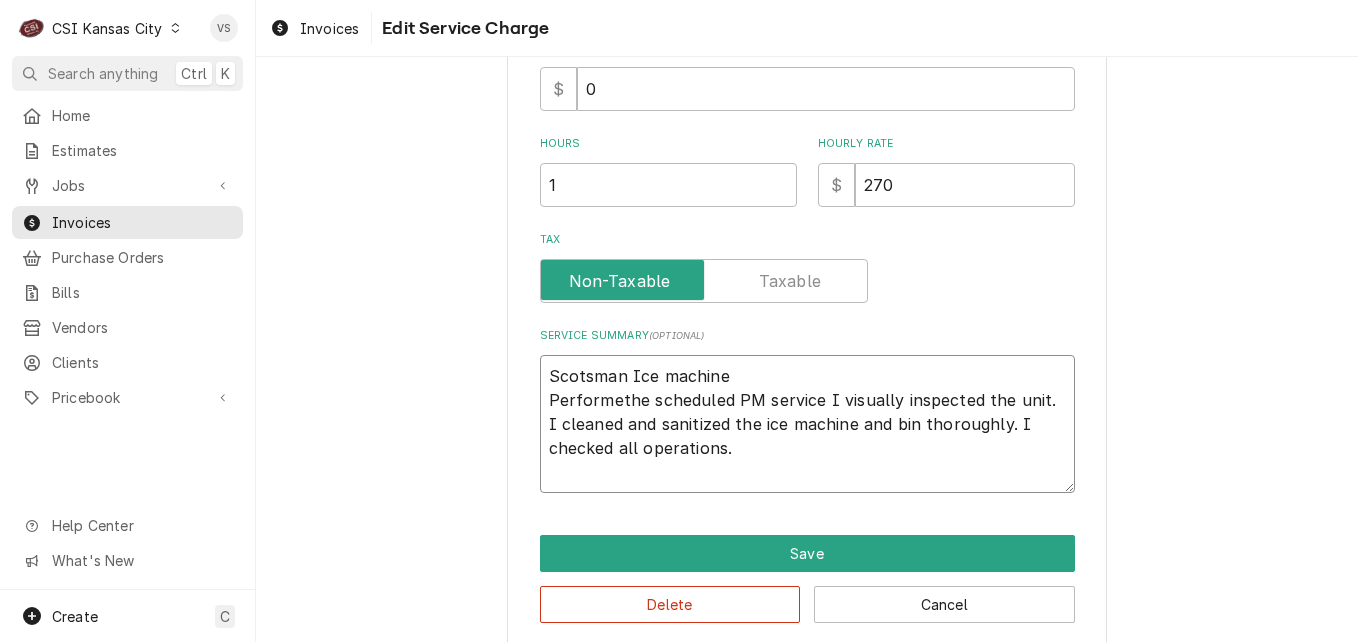 type on "x" 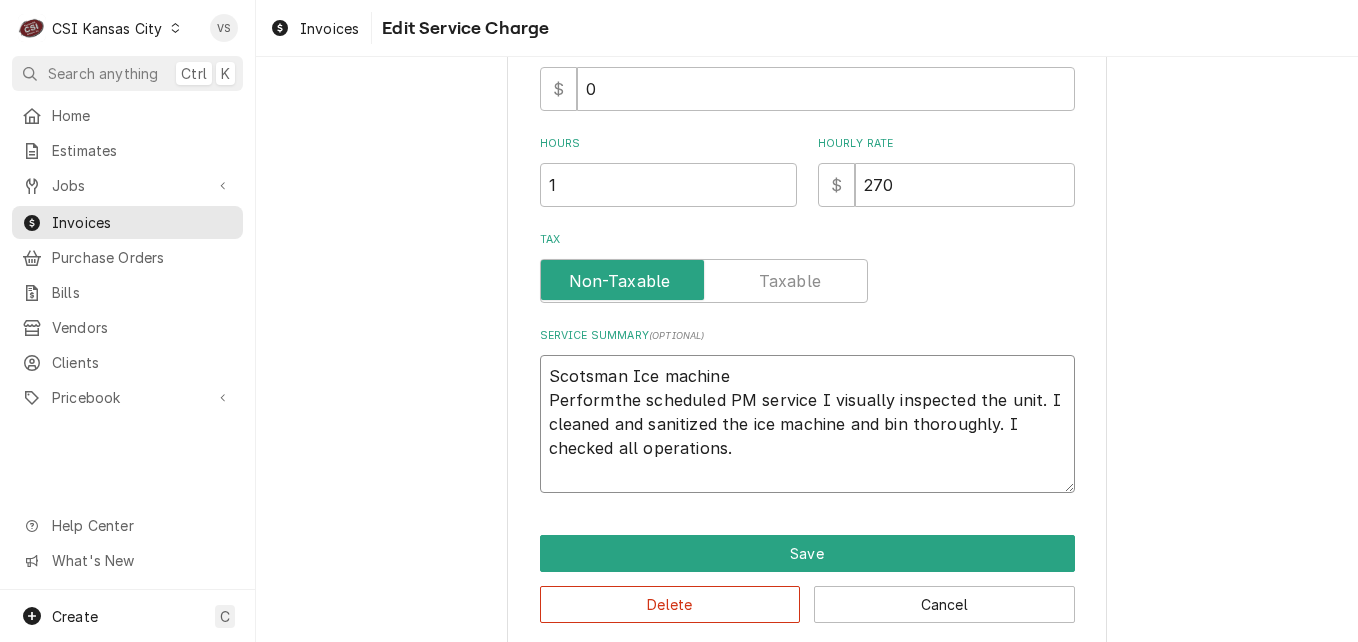 type on "x" 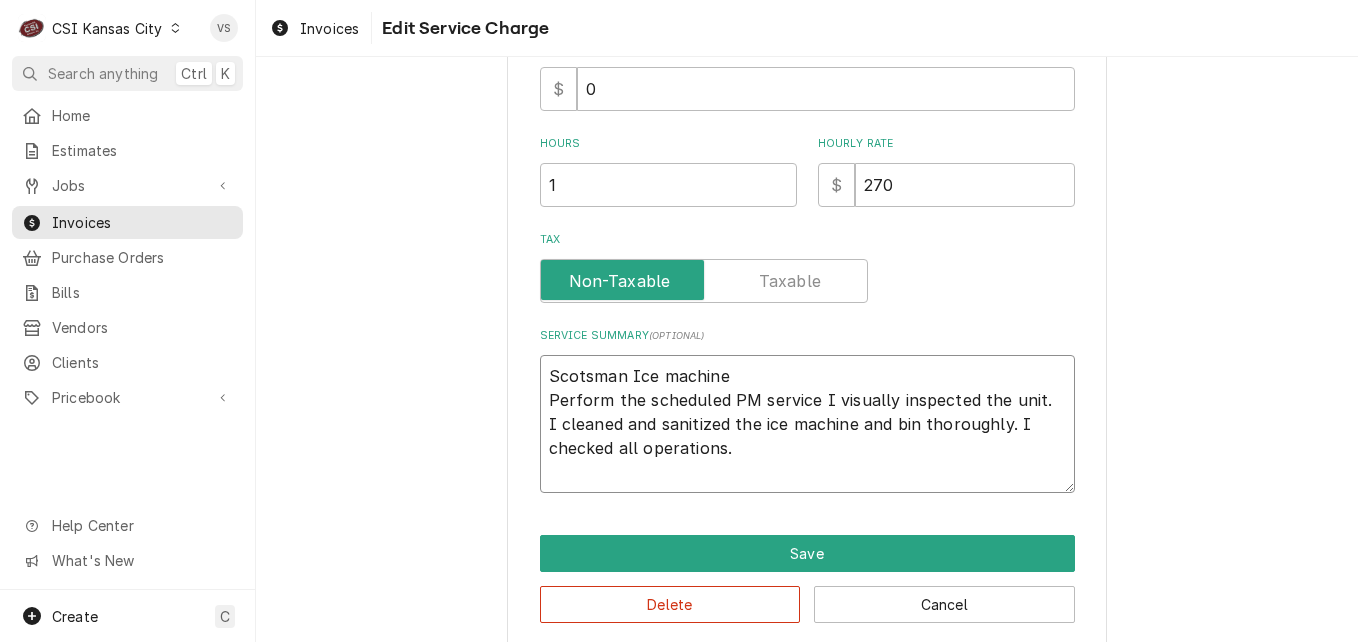 click on "Scotsman Ice machine
Perform the scheduled PM service I visually inspected the unit. I cleaned and sanitized the ice machine and bin thoroughly. I checked all operations." at bounding box center (807, 424) 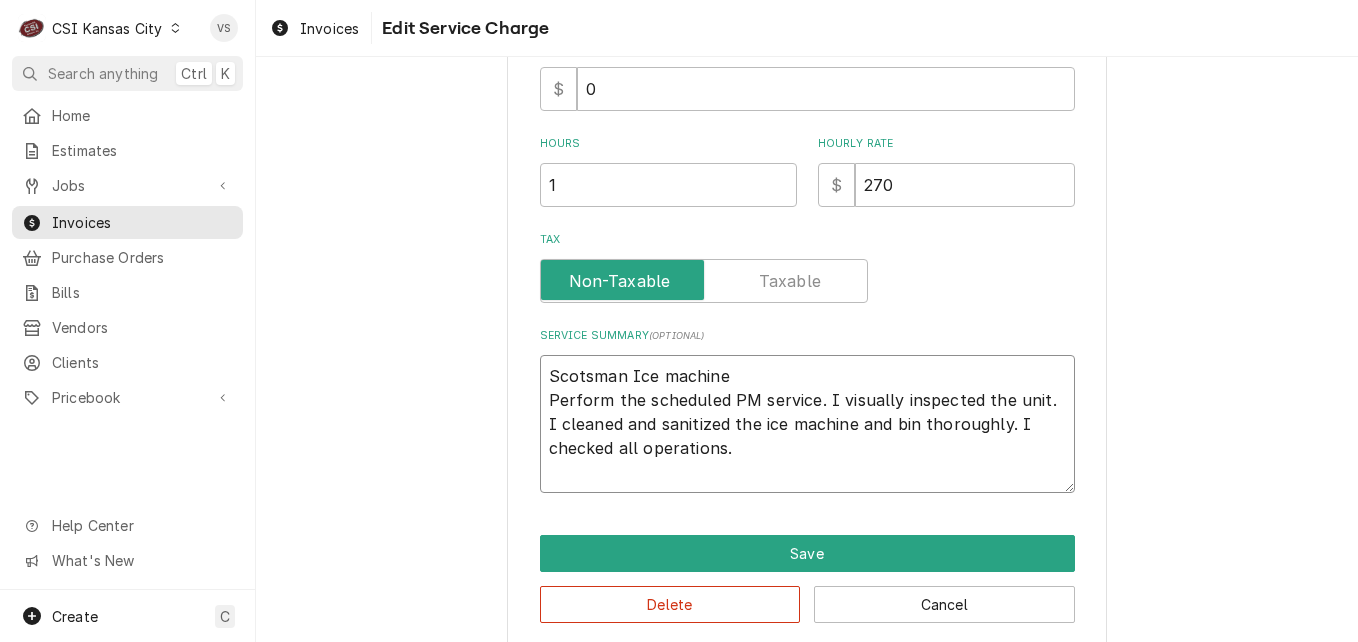 scroll, scrollTop: 629, scrollLeft: 0, axis: vertical 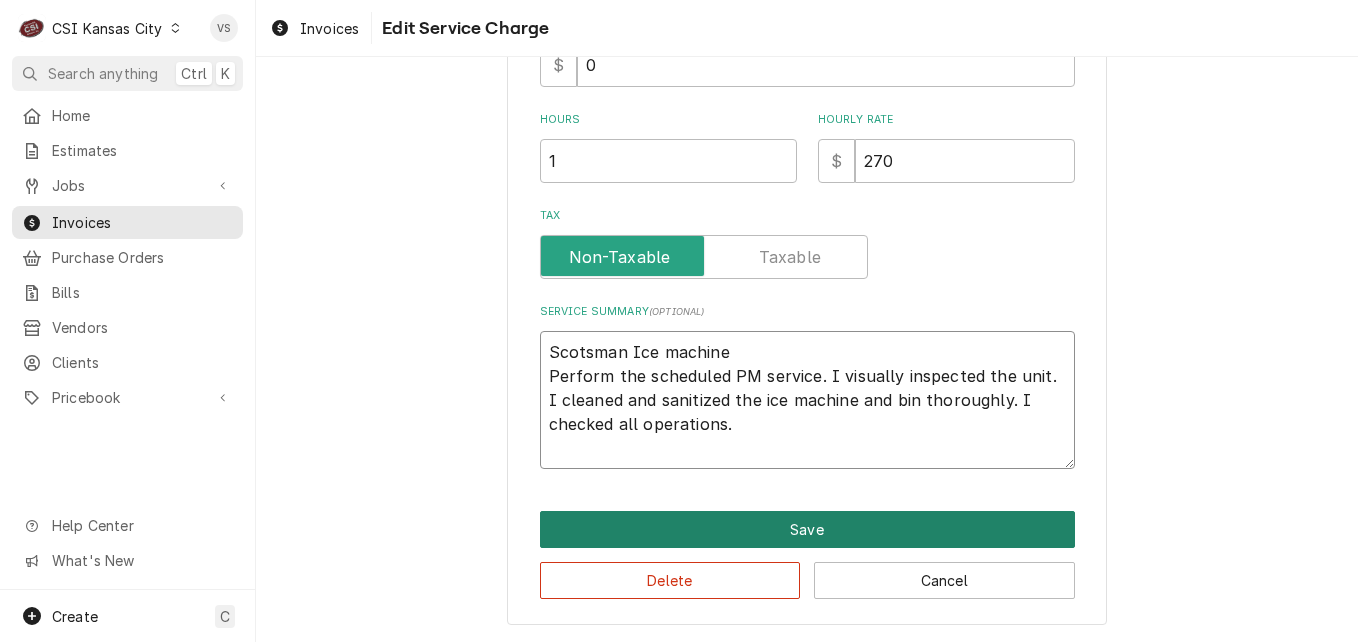 type on "Scotsman Ice machine
Perform the scheduled PM service. I visually inspected the unit. I cleaned and sanitized the ice machine and bin thoroughly. I checked all operations." 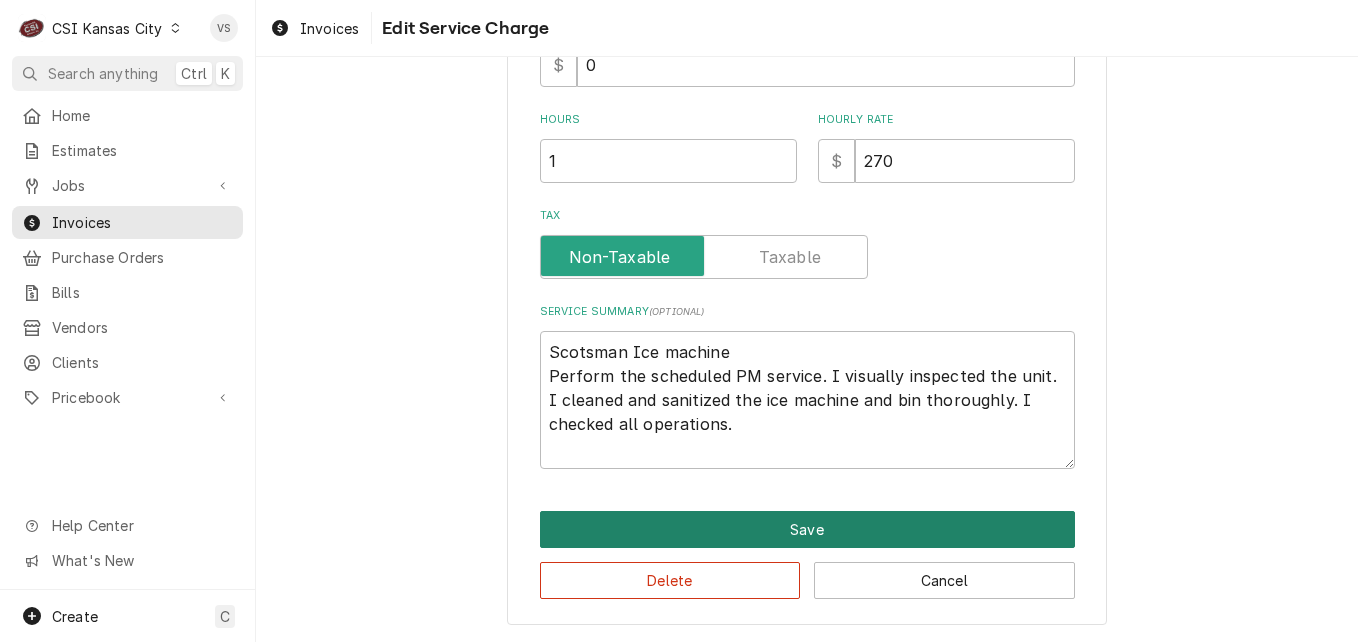 click on "Save" at bounding box center (807, 529) 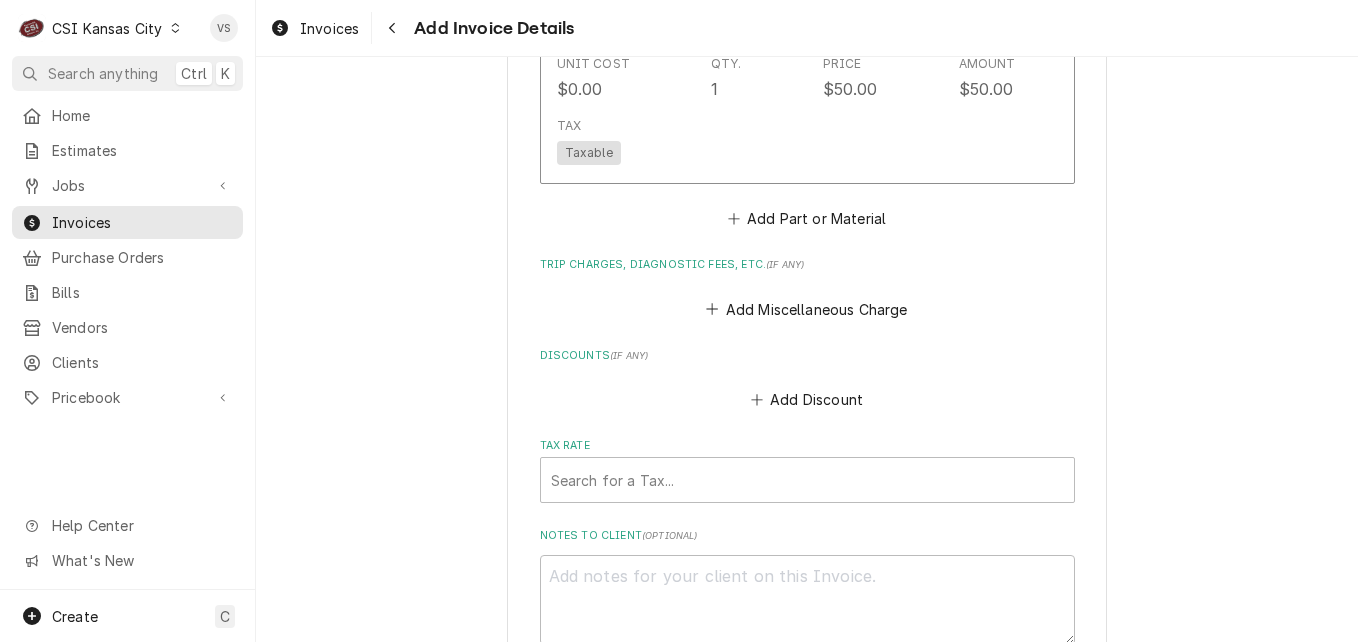 scroll, scrollTop: 4623, scrollLeft: 0, axis: vertical 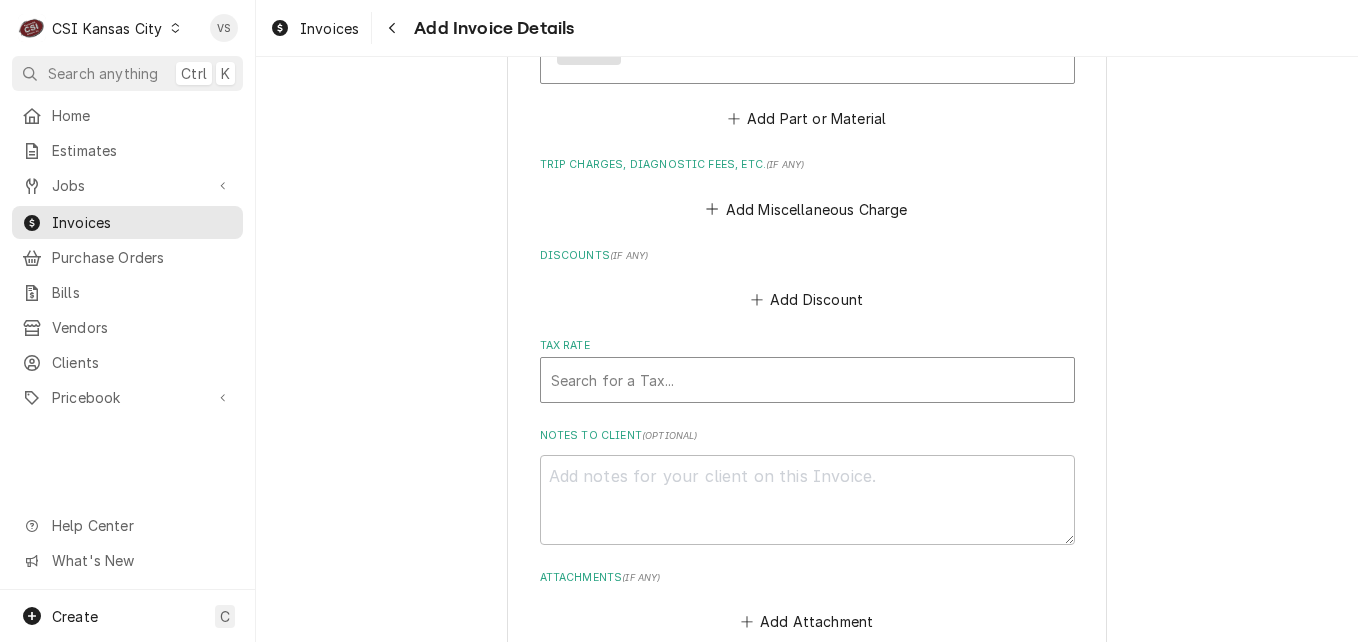 click at bounding box center (807, 380) 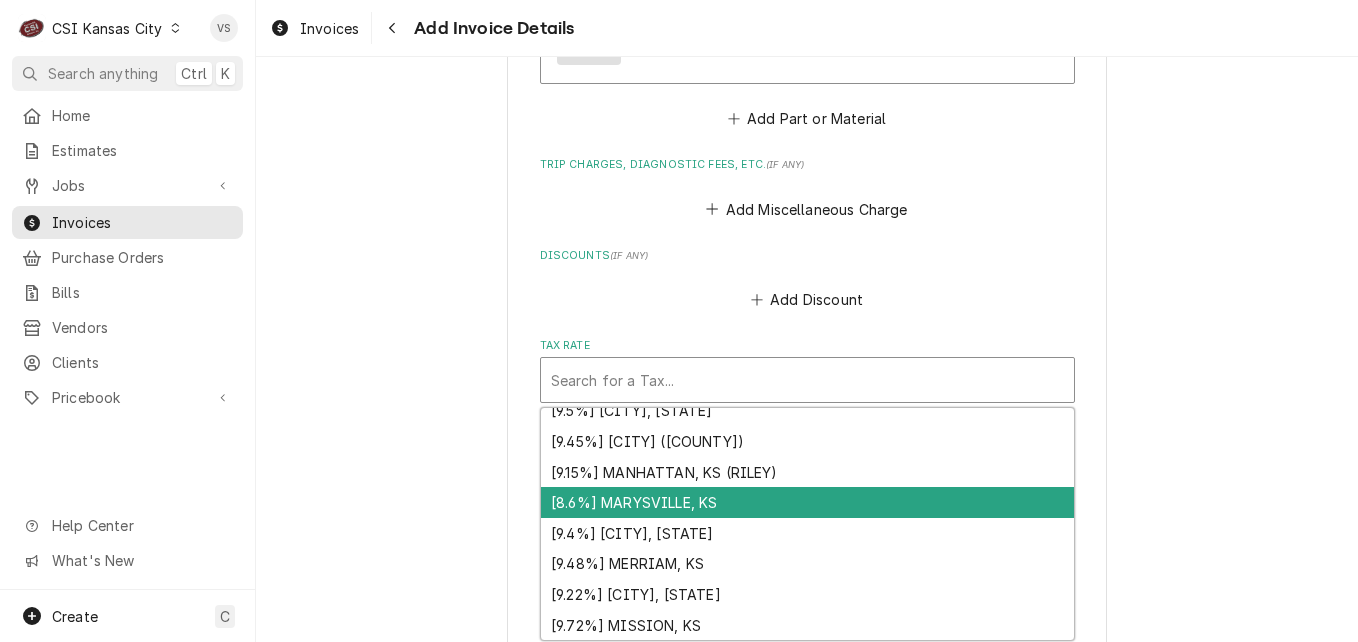 scroll, scrollTop: 1705, scrollLeft: 0, axis: vertical 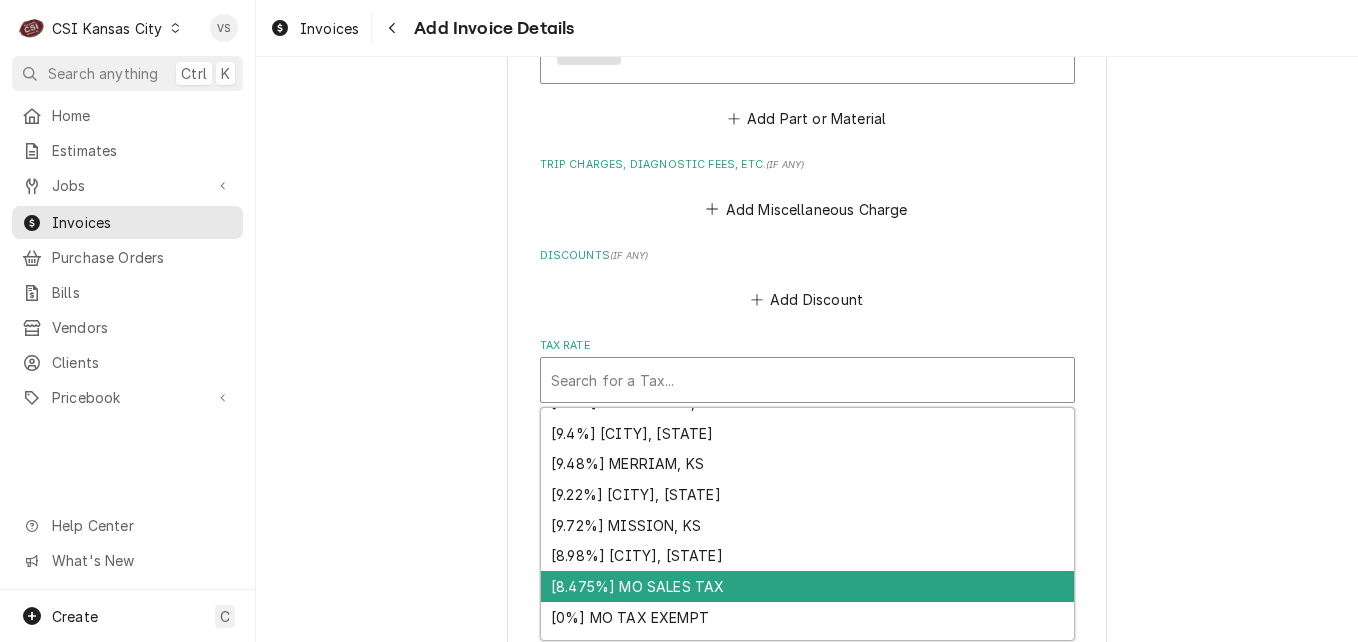 click on "[8.475%] MO SALES TAX" at bounding box center (807, 586) 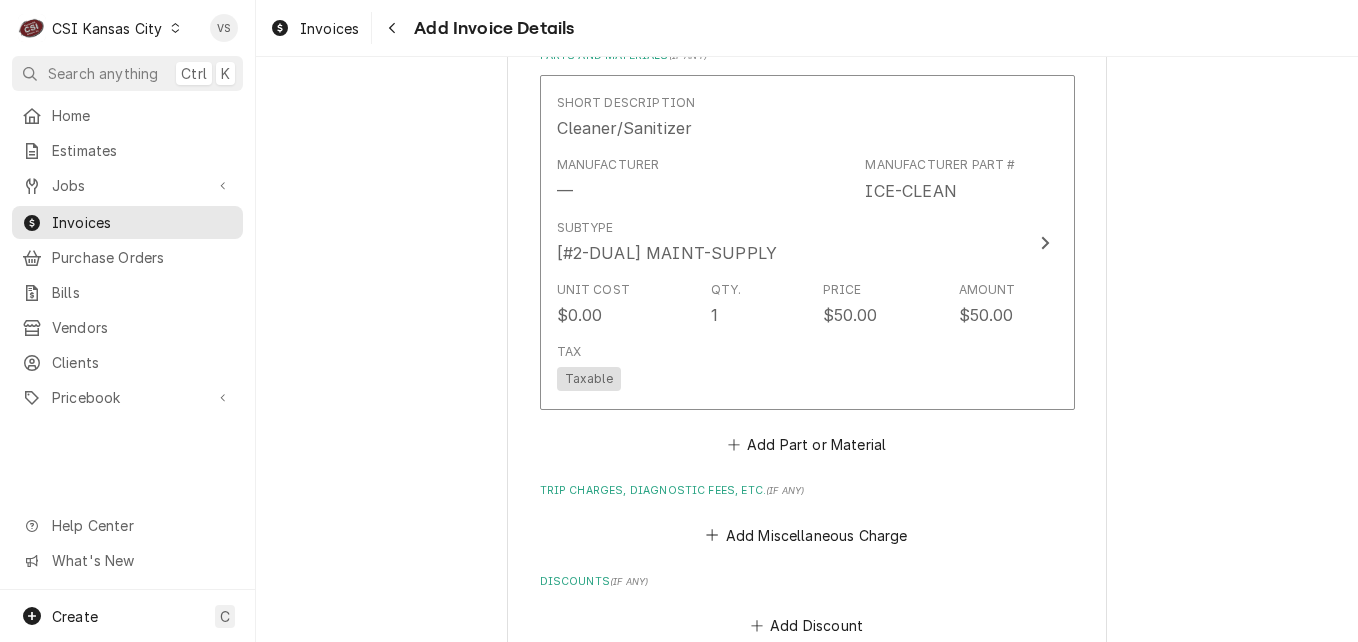 scroll, scrollTop: 4323, scrollLeft: 0, axis: vertical 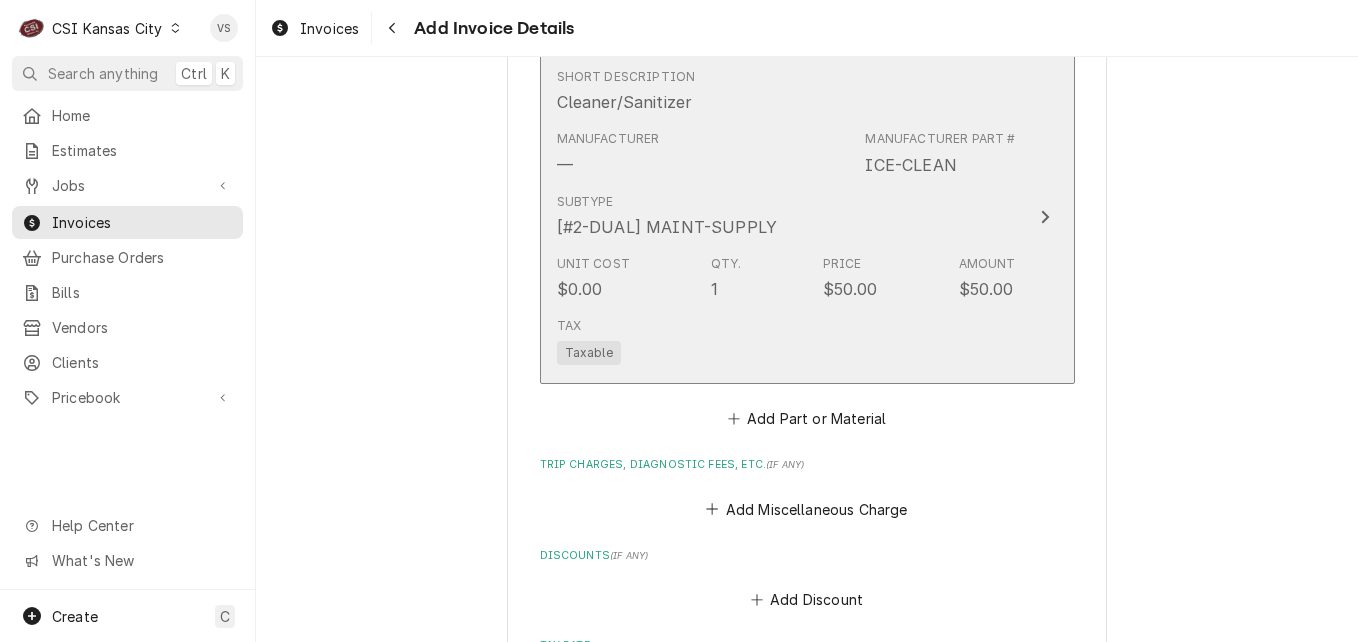 click on "Tax Taxable" at bounding box center (786, 341) 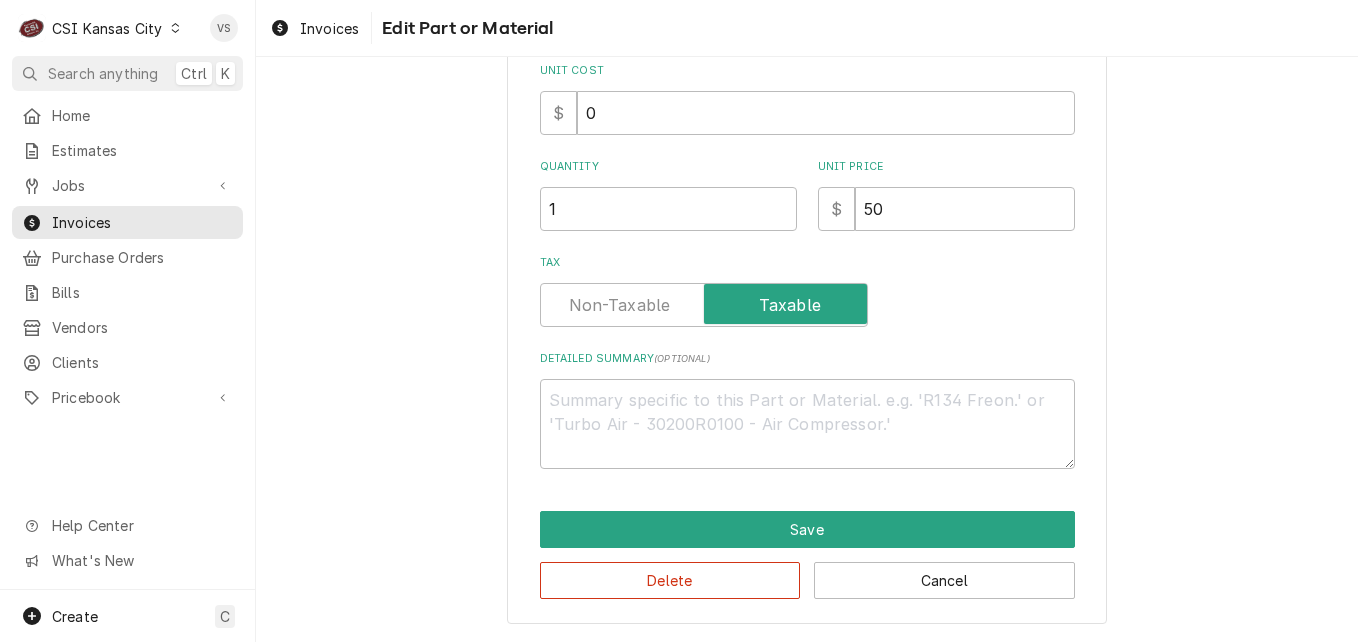scroll, scrollTop: 236, scrollLeft: 0, axis: vertical 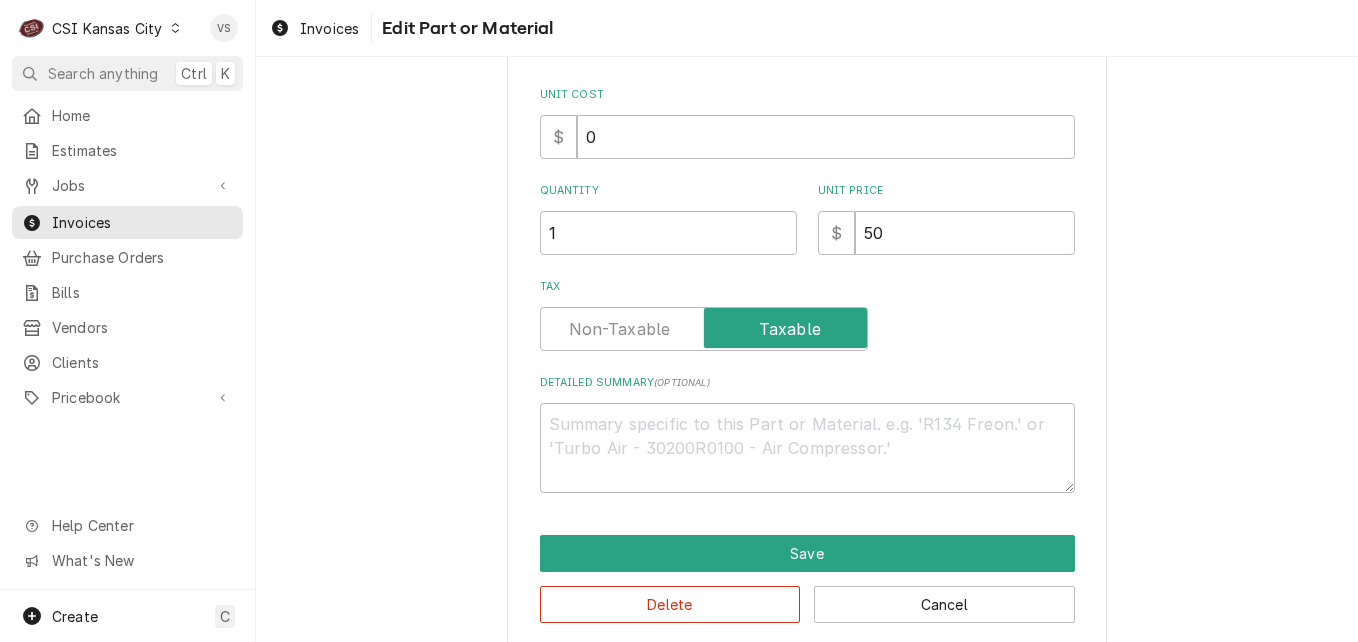 type on "x" 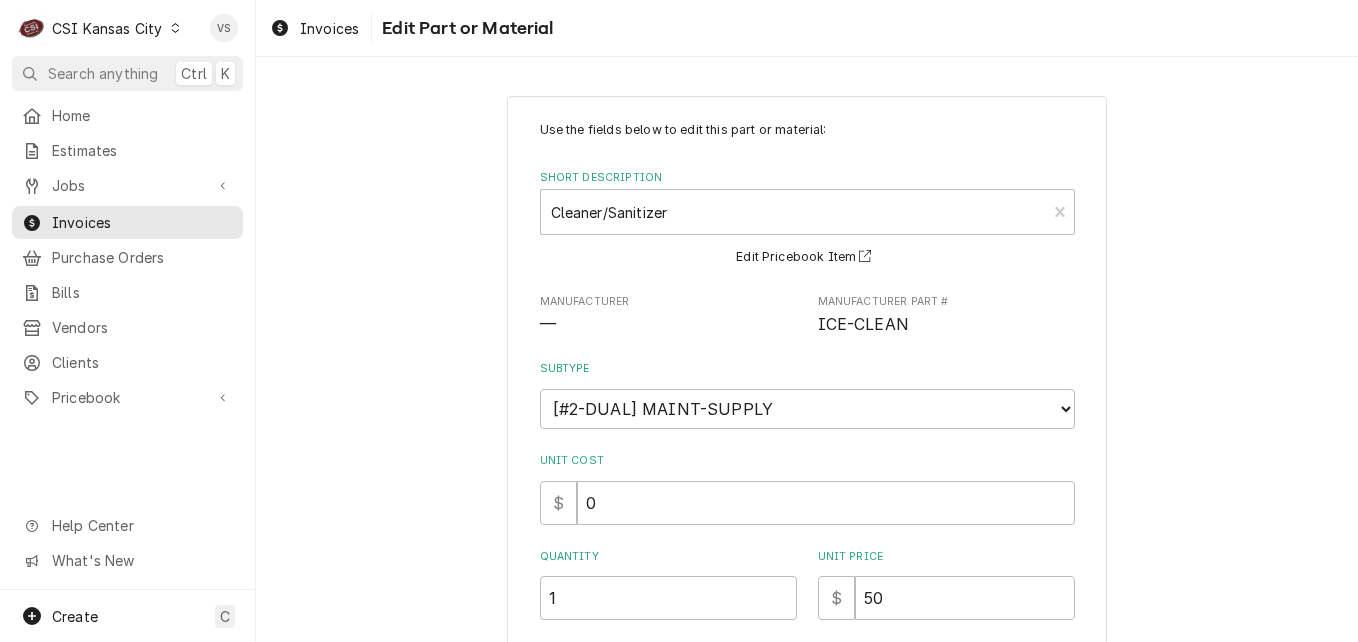 scroll, scrollTop: 389, scrollLeft: 0, axis: vertical 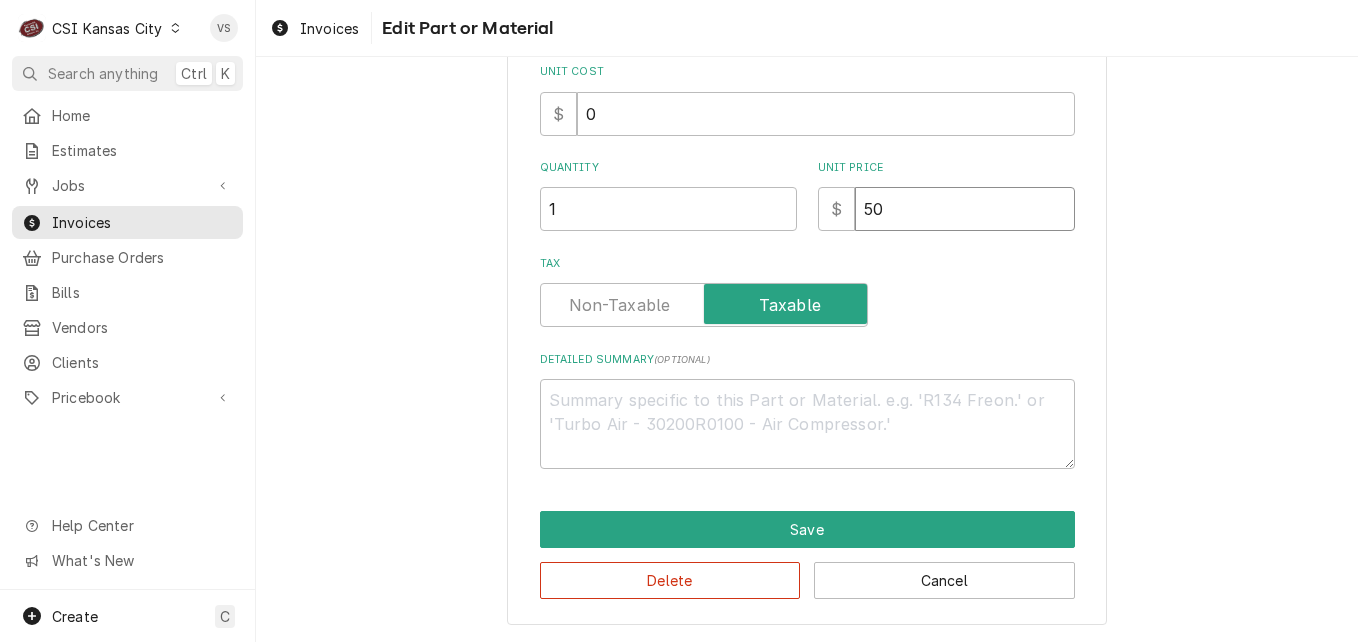 click on "50" at bounding box center (965, 209) 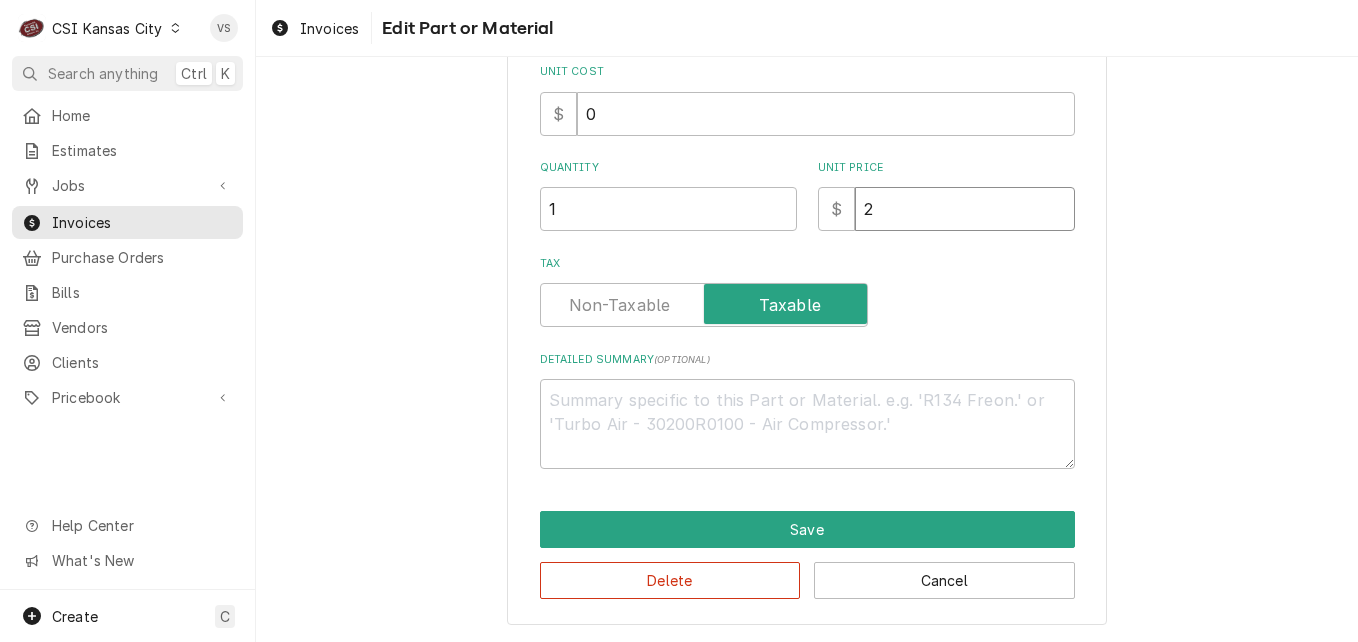 type on "x" 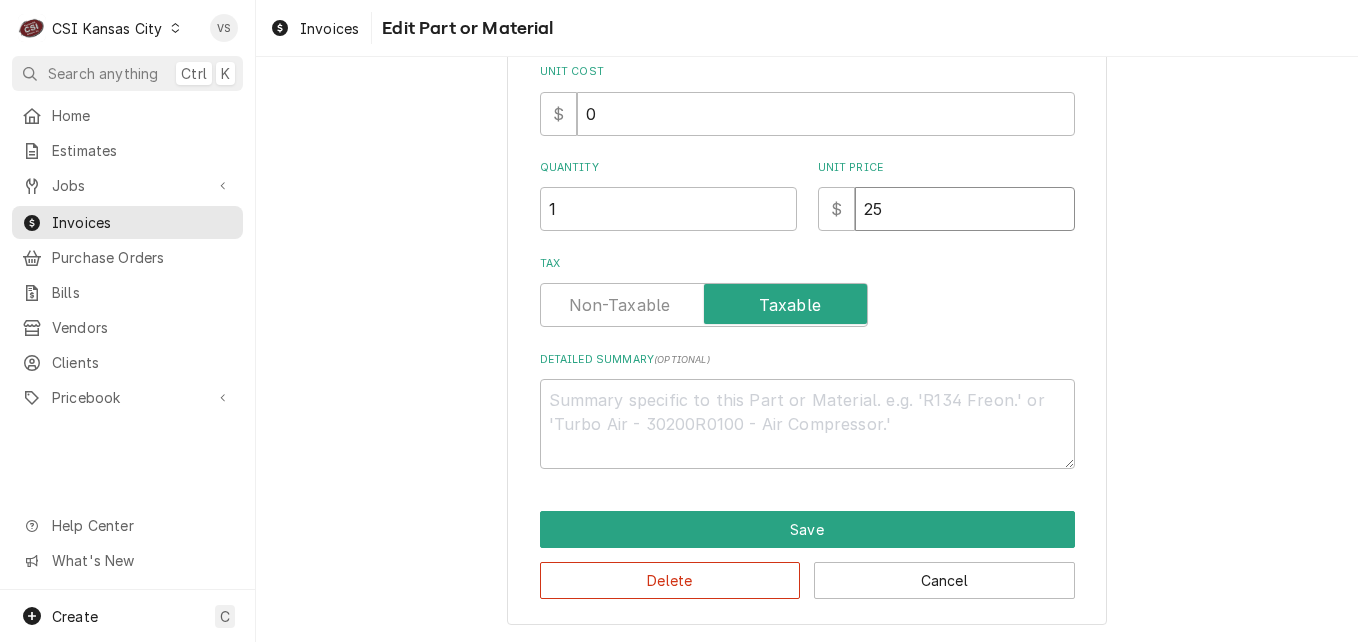 type on "x" 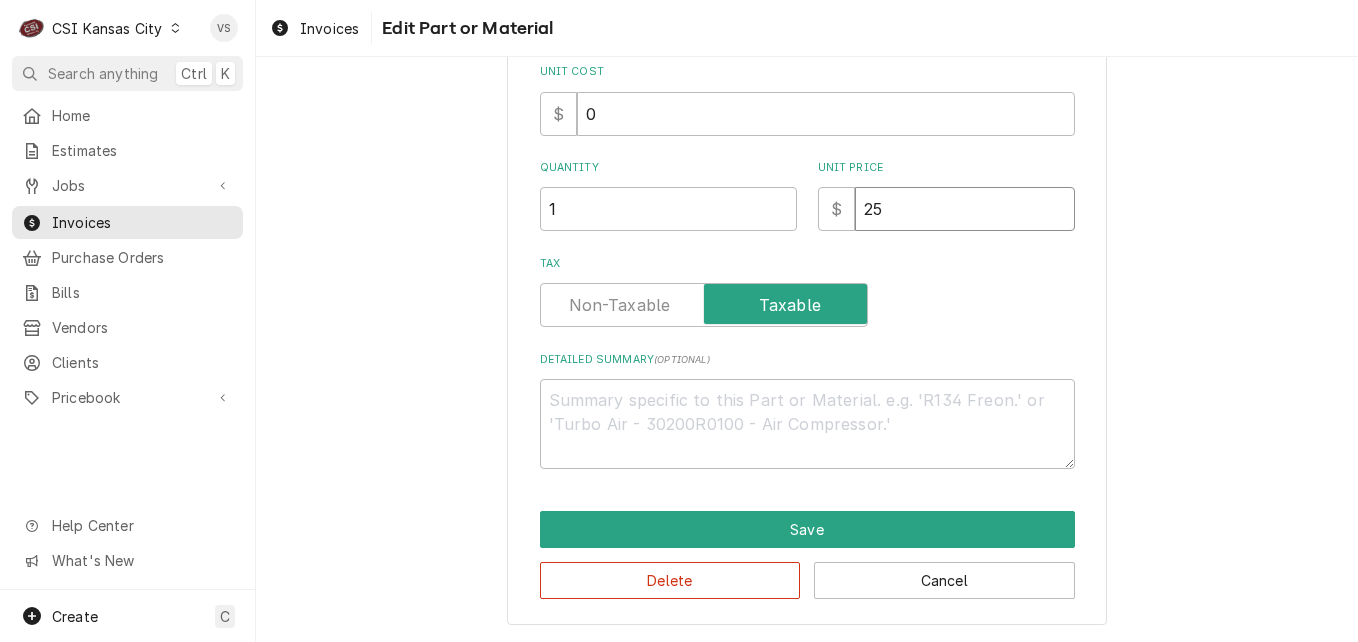 type on "2" 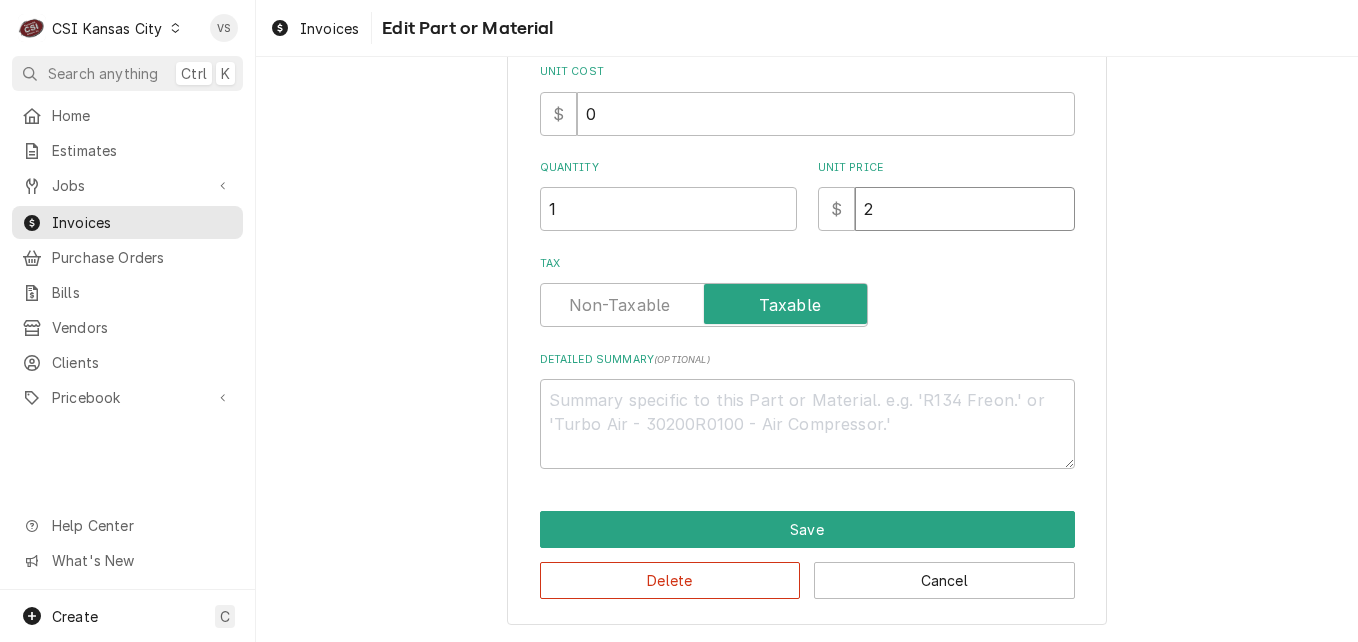 type on "x" 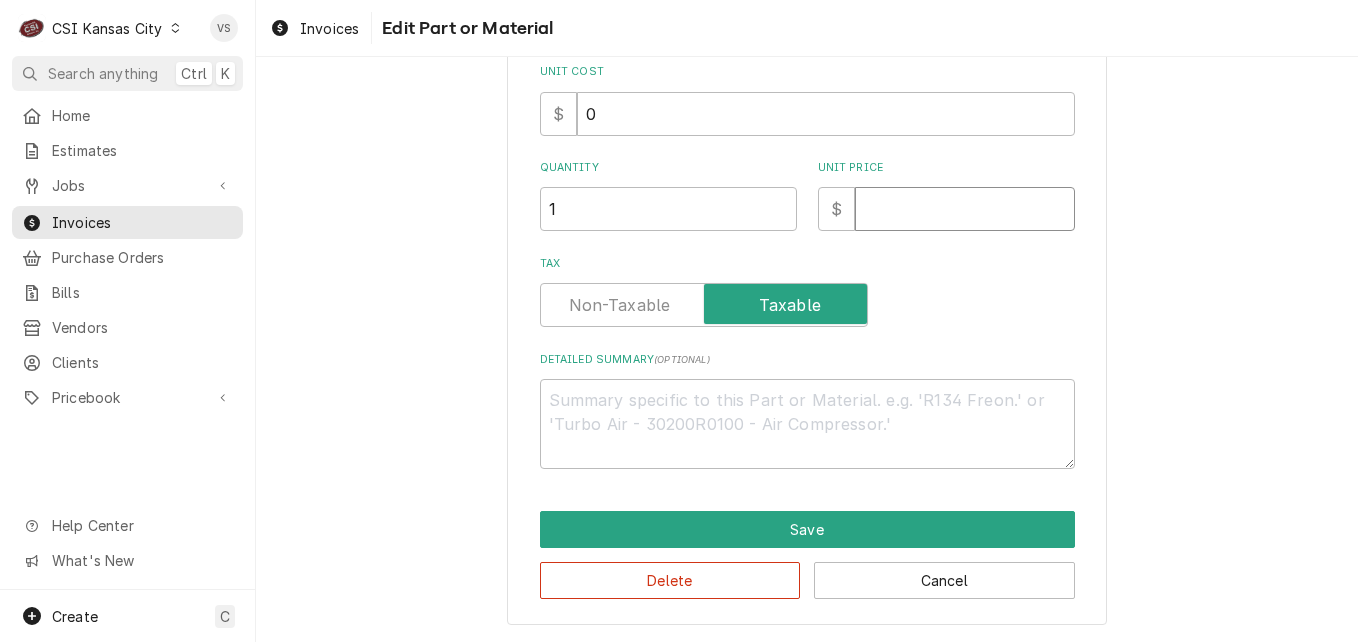 type on "x" 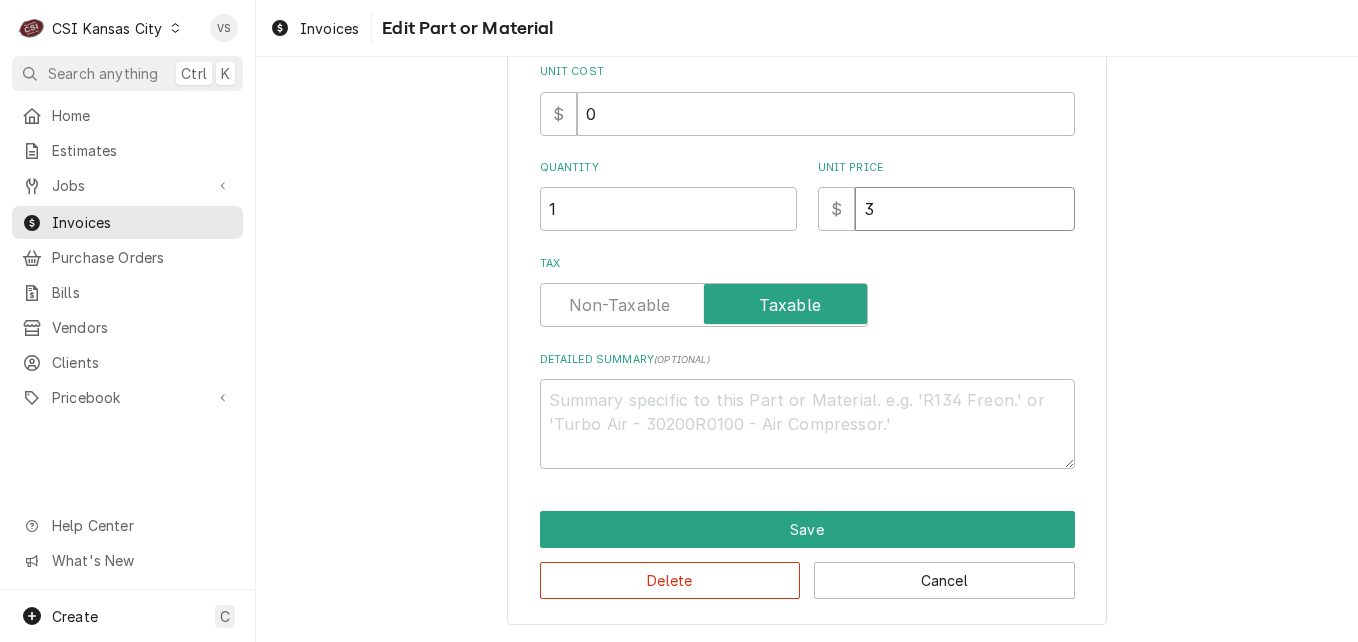 type on "x" 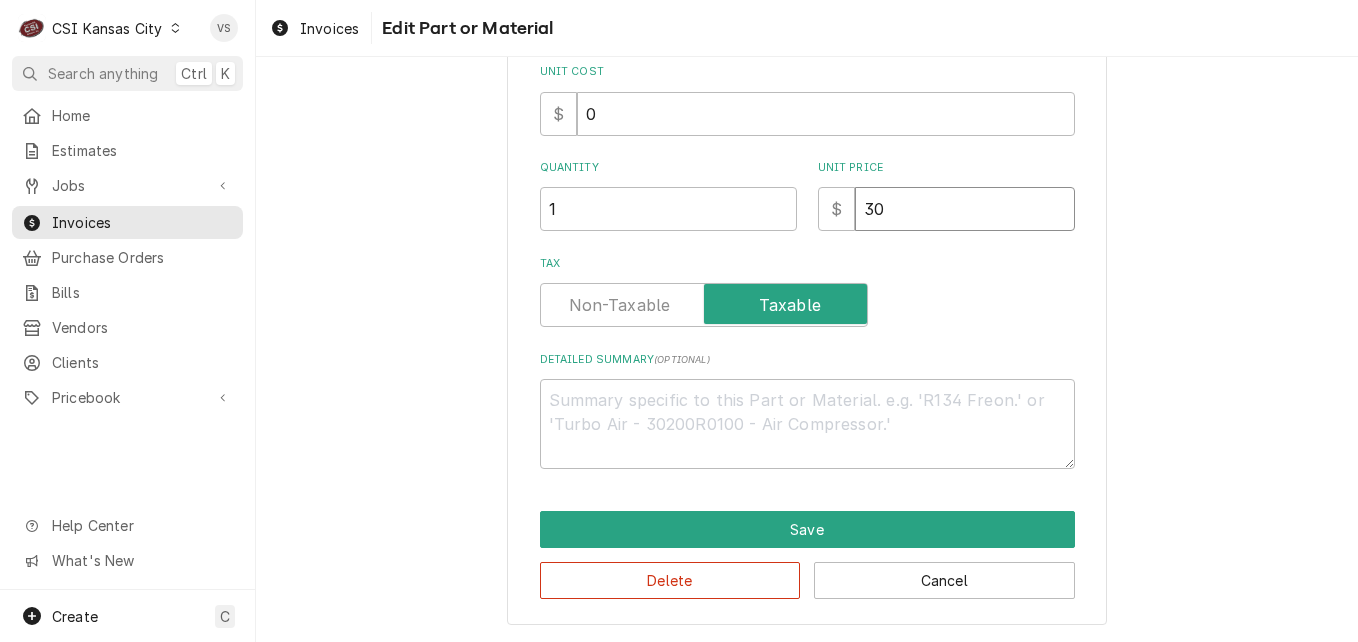 type on "x" 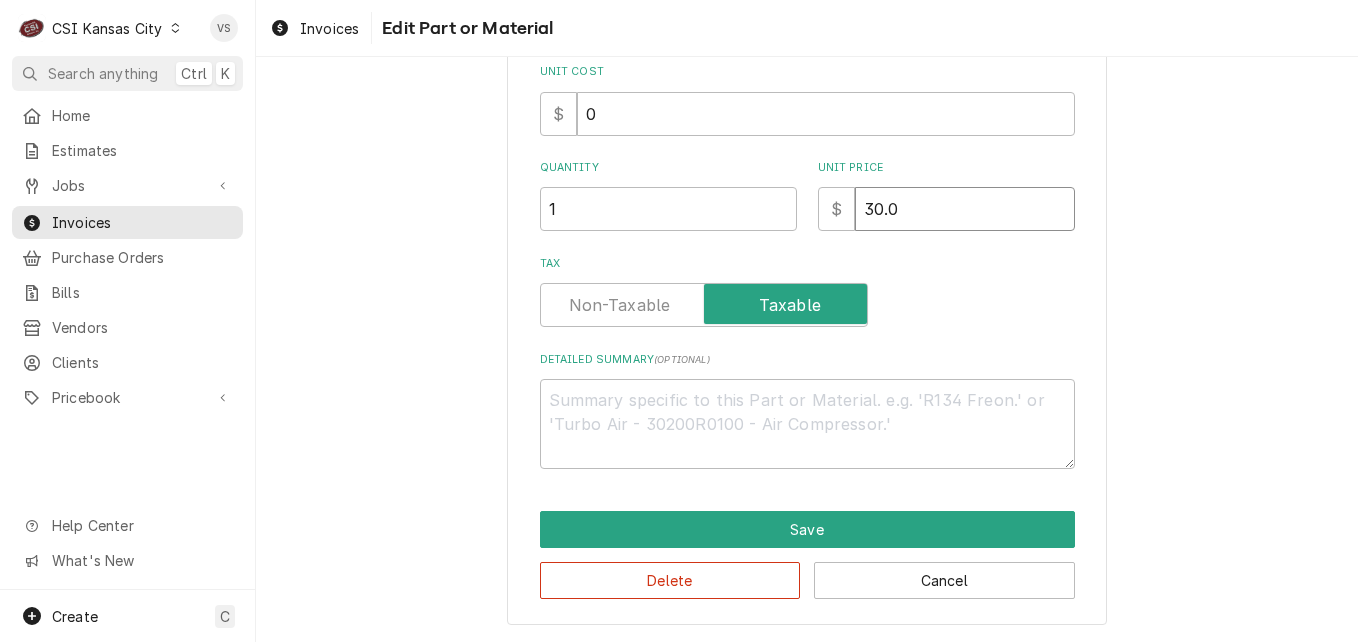 type on "x" 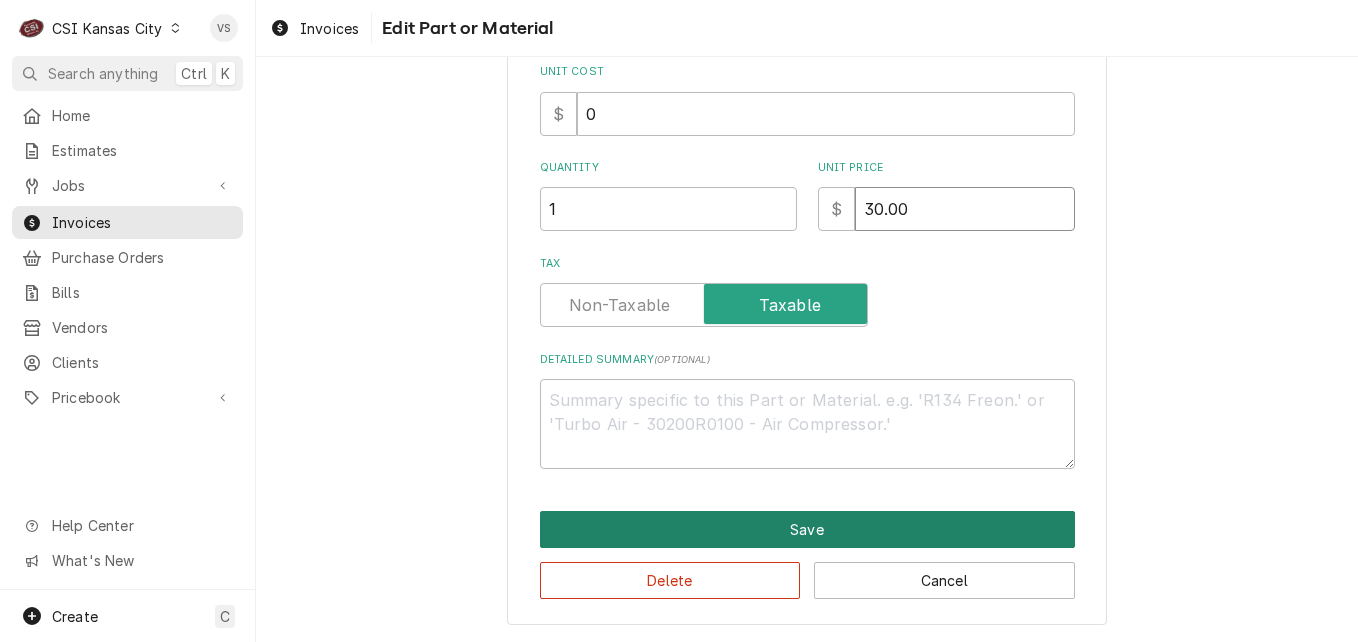 type on "30.00" 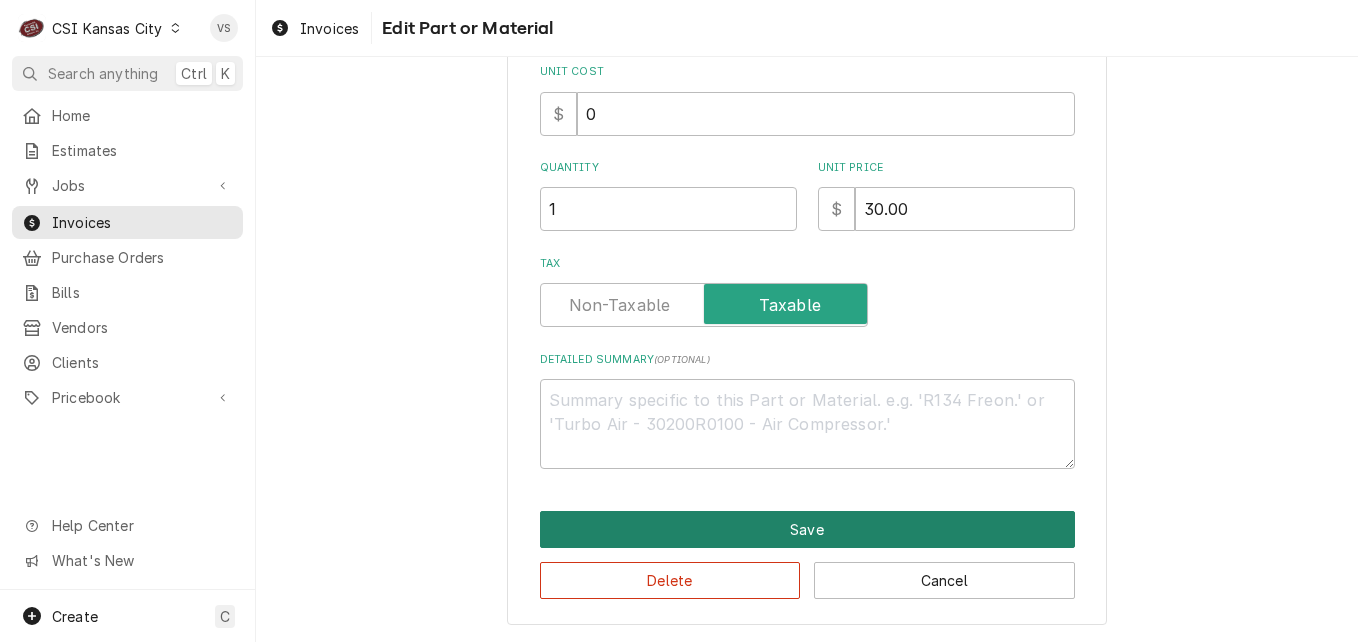 click on "Save" at bounding box center [807, 529] 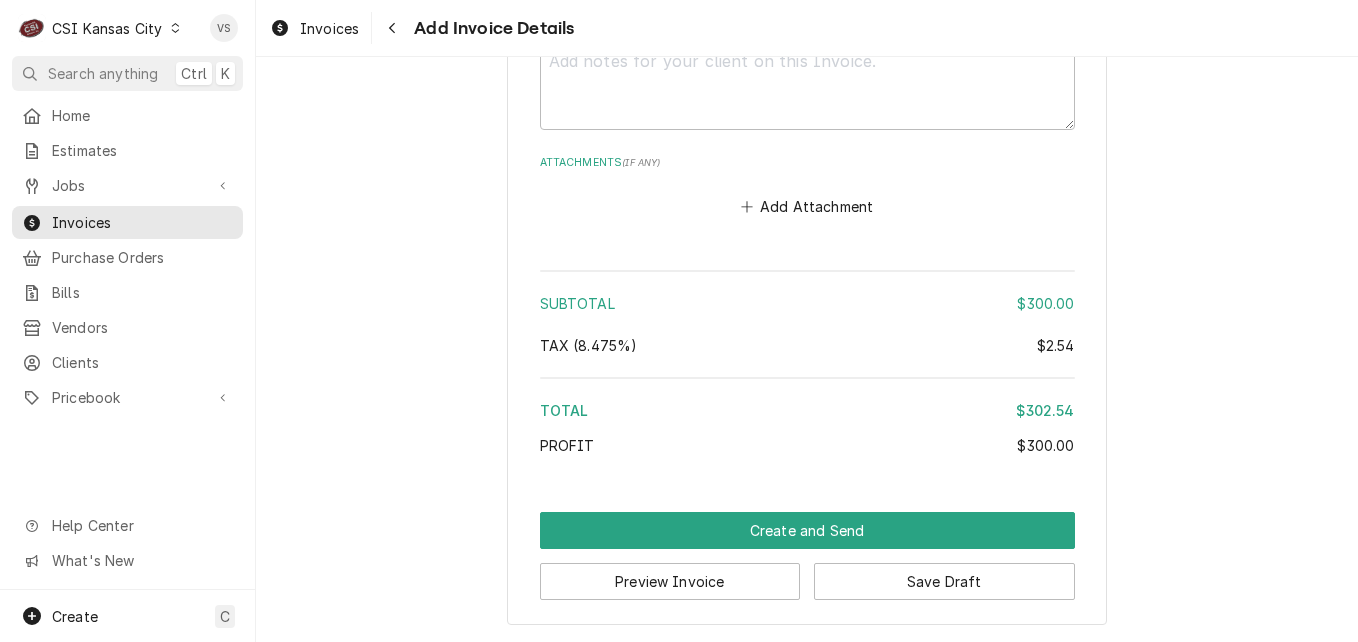 scroll, scrollTop: 5073, scrollLeft: 0, axis: vertical 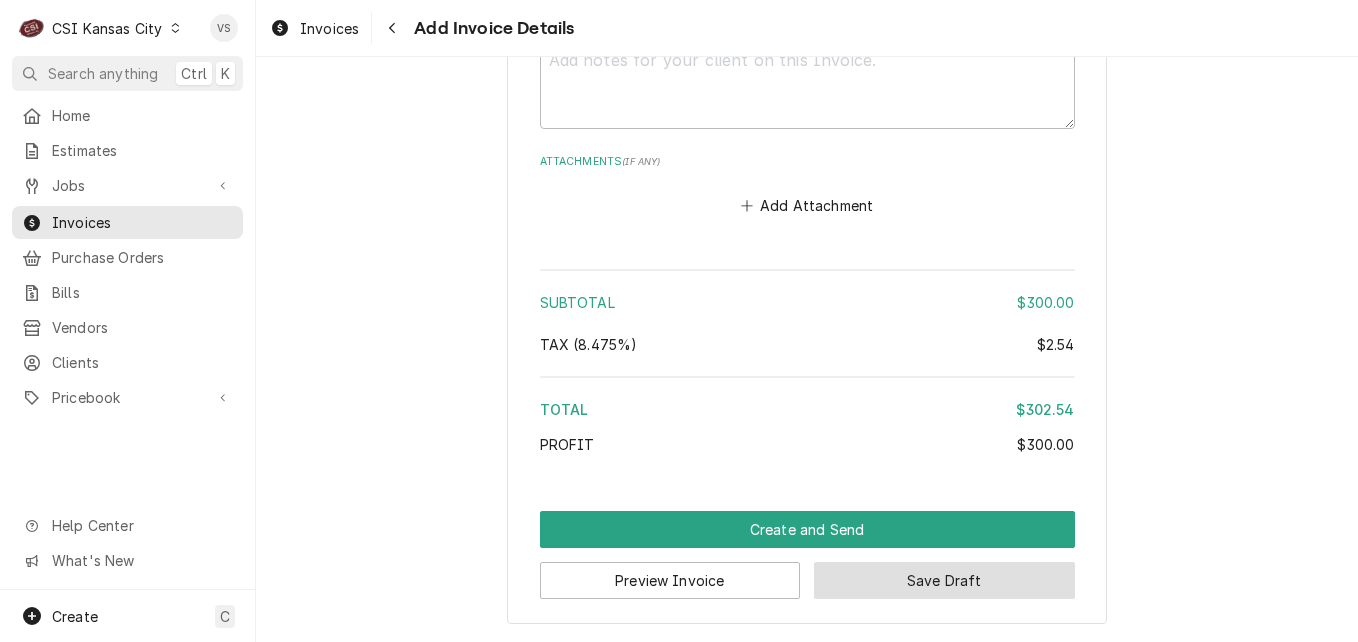 click on "Save Draft" at bounding box center (944, 580) 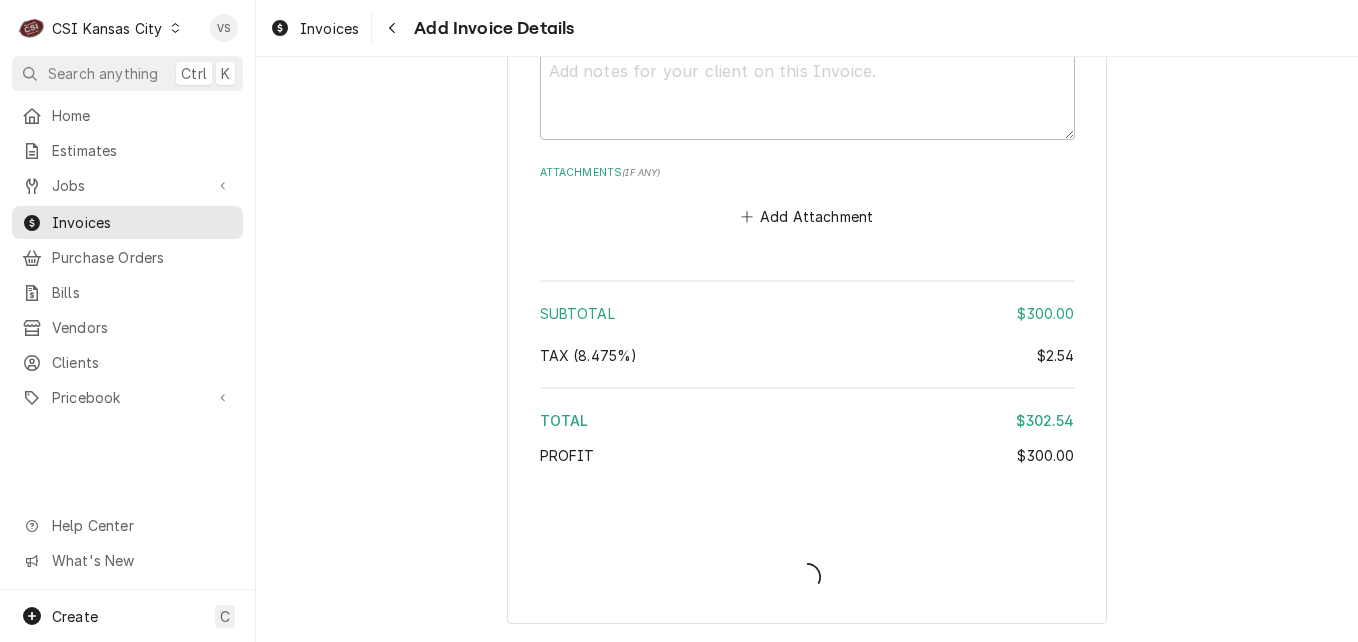 type on "x" 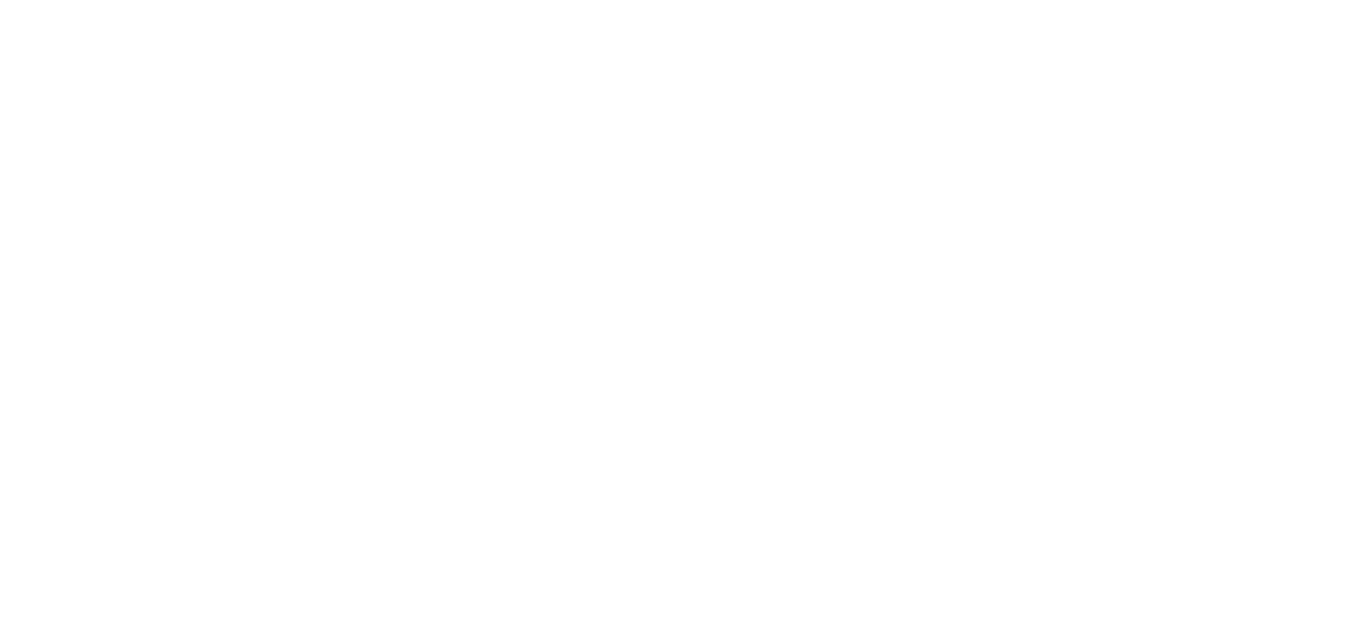 scroll, scrollTop: 0, scrollLeft: 0, axis: both 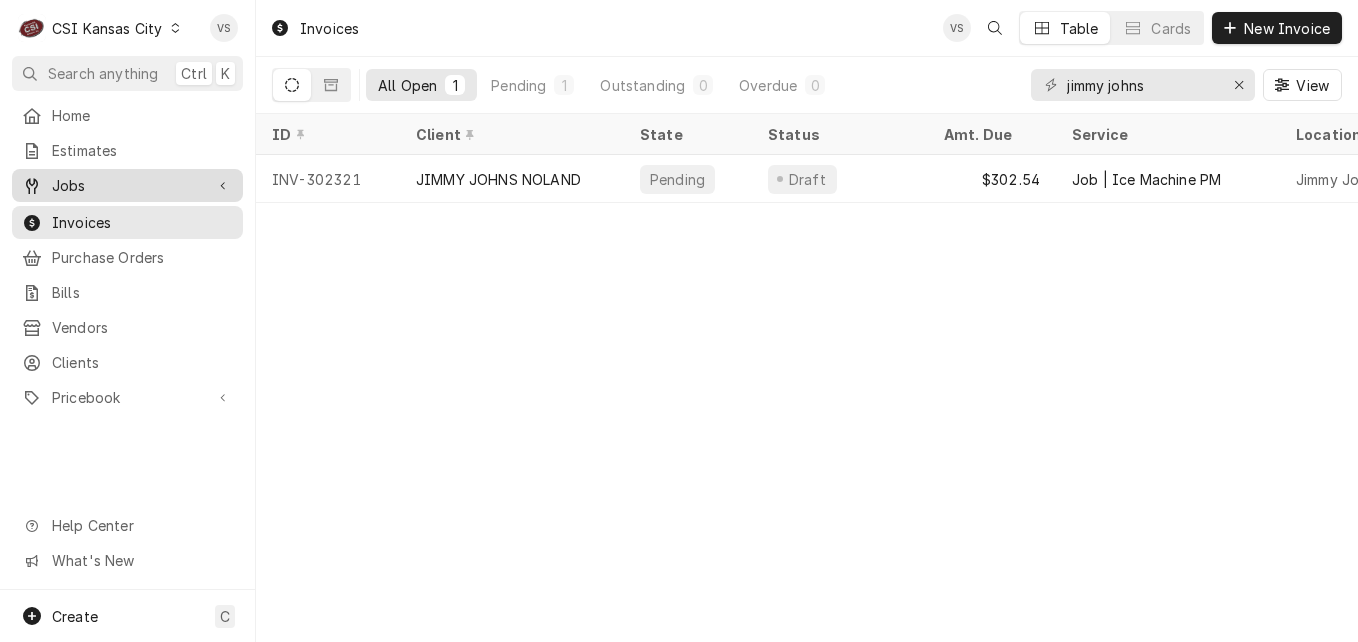 click on "Jobs" at bounding box center [127, 185] 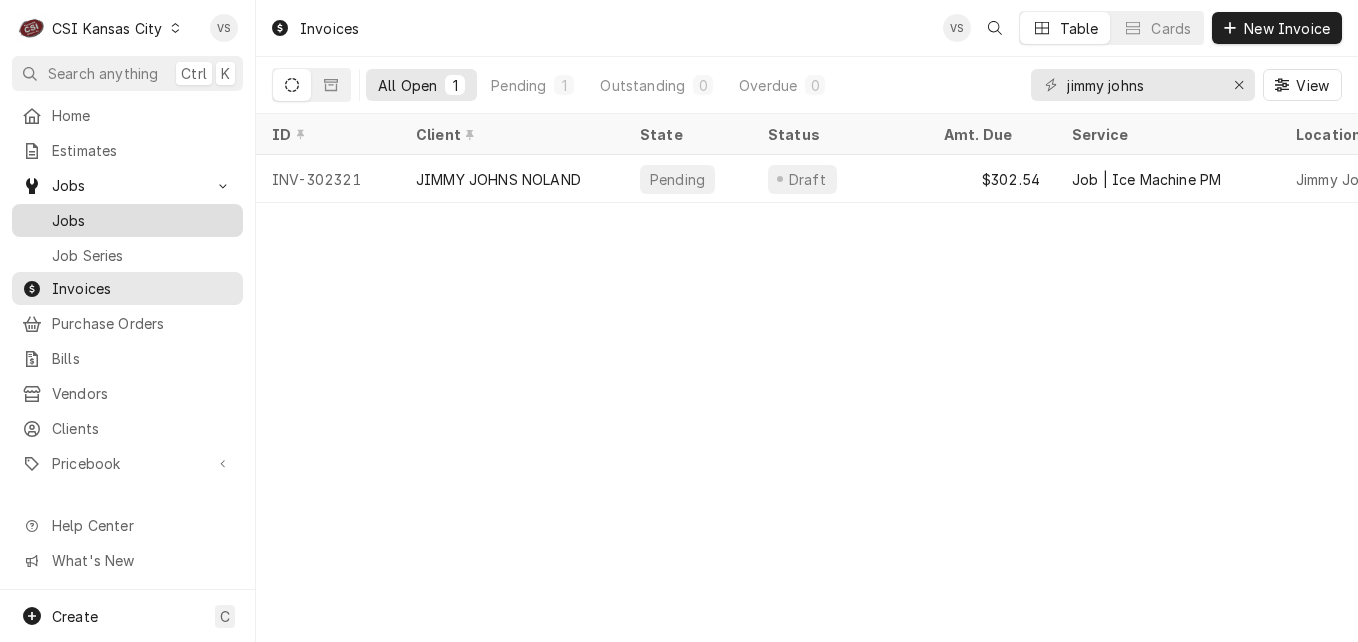 click on "Jobs" at bounding box center [142, 220] 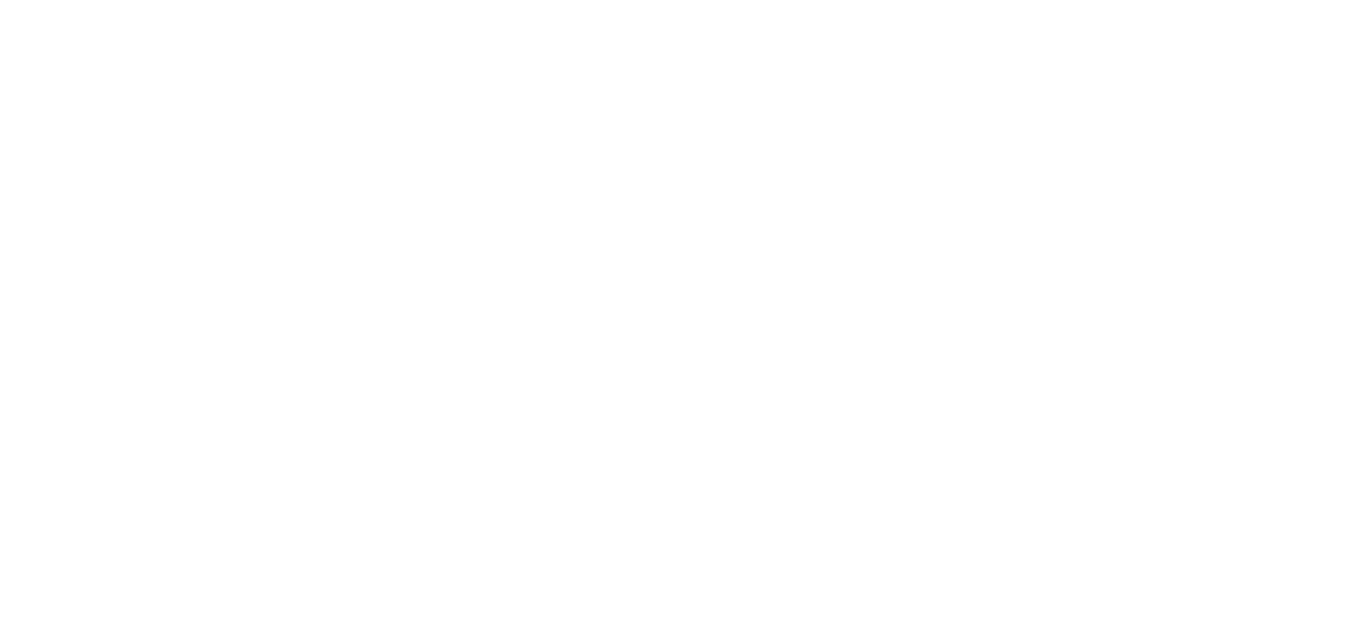 scroll, scrollTop: 0, scrollLeft: 0, axis: both 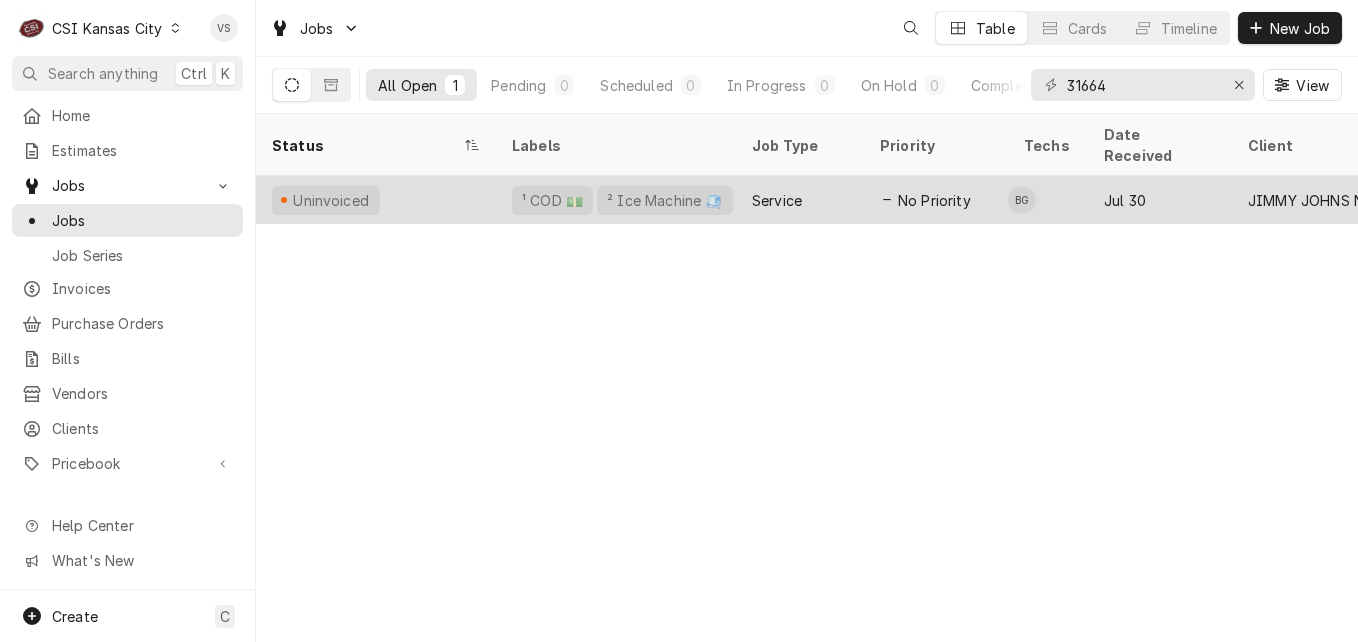 click on "Uninvoiced" at bounding box center [376, 200] 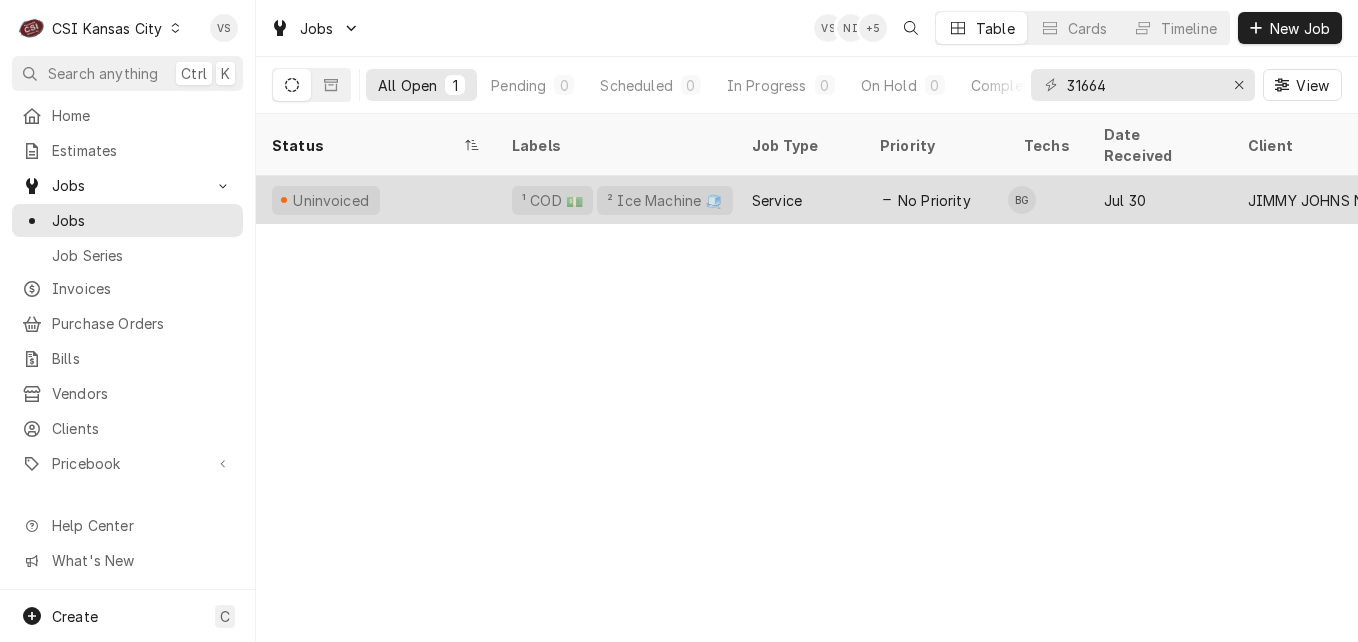 click on "Uninvoiced" at bounding box center [376, 200] 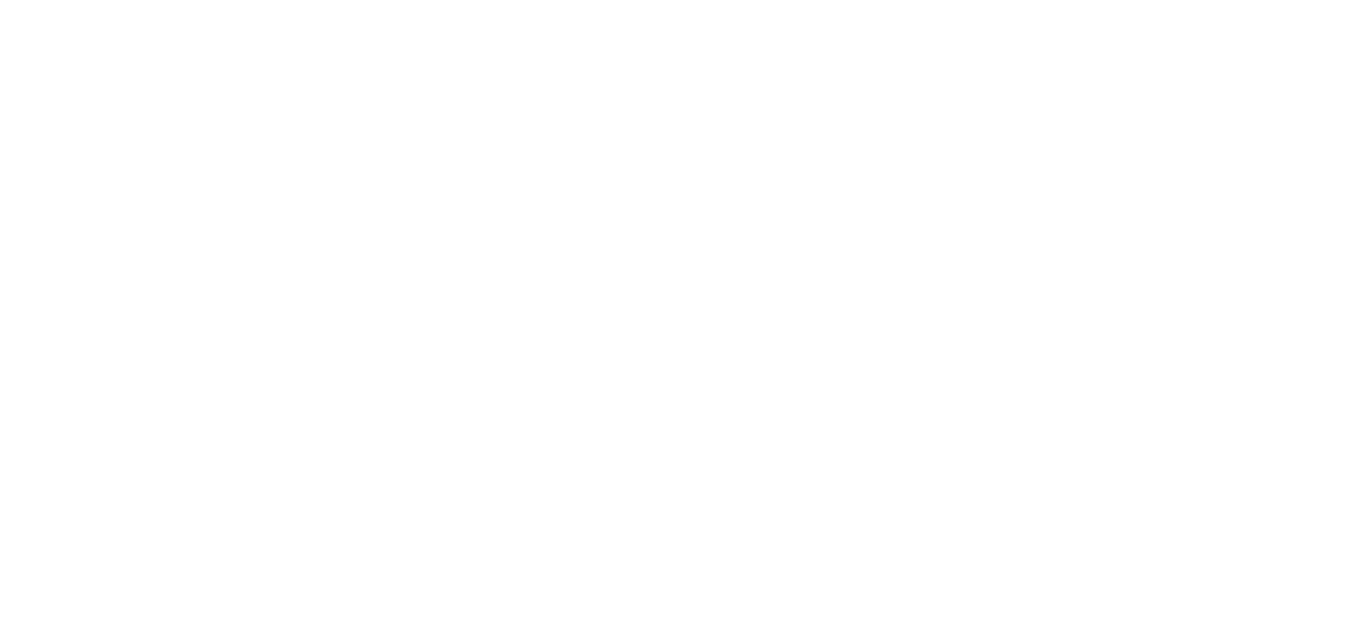 scroll, scrollTop: 0, scrollLeft: 0, axis: both 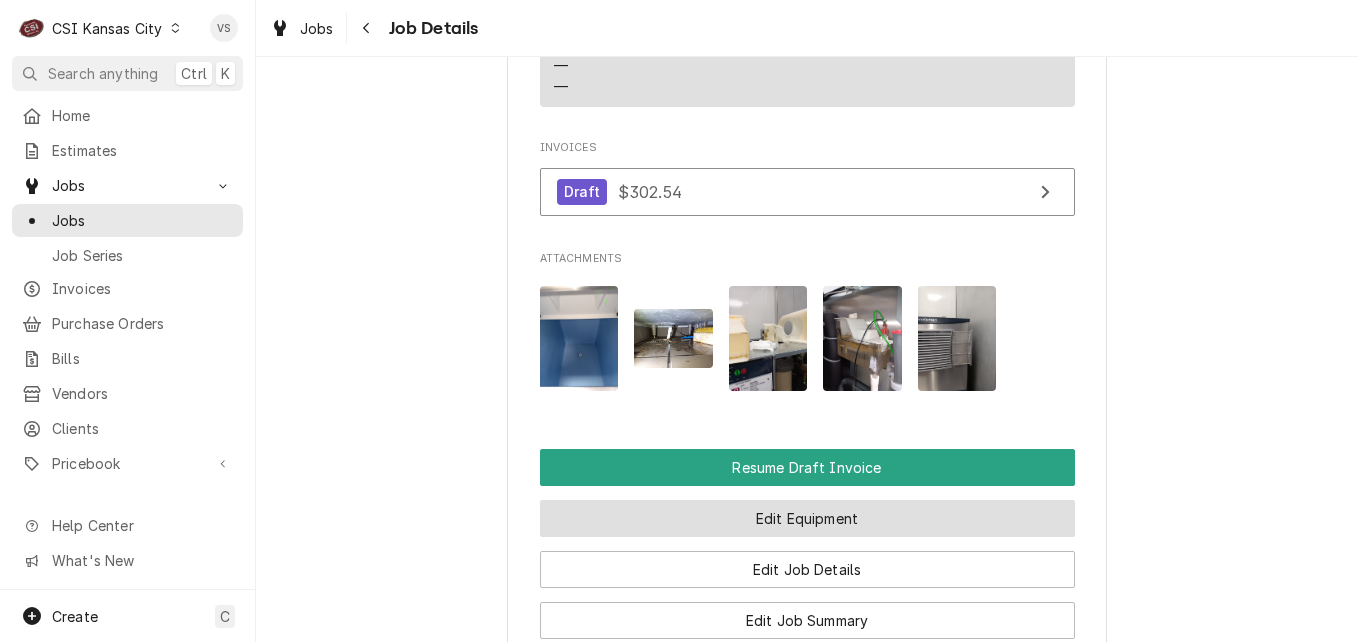 click on "Edit Equipment" at bounding box center (807, 518) 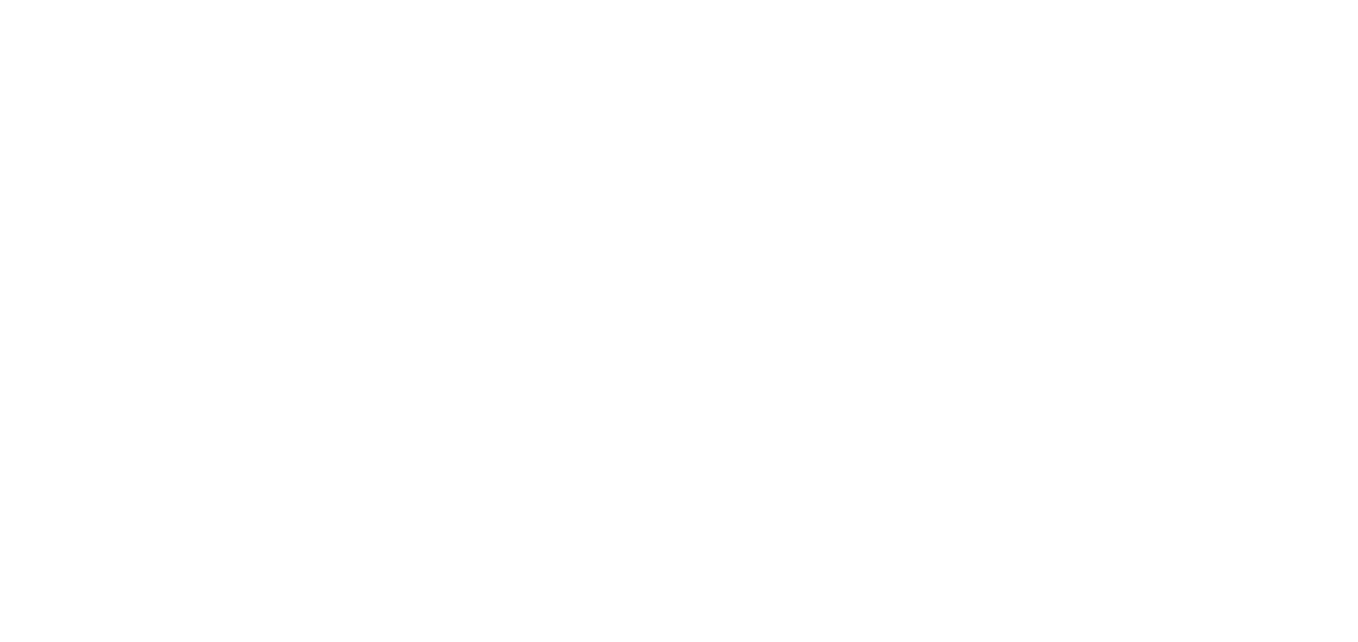 scroll, scrollTop: 0, scrollLeft: 0, axis: both 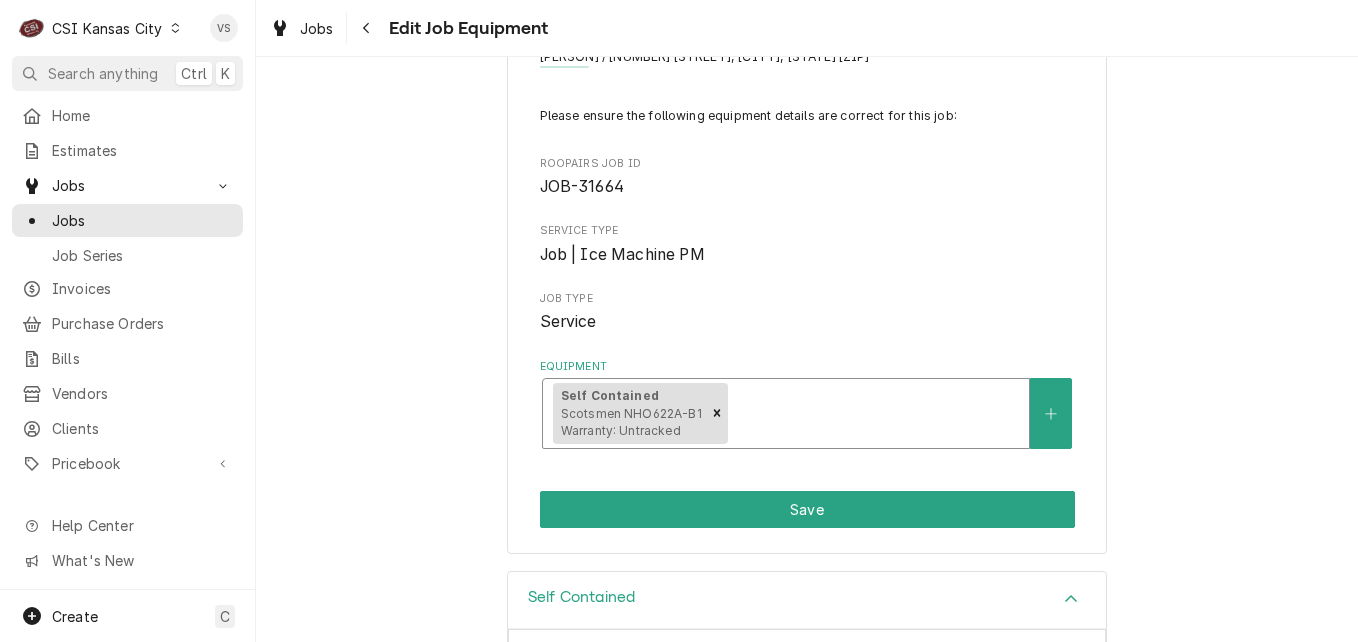 click on "Scotsmen NHO622A-B1 Warranty: Untracked" at bounding box center [631, 422] 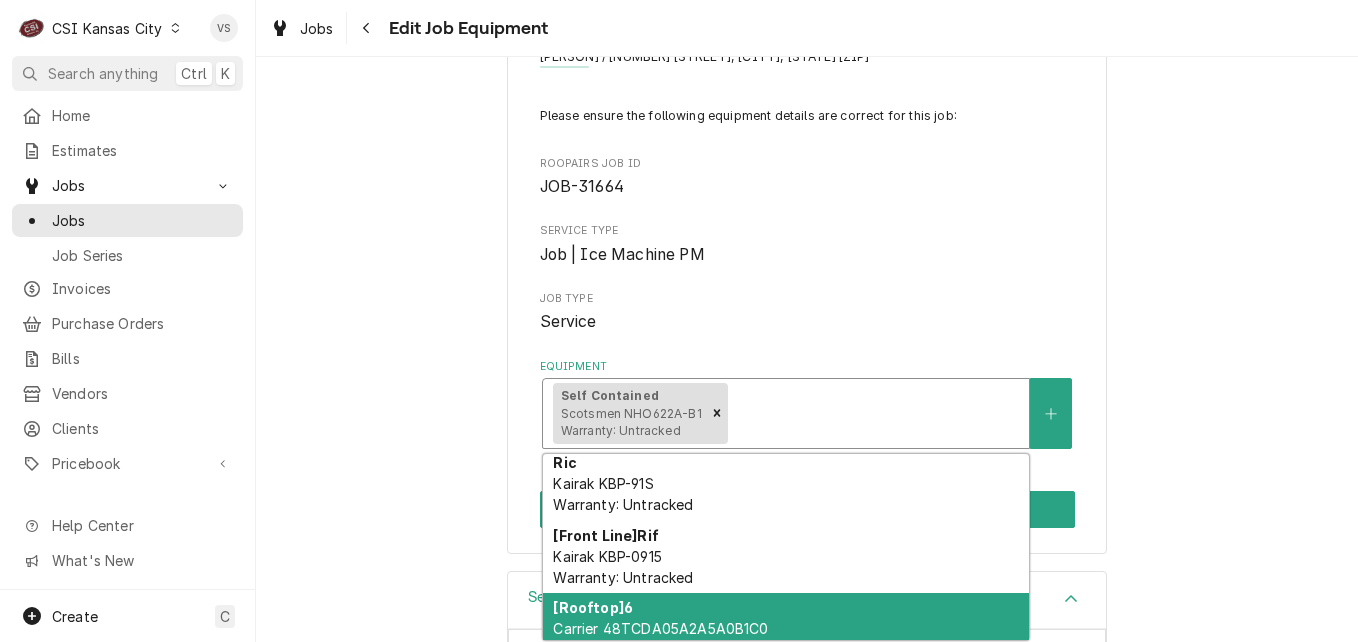 scroll, scrollTop: 0, scrollLeft: 0, axis: both 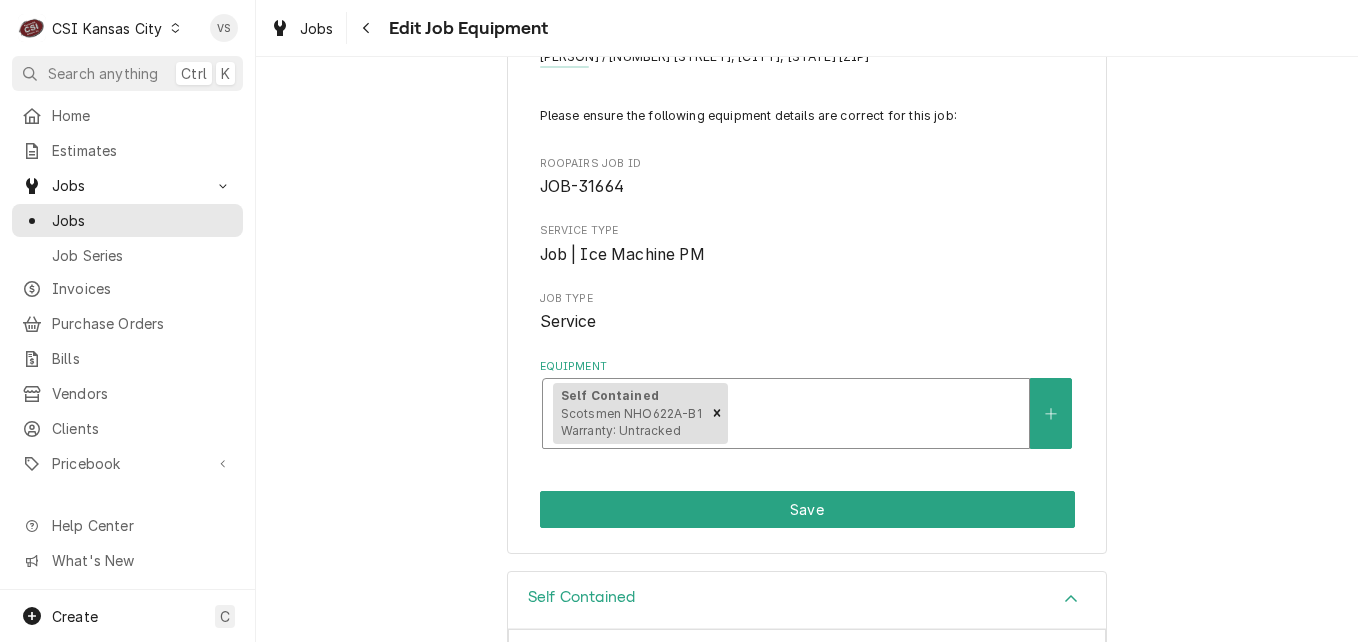 click at bounding box center [875, 413] 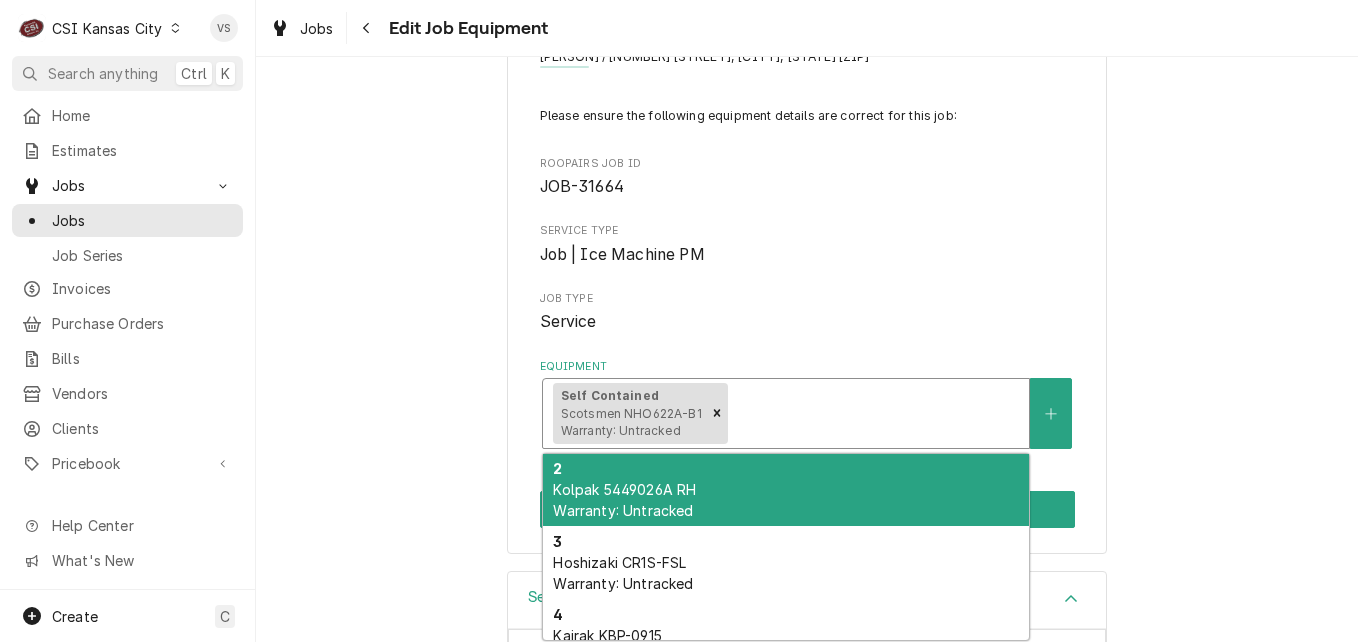 click on "Scotsmen NHO622A-B1 Warranty: Untracked" at bounding box center (631, 422) 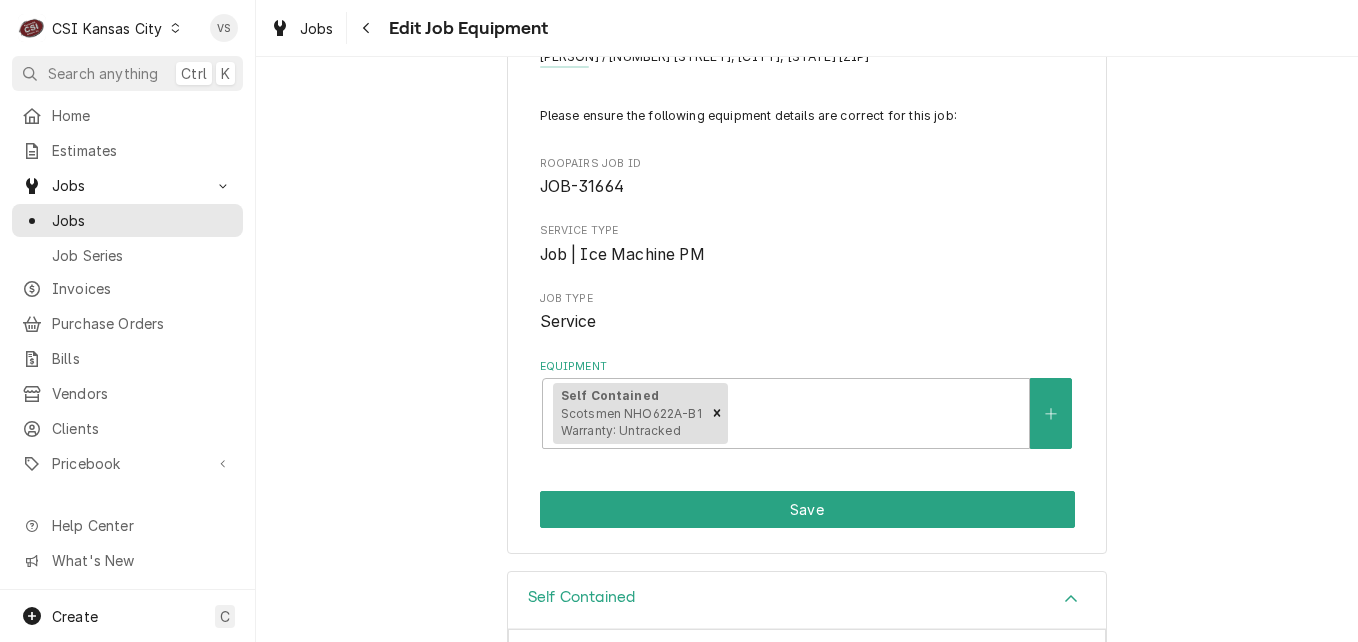 click on "Service" at bounding box center (807, 322) 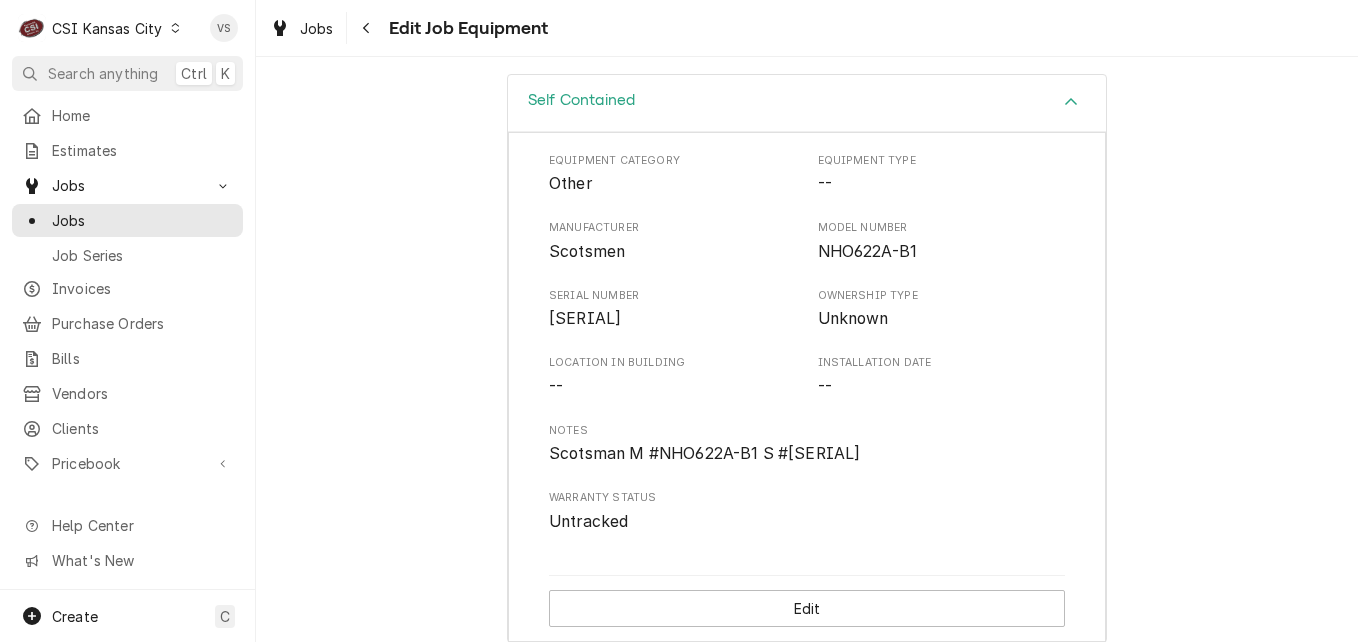 scroll, scrollTop: 600, scrollLeft: 0, axis: vertical 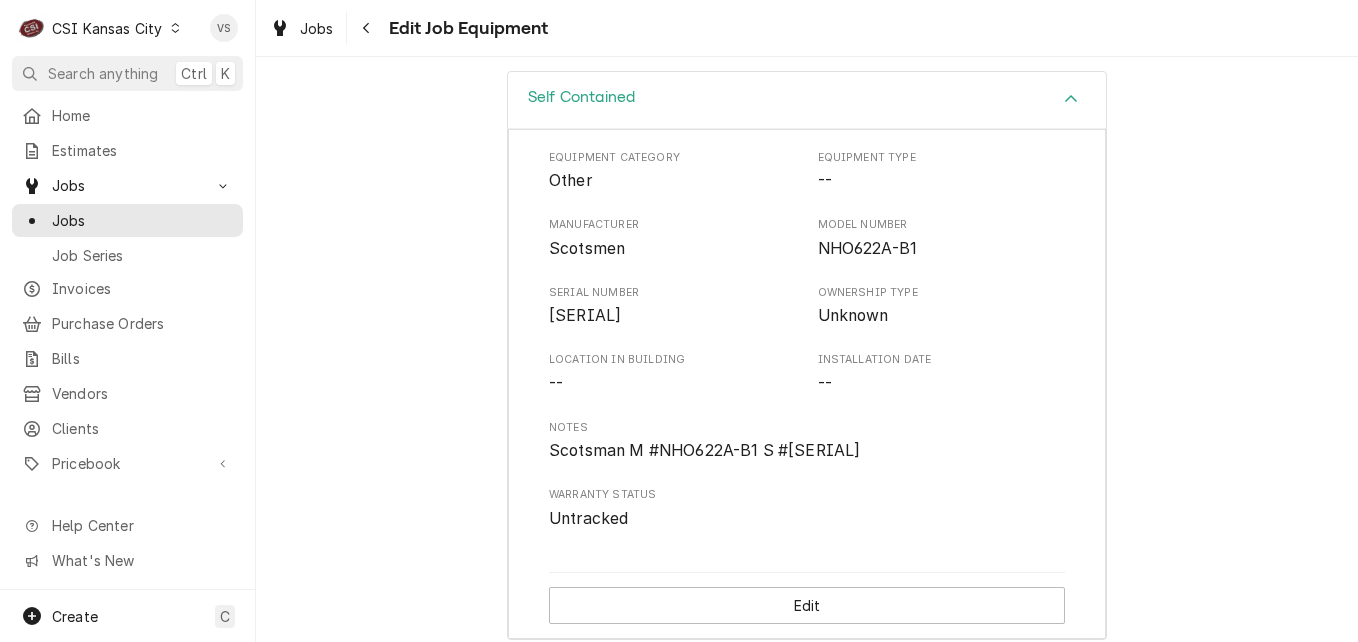 drag, startPoint x: 930, startPoint y: 453, endPoint x: 536, endPoint y: 464, distance: 394.15353 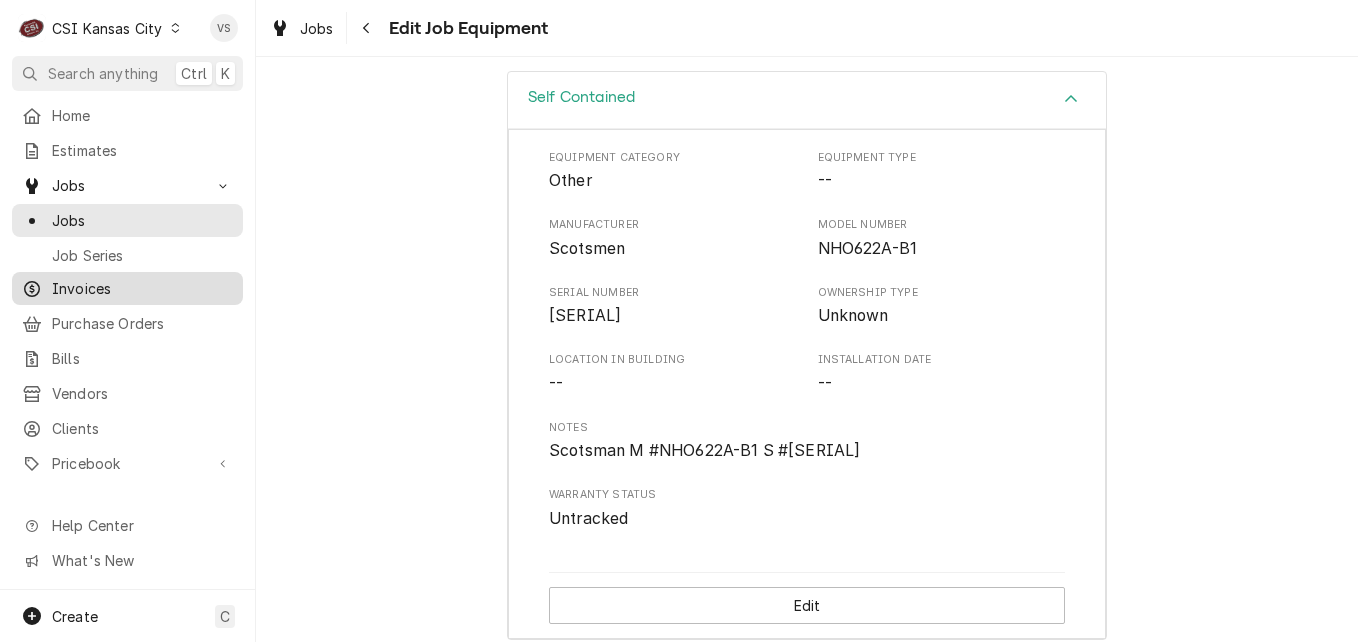 click on "Invoices" at bounding box center (142, 288) 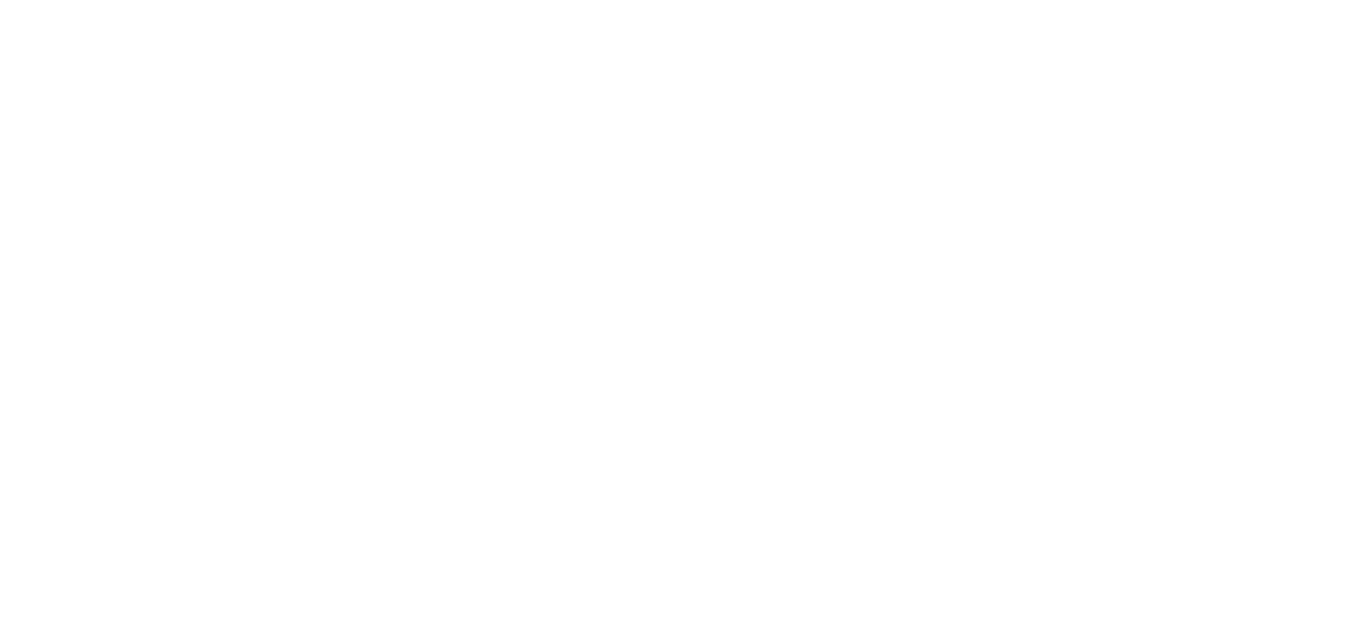 scroll, scrollTop: 0, scrollLeft: 0, axis: both 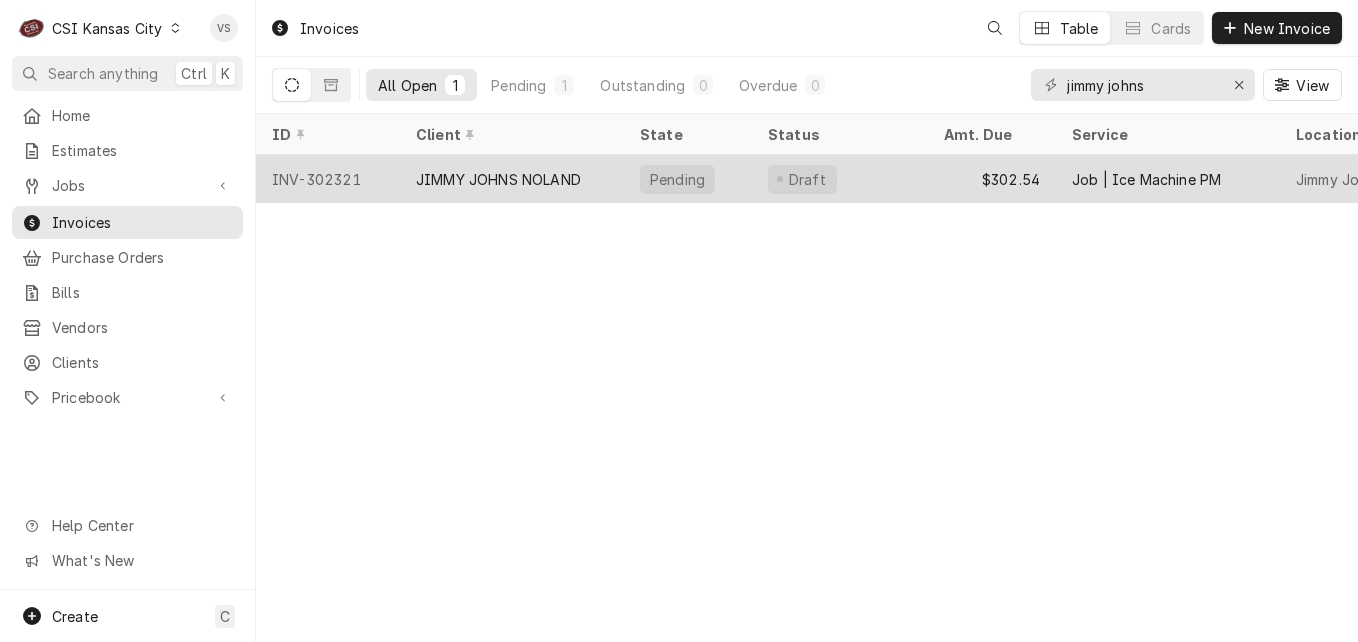 click on "JIMMY JOHNS NOLAND" at bounding box center [498, 179] 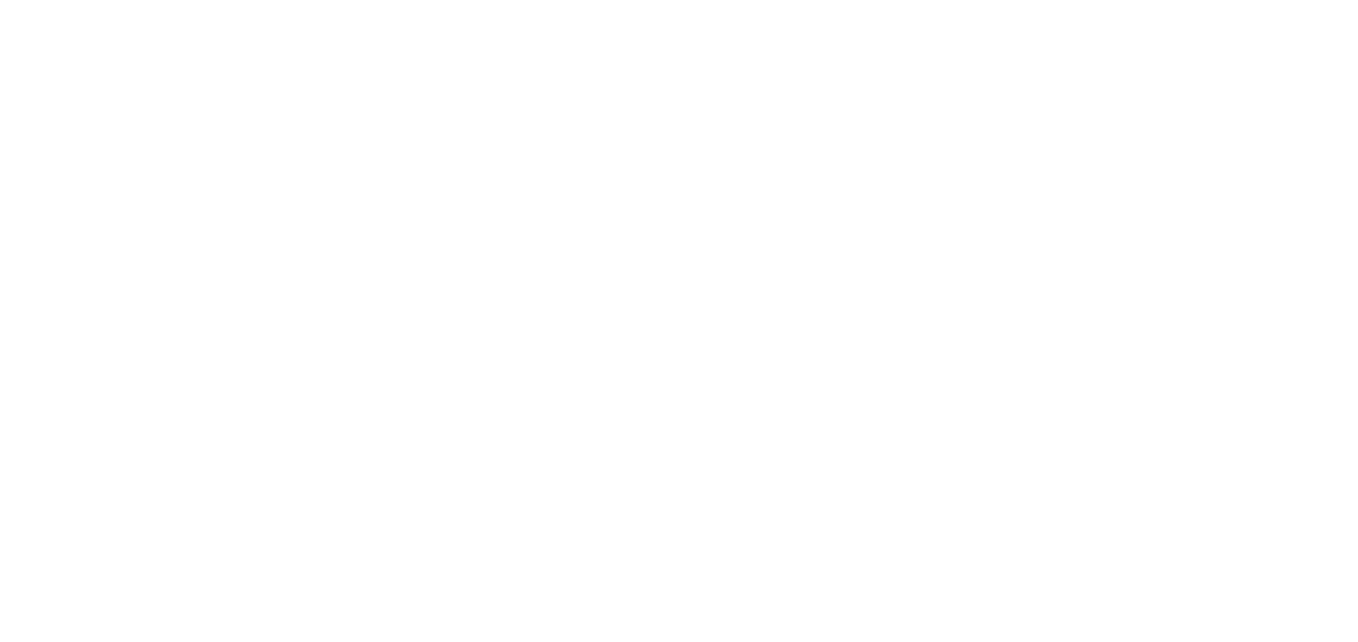 scroll, scrollTop: 0, scrollLeft: 0, axis: both 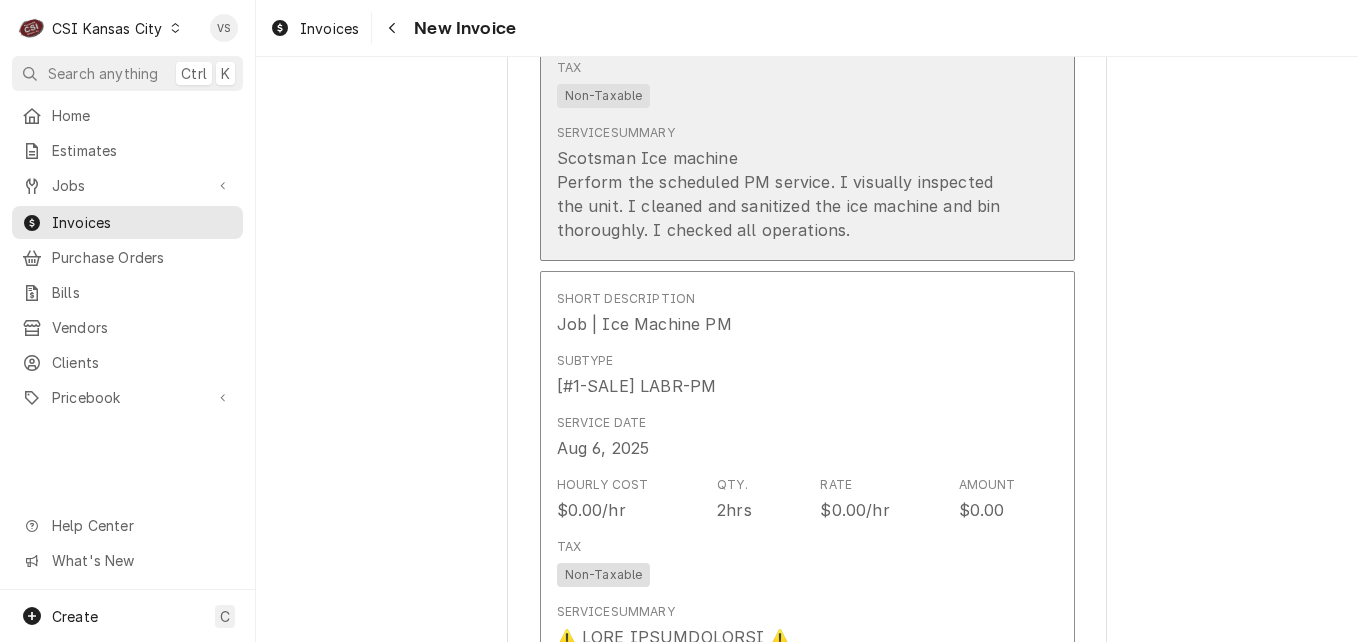 drag, startPoint x: 735, startPoint y: 154, endPoint x: 624, endPoint y: 153, distance: 111.0045 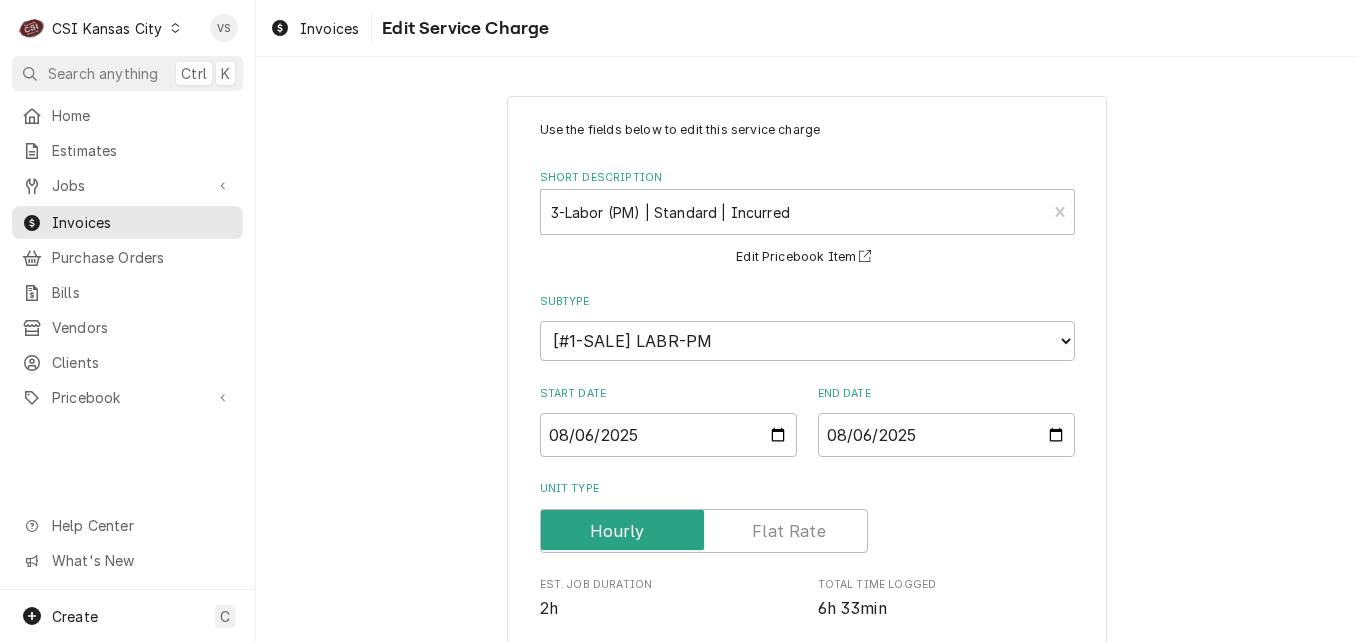scroll, scrollTop: 600, scrollLeft: 0, axis: vertical 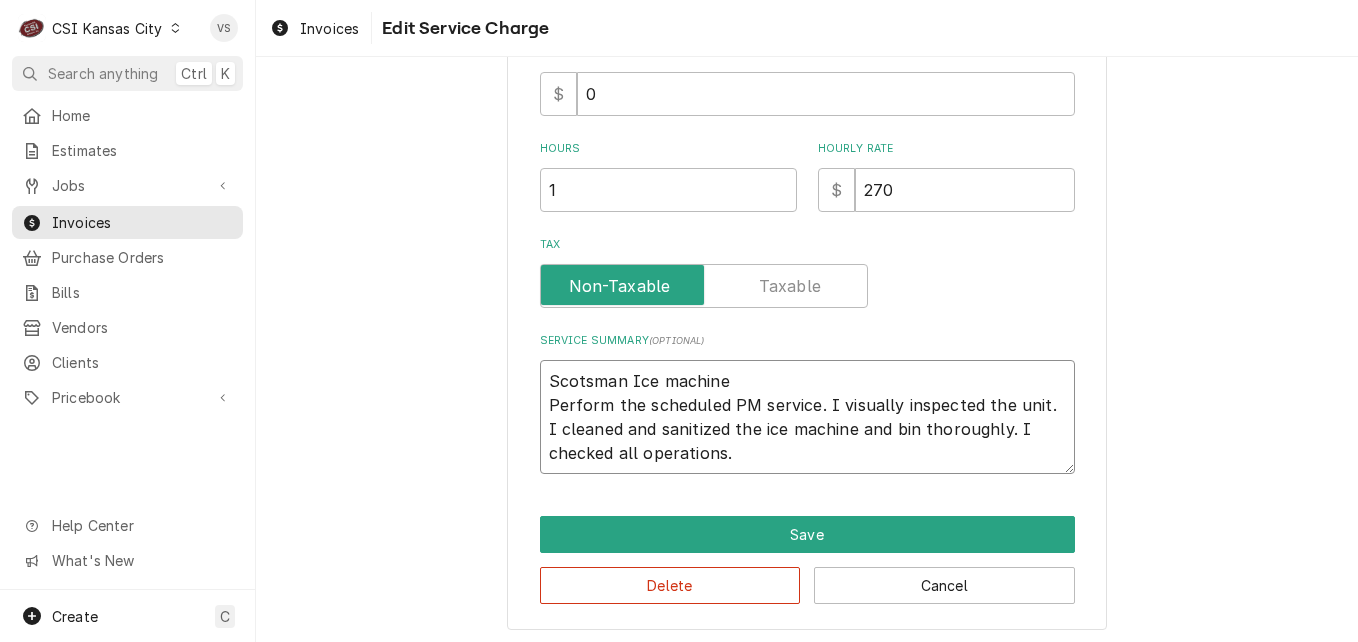 drag, startPoint x: 723, startPoint y: 378, endPoint x: 556, endPoint y: 378, distance: 167 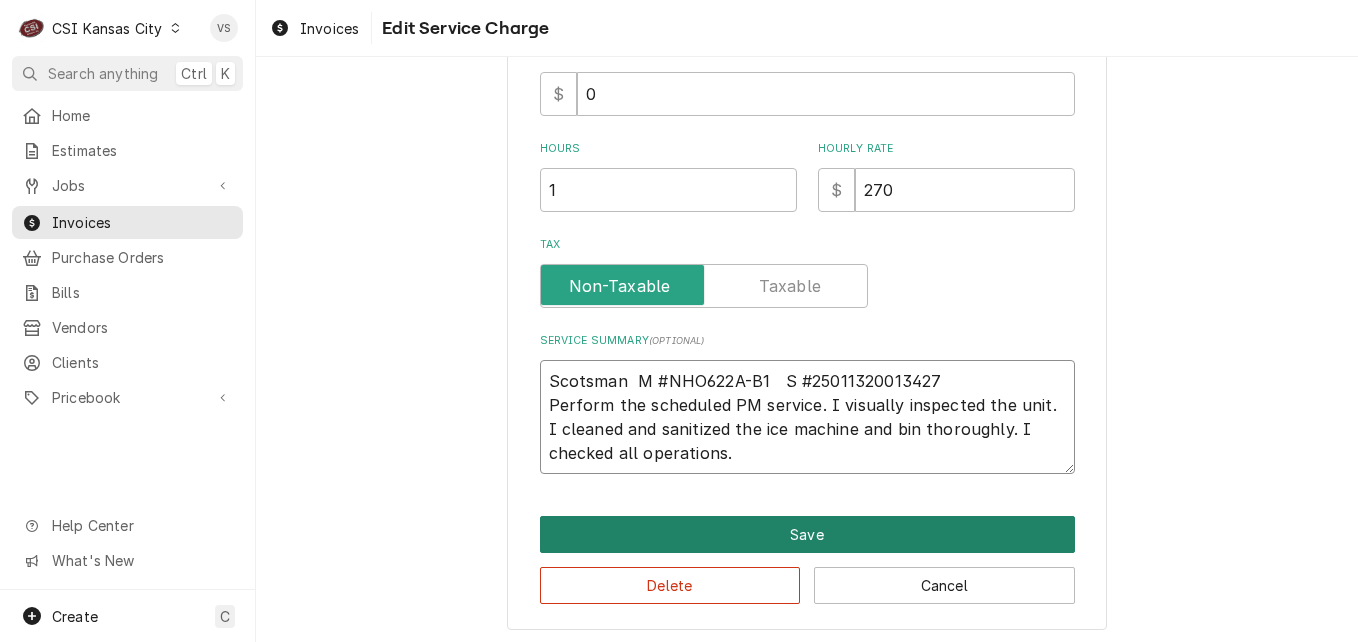 type on "Scotsman  M #NHO622A-B1   S #25011320013427
Perform the scheduled PM service. I visually inspected the unit. I cleaned and sanitized the ice machine and bin thoroughly. I checked all operations." 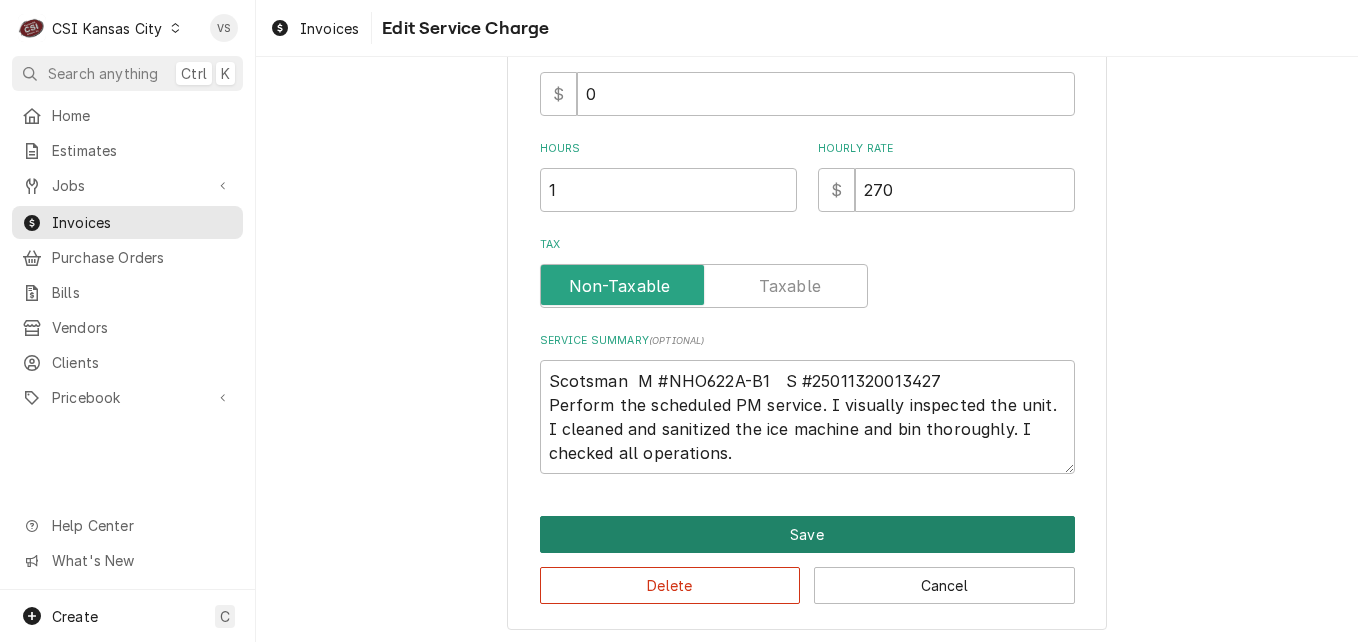click on "Save" at bounding box center [807, 534] 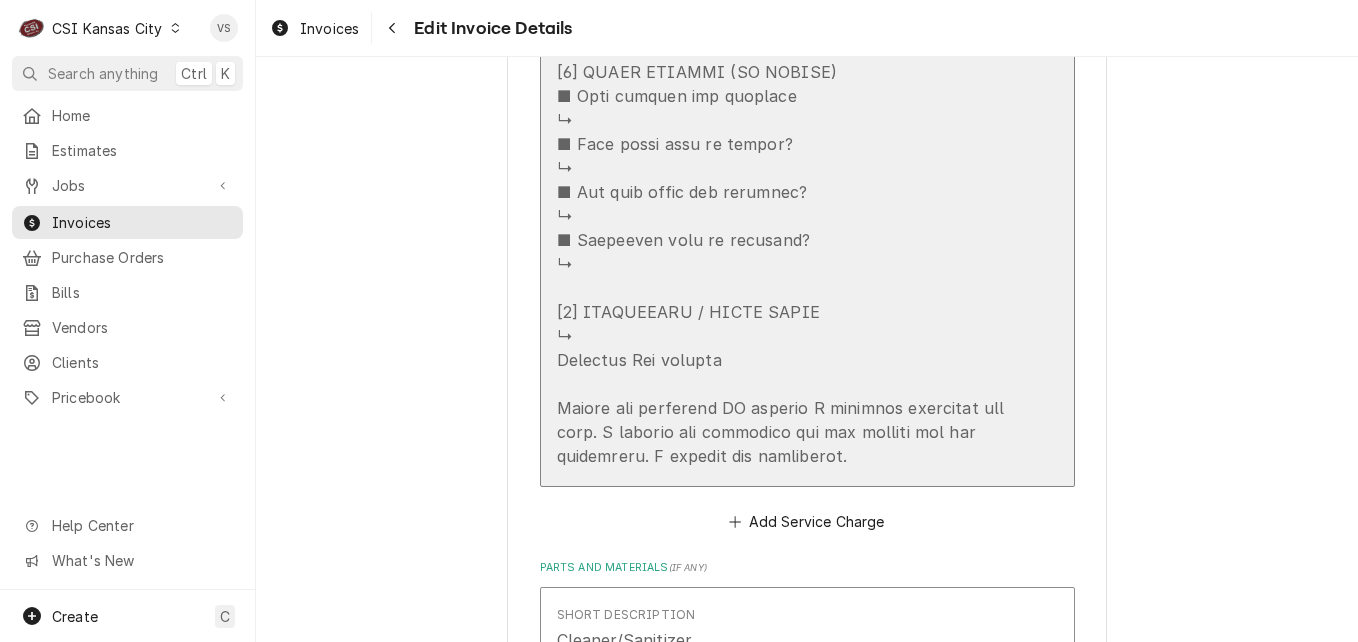 scroll, scrollTop: 3839, scrollLeft: 0, axis: vertical 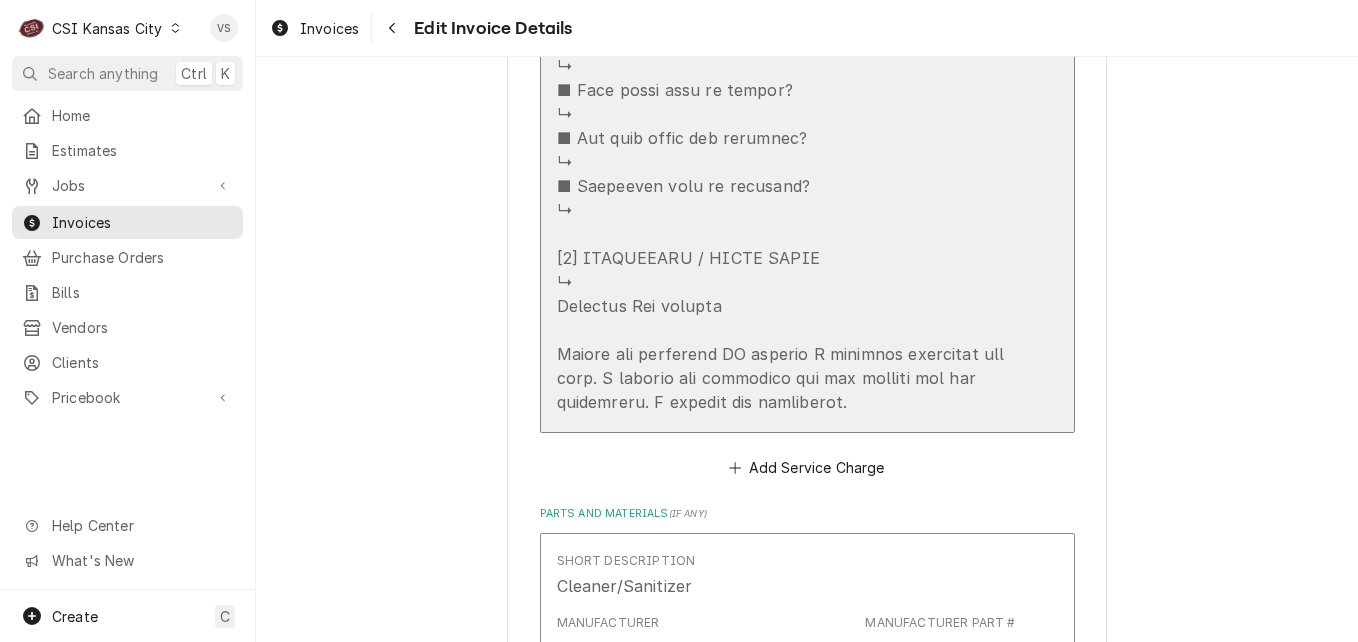 click at bounding box center (786, -150) 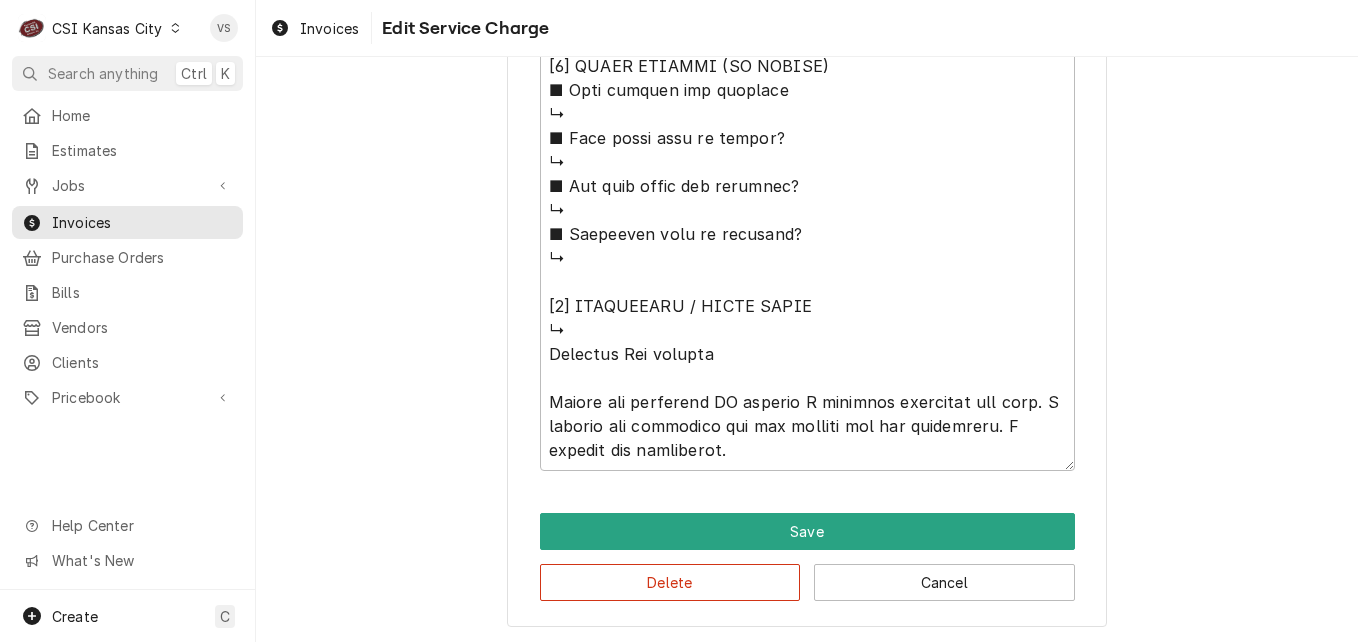 scroll, scrollTop: 1637, scrollLeft: 0, axis: vertical 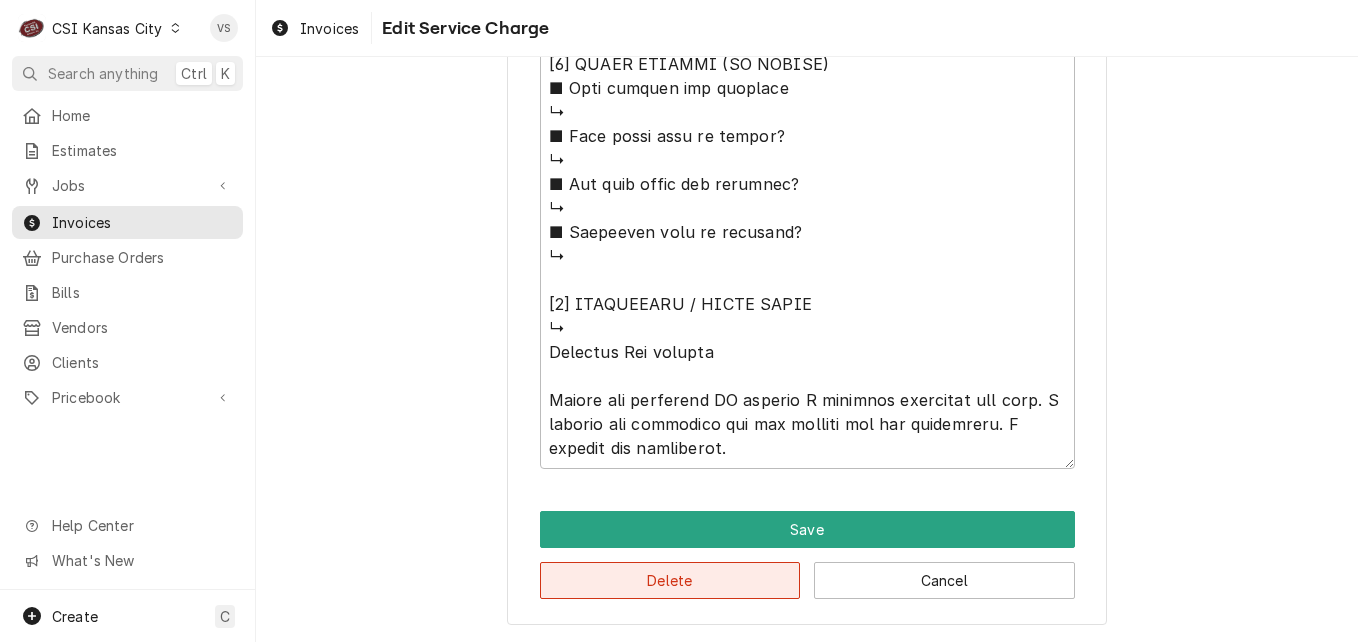 click on "Delete" at bounding box center (670, 580) 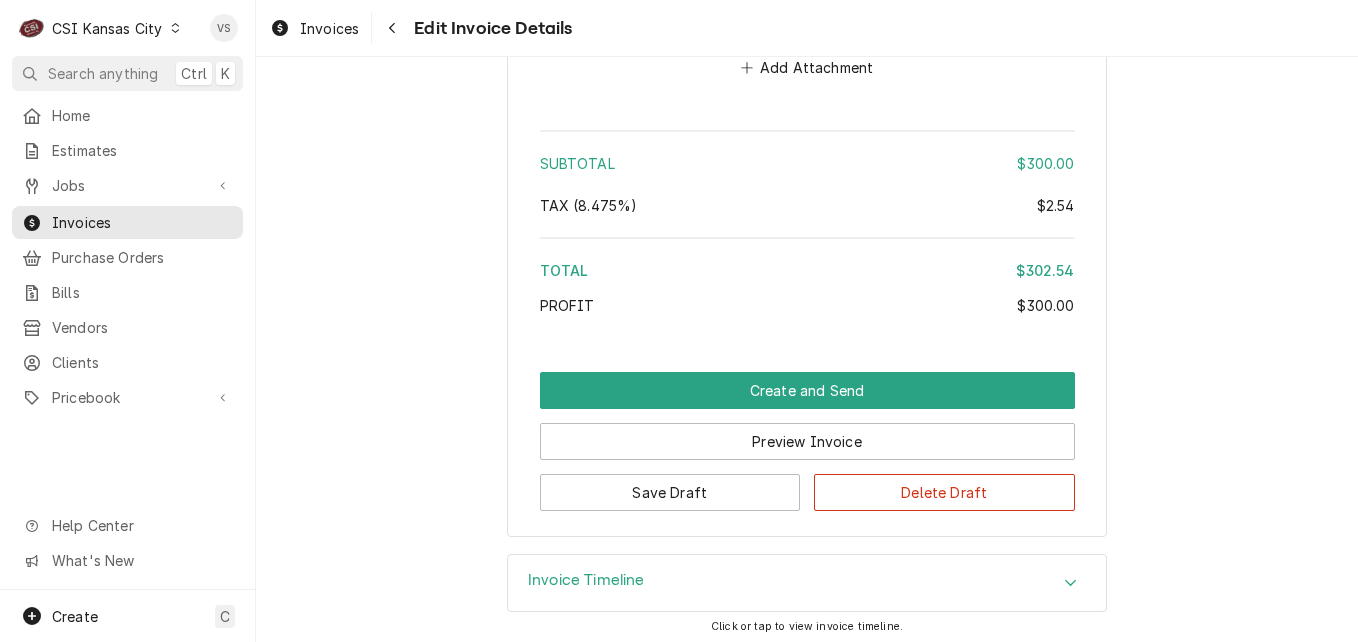 scroll, scrollTop: 3707, scrollLeft: 0, axis: vertical 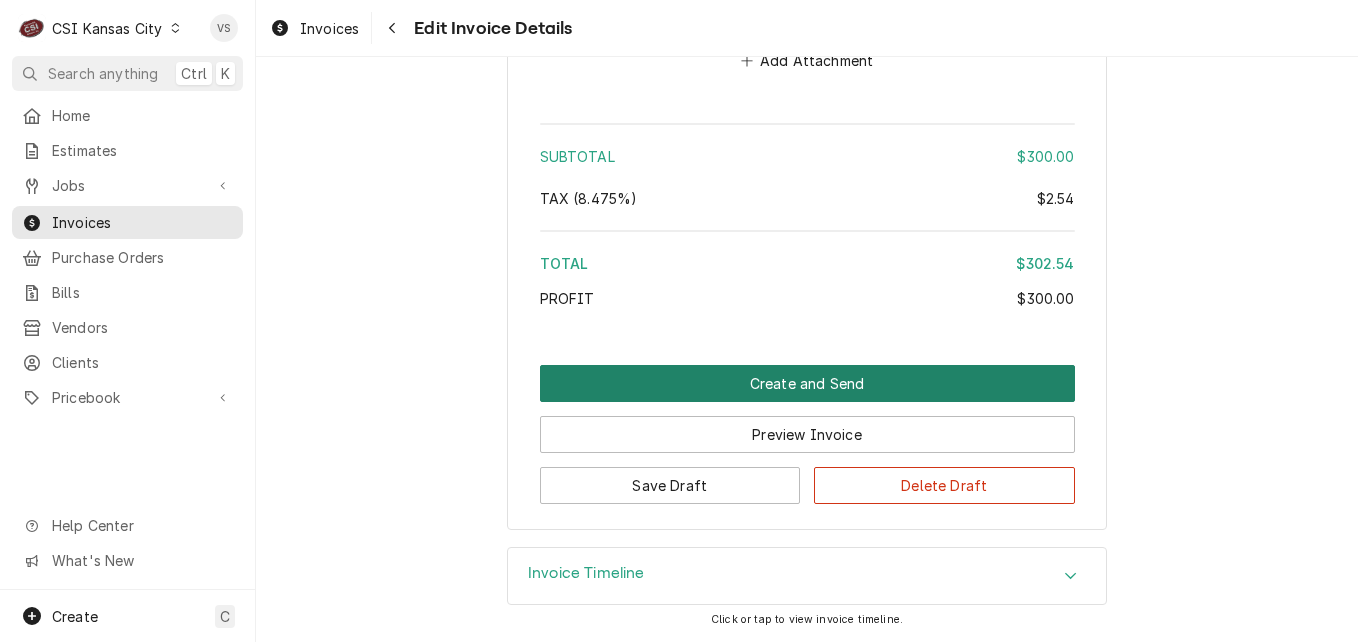 click on "Create and Send" at bounding box center [807, 383] 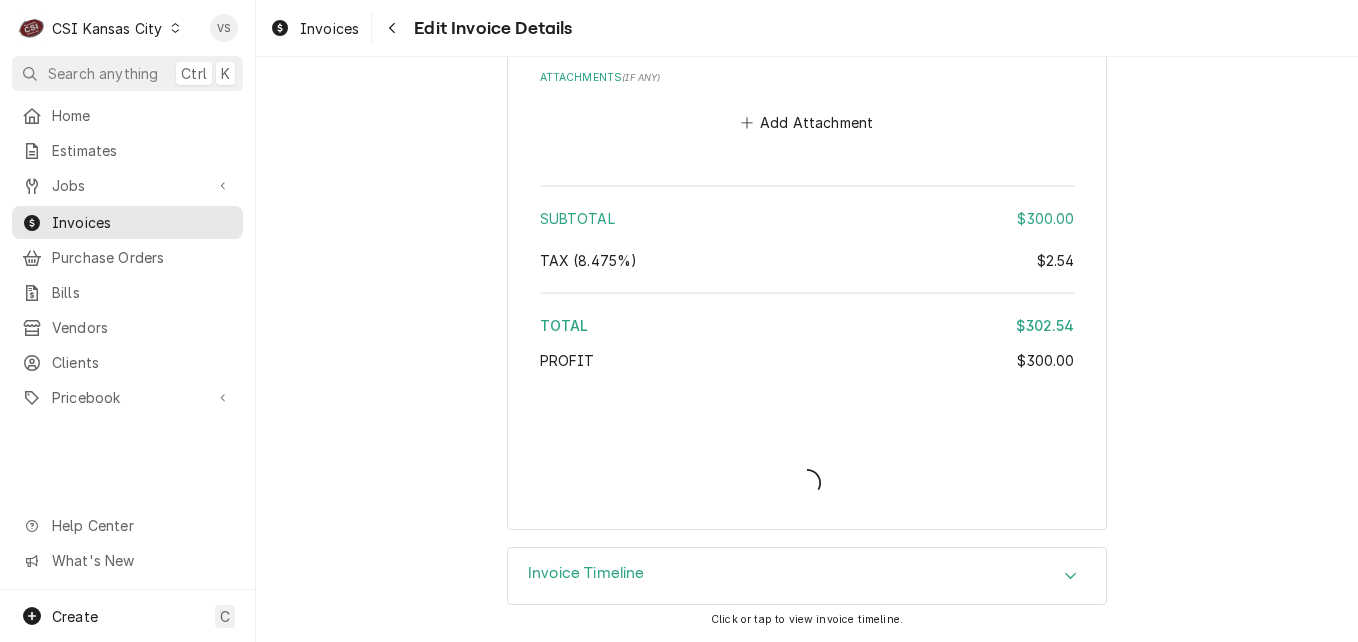scroll, scrollTop: 3645, scrollLeft: 0, axis: vertical 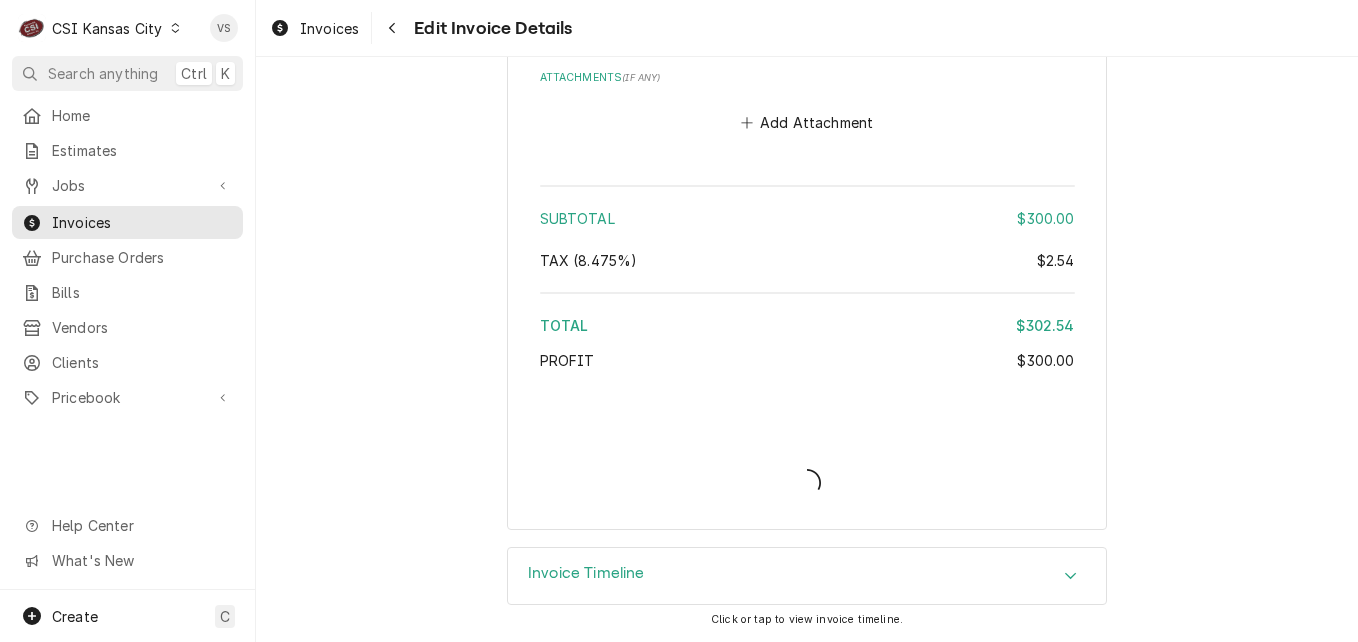 type on "x" 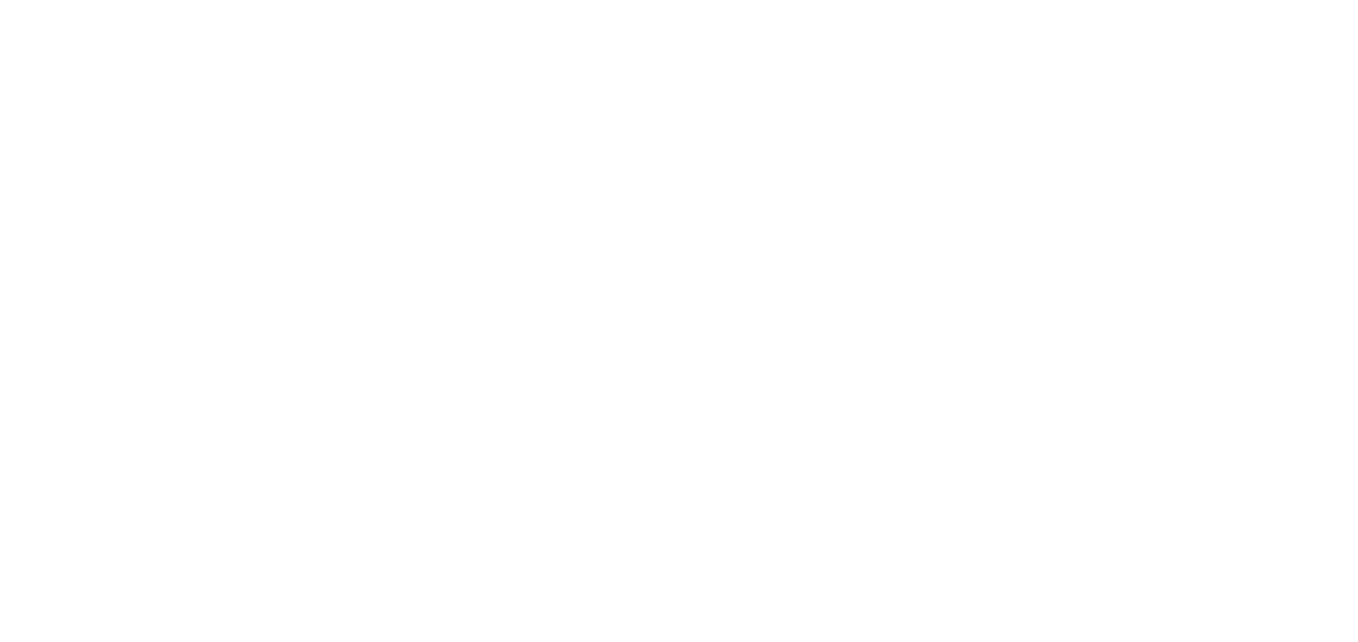scroll, scrollTop: 0, scrollLeft: 0, axis: both 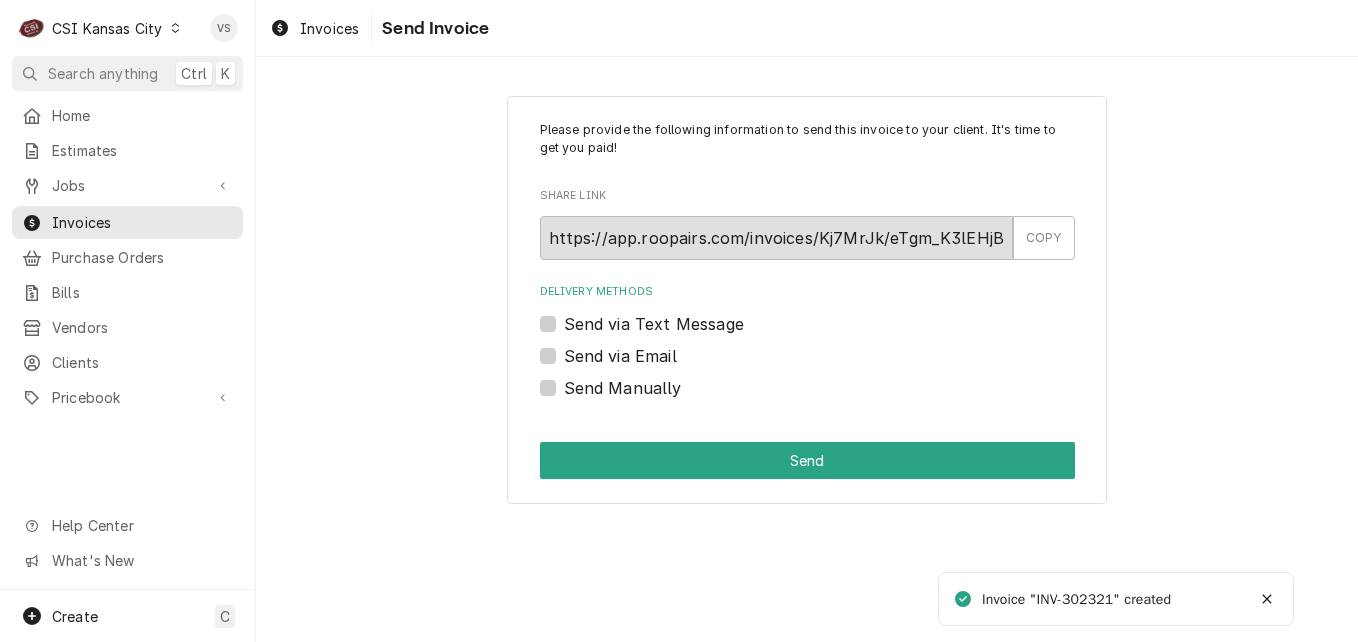 click on "Send Manually" at bounding box center [623, 388] 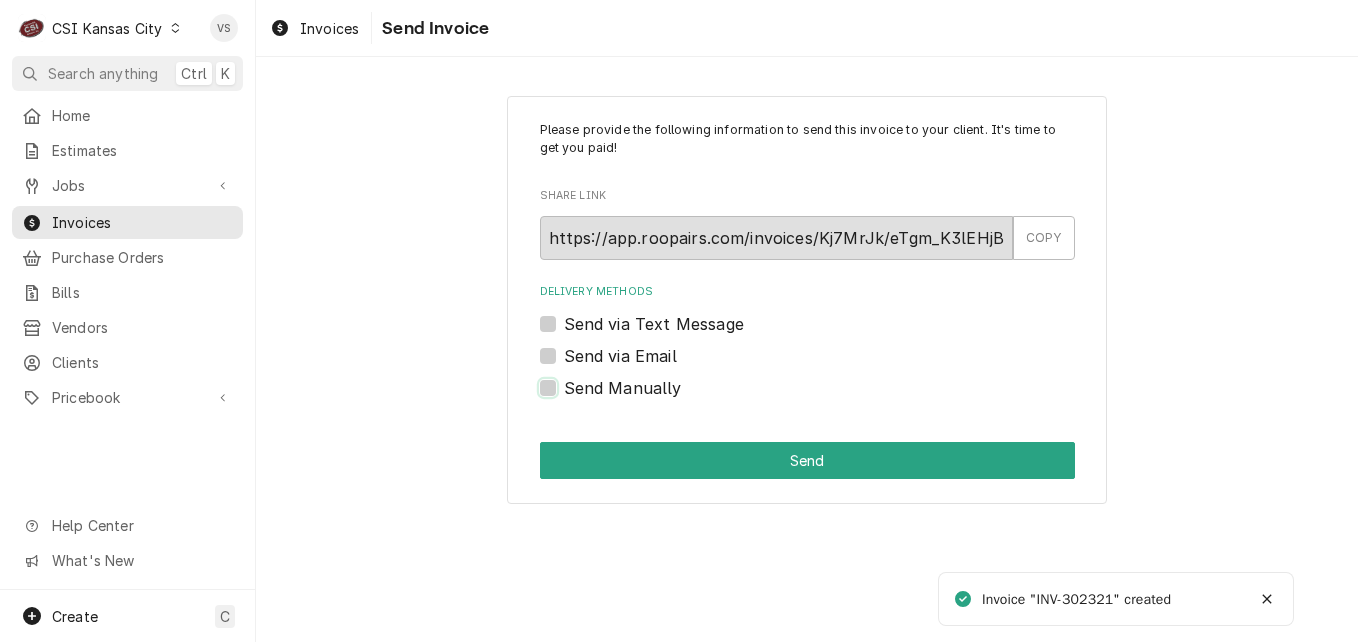 checkbox on "true" 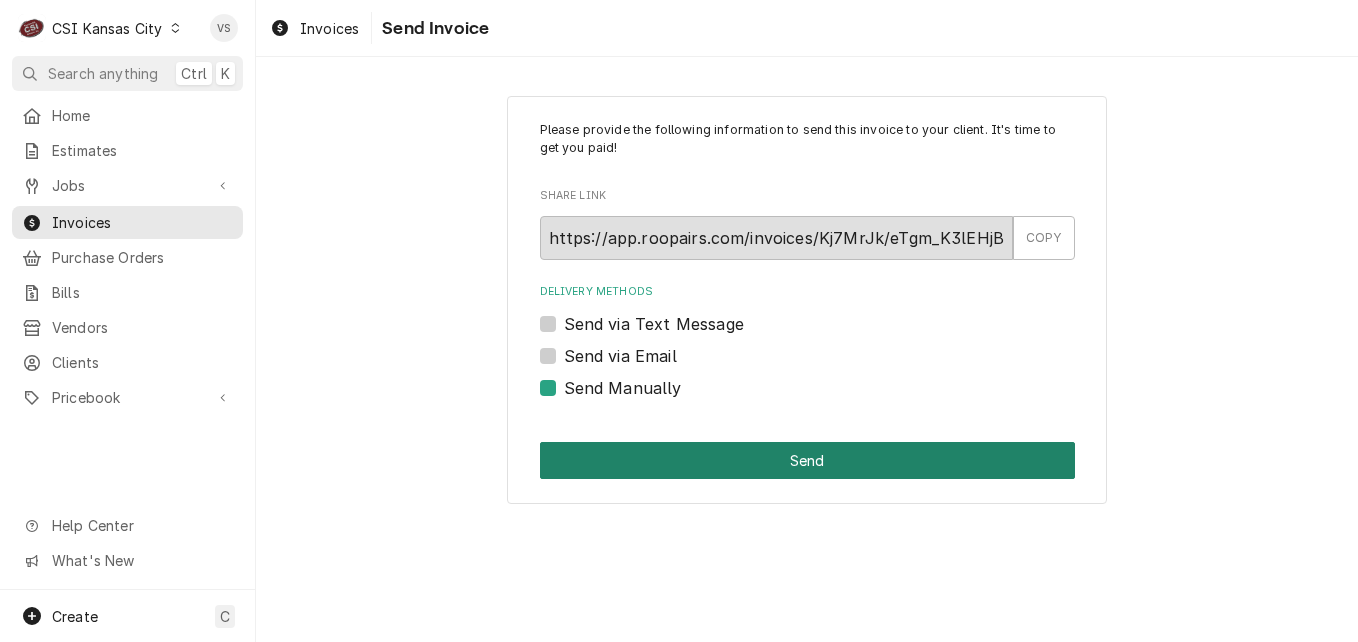 click on "Send" at bounding box center (807, 460) 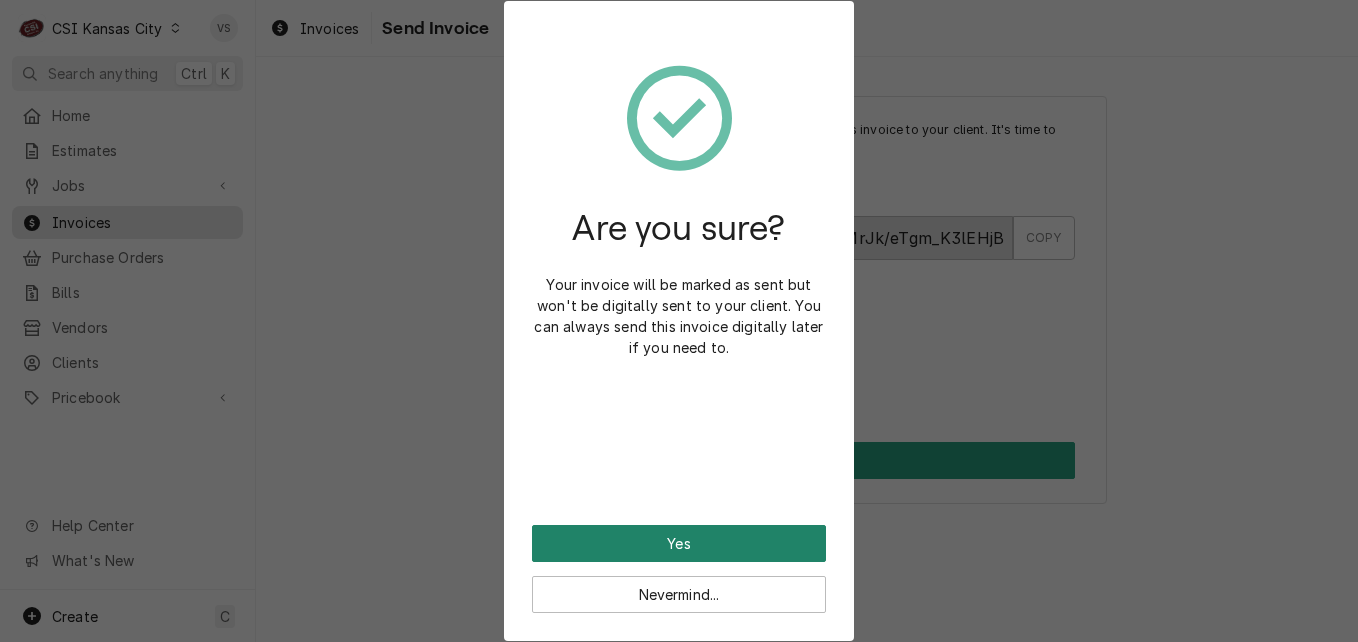 click on "Yes" at bounding box center (679, 543) 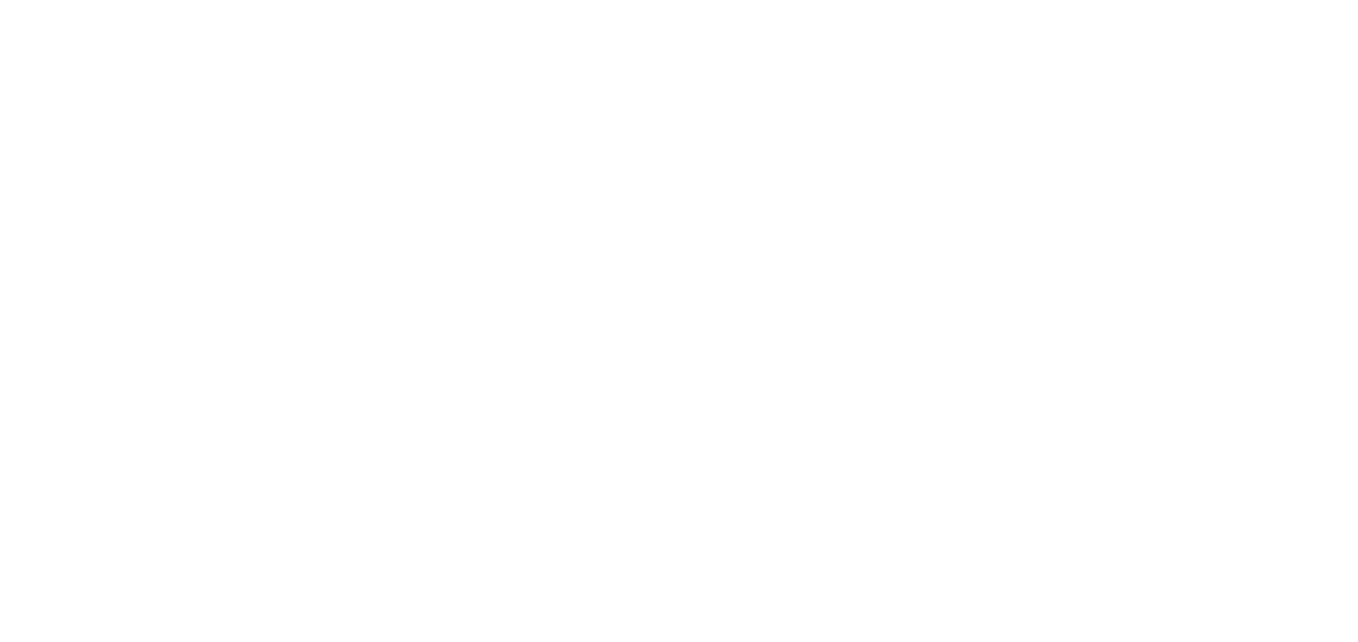 scroll, scrollTop: 0, scrollLeft: 0, axis: both 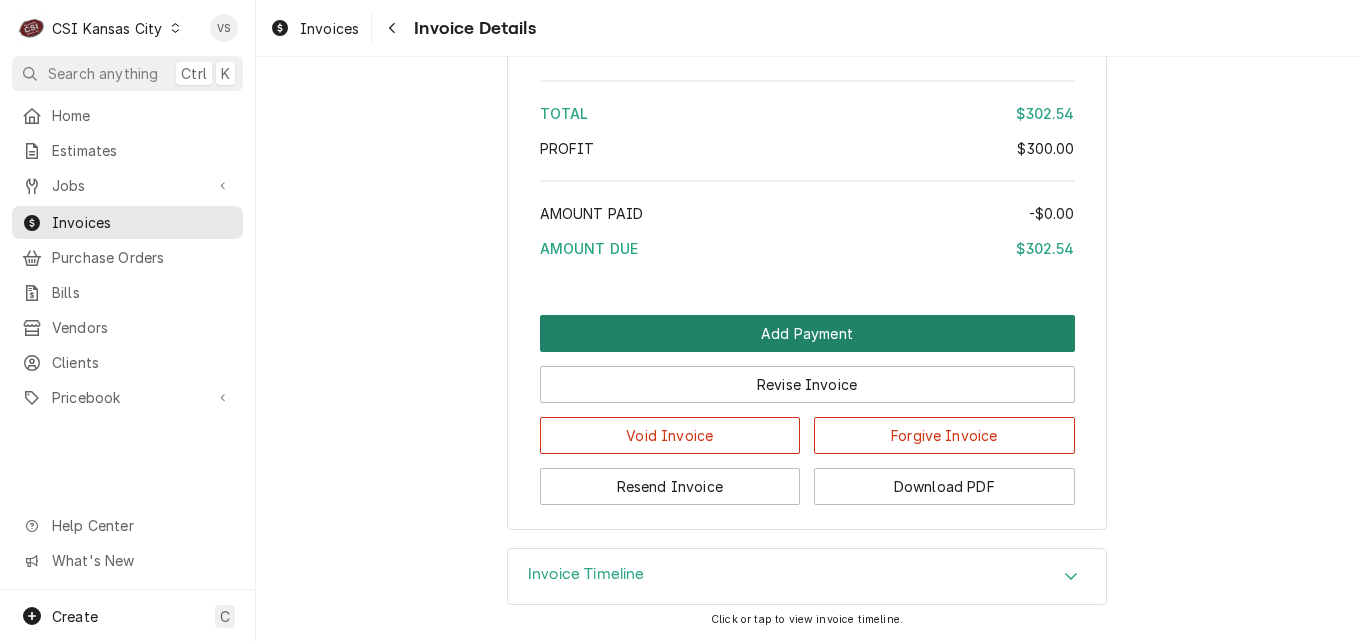 click on "Add Payment" at bounding box center (807, 333) 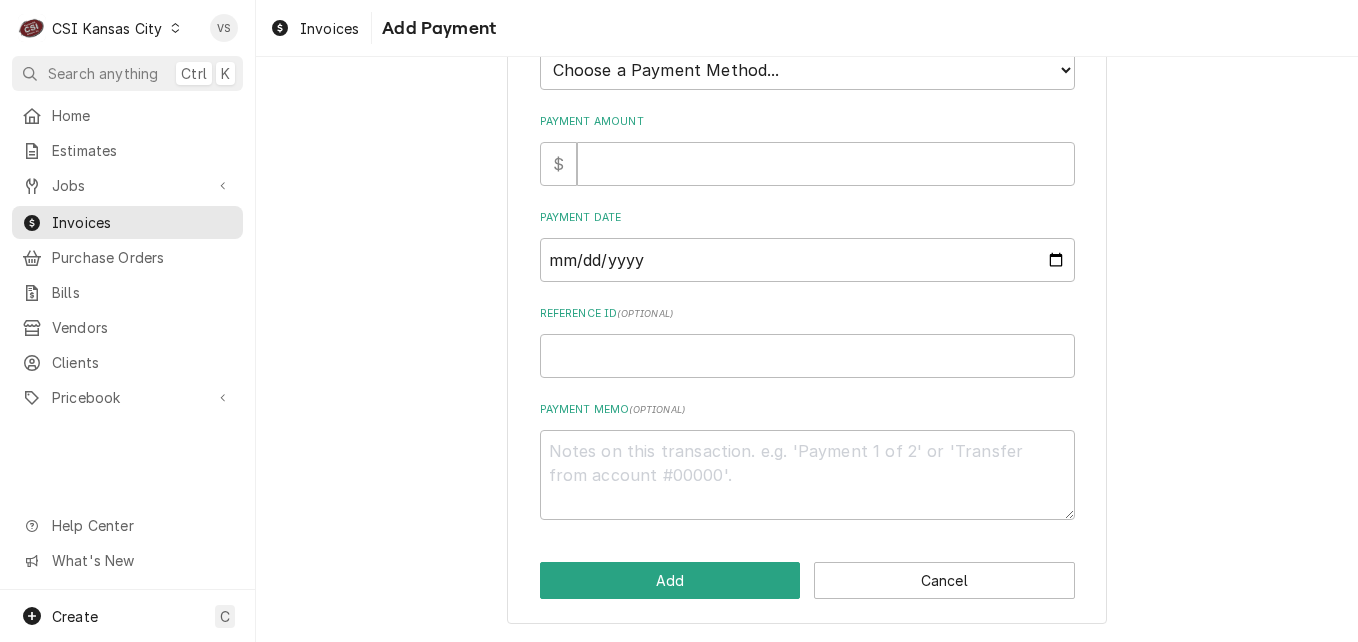 scroll, scrollTop: 0, scrollLeft: 0, axis: both 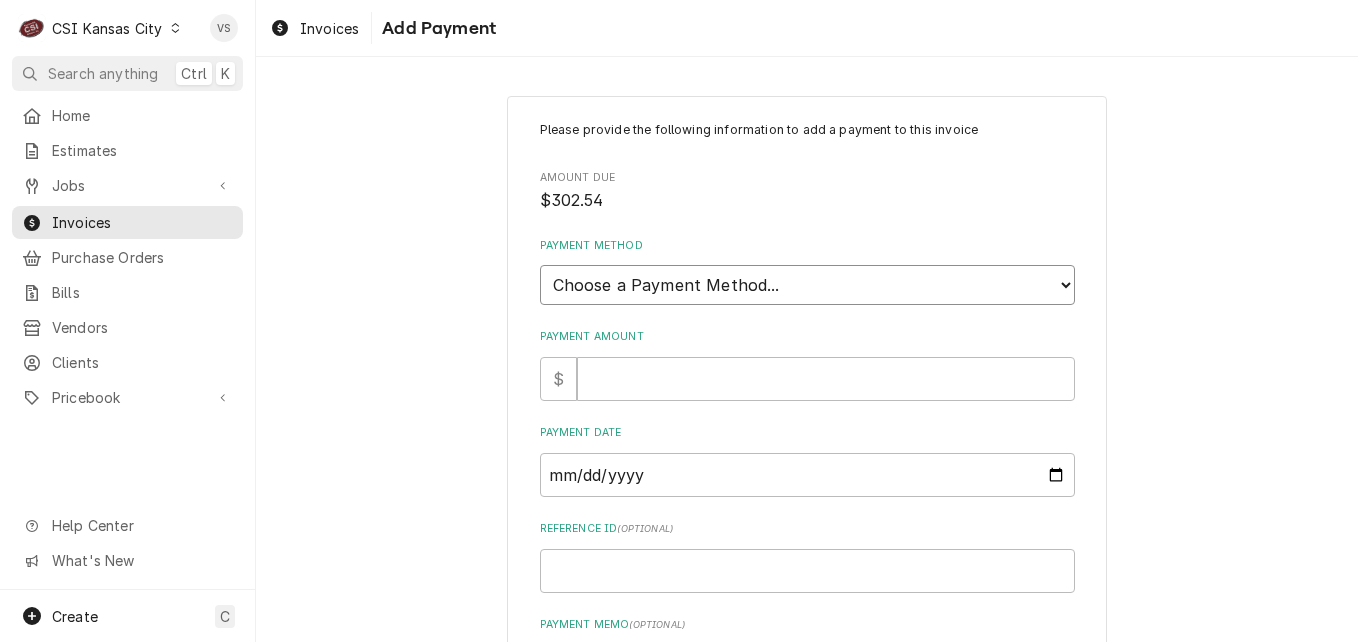 click on "Choose a Payment Method... Cash Check Credit/Debit Card ACH/eCheck Other" at bounding box center (807, 285) 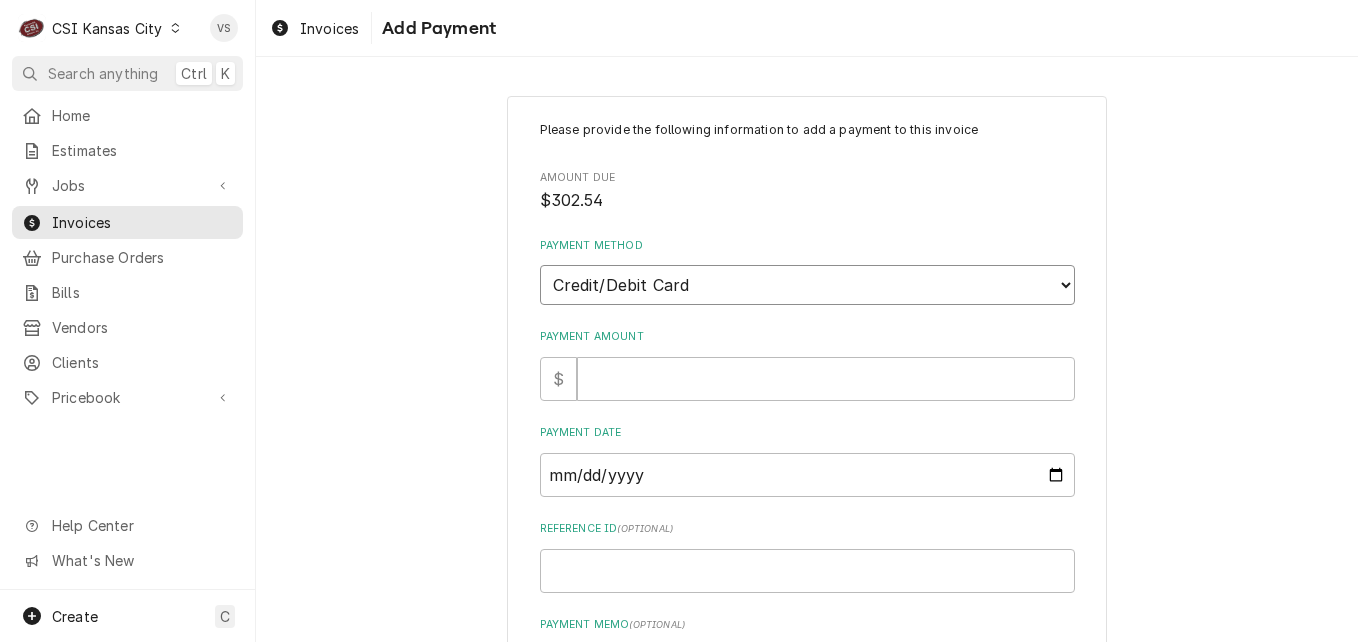 click on "Choose a Payment Method... Cash Check Credit/Debit Card ACH/eCheck Other" at bounding box center (807, 285) 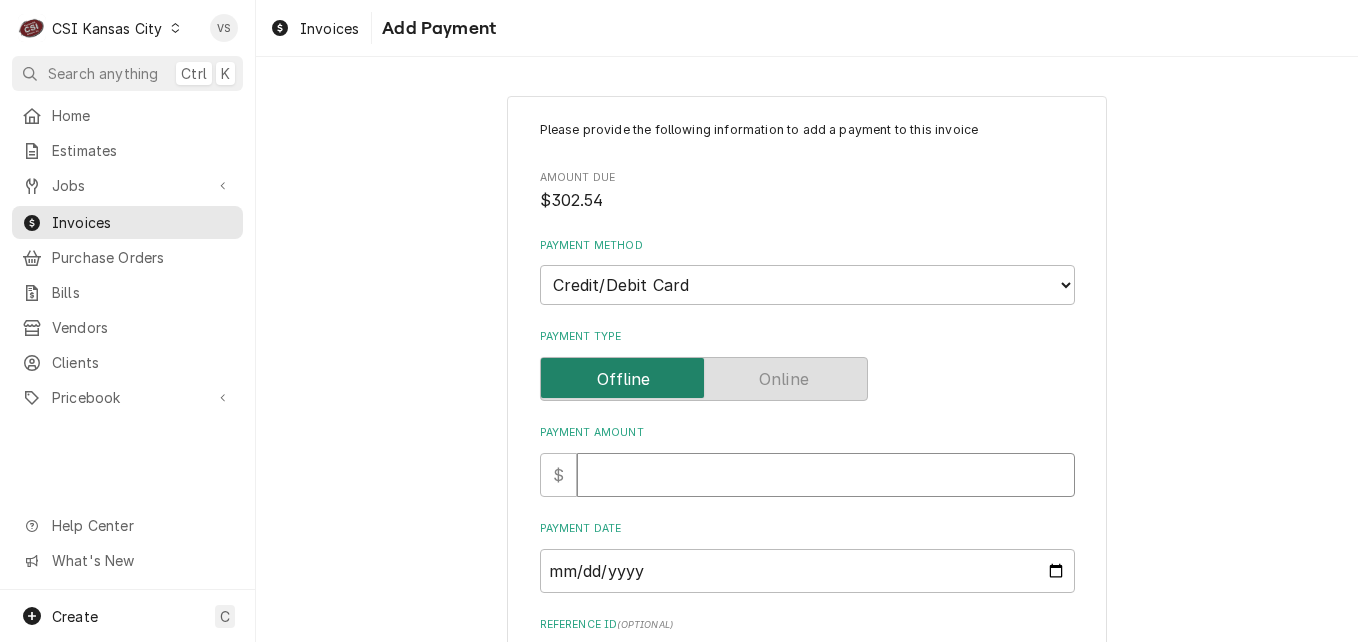 click on "Payment Amount" at bounding box center (826, 475) 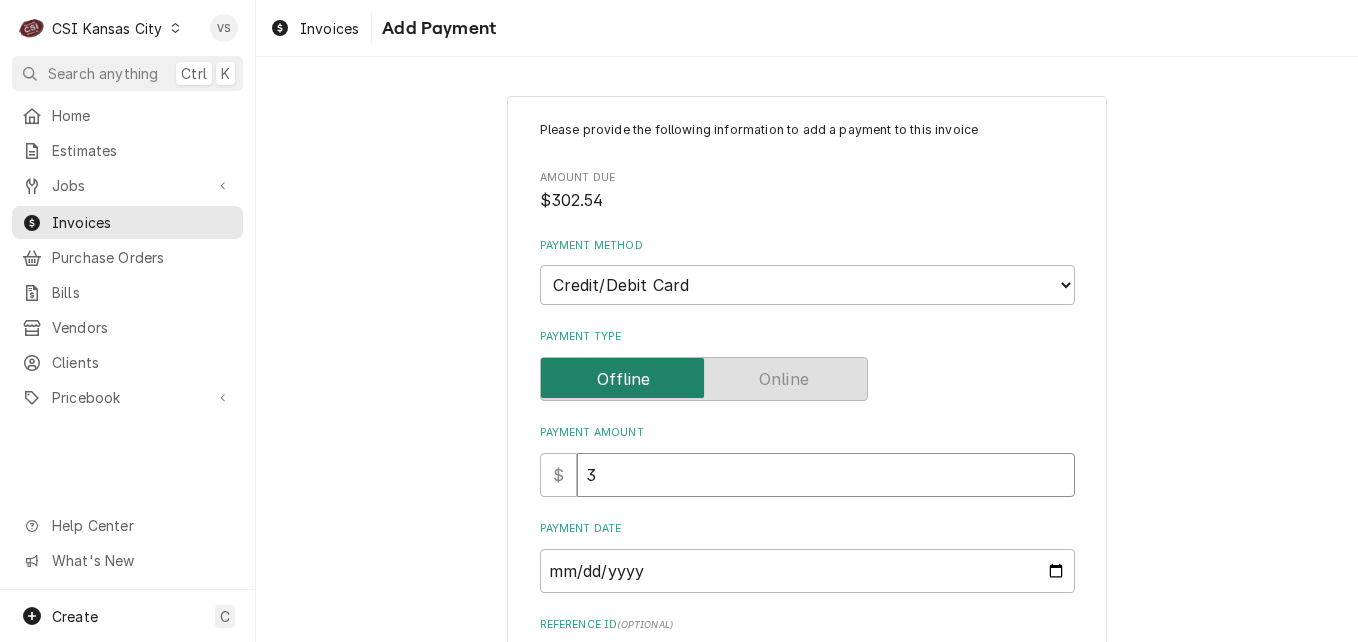 type on "x" 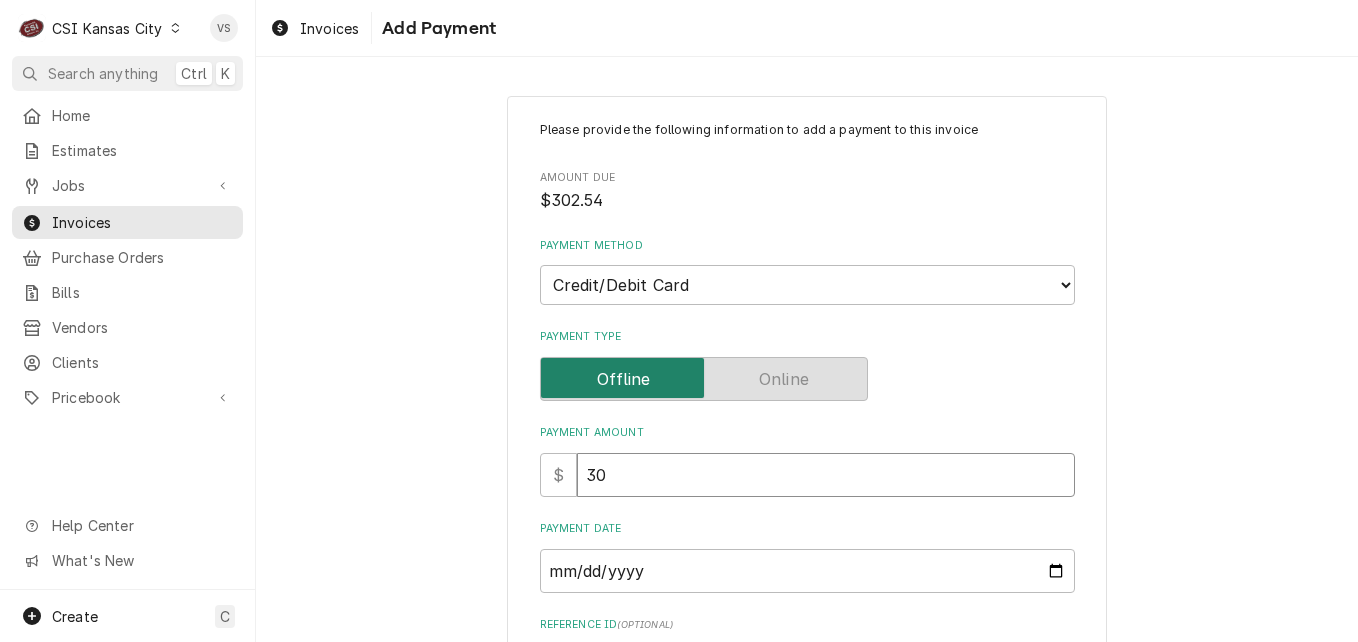 type on "x" 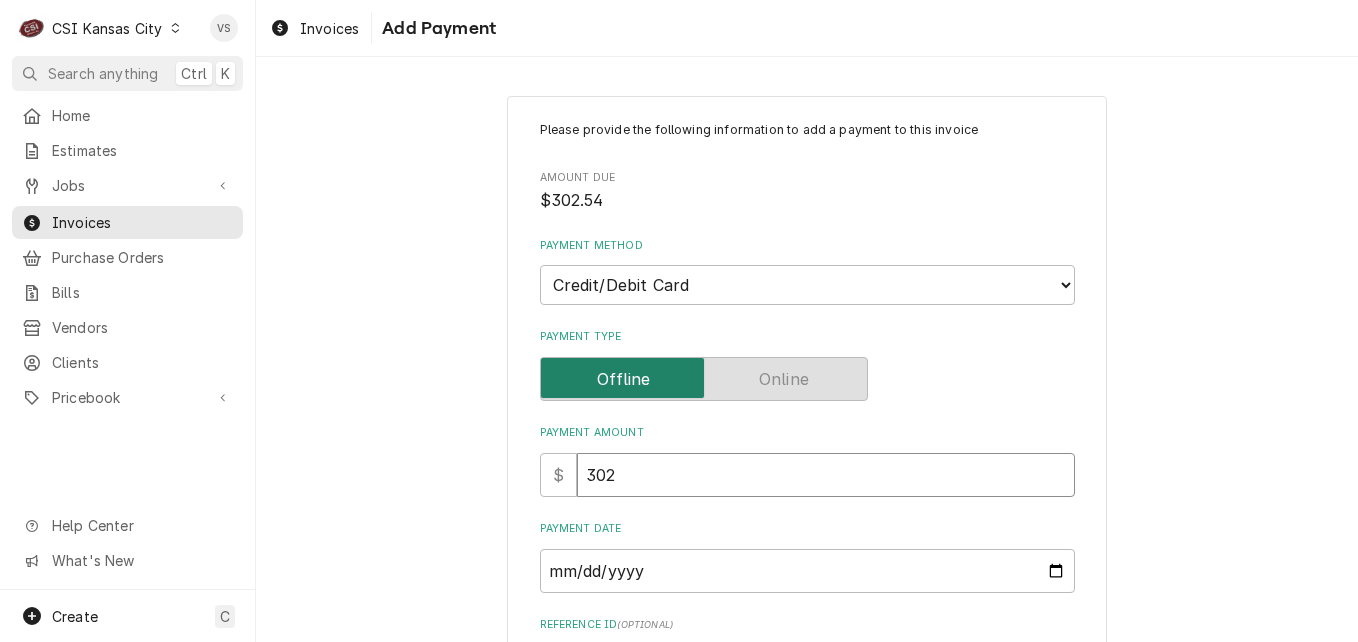 type on "x" 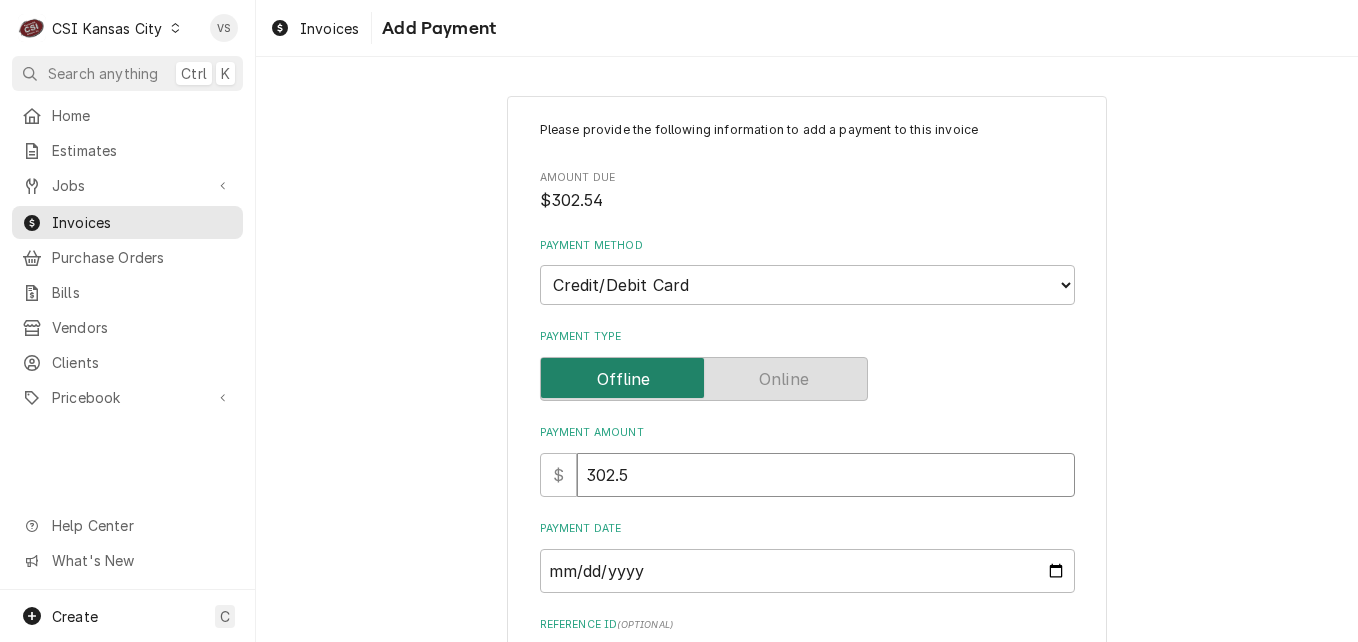 type on "x" 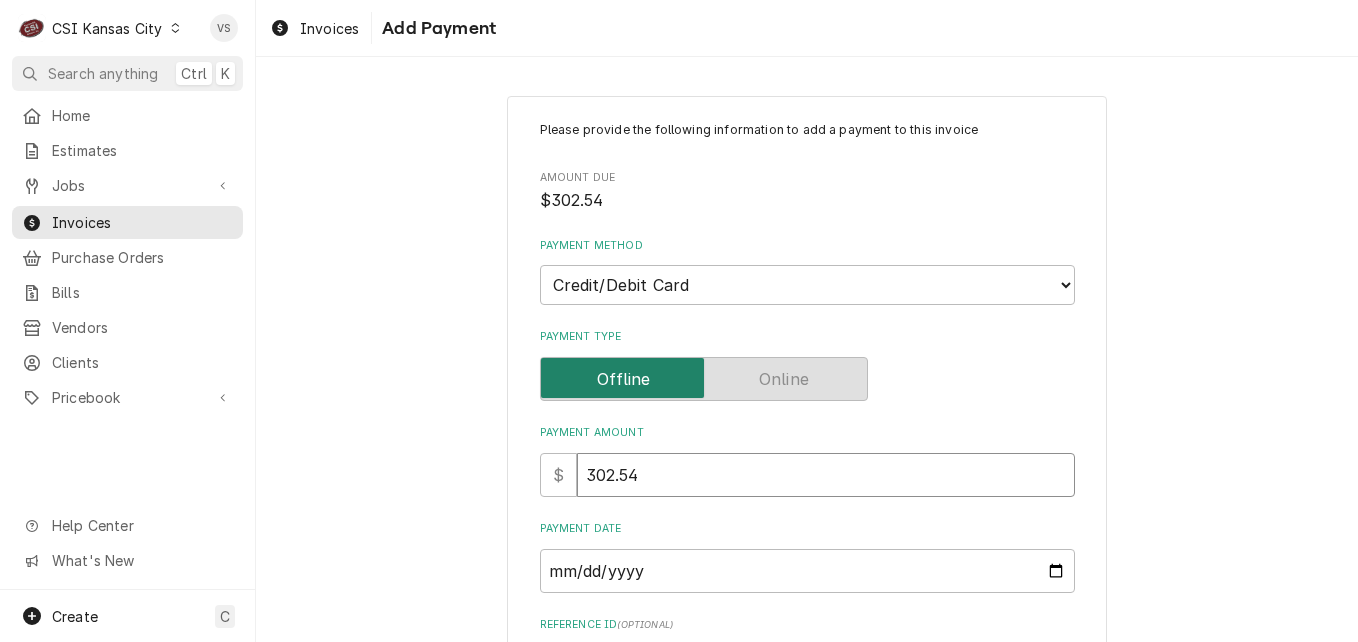 type on "302.54" 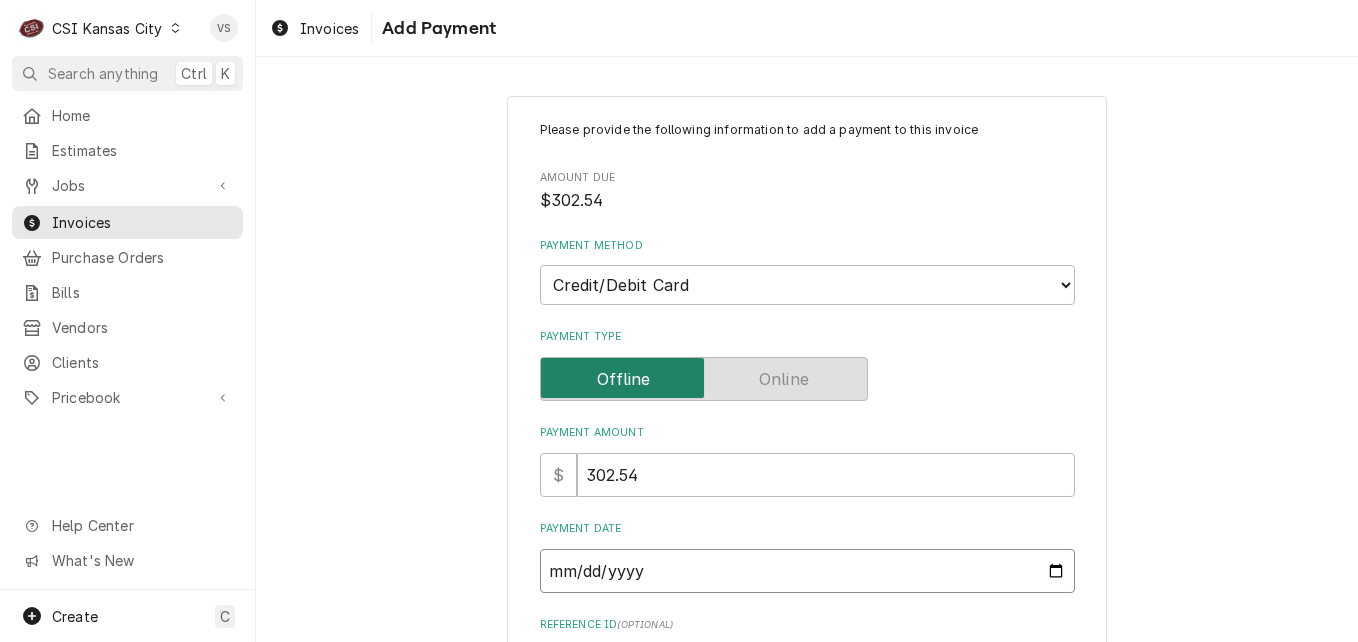 click on "Payment Date" at bounding box center [807, 571] 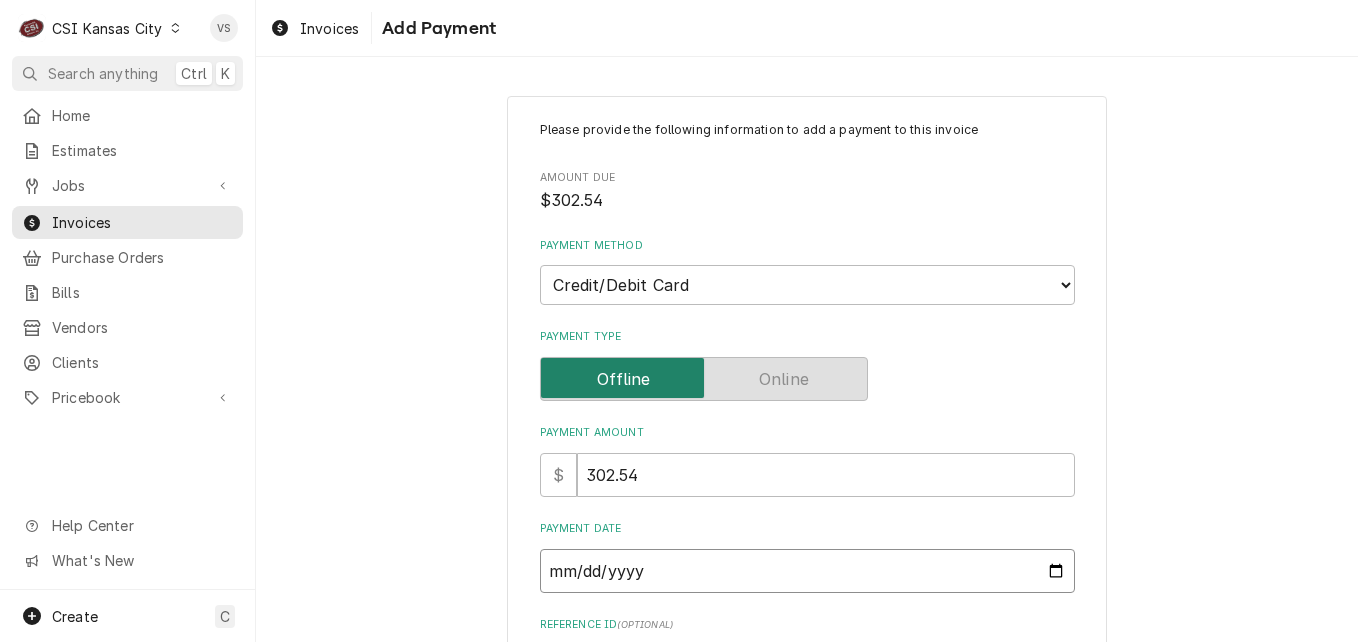 type on "2025-08-06" 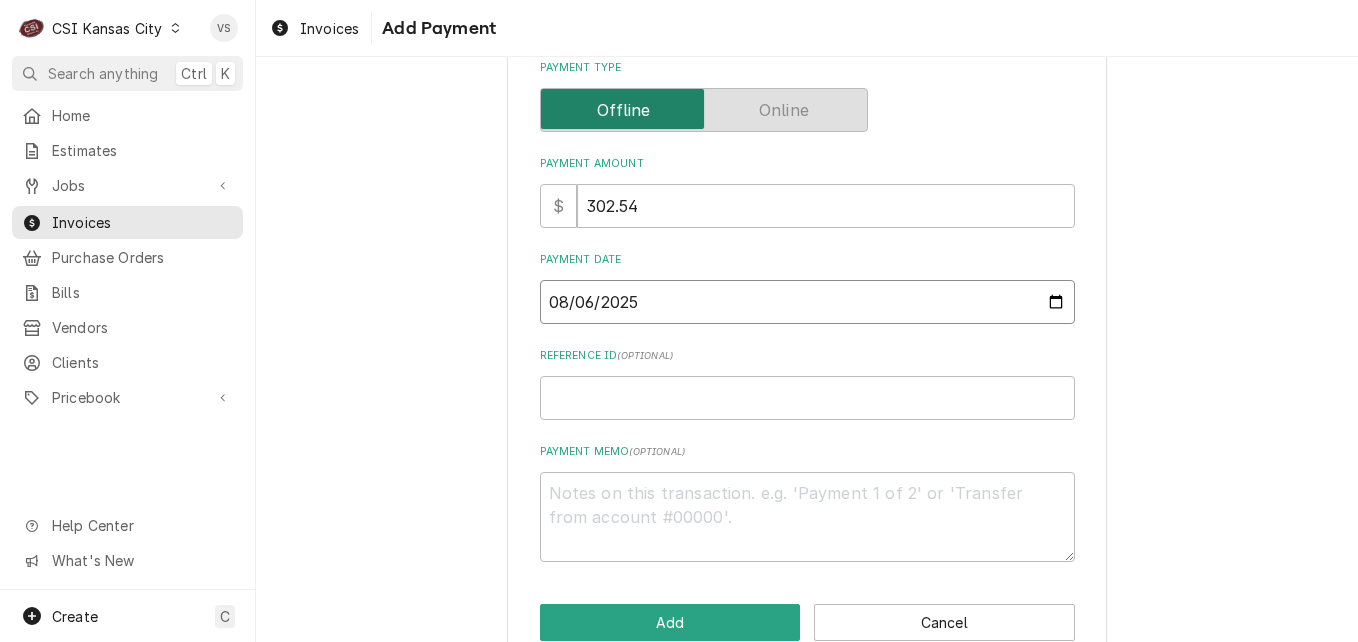 scroll, scrollTop: 300, scrollLeft: 0, axis: vertical 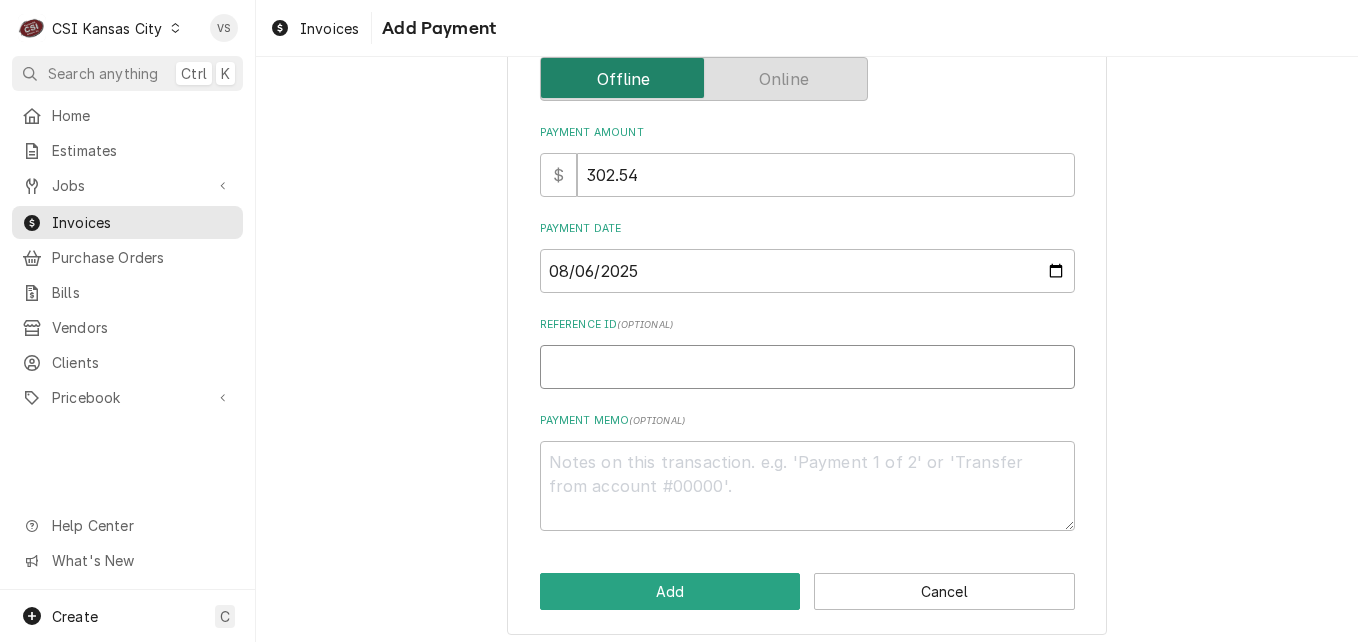 click on "Reference ID  ( optional )" at bounding box center (807, 367) 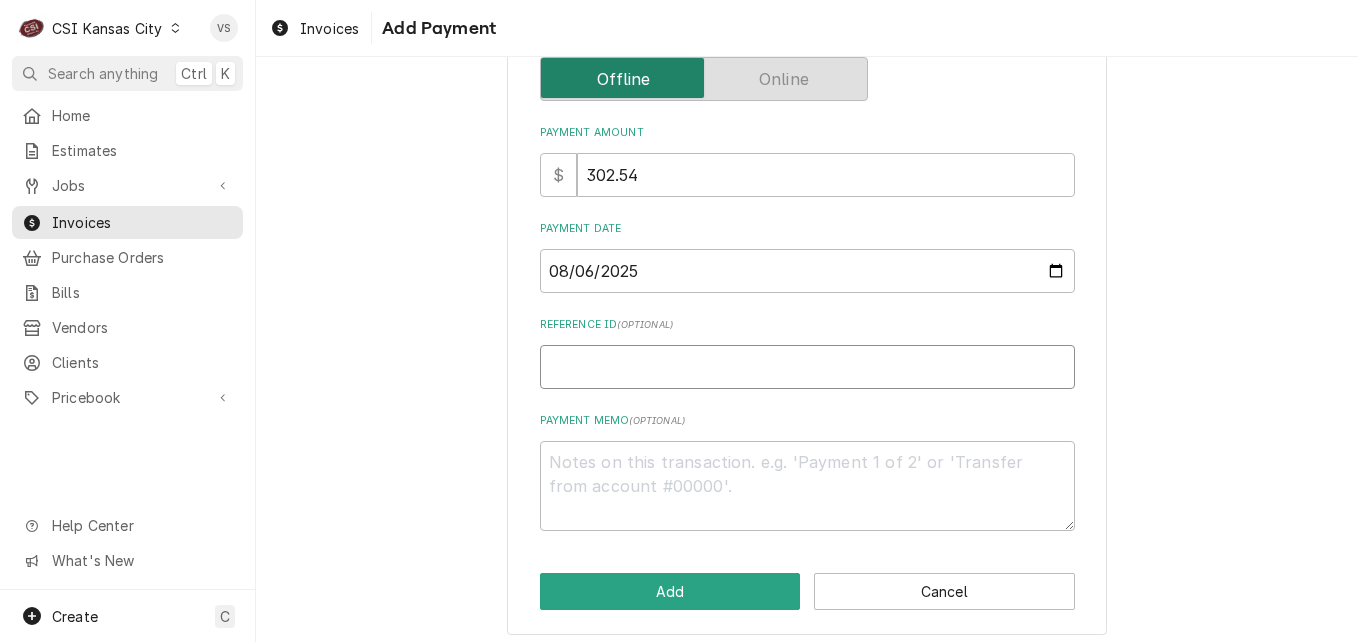 type on "x" 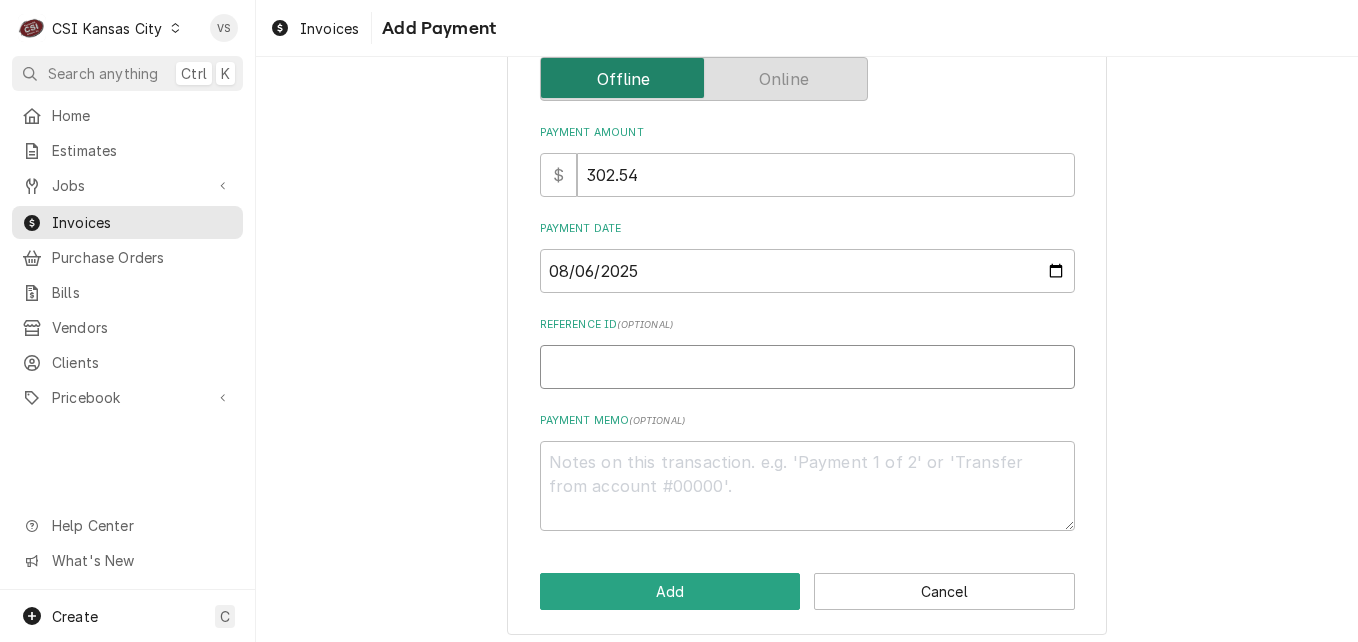 type on "0" 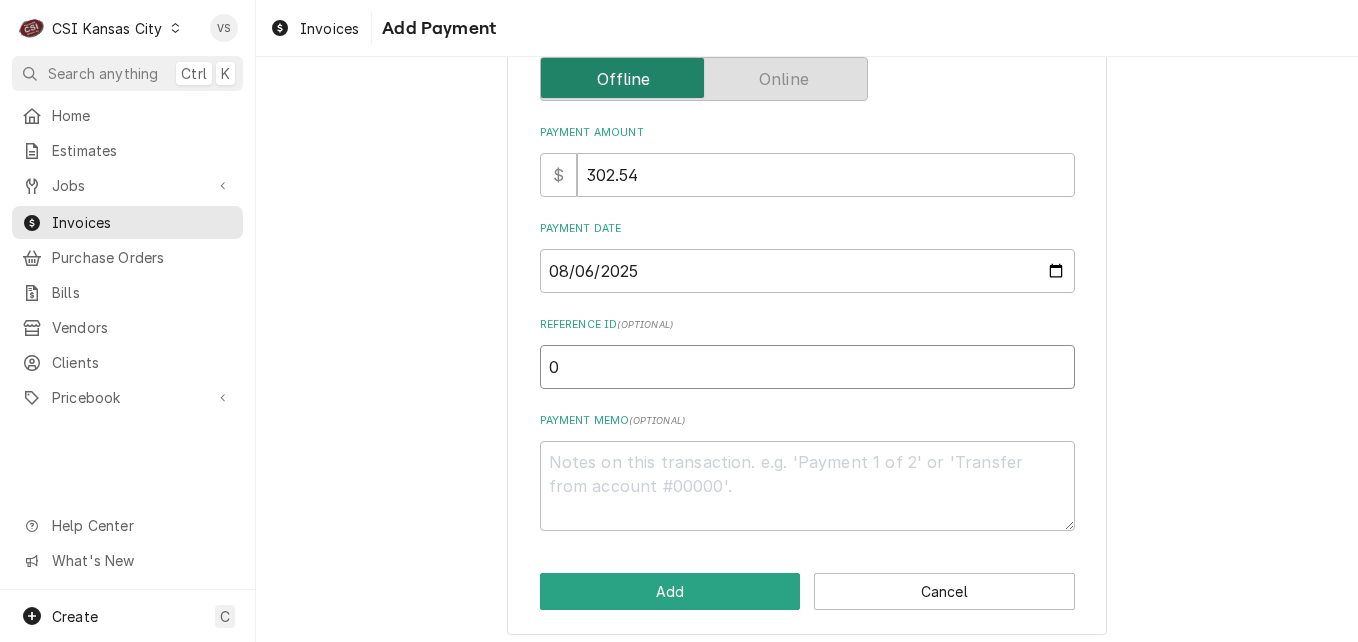 type on "x" 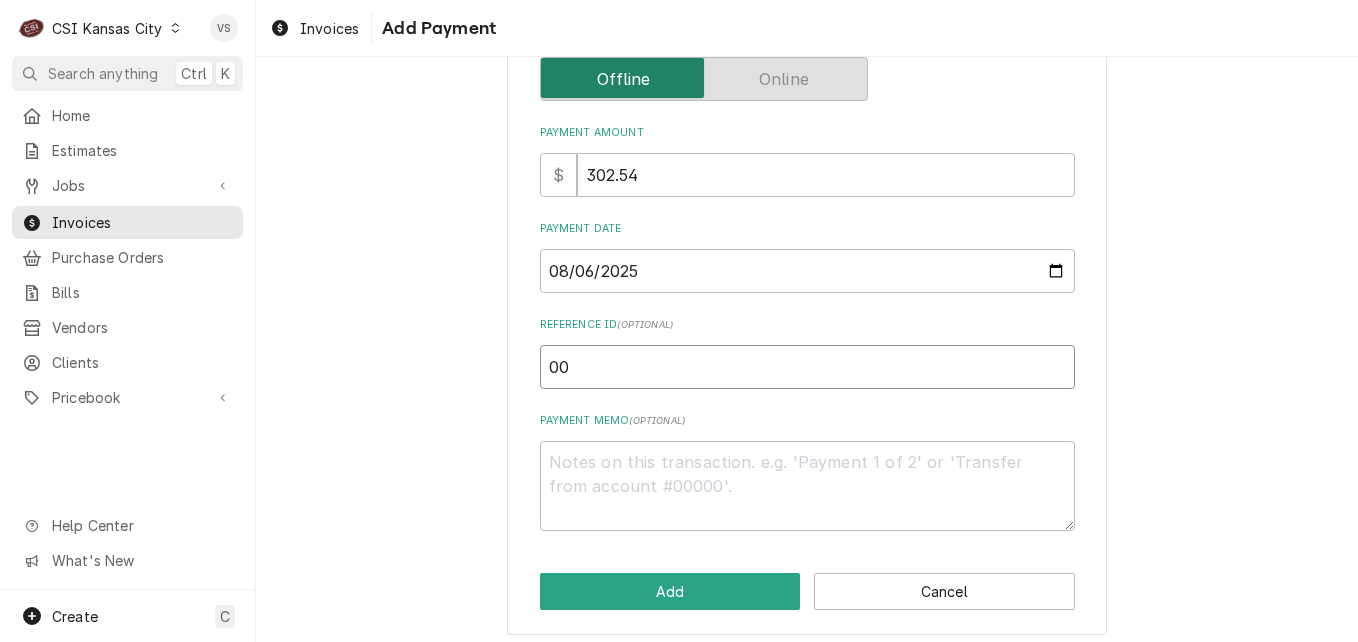 type on "x" 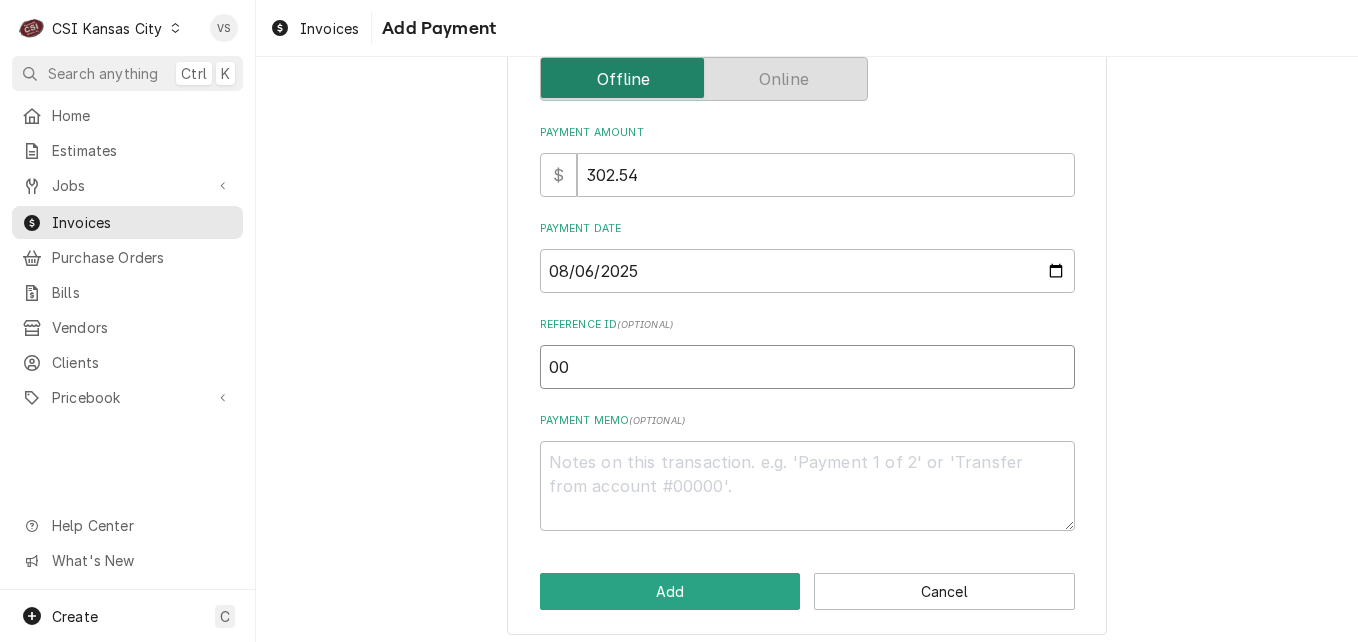 type on "005" 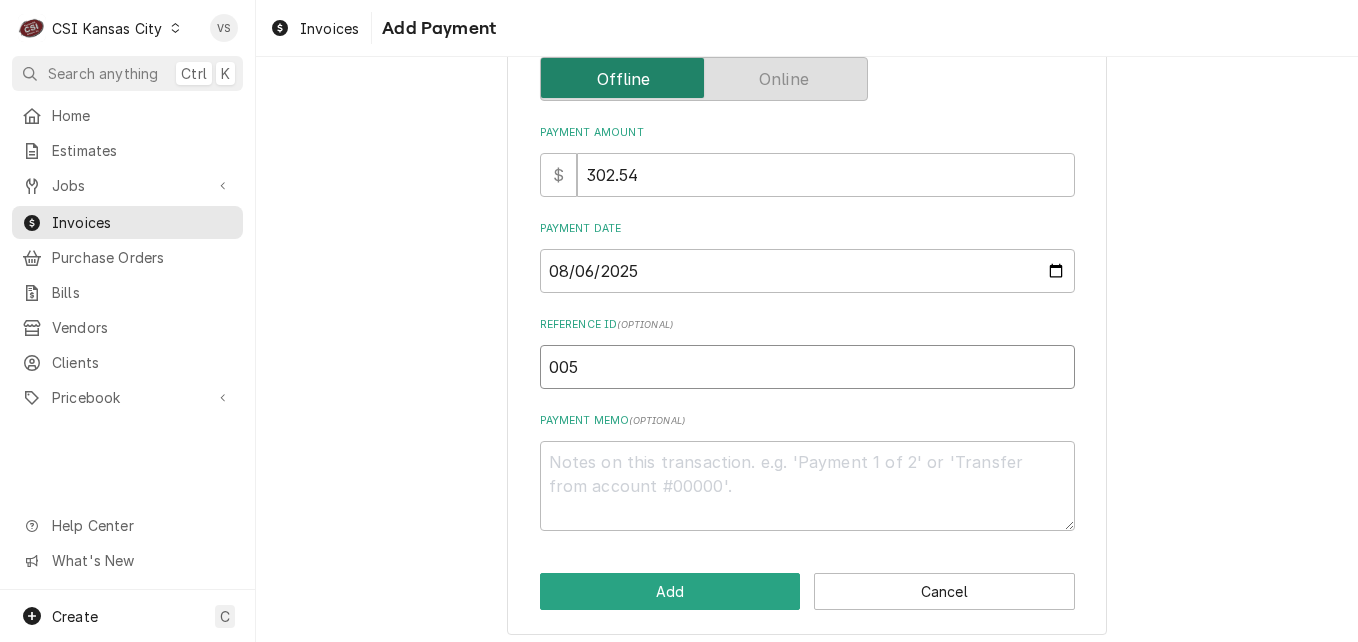 type on "x" 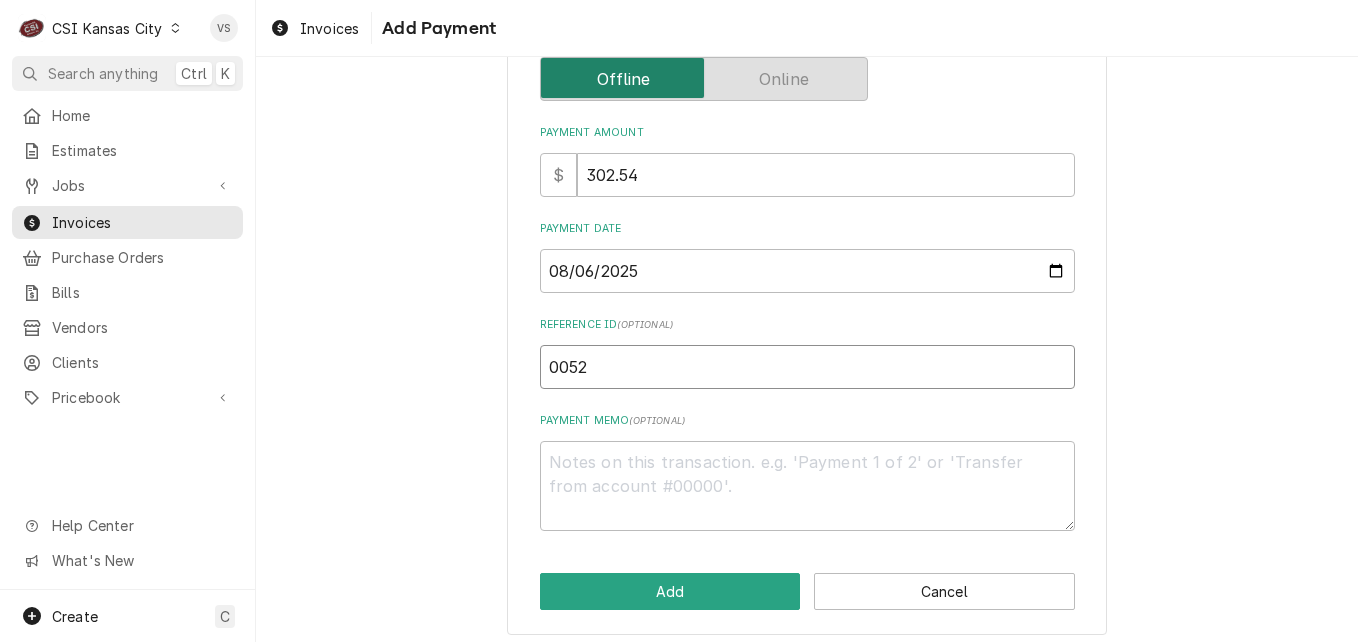 type on "x" 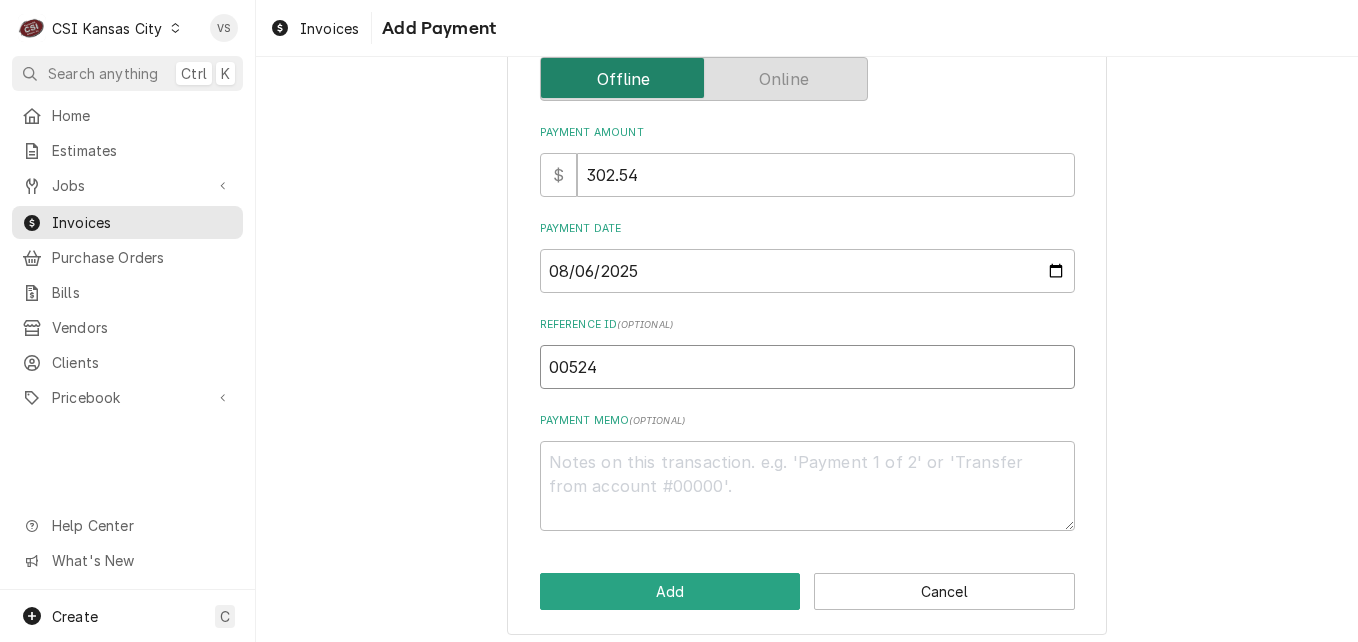 type on "x" 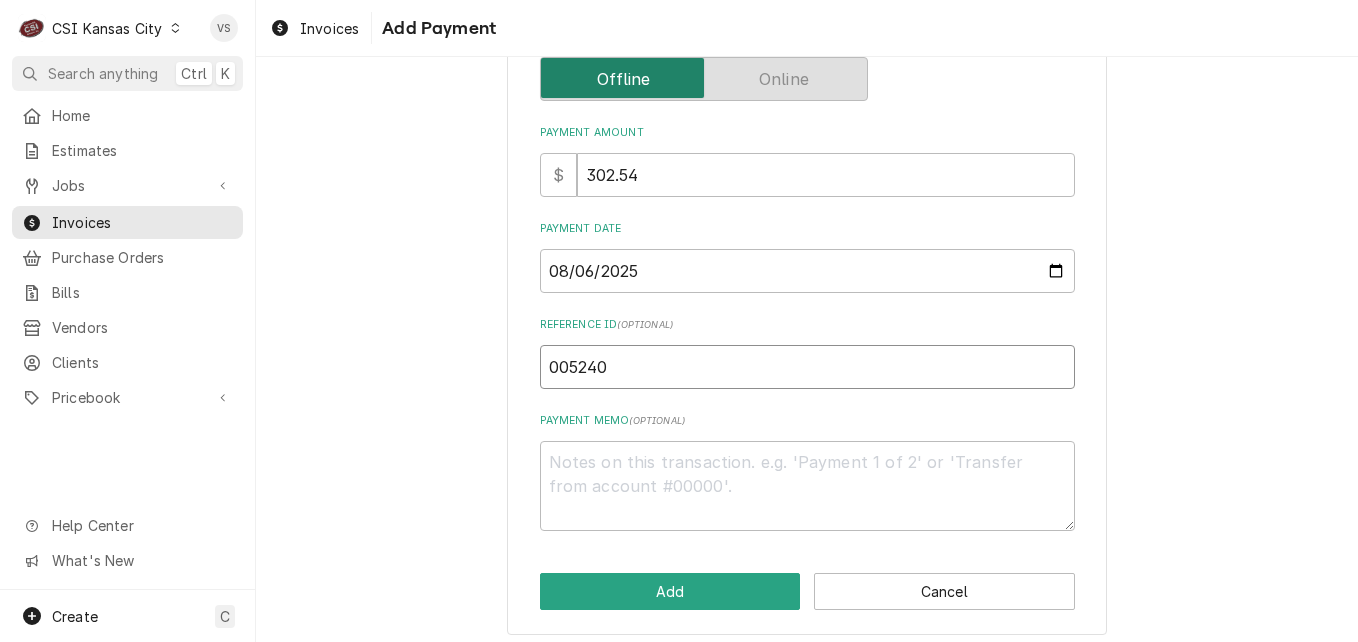 type on "005240" 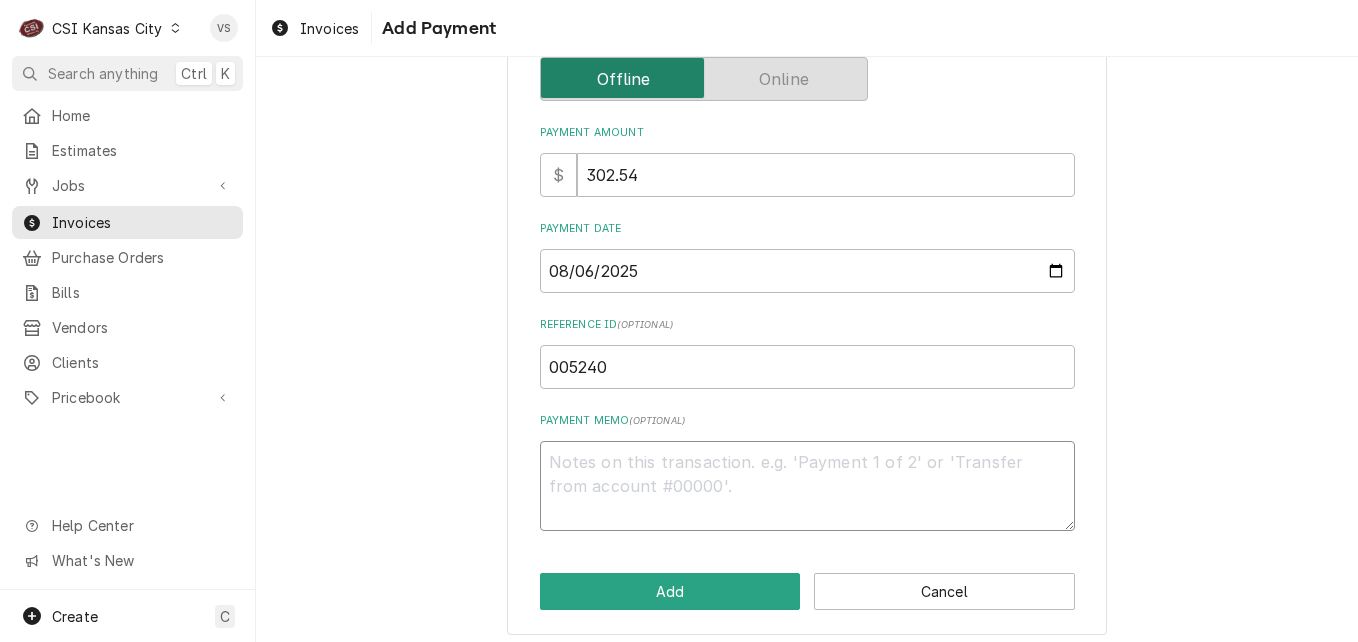 click on "Payment Memo  ( optional )" at bounding box center [807, 486] 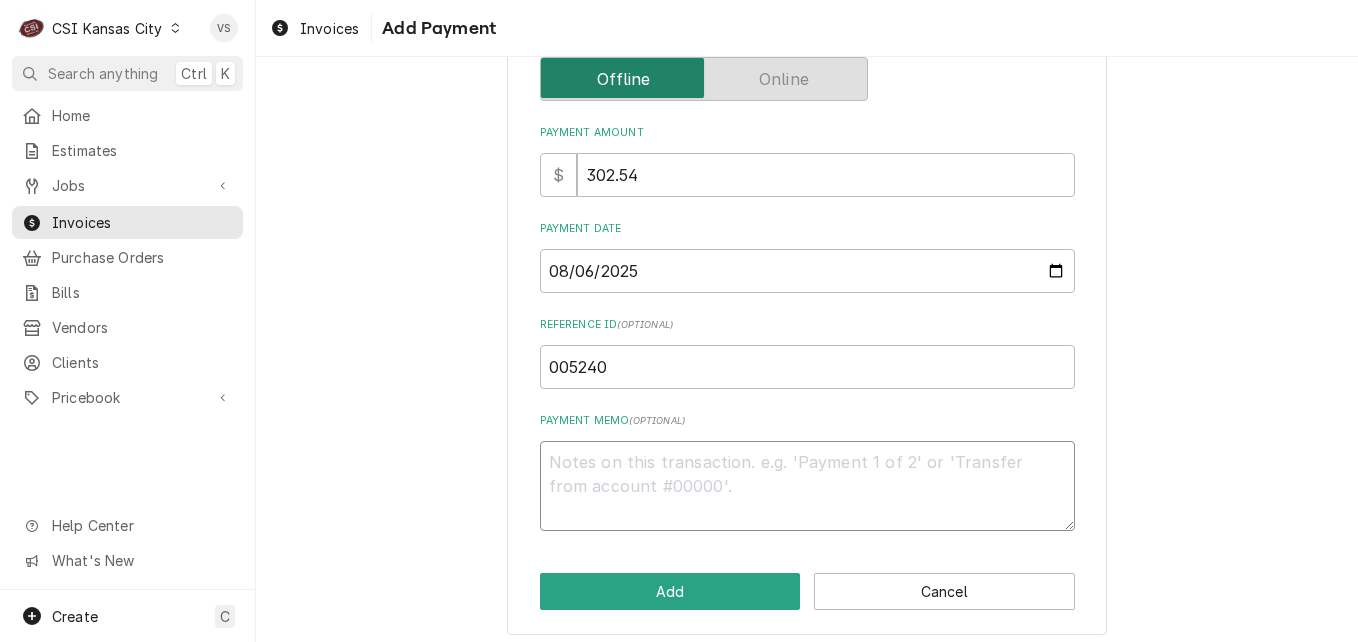 type on "x" 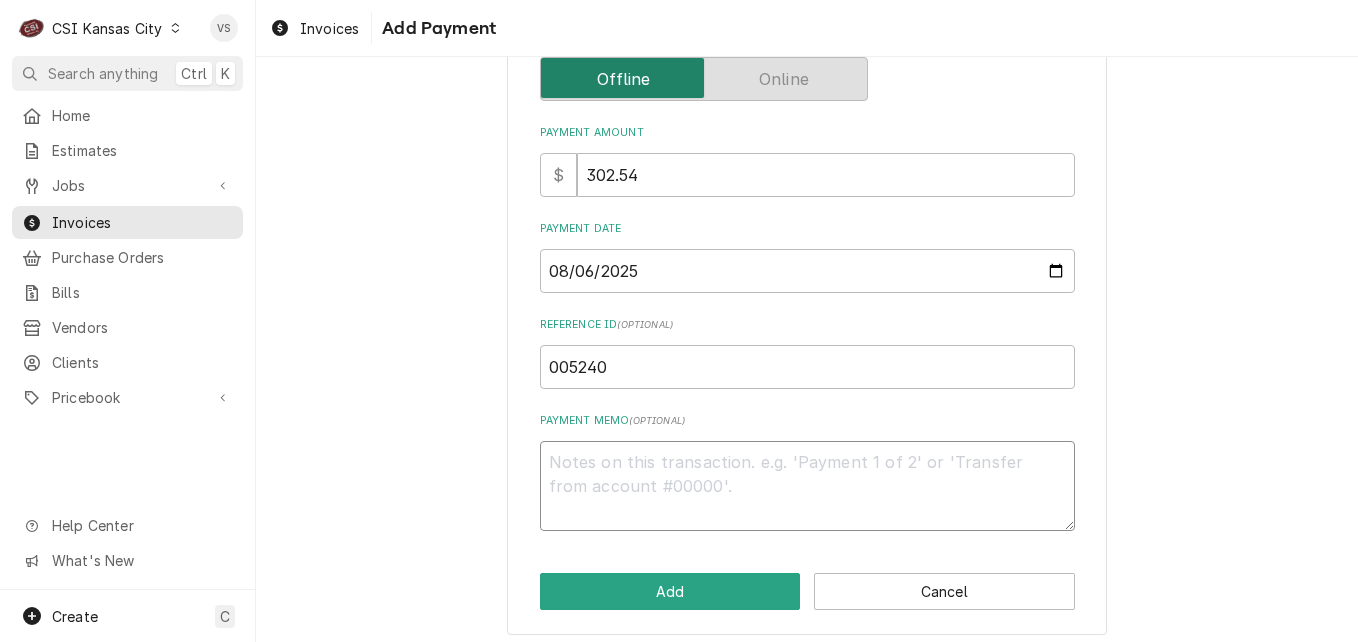 type on "V" 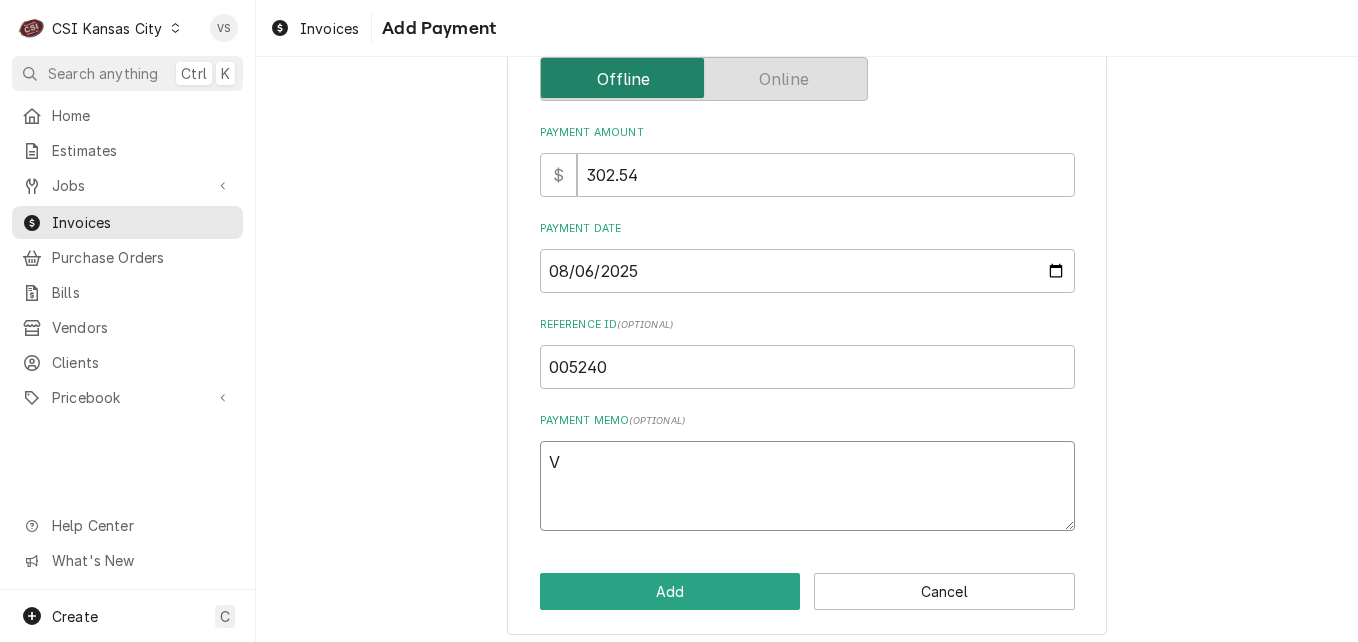 type on "x" 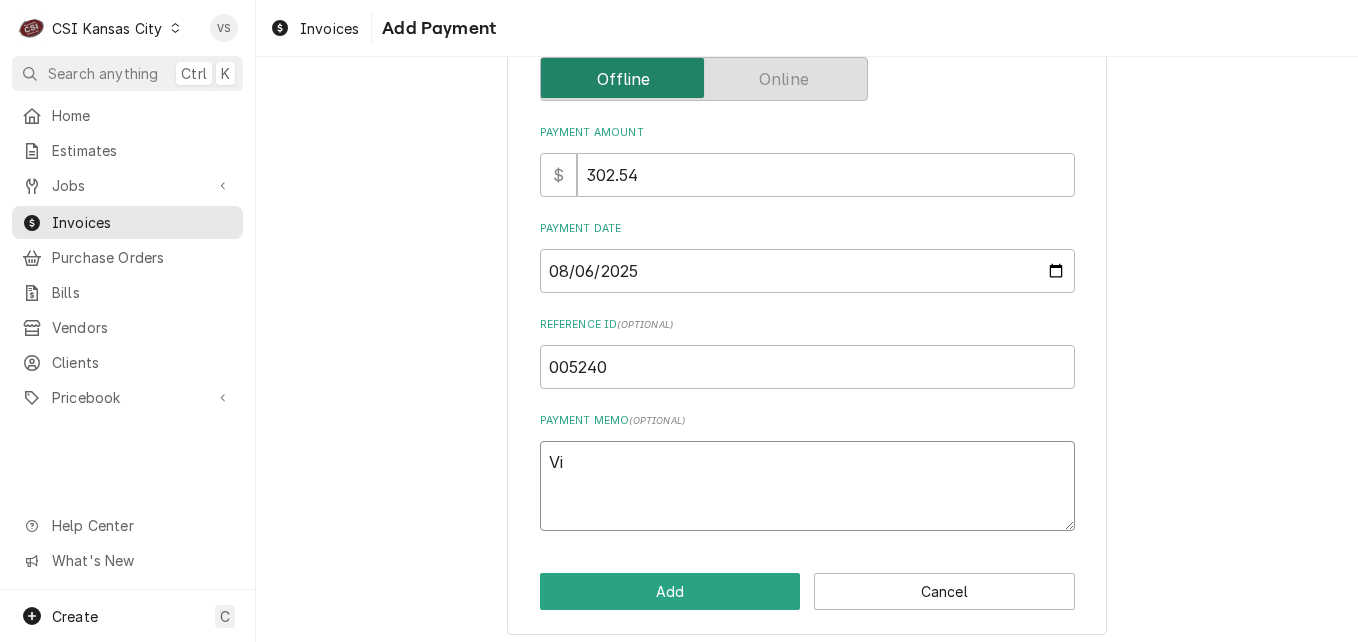 type on "x" 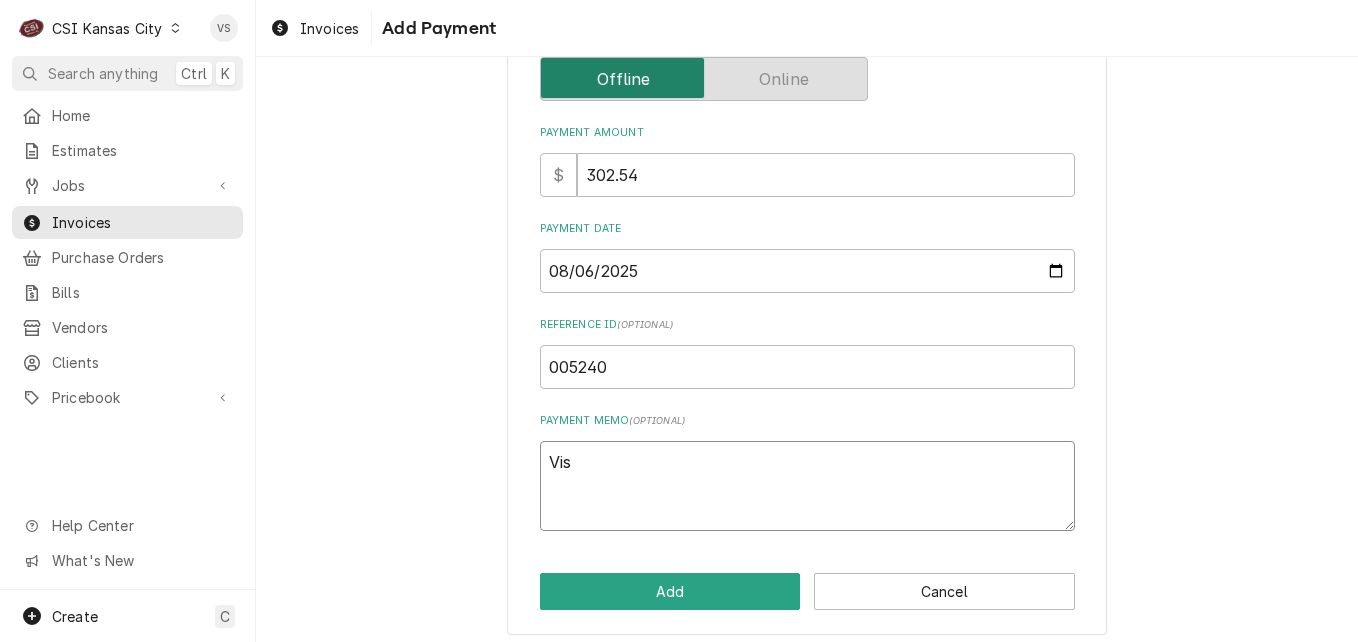 type on "x" 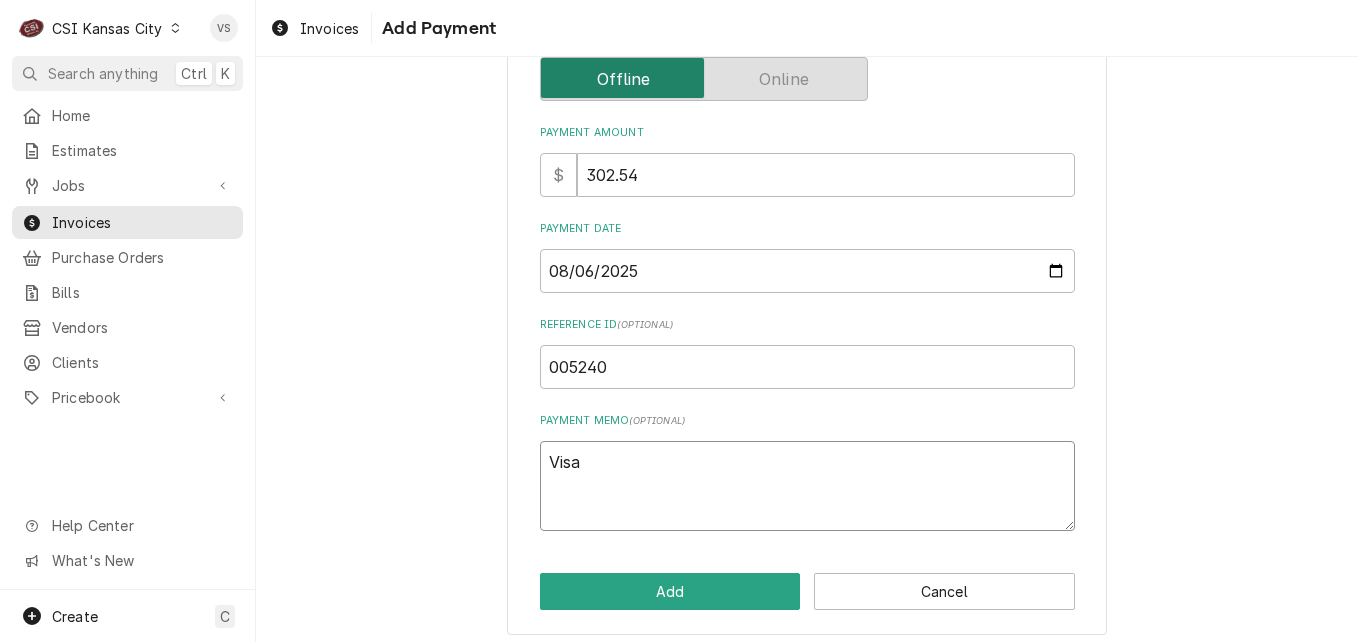 type on "x" 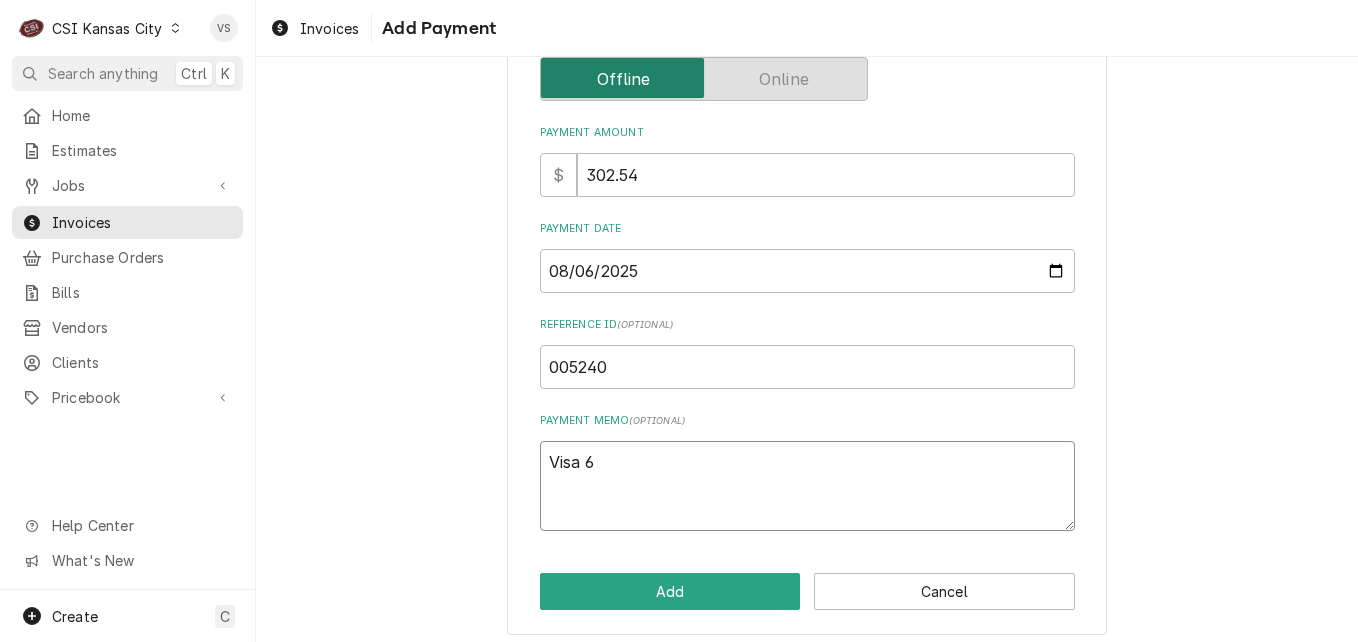 type on "x" 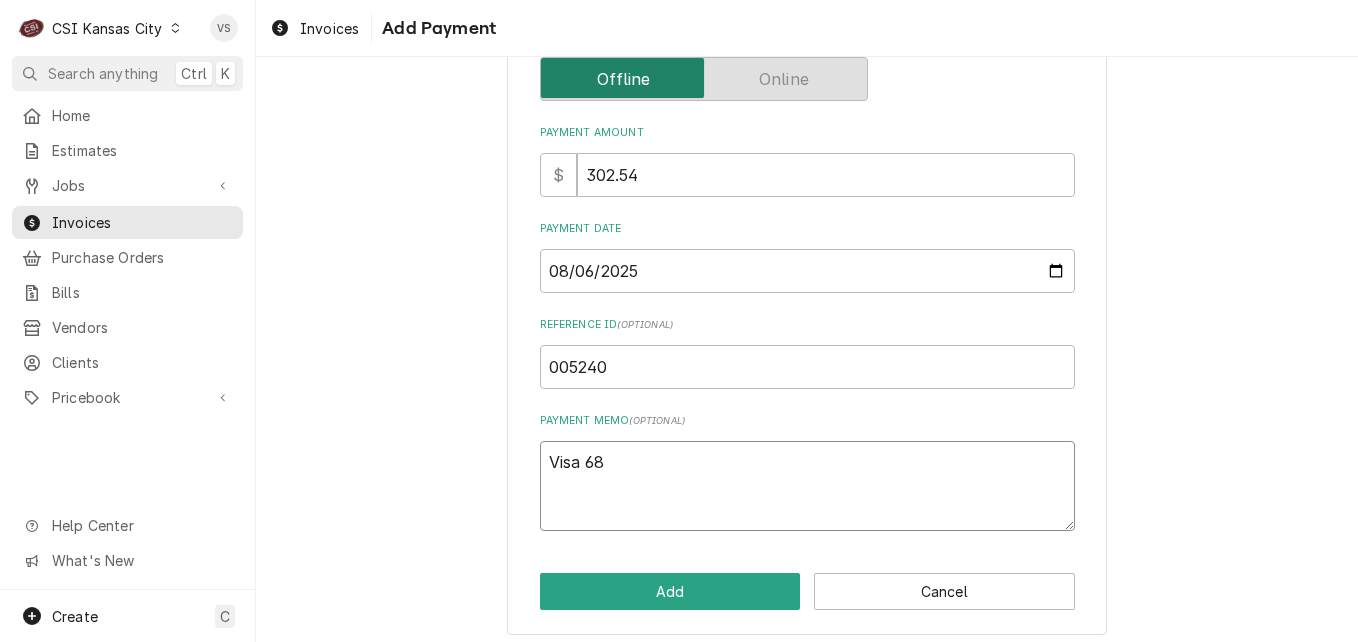 type on "x" 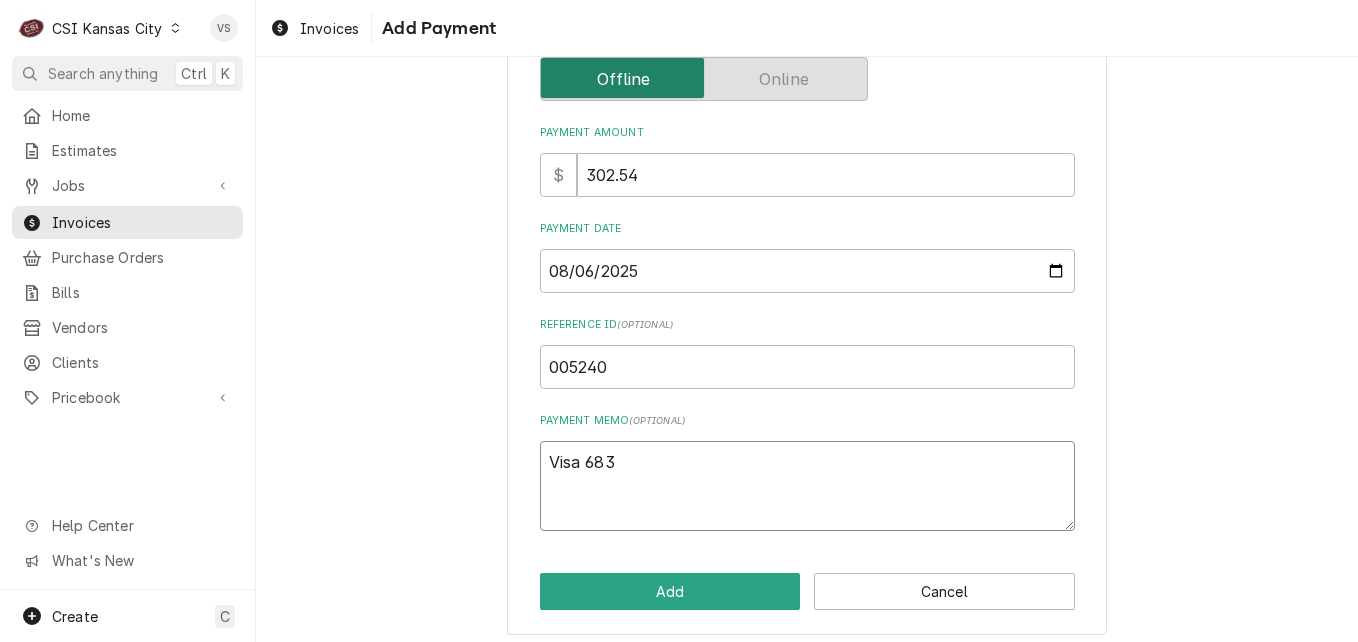 type on "x" 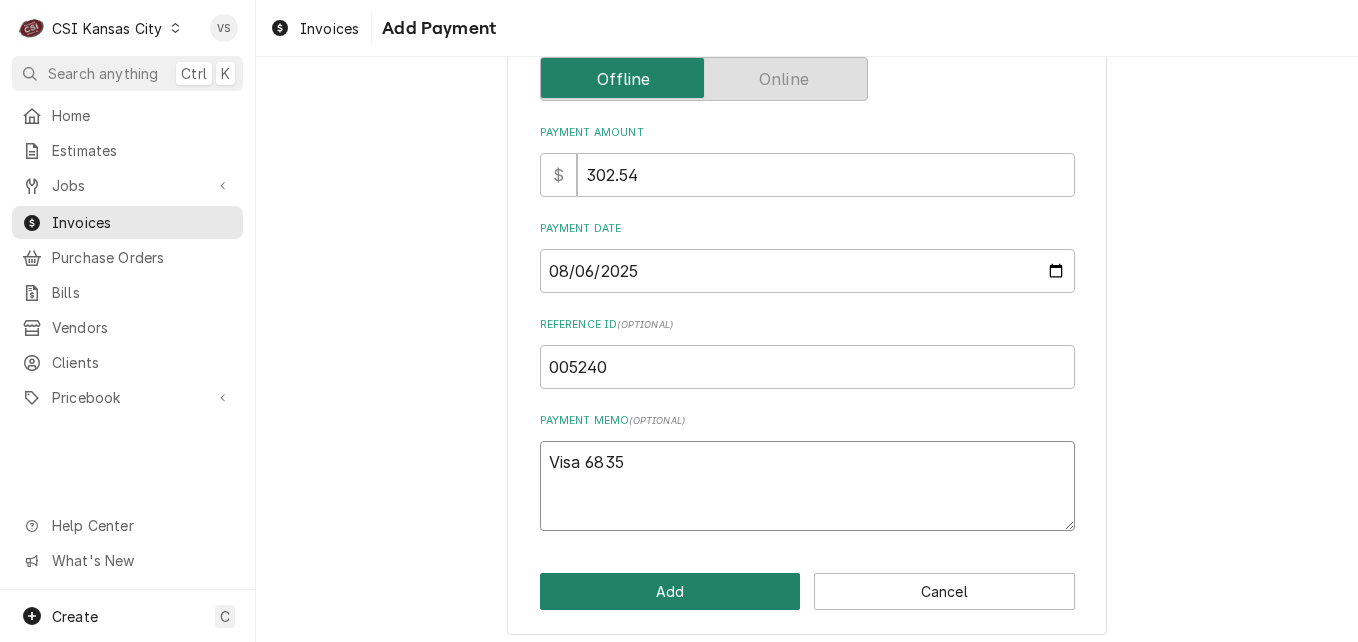 type on "Visa 6835" 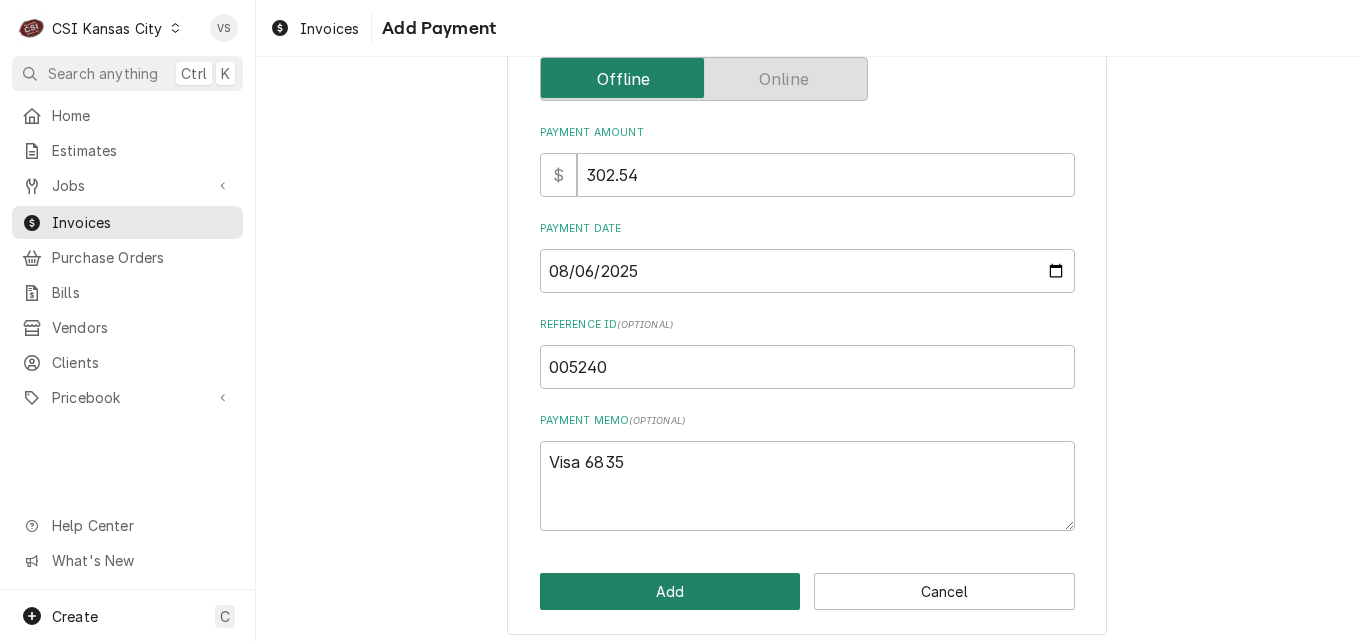 click on "Add" at bounding box center [670, 591] 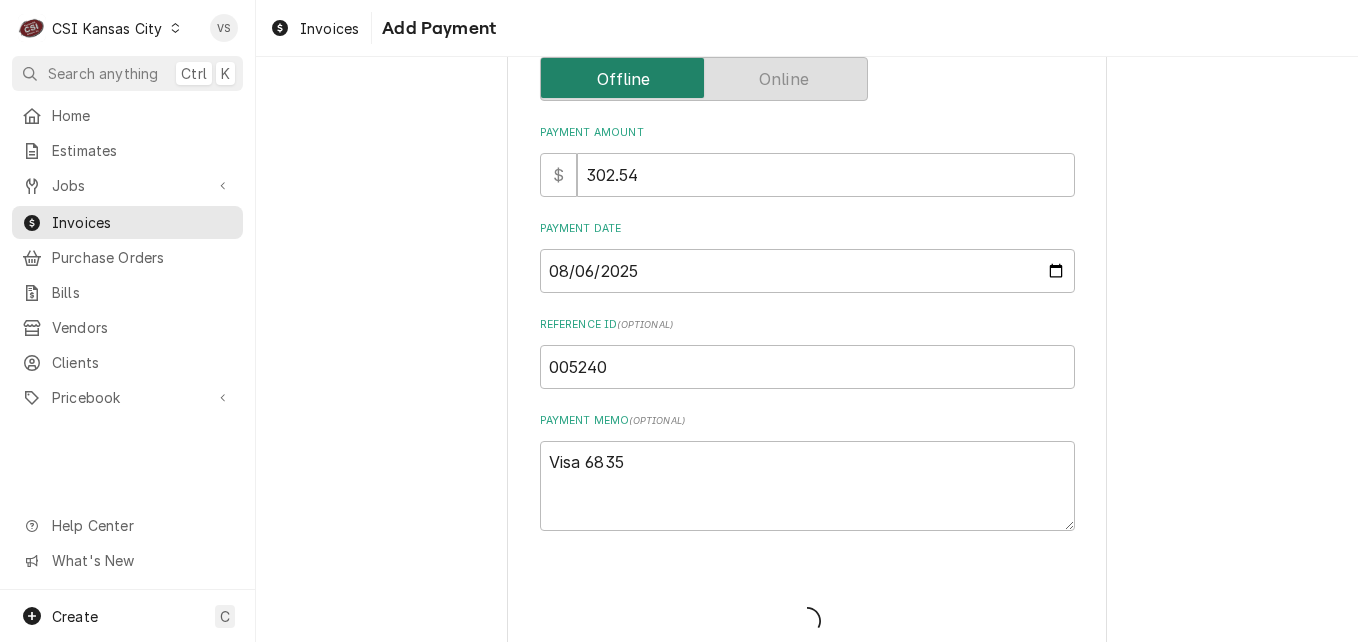 type on "x" 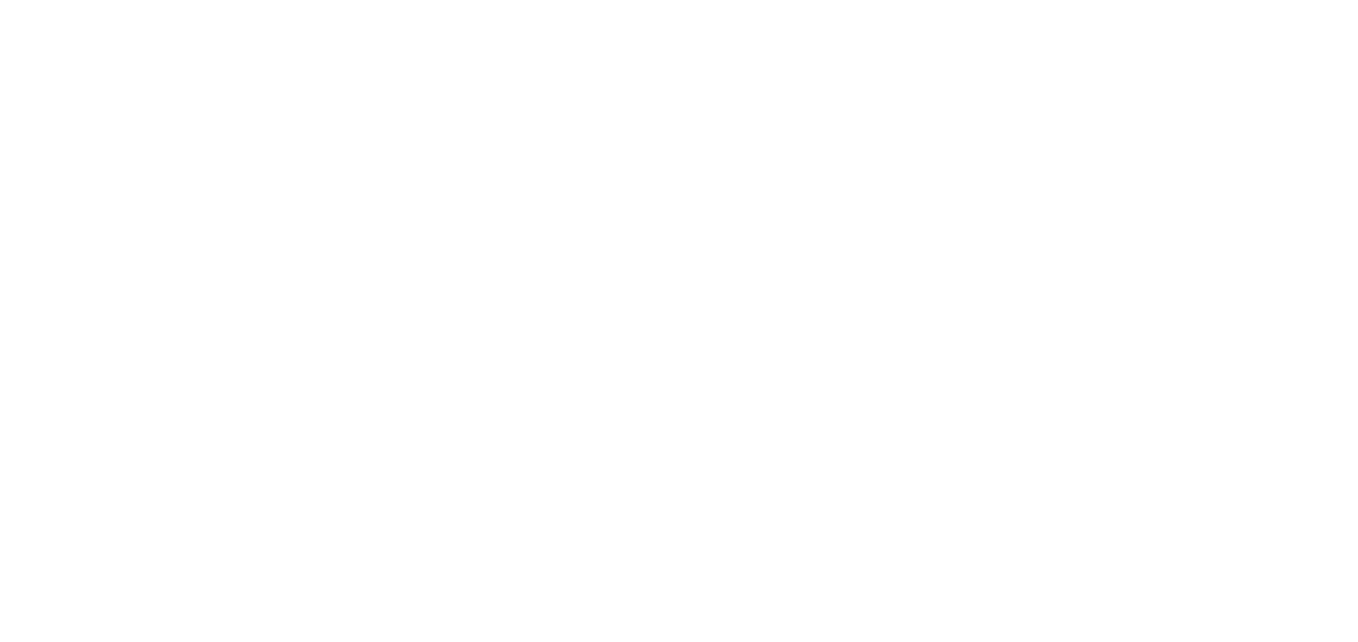 scroll, scrollTop: 0, scrollLeft: 0, axis: both 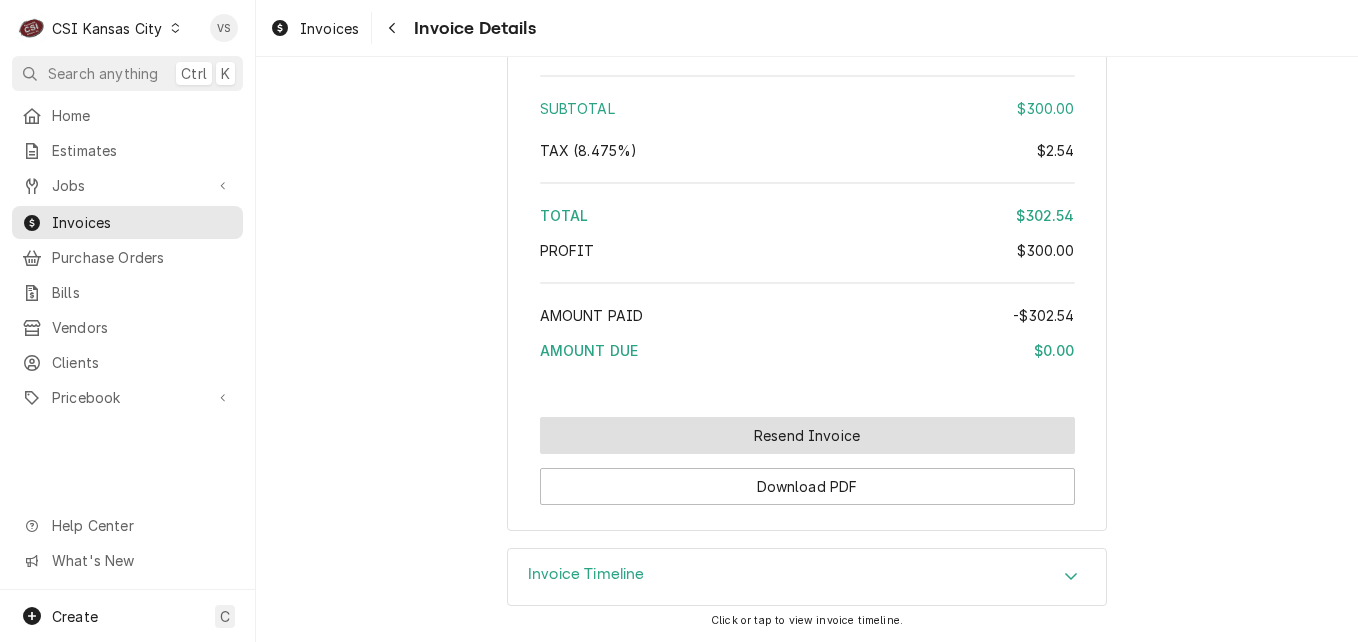 click on "Resend Invoice" at bounding box center (807, 435) 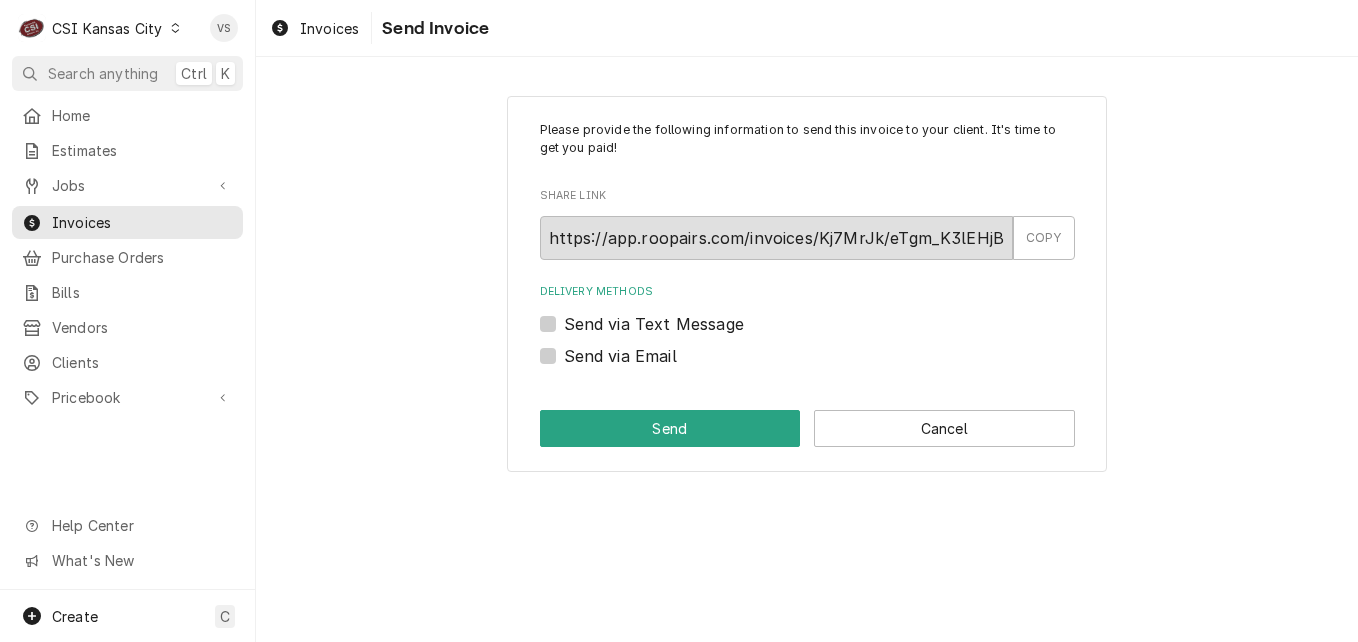 click on "Send via Email" at bounding box center [620, 356] 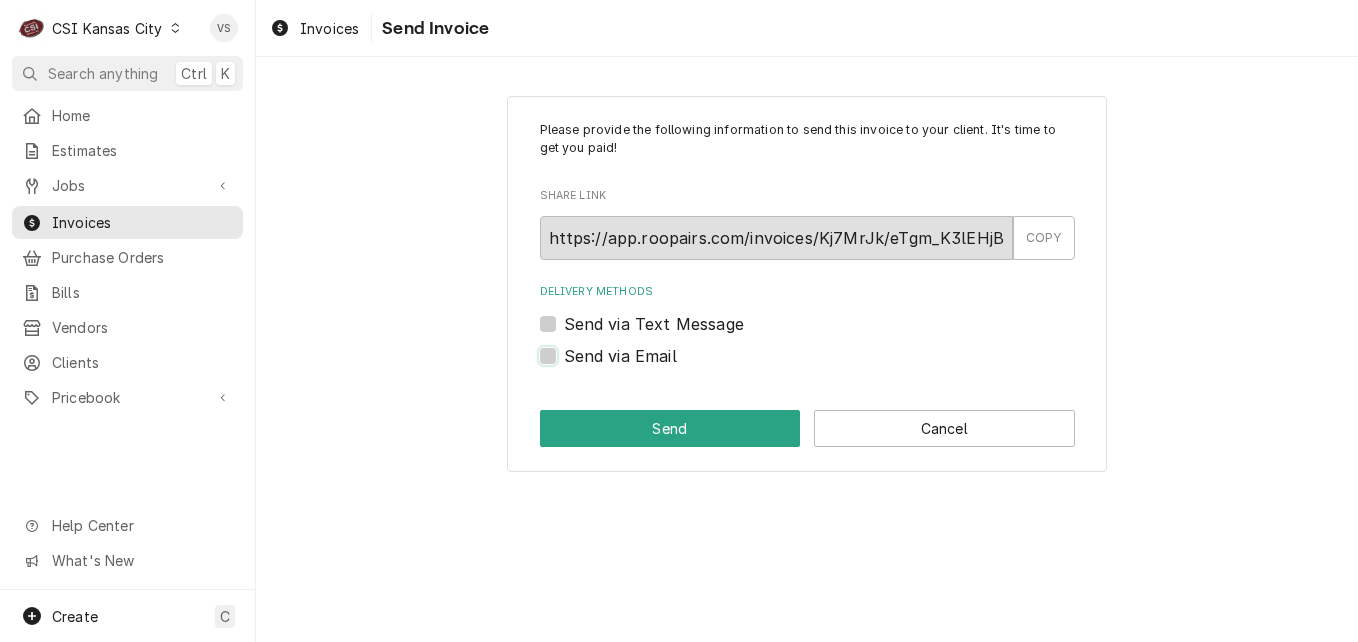 click on "Send via Email" at bounding box center [831, 366] 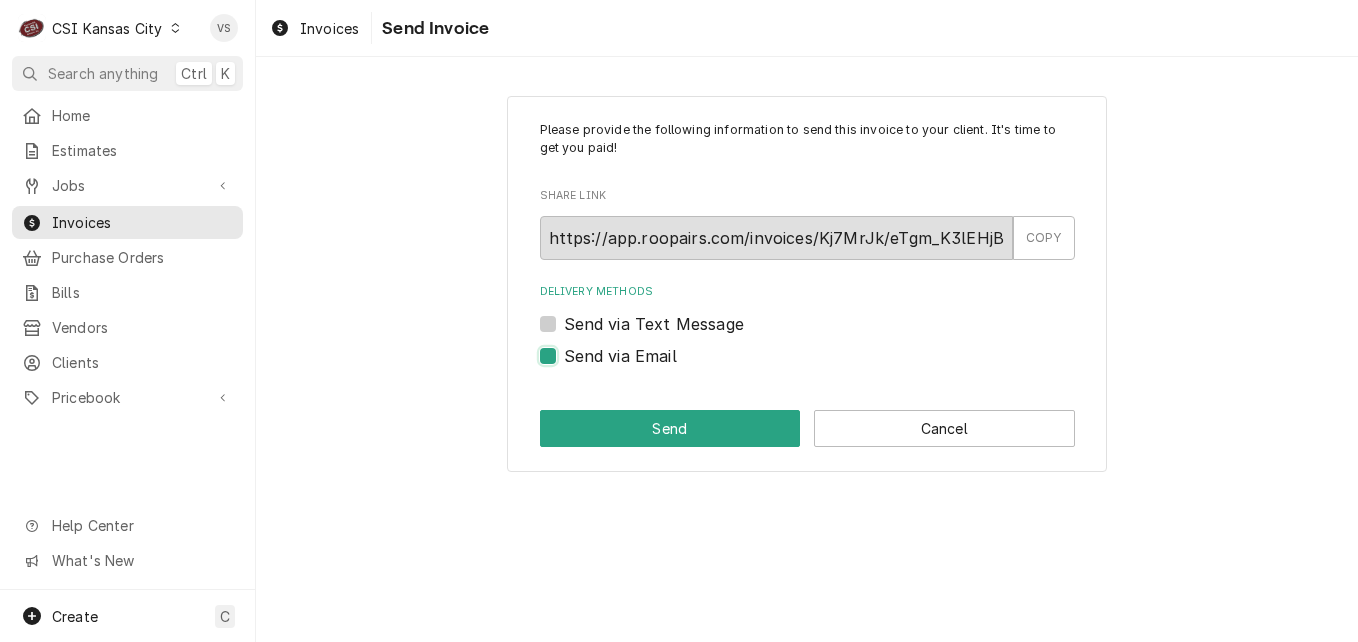 checkbox on "true" 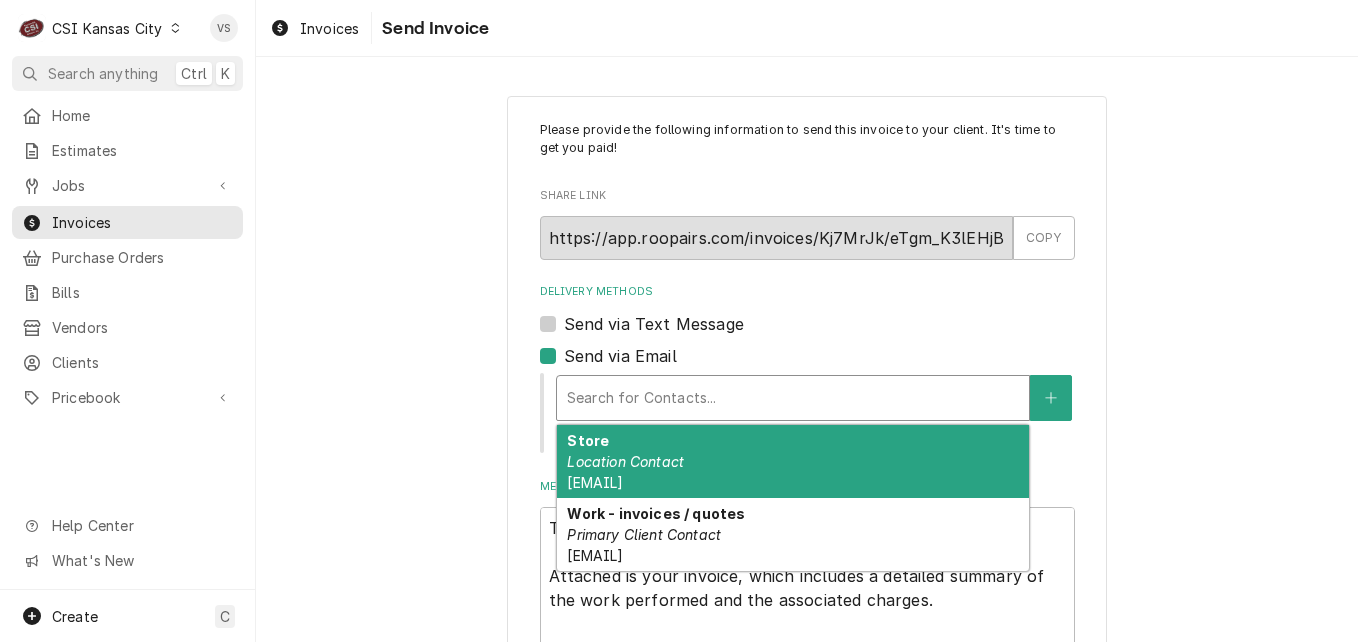 click at bounding box center (793, 398) 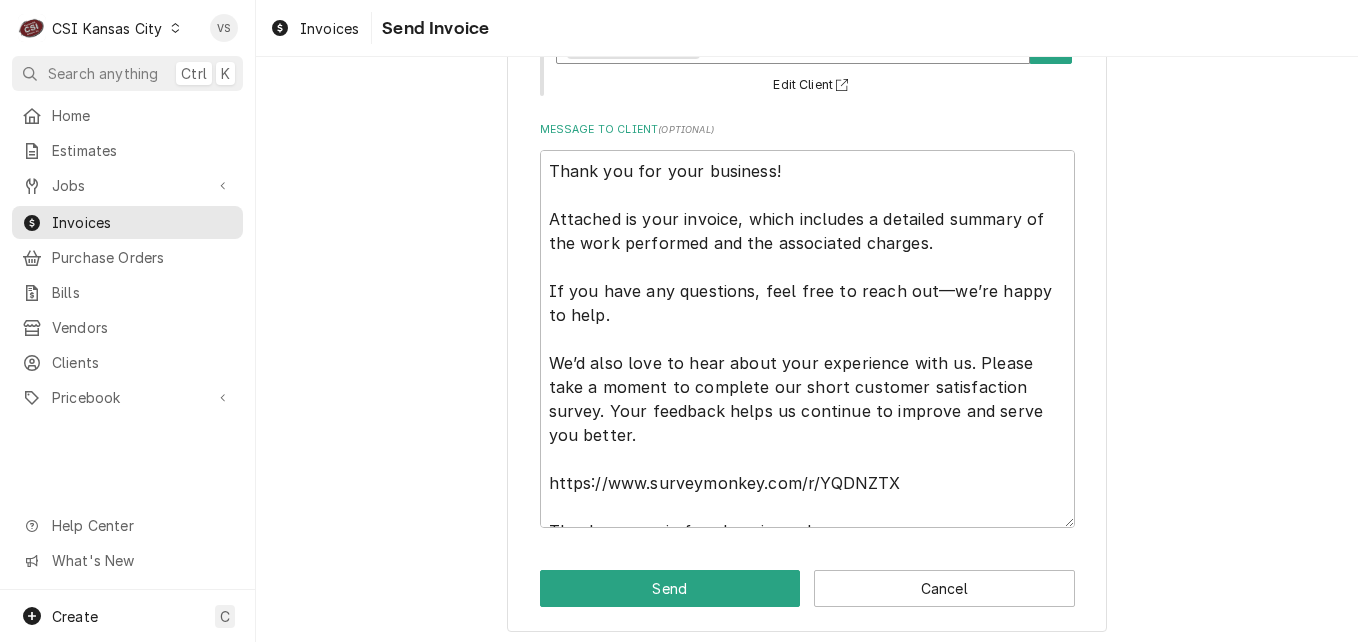 scroll, scrollTop: 390, scrollLeft: 0, axis: vertical 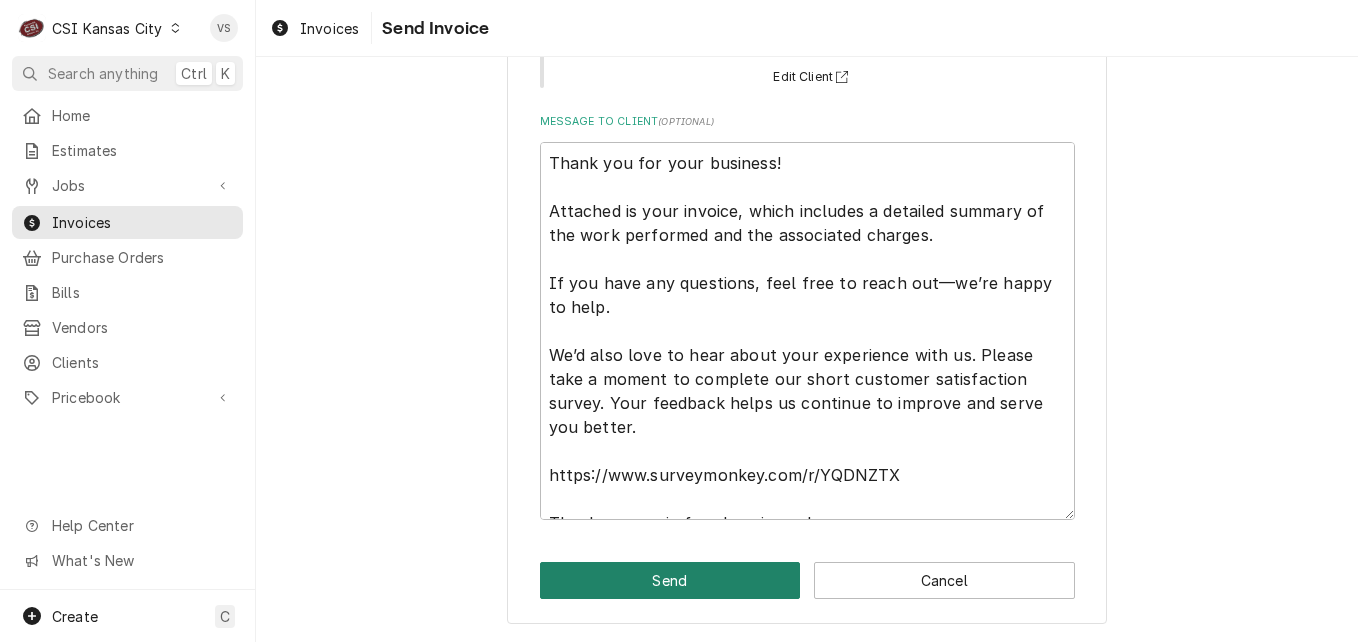 click on "Send" at bounding box center [670, 580] 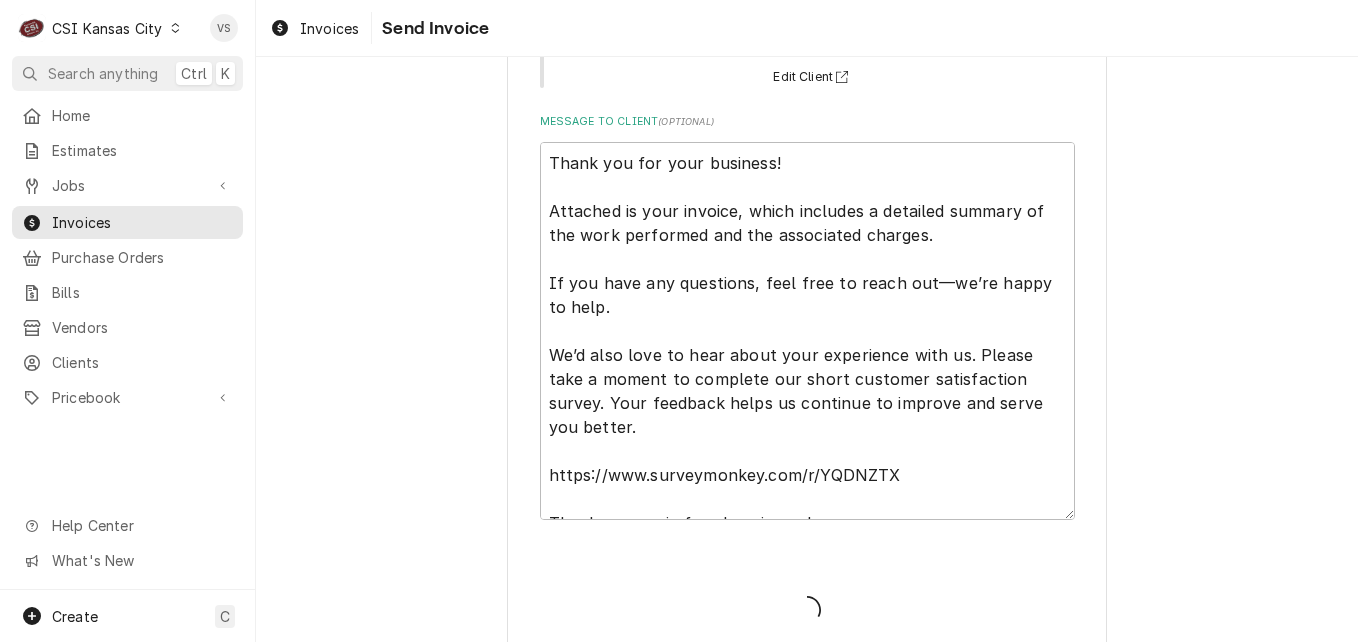 type on "x" 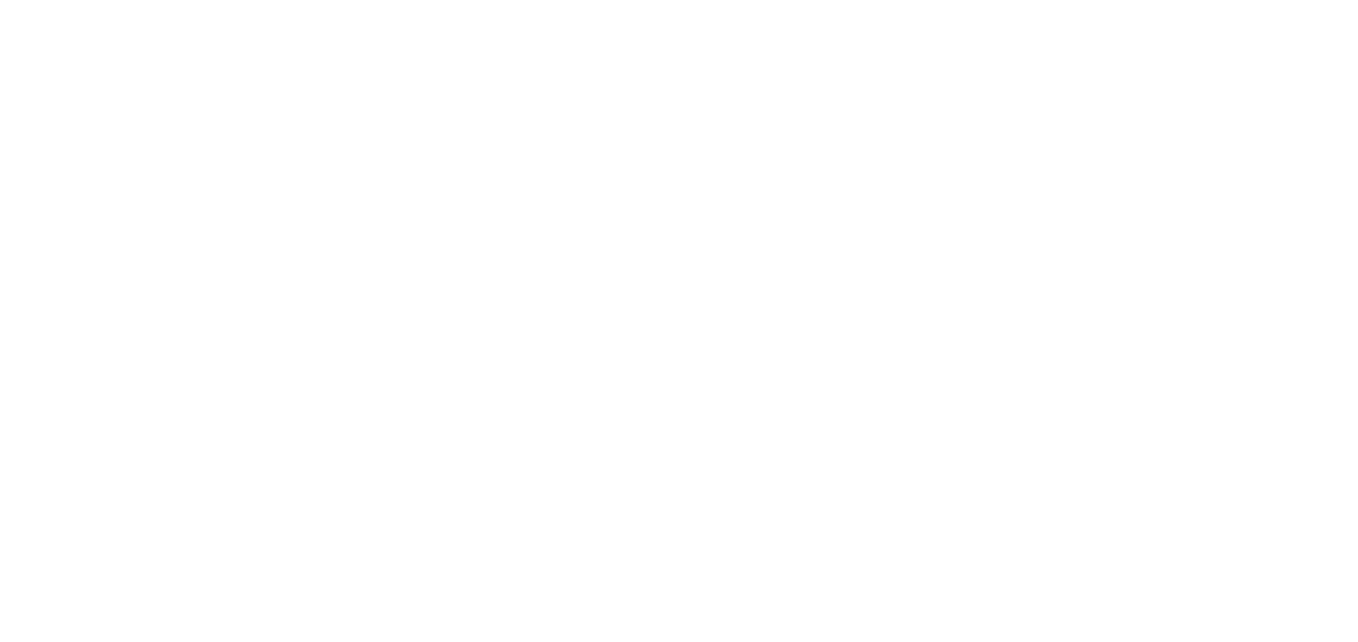 scroll, scrollTop: 0, scrollLeft: 0, axis: both 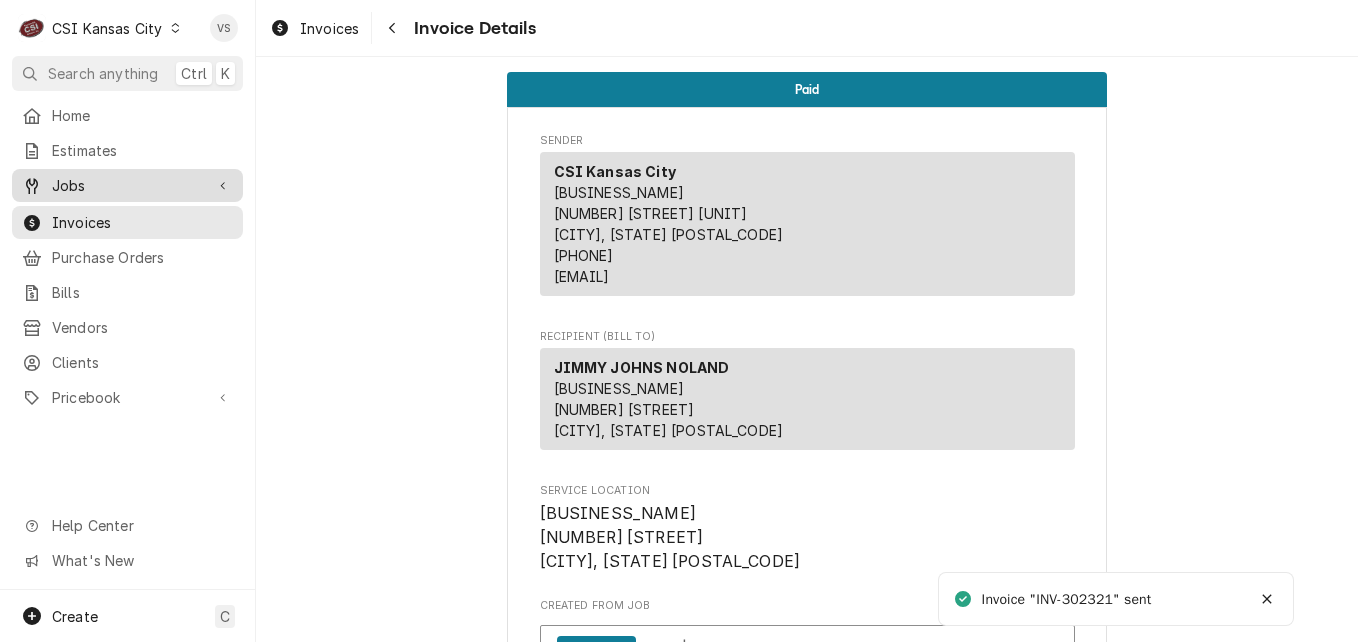 click on "Jobs" at bounding box center [127, 185] 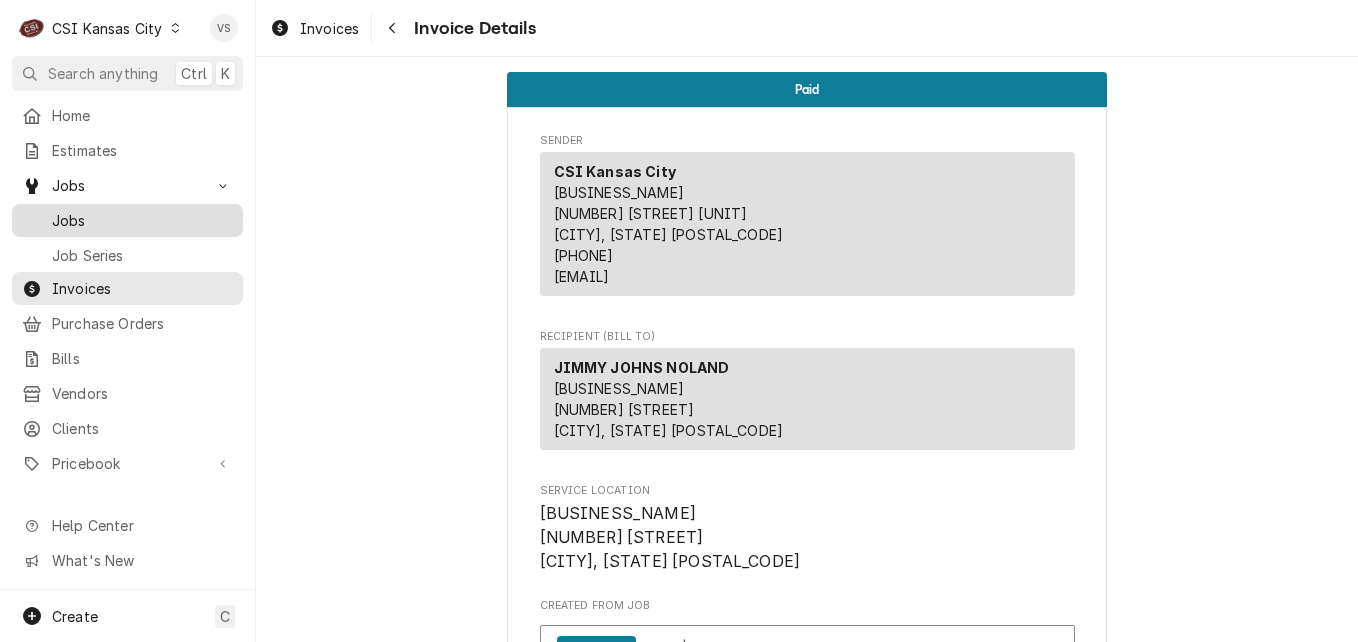 click on "Jobs" at bounding box center (142, 220) 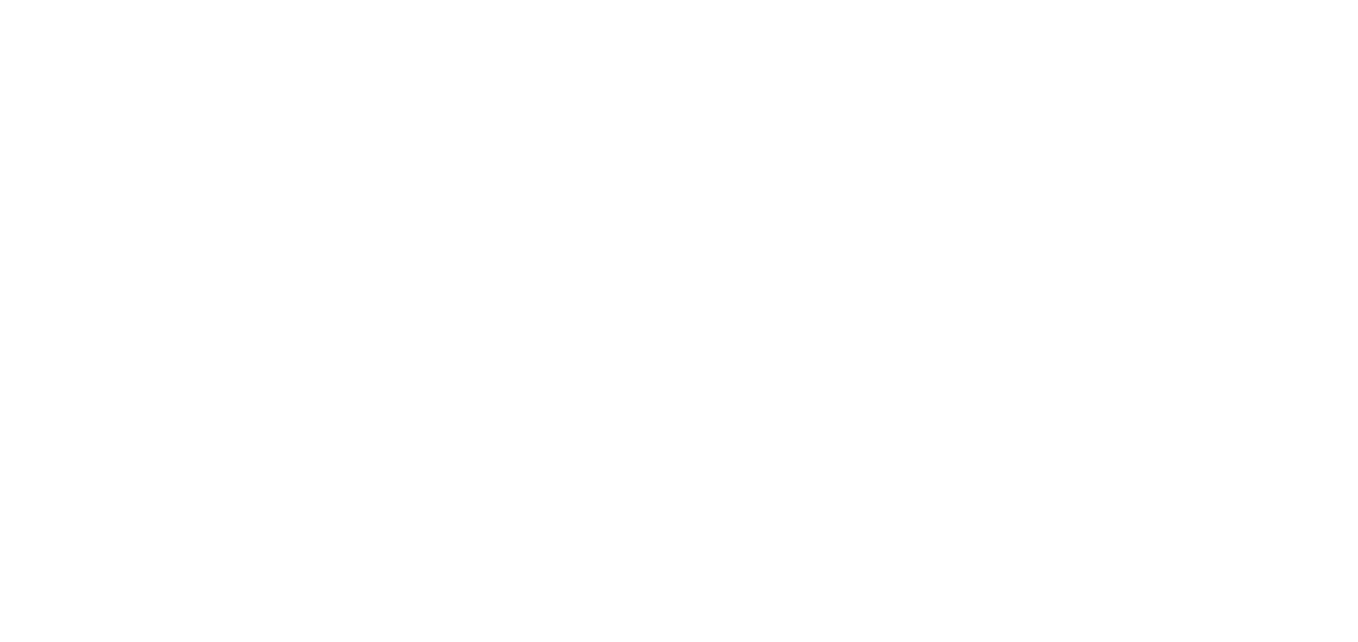 scroll, scrollTop: 0, scrollLeft: 0, axis: both 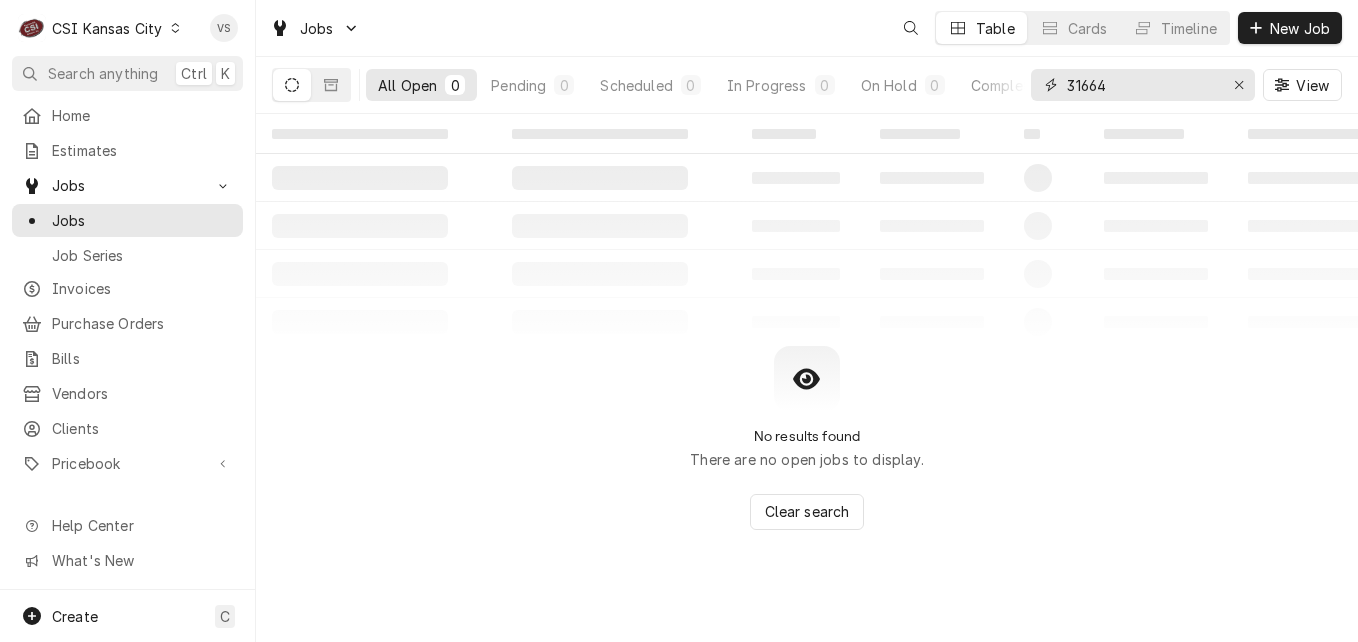 click on "31664" at bounding box center (1142, 85) 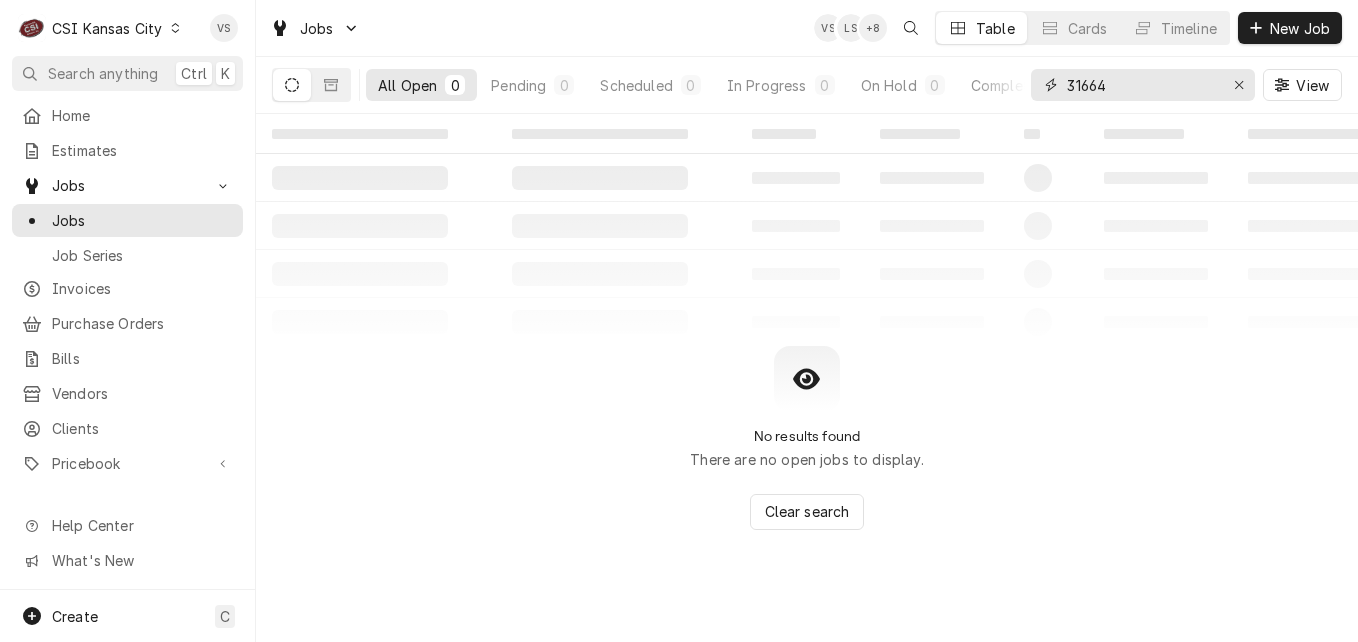 click on "31664" at bounding box center [1142, 85] 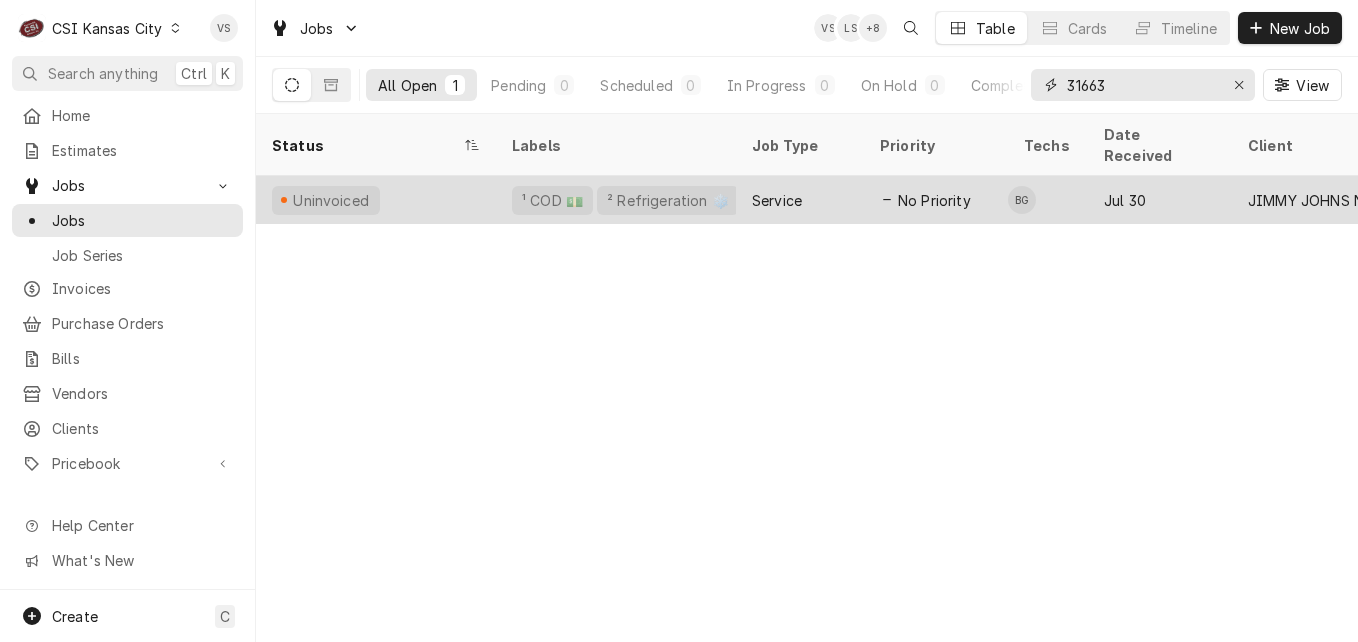 type on "31663" 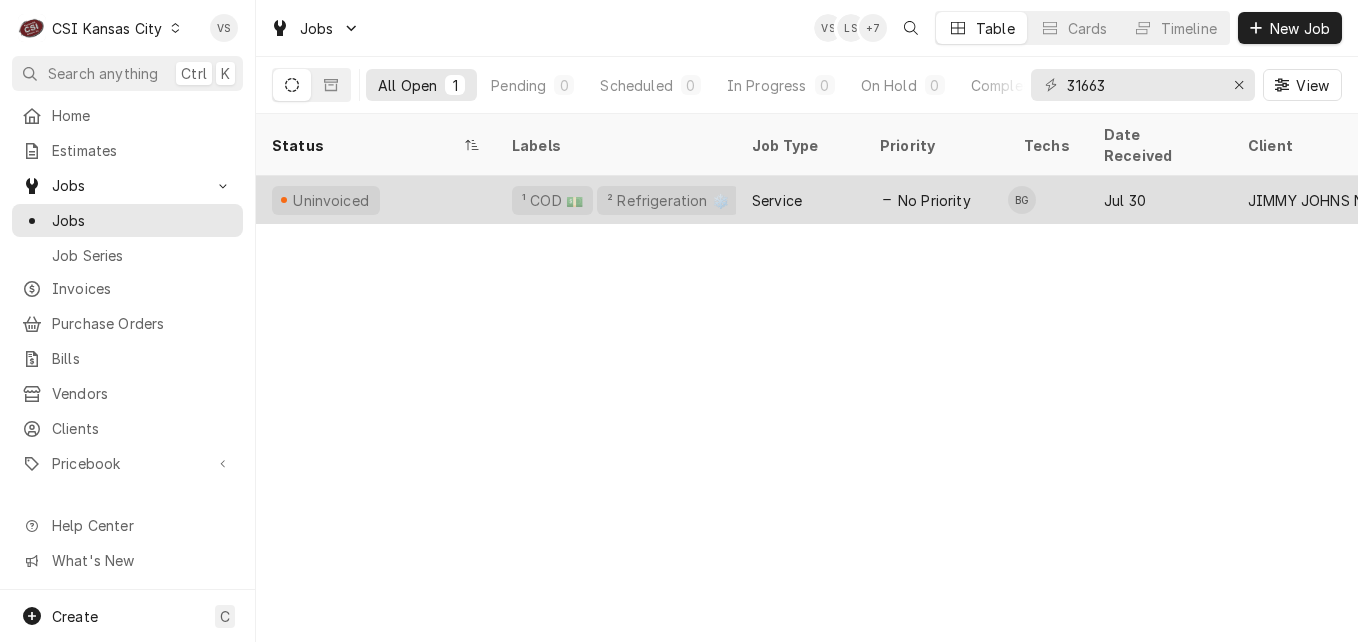 click on "Uninvoiced" at bounding box center [376, 200] 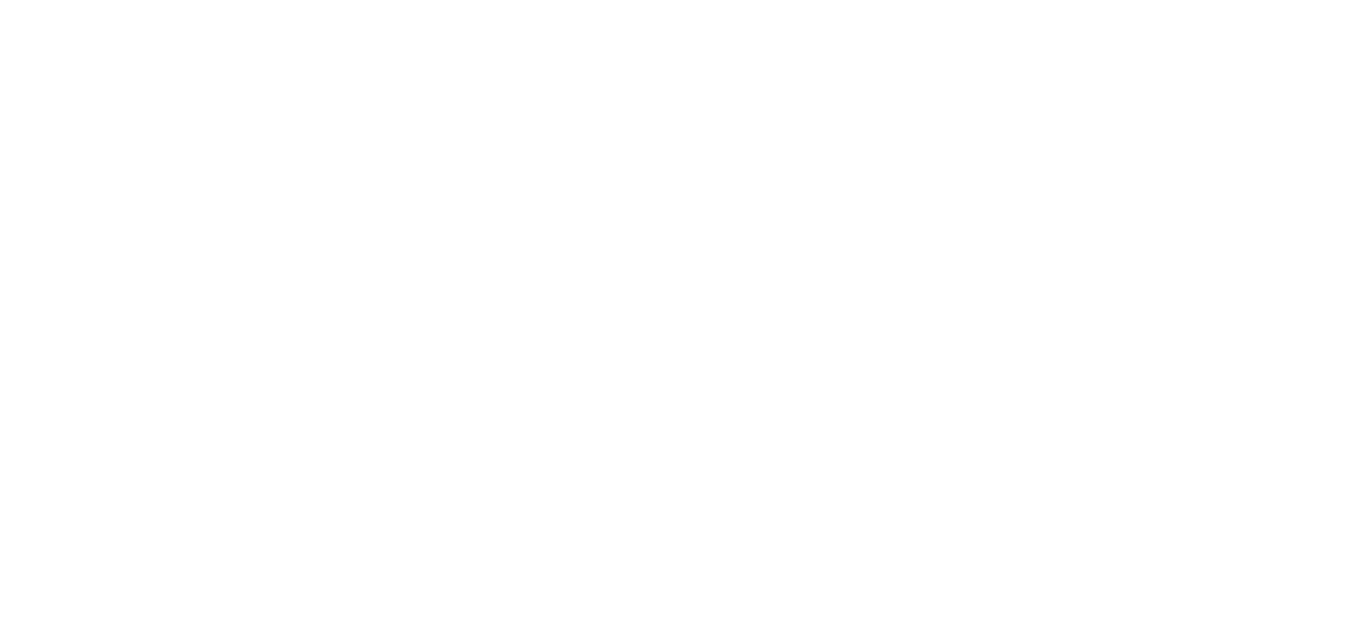 scroll, scrollTop: 0, scrollLeft: 0, axis: both 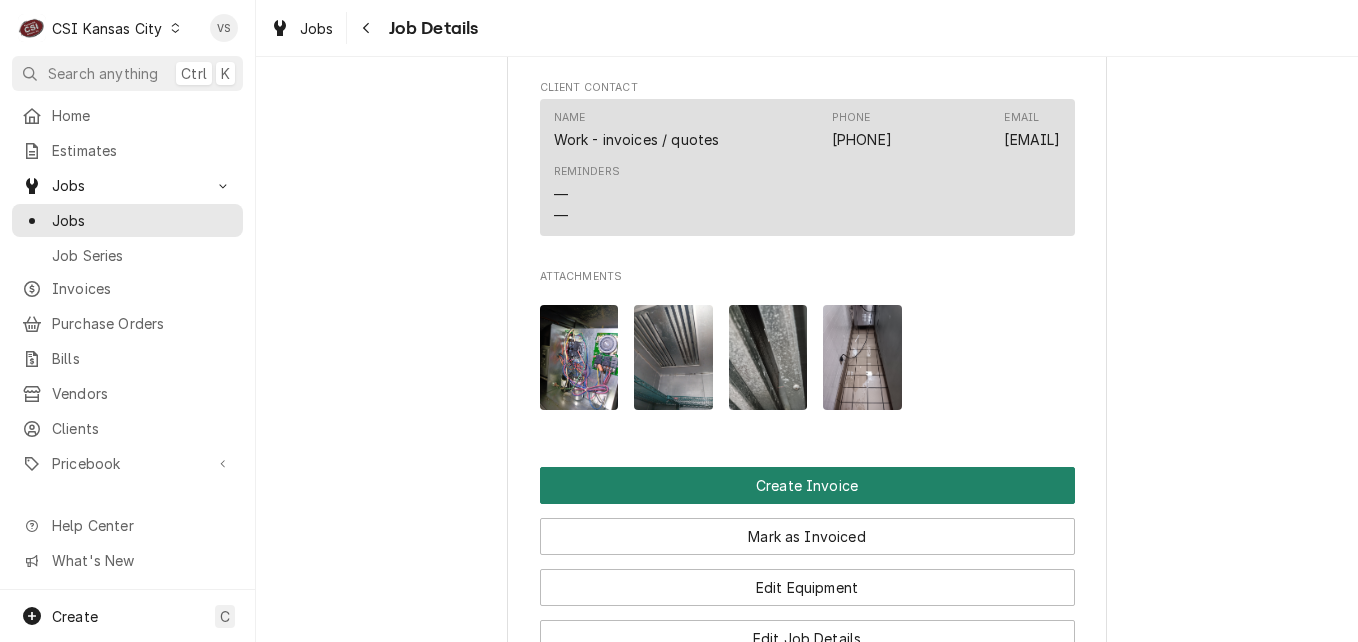 click on "Create Invoice" at bounding box center (807, 485) 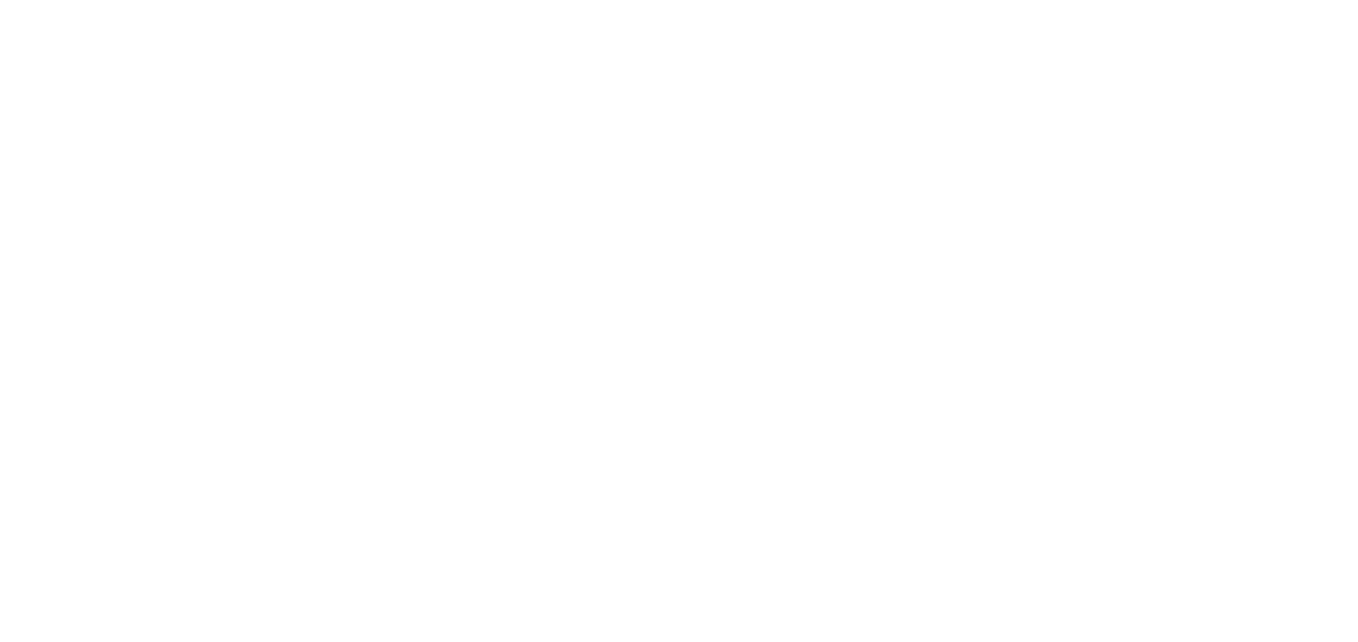 scroll, scrollTop: 0, scrollLeft: 0, axis: both 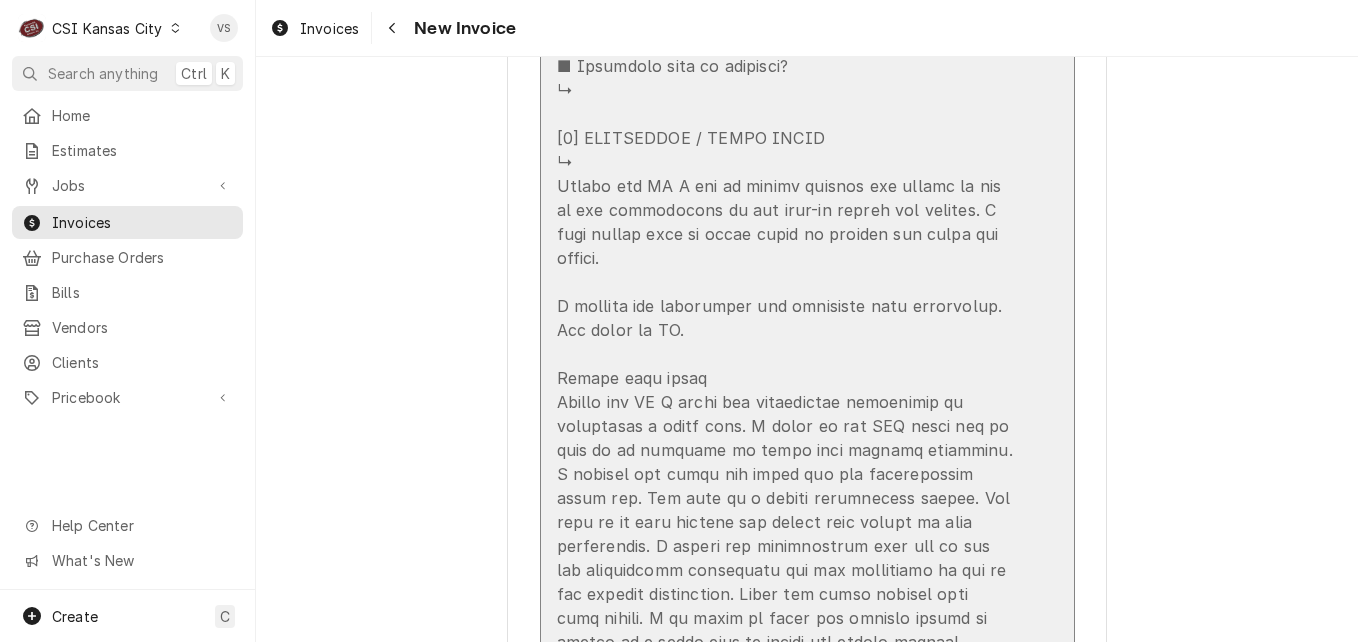 drag, startPoint x: 551, startPoint y: 300, endPoint x: 720, endPoint y: 311, distance: 169.3576 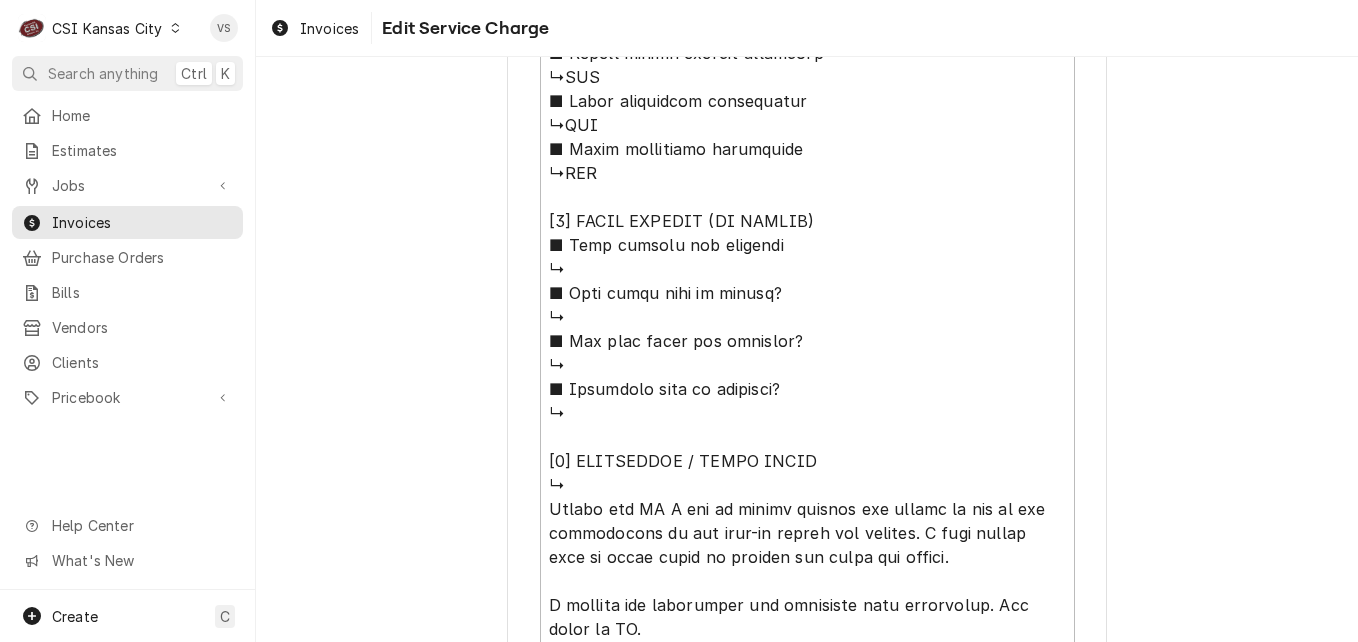 scroll, scrollTop: 2669, scrollLeft: 0, axis: vertical 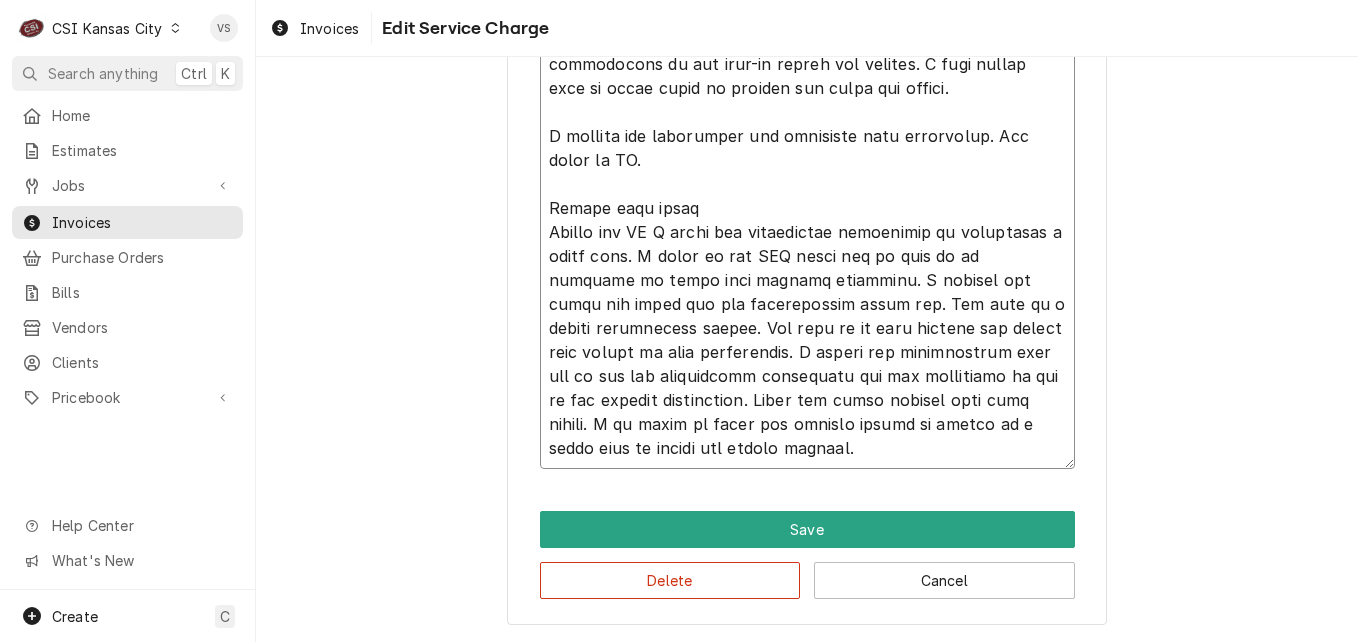 drag, startPoint x: 543, startPoint y: 132, endPoint x: 1066, endPoint y: 447, distance: 610.5358 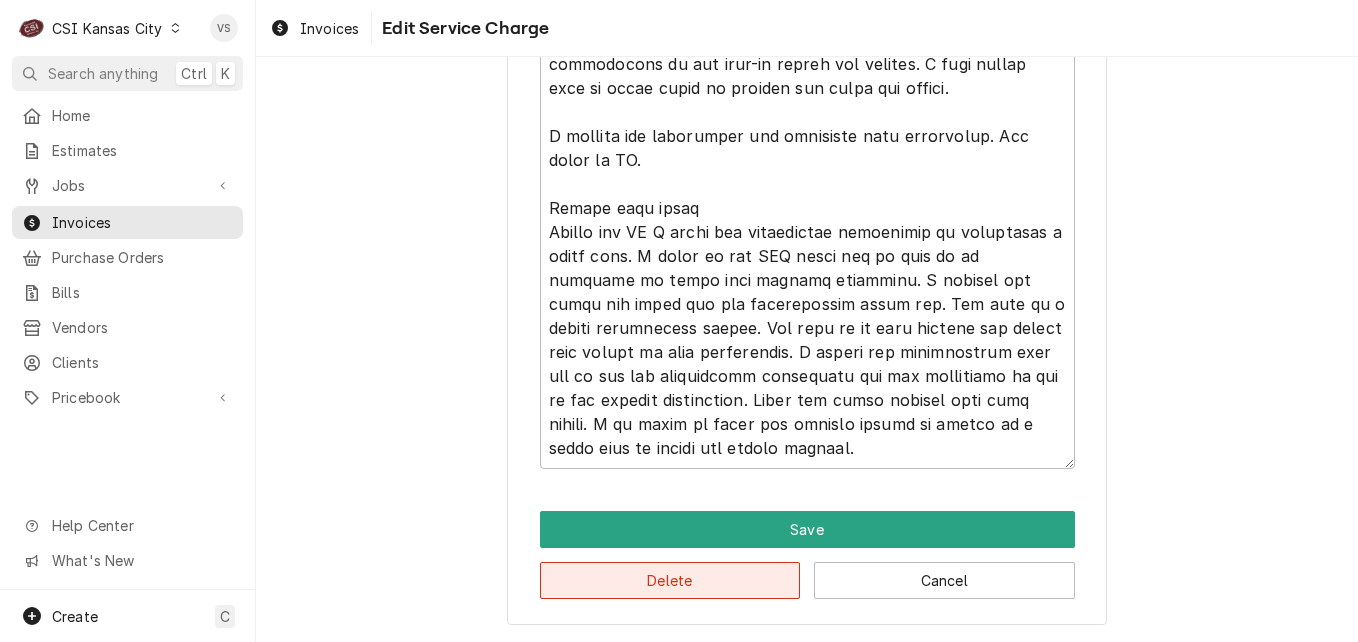 click on "Delete" at bounding box center (670, 580) 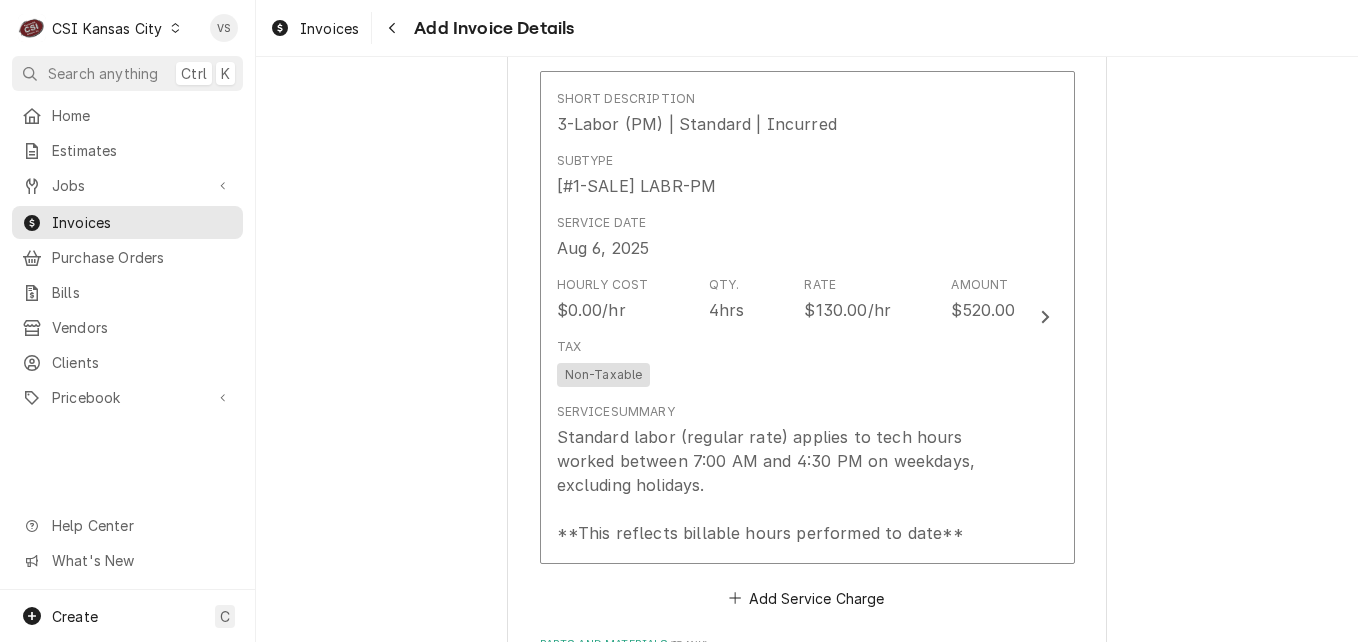 scroll, scrollTop: 2190, scrollLeft: 0, axis: vertical 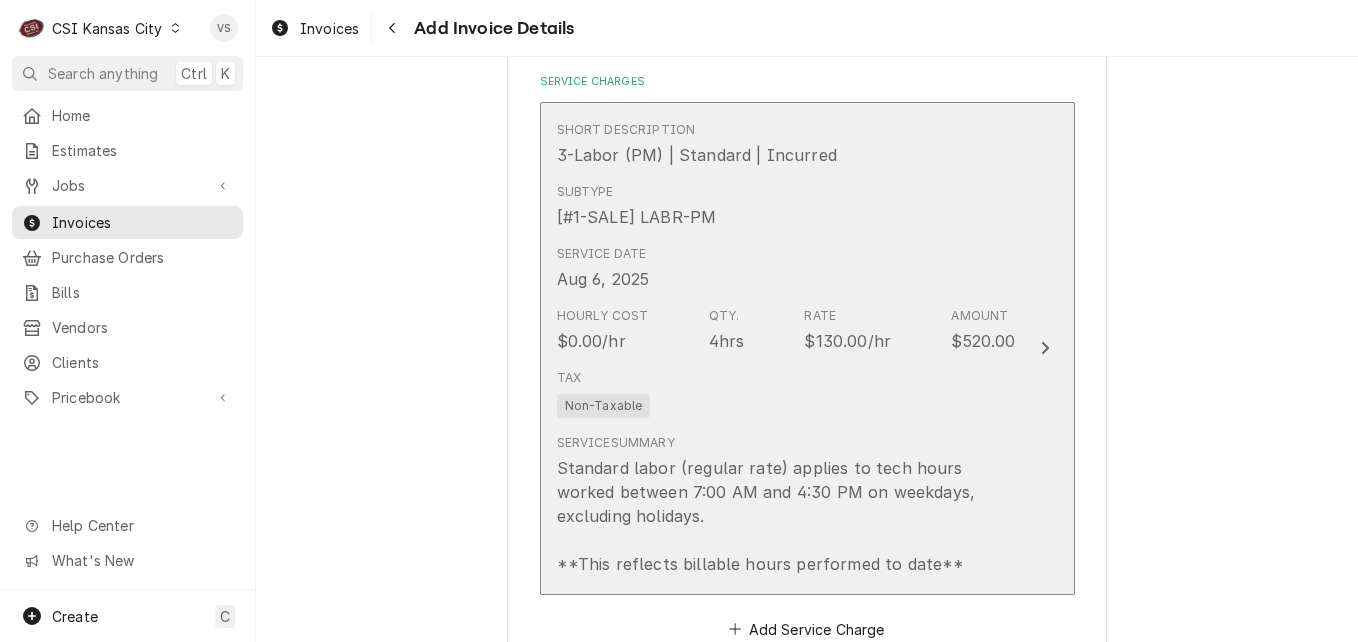 click on "Tax Non-Taxable" at bounding box center (786, 393) 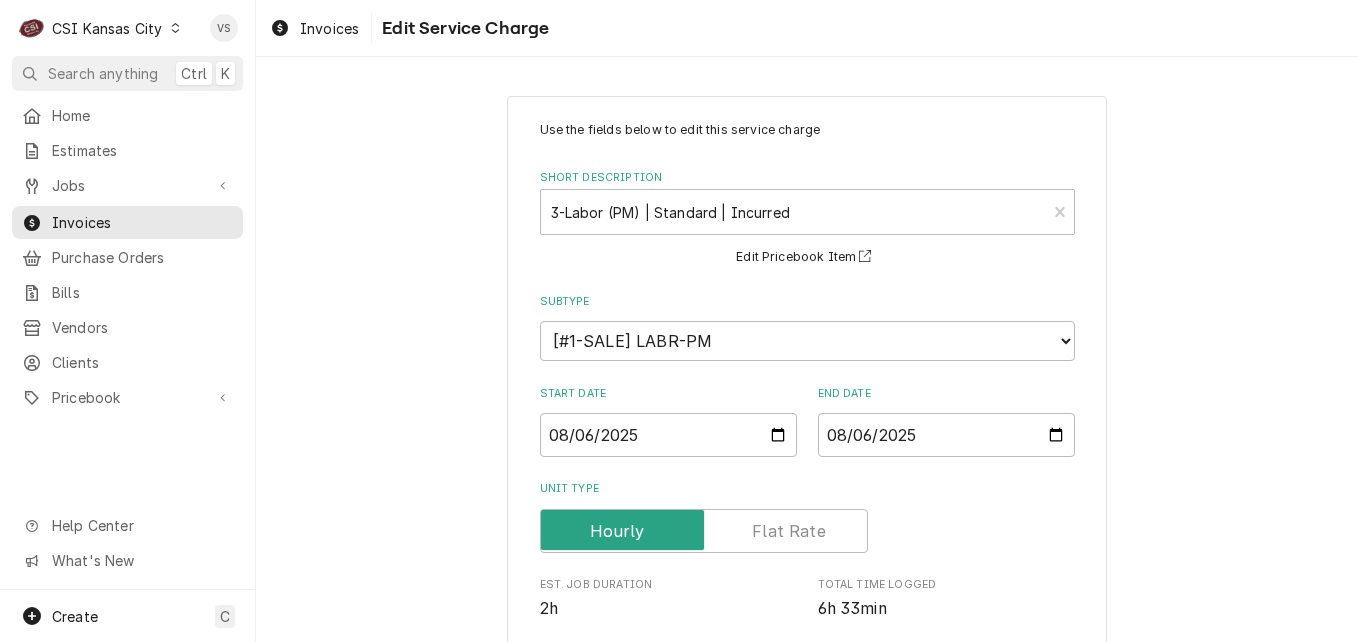 scroll, scrollTop: 400, scrollLeft: 0, axis: vertical 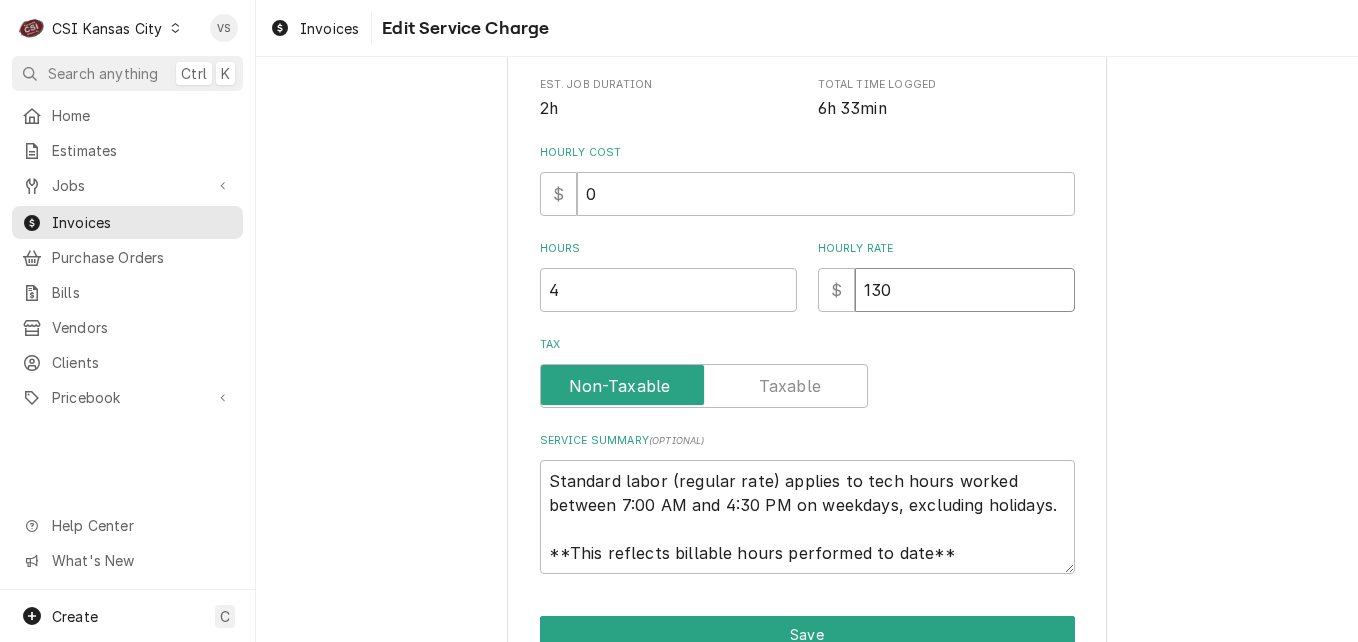 click on "Use the fields below to edit this service charge Short Description 3-Labor (PM) | Standard | Incurred ² Billing Rate 💸 Edit Pricebook Item    Subtype Choose a subtype... [#1-SALE] LABR-BEV [#1-SALE] LABR-BEV-PM [#1-SALE] LABR-DBL [#1-SALE] LABR-OT [#1-SALE] LABR-PM [#1-SALE] LABR-PROJ [#1-SALE] LABR-REG [#1-SALE] LEASING-1 [#NON-POSTING#] Start Date 2025-08-06 End Date 2025-08-06 Unit Type Est. Job Duration 2h Total Time Logged 6h 33min Hourly Cost $ 0 Hours 4 Hourly Rate $ 130 Tax Service Summary  ( optional ) Standard labor (regular rate) applies to tech hours worked between 7:00 AM and 4:30 PM on weekdays, excluding holidays.
**This reflects billable hours performed to date**" at bounding box center (807, 97) 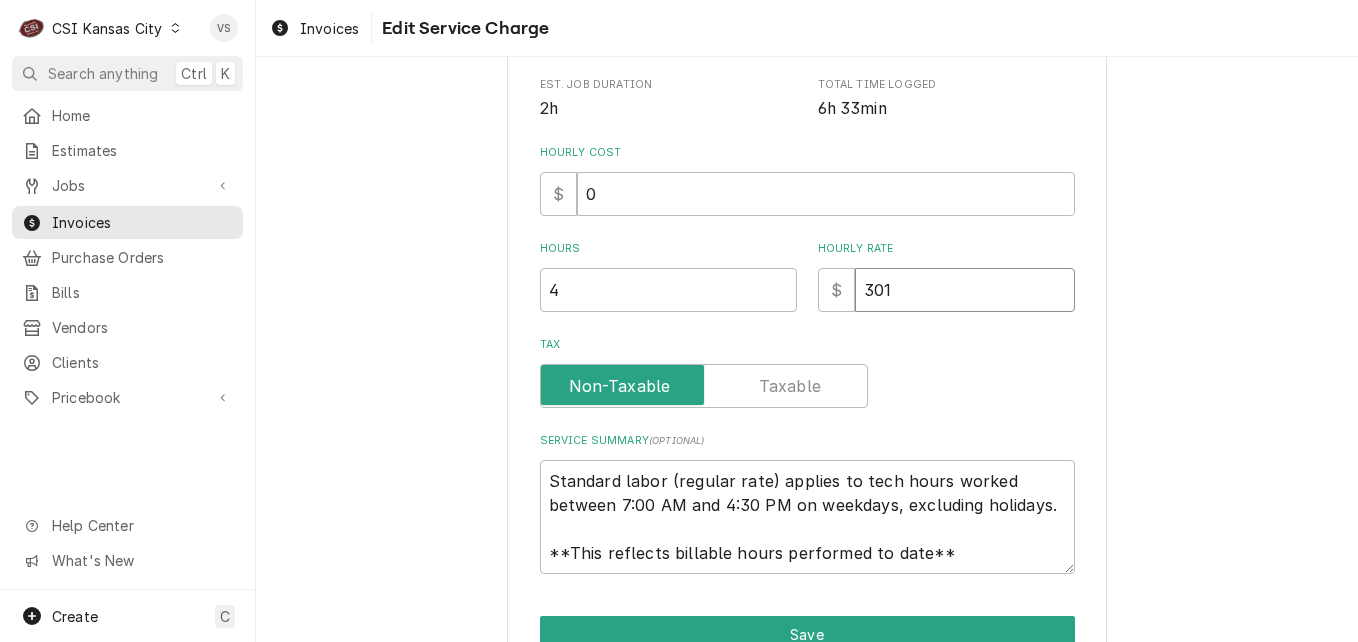drag, startPoint x: 882, startPoint y: 289, endPoint x: 857, endPoint y: 292, distance: 25.179358 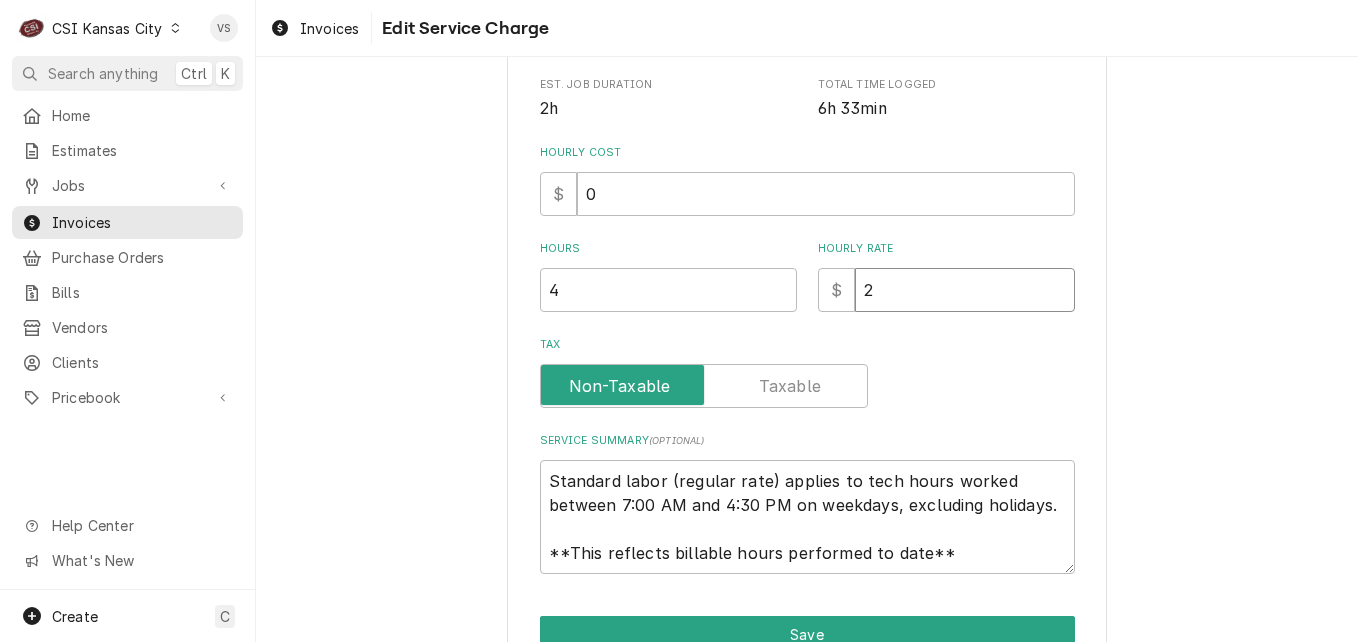 type on "x" 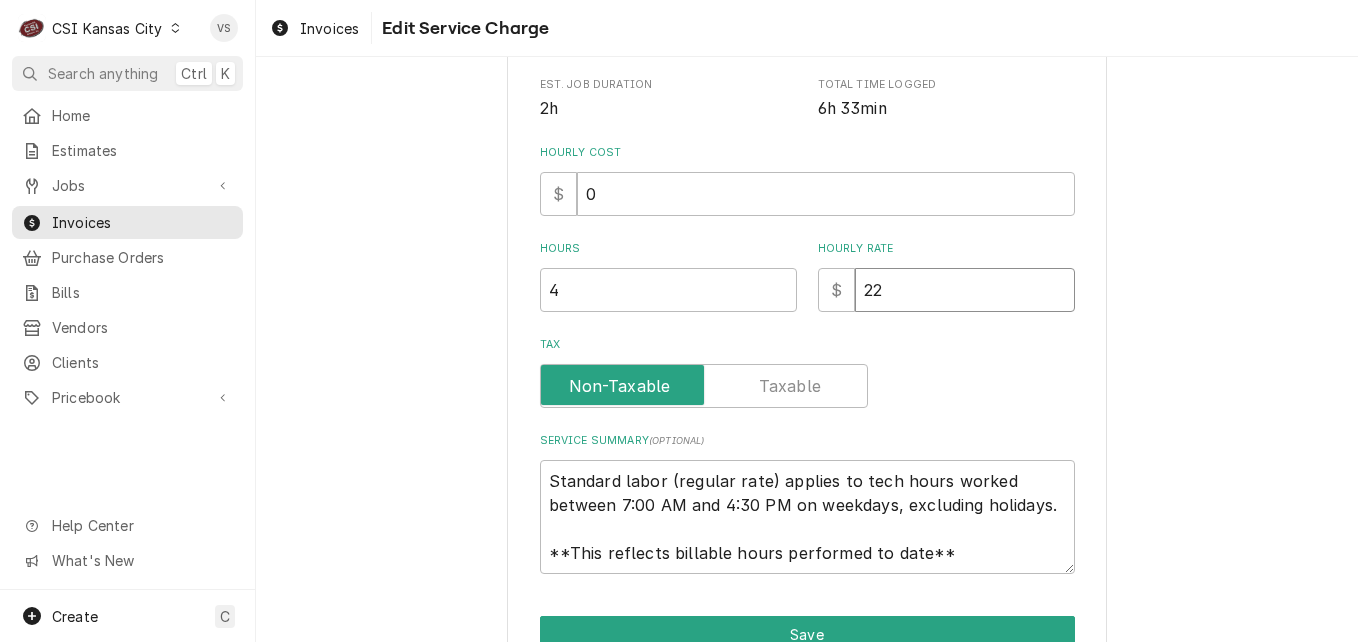 type on "x" 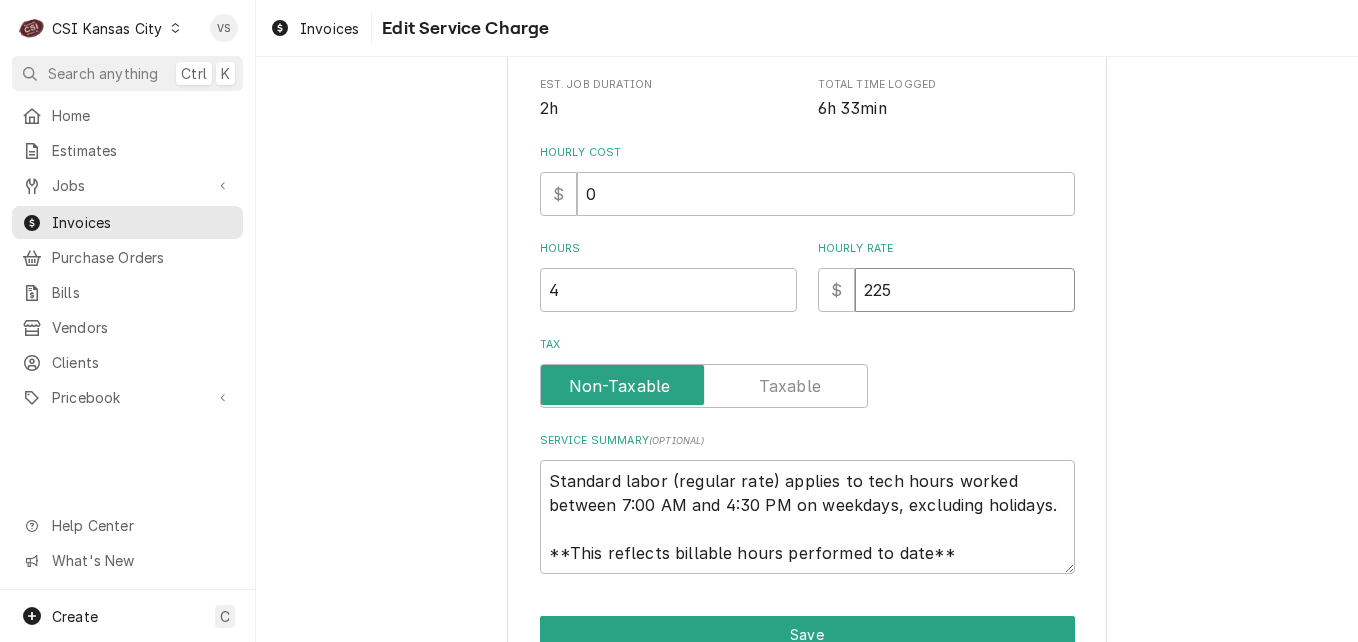 type on "x" 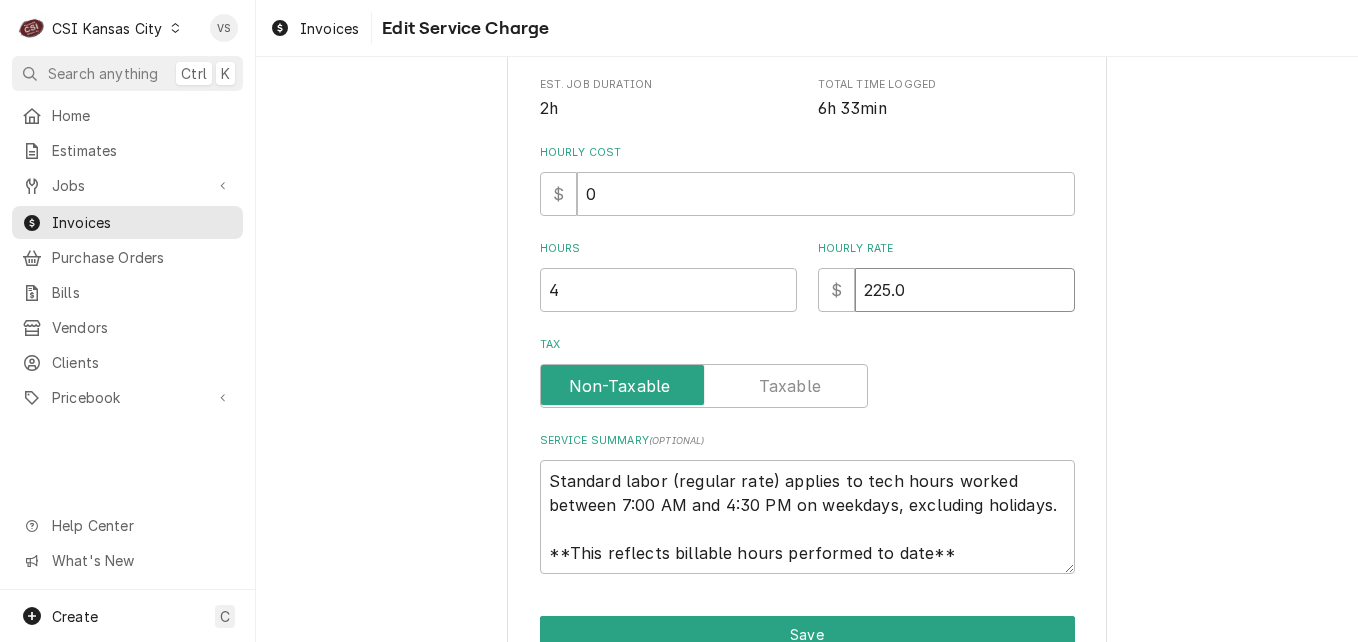 type on "x" 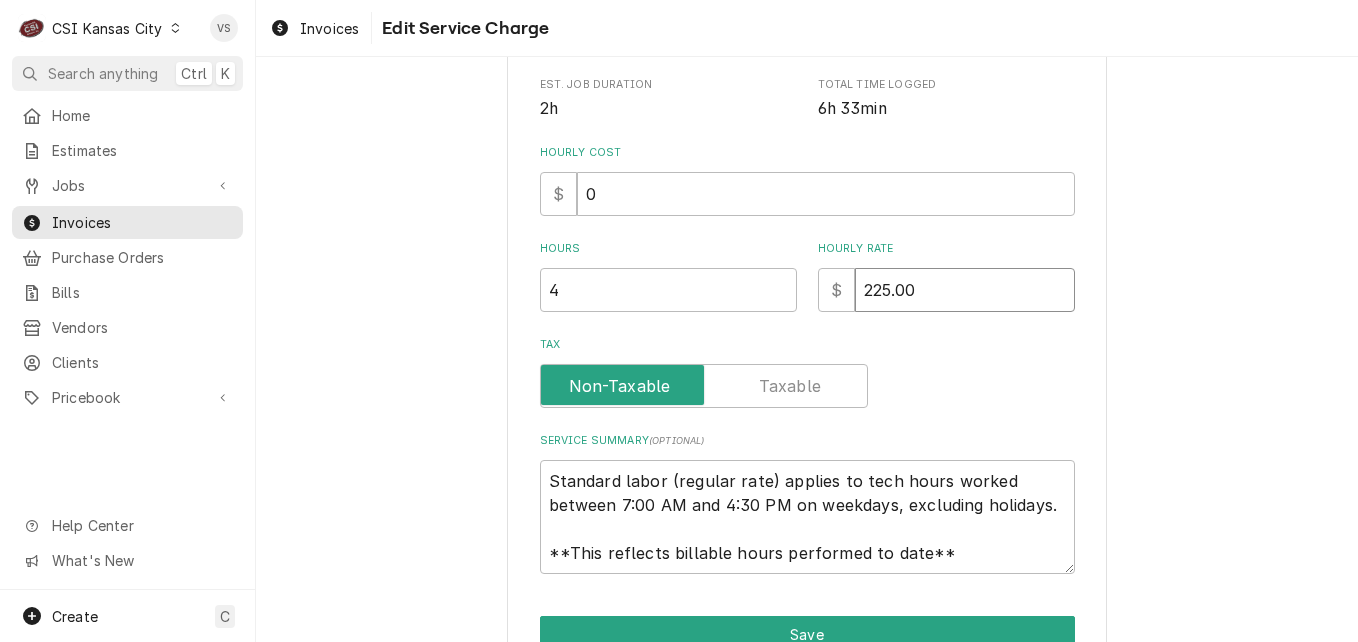 type on "225.00" 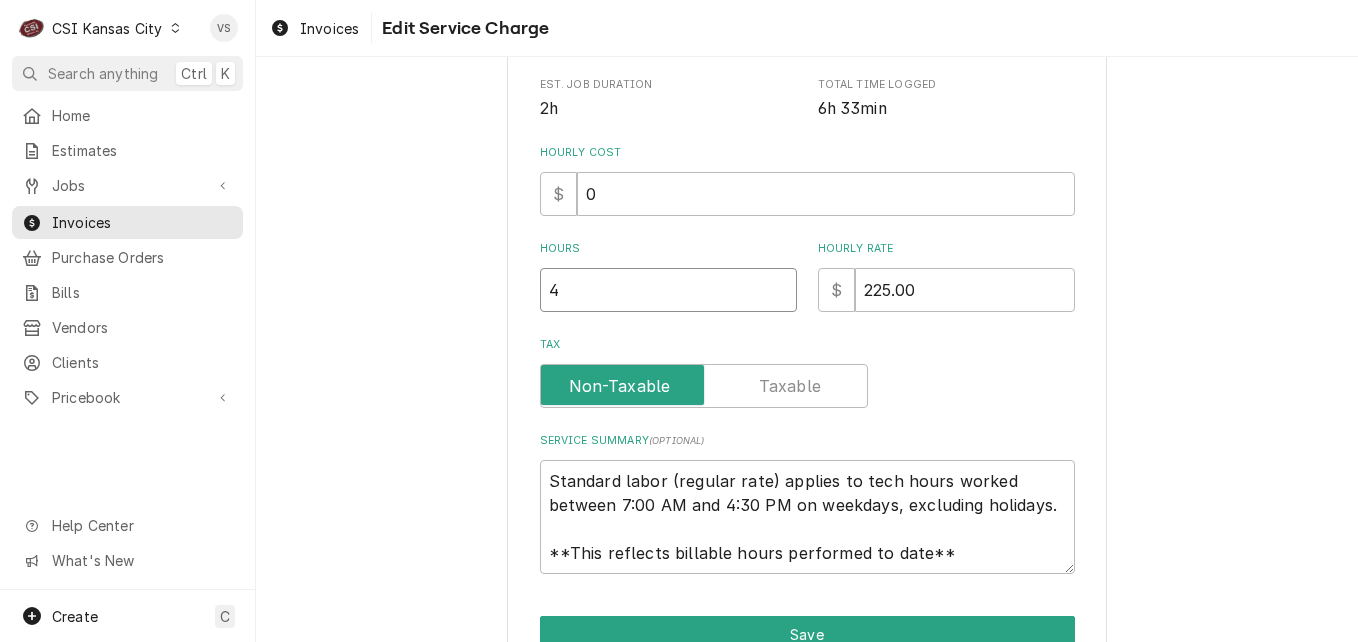 drag, startPoint x: 558, startPoint y: 294, endPoint x: 533, endPoint y: 294, distance: 25 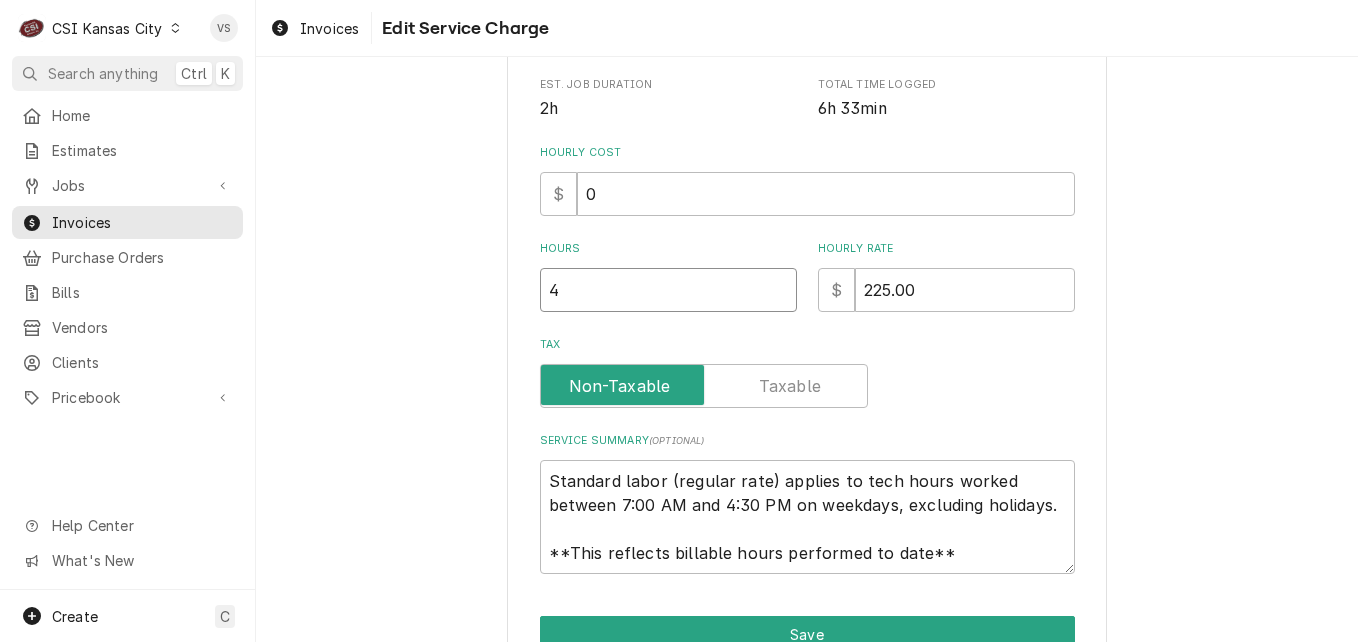 click on "4" at bounding box center (668, 290) 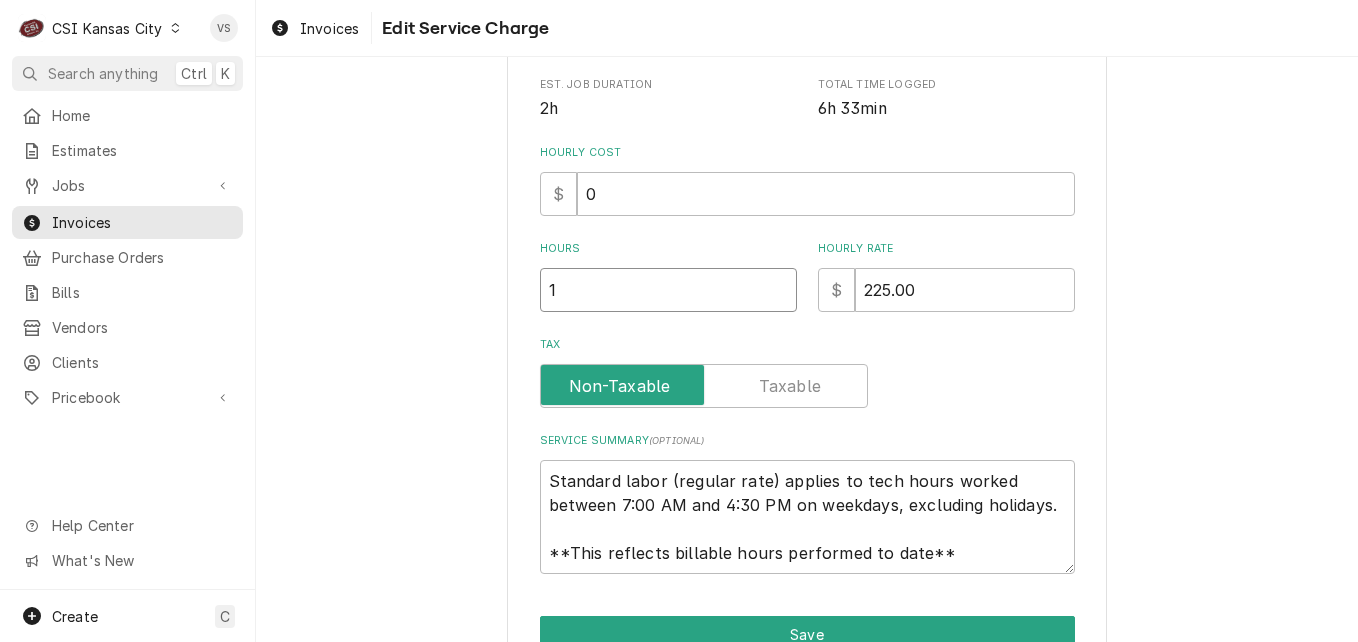 type on "1" 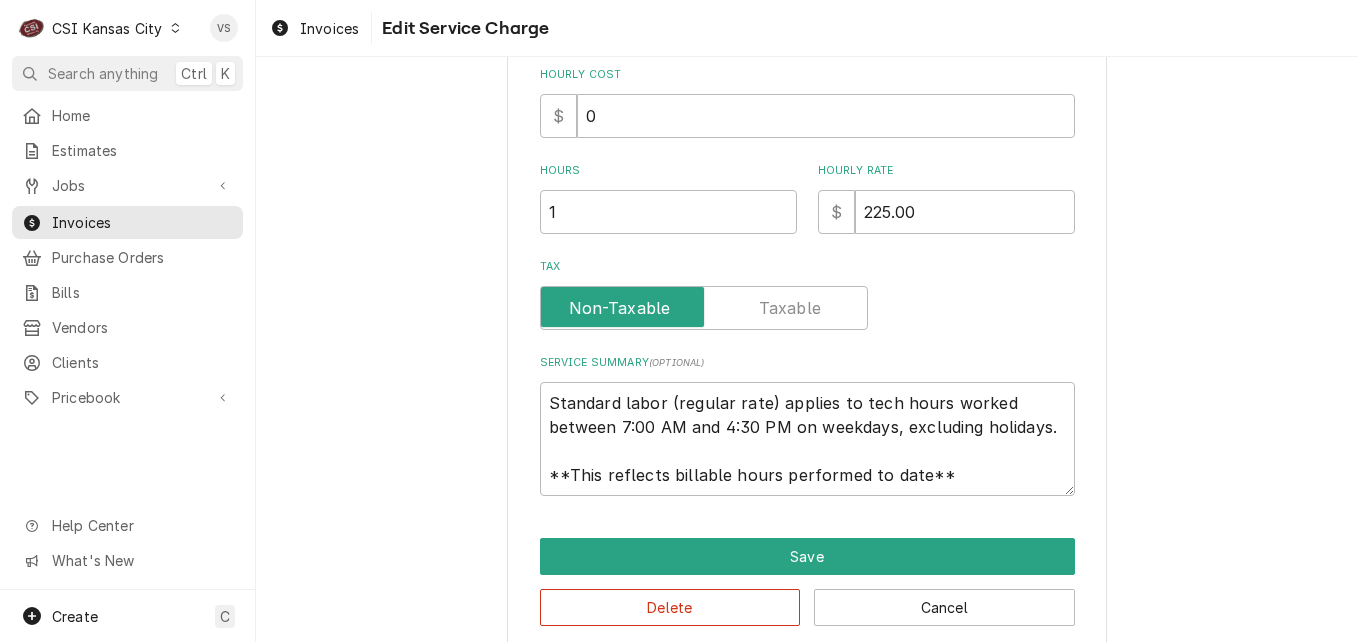 scroll, scrollTop: 605, scrollLeft: 0, axis: vertical 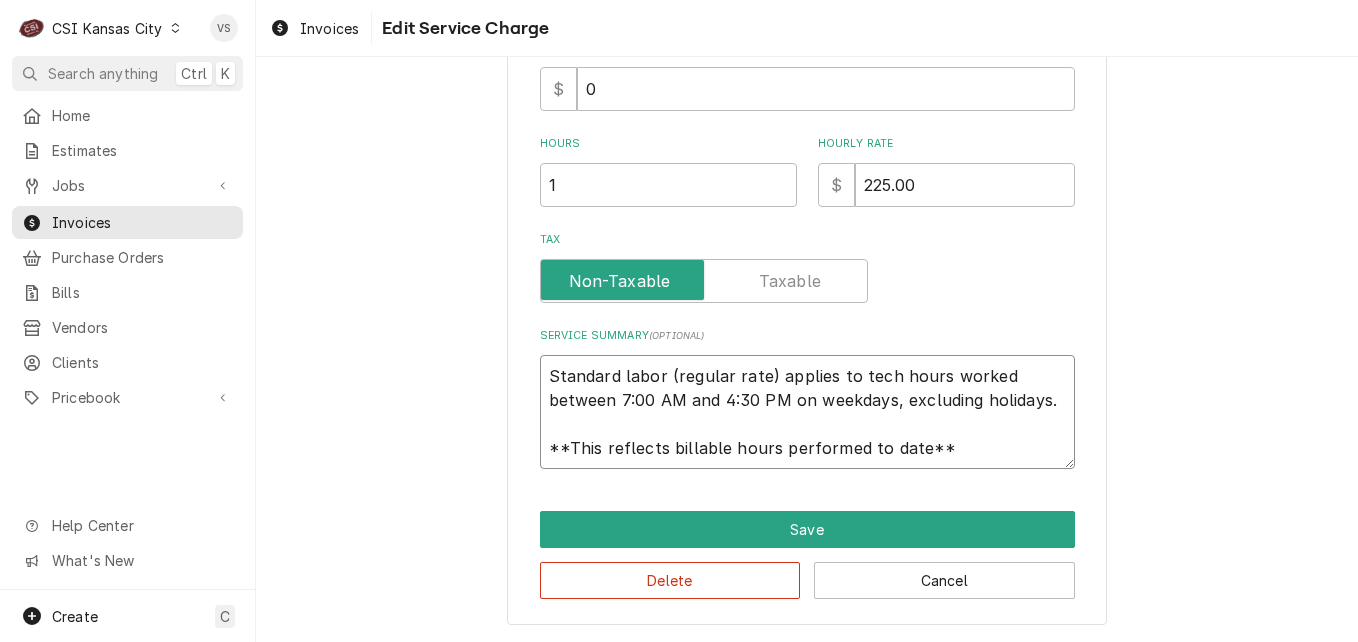 drag, startPoint x: 544, startPoint y: 374, endPoint x: 1000, endPoint y: 452, distance: 462.62296 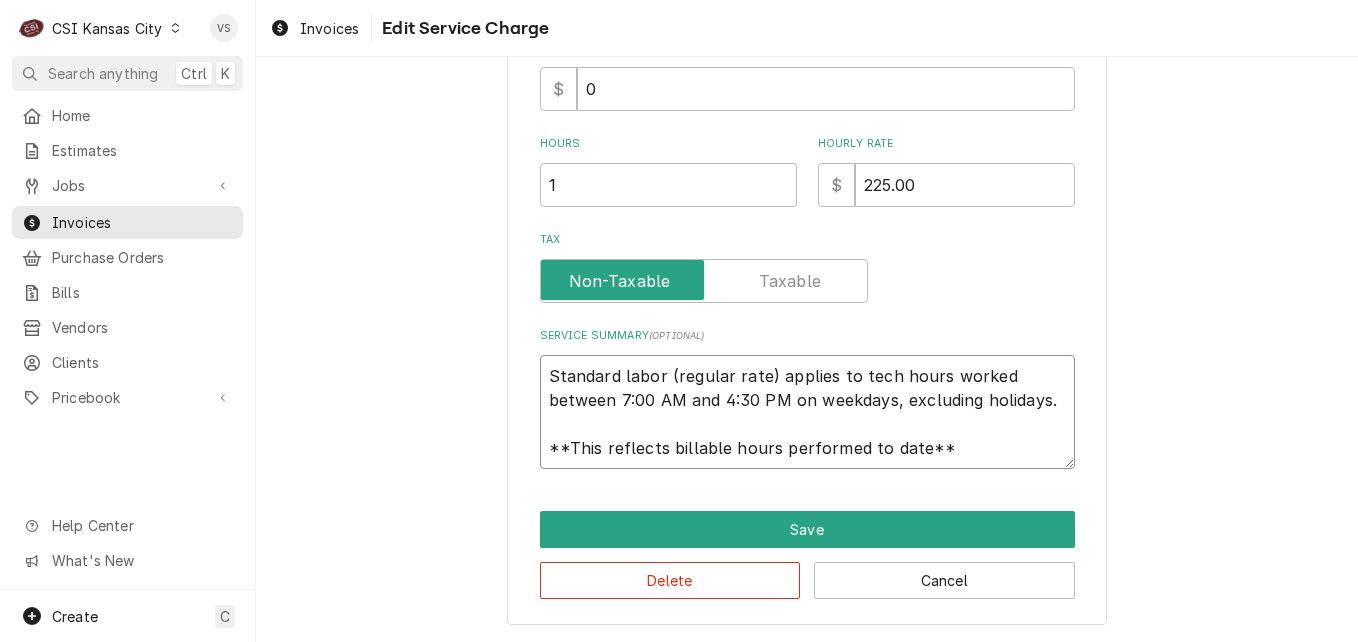 click on "Standard labor (regular rate) applies to tech hours worked between 7:00 AM and 4:30 PM on weekdays, excluding holidays.
**This reflects billable hours performed to date**" at bounding box center [807, 412] 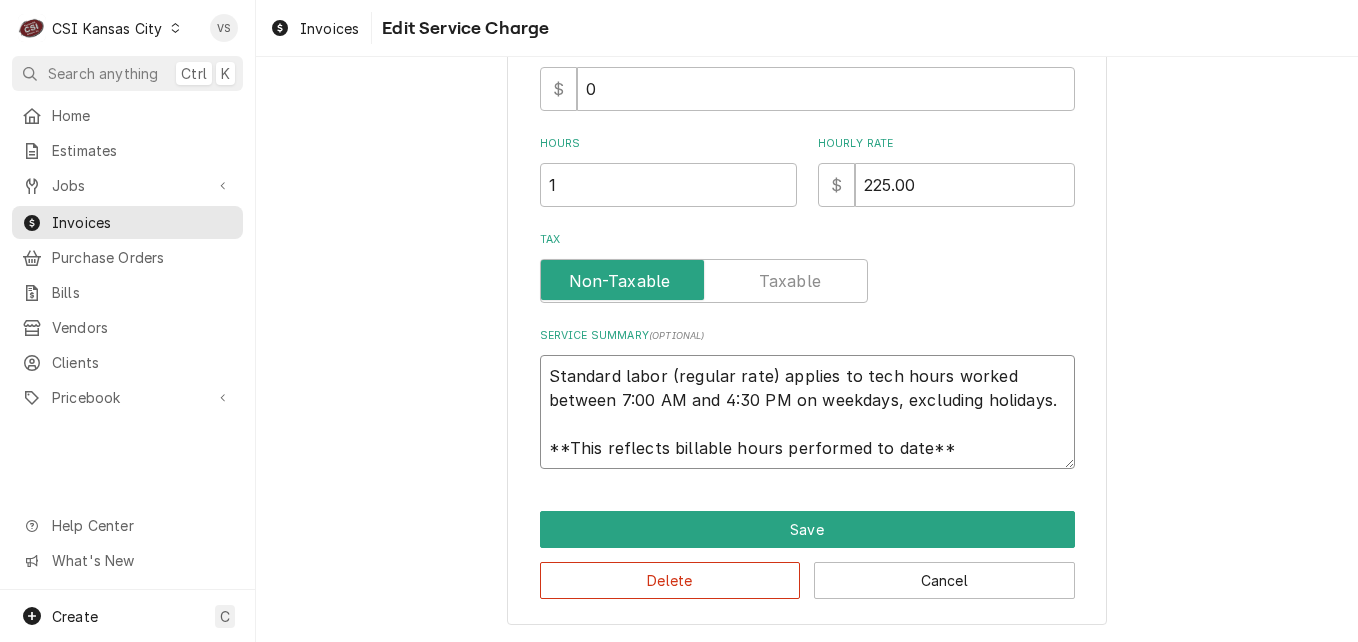 paste on "I cleaned the evaporator and condenser coil thoroughly. Per scope of PM.
Kiarak prep table
During the PM I found the temperature controller is displaying a error code. I spoke to the MOD kevin and he said it is freezing up which just started happening. I cleaned the coils and empty the the condensation drain pan. The code is a failed temperature sensor. The unit is to cold because the sensor have failed to read temperature. I called the manufacturer with how to set the temperature controller and the controller is set to the correct temperature. There are three sensors that have failed. I am going to quote the repairs needed to return at a later time to repair the failed sensors." 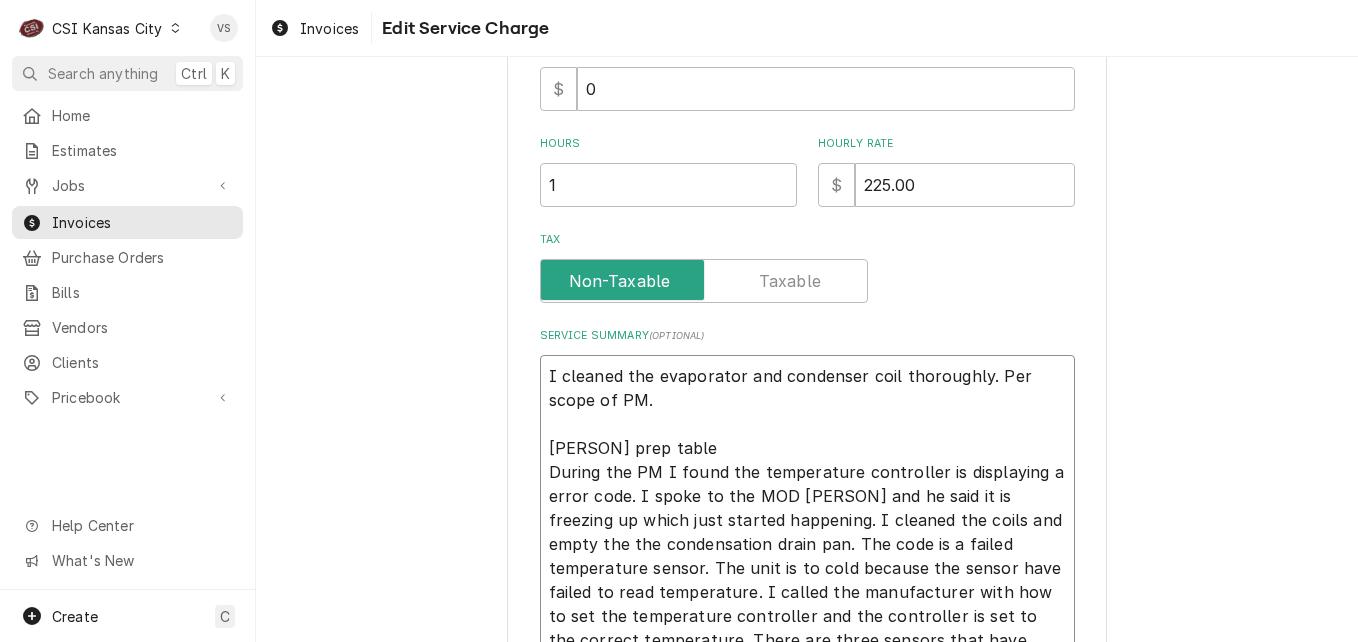 scroll, scrollTop: 662, scrollLeft: 0, axis: vertical 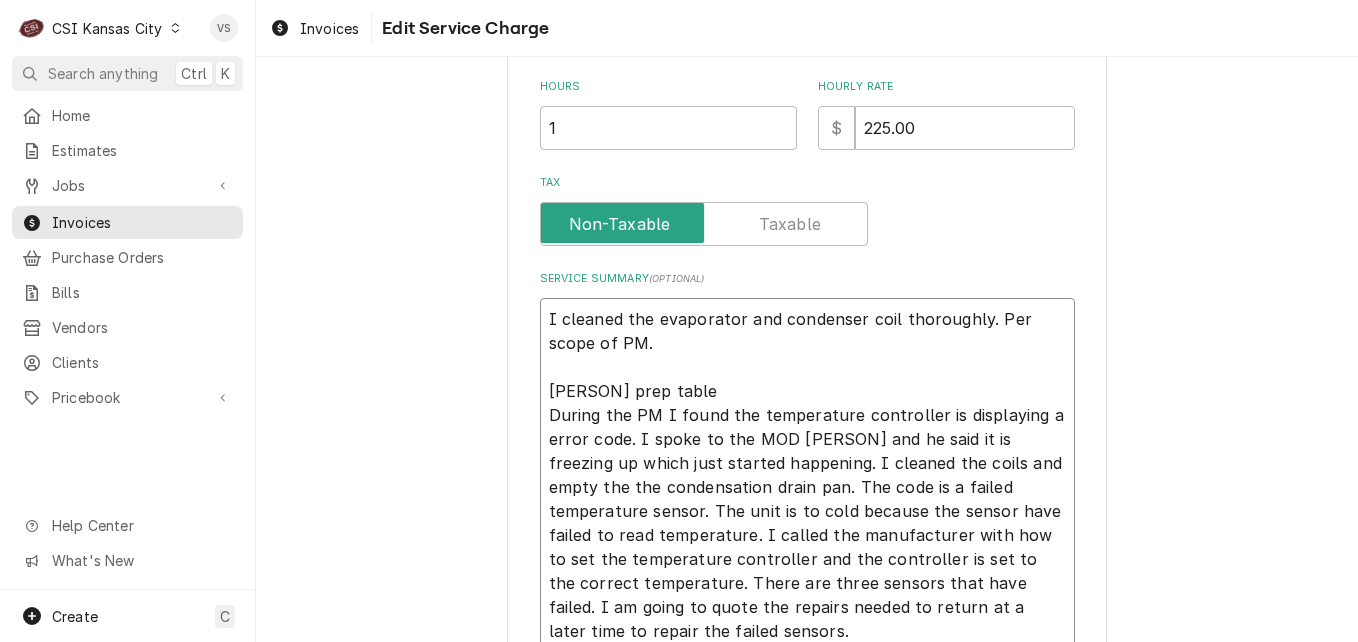 click on "I cleaned the evaporator and condenser coil thoroughly. Per scope of PM.
Kiarak prep table
During the PM I found the temperature controller is displaying a error code. I spoke to the MOD kevin and he said it is freezing up which just started happening. I cleaned the coils and empty the the condensation drain pan. The code is a failed temperature sensor. The unit is to cold because the sensor have failed to read temperature. I called the manufacturer with how to set the temperature controller and the controller is set to the correct temperature. There are three sensors that have failed. I am going to quote the repairs needed to return at a later time to repair the failed sensors." at bounding box center [807, 475] 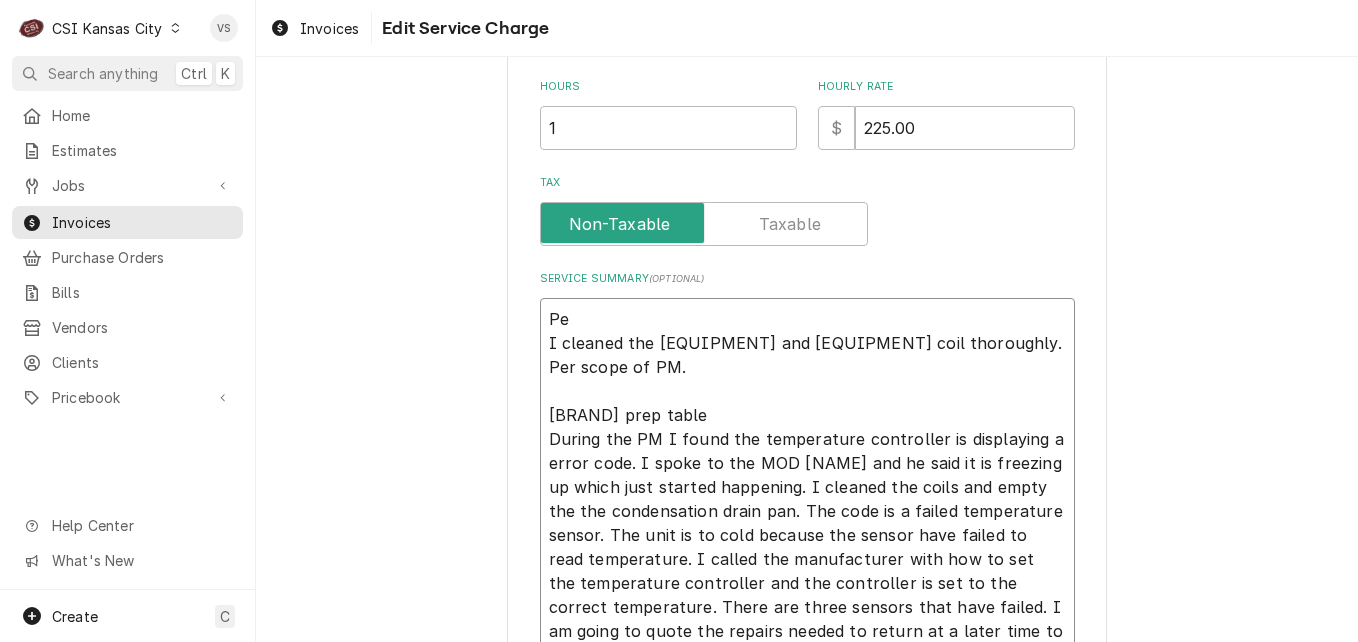 type on "x" 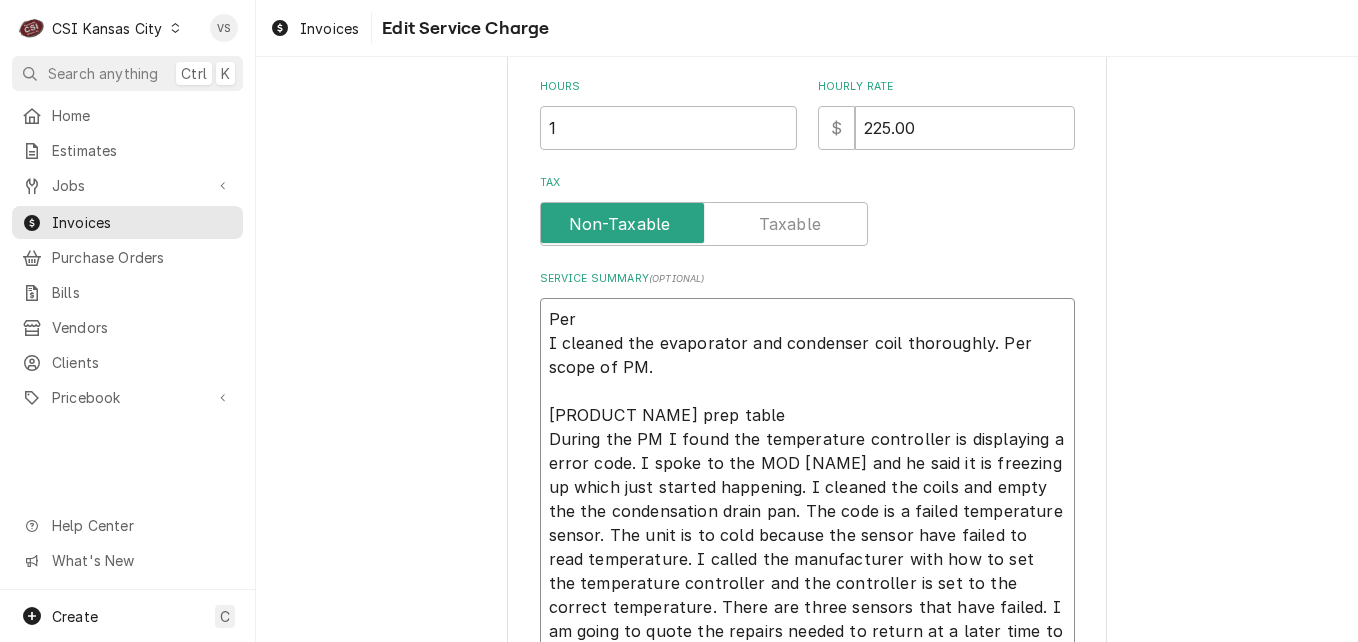 type on "x" 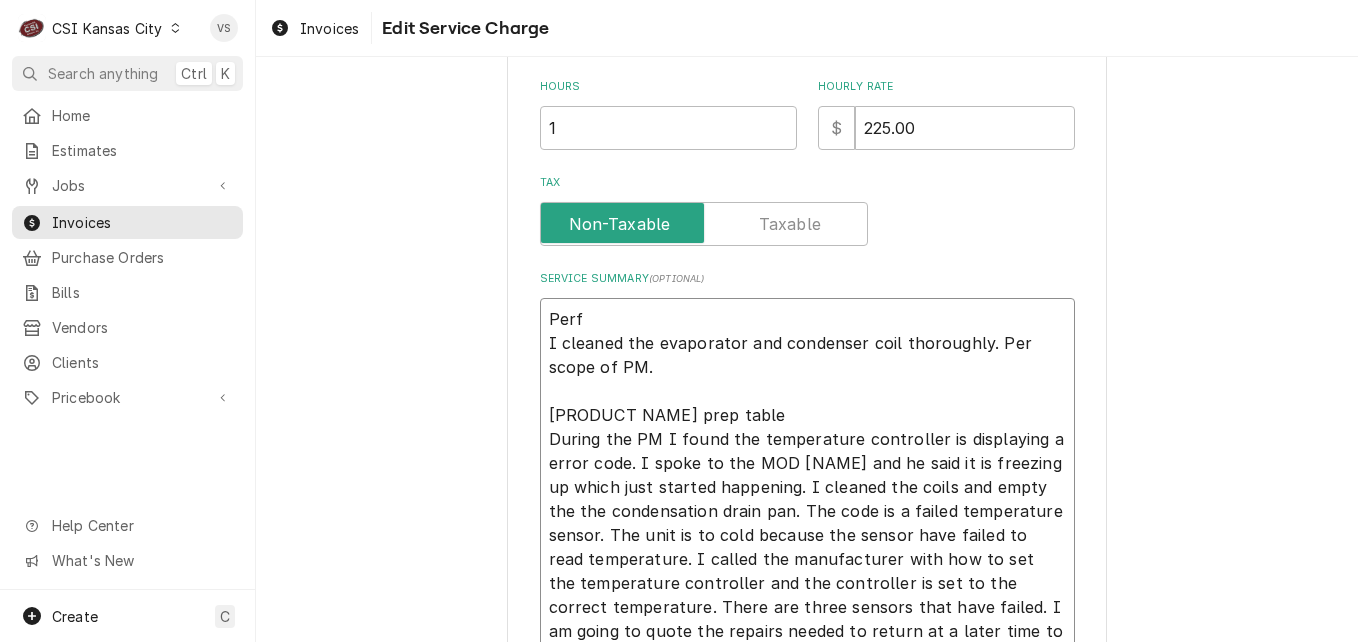 type on "x" 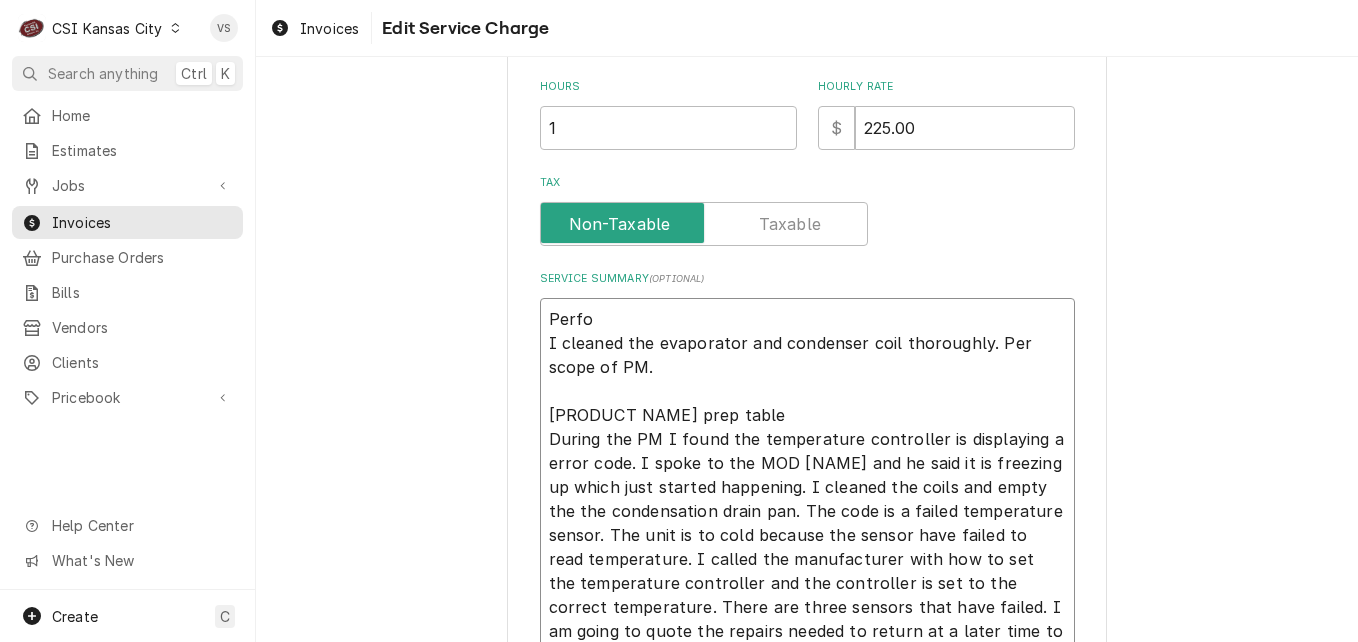 type on "x" 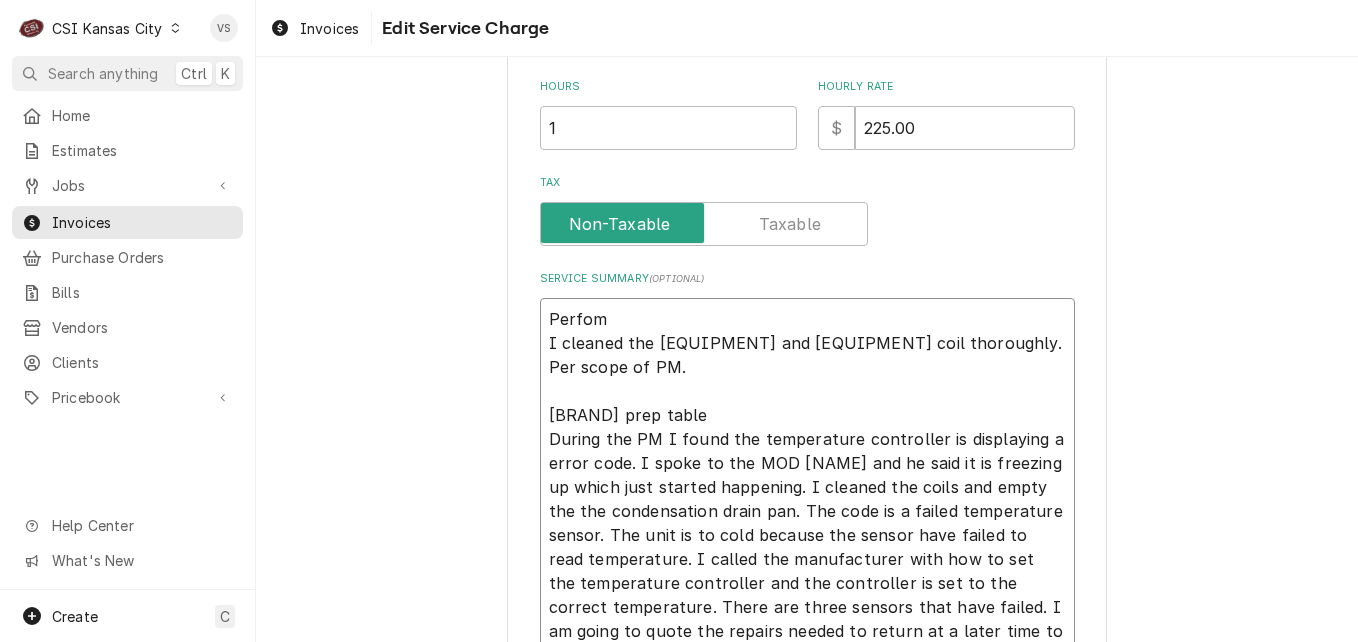 type on "x" 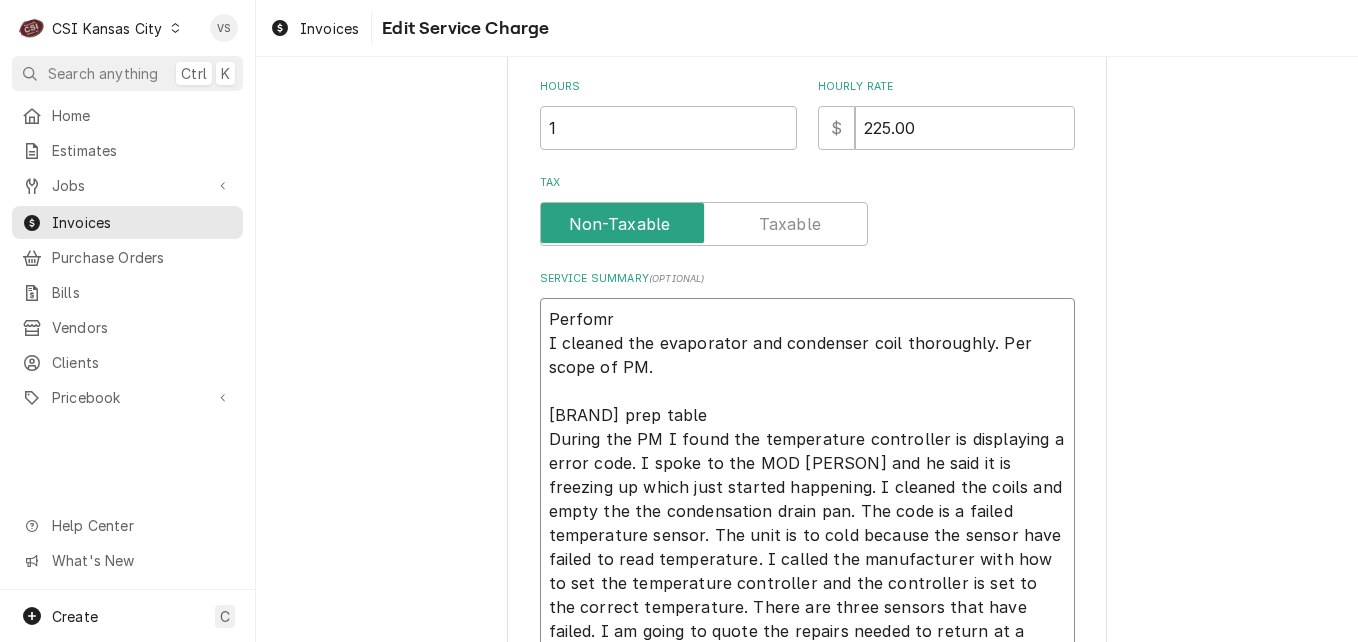 type on "x" 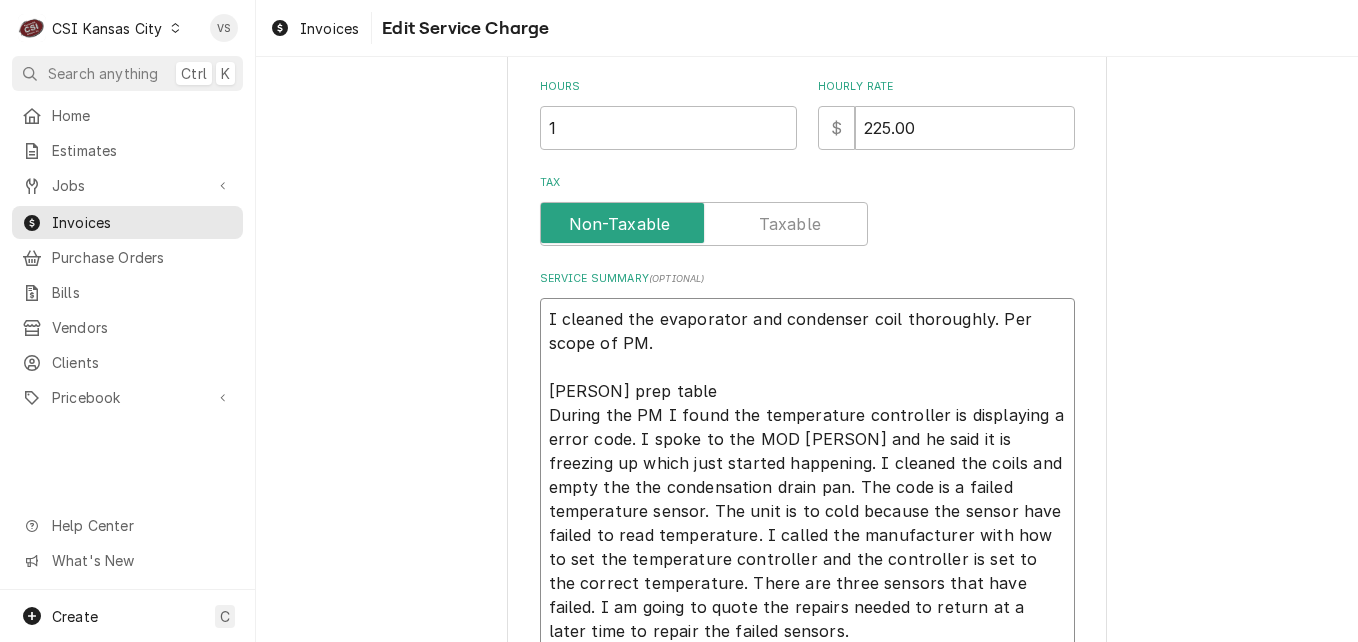 type on "x" 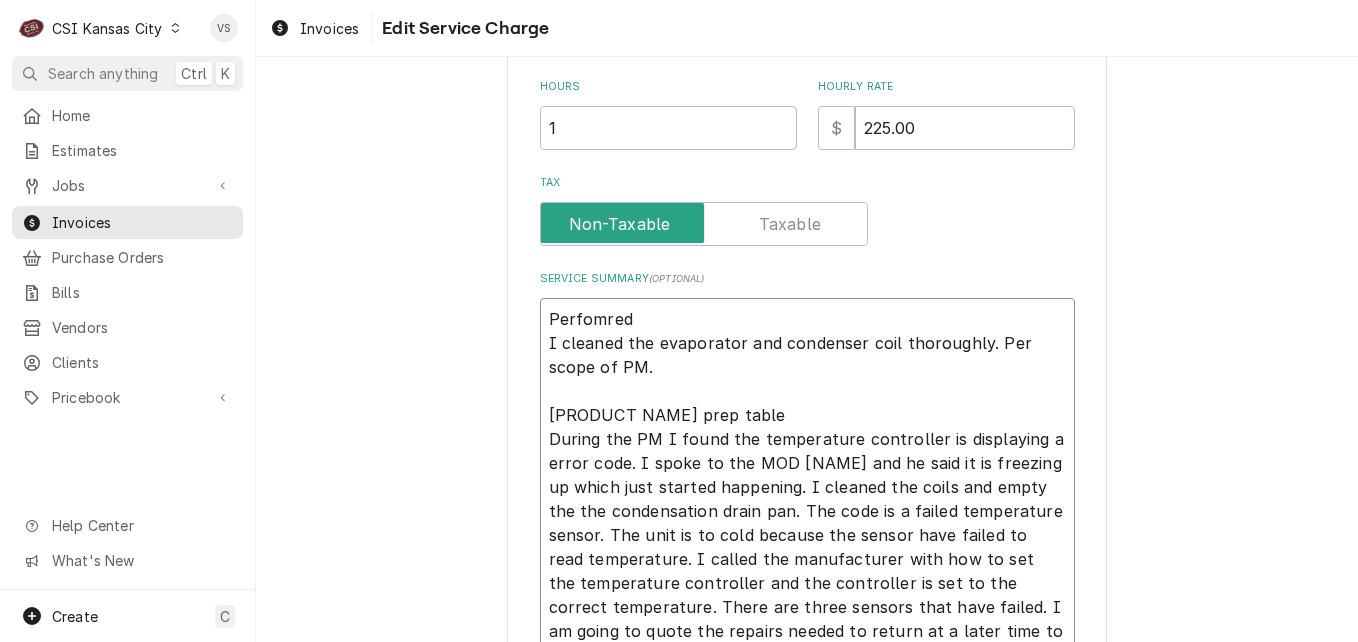 type on "x" 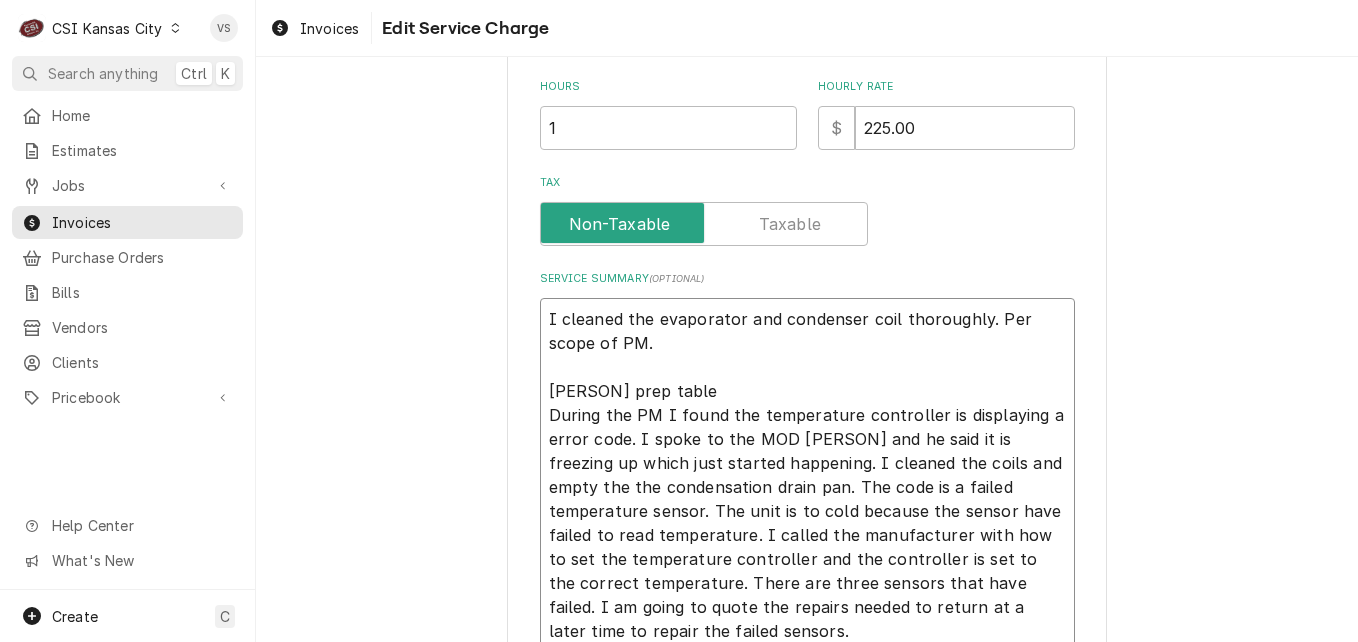 type on "x" 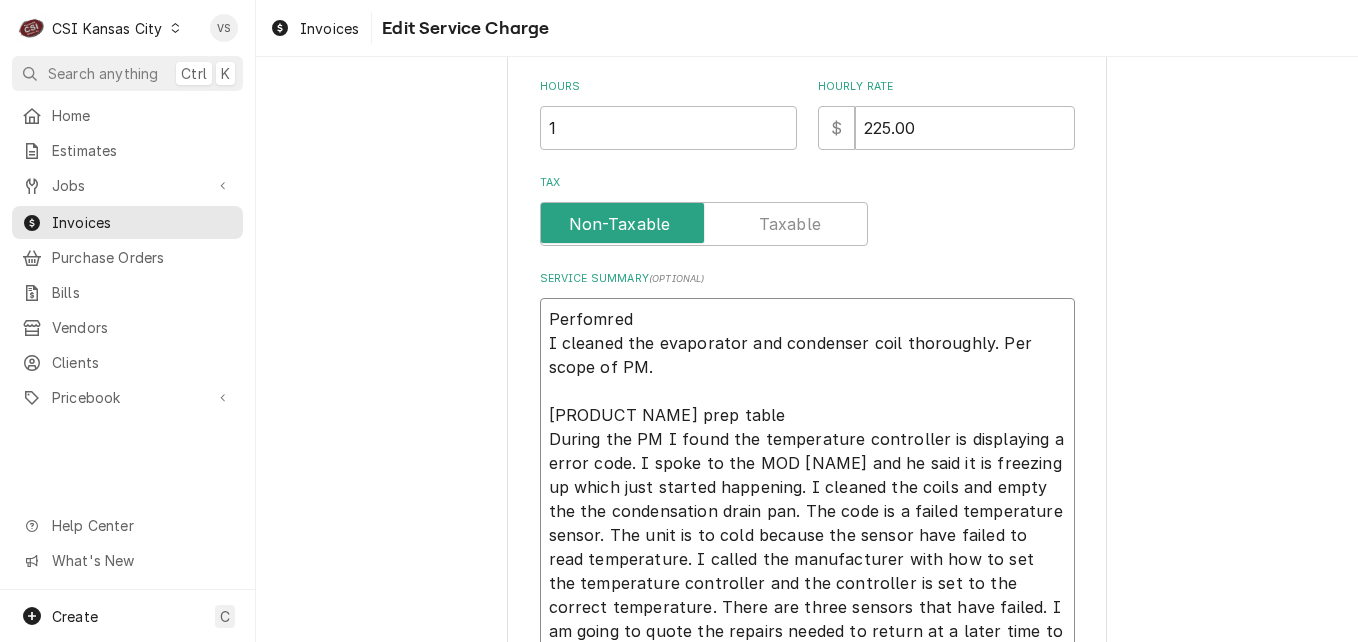 type on "x" 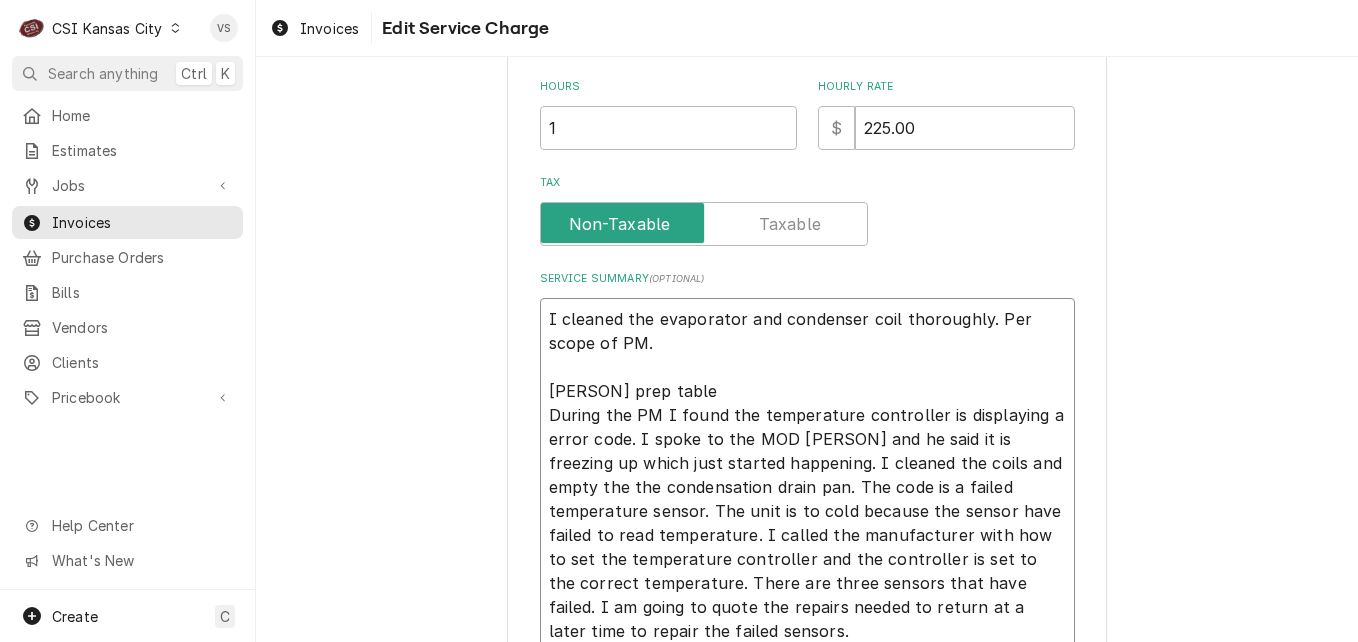 type on "x" 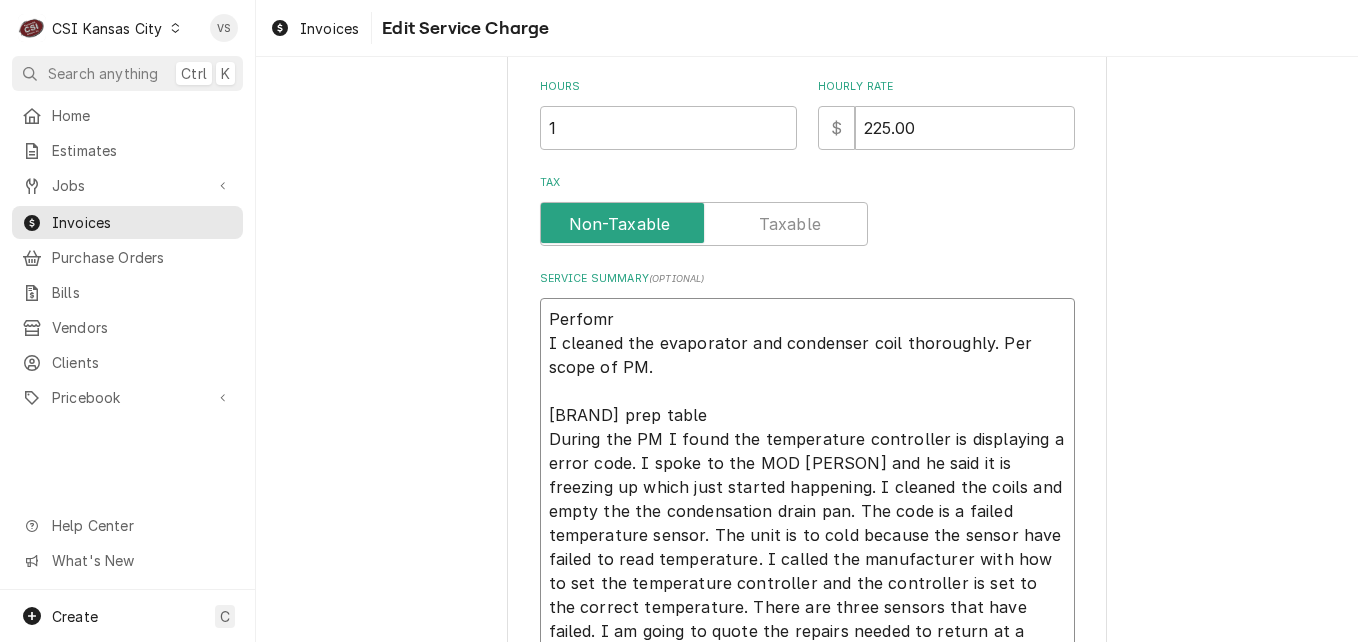 type on "x" 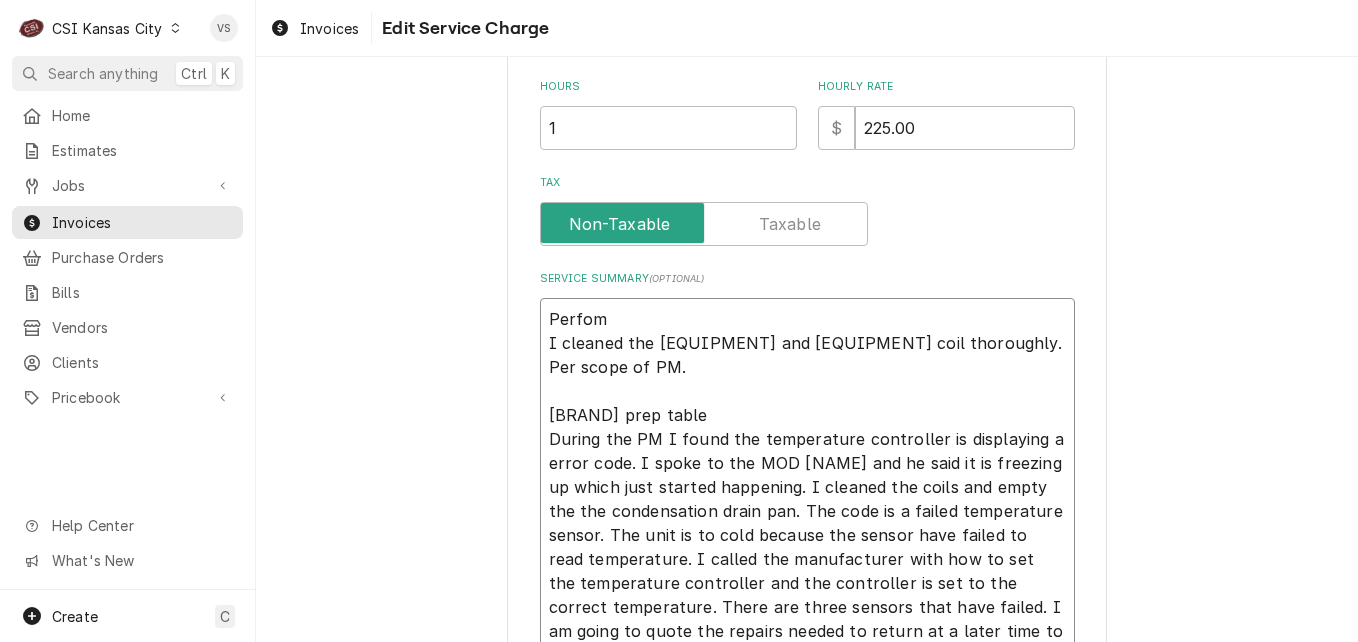type on "x" 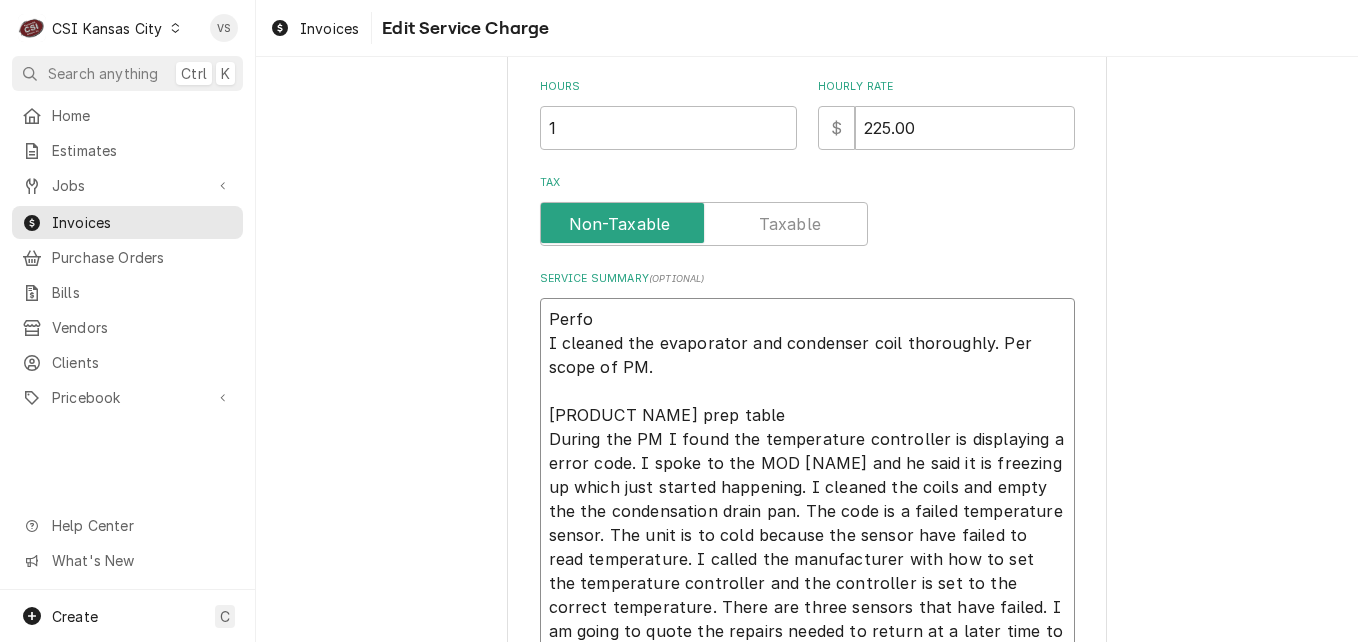 type on "x" 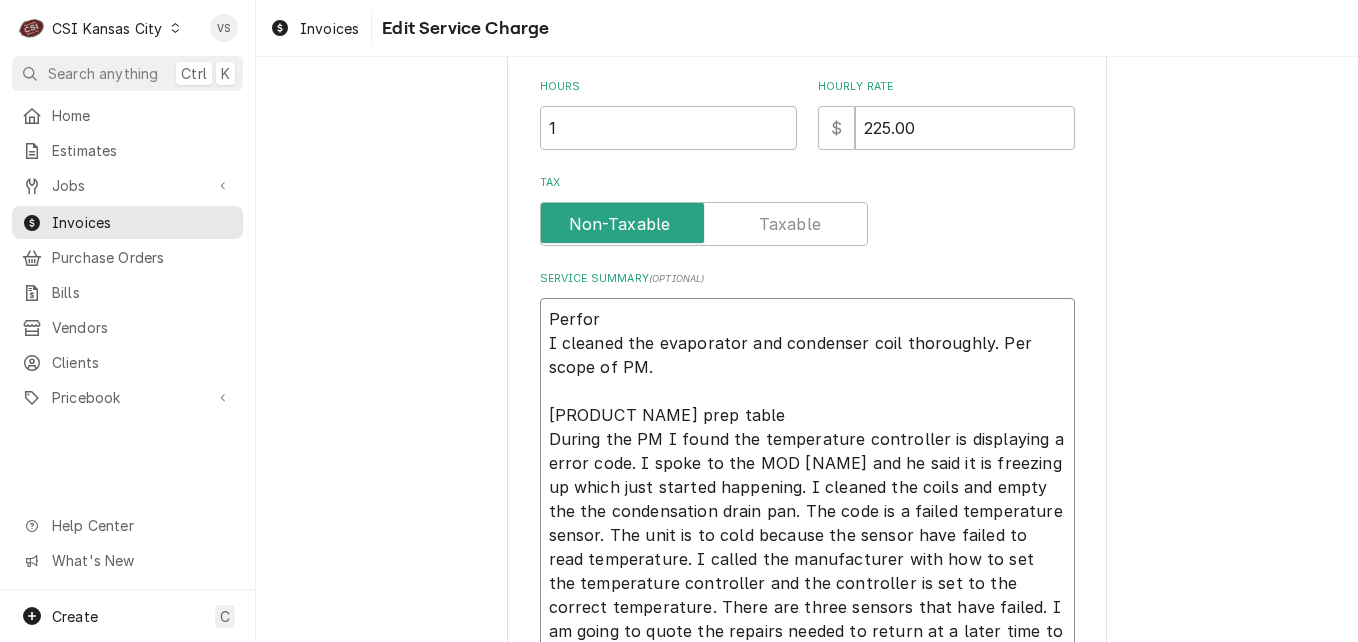 type on "x" 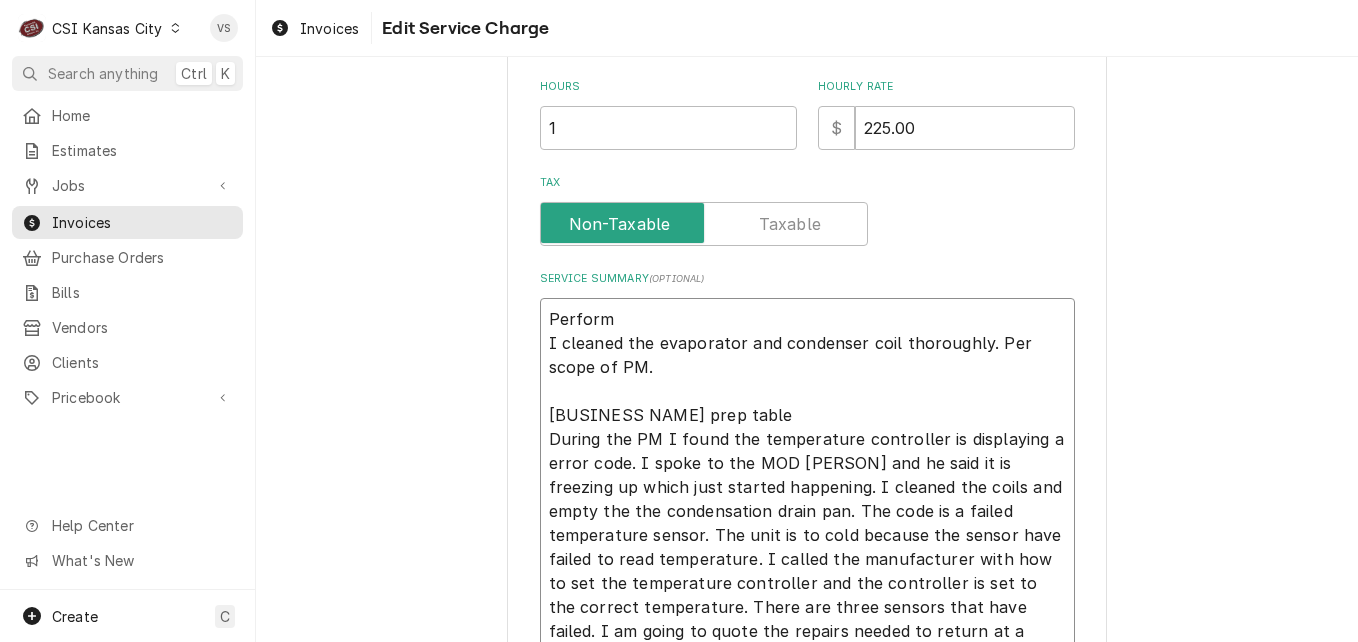 type on "x" 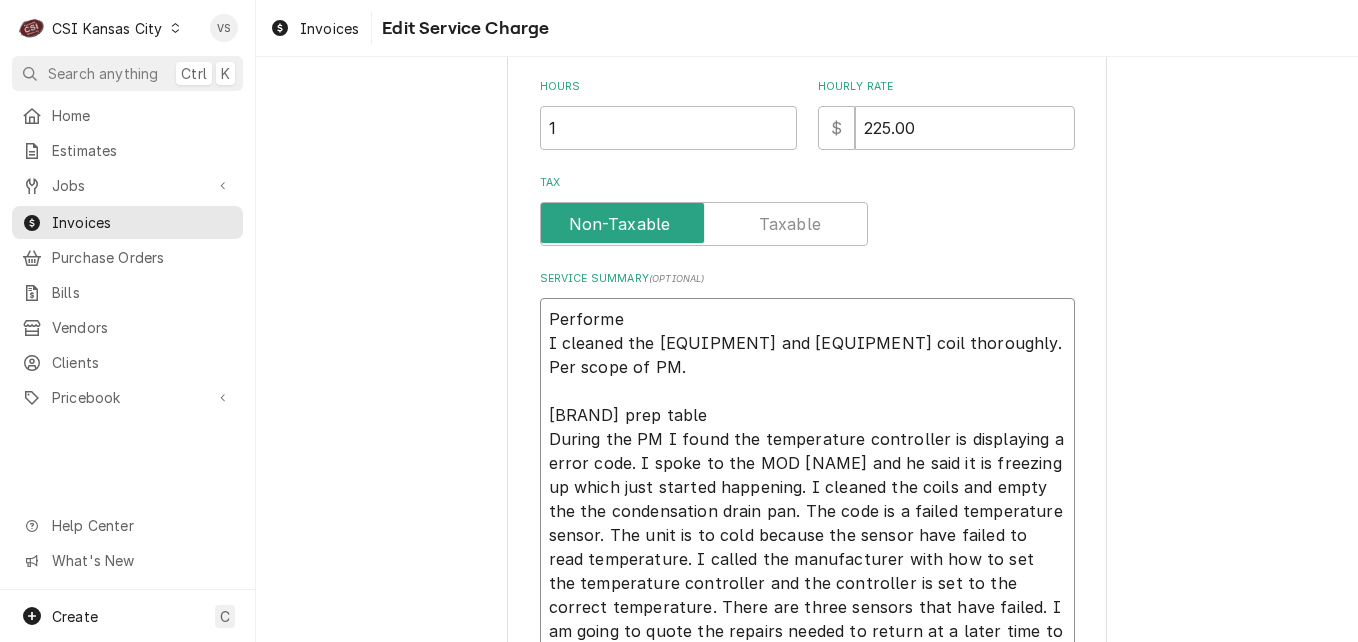 type on "x" 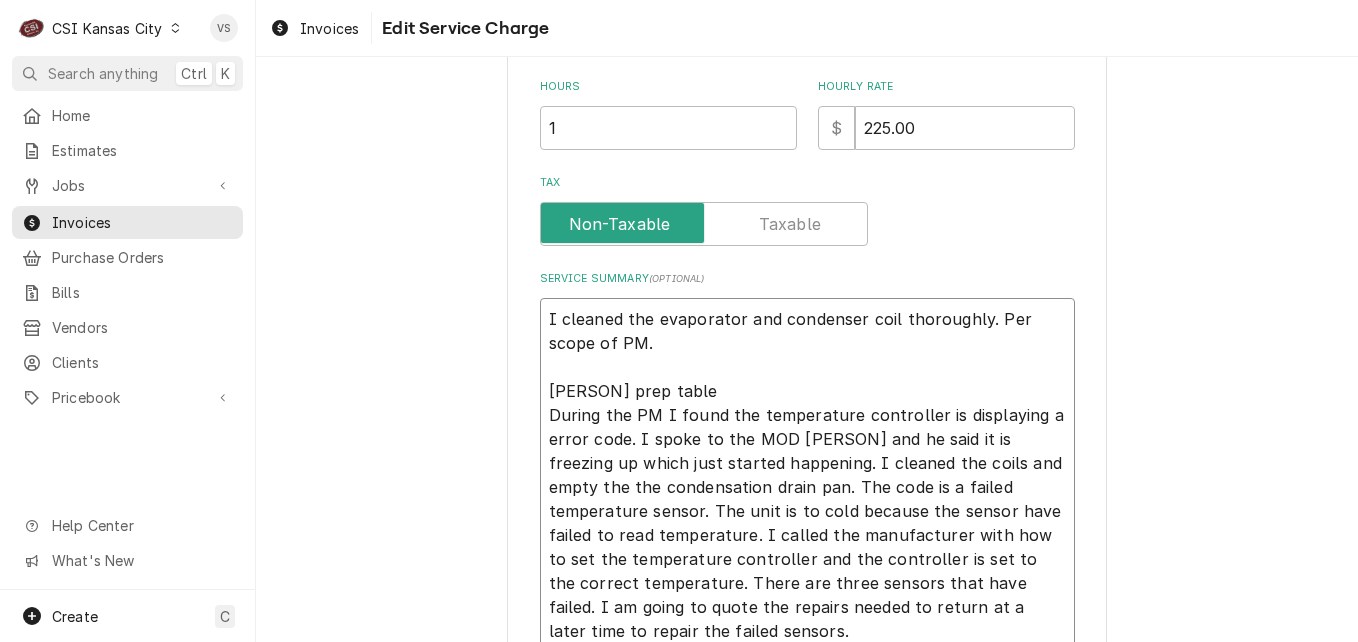 type on "x" 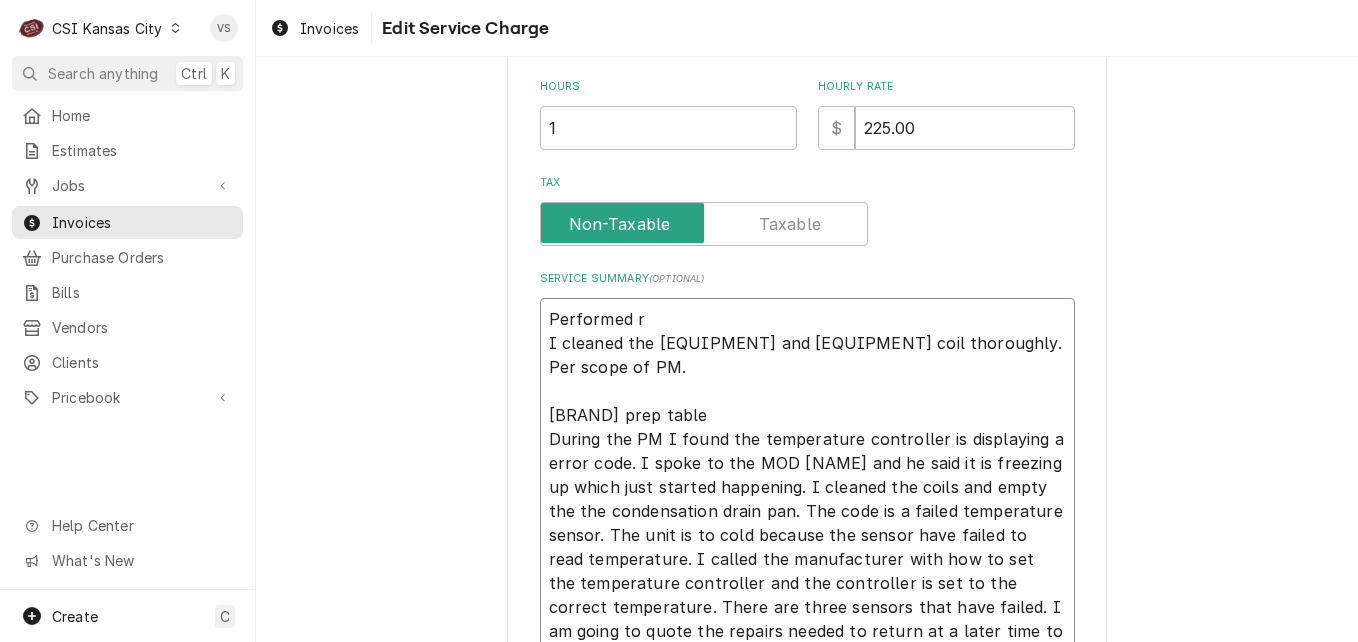 type on "x" 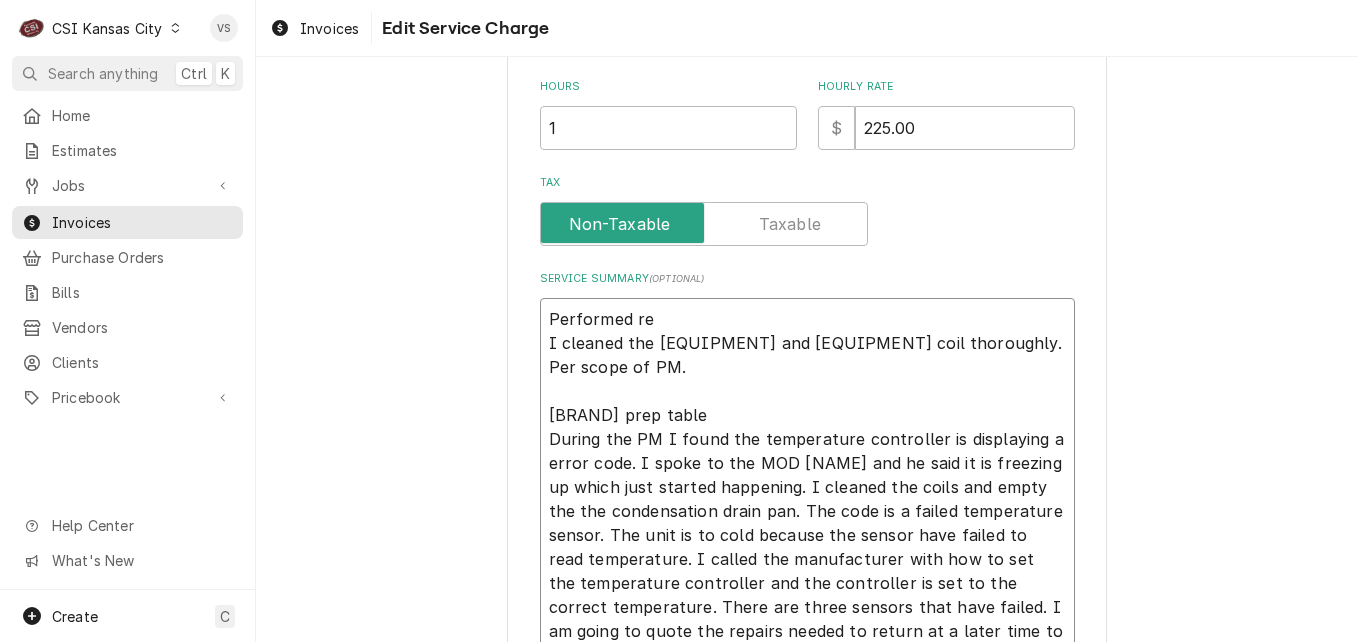 type on "x" 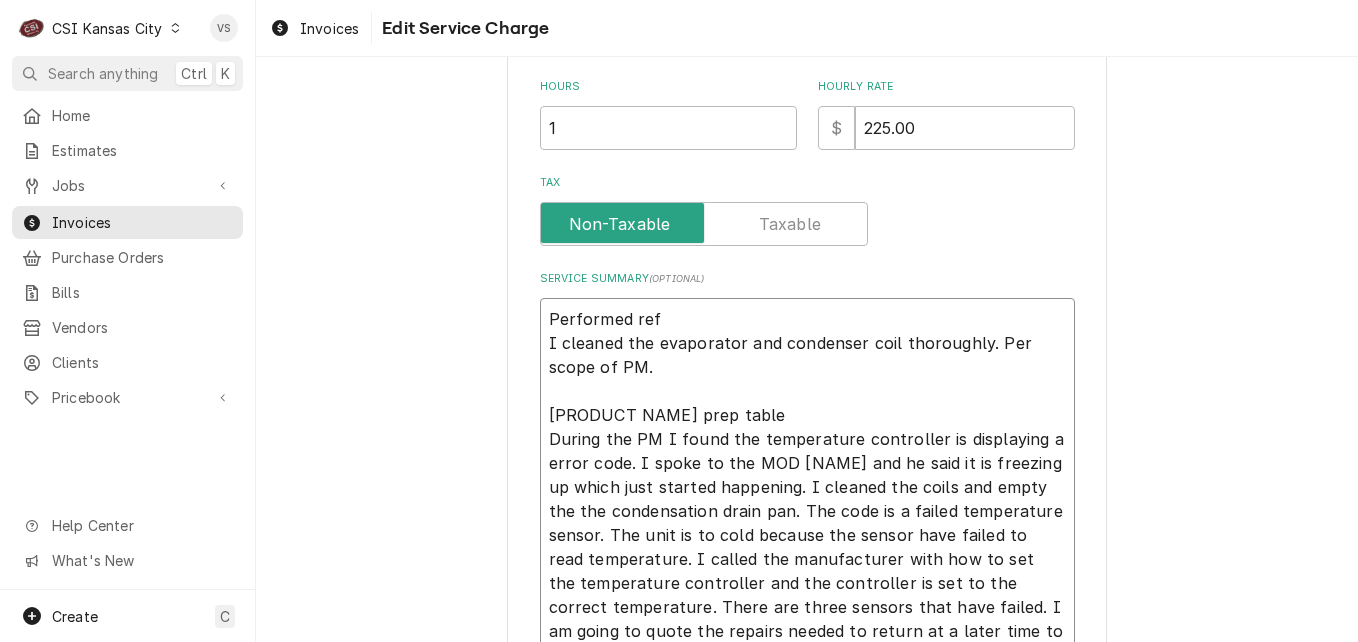 type on "x" 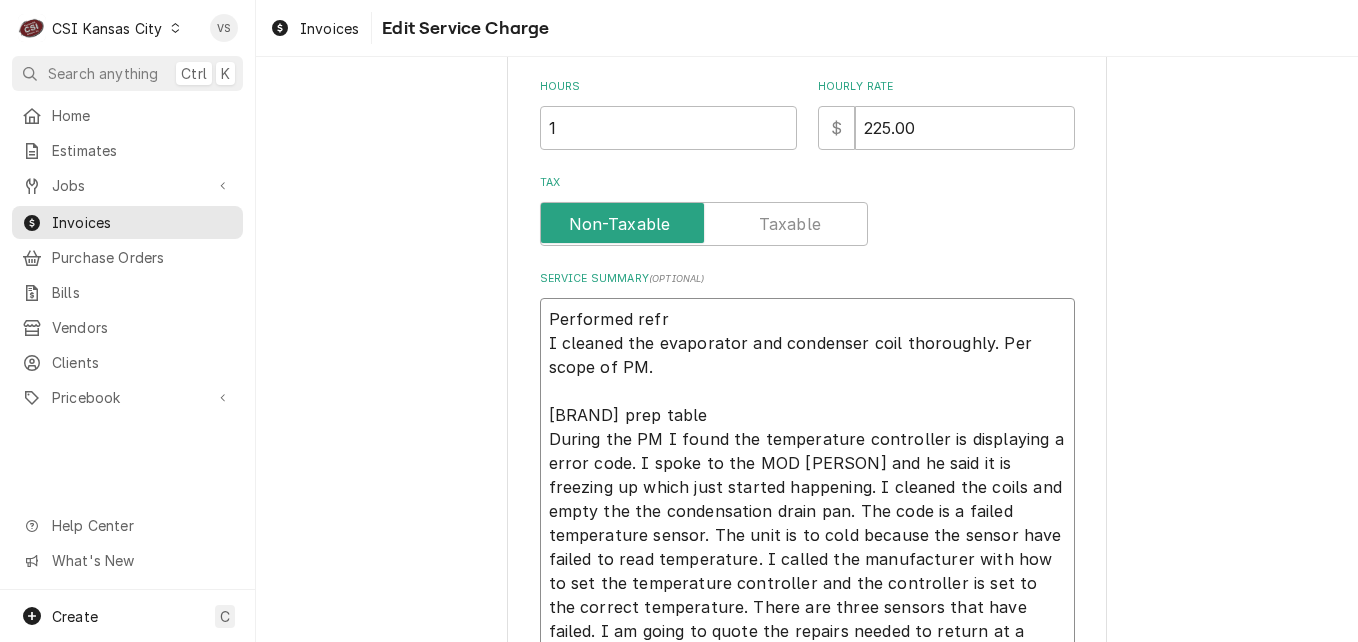 type on "x" 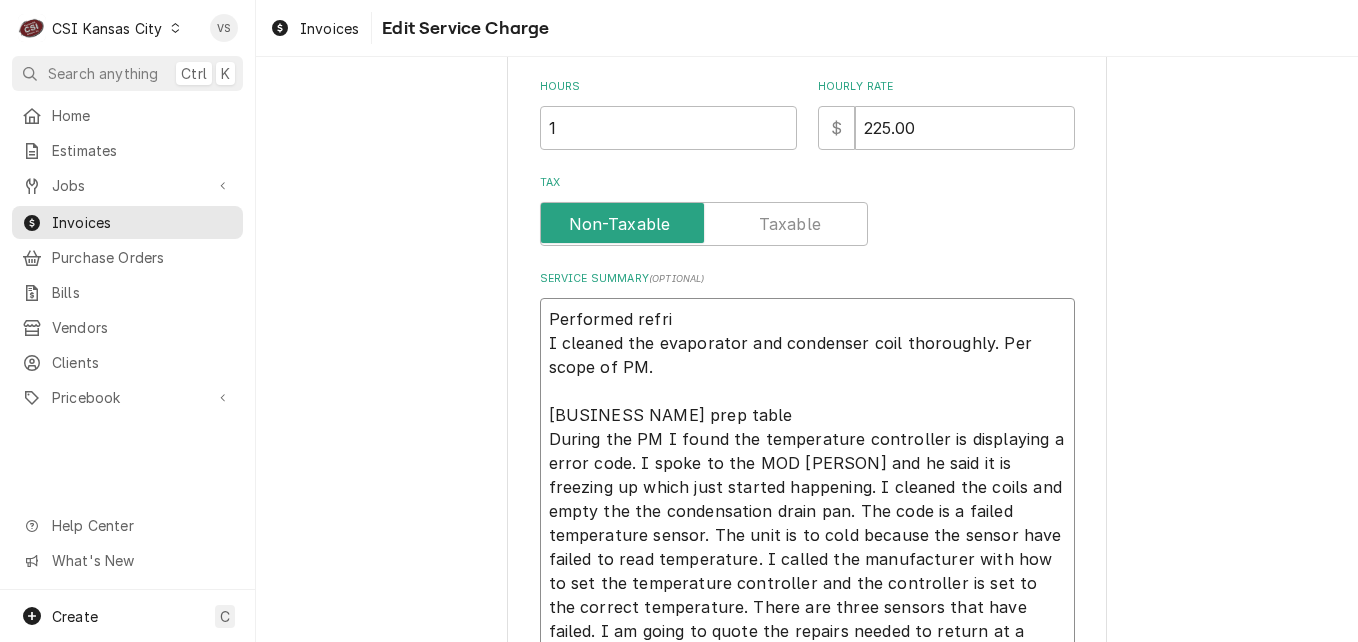 type on "x" 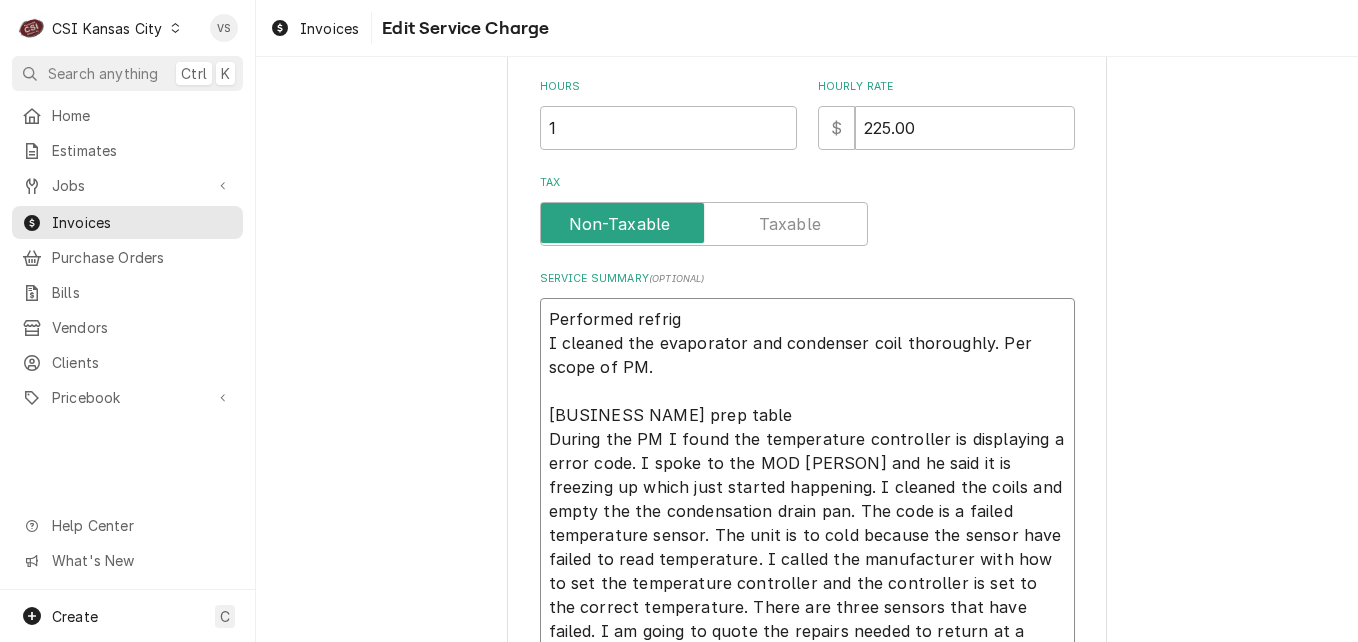 type on "x" 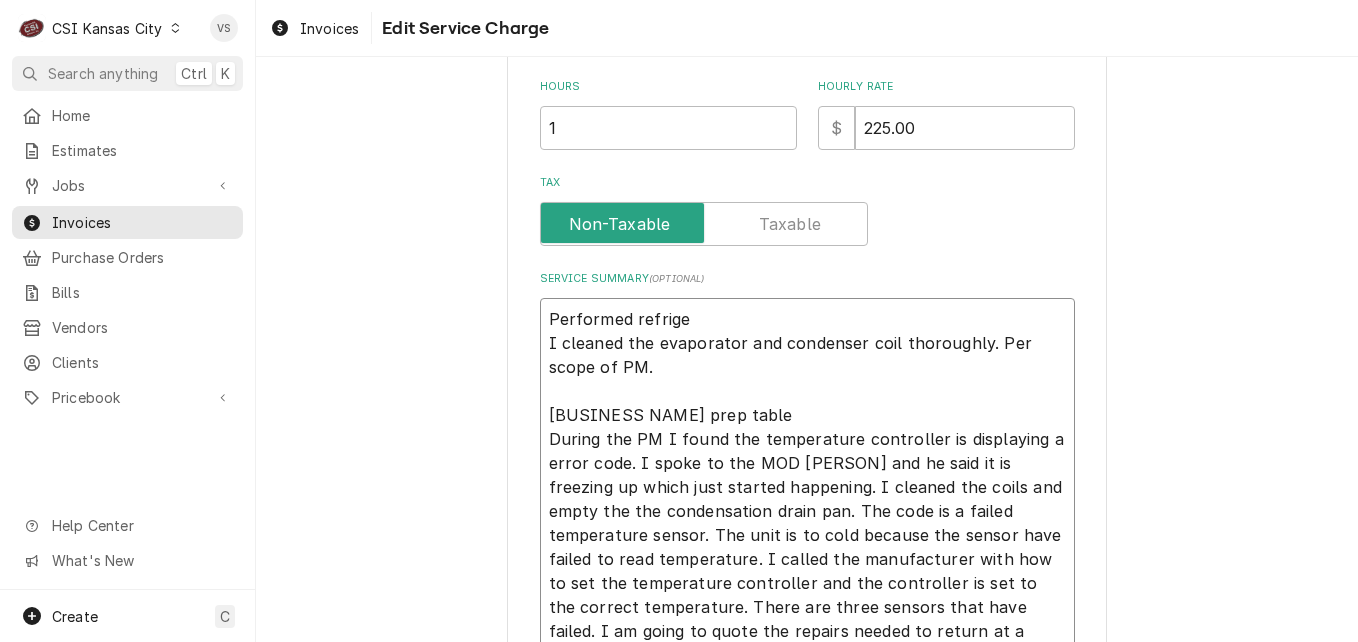 type on "x" 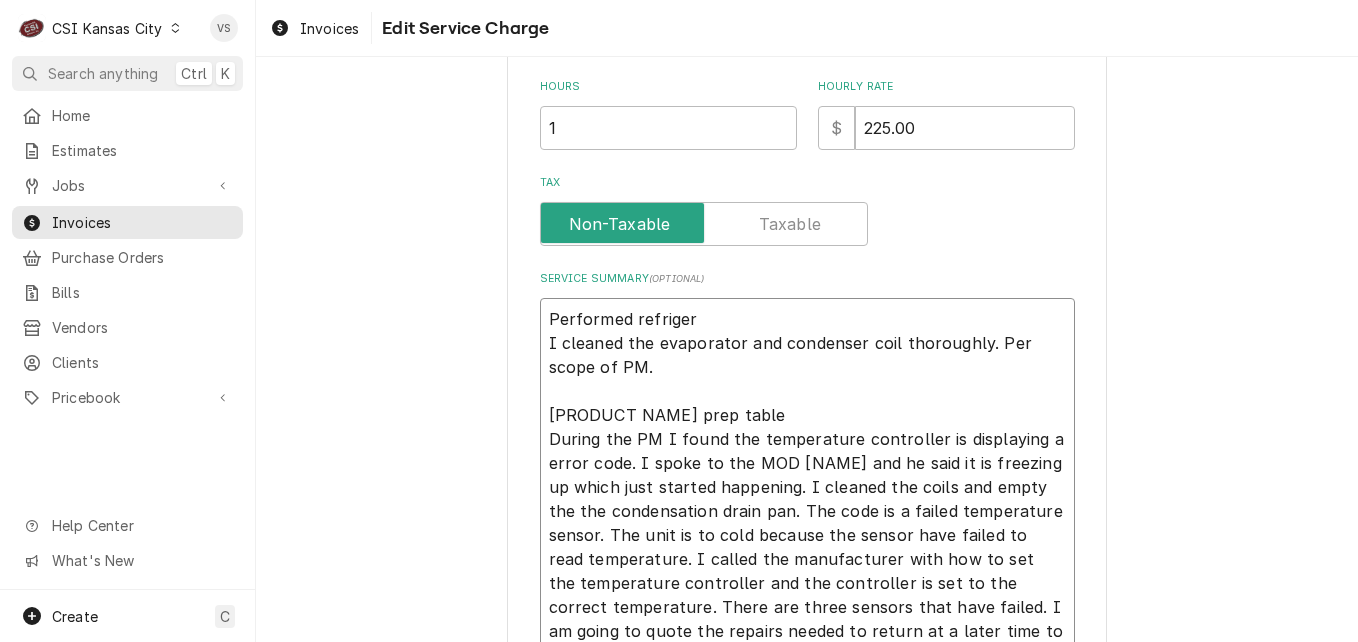 type on "x" 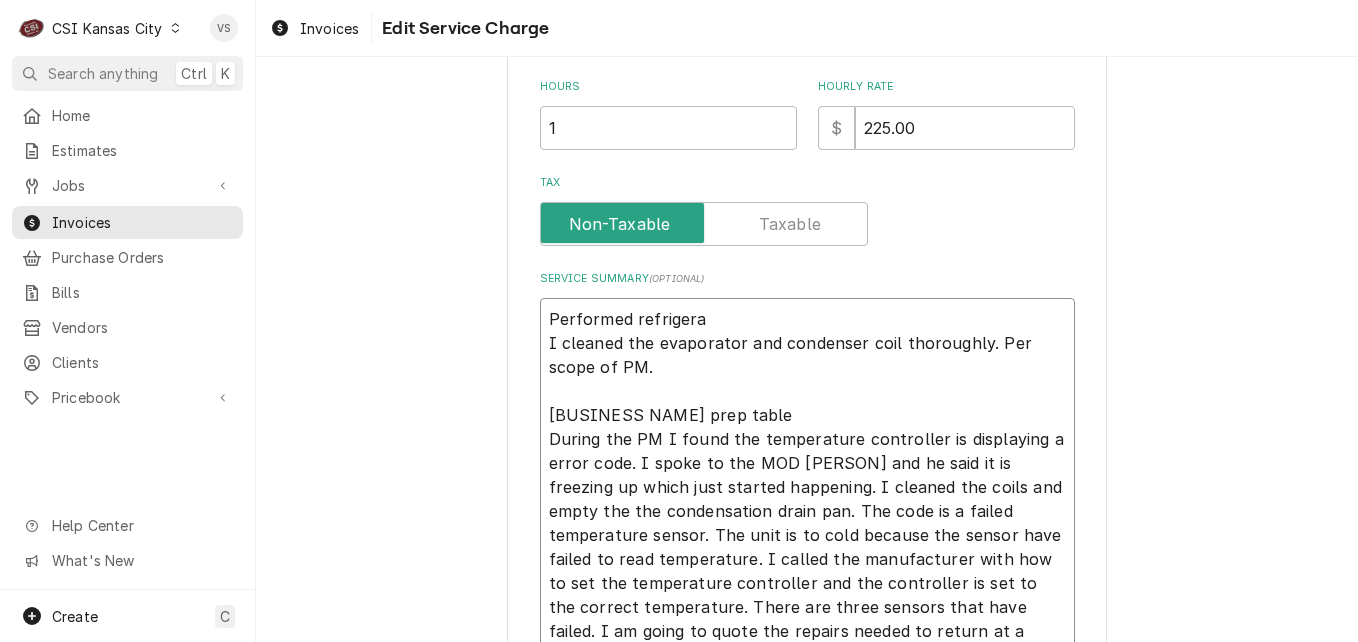 type on "x" 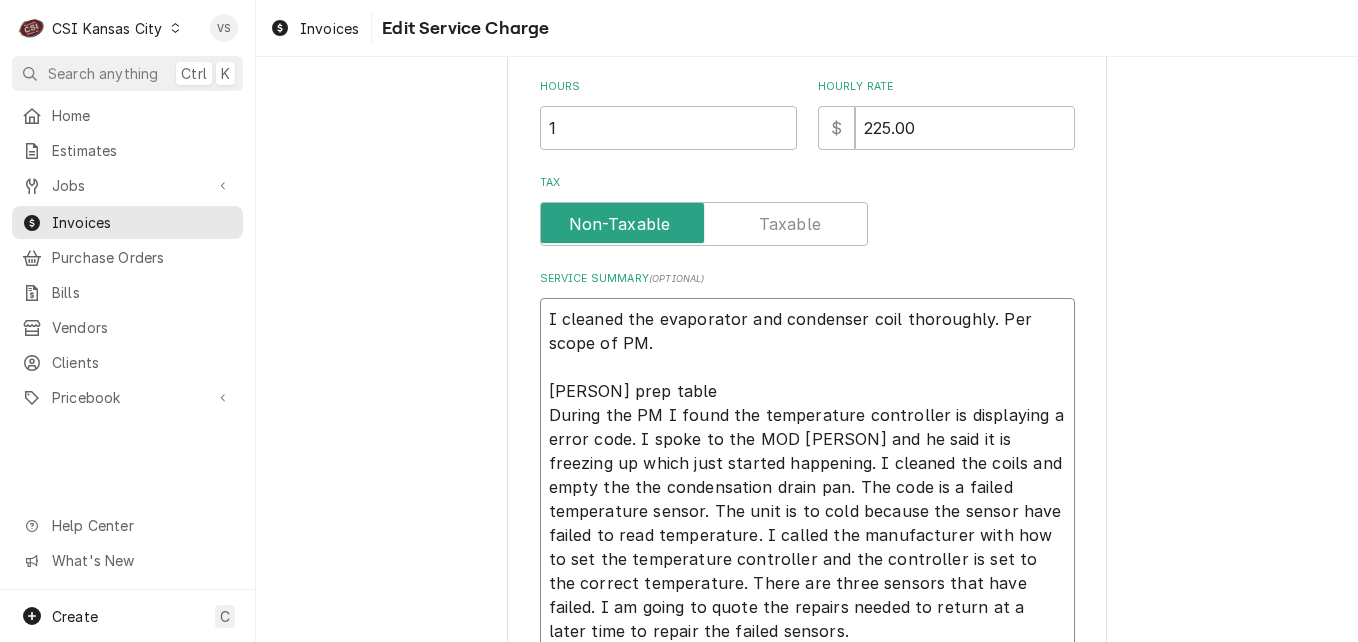 type on "x" 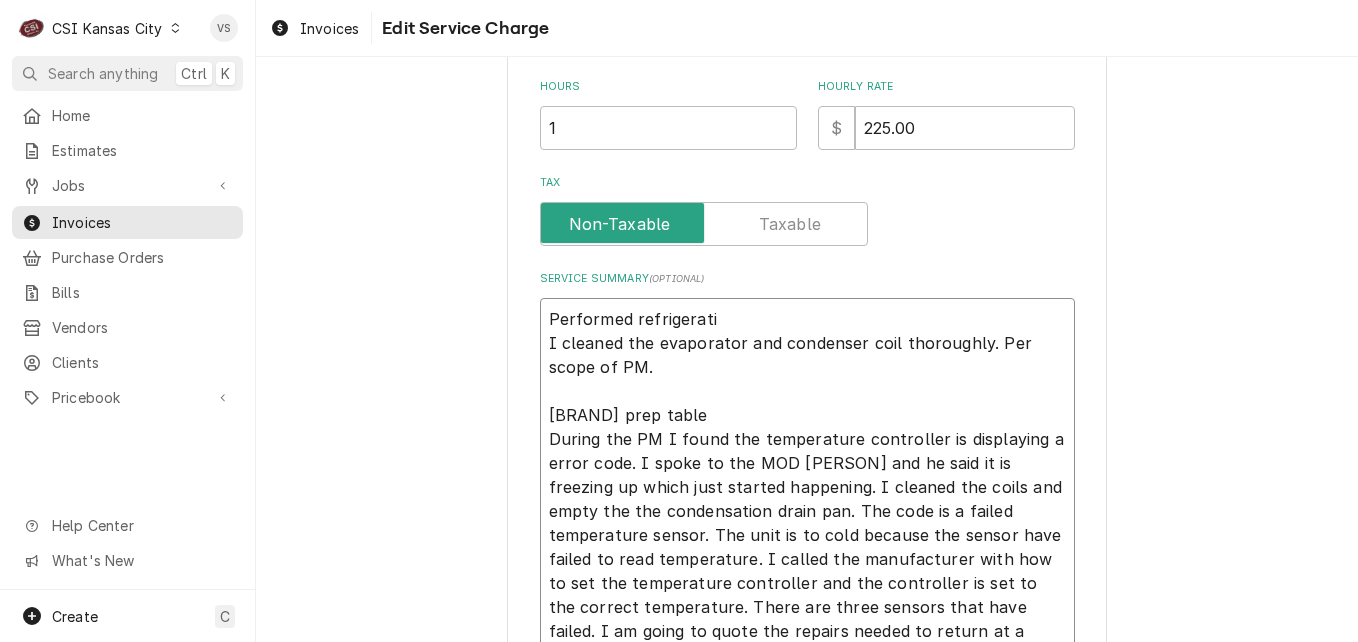 type on "x" 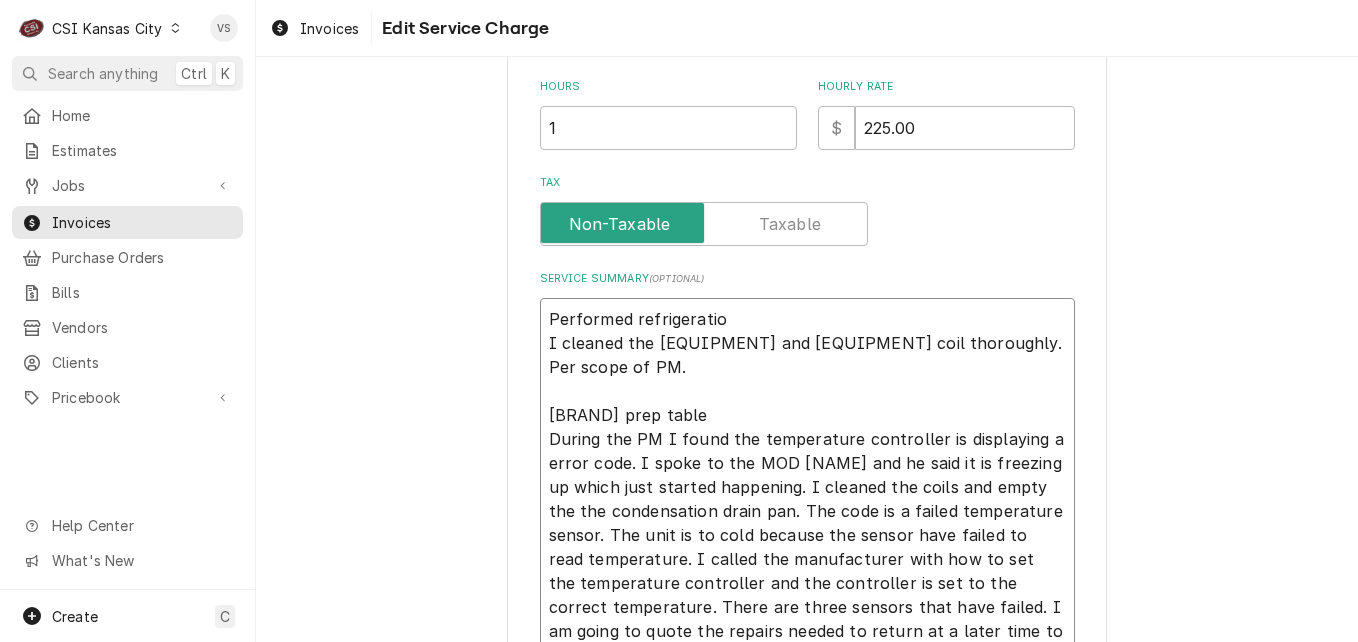 type on "x" 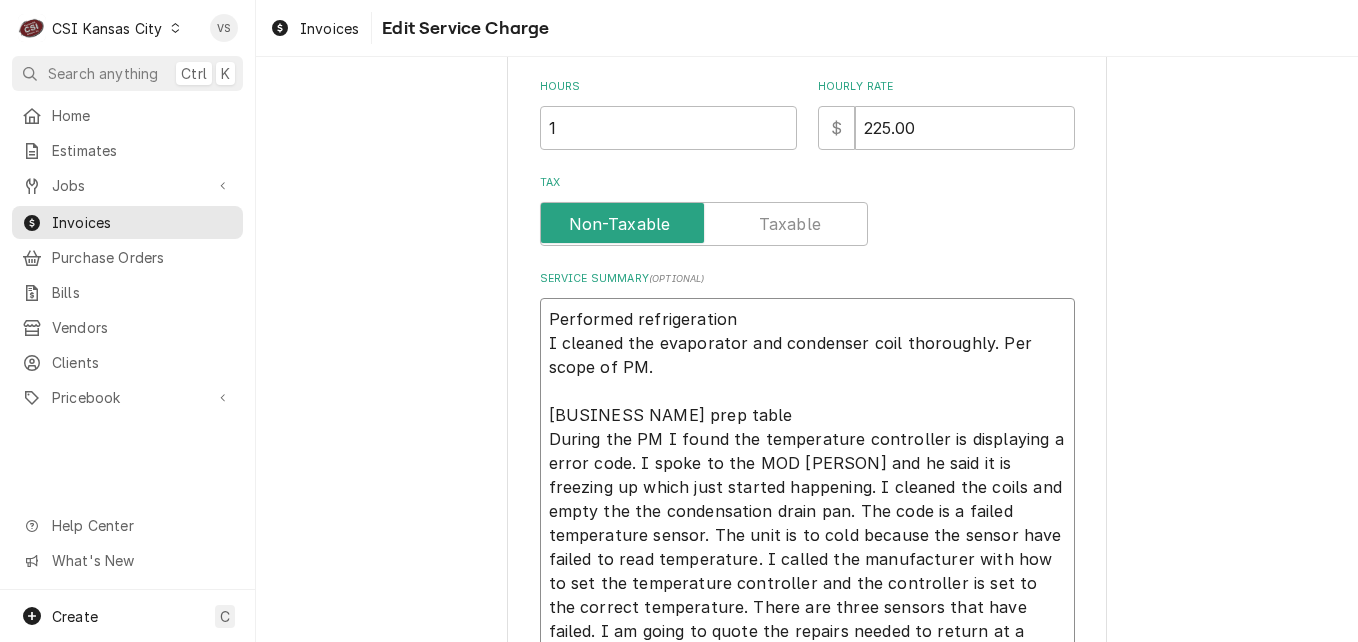 type on "x" 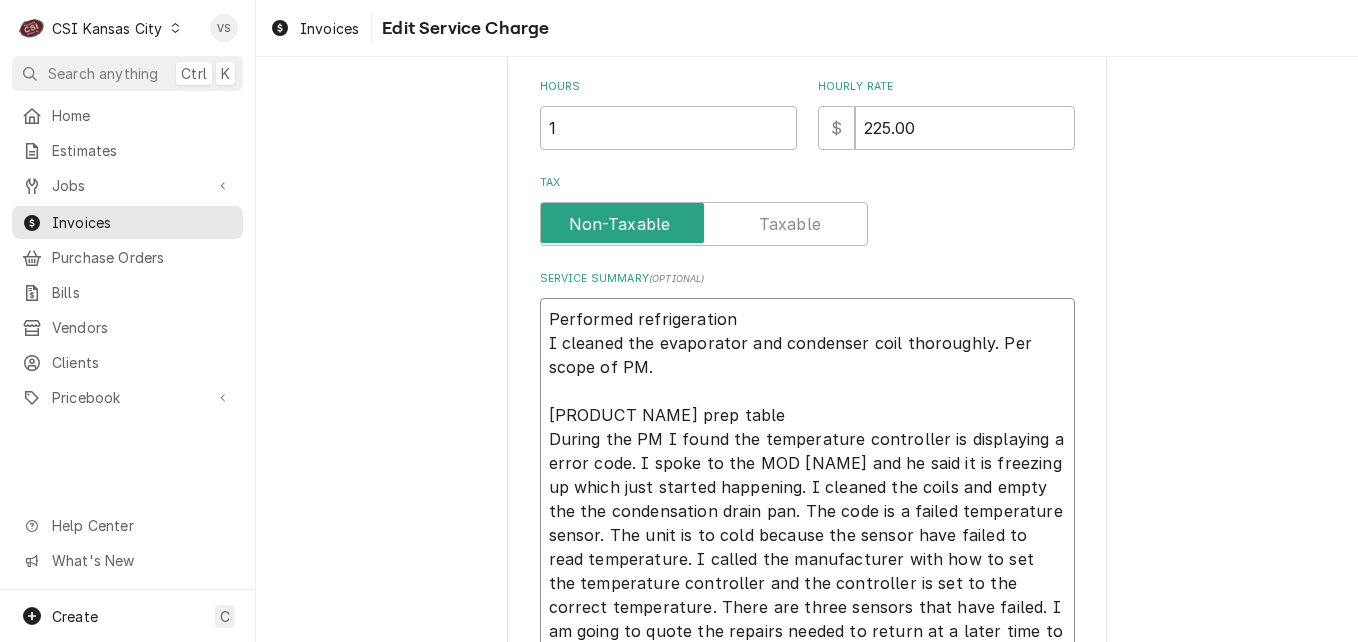 type on "x" 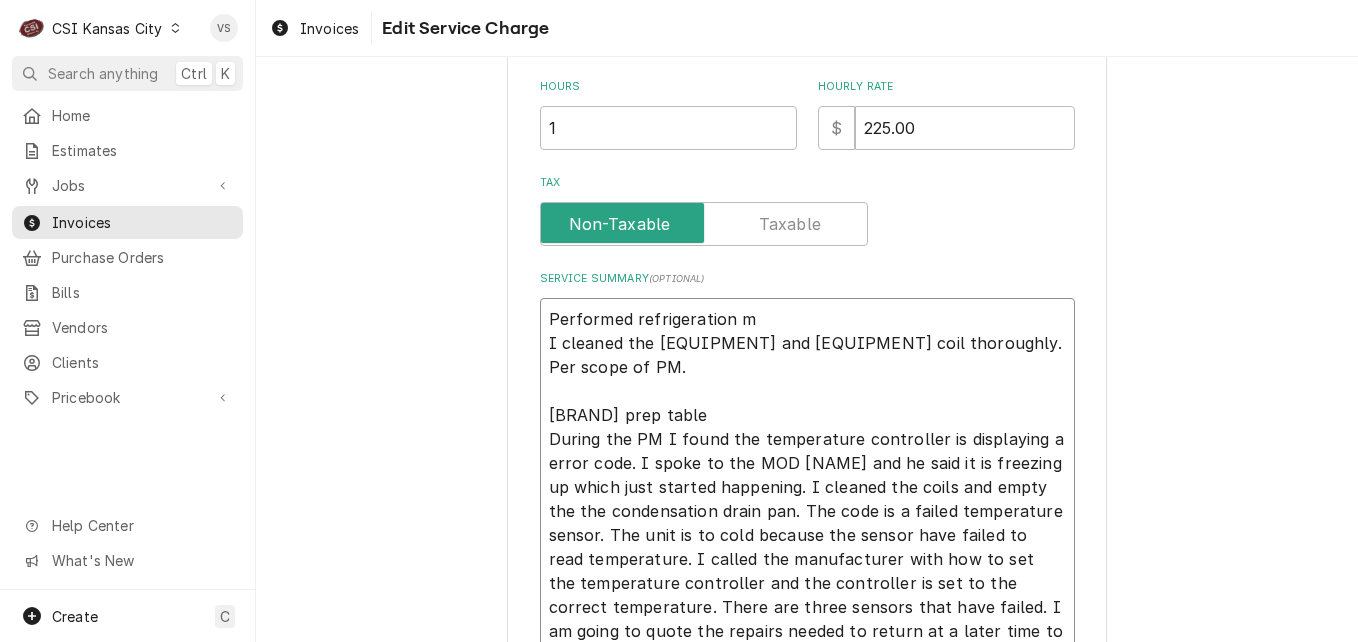 type on "x" 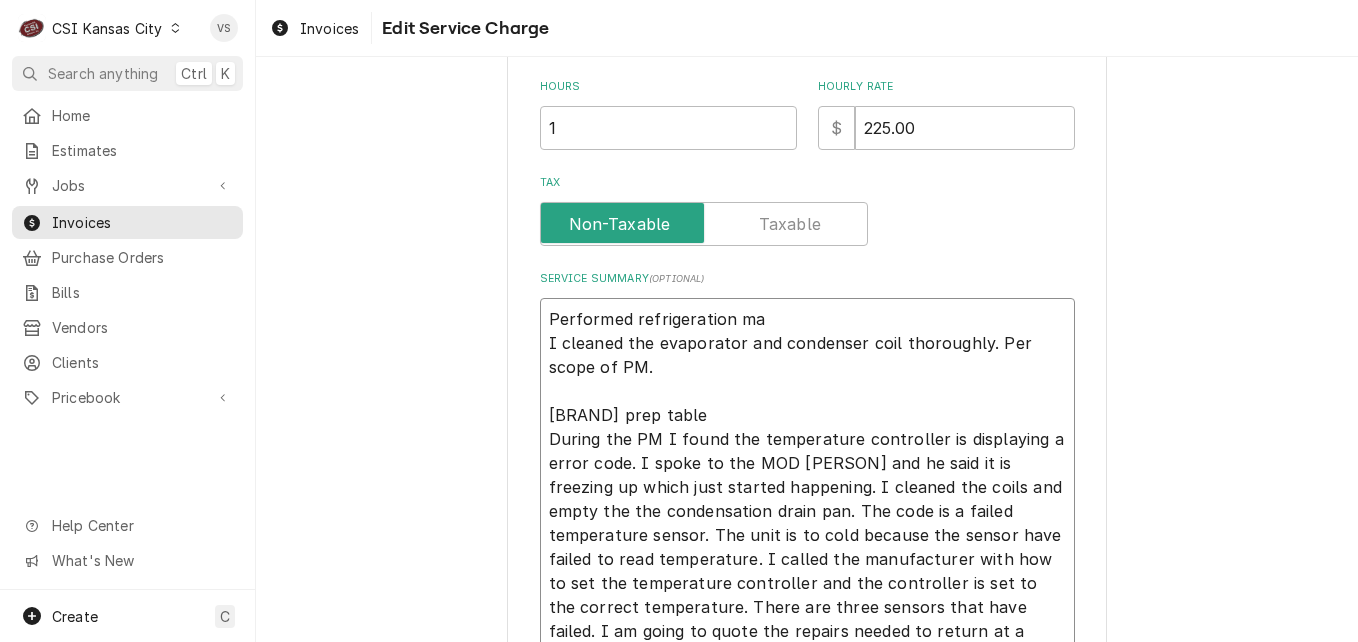 type on "x" 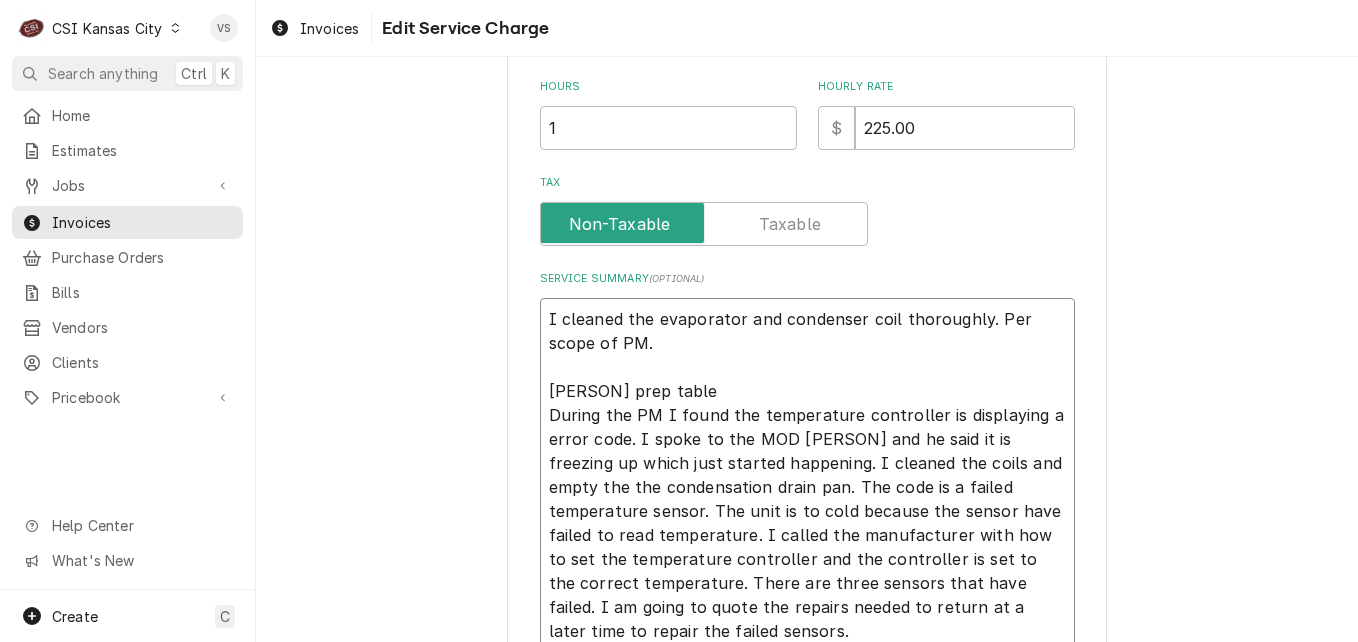 type on "x" 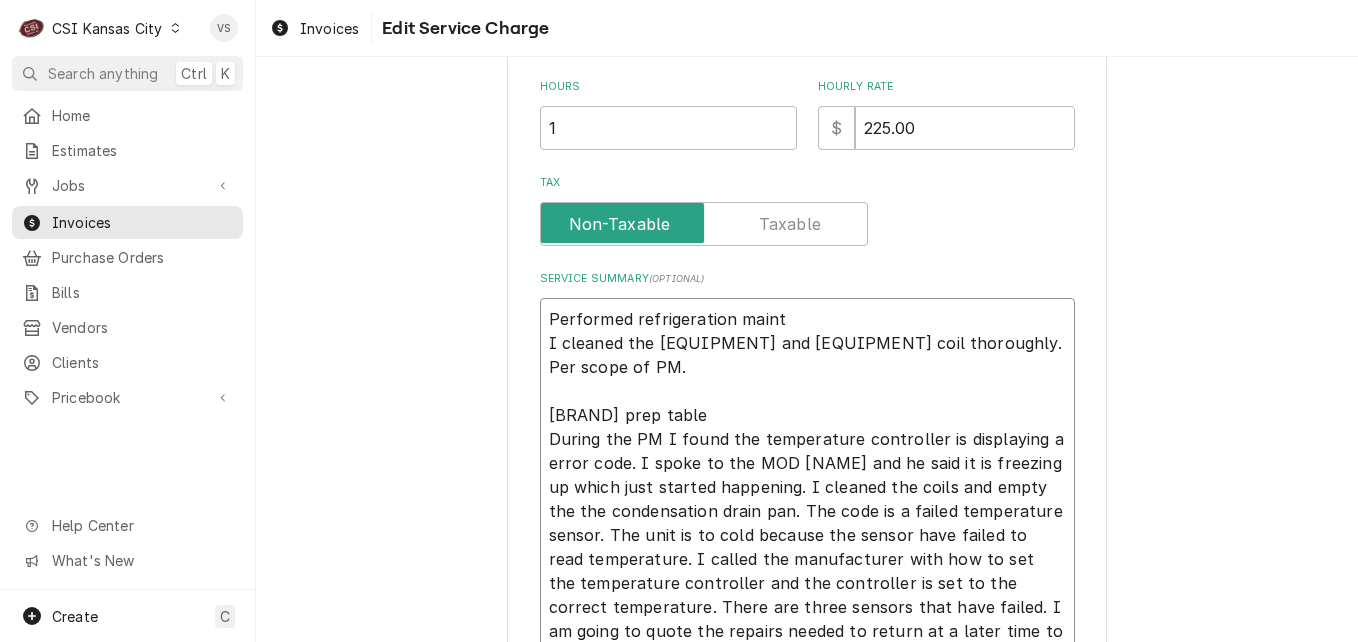 type on "x" 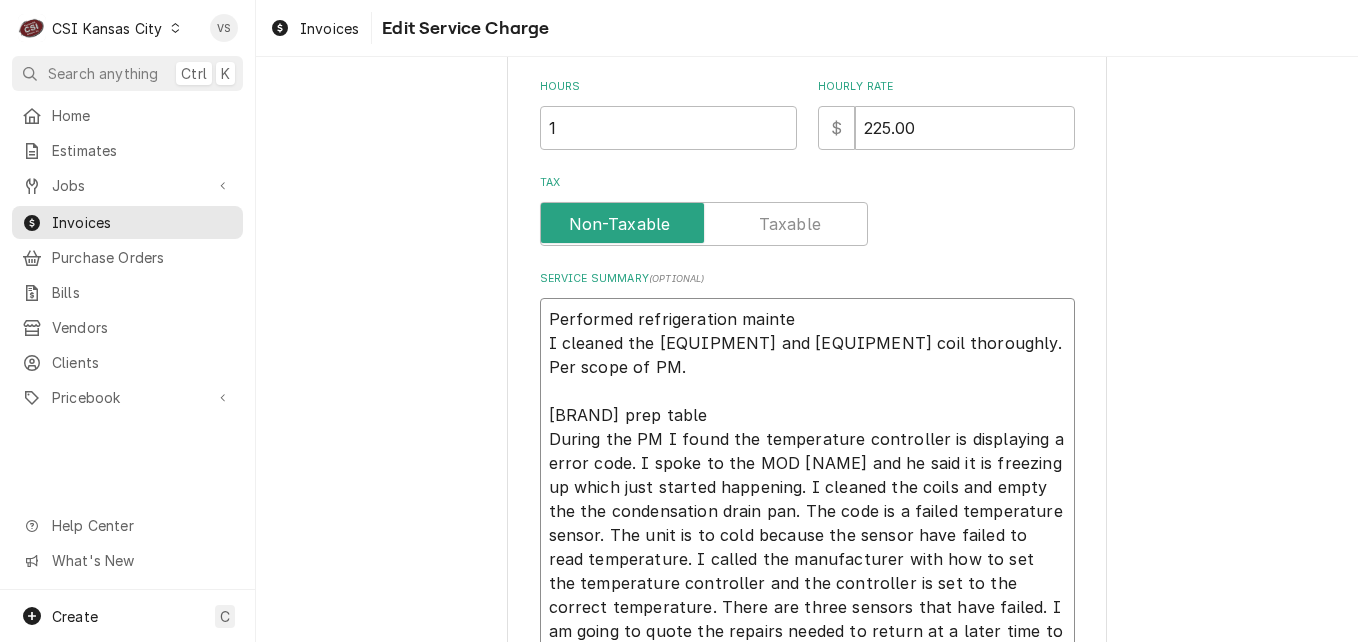 type on "x" 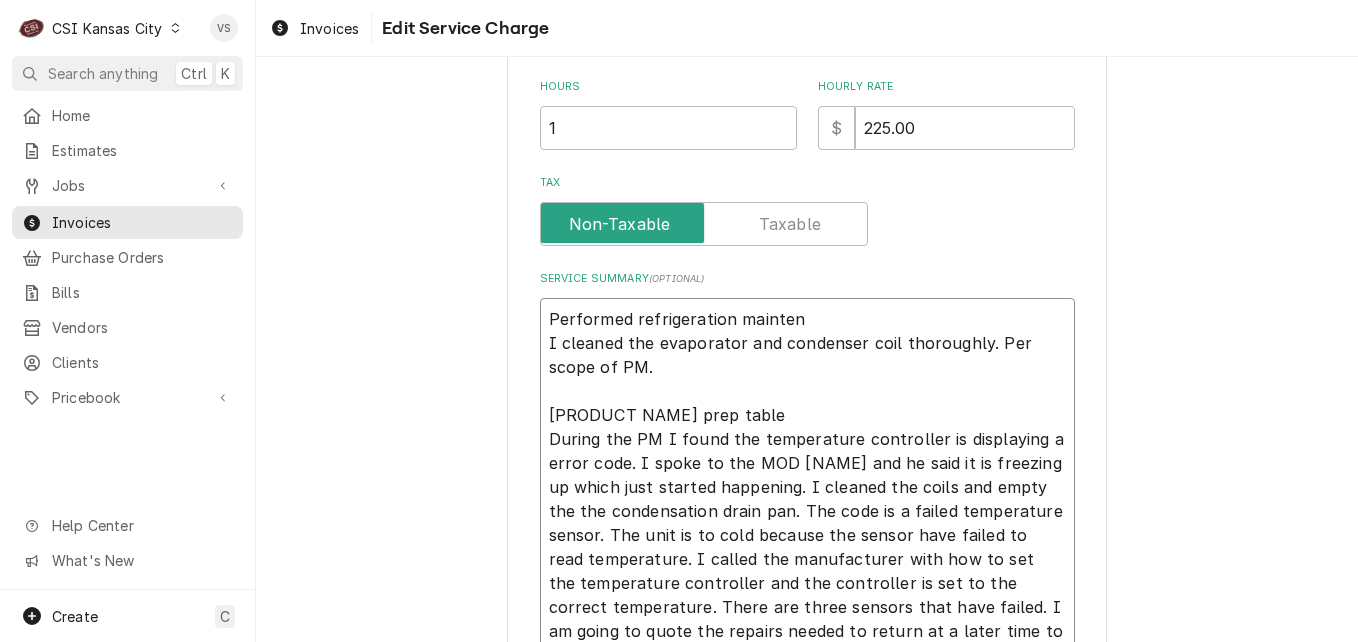 type on "x" 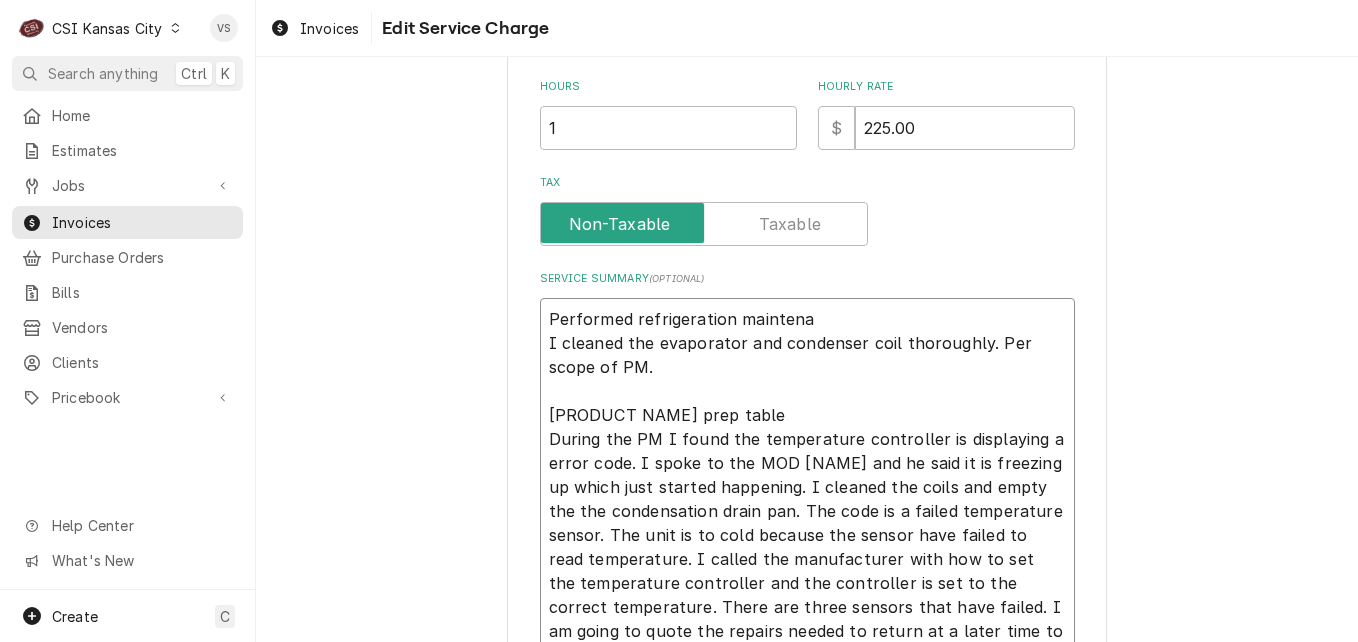 type on "x" 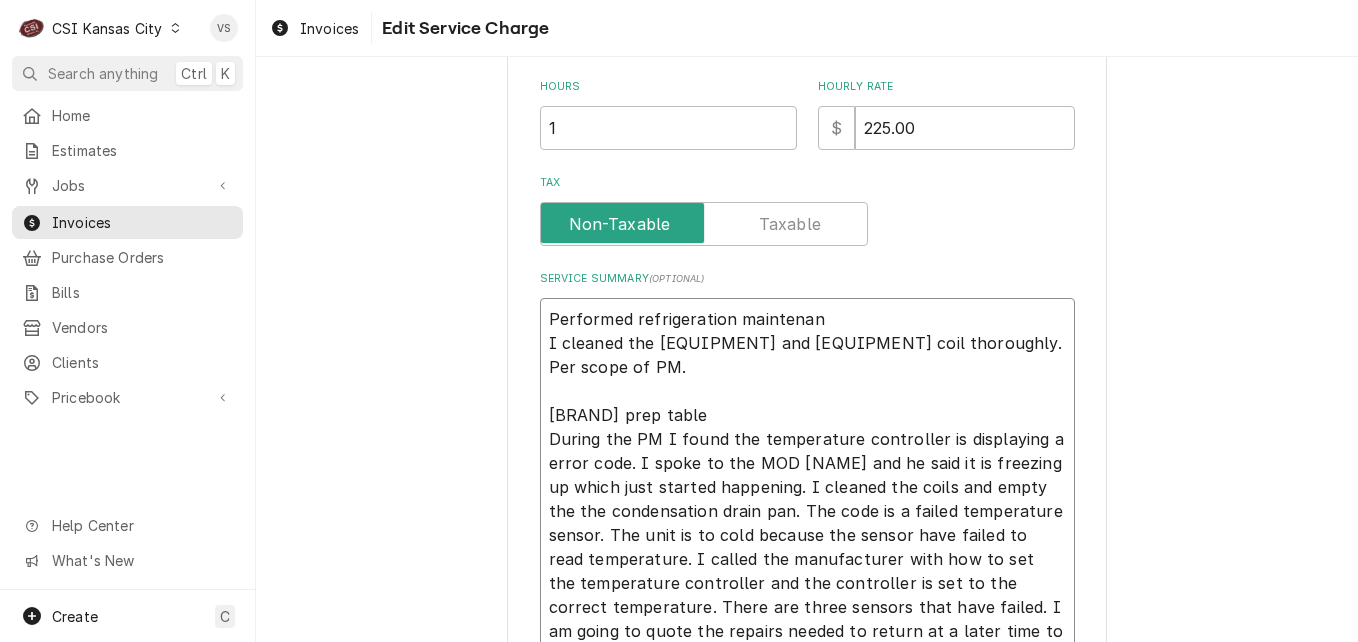type on "x" 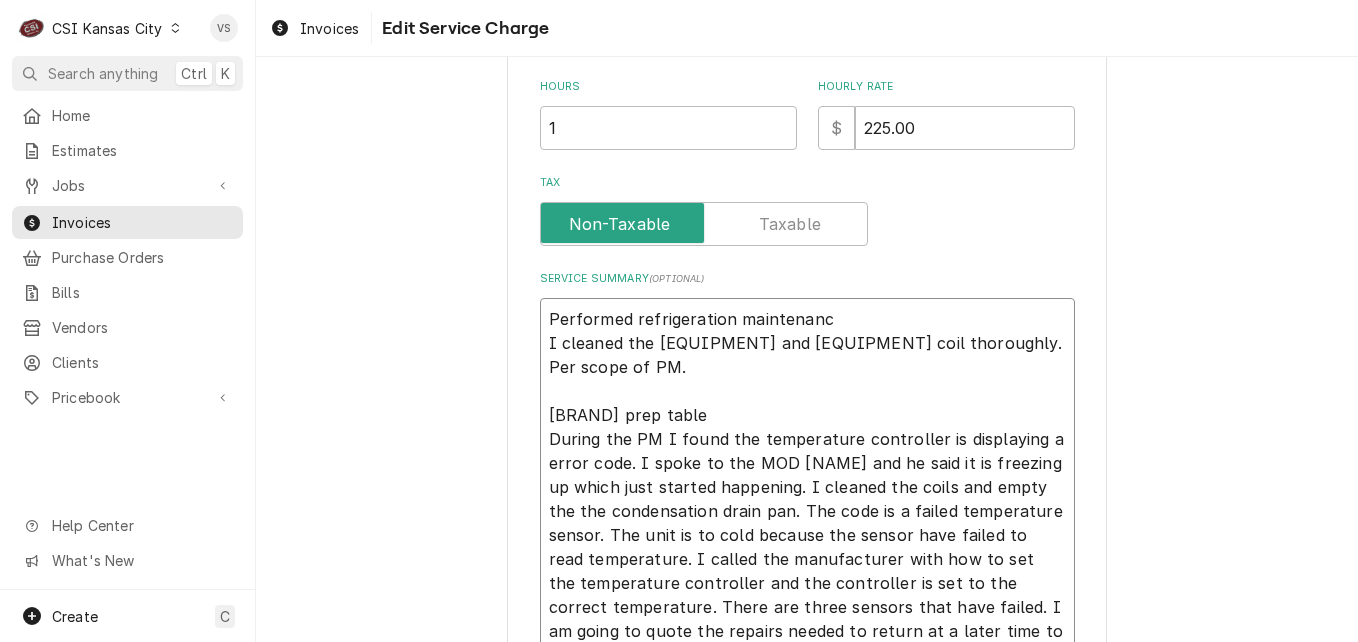 type on "x" 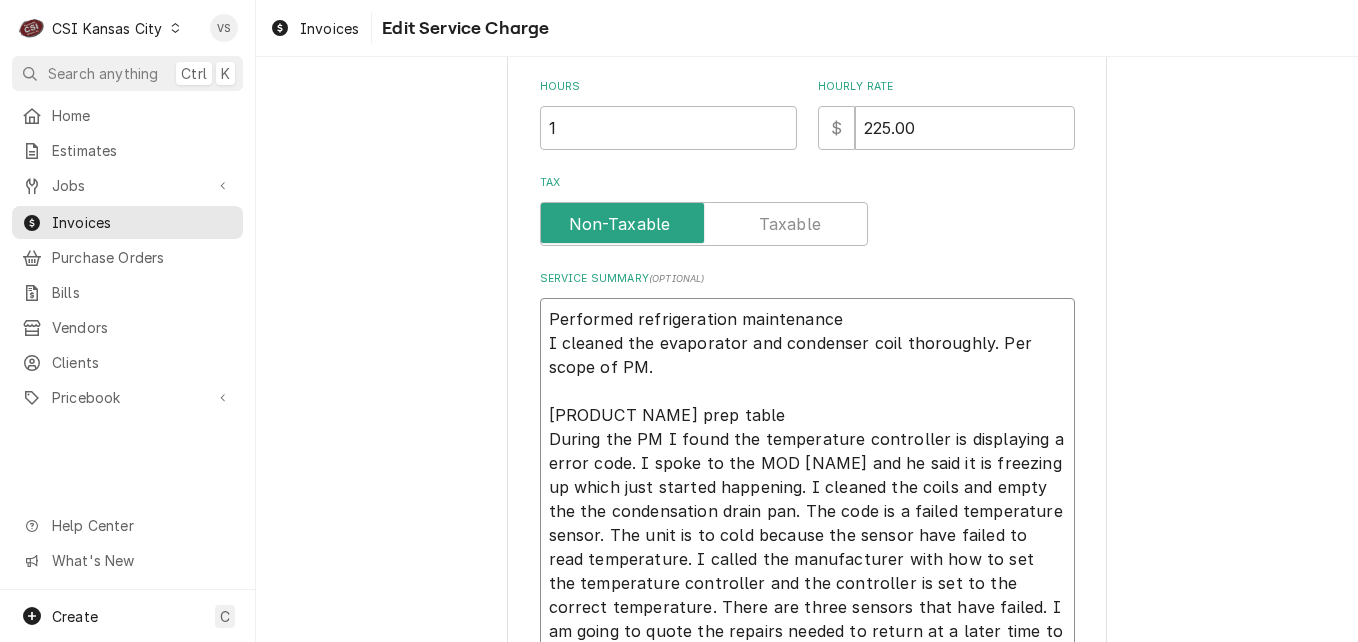 type on "x" 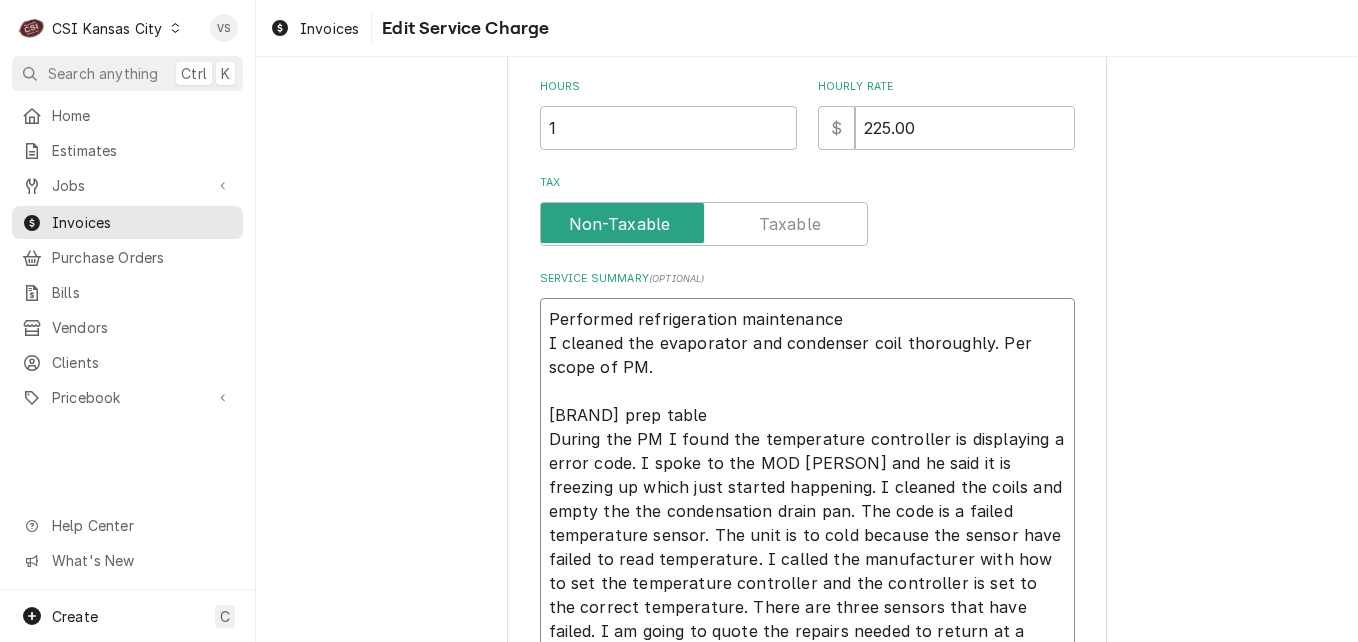 type on "x" 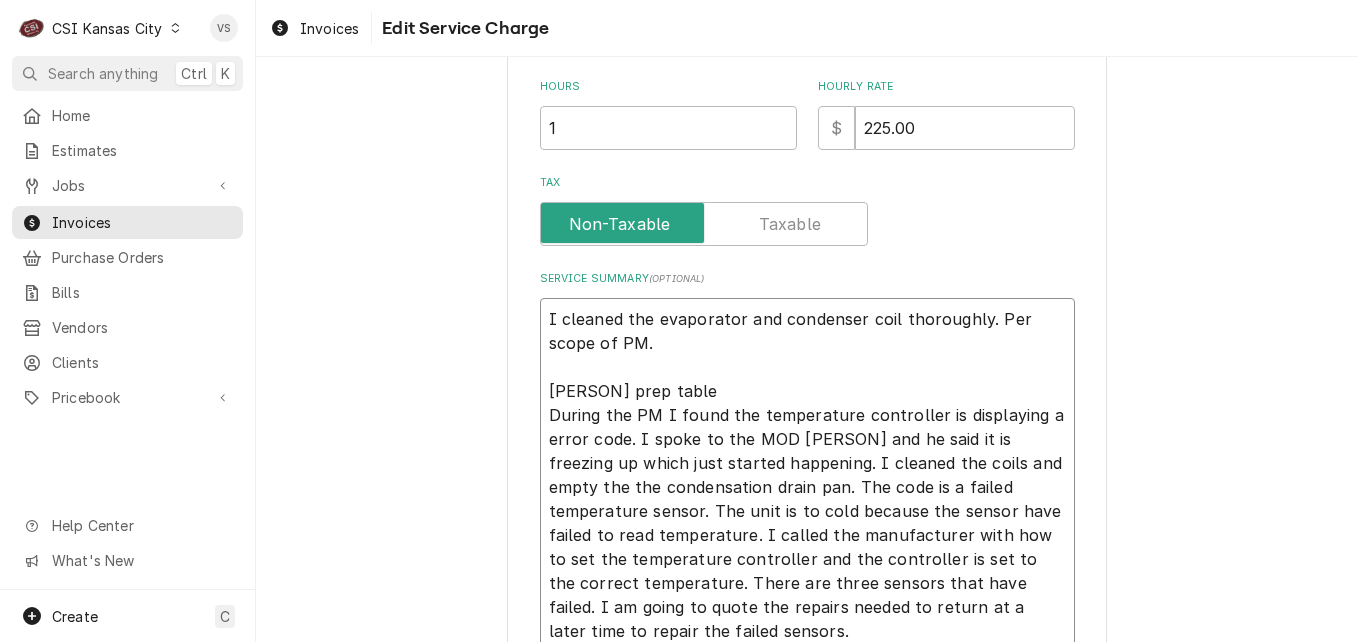 type on "x" 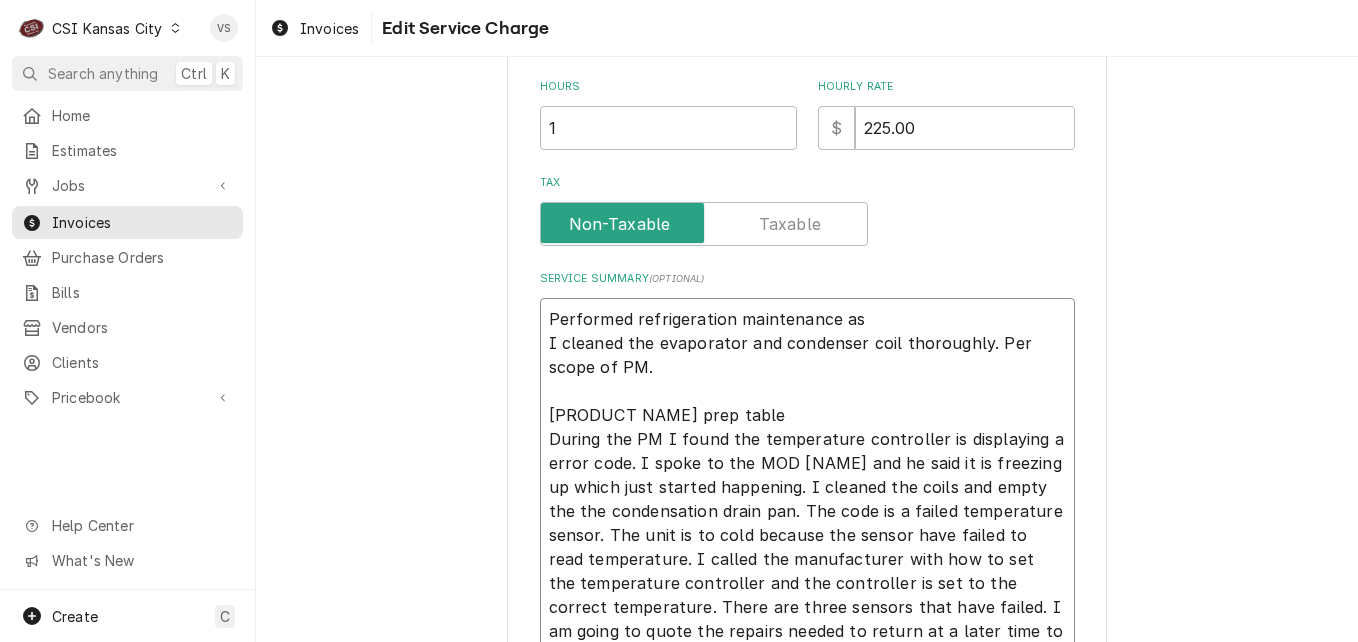 type on "x" 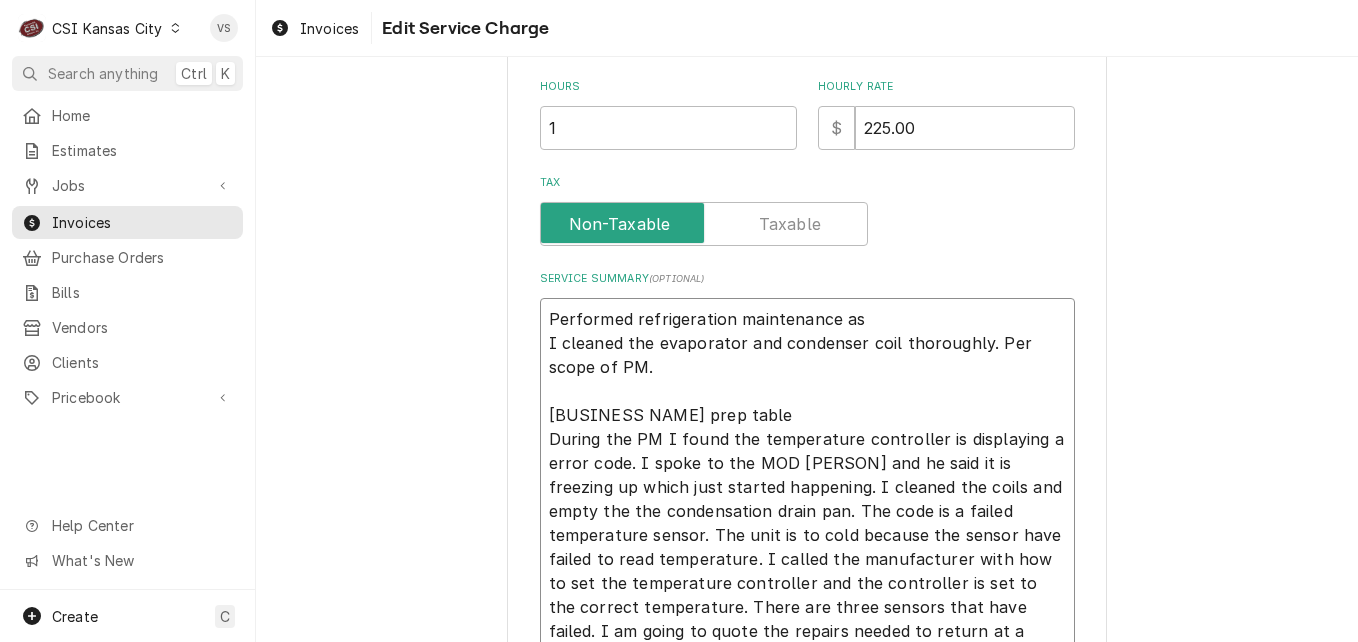 type on "x" 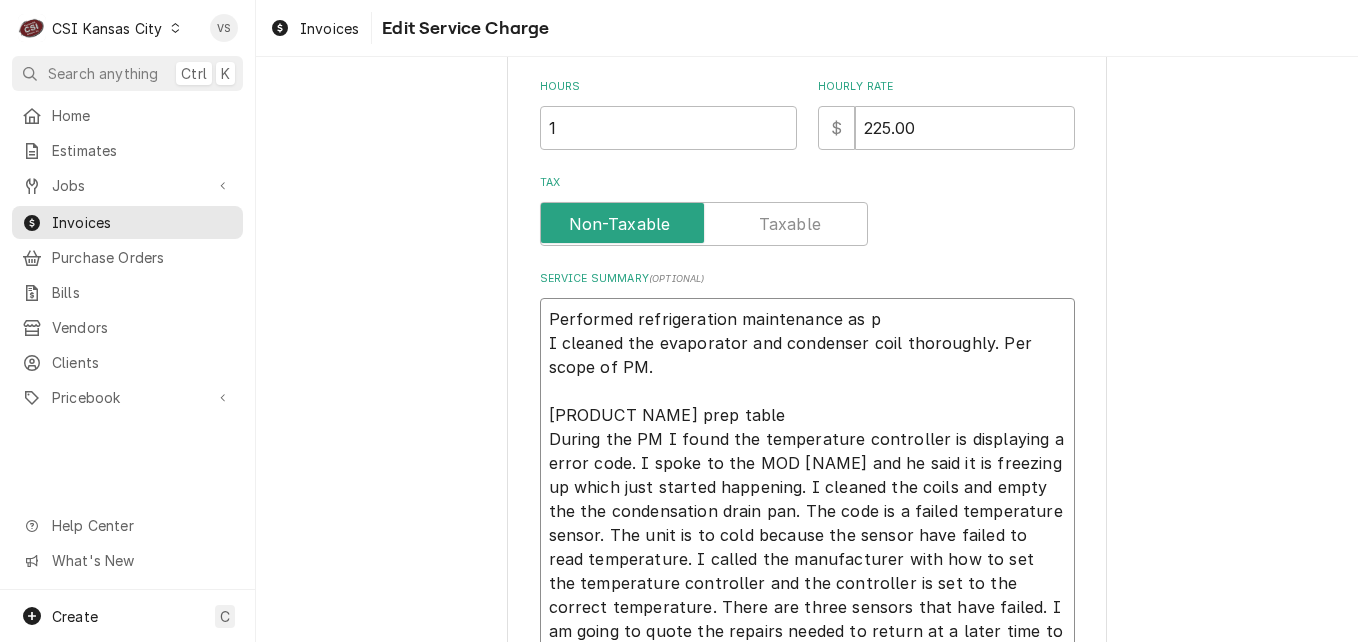 type on "x" 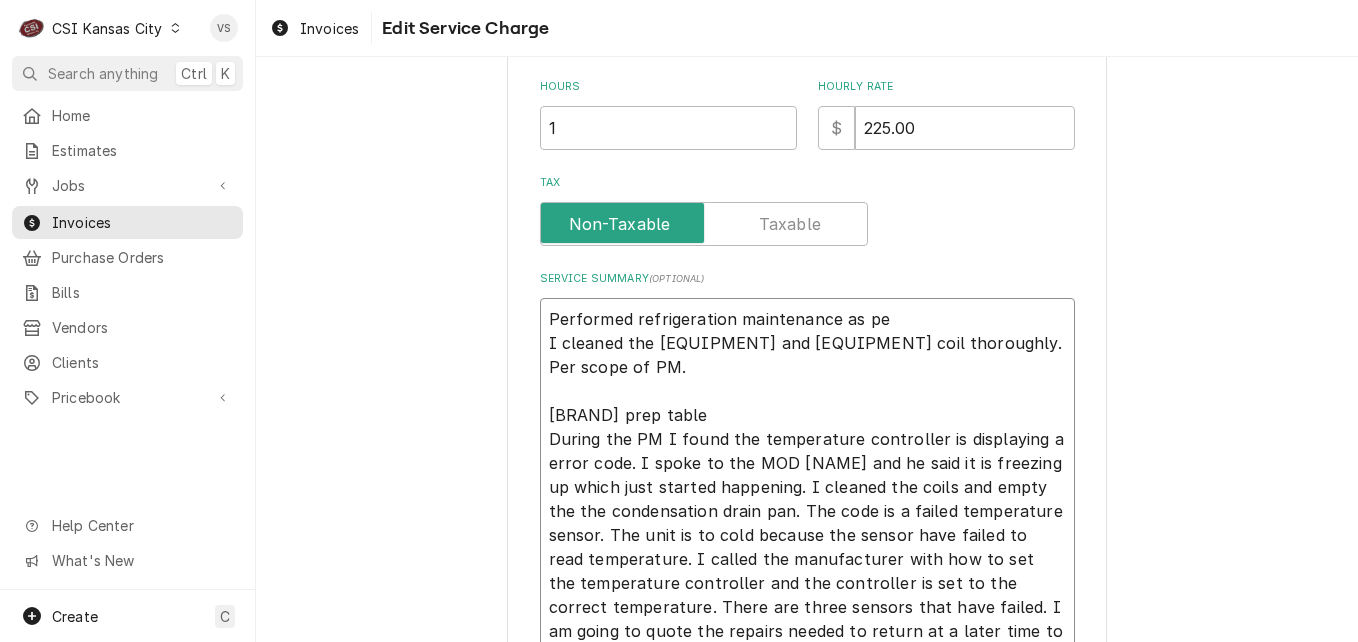 type on "x" 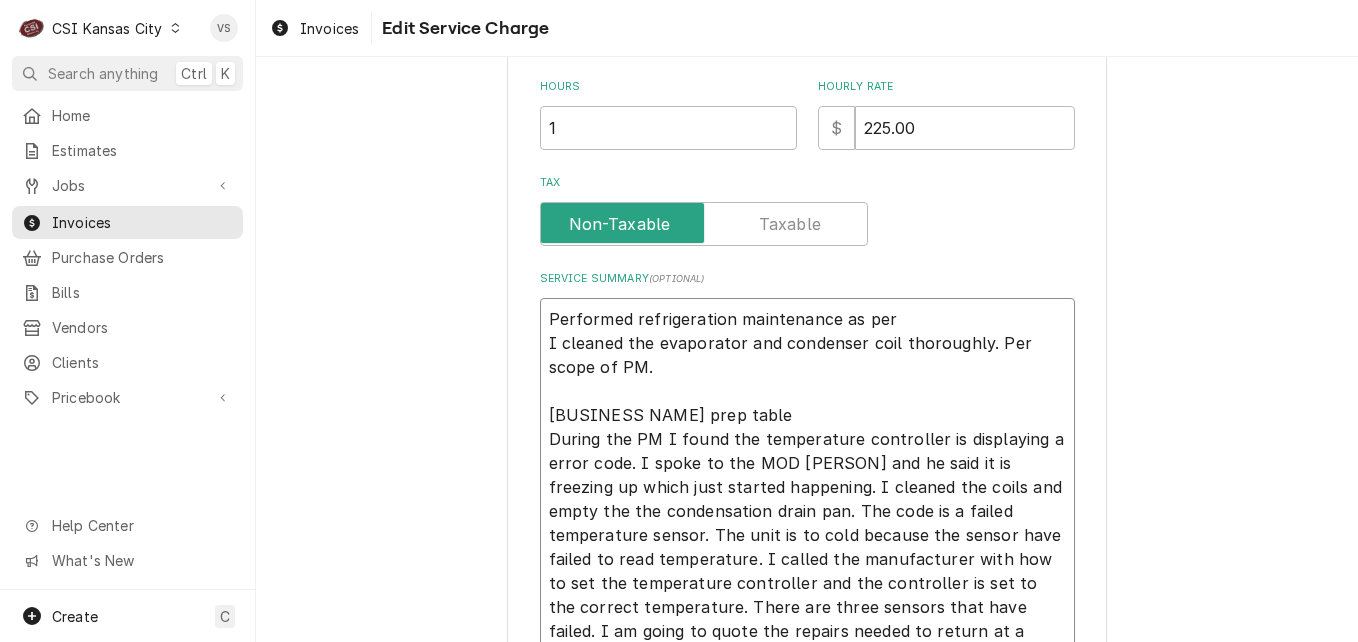 type on "x" 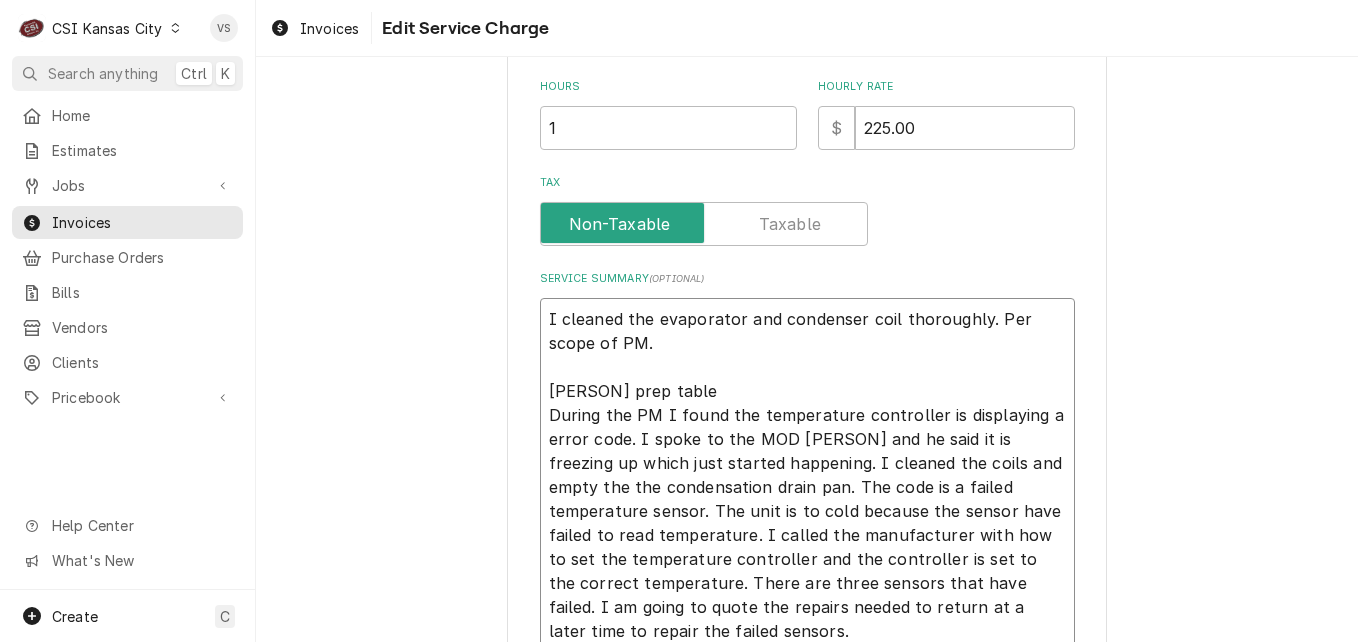 type on "x" 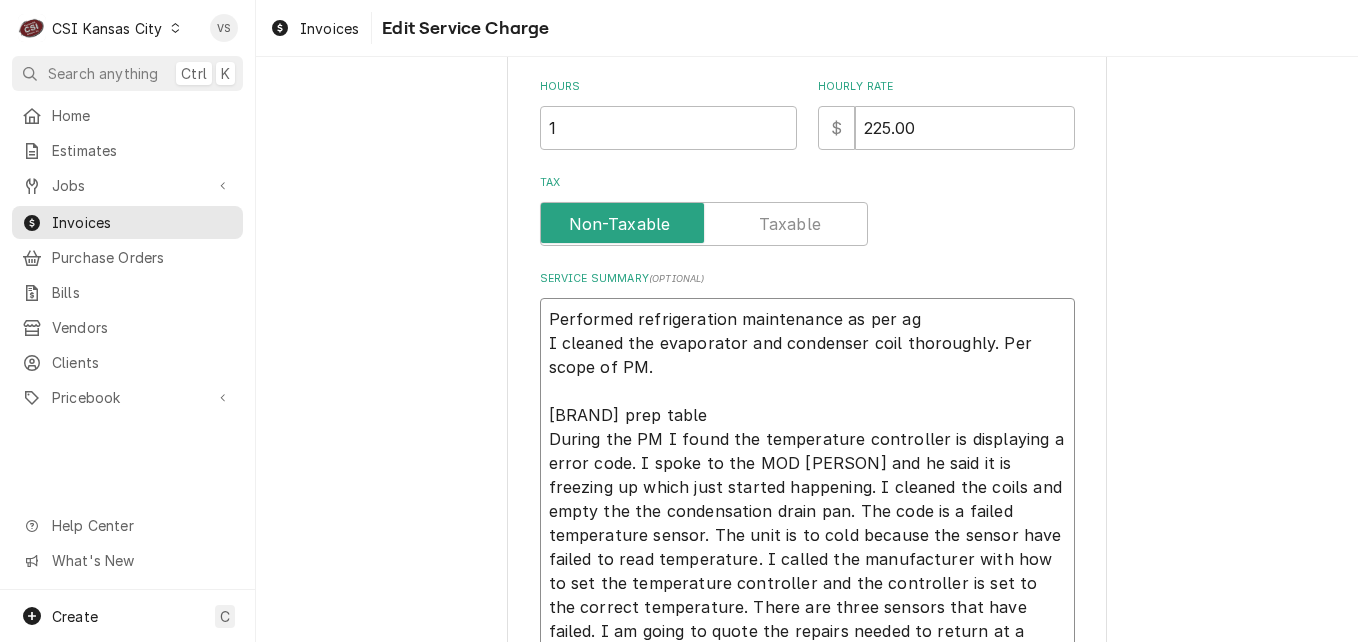 type on "x" 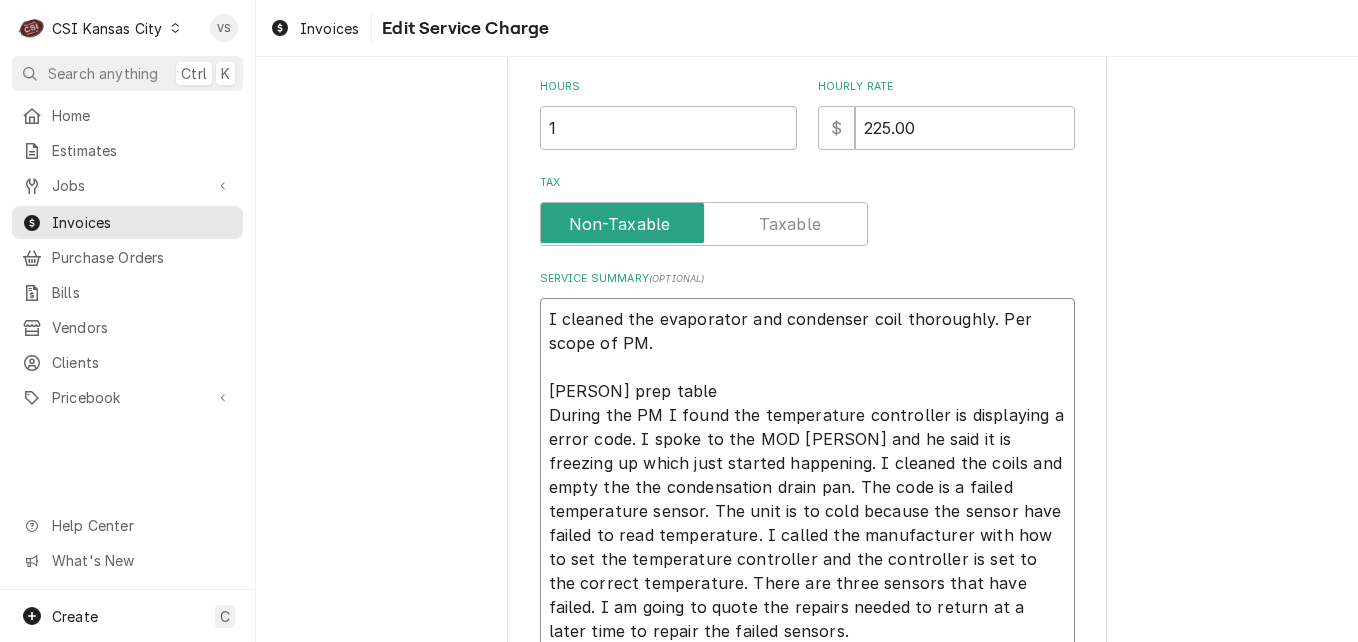 type on "x" 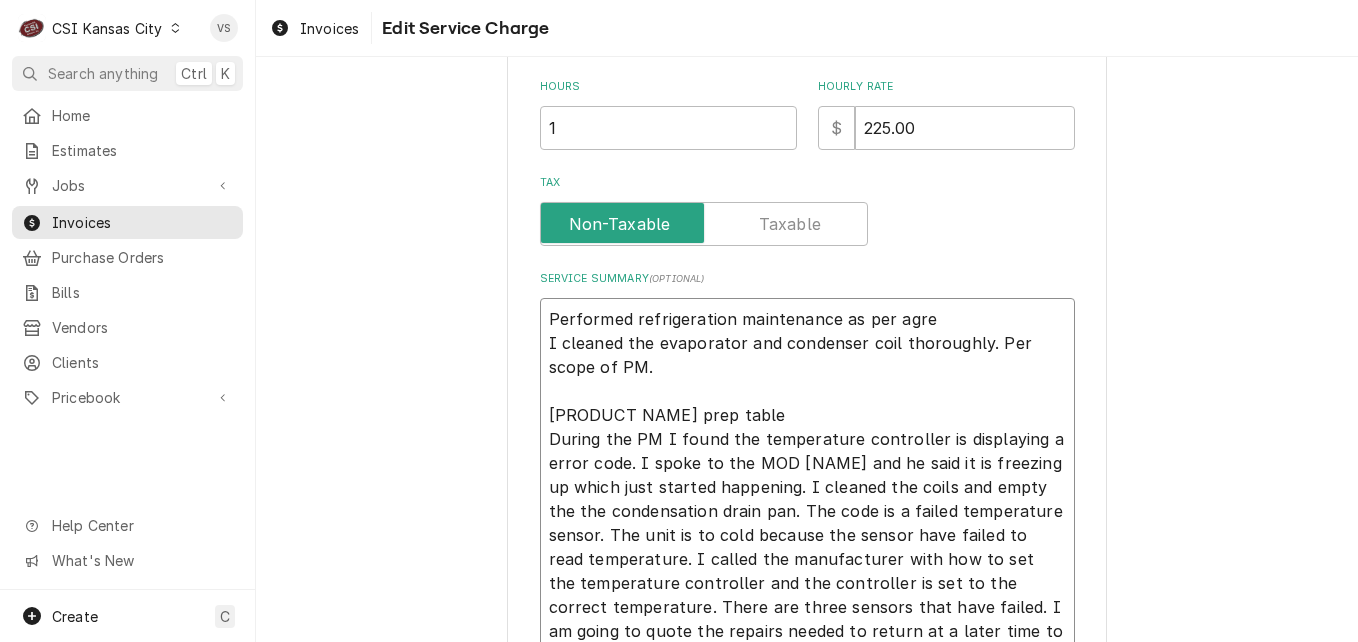 type on "x" 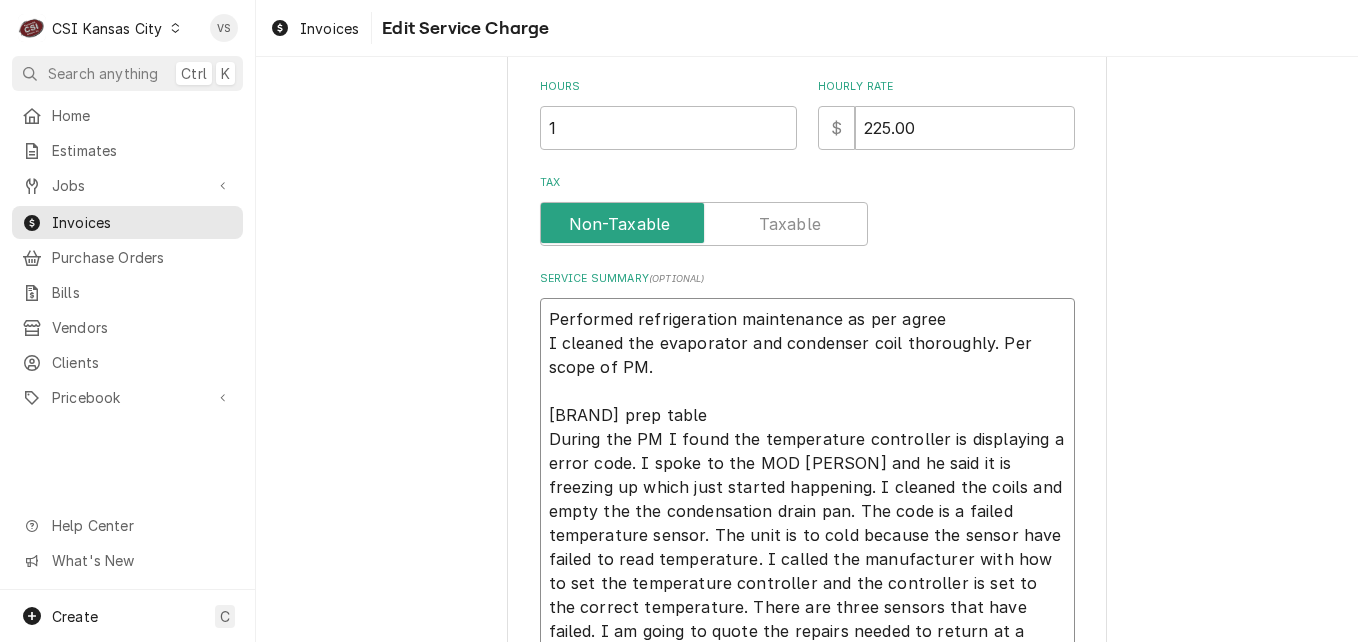 type on "x" 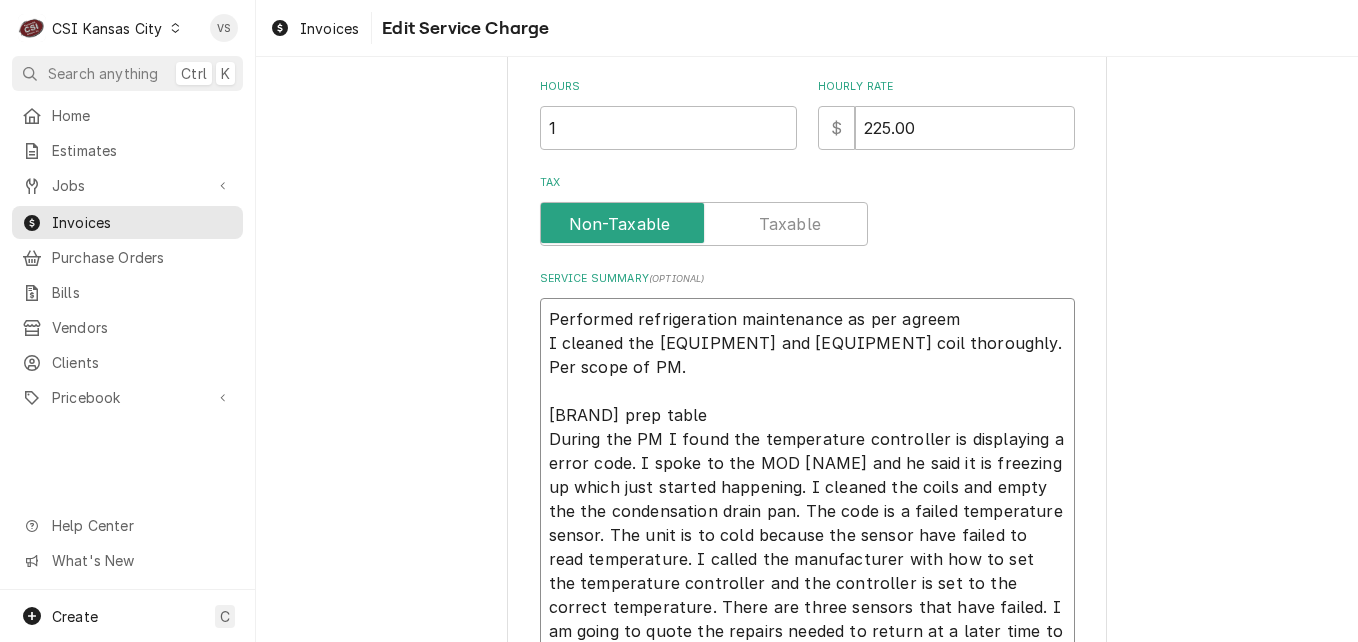 type on "x" 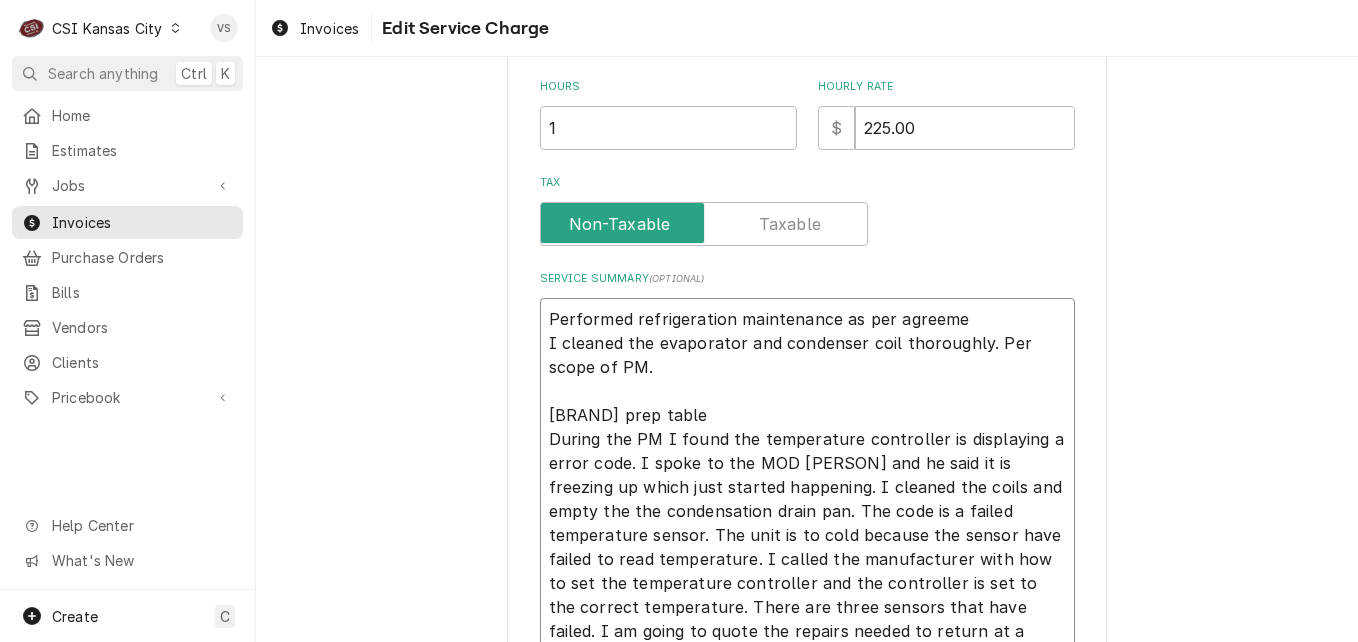 type on "x" 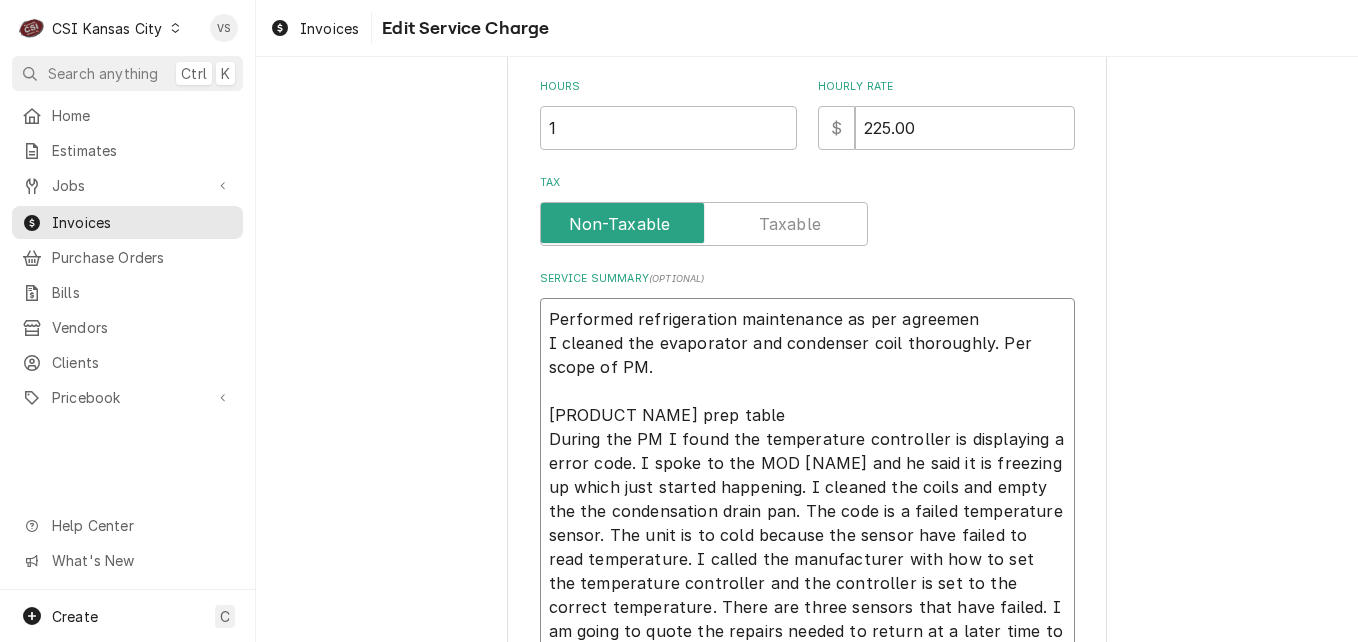 type on "x" 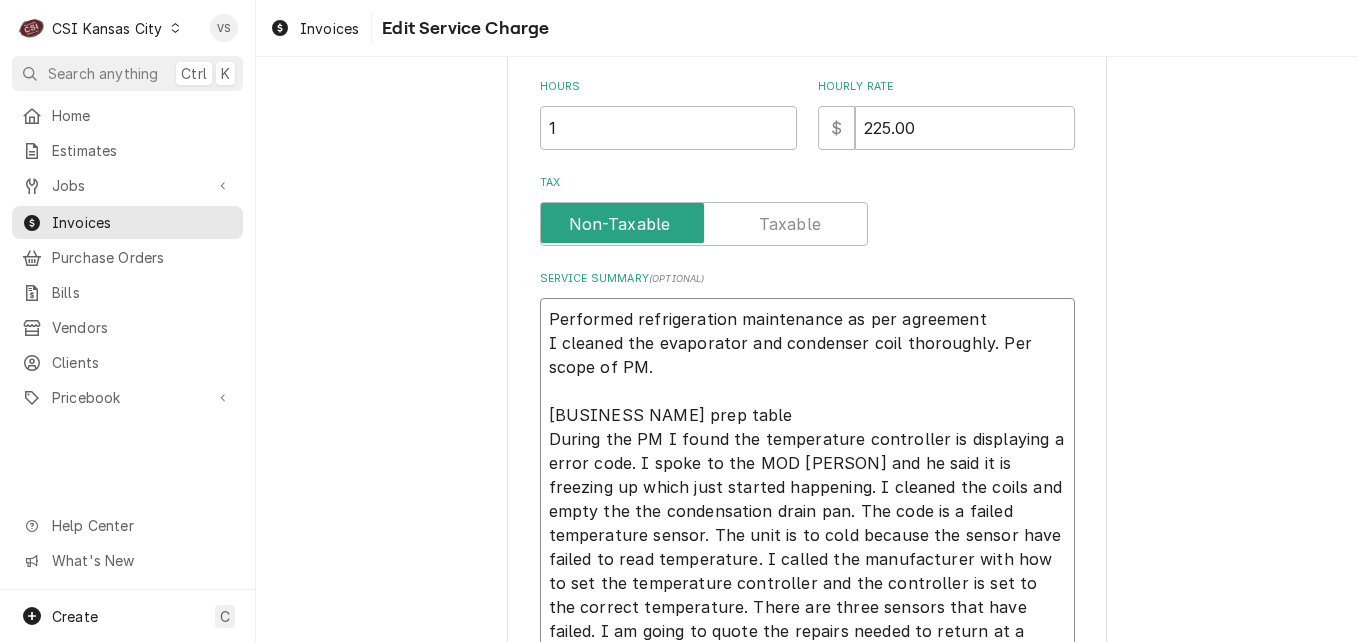 type on "x" 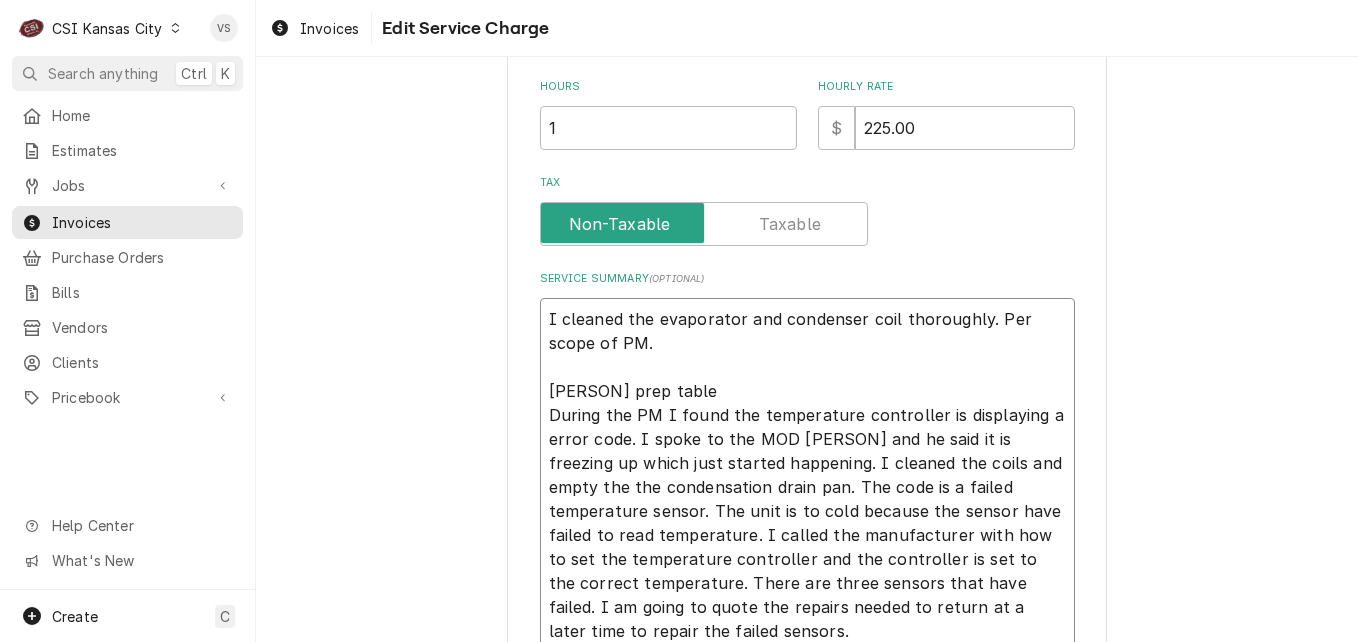 drag, startPoint x: 554, startPoint y: 344, endPoint x: 543, endPoint y: 344, distance: 11 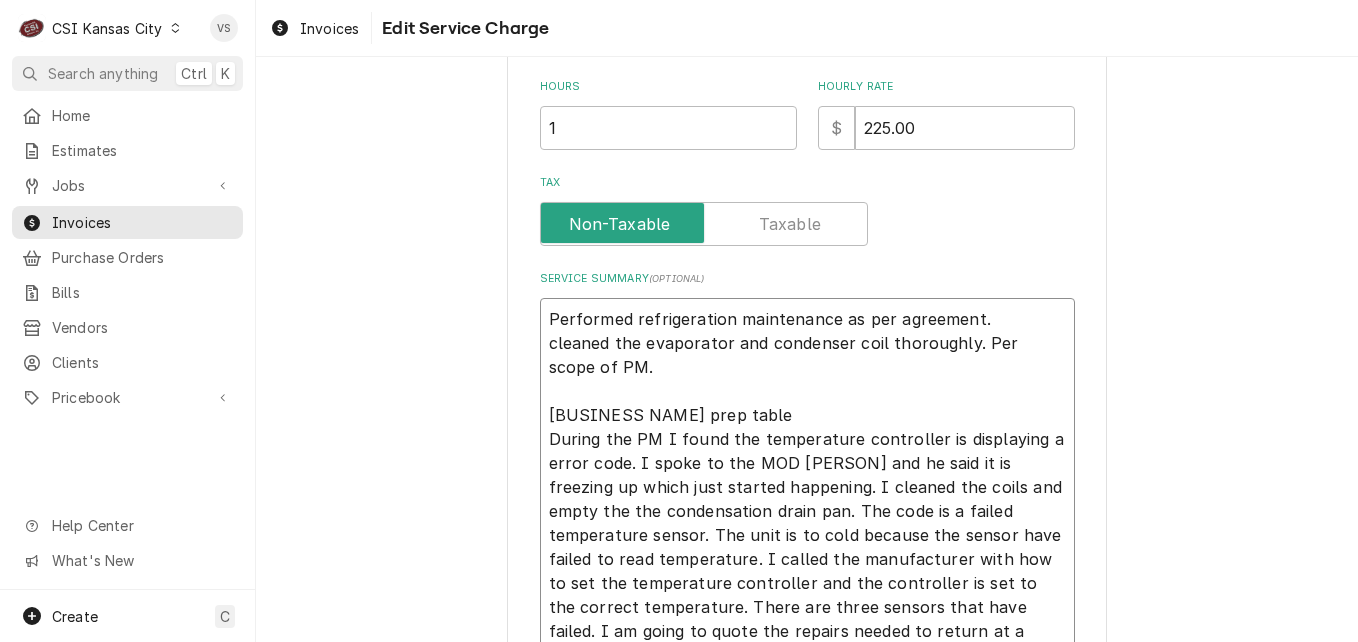 type on "x" 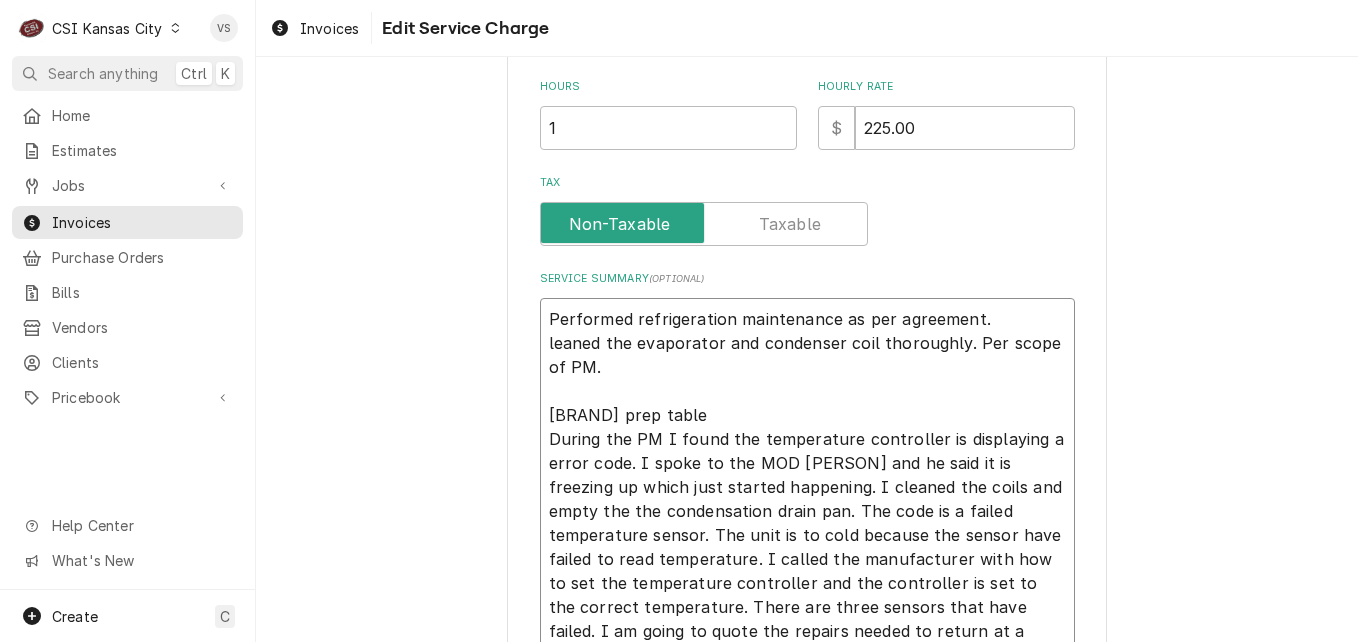 type on "x" 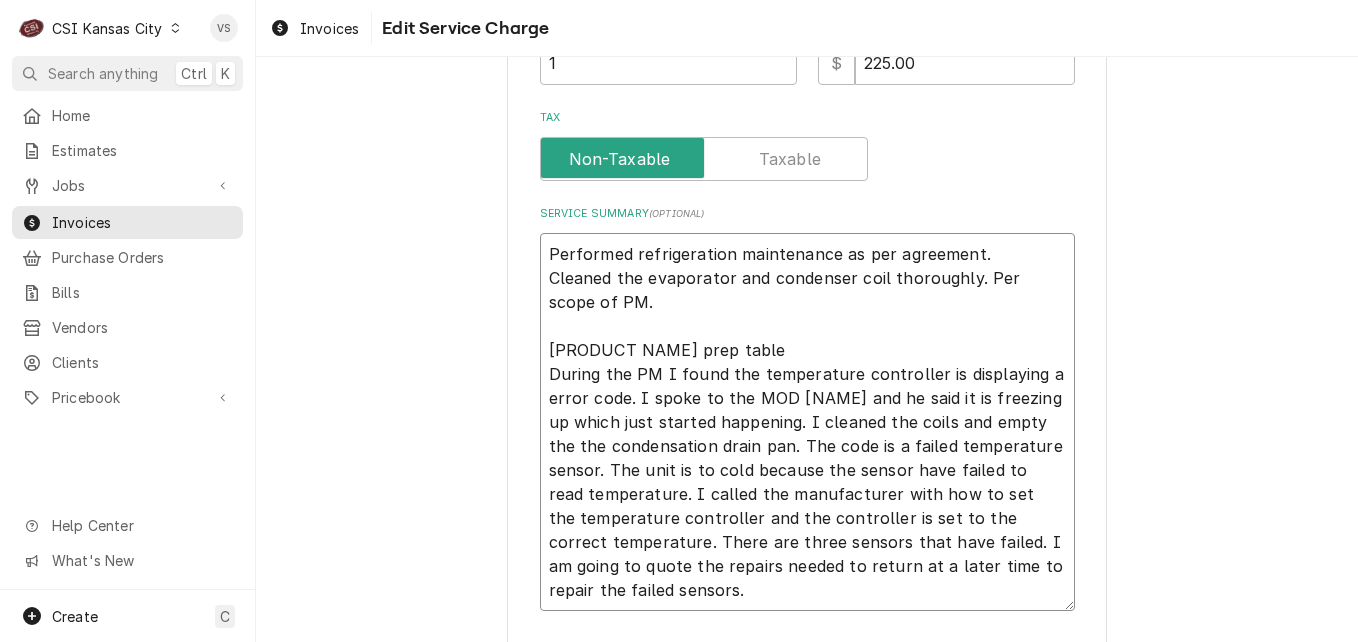 scroll, scrollTop: 762, scrollLeft: 0, axis: vertical 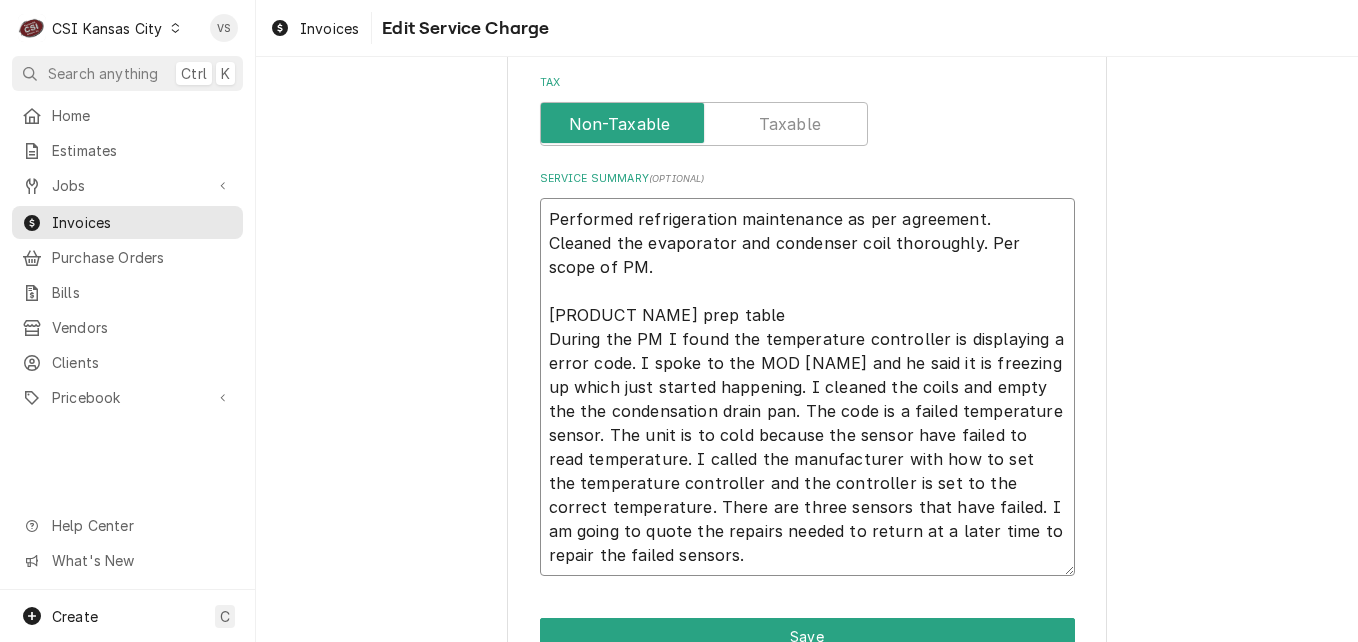 type on "x" 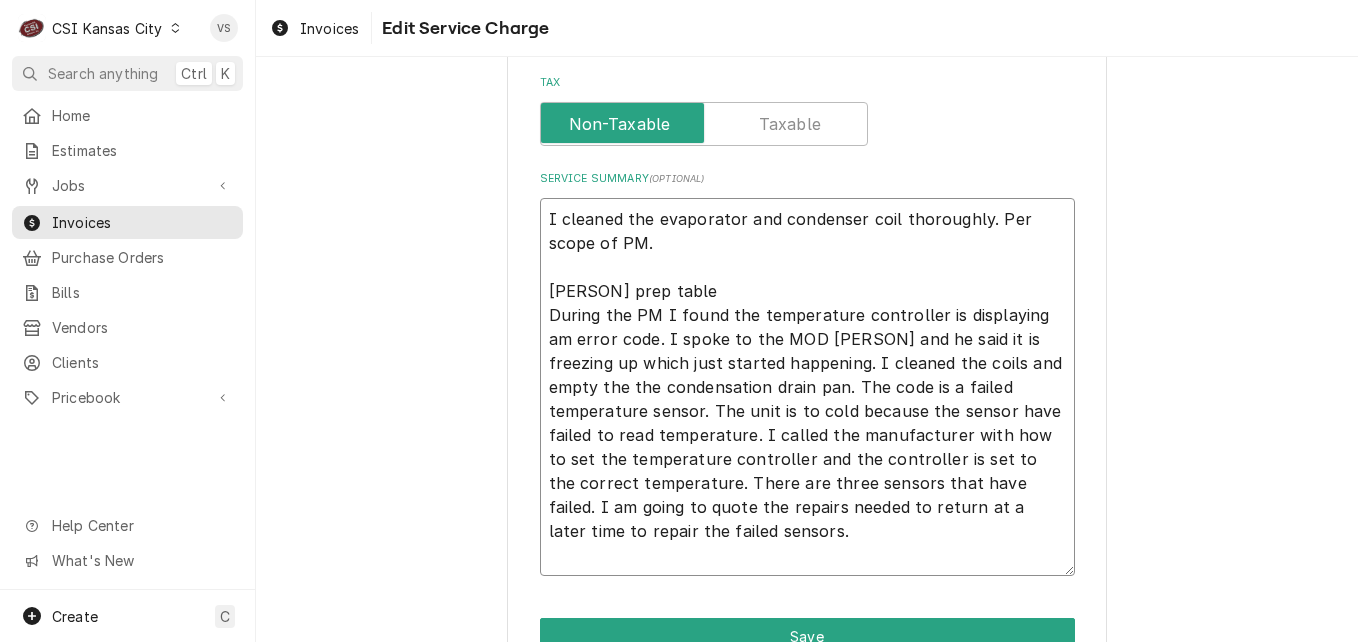 type on "x" 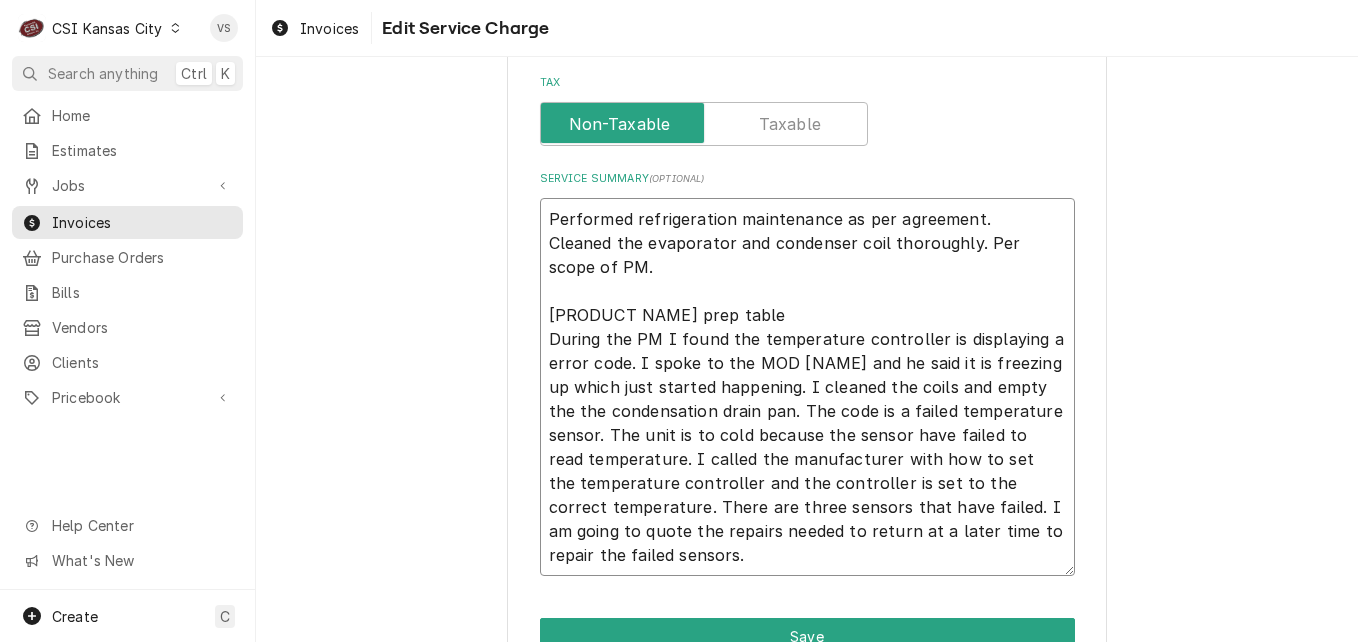 type on "x" 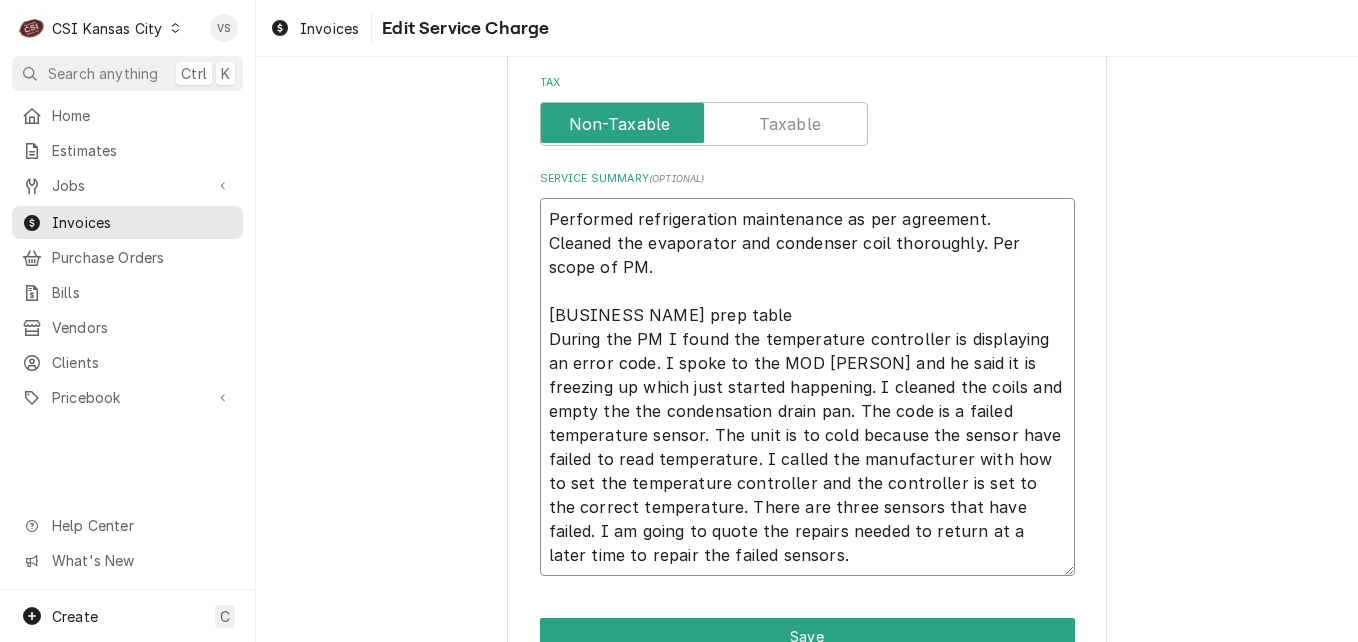 click on "Performed refrigeration maintenance as per agreement.
Cleaned the evaporator and condenser coil thoroughly. Per scope of PM.
Kiarak prep table
During the PM I found the temperature controller is displaying an error code. I spoke to the MOD kevin and he said it is freezing up which just started happening. I cleaned the coils and empty the the condensation drain pan. The code is a failed temperature sensor. The unit is to cold because the sensor have failed to read temperature. I called the manufacturer with how to set the temperature controller and the controller is set to the correct temperature. There are three sensors that have failed. I am going to quote the repairs needed to return at a later time to repair the failed sensors." at bounding box center [807, 387] 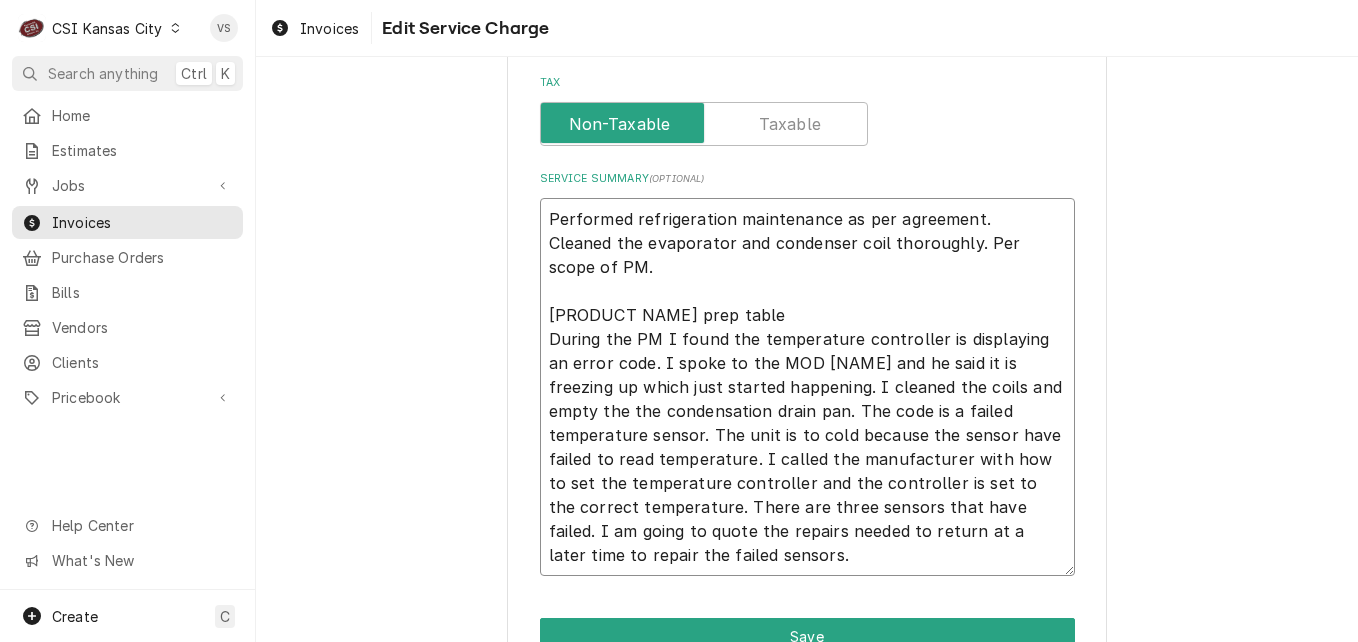 click on "Performed refrigeration maintenance as per agreement.
Cleaned the evaporator and condenser coil thoroughly. Per scope of PM.
Kiarak prep table
During the PM I found the temperature controller is displaying an error code. I spoke to the MOD Kevin and he said it is freezing up which just started happening. I cleaned the coils and empty the the condensation drain pan. The code is a failed temperature sensor. The unit is to cold because the sensor have failed to read temperature. I called the manufacturer with how to set the temperature controller and the controller is set to the correct temperature. There are three sensors that have failed. I am going to quote the repairs needed to return at a later time to repair the failed sensors." at bounding box center (807, 387) 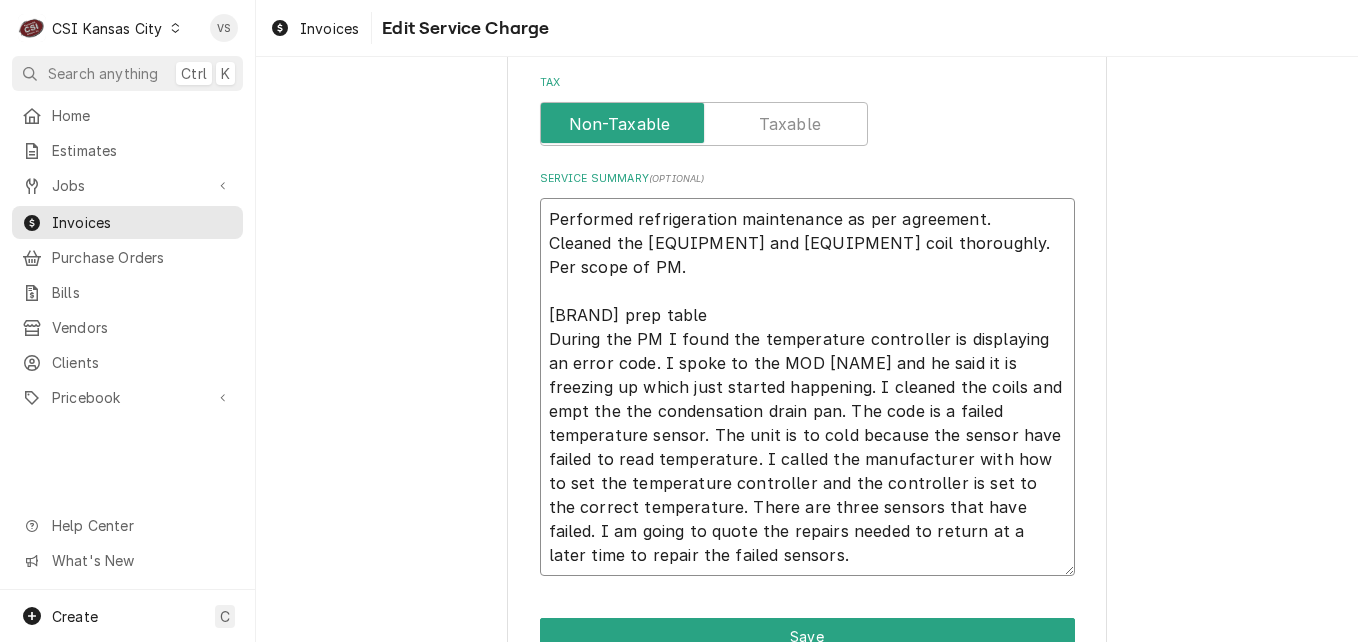 type on "x" 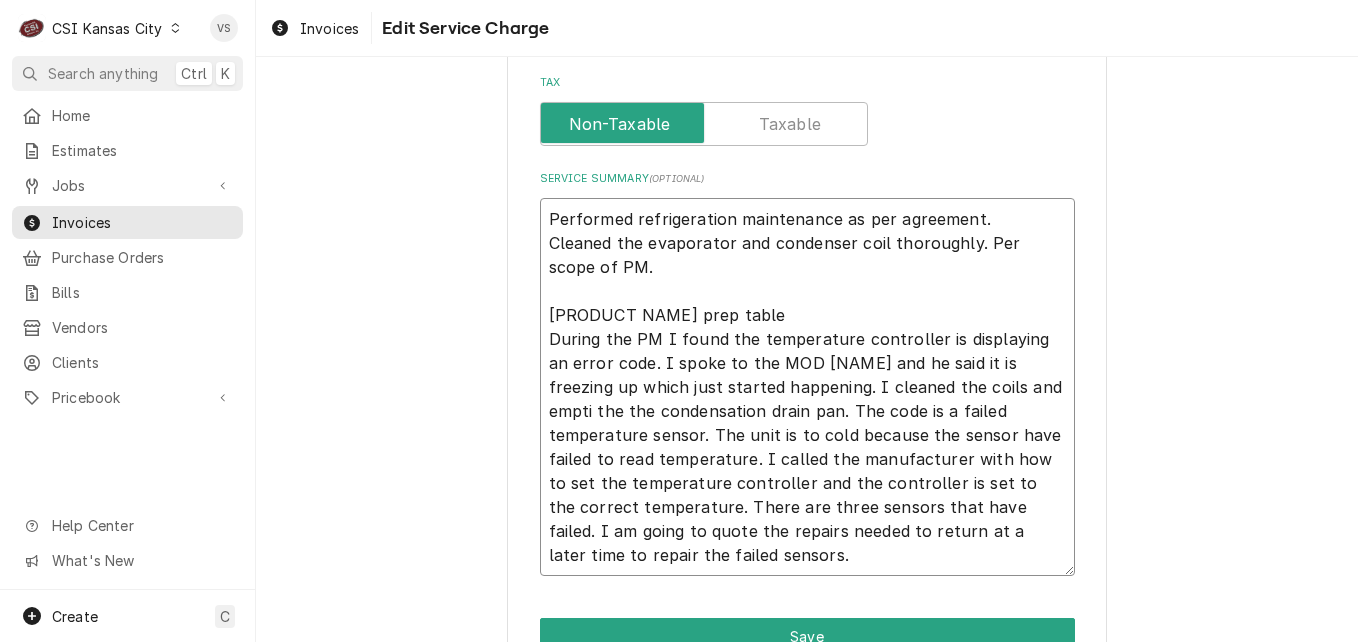 type on "x" 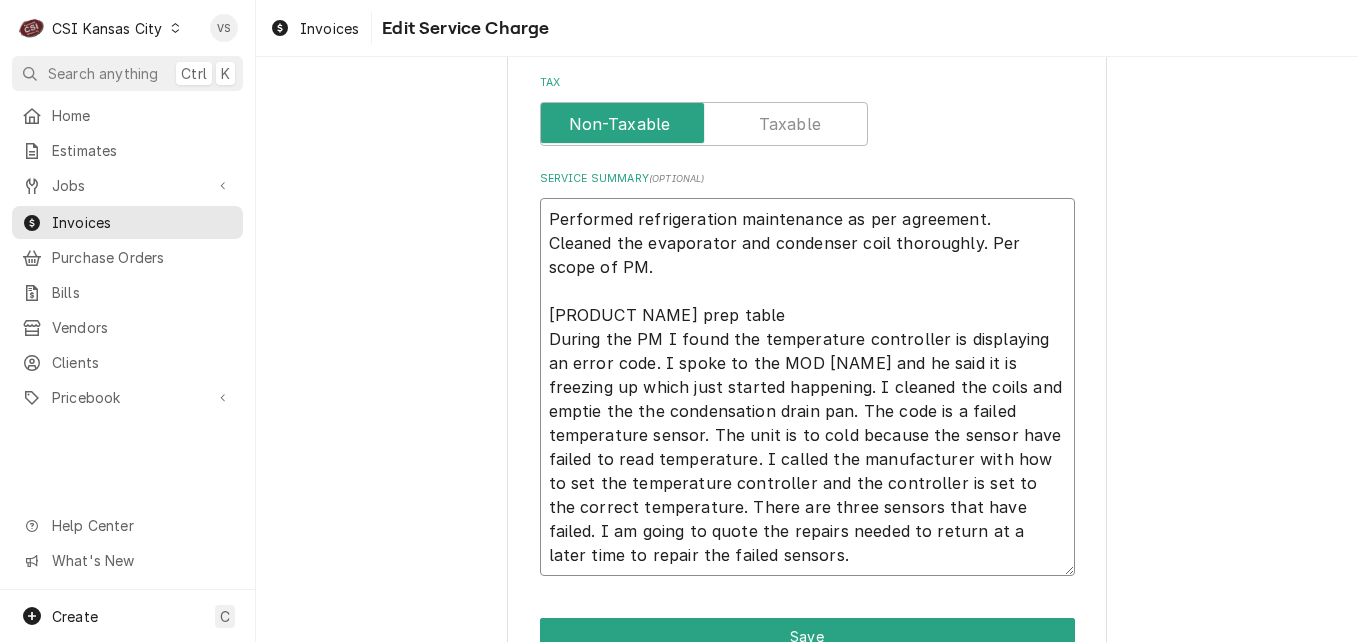 type on "x" 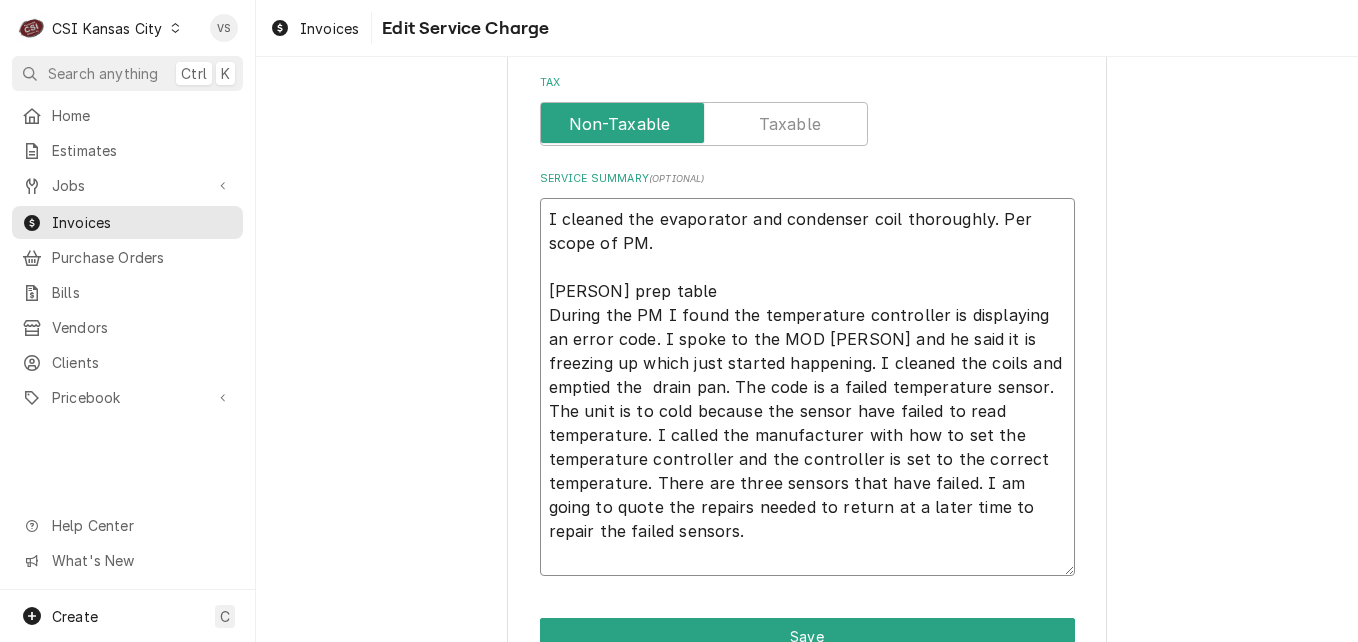 drag, startPoint x: 564, startPoint y: 412, endPoint x: 543, endPoint y: 412, distance: 21 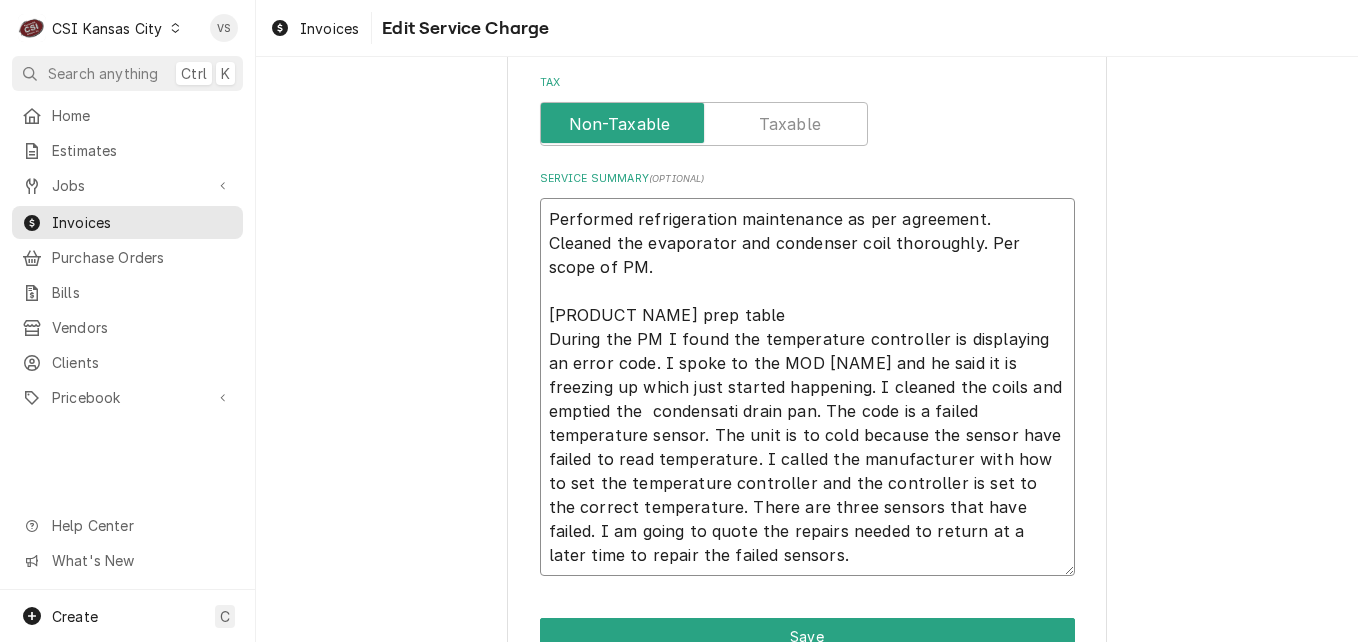 type on "x" 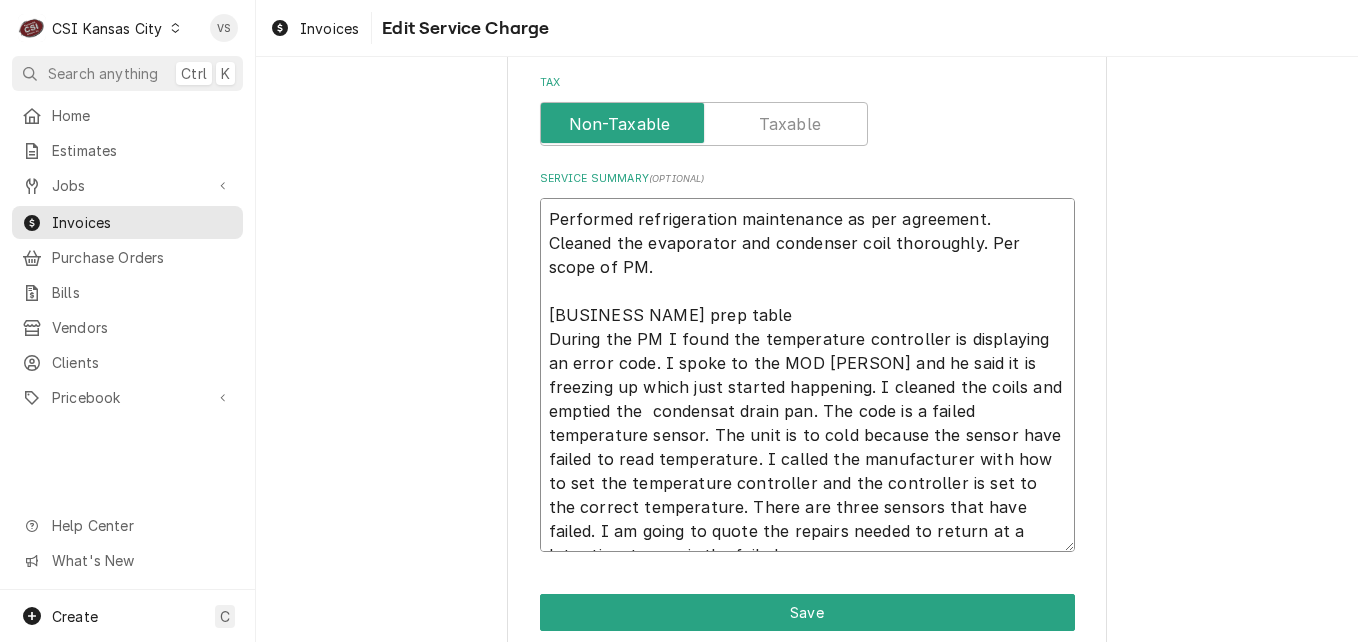 type on "x" 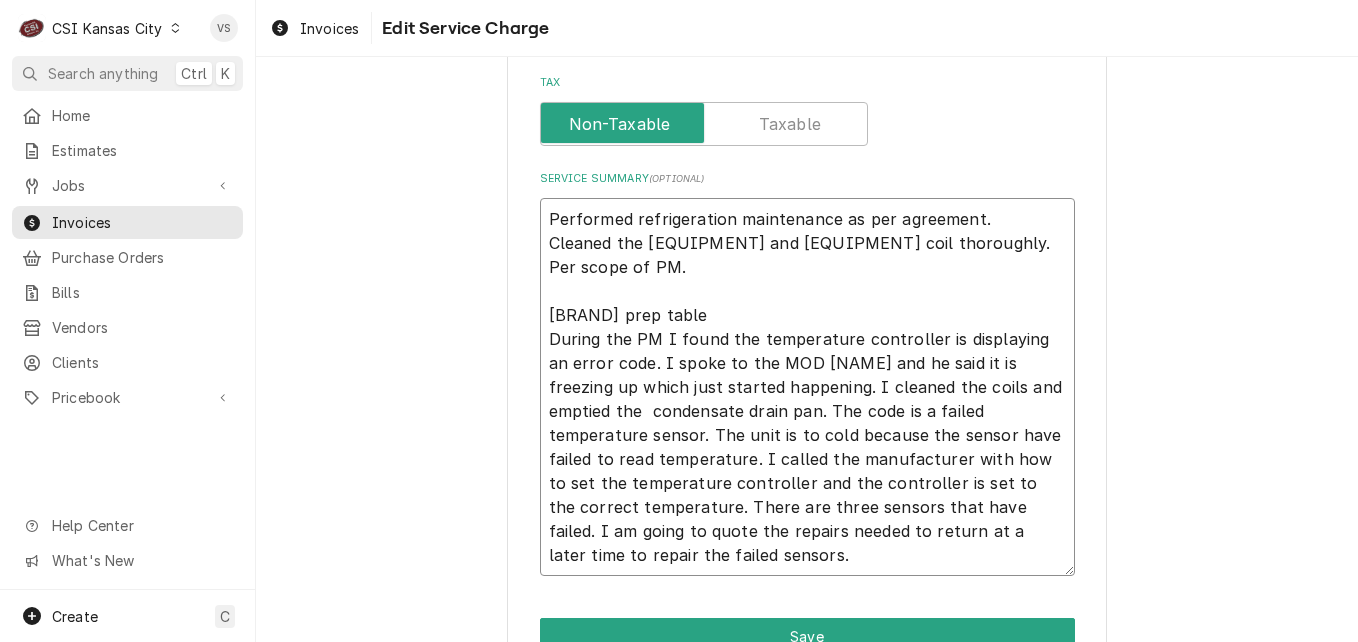 type on "x" 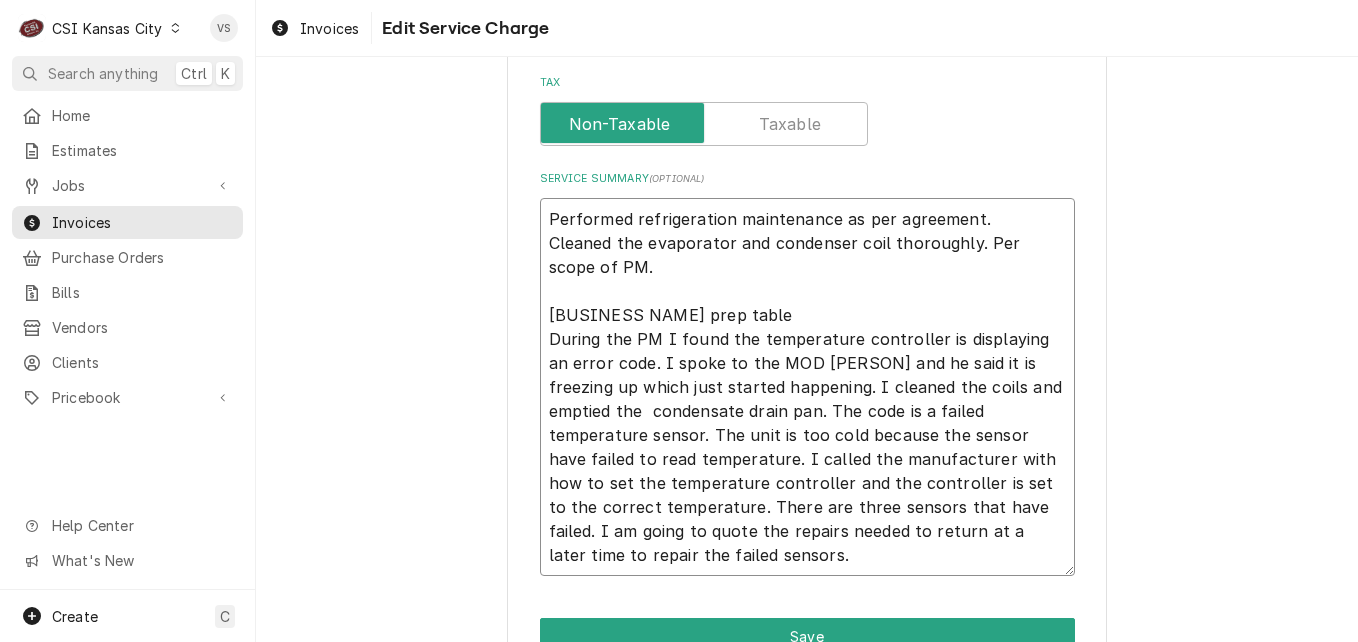 drag, startPoint x: 887, startPoint y: 436, endPoint x: 872, endPoint y: 437, distance: 15.033297 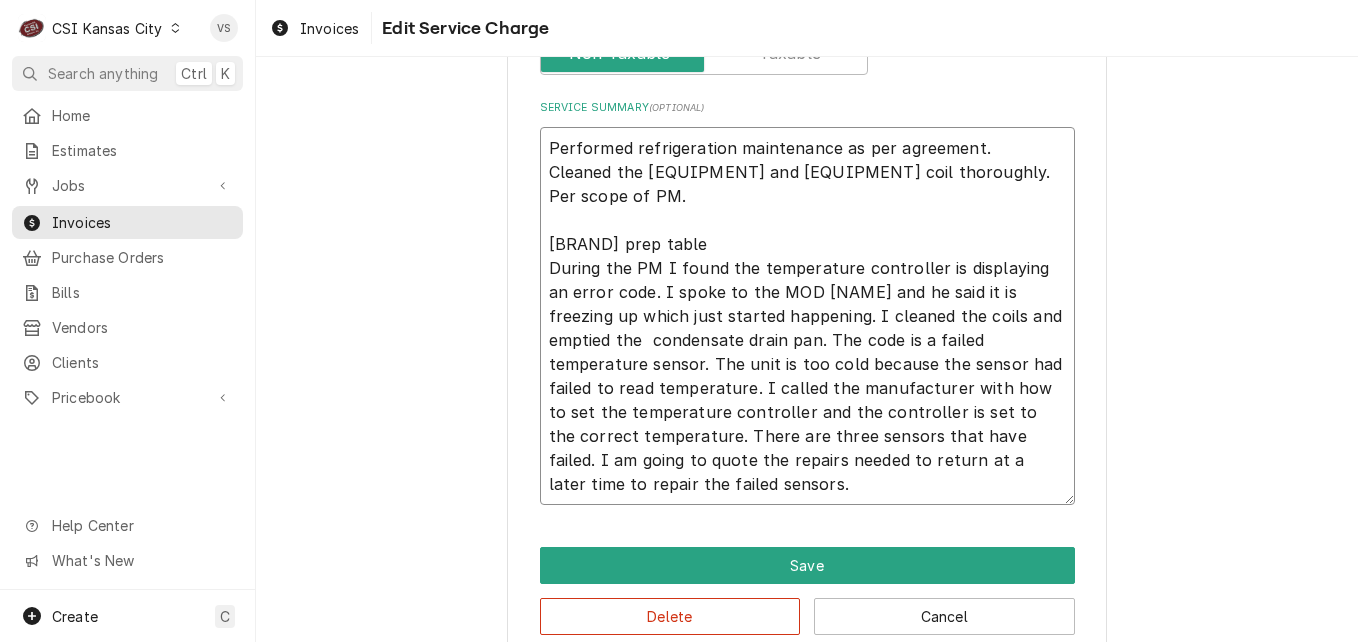 scroll, scrollTop: 869, scrollLeft: 0, axis: vertical 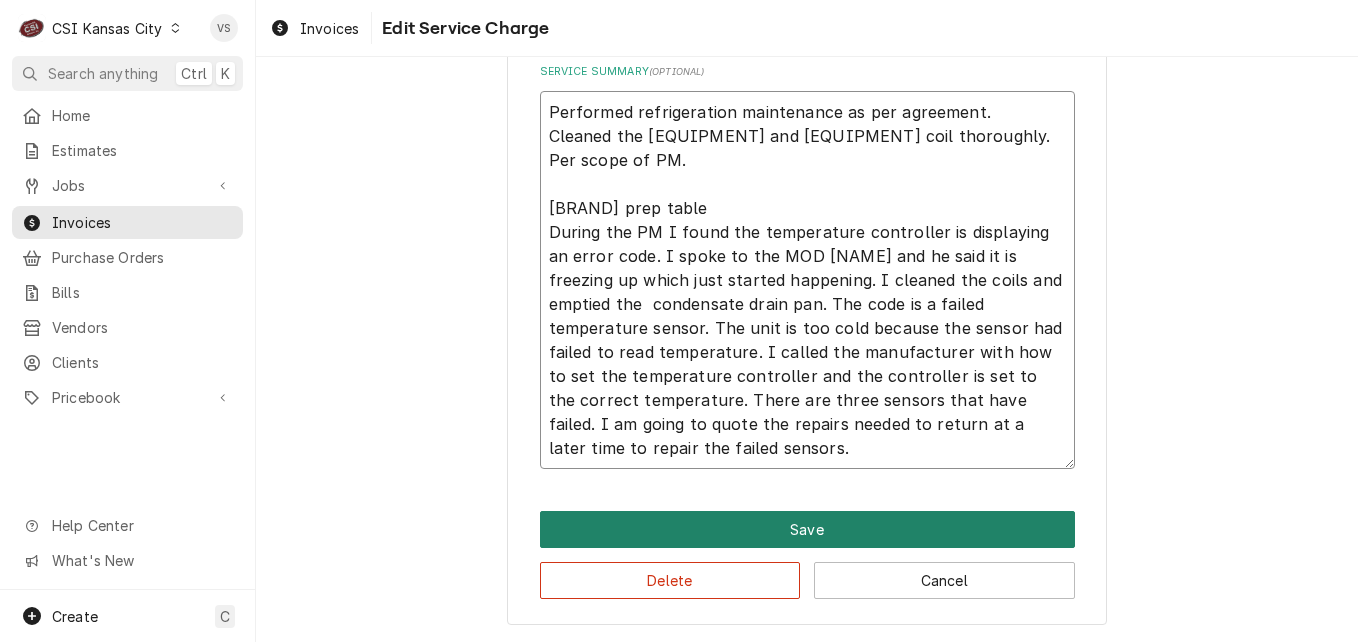 type on "Performed refrigeration maintenance as per agreement.
Cleaned the evaporator and condenser coil thoroughly. Per scope of PM.
Kiarak prep table
During the PM I found the temperature controller is displaying an error code. I spoke to the MOD Kevin and he said it is freezing up which just started happening. I cleaned the coils and emptied the  condensate drain pan. The code is a failed temperature sensor. The unit is too cold because the sensor had failed to read temperature. I called the manufacturer with how to set the temperature controller and the controller is set to the correct temperature. There are three sensors that have failed. I am going to quote the repairs needed to return at a later time to repair the failed sensors." 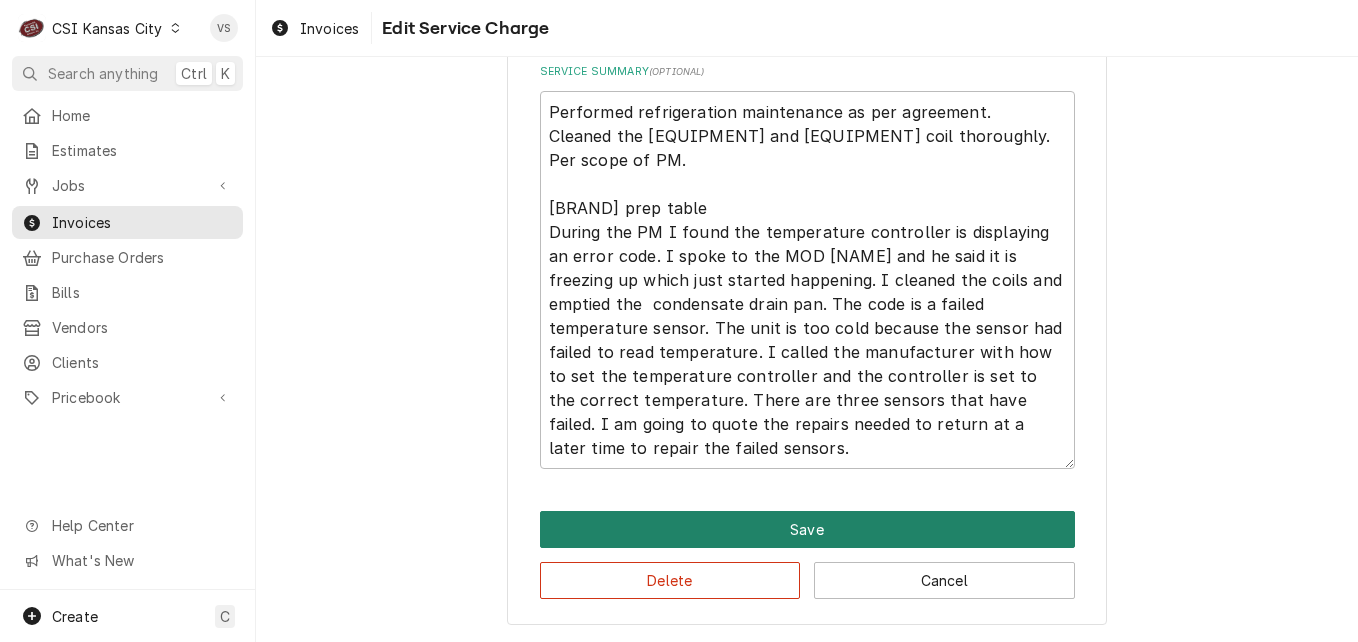 drag, startPoint x: 733, startPoint y: 541, endPoint x: 574, endPoint y: 494, distance: 165.80109 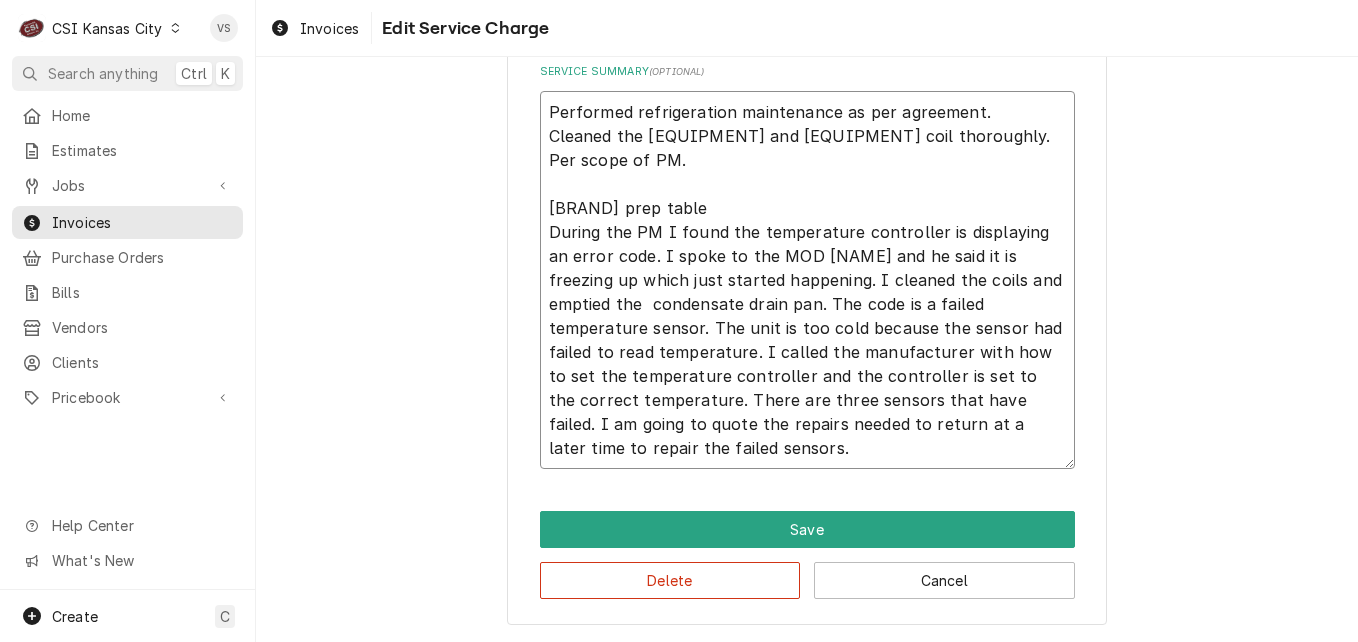 drag, startPoint x: 695, startPoint y: 258, endPoint x: 738, endPoint y: 259, distance: 43.011627 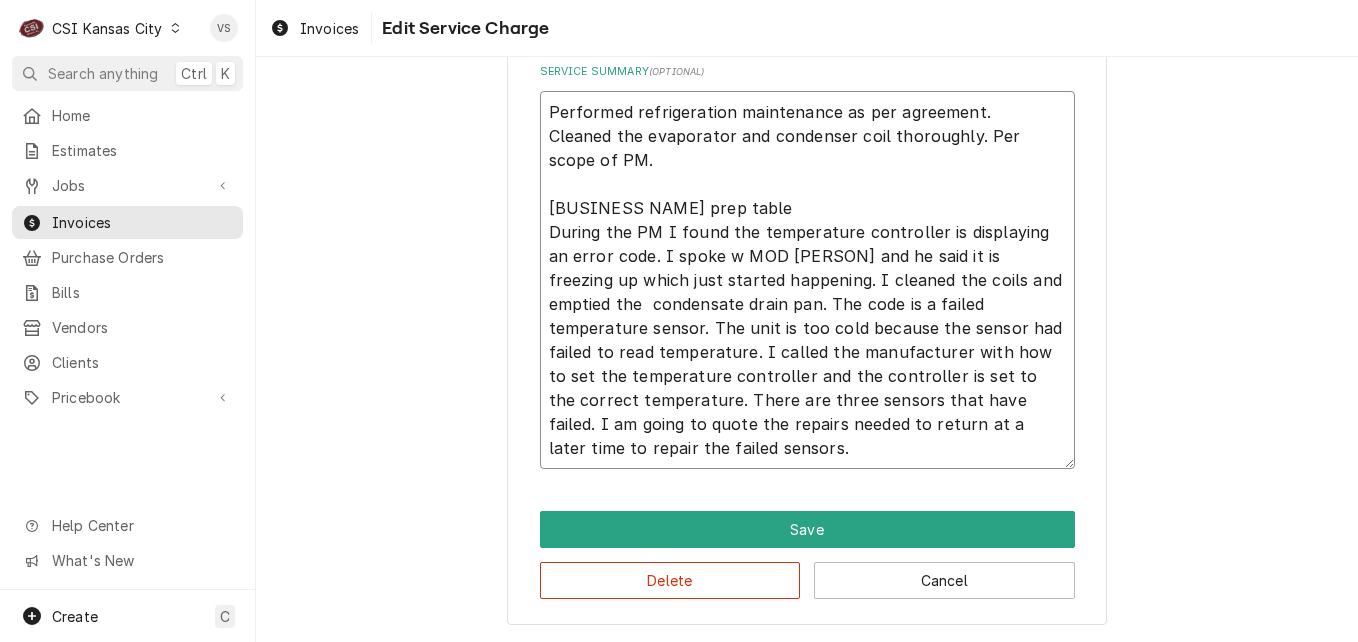 type on "x" 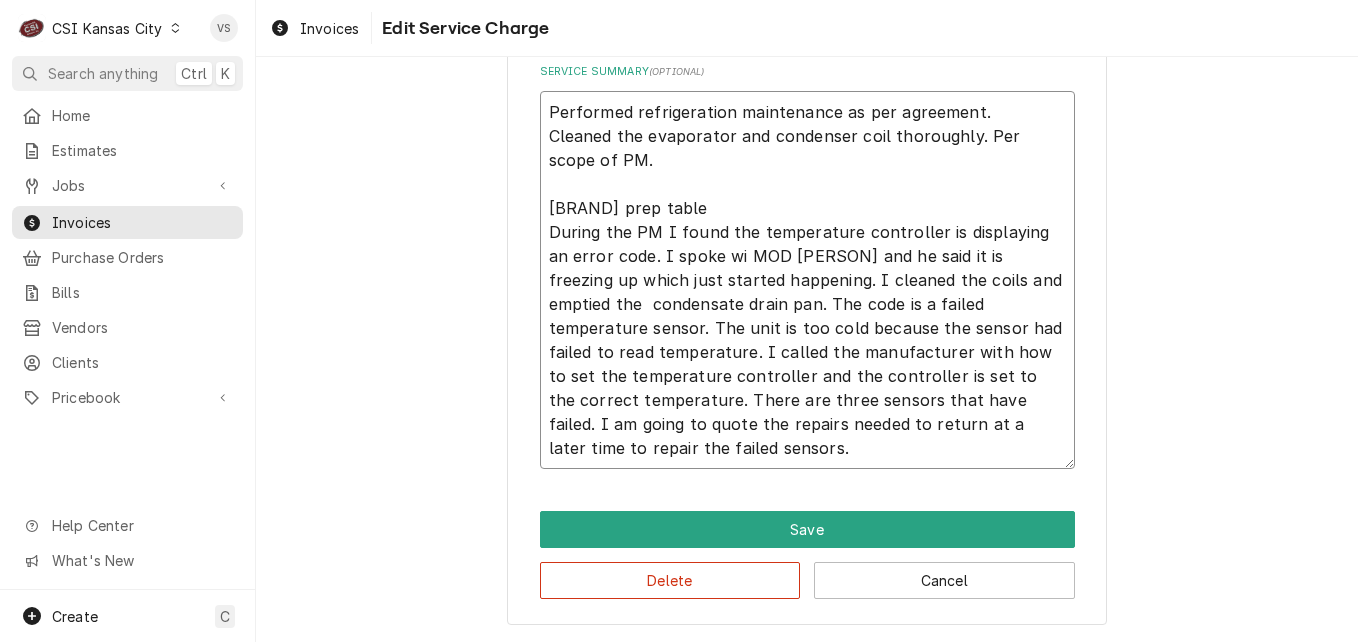 type on "x" 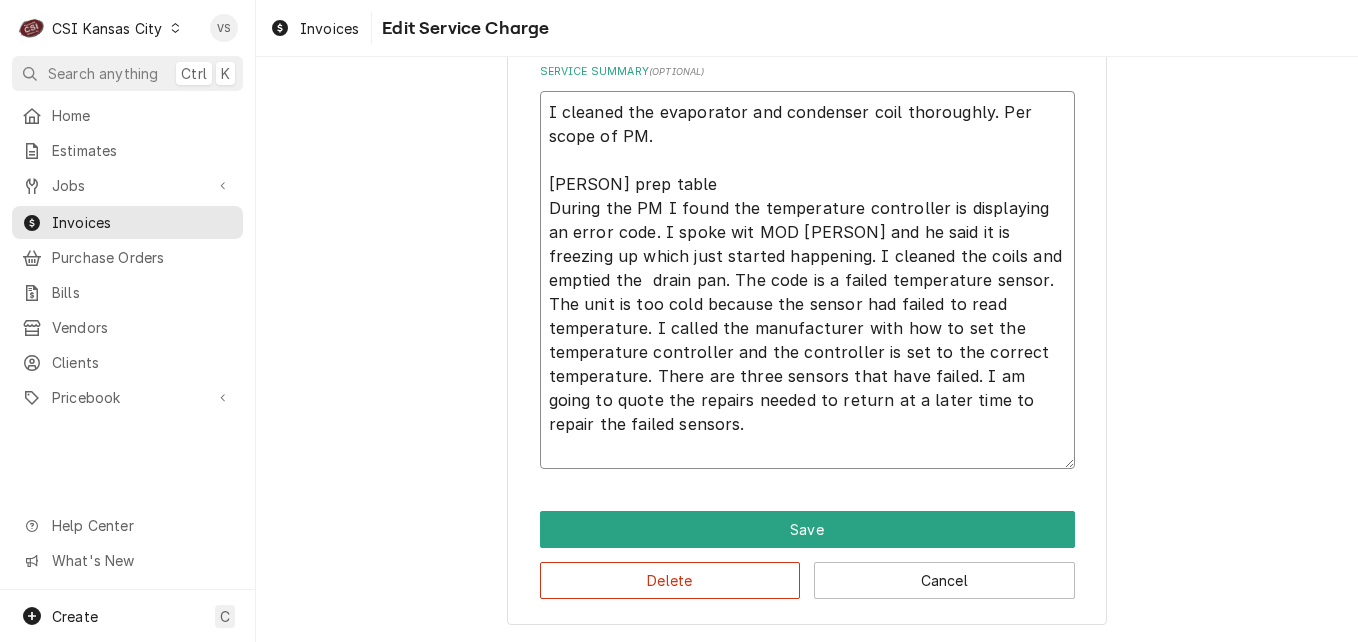 type on "x" 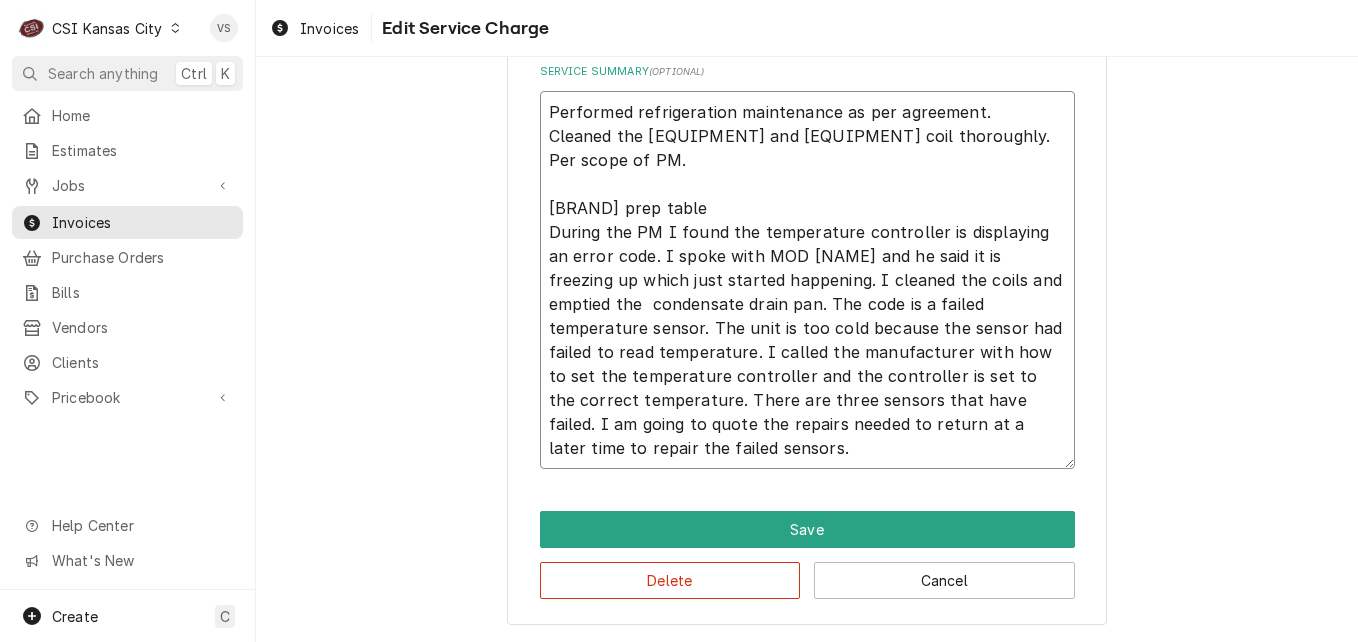 type on "x" 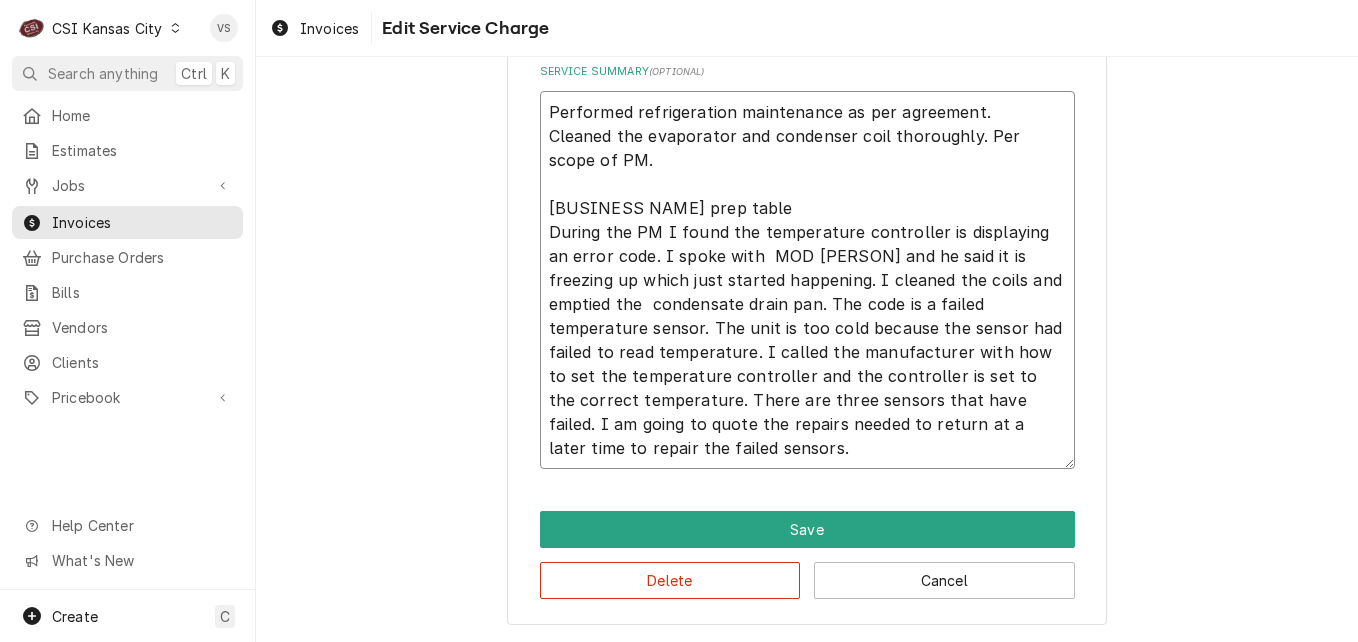 type on "x" 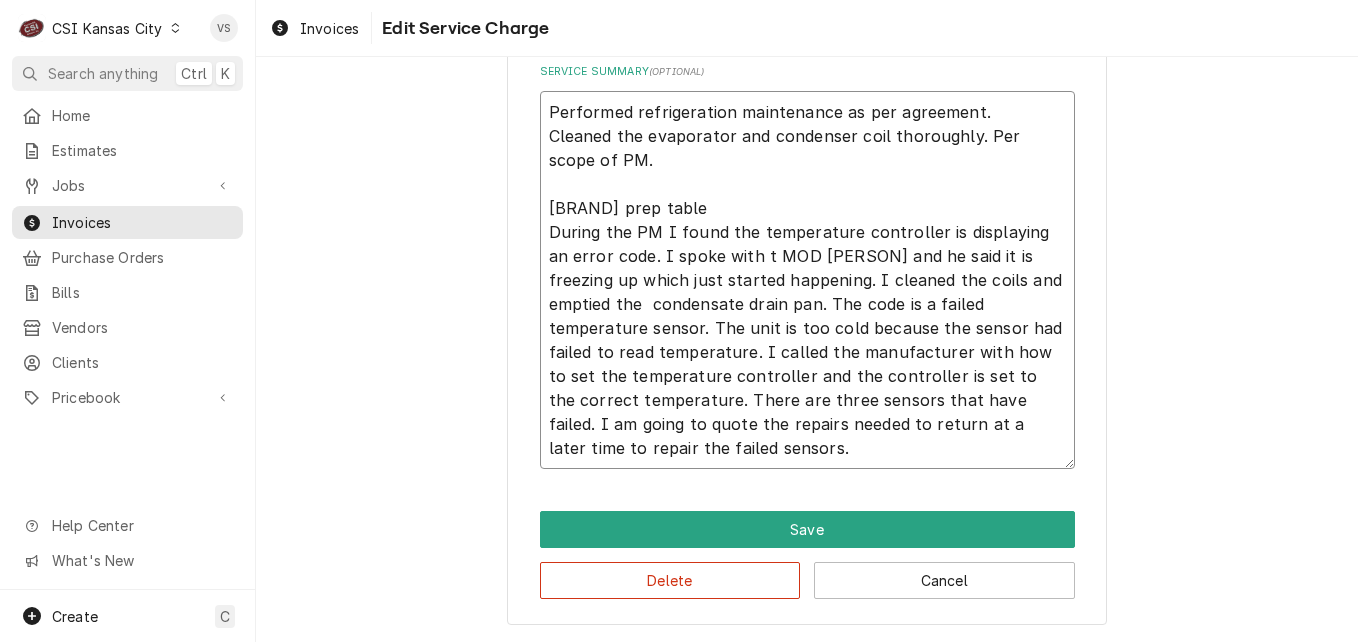 type on "x" 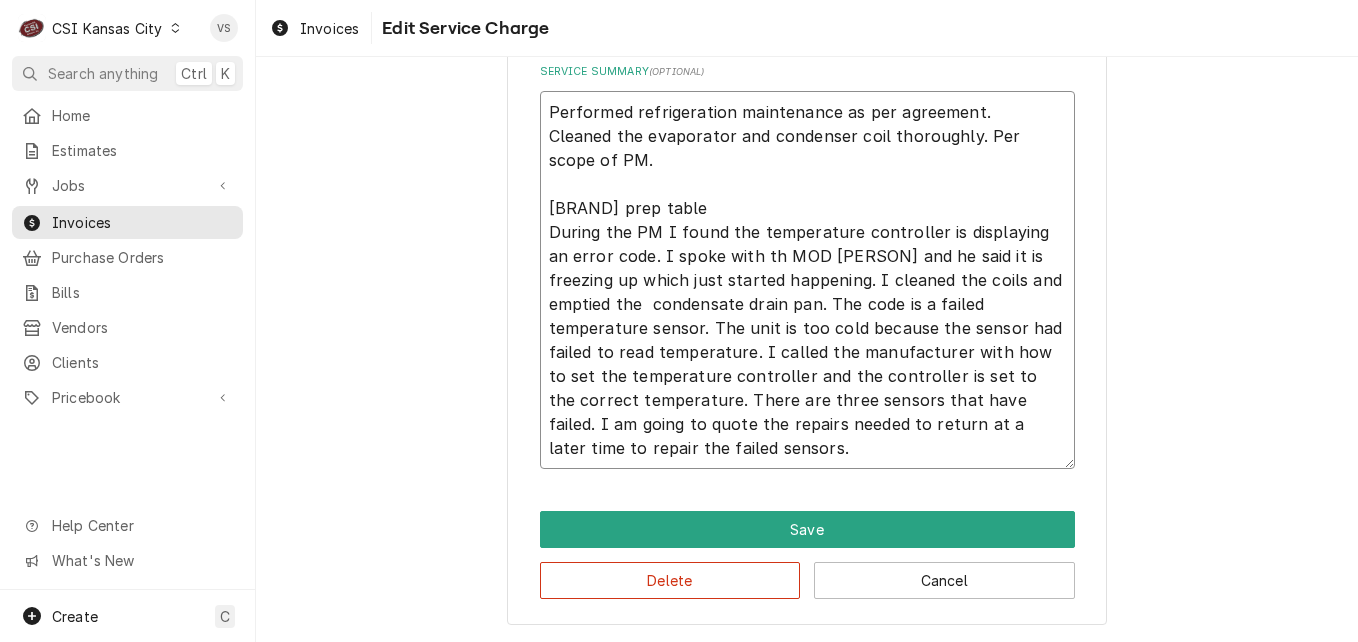 type on "x" 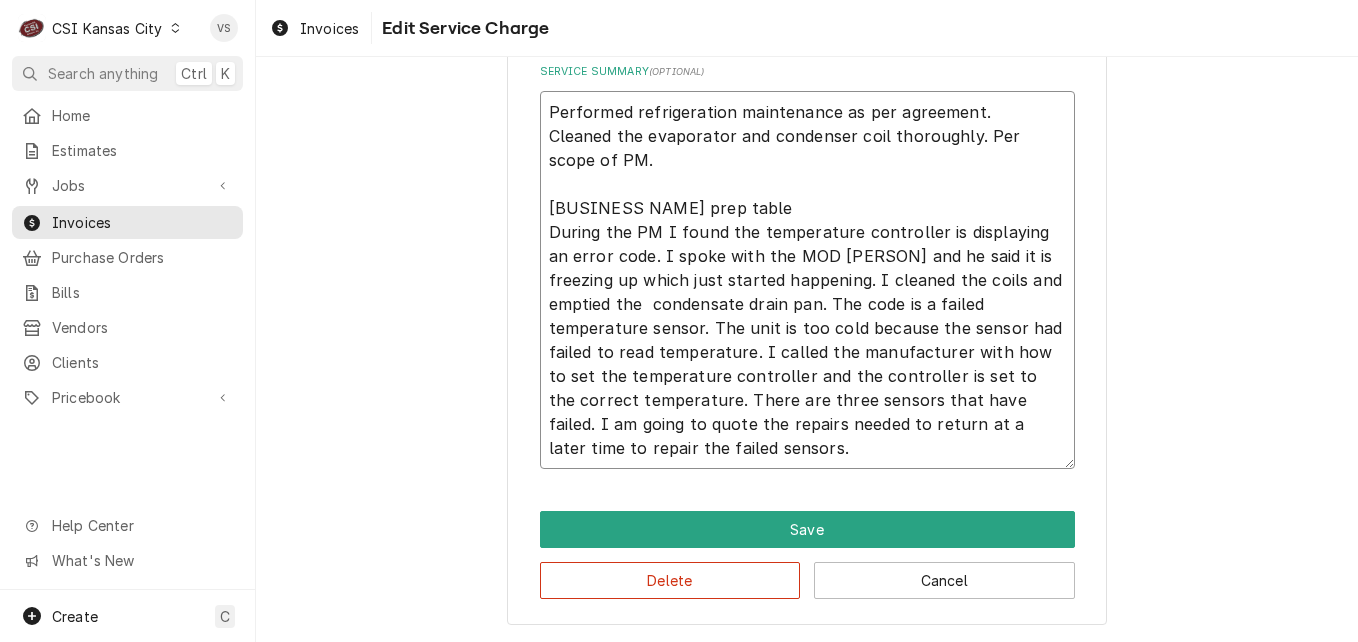 click on "Performed refrigeration maintenance as per agreement.
Cleaned the evaporator and condenser coil thoroughly. Per scope of PM.
Kiarak prep table
During the PM I found the temperature controller is displaying an error code. I spoke with the MOD Kevin and he said it is freezing up which just started happening. I cleaned the coils and emptied the  condensate drain pan. The code is a failed temperature sensor. The unit is too cold because the sensor had failed to read temperature. I called the manufacturer with how to set the temperature controller and the controller is set to the correct temperature. There are three sensors that have failed. I am going to quote the repairs needed to return at a later time to repair the failed sensors." at bounding box center [807, 280] 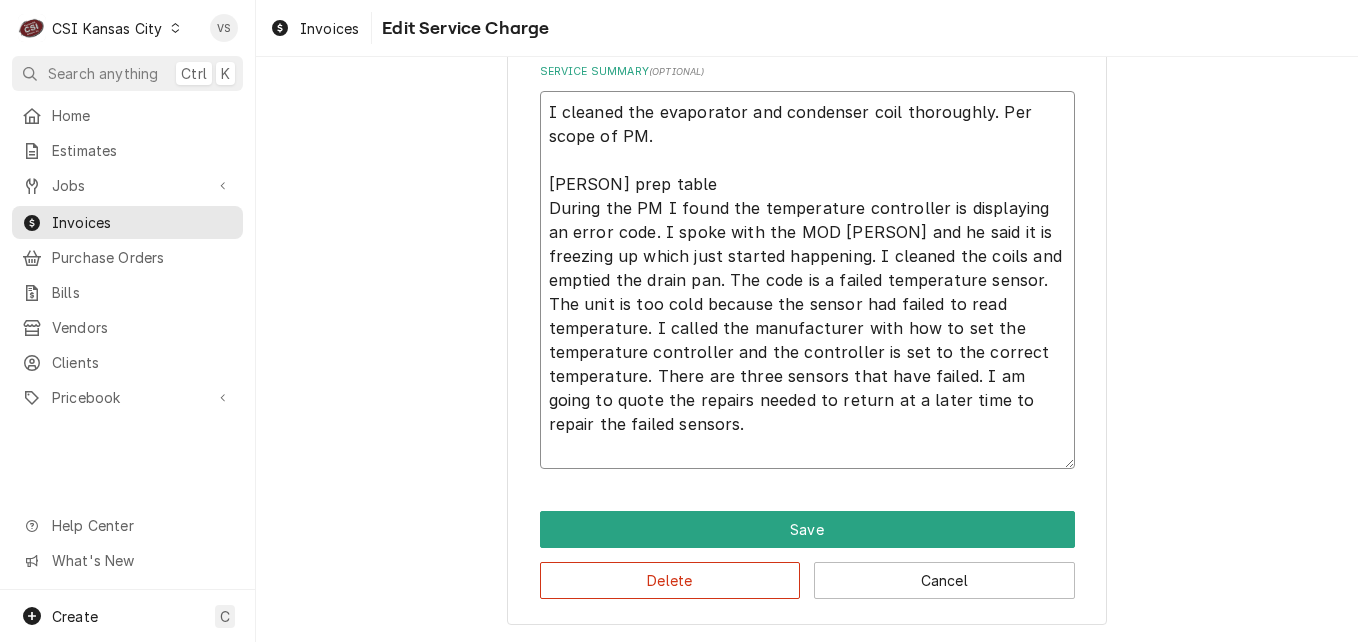click on "Performed refrigeration maintenance as per agreement.
Cleaned the evaporator and condenser coil thoroughly. Per scope of PM.
Kiarak prep table
During the PM I found the temperature controller is displaying an error code. I spoke with the MOD Kevin and he said it is freezing up which just started happening. I cleaned the coils and emptied the condensate drain pan. The code is a failed temperature sensor. The unit is too cold because the sensor had failed to read temperature. I called the manufacturer with how to set the temperature controller and the controller is set to the correct temperature. There are three sensors that have failed. I am going to quote the repairs needed to return at a later time to repair the failed sensors." at bounding box center (807, 280) 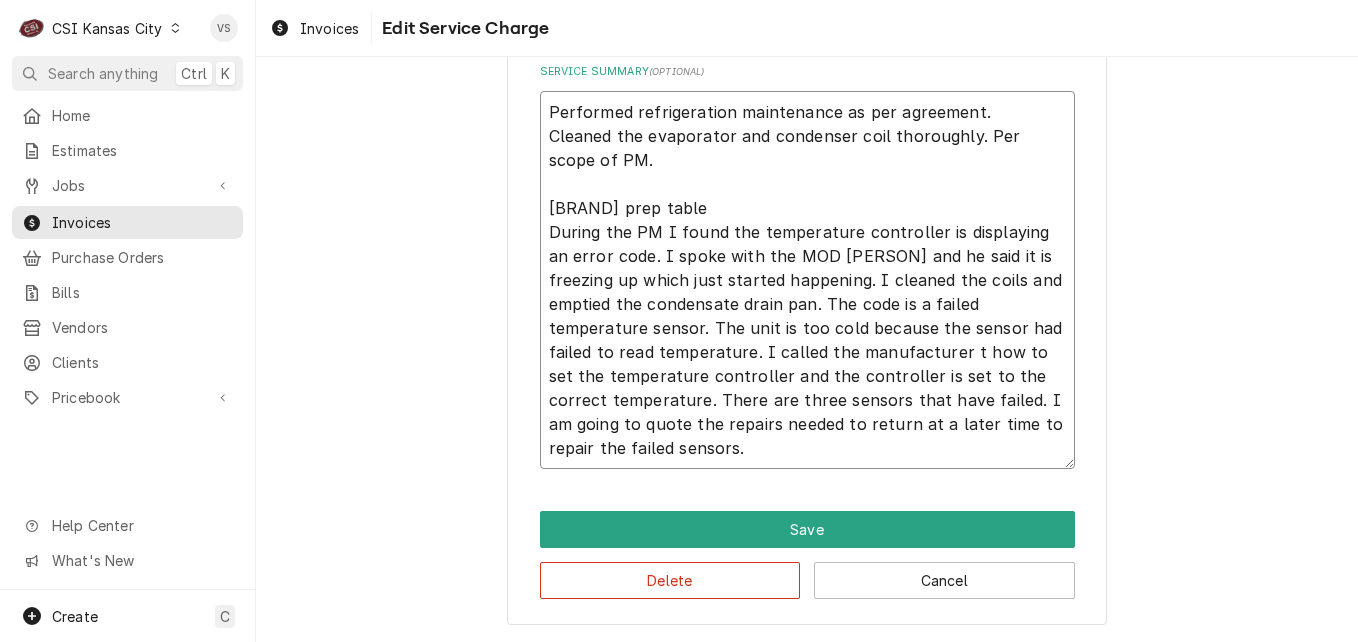 type 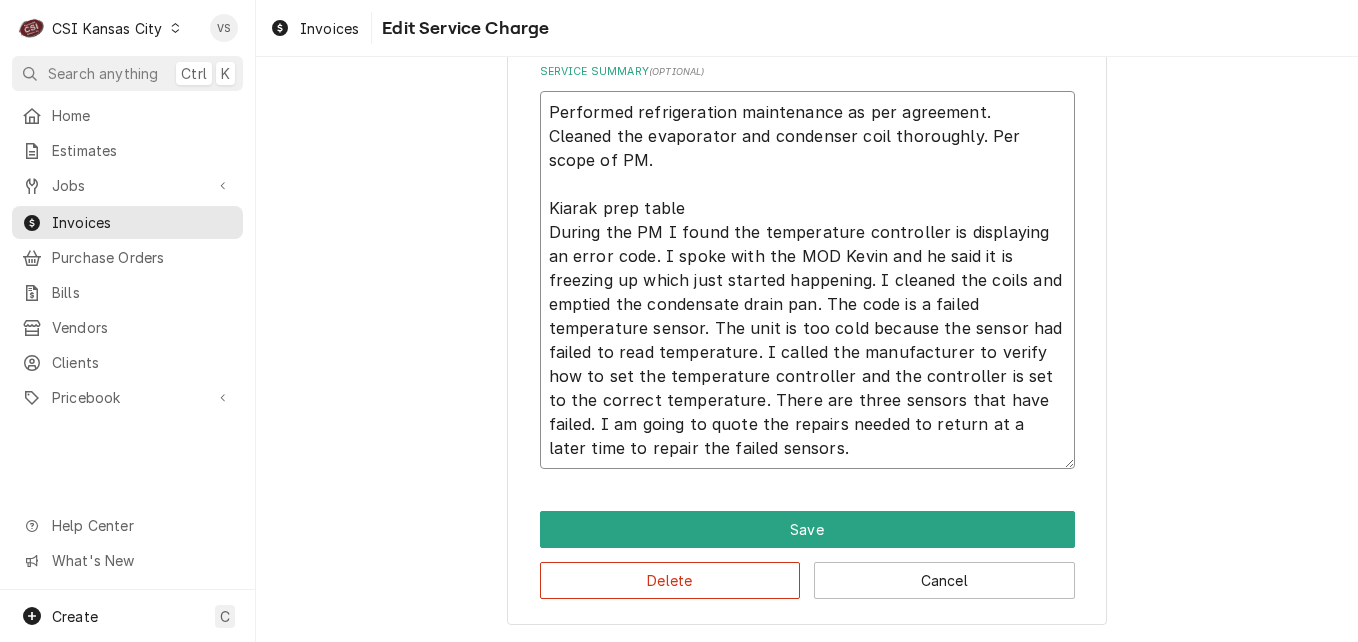 click on "Performed refrigeration maintenance as per agreement.
Cleaned the evaporator and condenser coil thoroughly. Per scope of PM.
Kiarak prep table
During the PM I found the temperature controller is displaying an error code. I spoke with the MOD Kevin and he said it is freezing up which just started happening. I cleaned the coils and emptied the condensate drain pan. The code is a failed temperature sensor. The unit is too cold because the sensor had failed to read temperature. I called the manufacturer to verify how to set the temperature controller and the controller is set to the correct temperature. There are three sensors that have failed. I am going to quote the repairs needed to return at a later time to repair the failed sensors." at bounding box center (807, 280) 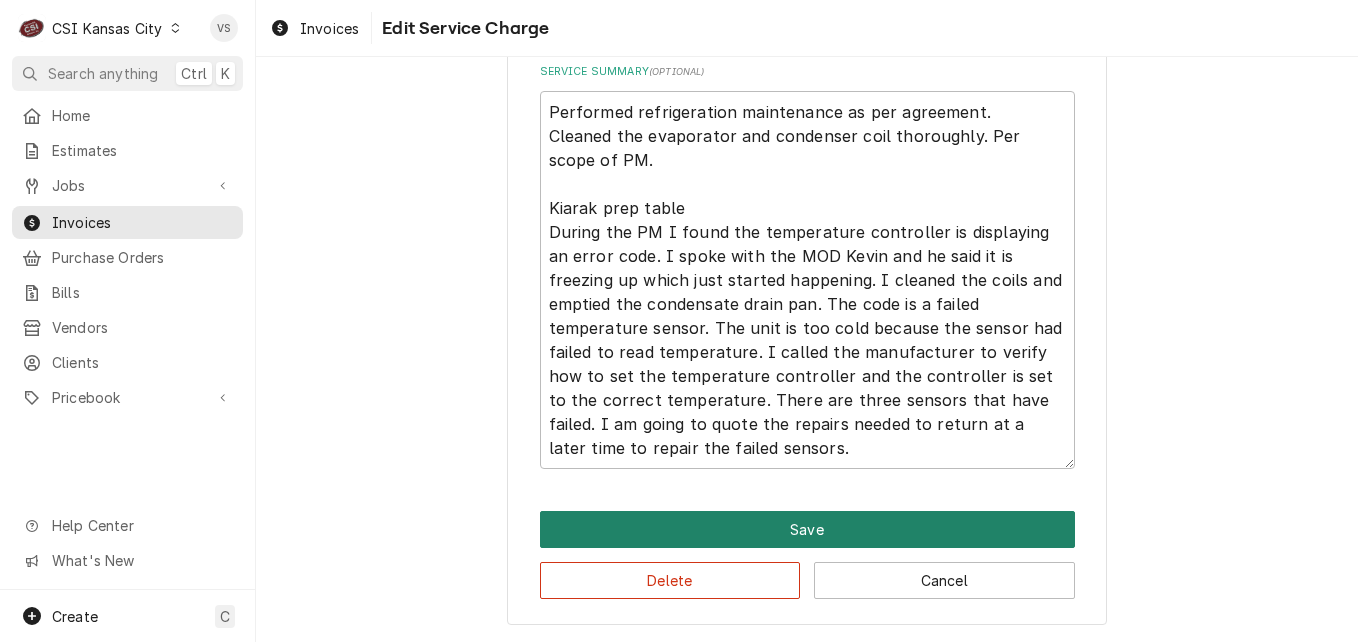 click on "Save" at bounding box center [807, 529] 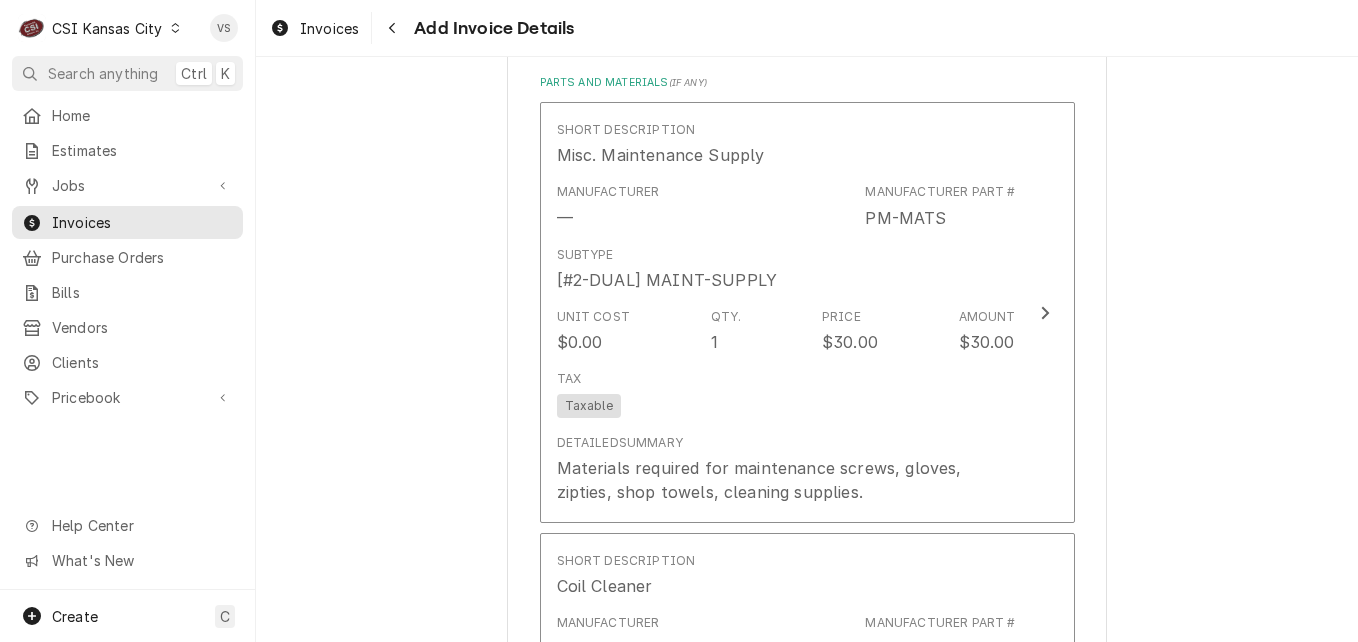 scroll, scrollTop: 3066, scrollLeft: 0, axis: vertical 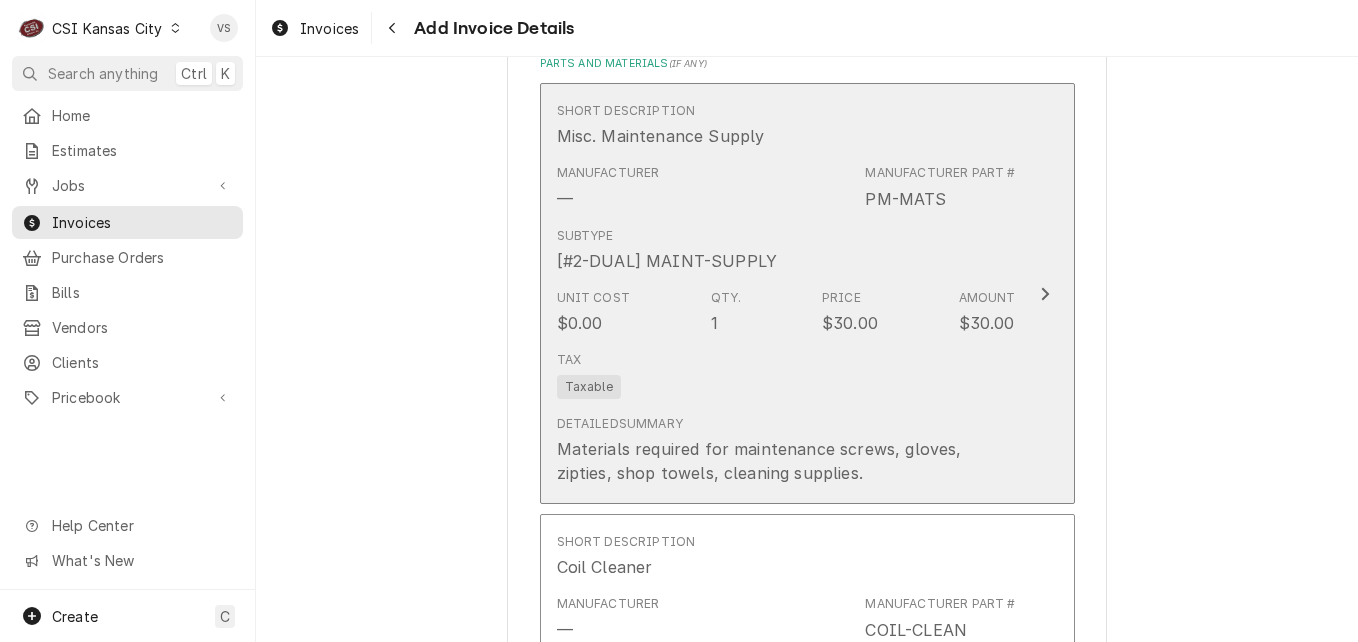 click on "Tax Taxable" at bounding box center [786, 375] 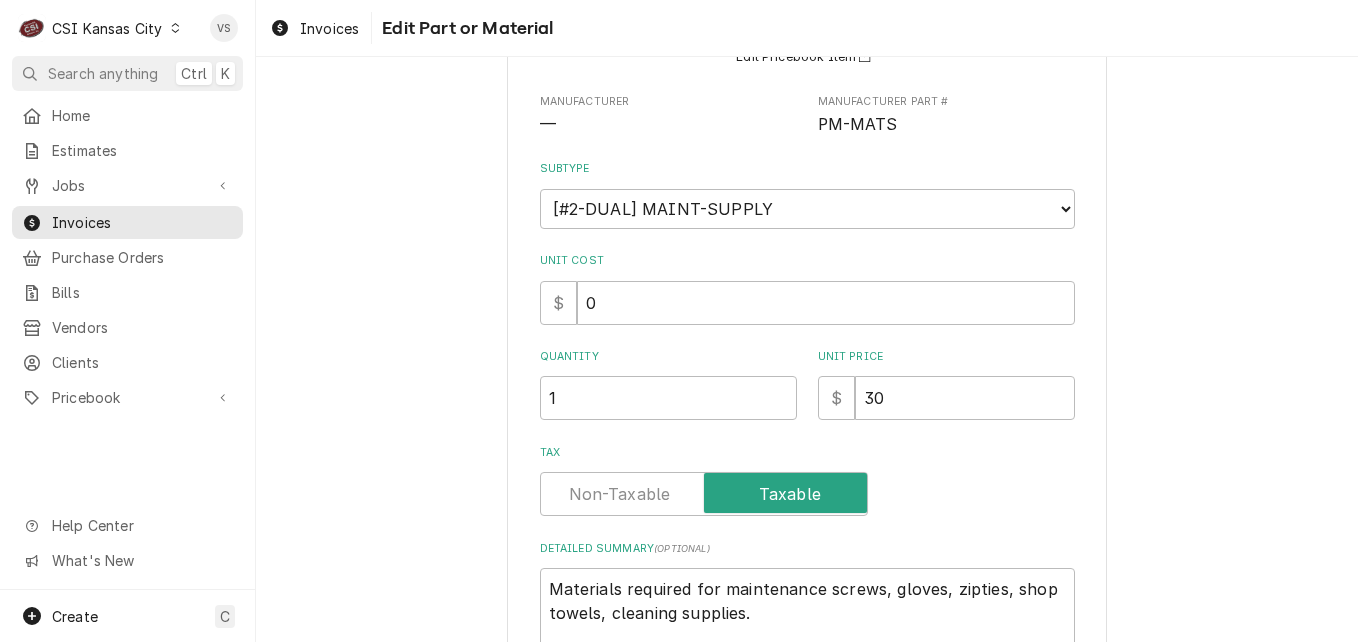 scroll, scrollTop: 389, scrollLeft: 0, axis: vertical 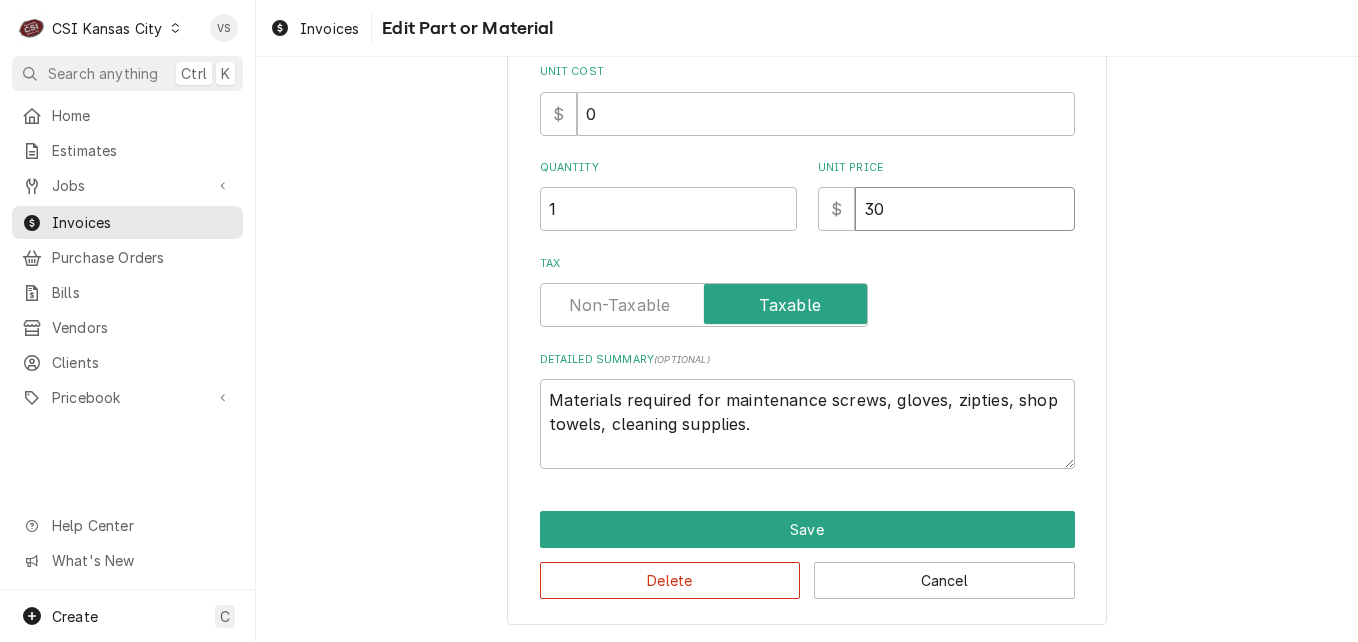 click on "$ 30" at bounding box center [946, 209] 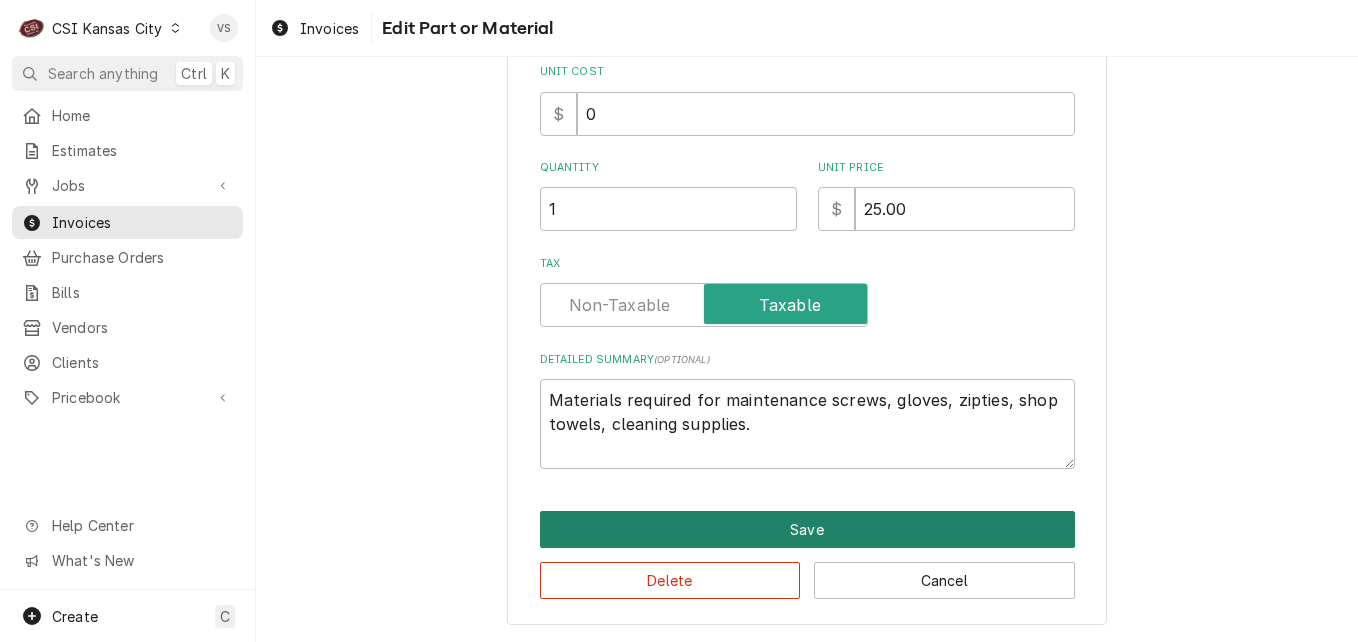click on "Save" at bounding box center (807, 529) 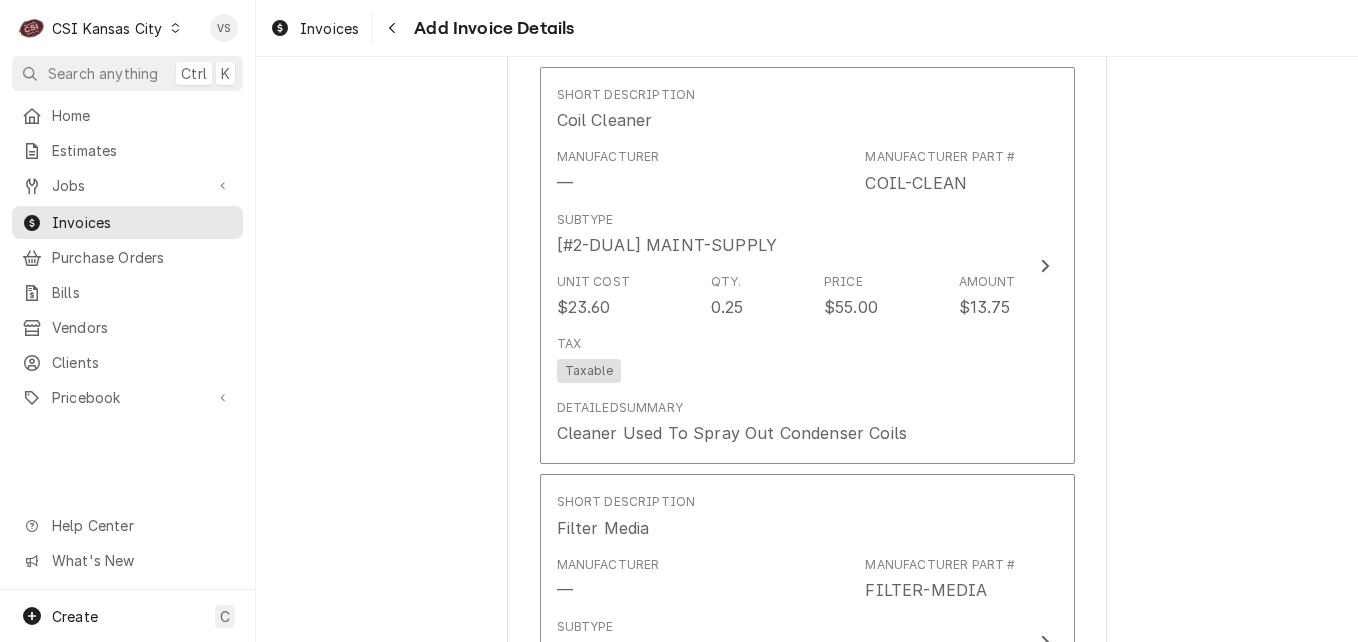 scroll, scrollTop: 3528, scrollLeft: 0, axis: vertical 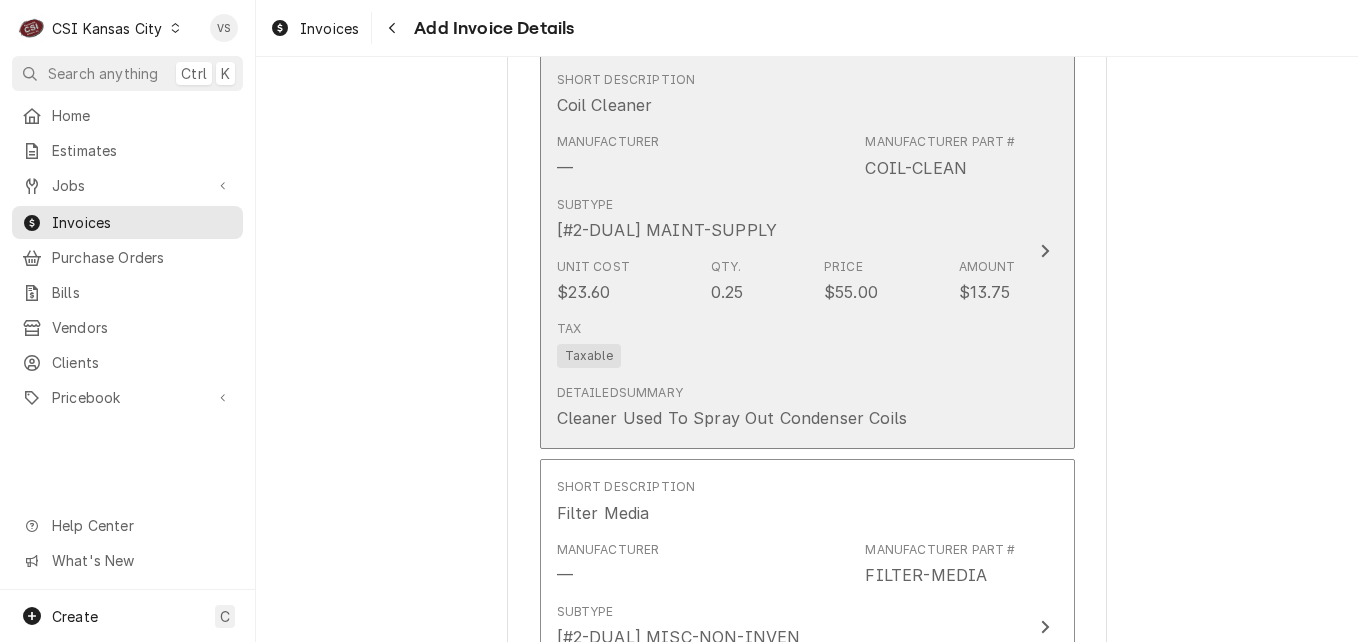 click on "Subtype [#2-DUAL] MAINT-SUPPLY" at bounding box center (786, 219) 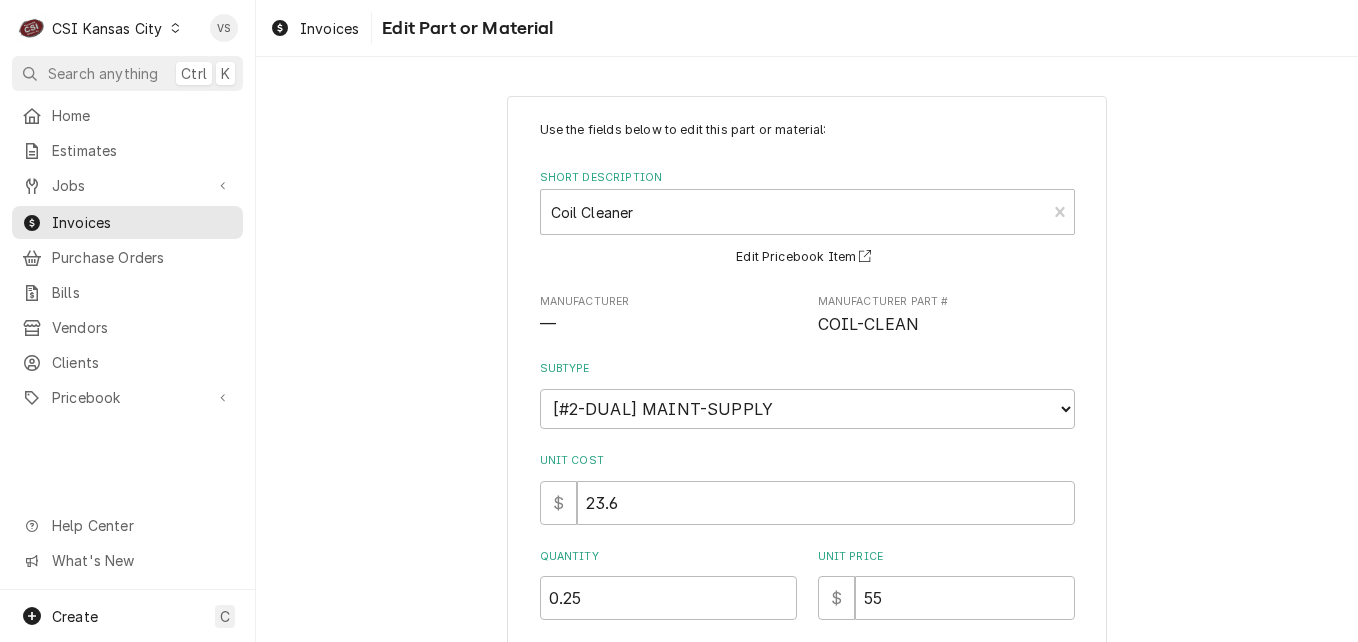 scroll, scrollTop: 389, scrollLeft: 0, axis: vertical 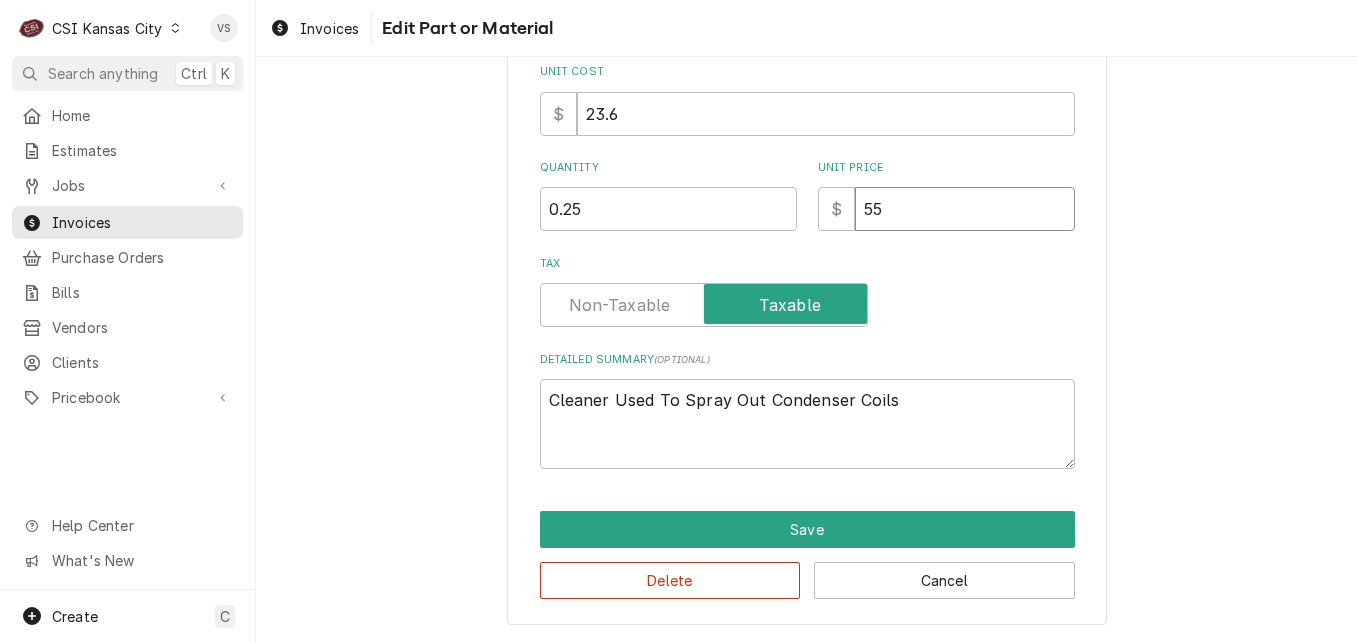 drag, startPoint x: 878, startPoint y: 199, endPoint x: 850, endPoint y: 234, distance: 44.82187 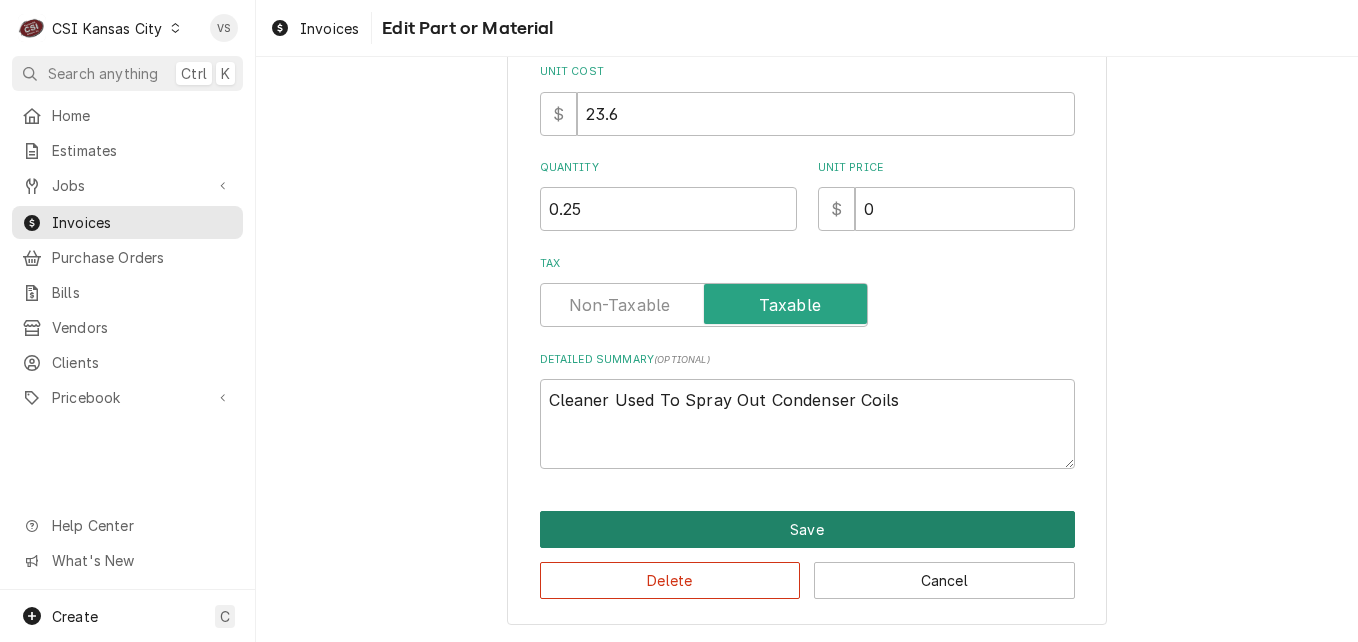 click on "Save" 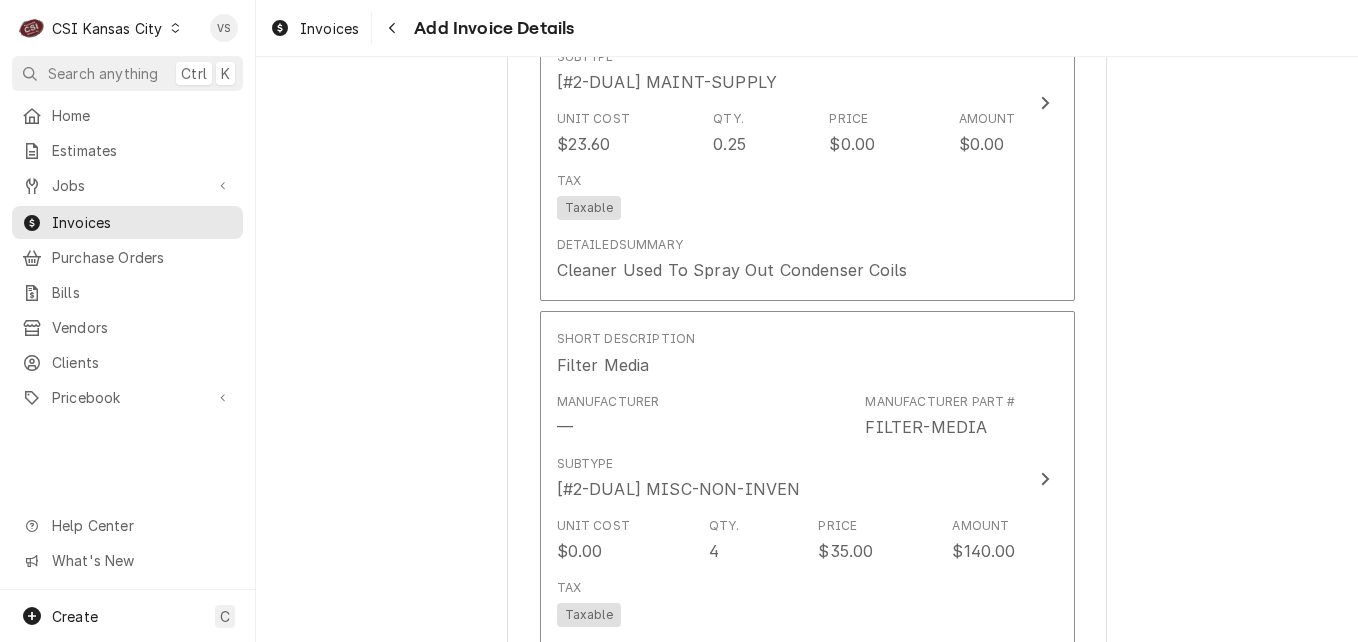 scroll, scrollTop: 4052, scrollLeft: 0, axis: vertical 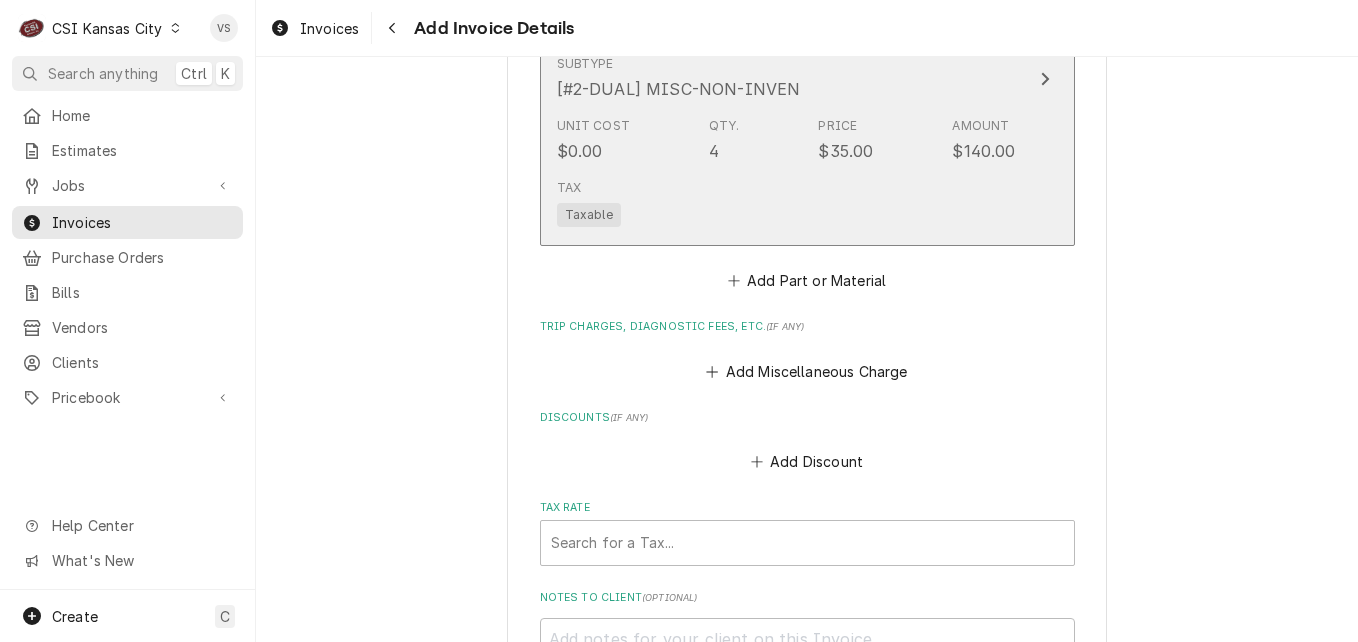 click on "Subtype [#2-DUAL] MISC-NON-INVEN" 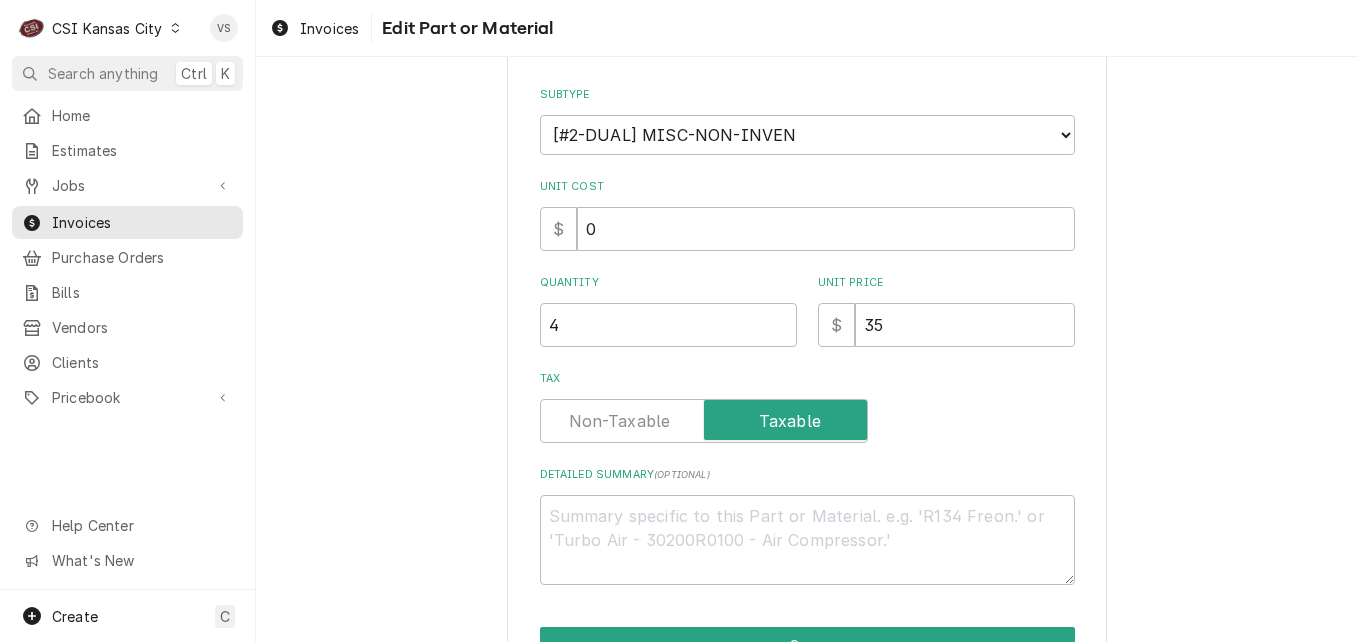 scroll, scrollTop: 0, scrollLeft: 0, axis: both 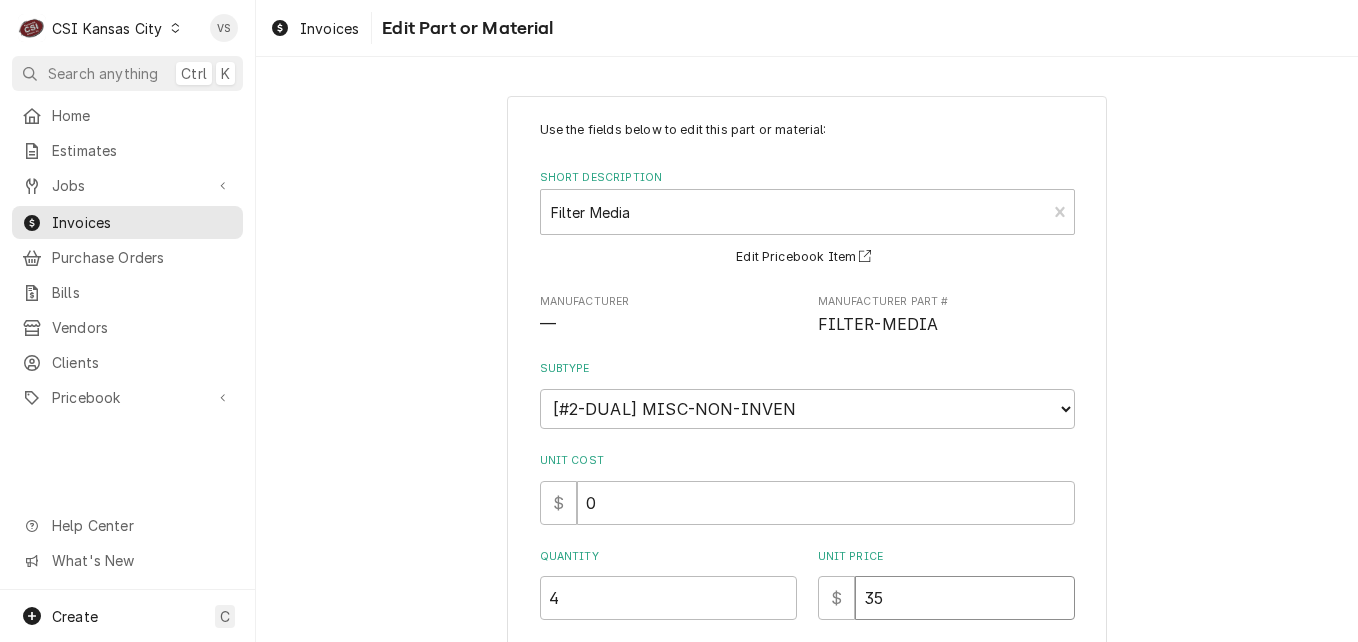 click on "35" 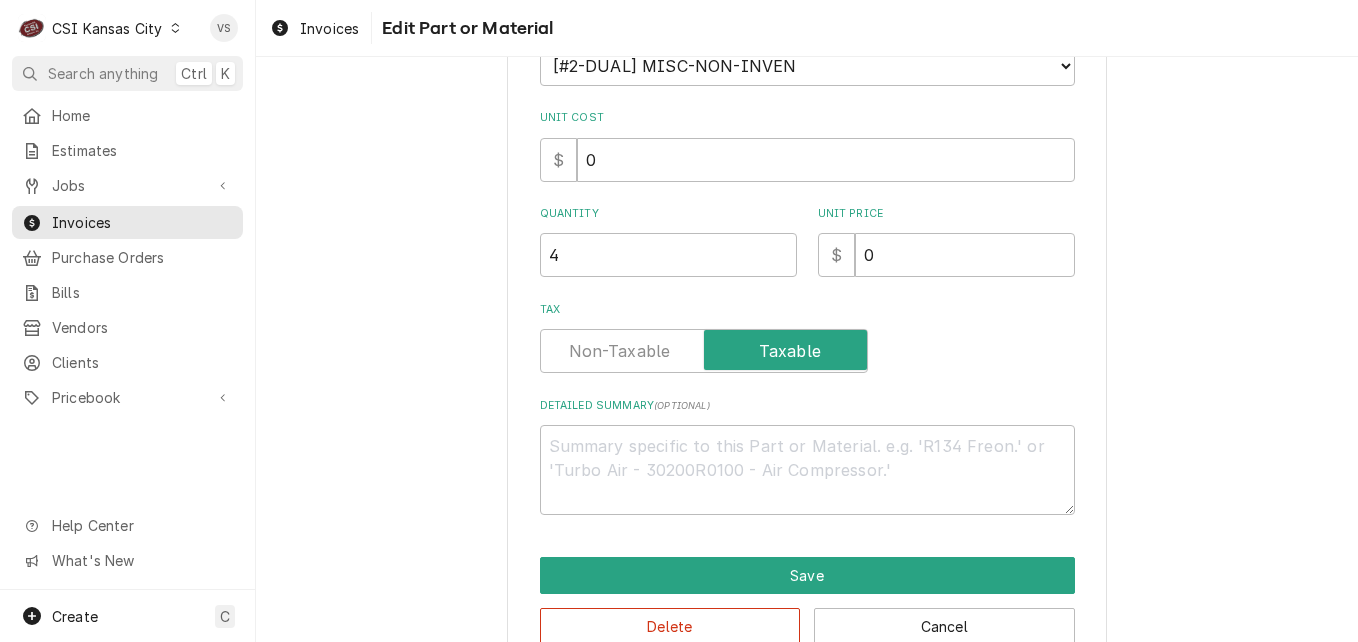 scroll, scrollTop: 389, scrollLeft: 0, axis: vertical 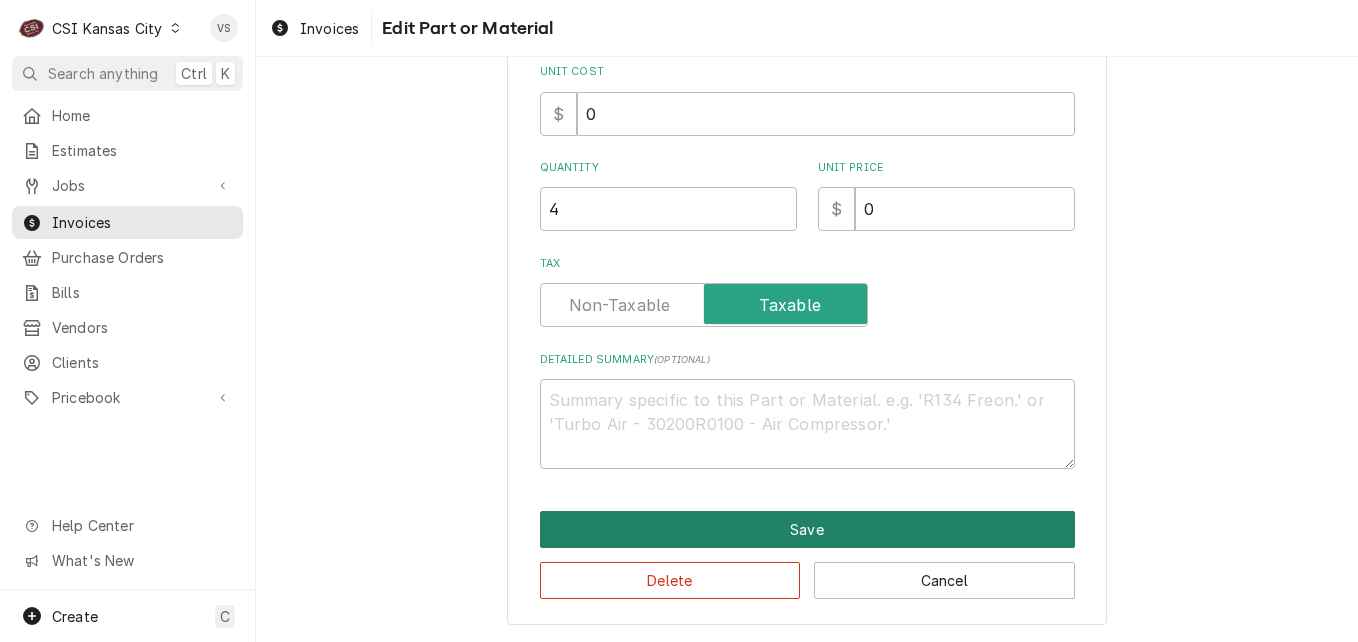click on "Save" 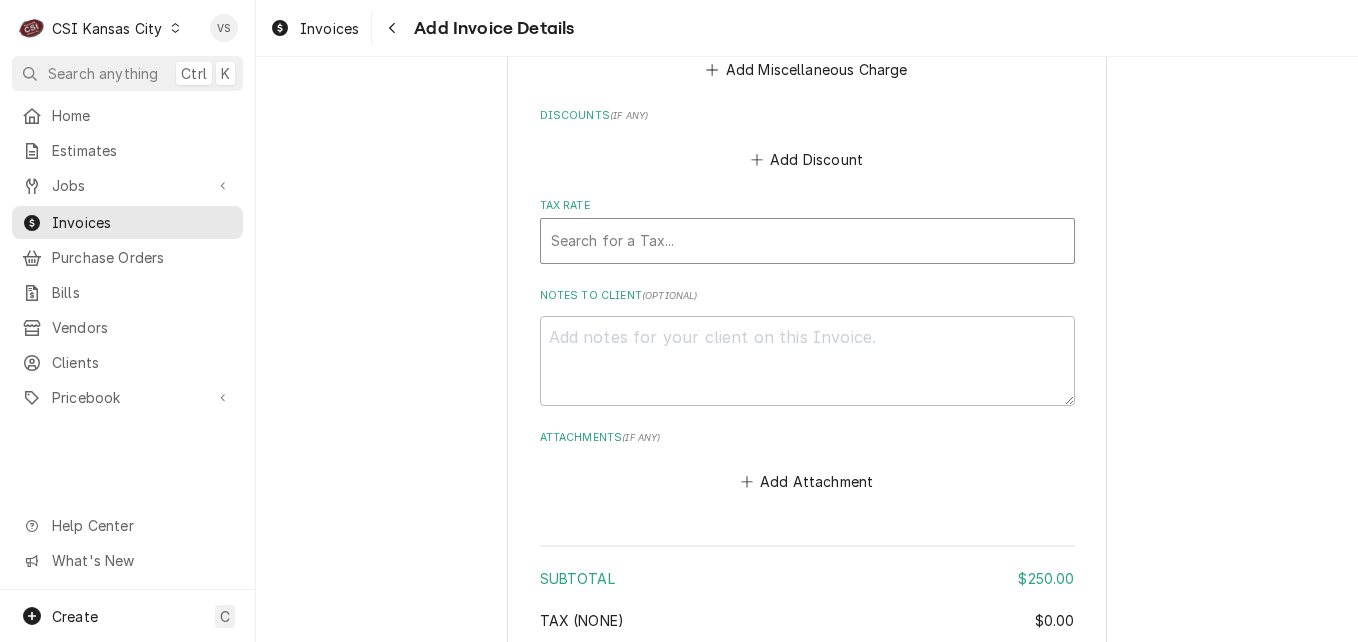 scroll, scrollTop: 4400, scrollLeft: 0, axis: vertical 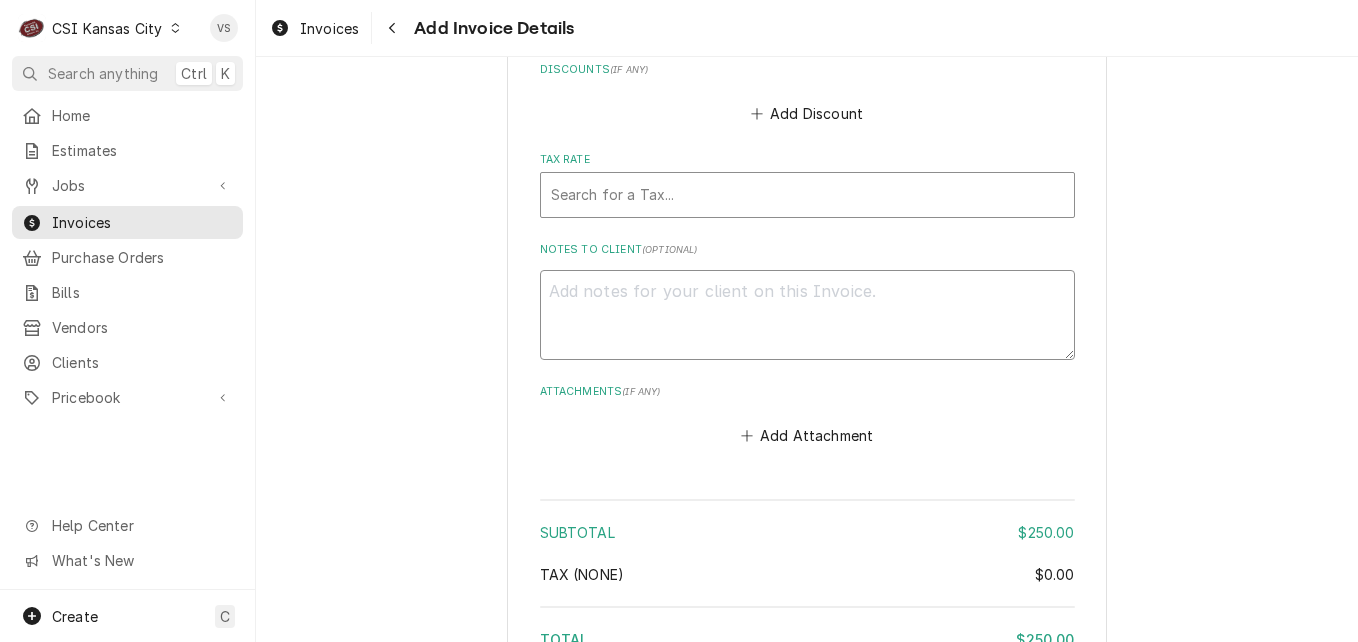 click on "Notes to Client  ( optional )" 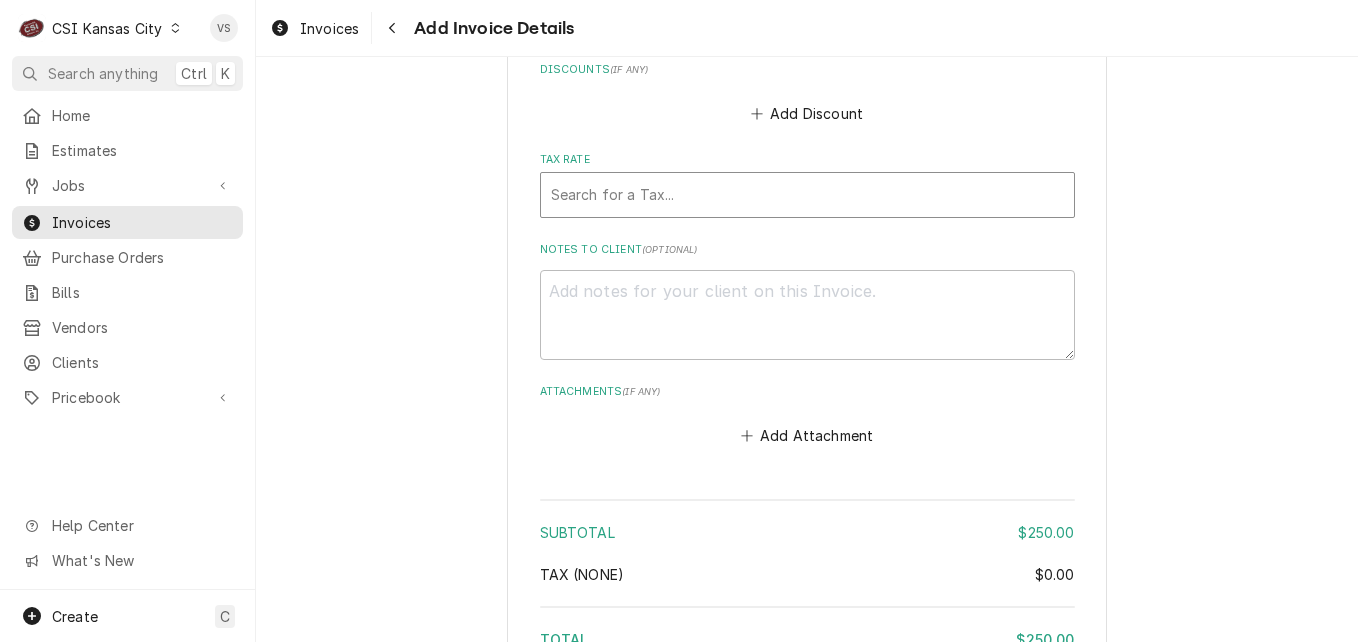 click 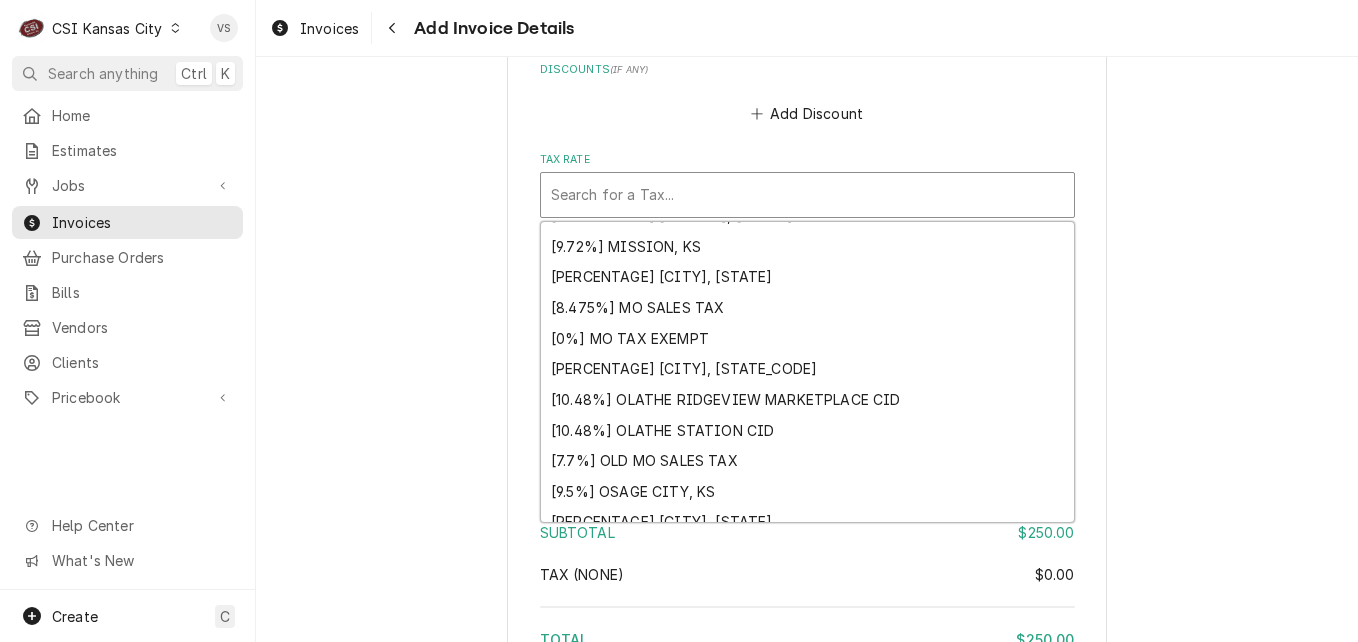 scroll, scrollTop: 1838, scrollLeft: 0, axis: vertical 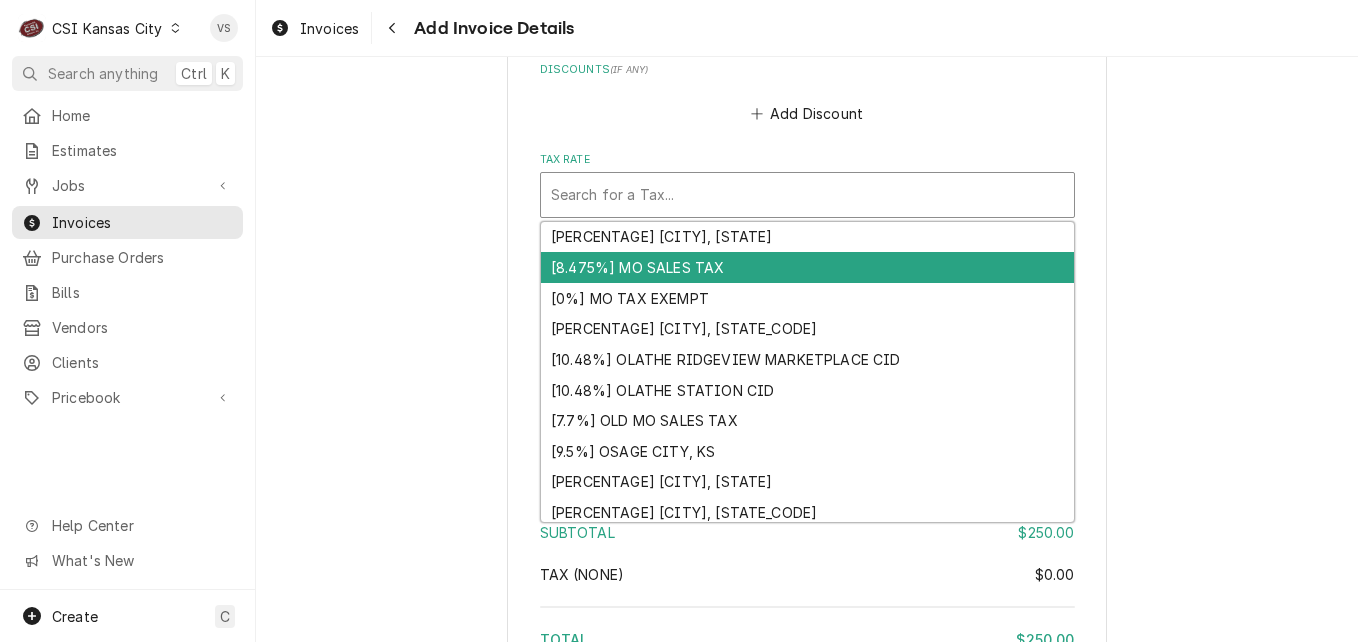 click on "[8.475%] MO SALES TAX" 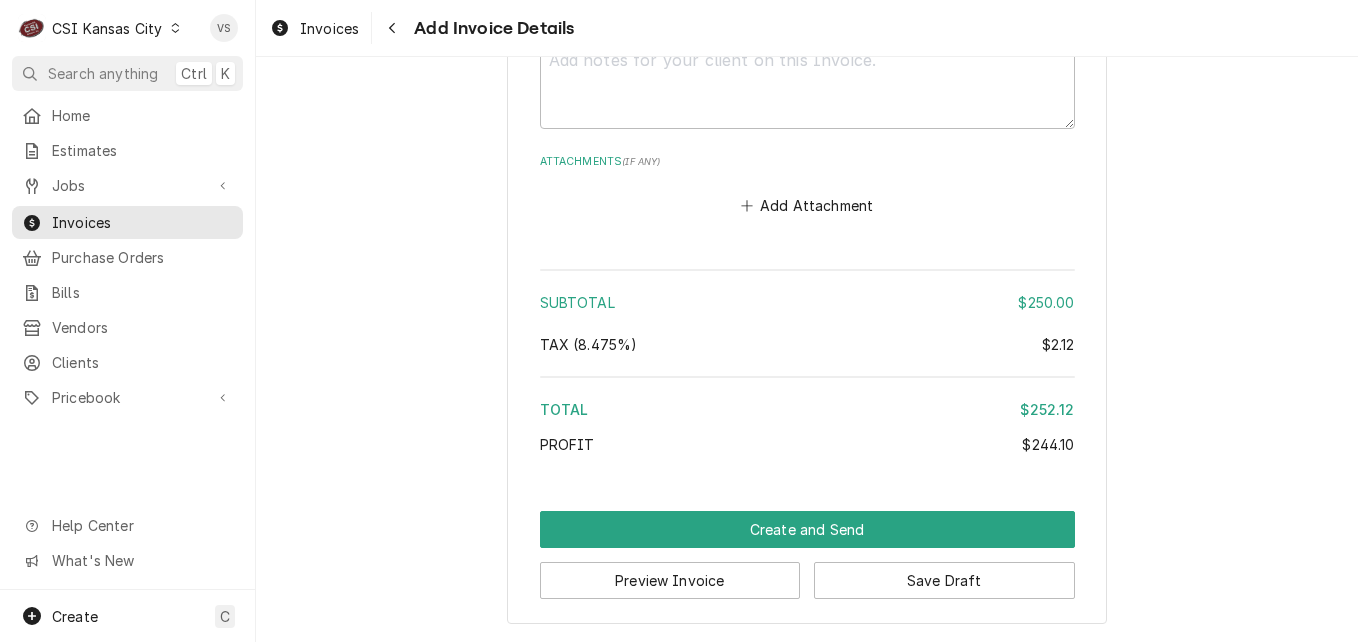 scroll, scrollTop: 4688, scrollLeft: 0, axis: vertical 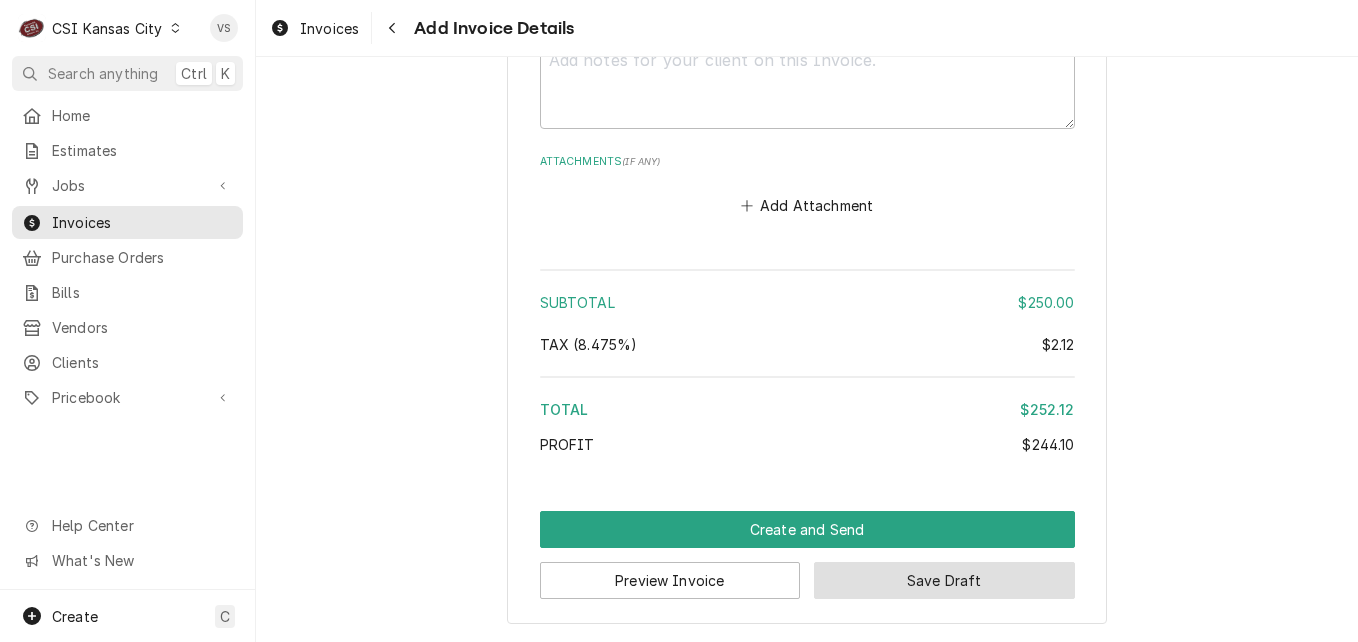click on "Save Draft" 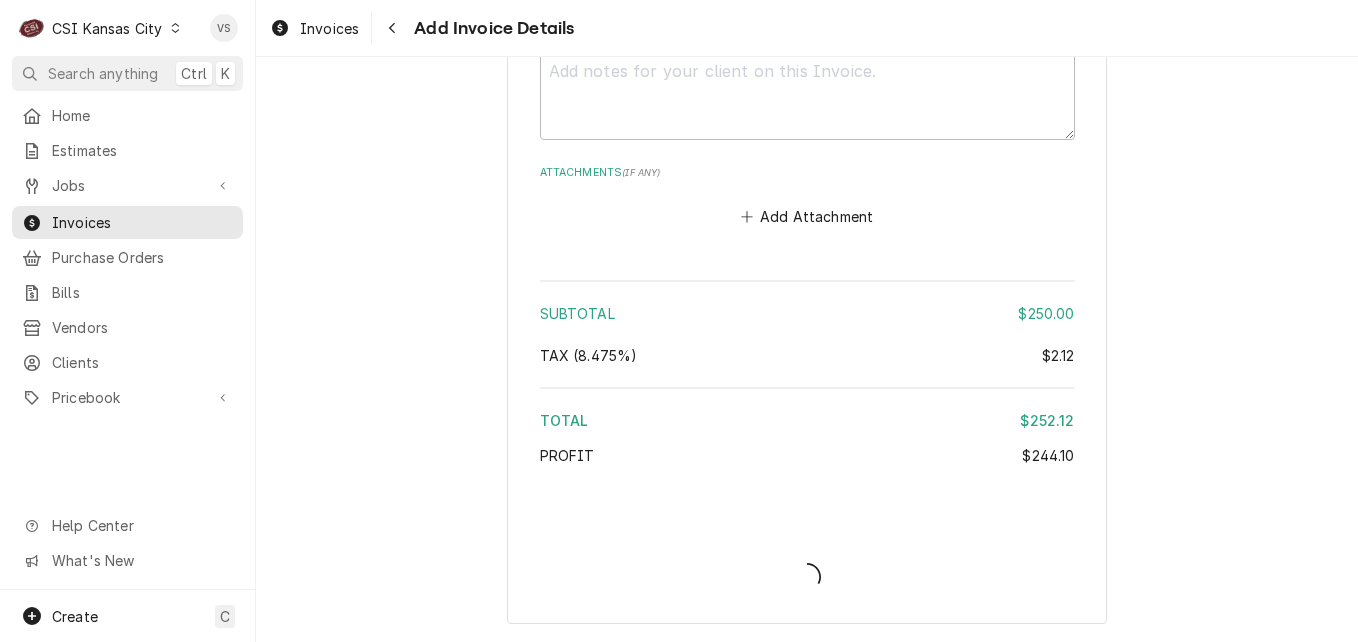 scroll, scrollTop: 4677, scrollLeft: 0, axis: vertical 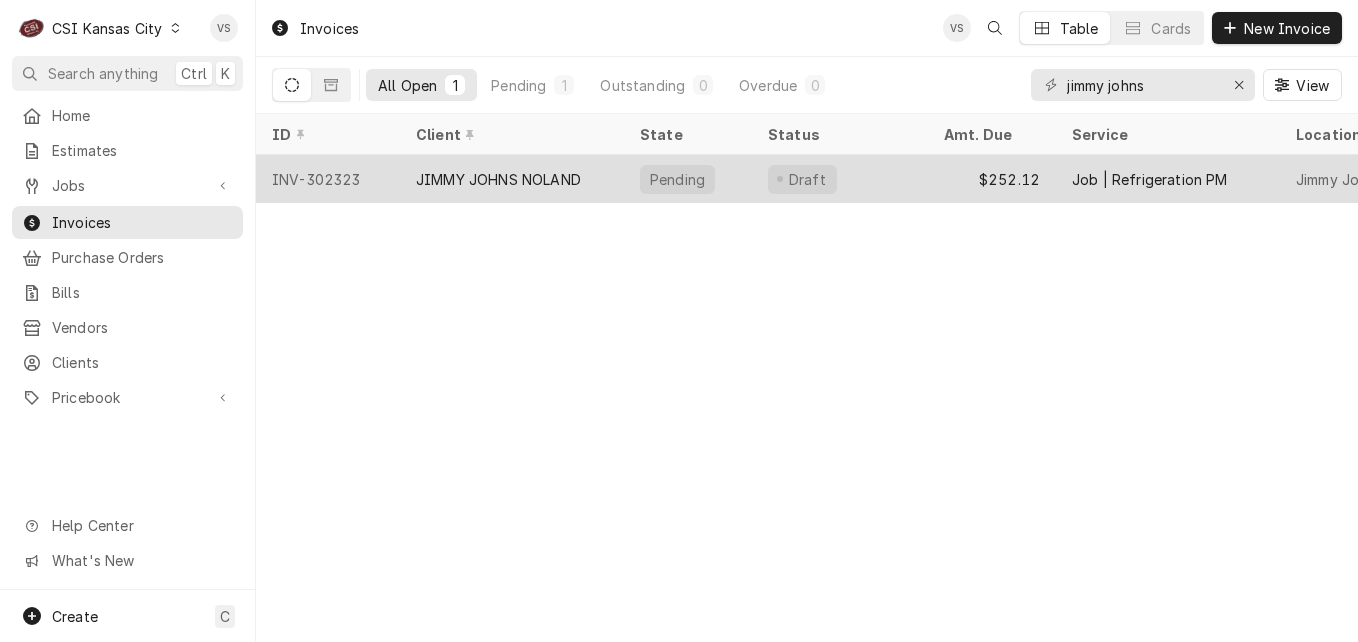 click on "INV-302323" at bounding box center (328, 179) 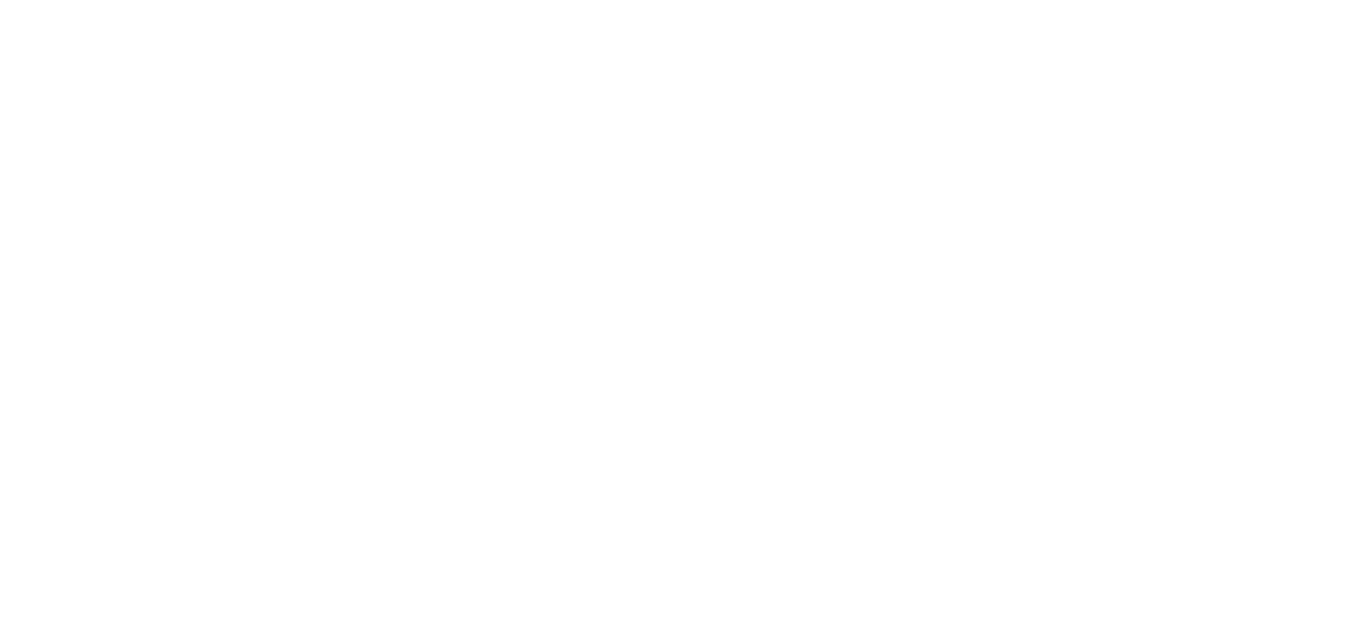 scroll, scrollTop: 0, scrollLeft: 0, axis: both 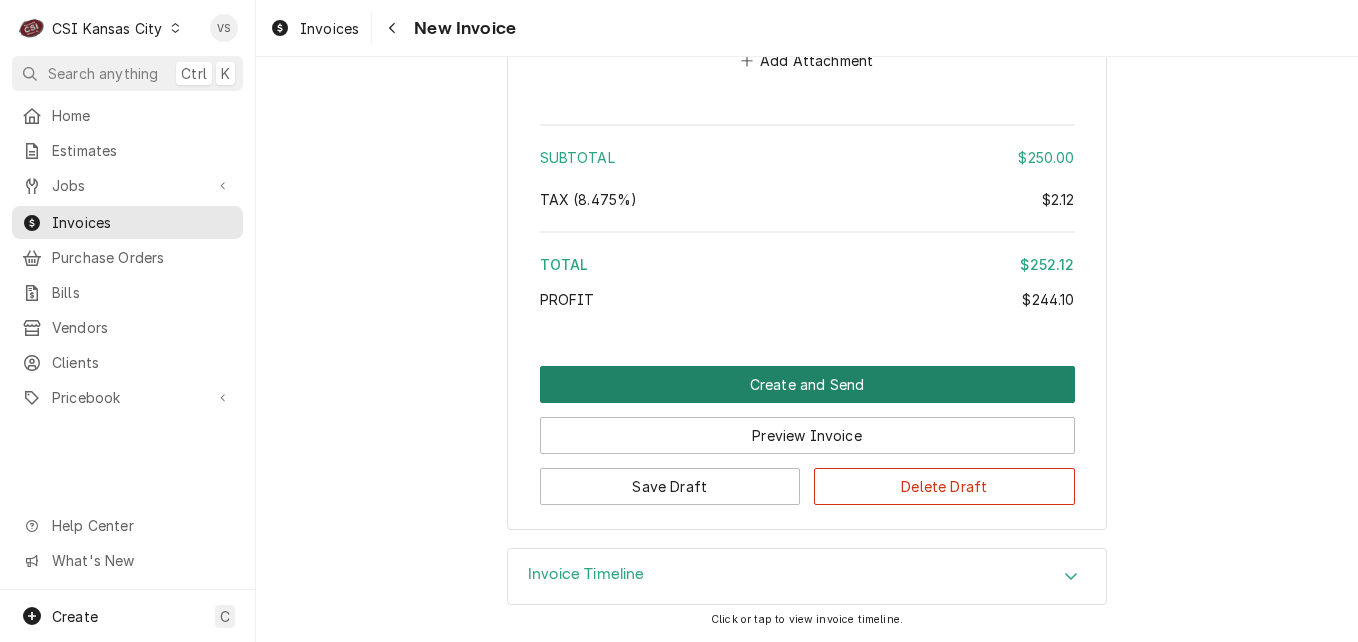 click on "Create and Send" at bounding box center (807, 384) 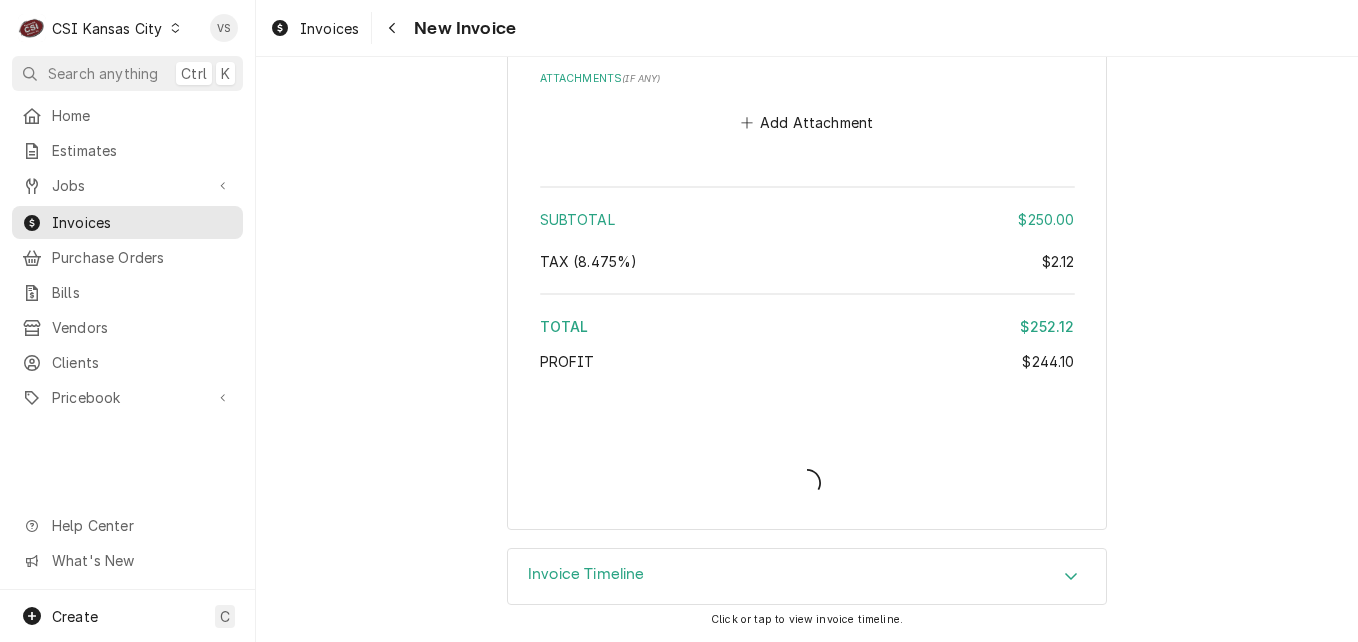 type on "x" 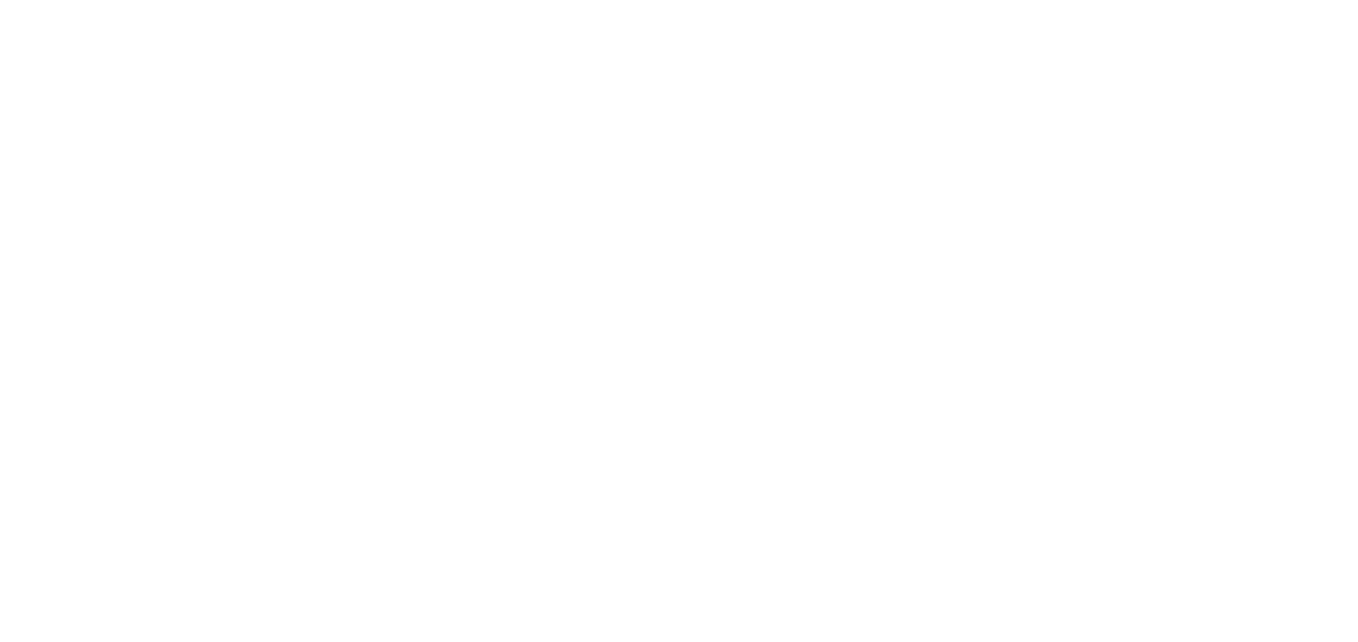 scroll, scrollTop: 0, scrollLeft: 0, axis: both 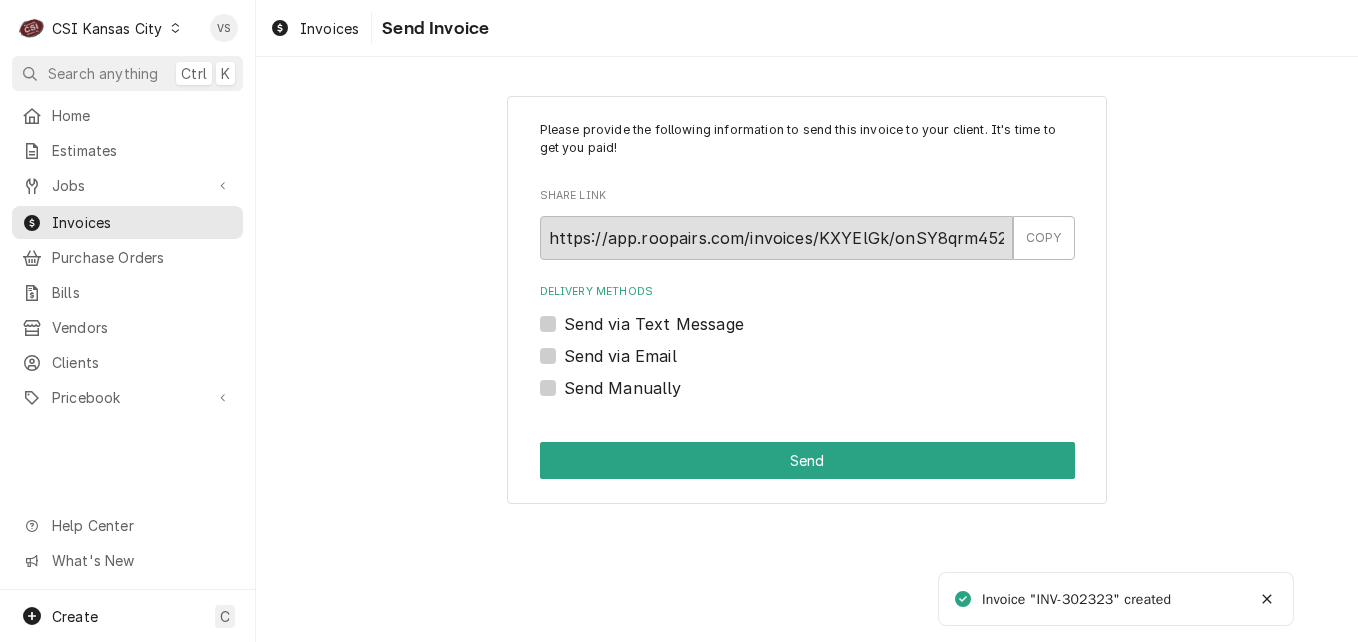 click on "Send Manually" at bounding box center (623, 388) 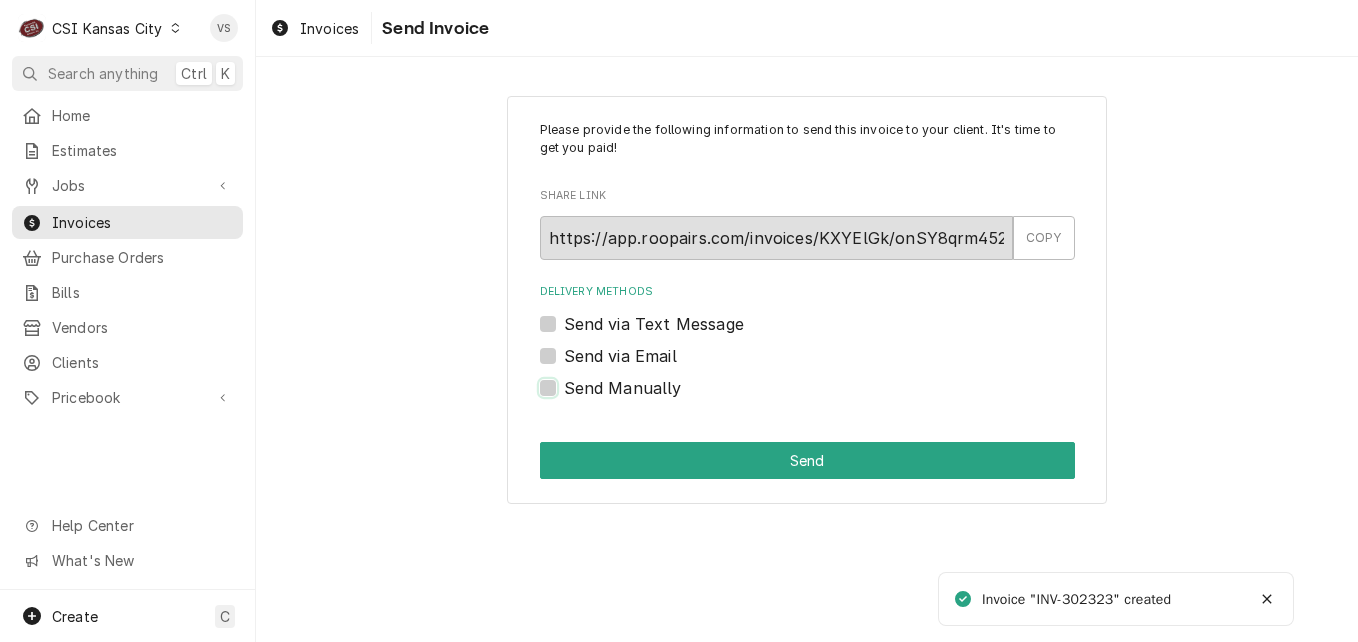 click on "Send Manually" at bounding box center [831, 398] 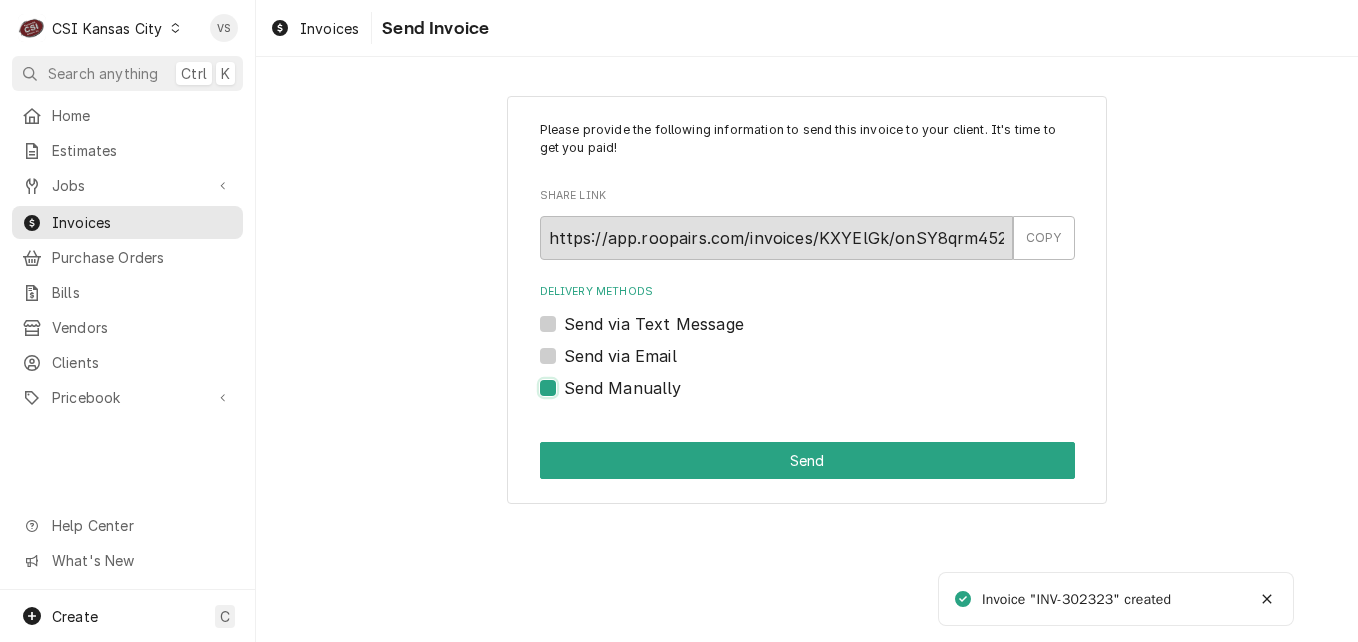 checkbox on "true" 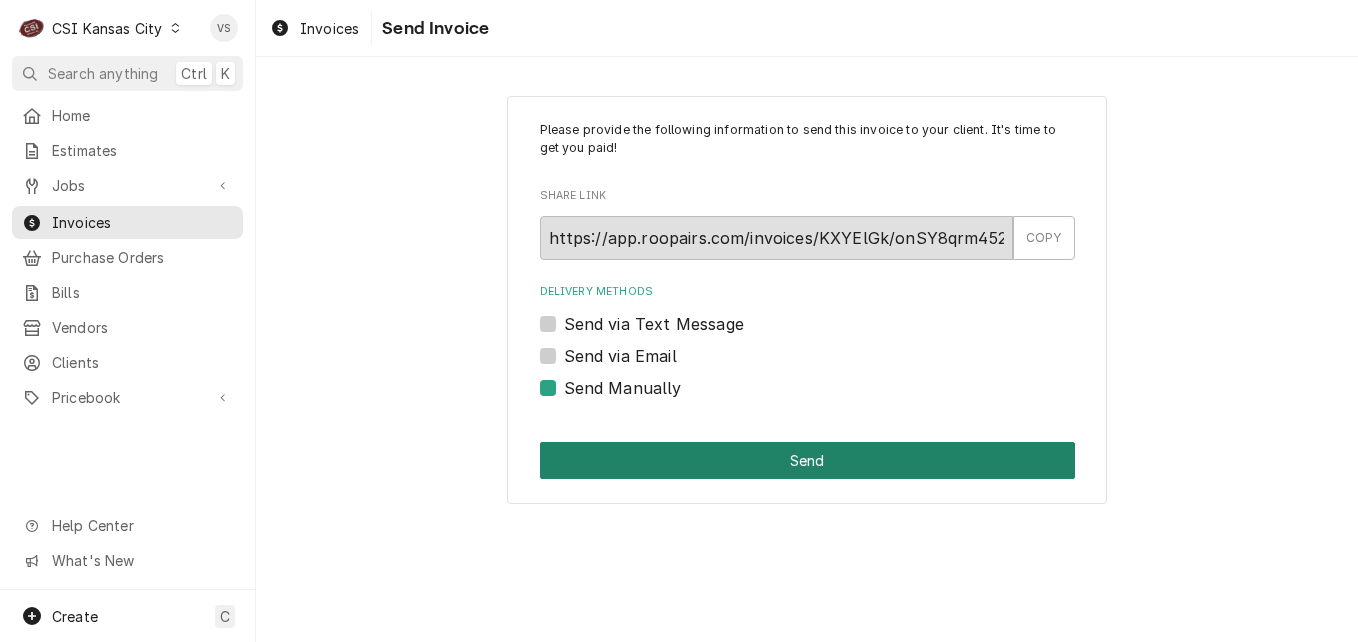 click on "Send" at bounding box center (807, 460) 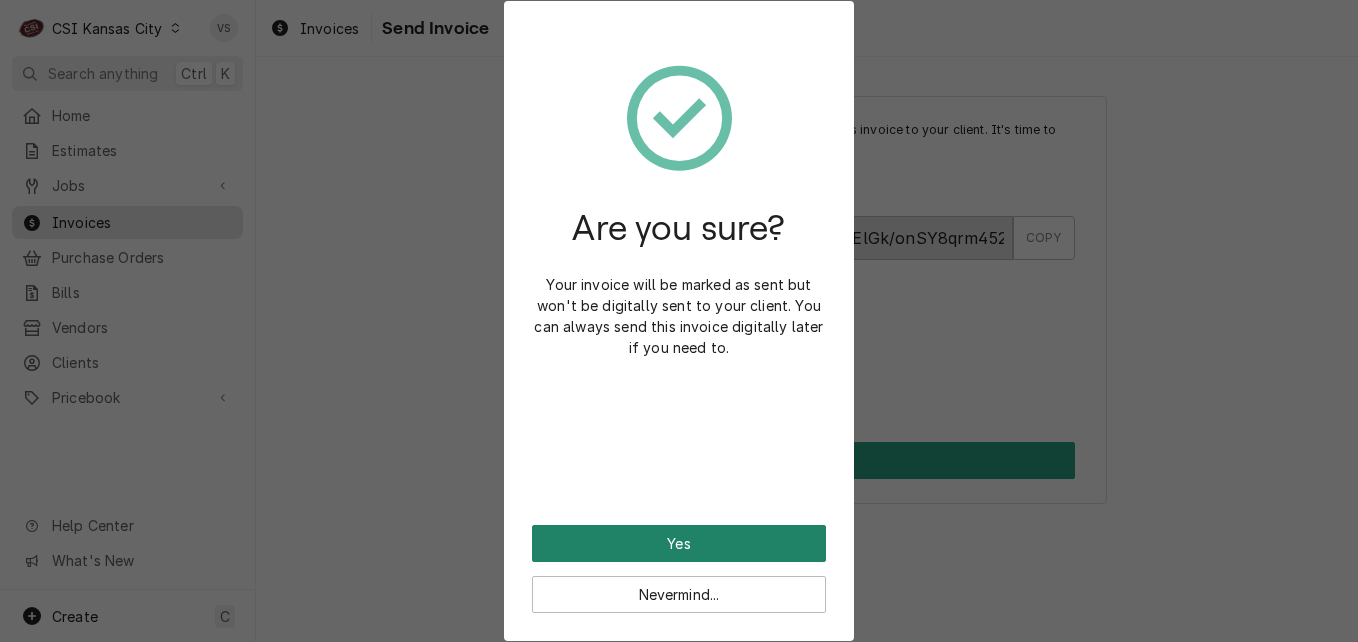 click on "Yes" at bounding box center [679, 543] 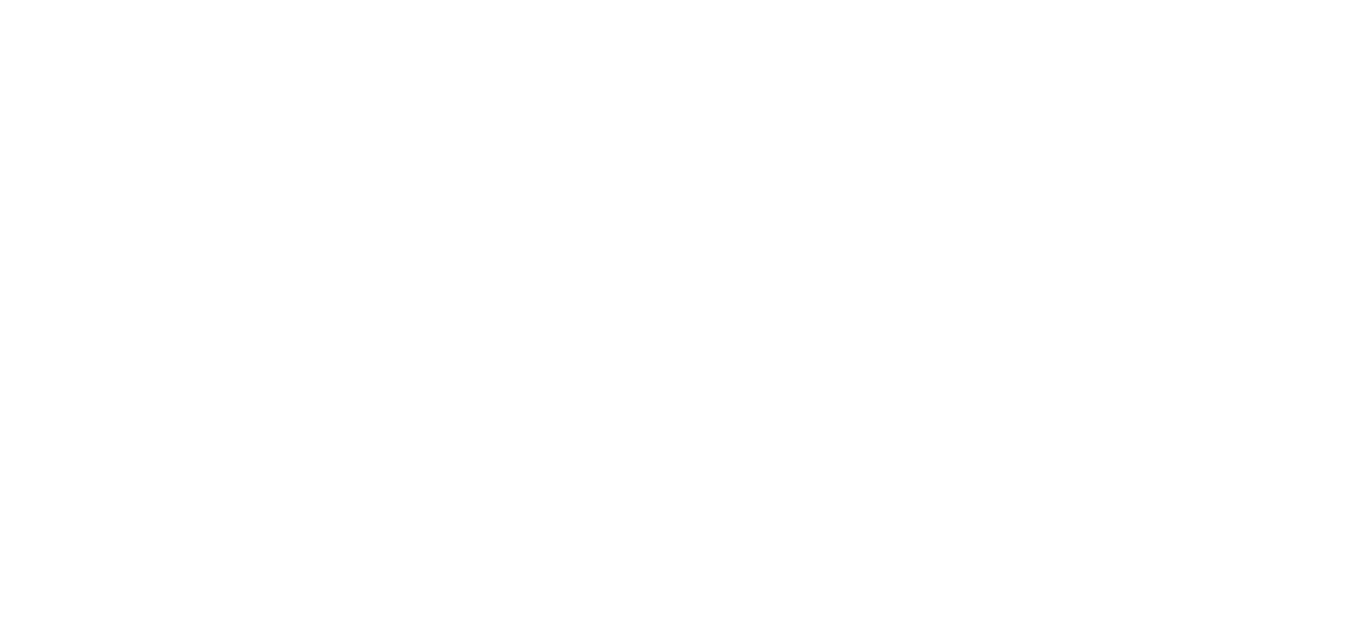scroll, scrollTop: 0, scrollLeft: 0, axis: both 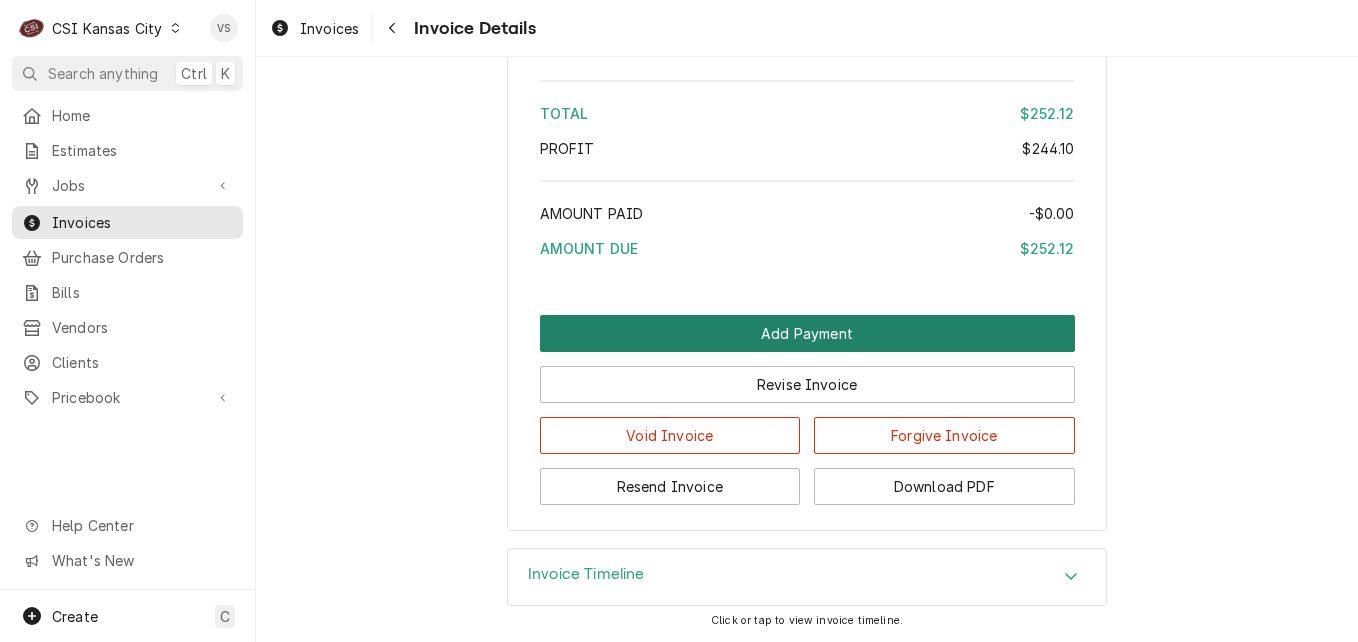click on "Add Payment" at bounding box center [807, 333] 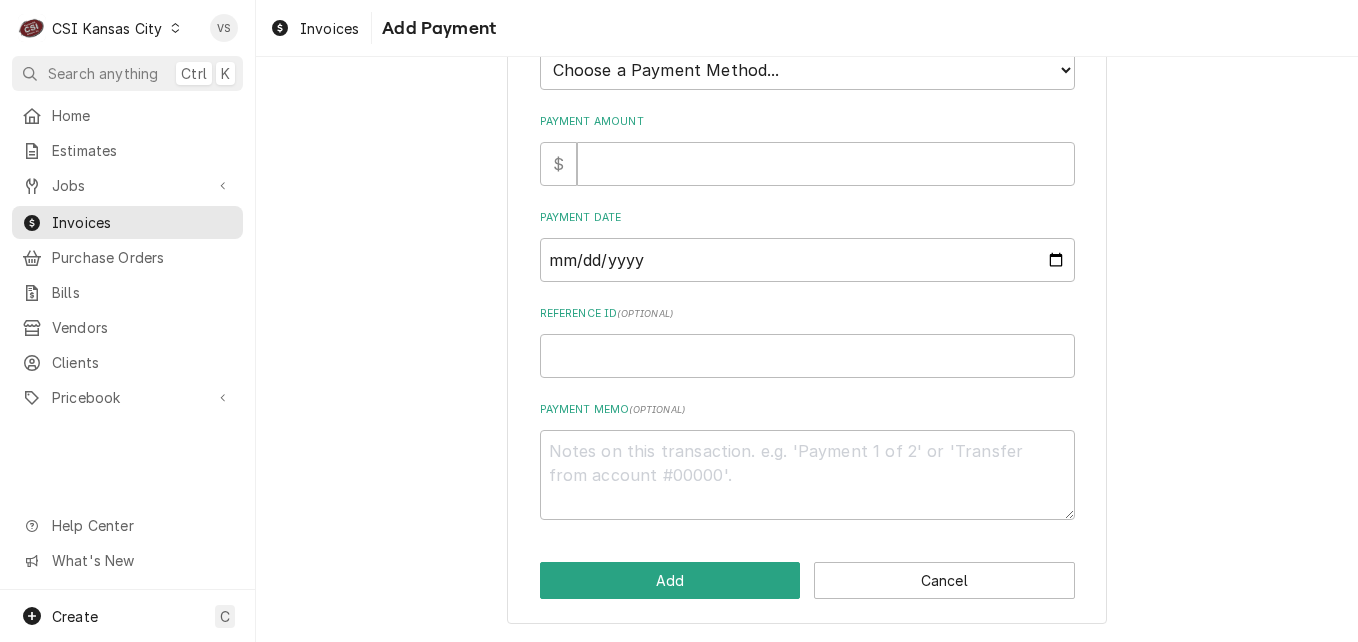scroll, scrollTop: 0, scrollLeft: 0, axis: both 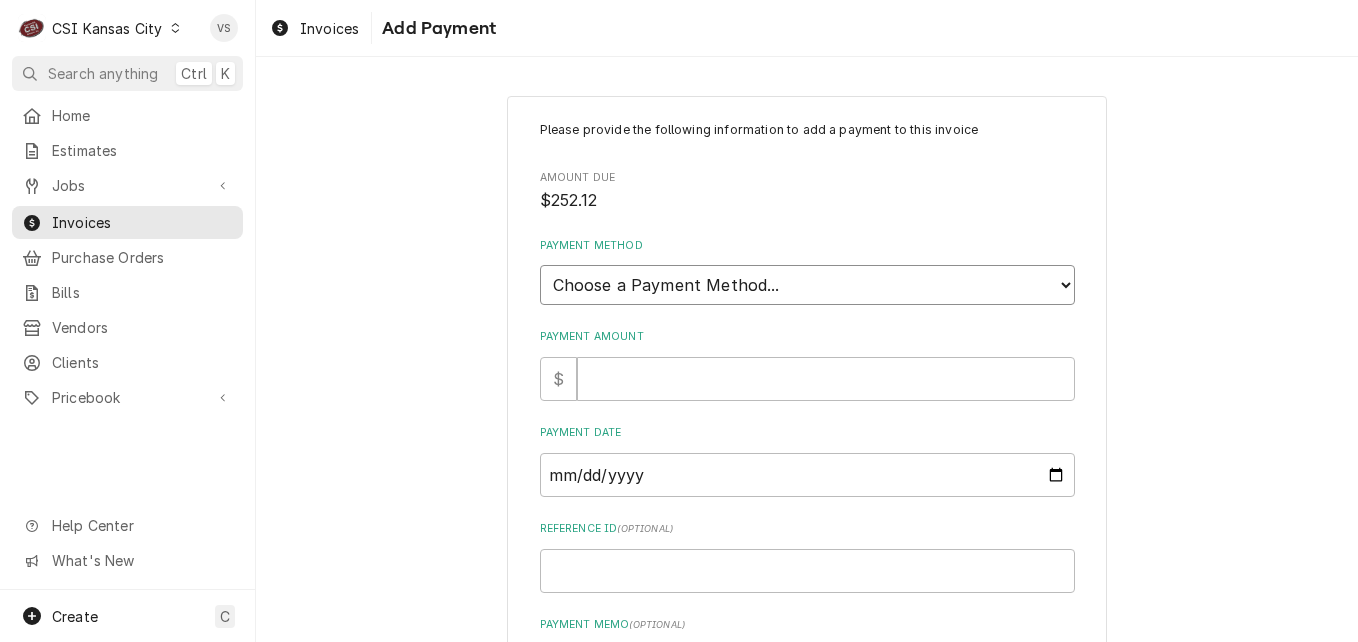 click on "Choose a Payment Method... Cash Check Credit/Debit Card ACH/eCheck Other" at bounding box center (807, 285) 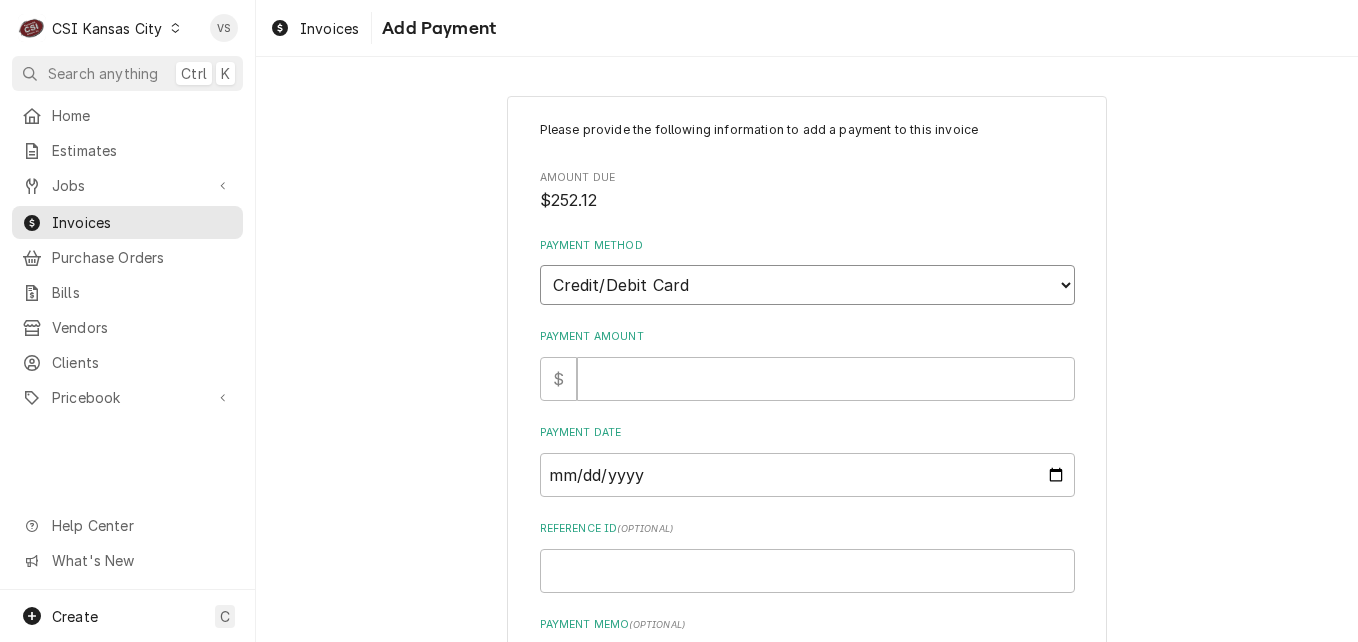 click on "Choose a Payment Method... Cash Check Credit/Debit Card ACH/eCheck Other" at bounding box center (807, 285) 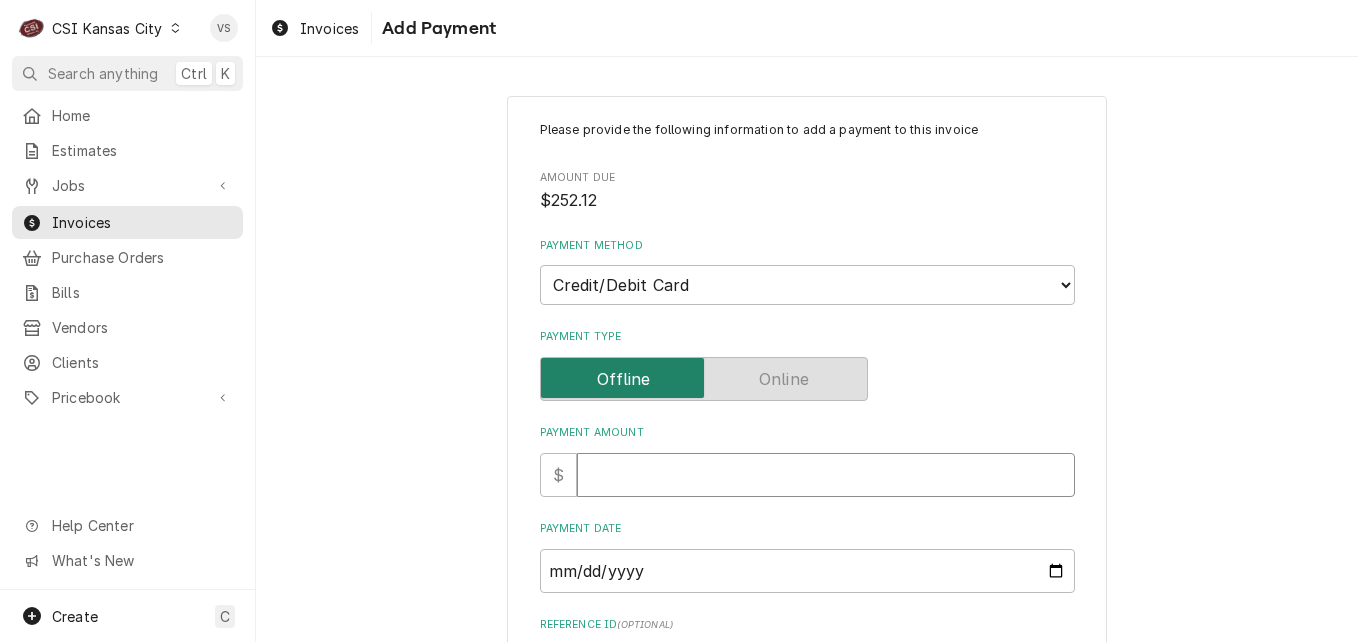 click on "Payment Amount" at bounding box center [826, 475] 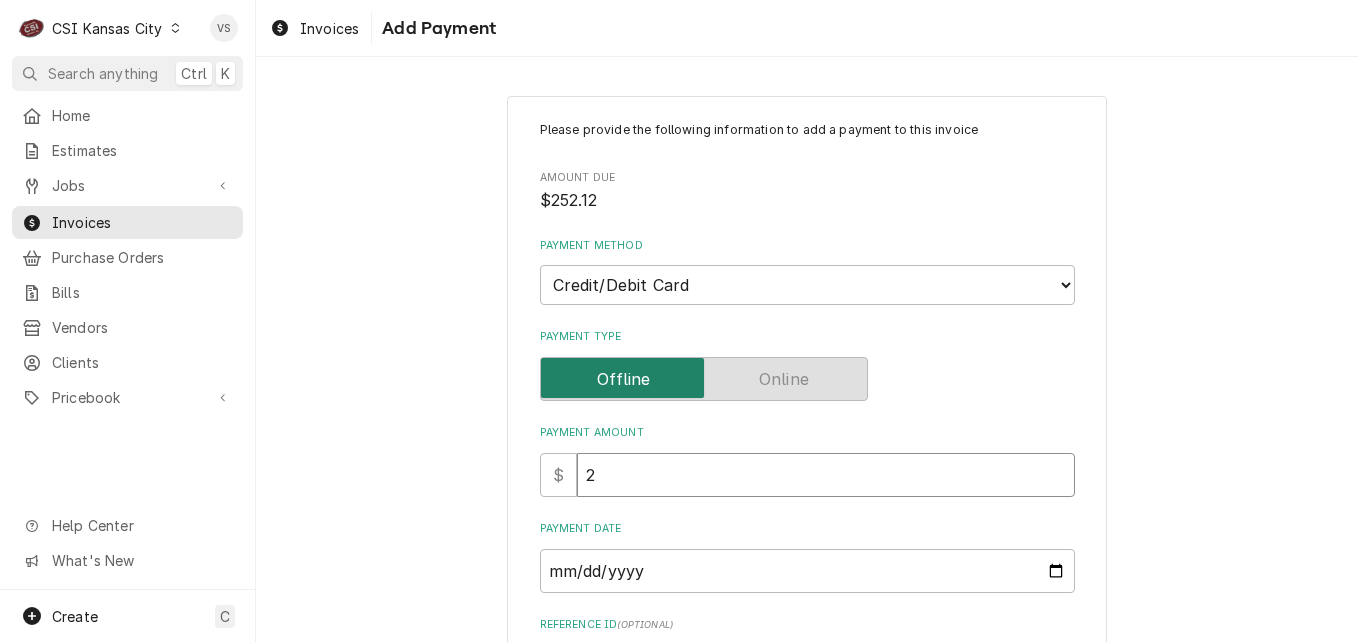 type on "x" 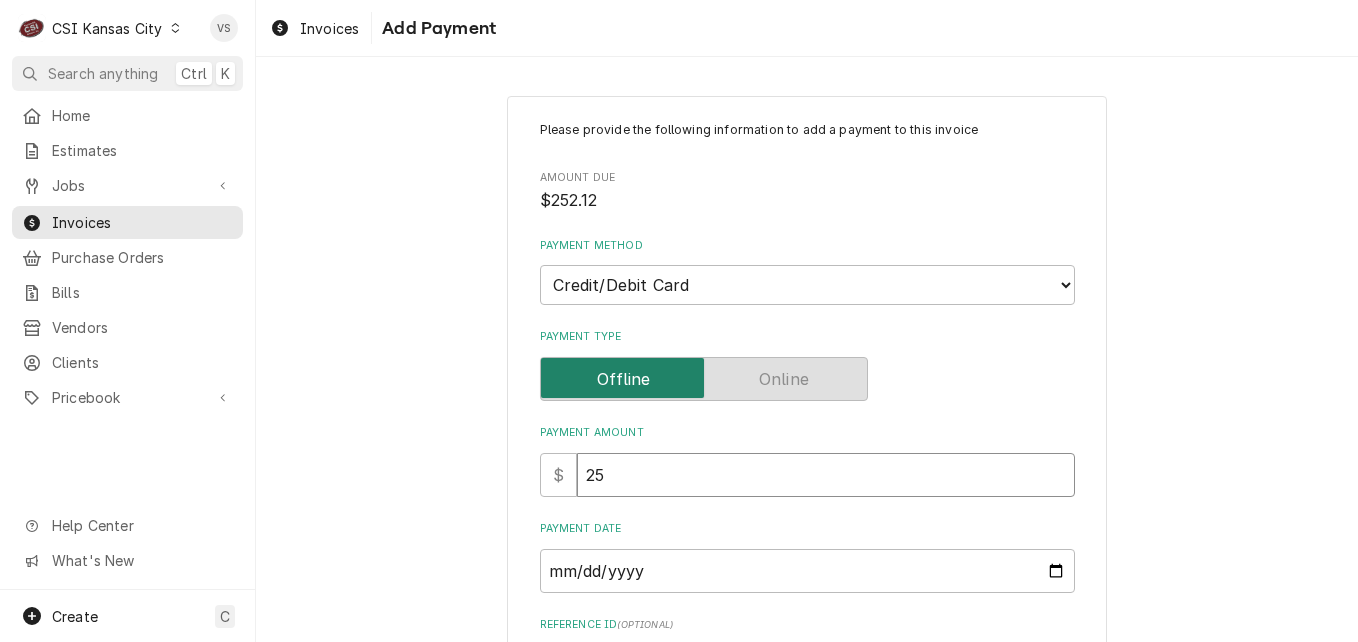 type on "x" 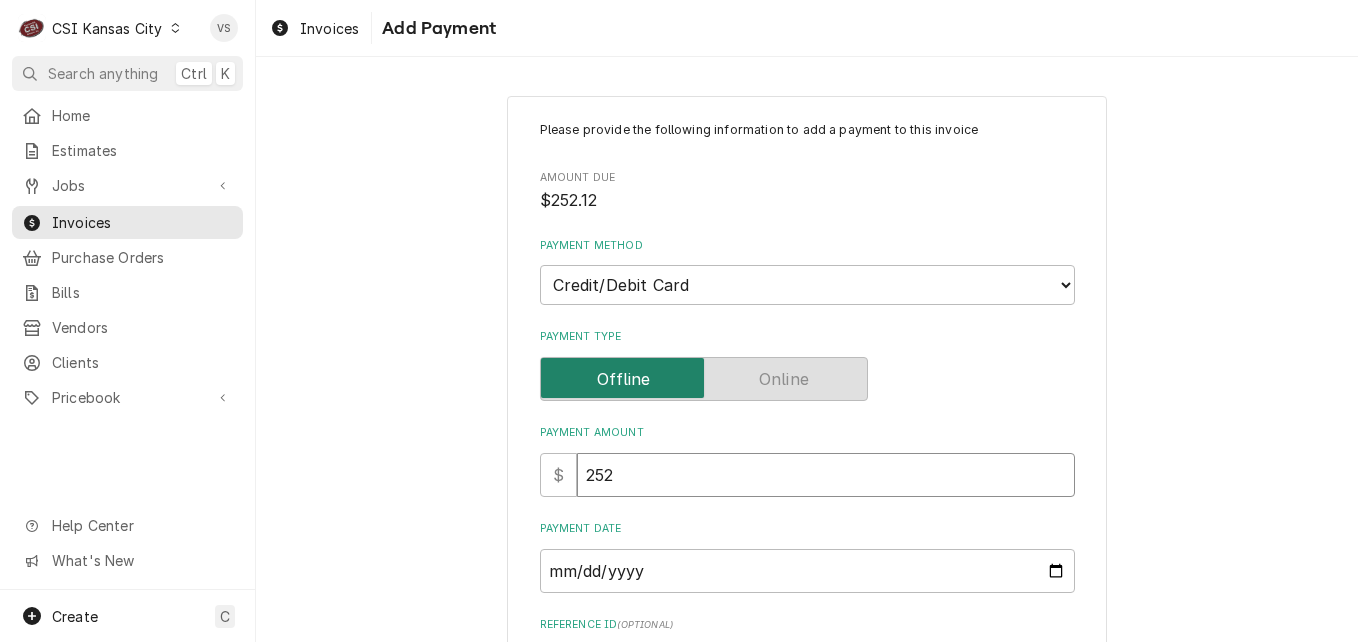 type on "x" 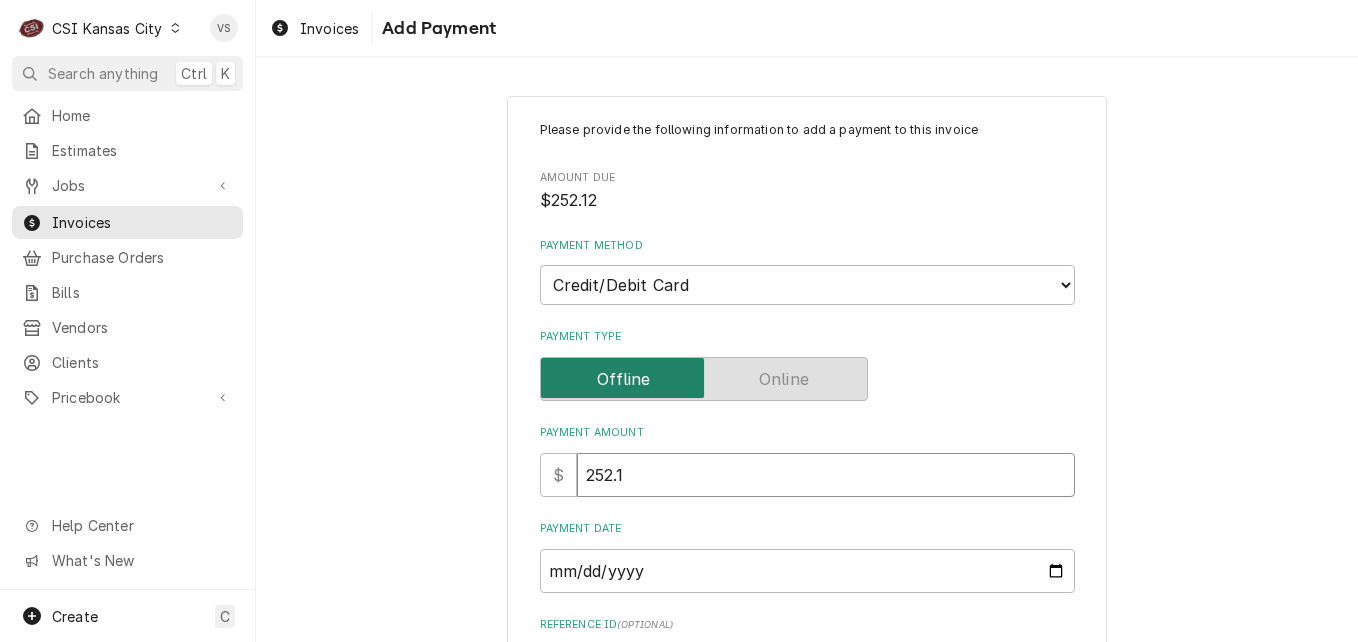 type on "x" 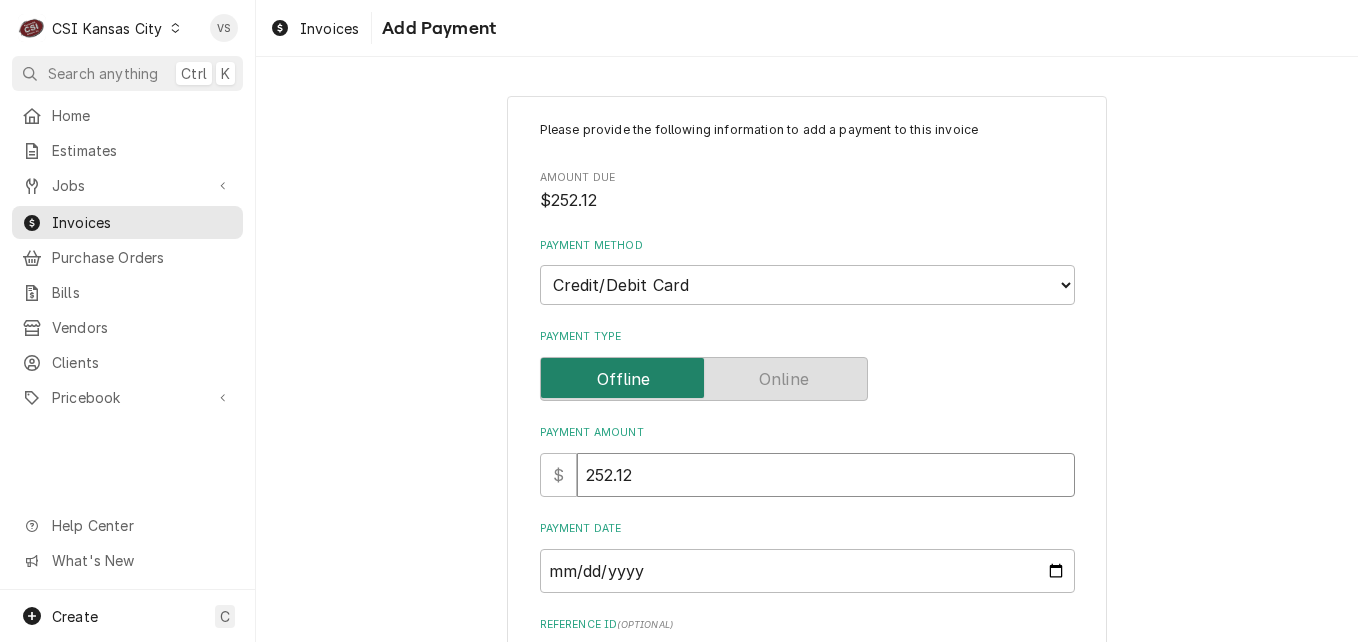 type on "252.12" 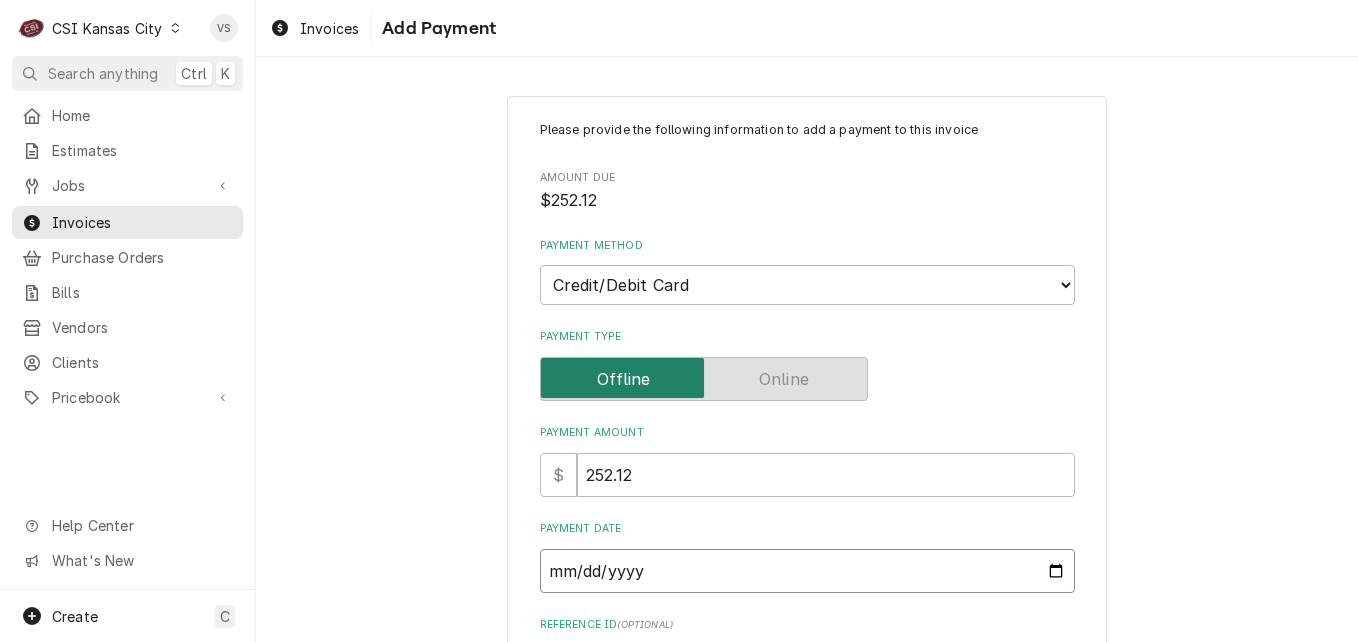 click on "Payment Date" at bounding box center (807, 571) 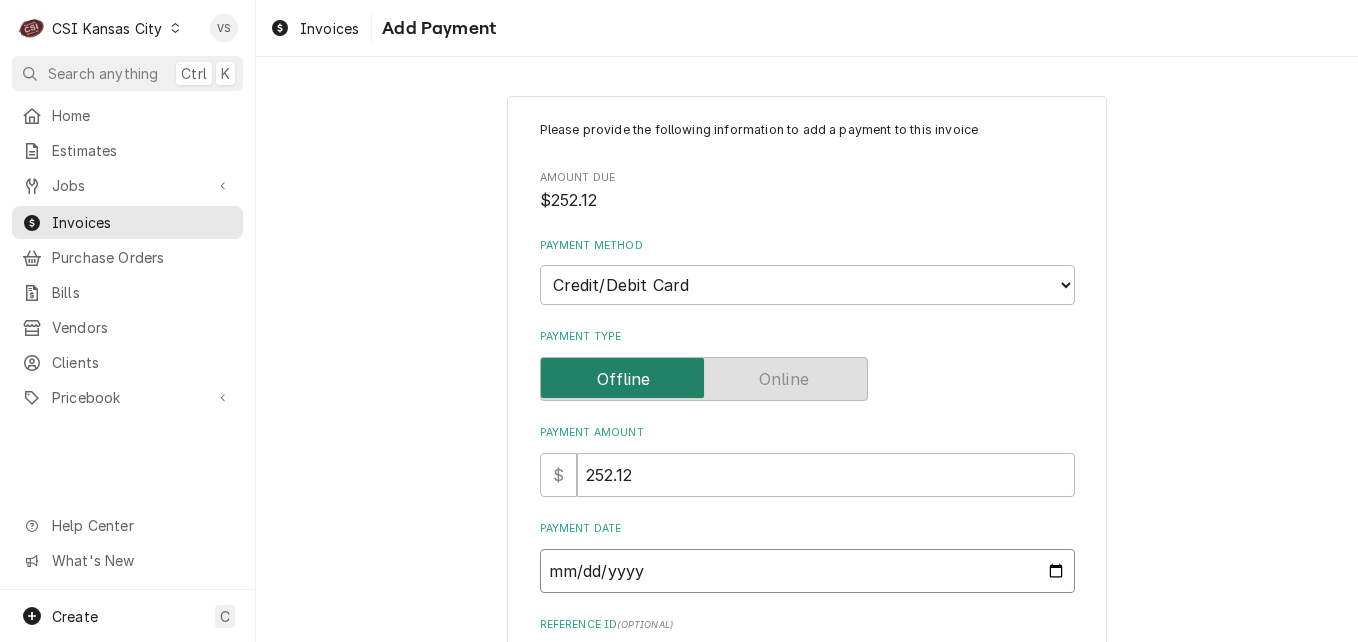 click on "Payment Date" at bounding box center [807, 571] 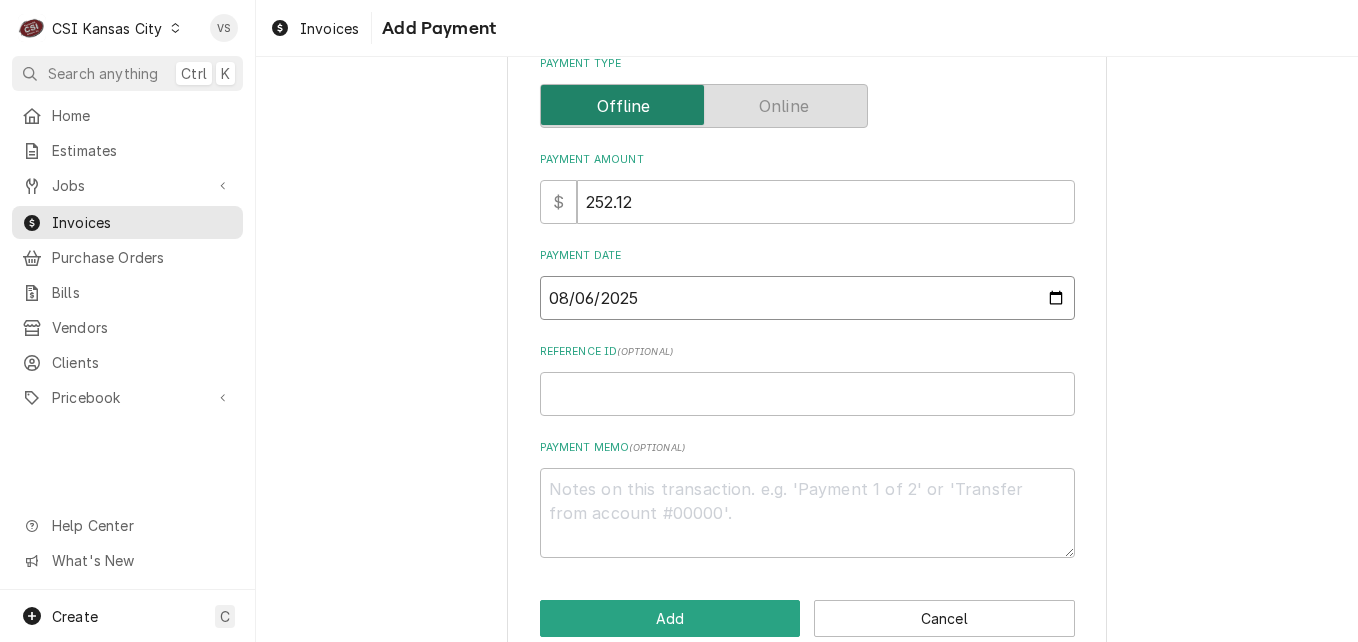 scroll, scrollTop: 311, scrollLeft: 0, axis: vertical 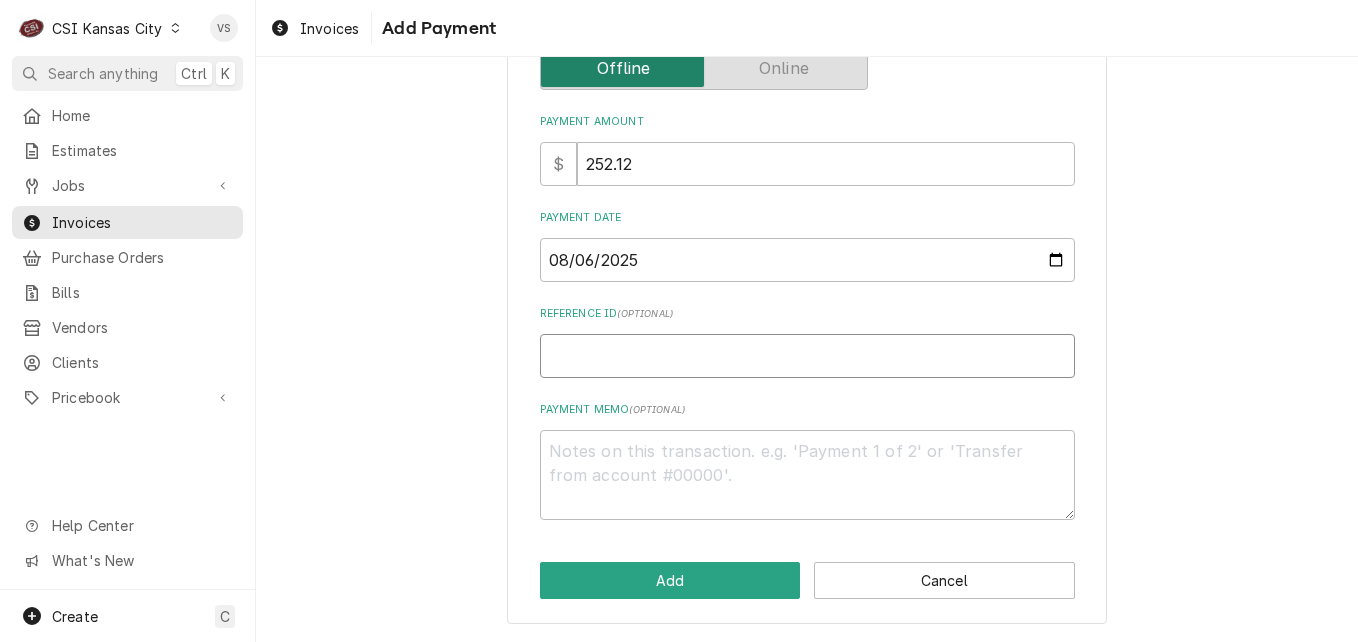 click on "Reference ID  ( optional )" at bounding box center [807, 356] 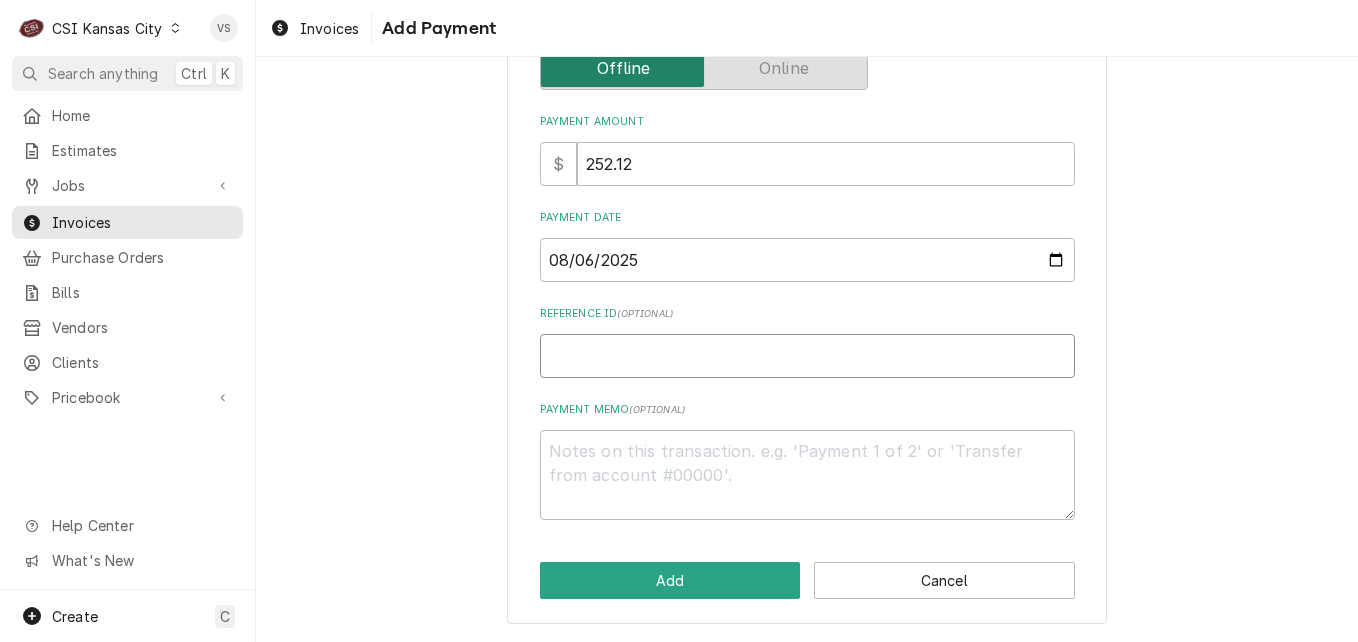 click on "Reference ID  ( optional )" at bounding box center [807, 356] 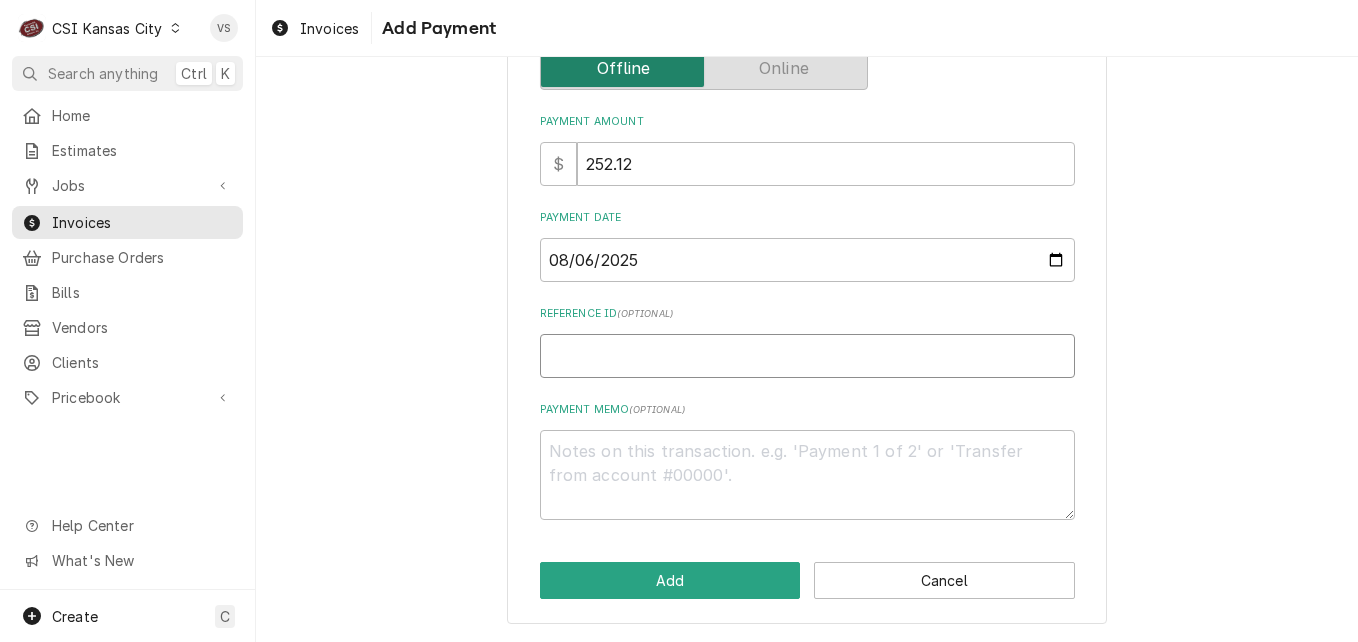 type on "x" 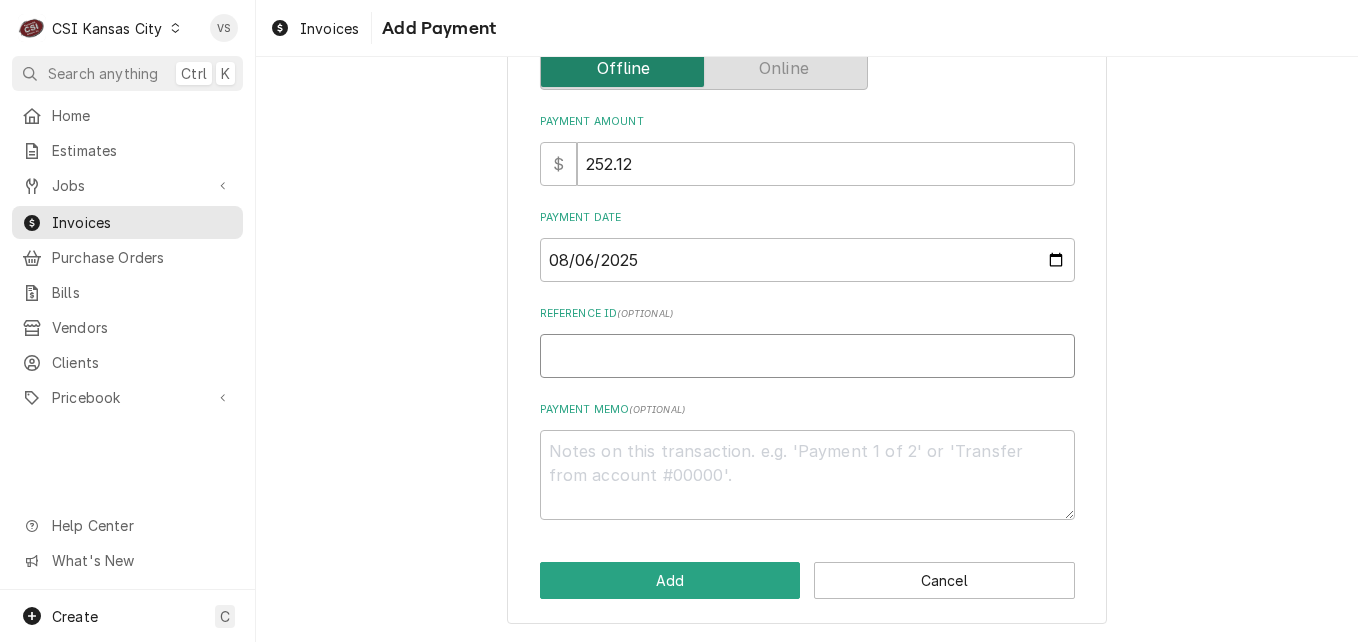 type on "0" 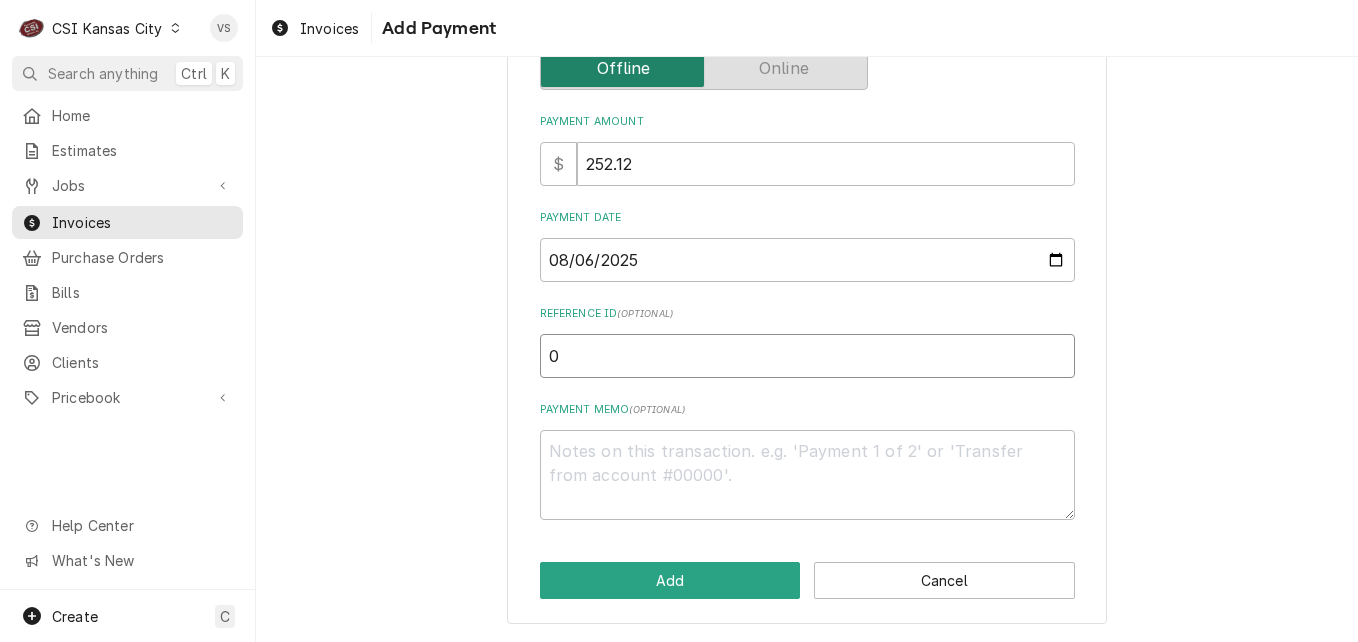 type on "x" 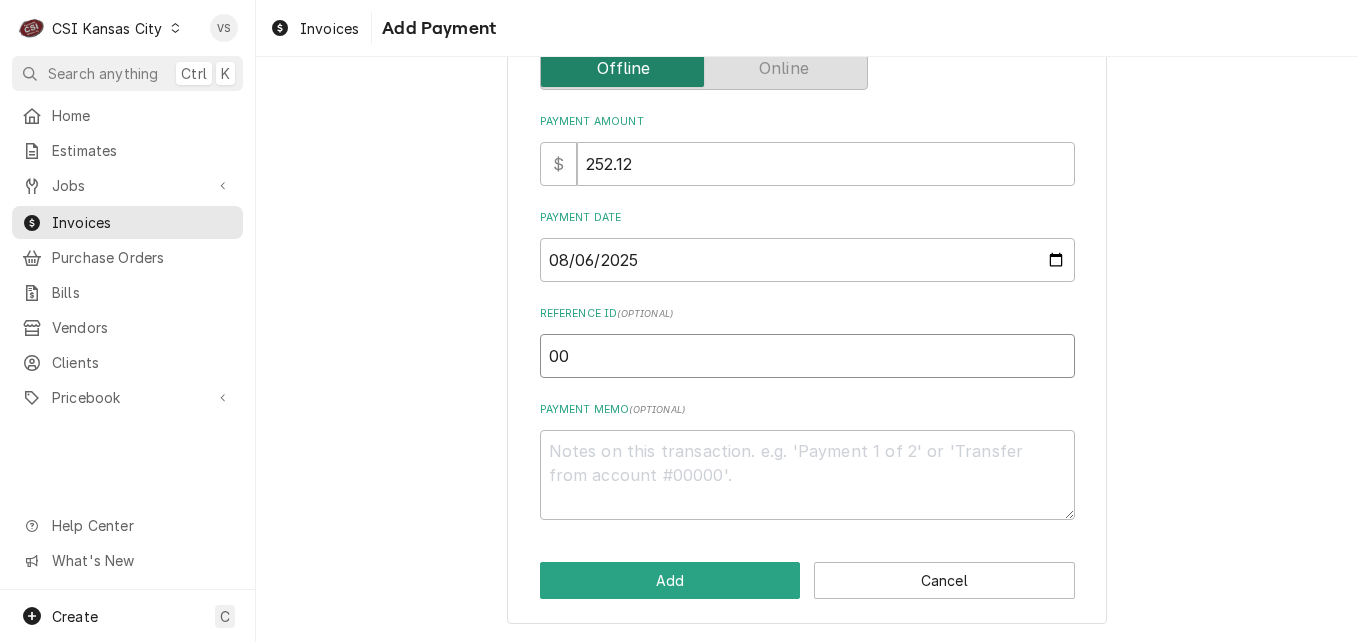 type on "x" 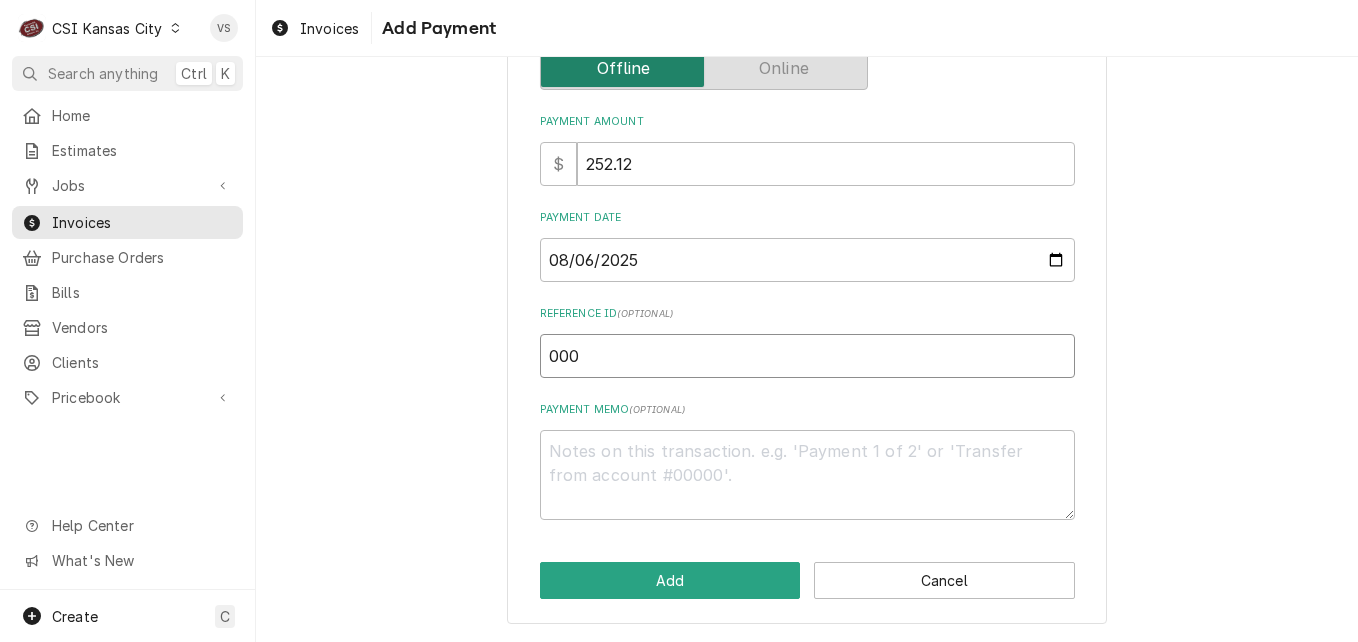 type on "x" 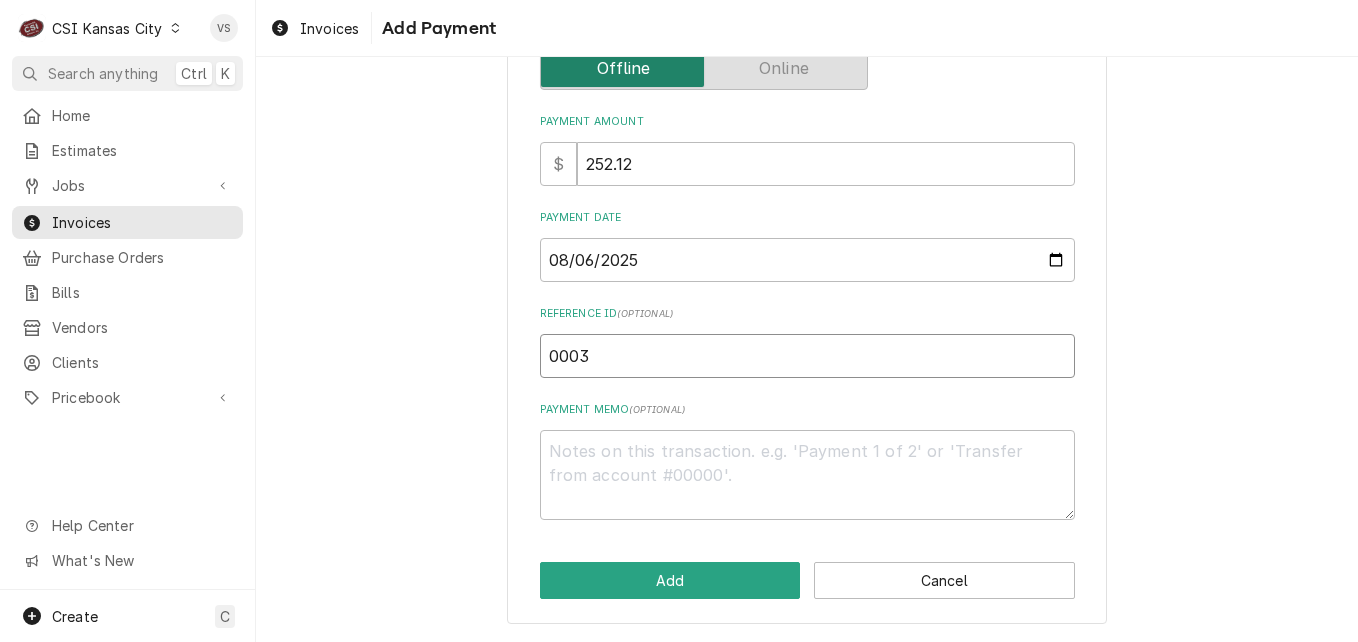 type on "x" 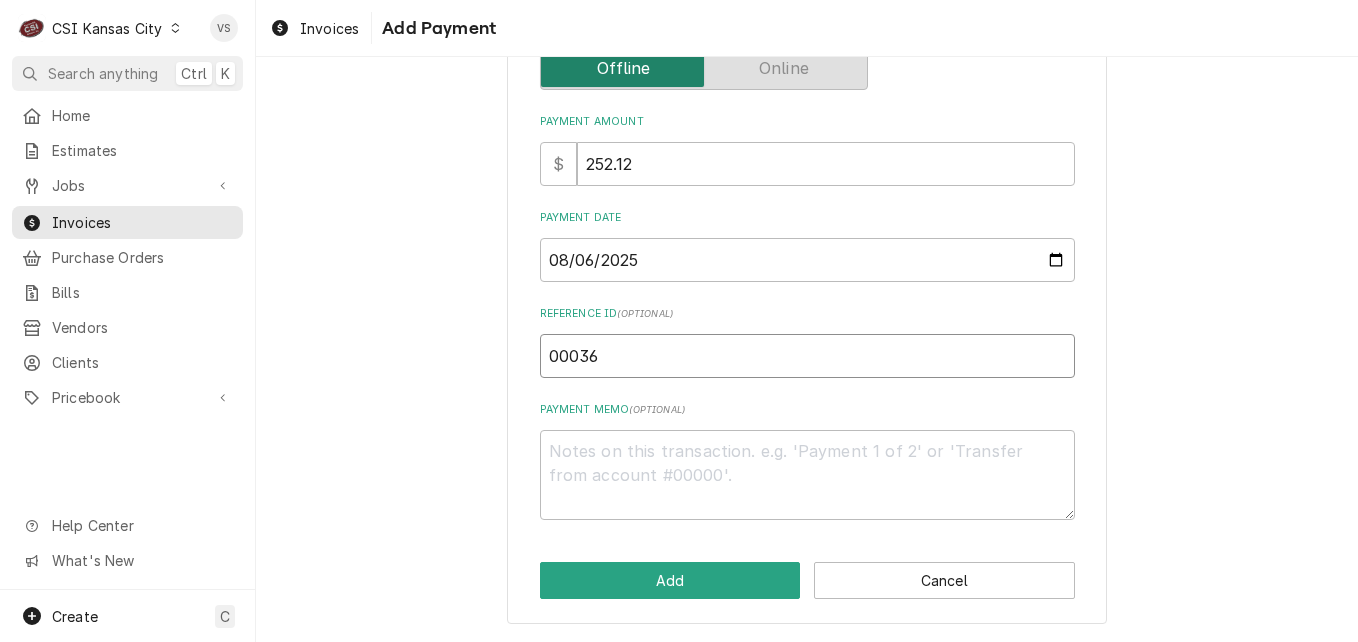 type on "x" 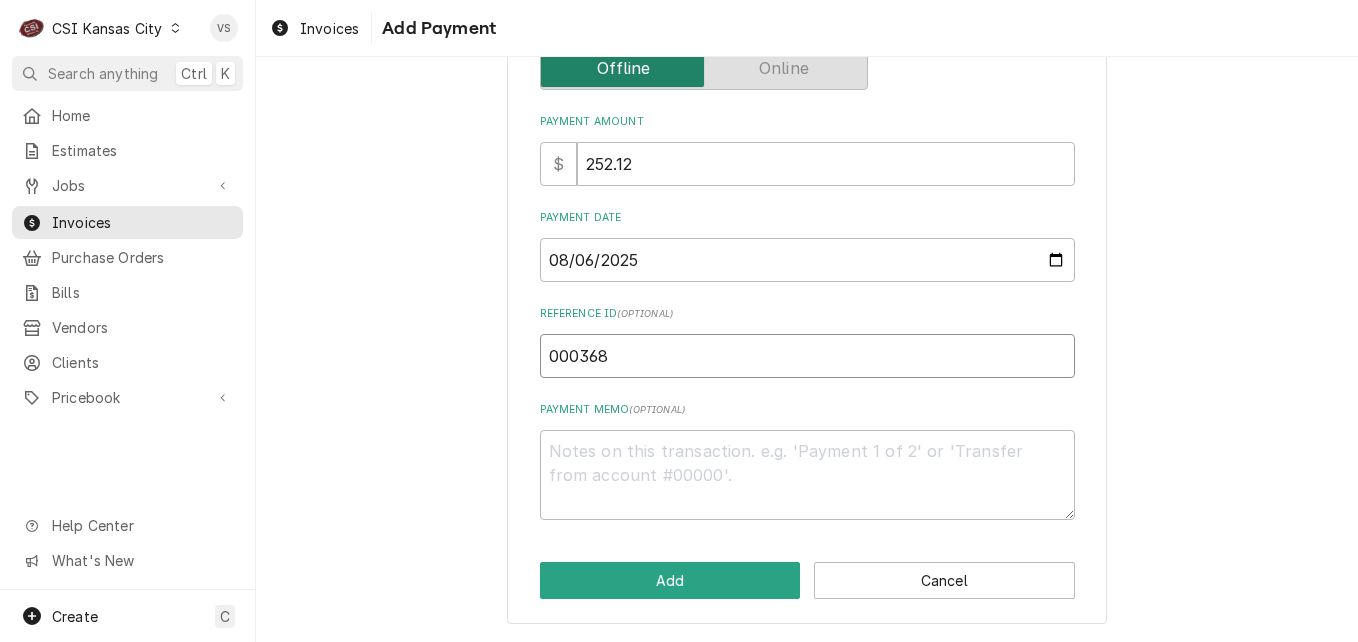 type on "000368" 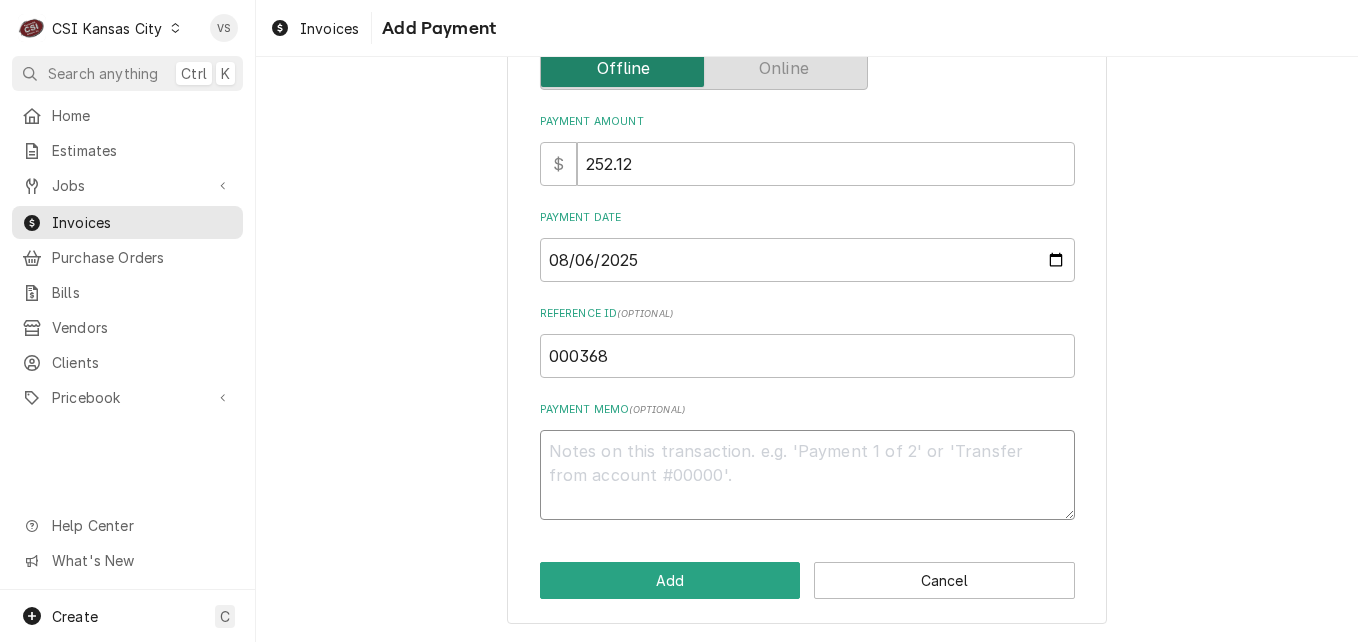 click on "Payment Memo  ( optional )" at bounding box center (807, 475) 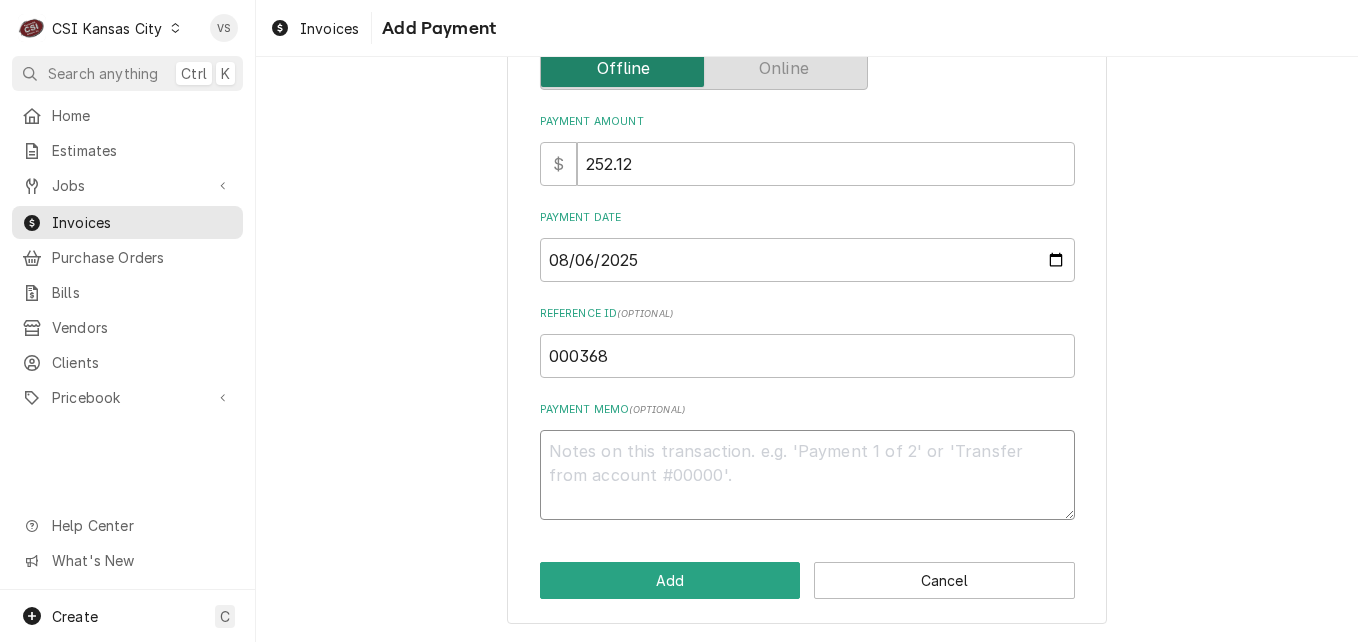 type on "x" 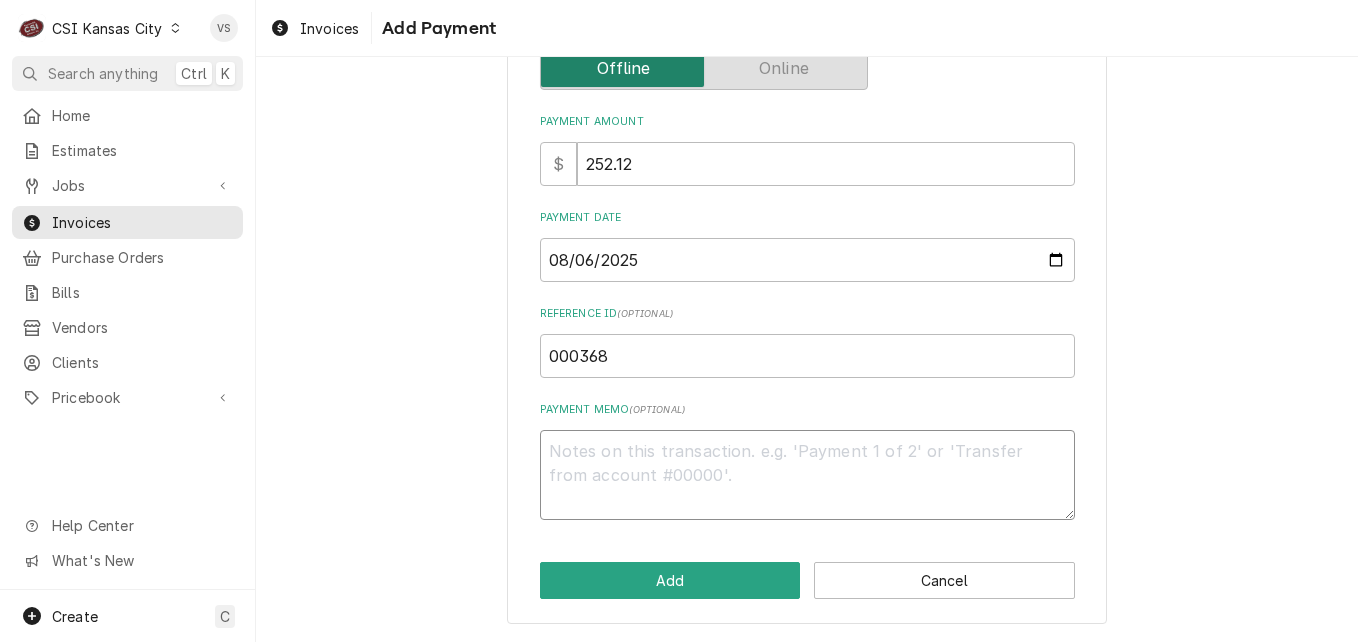 type on "V" 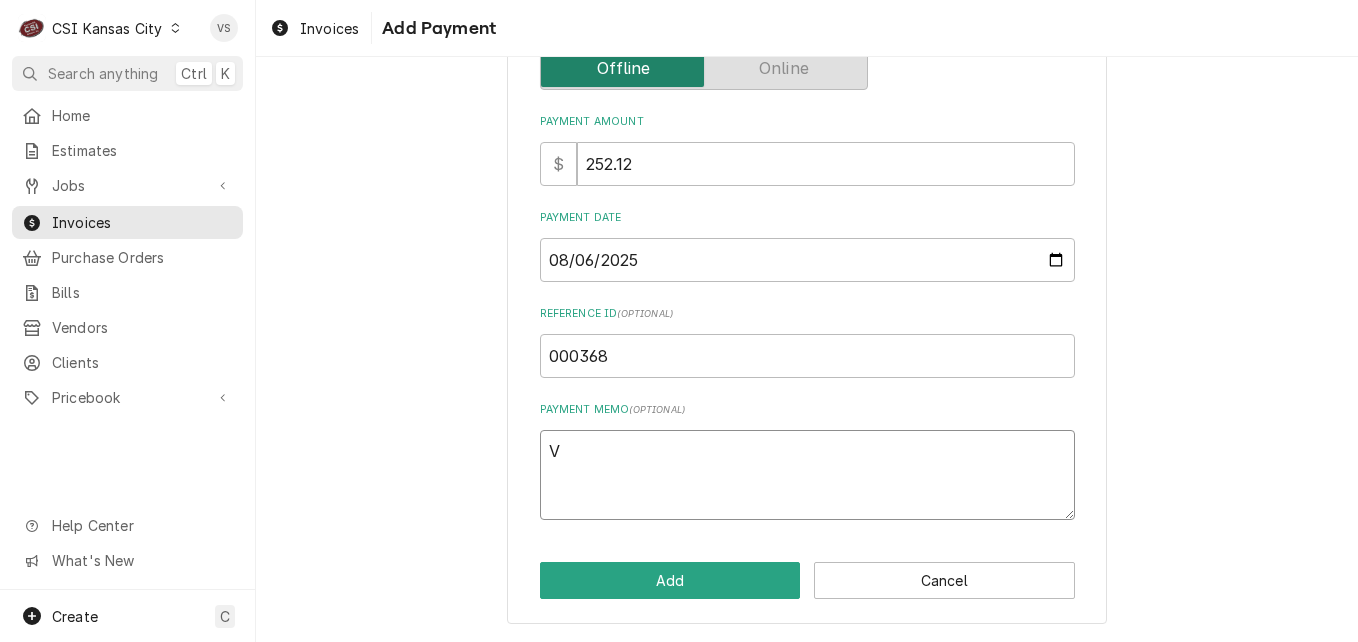 type on "x" 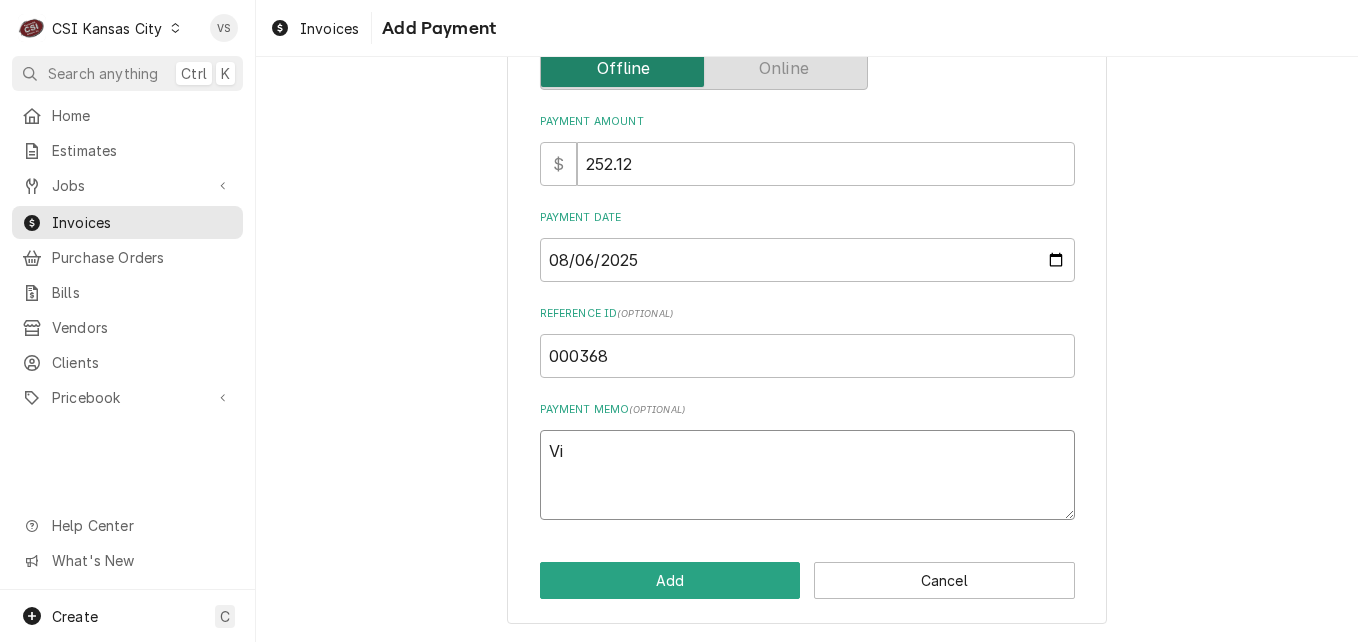 type on "x" 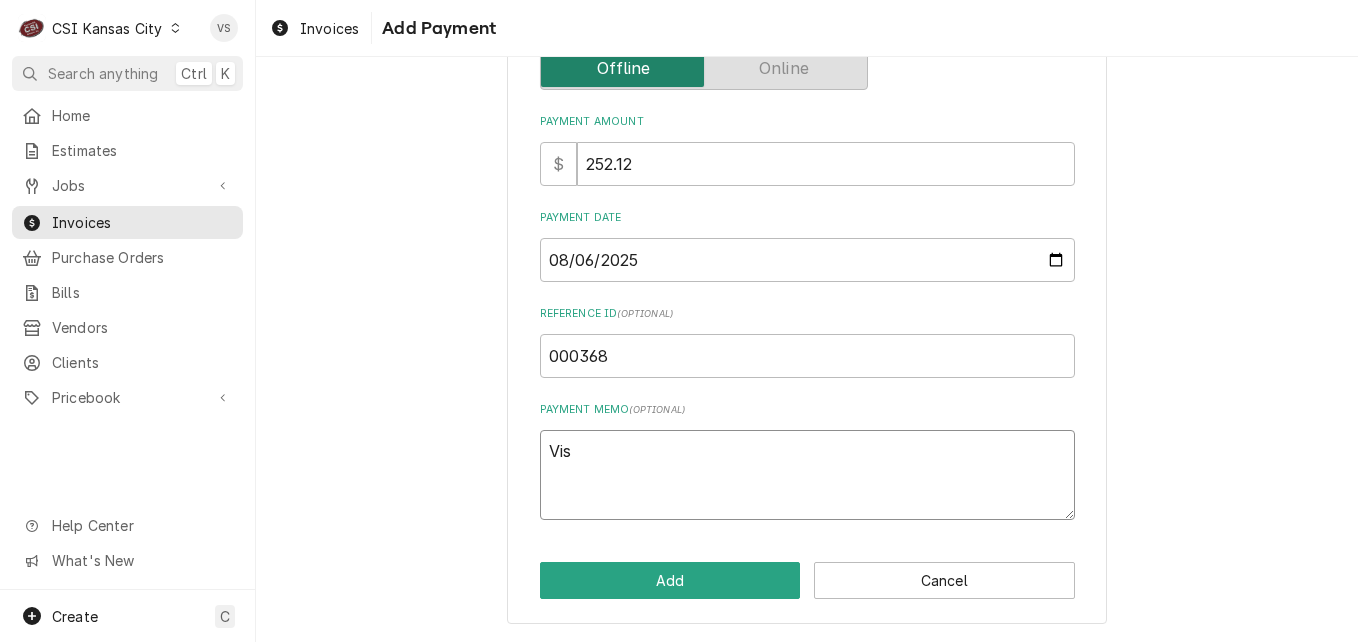 type on "x" 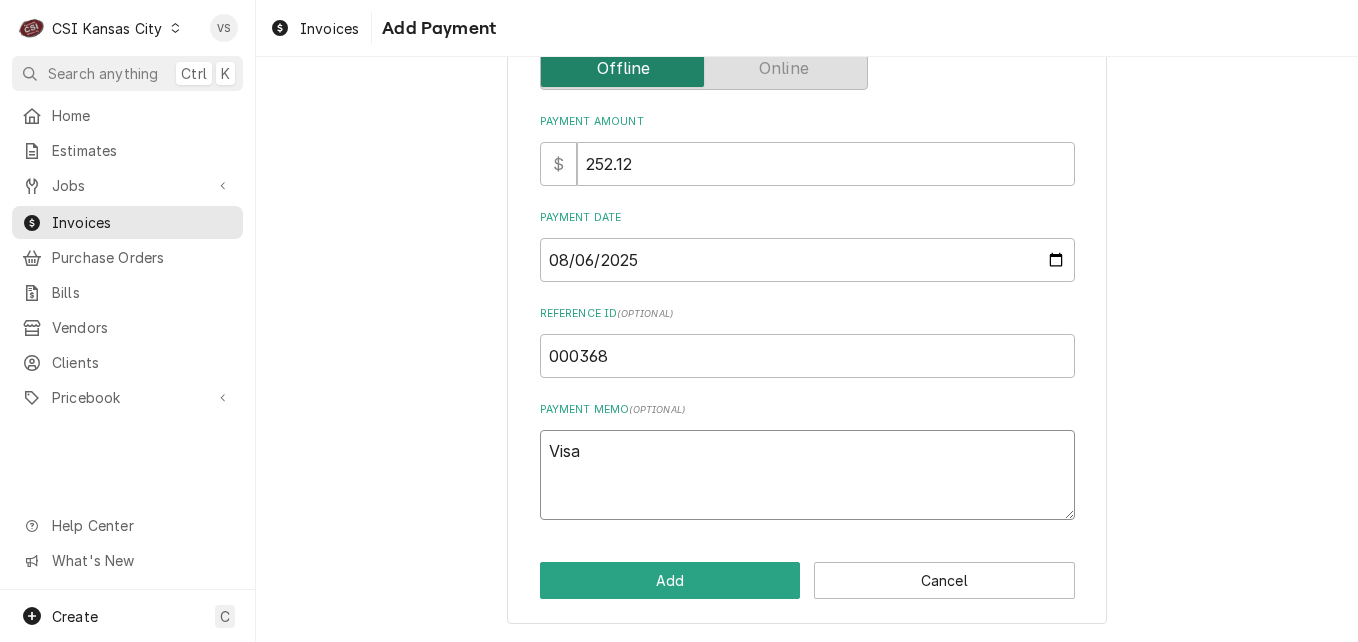 type on "x" 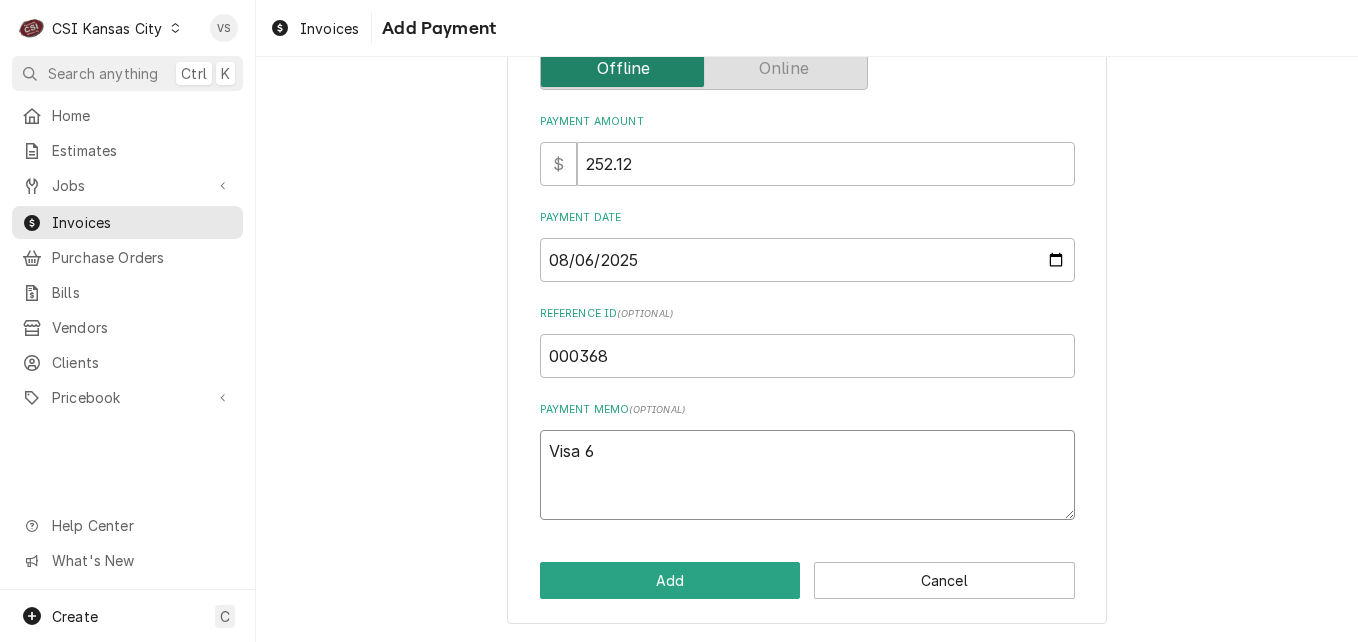 type on "x" 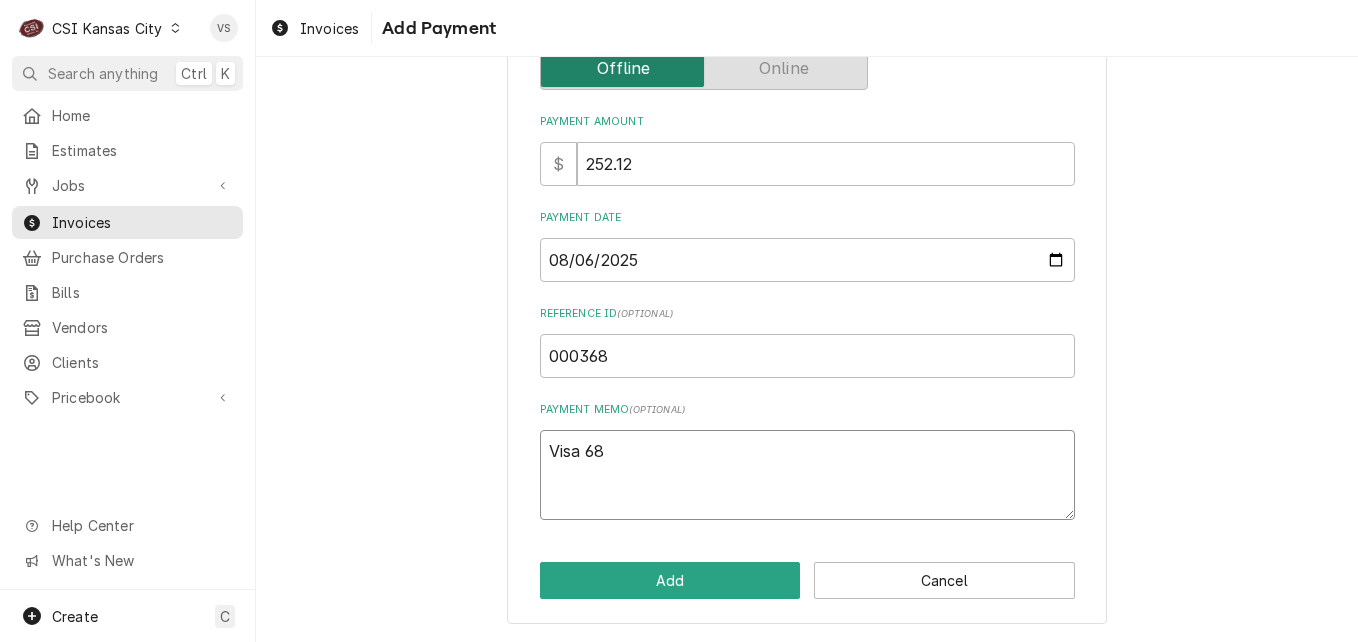 type on "x" 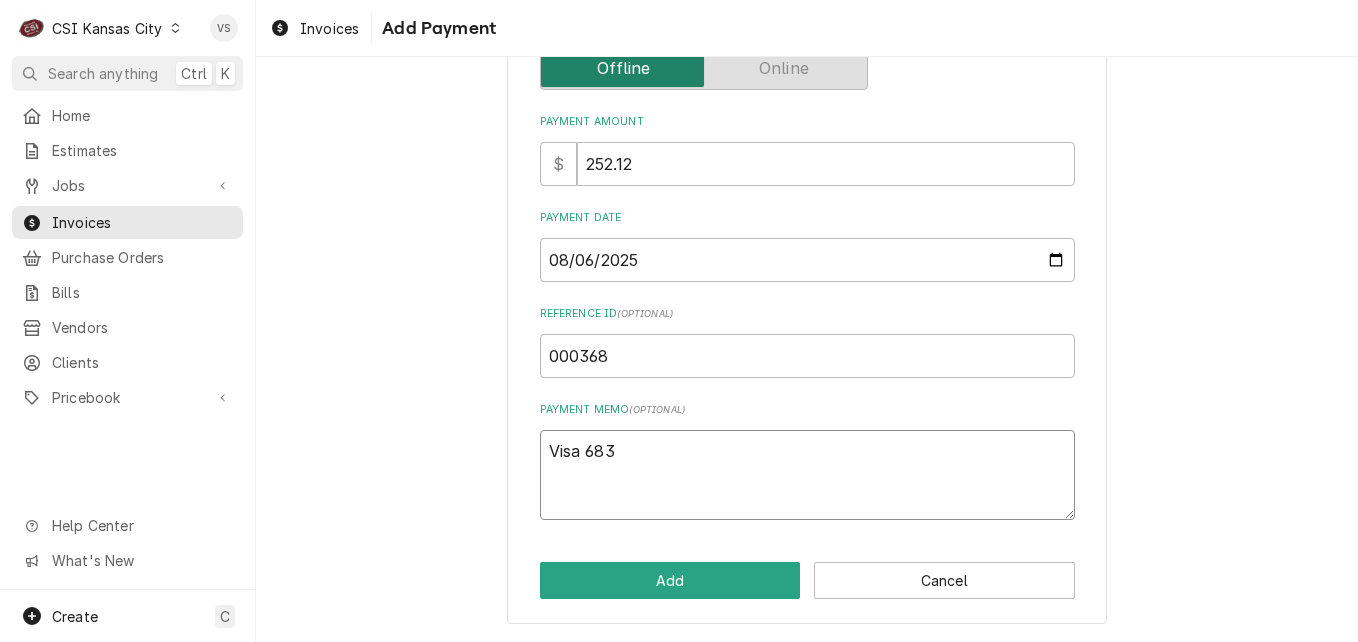 type on "x" 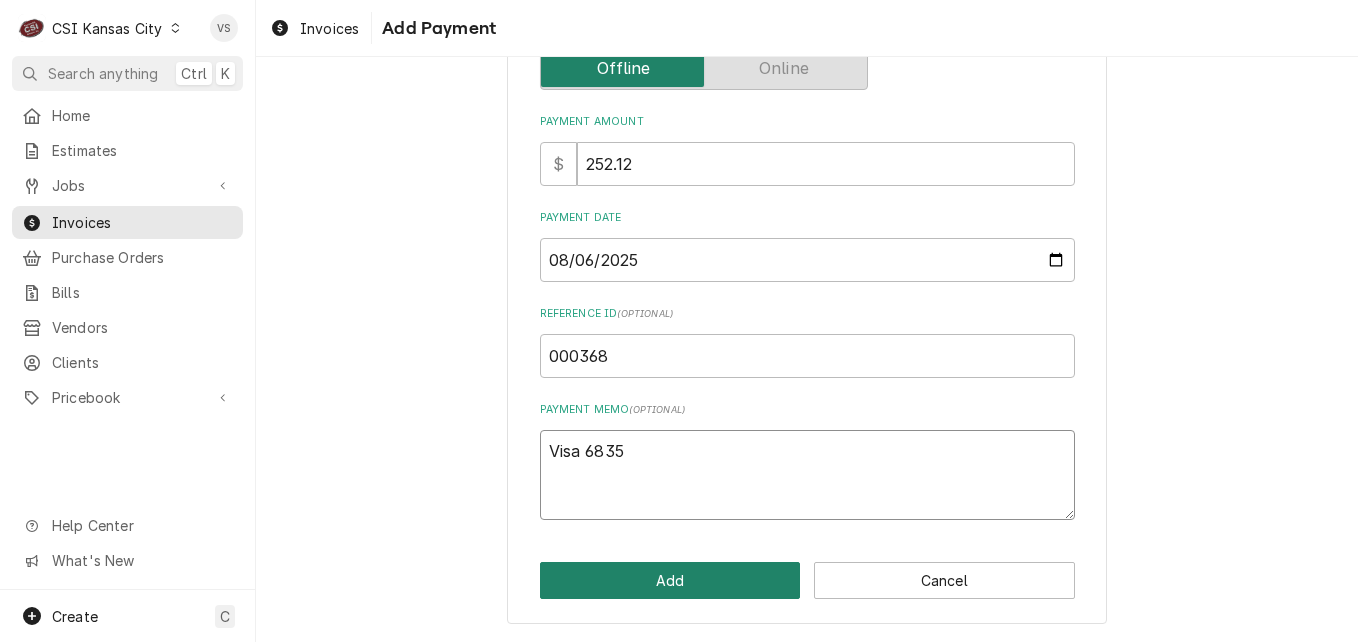 type on "Visa 6835" 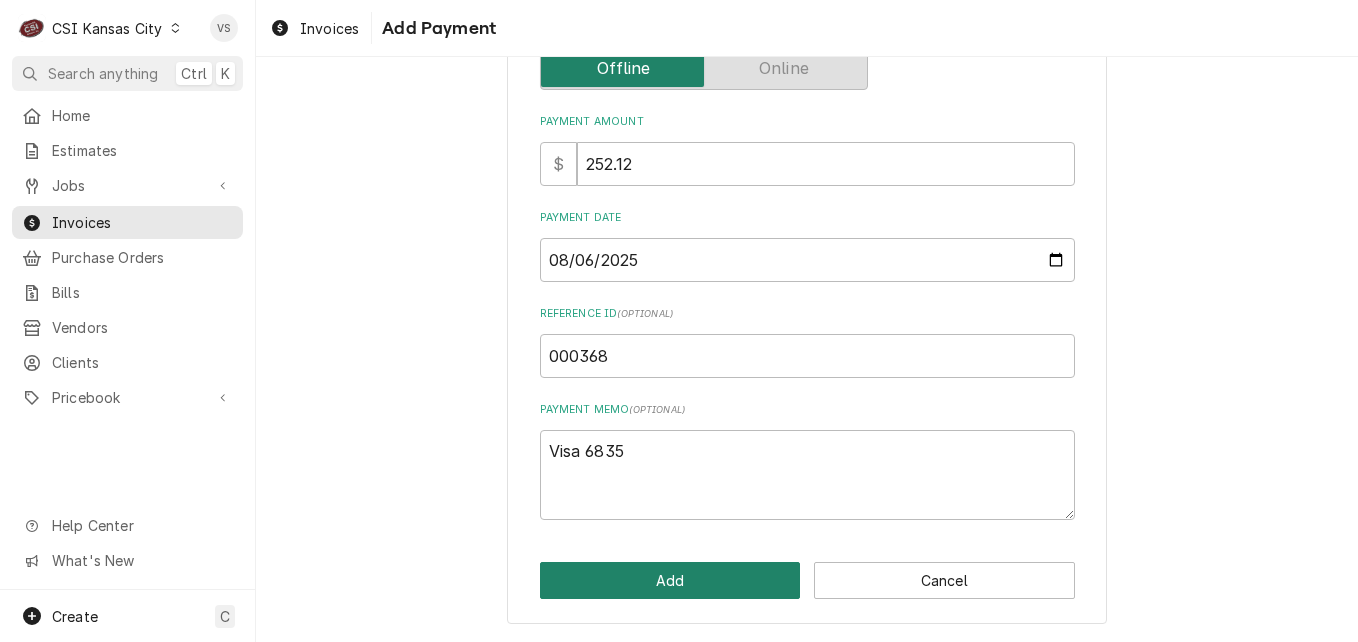 click on "Add" at bounding box center [670, 580] 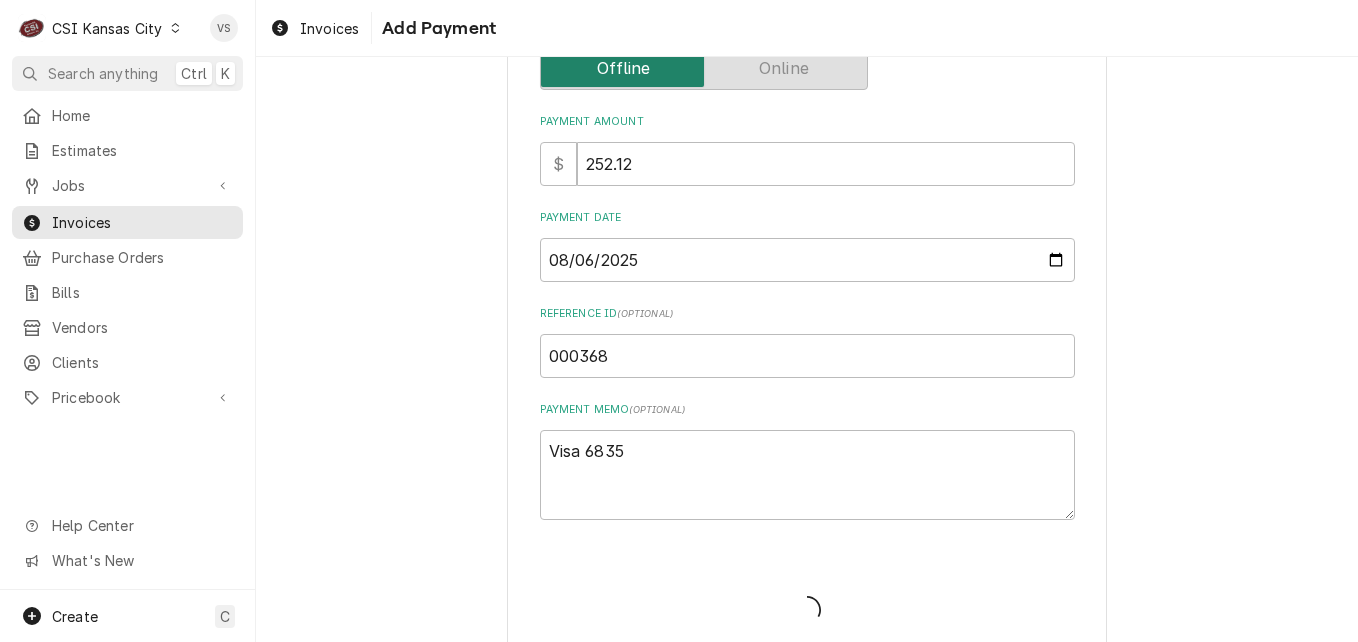 type on "x" 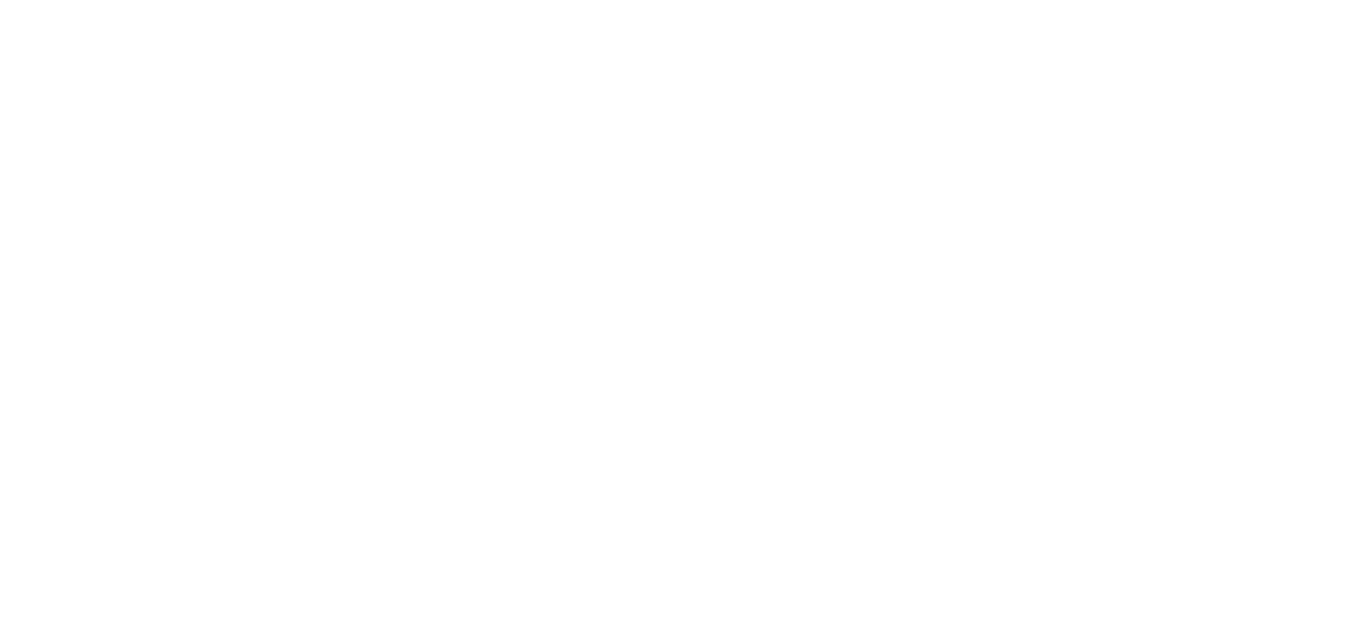 scroll, scrollTop: 0, scrollLeft: 0, axis: both 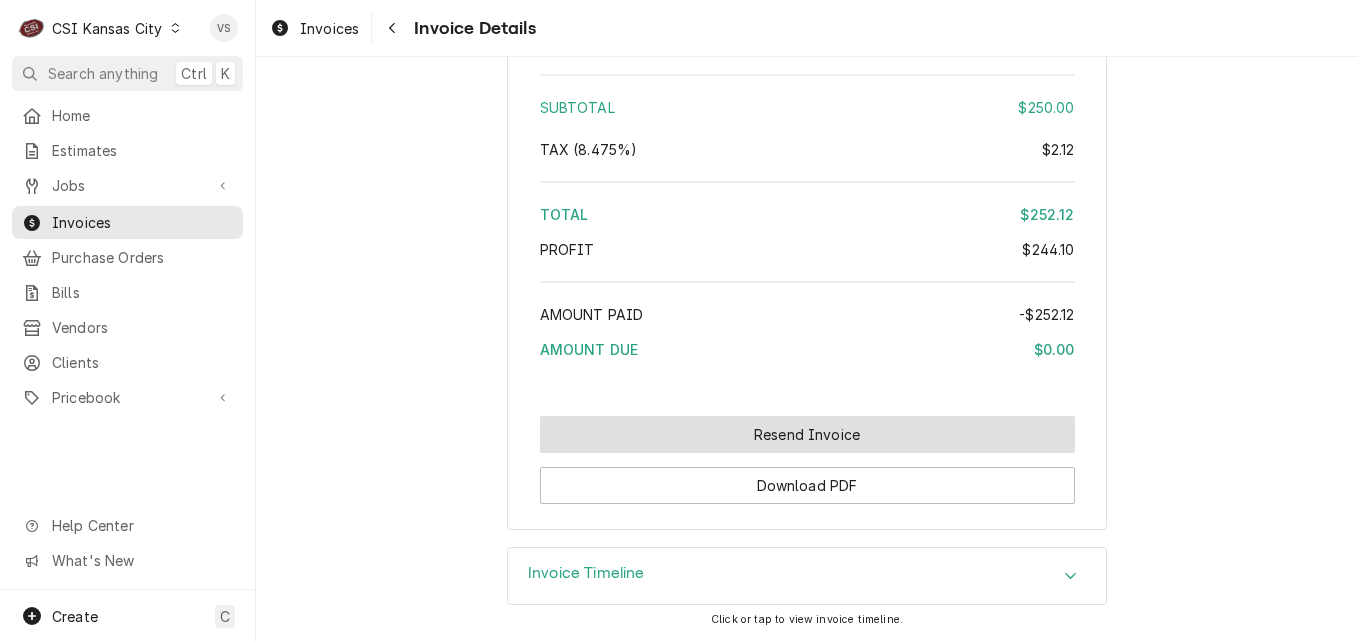 click on "Resend Invoice" at bounding box center (807, 434) 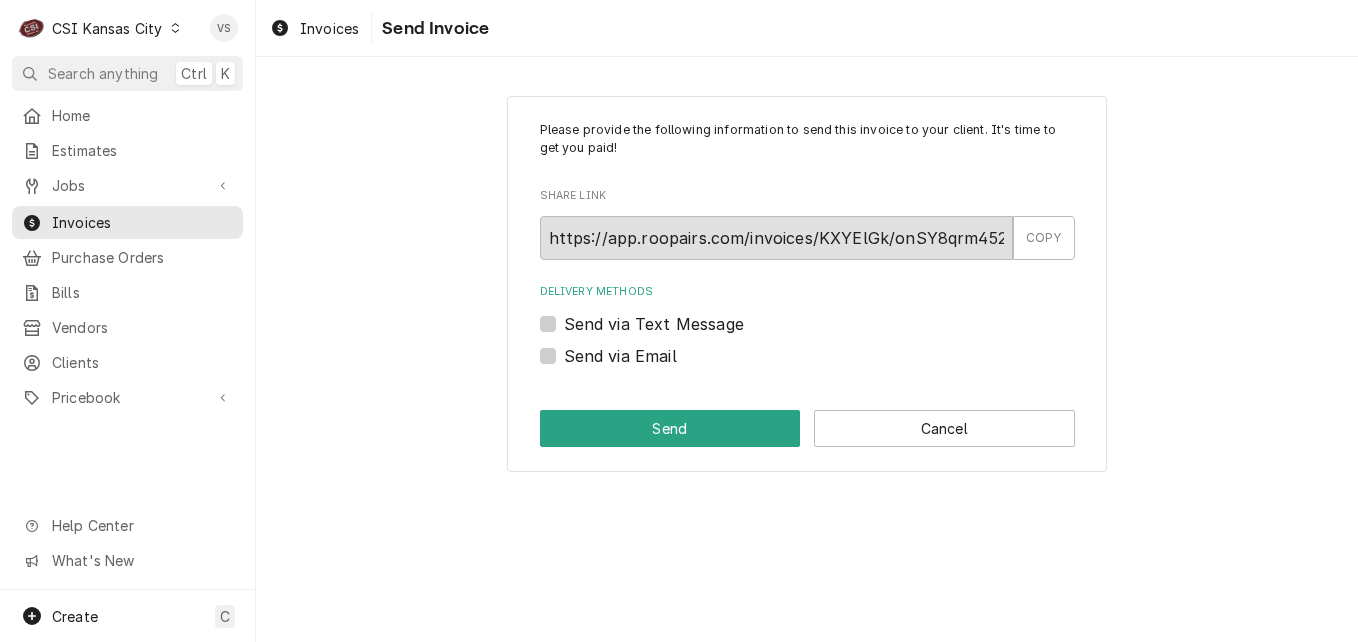 click on "Send via Email" at bounding box center [620, 356] 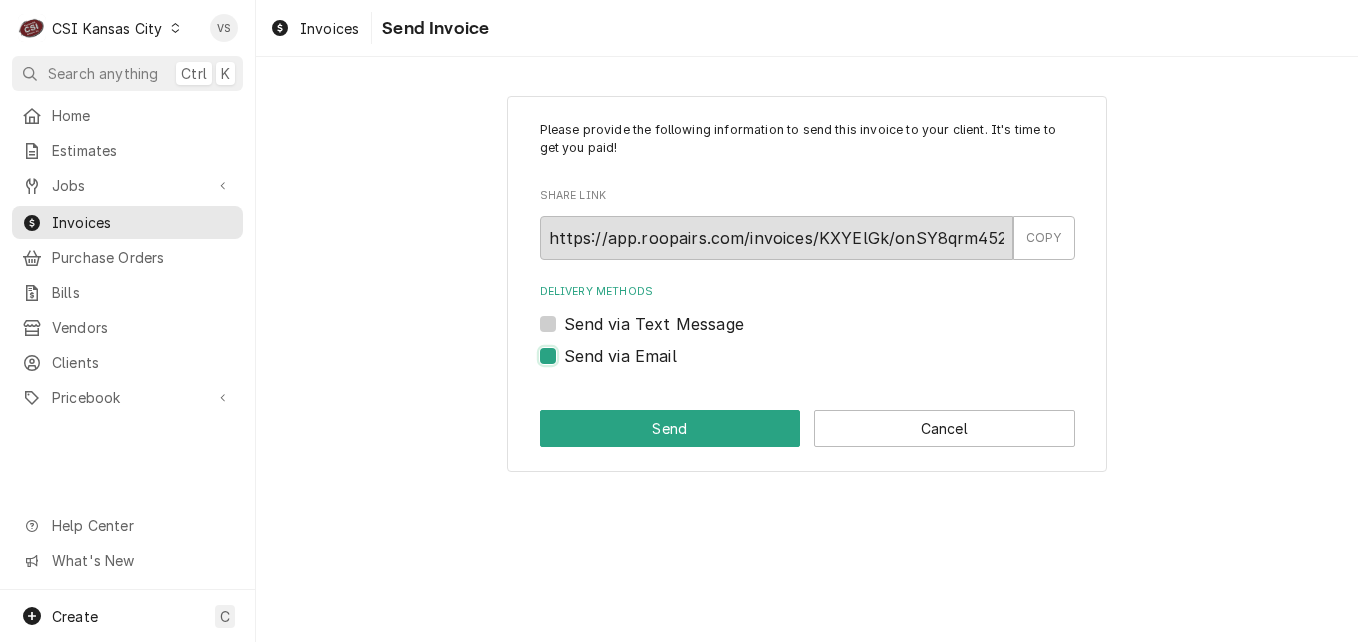 checkbox on "true" 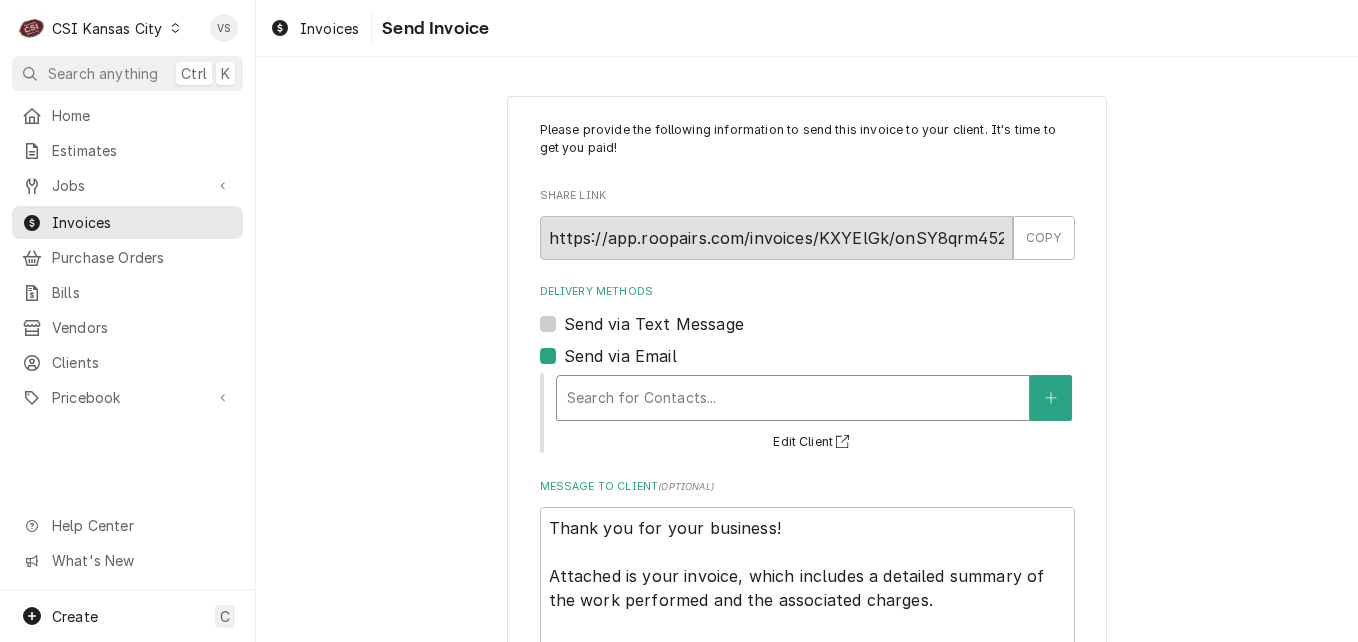 click at bounding box center (793, 398) 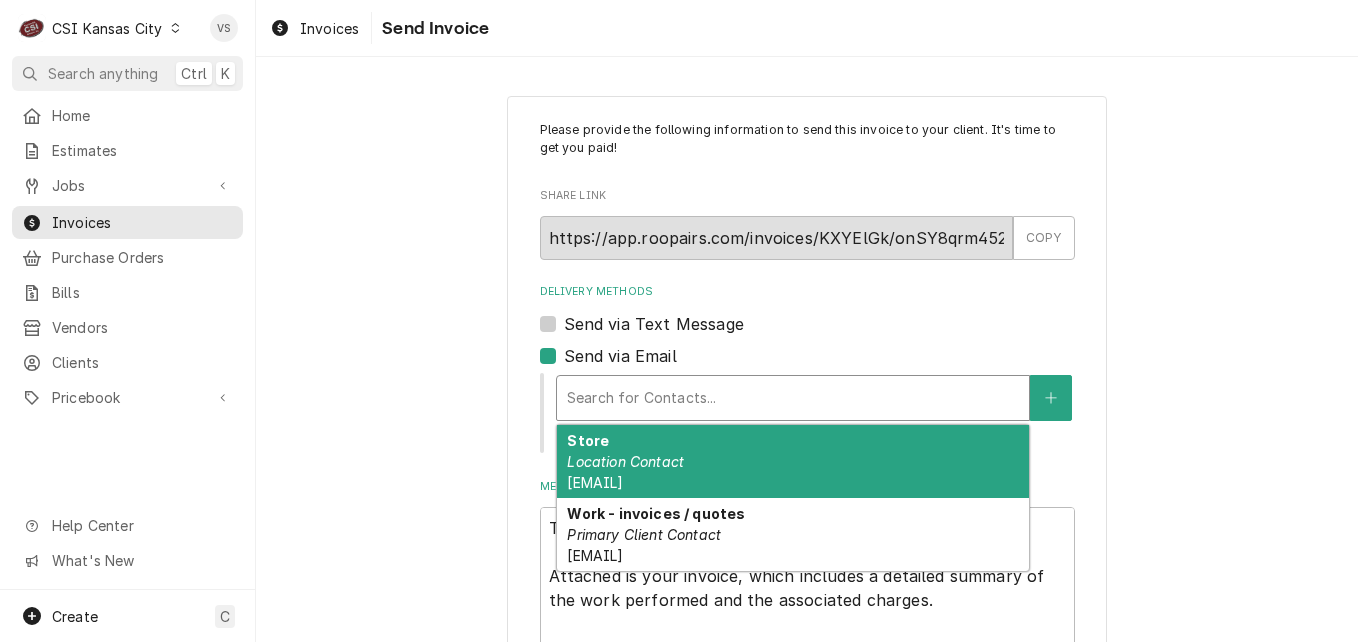 click on "Location Contact" at bounding box center (625, 461) 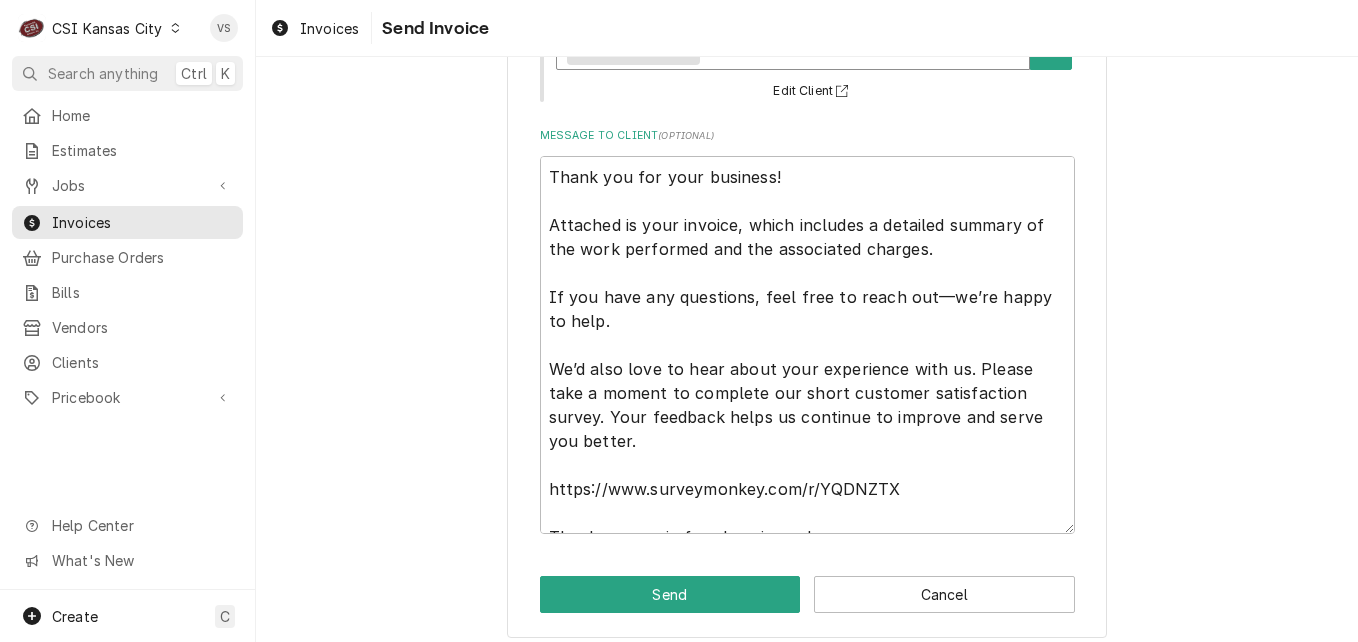 scroll, scrollTop: 390, scrollLeft: 0, axis: vertical 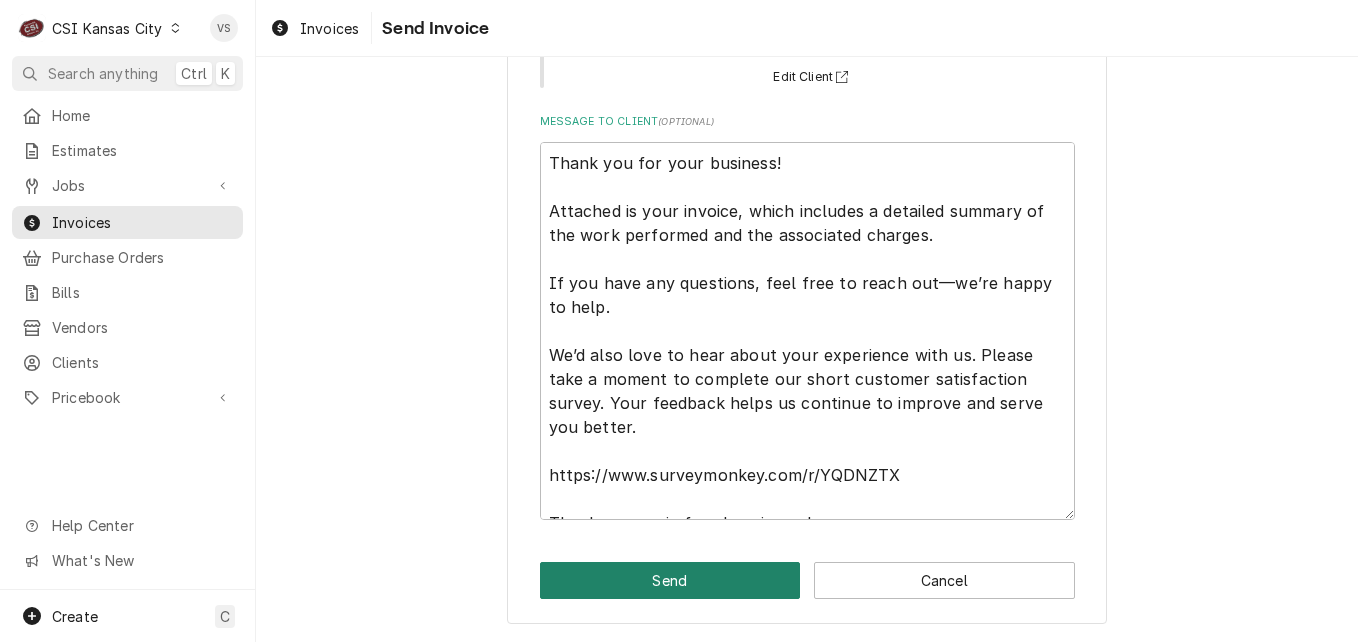 click on "Send" at bounding box center [670, 580] 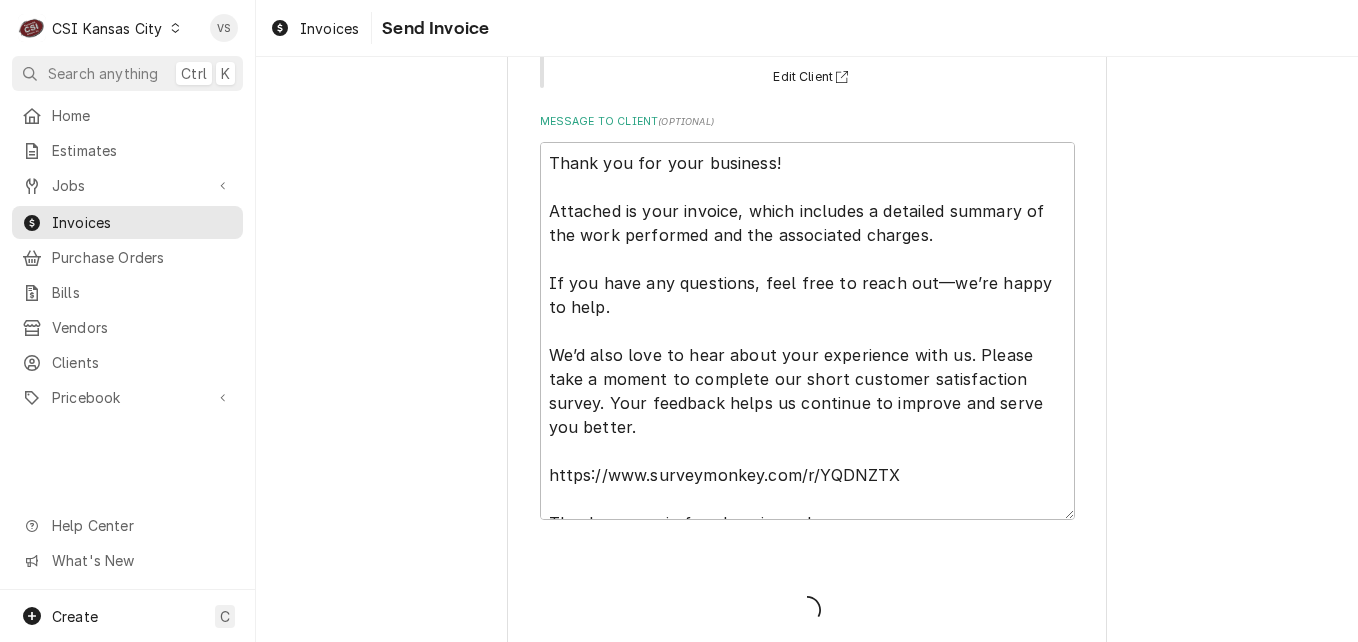 type on "x" 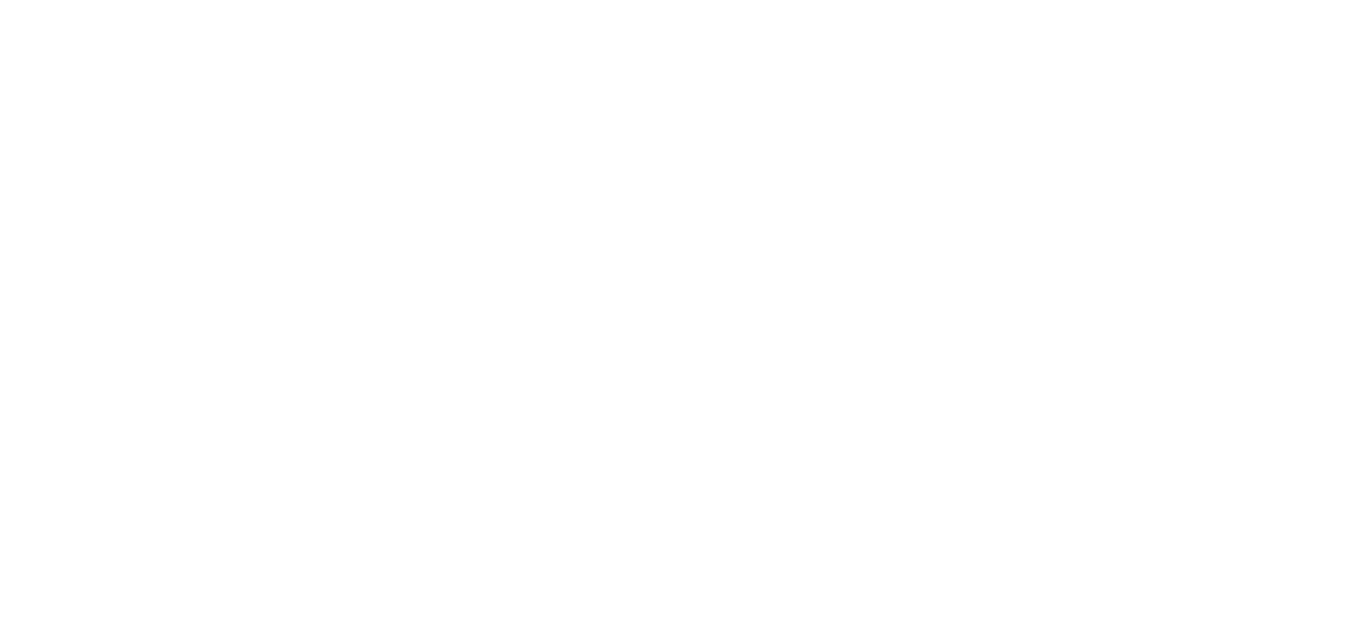 scroll, scrollTop: 0, scrollLeft: 0, axis: both 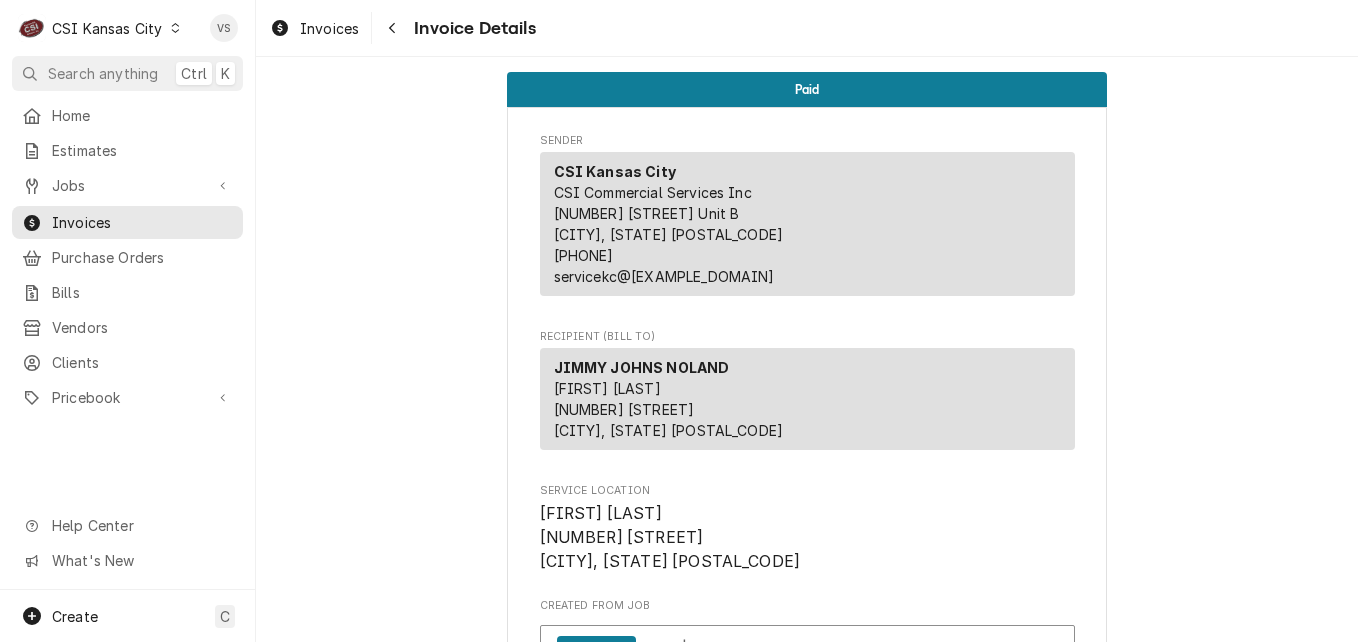 click on "C CSI Kansas City" at bounding box center [100, 28] 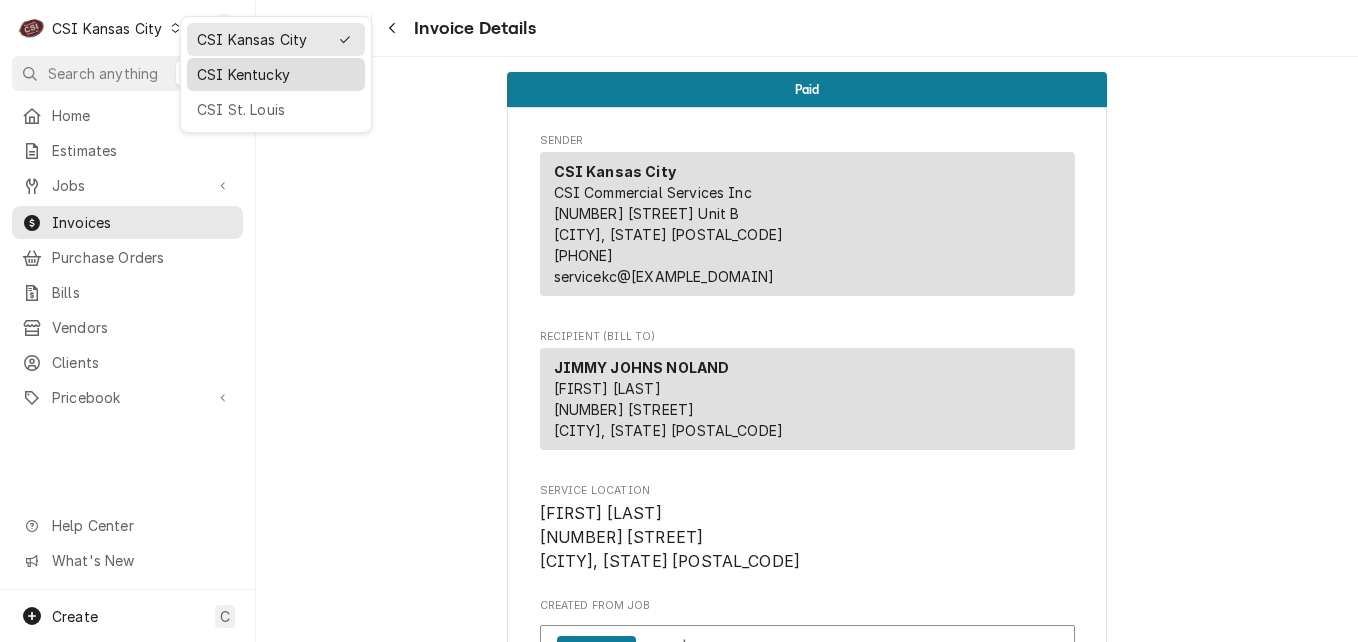 click on "CSI Kentucky" at bounding box center [276, 74] 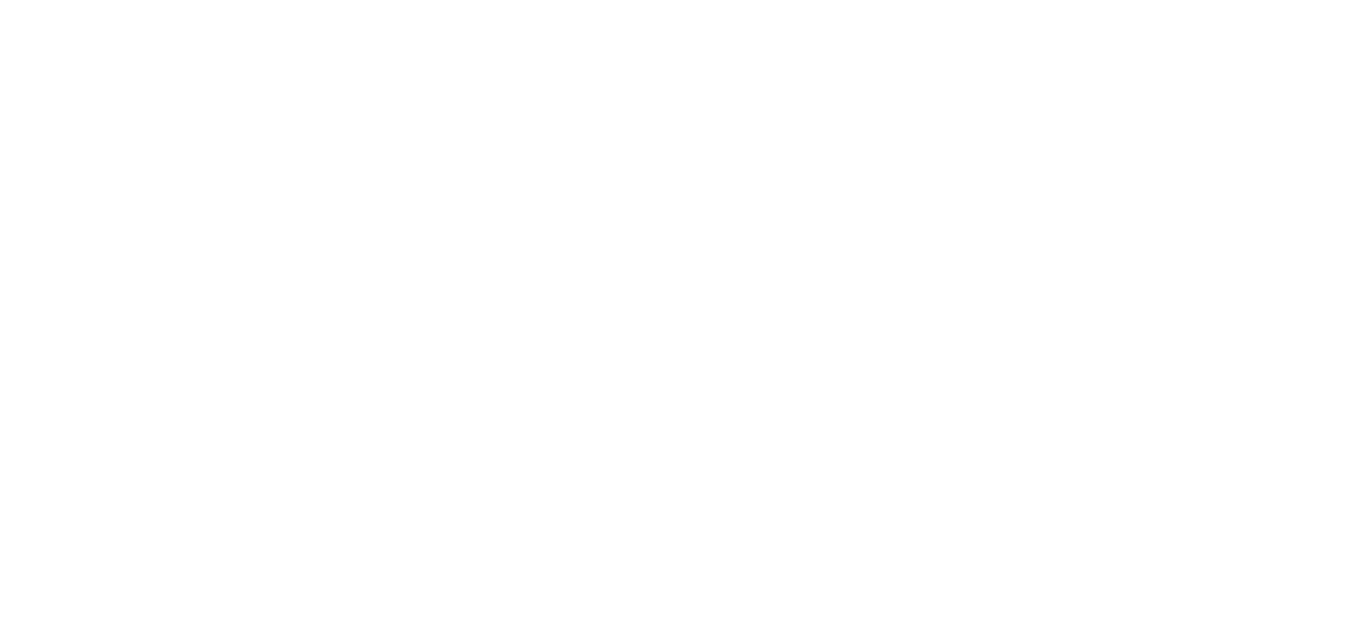 scroll, scrollTop: 0, scrollLeft: 0, axis: both 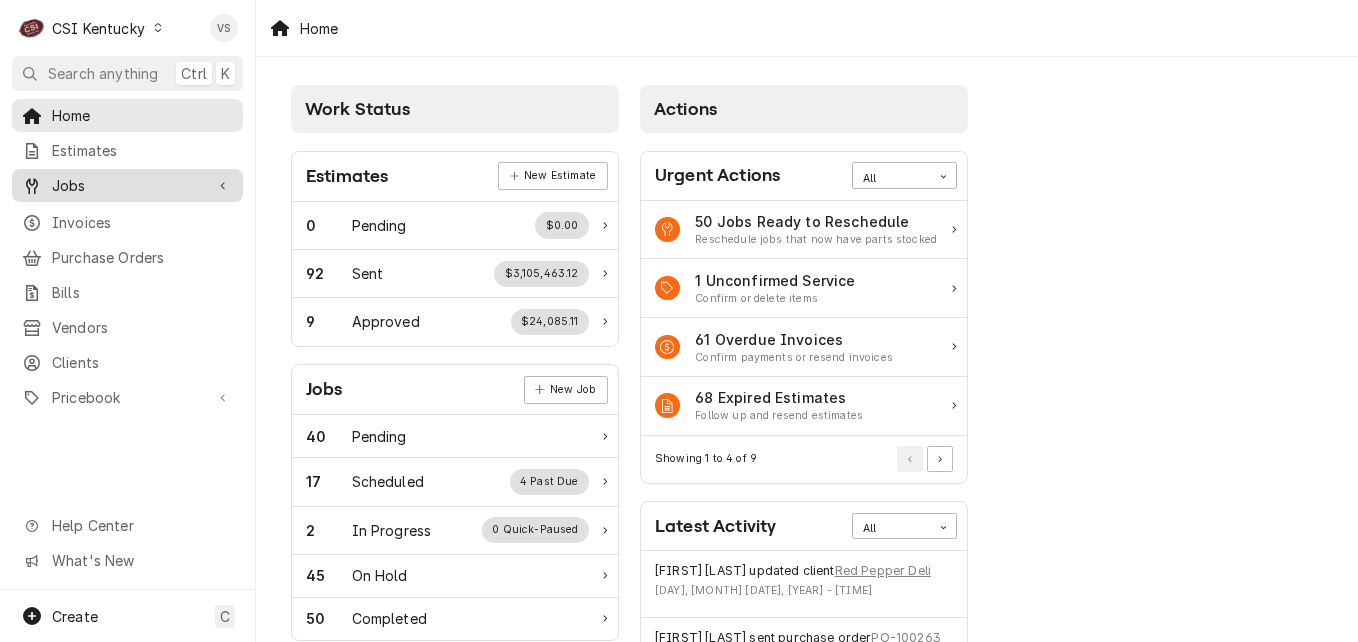click on "Jobs" at bounding box center (127, 185) 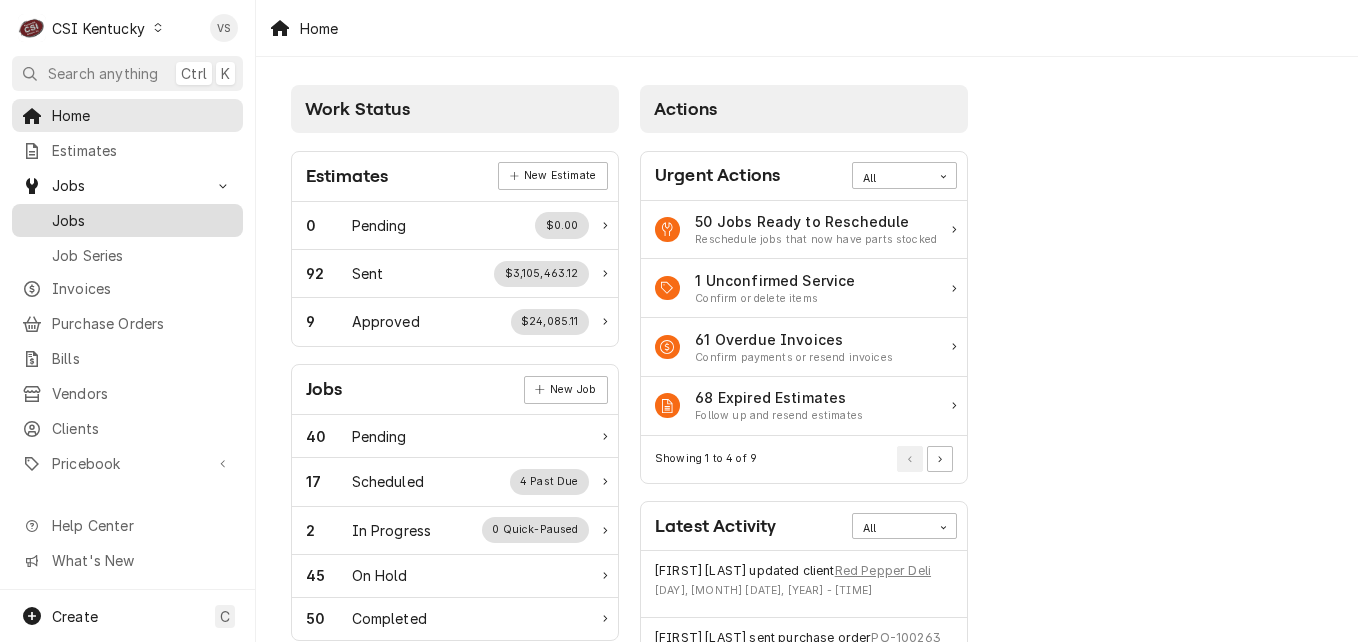 click on "Jobs" at bounding box center [142, 220] 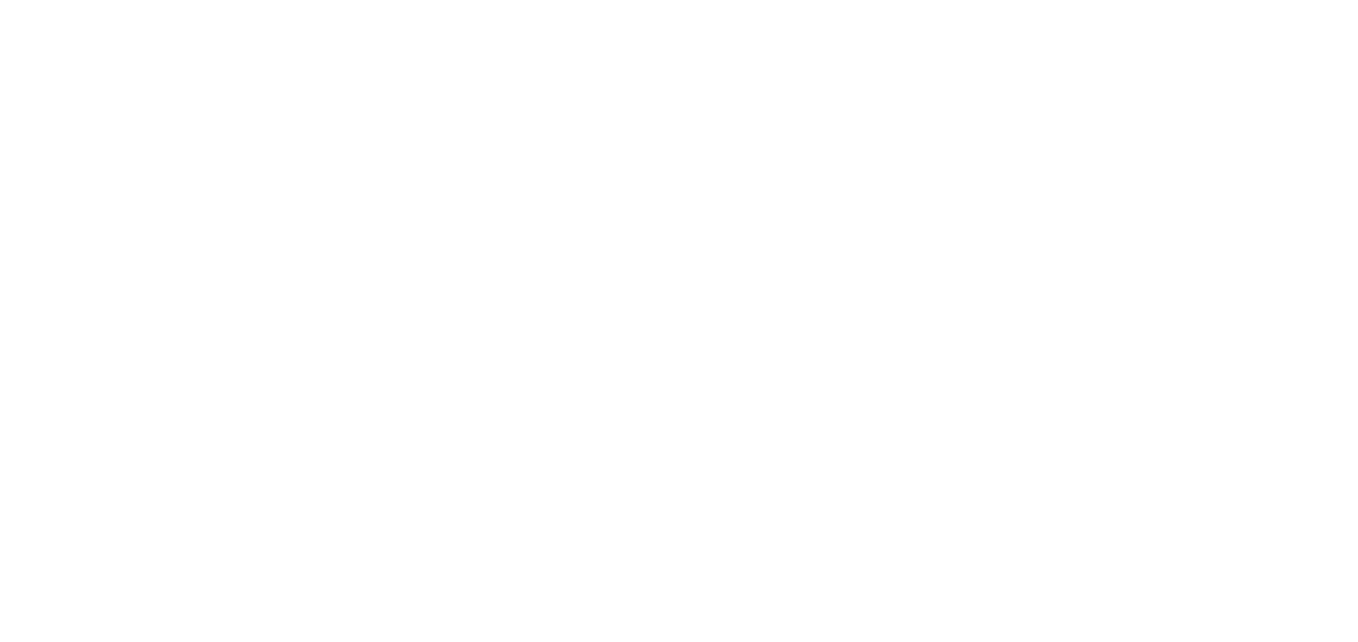 scroll, scrollTop: 0, scrollLeft: 0, axis: both 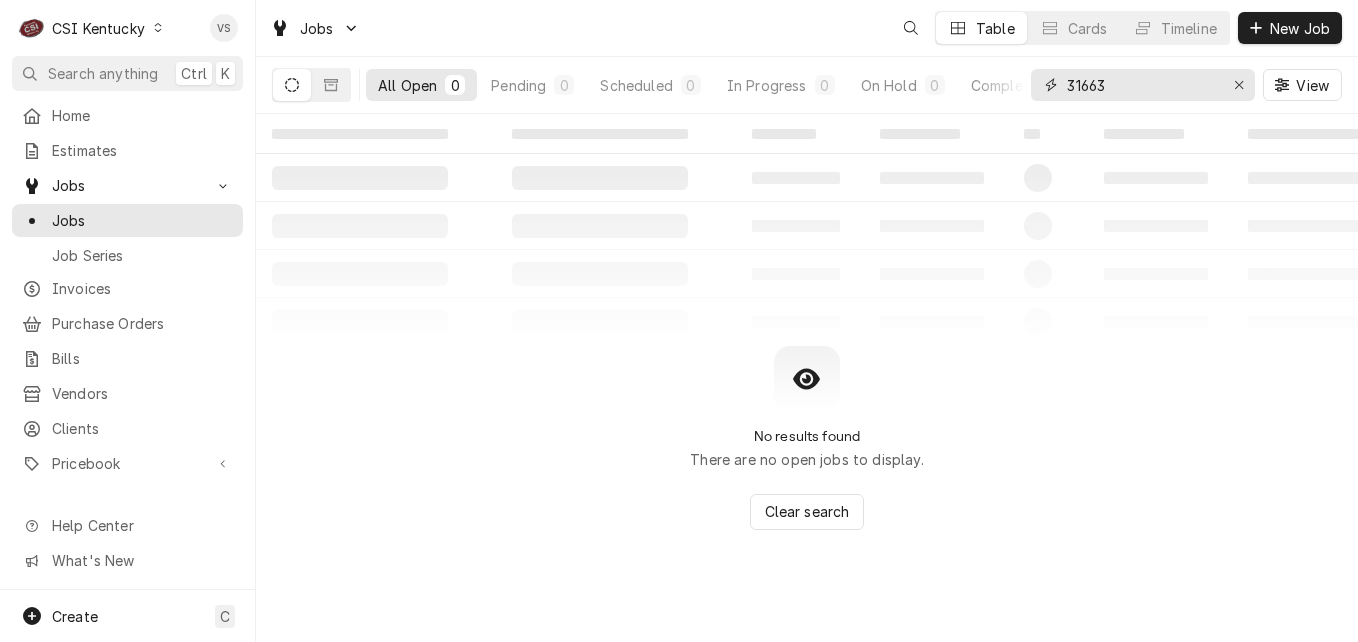 click on "31663" at bounding box center (1142, 85) 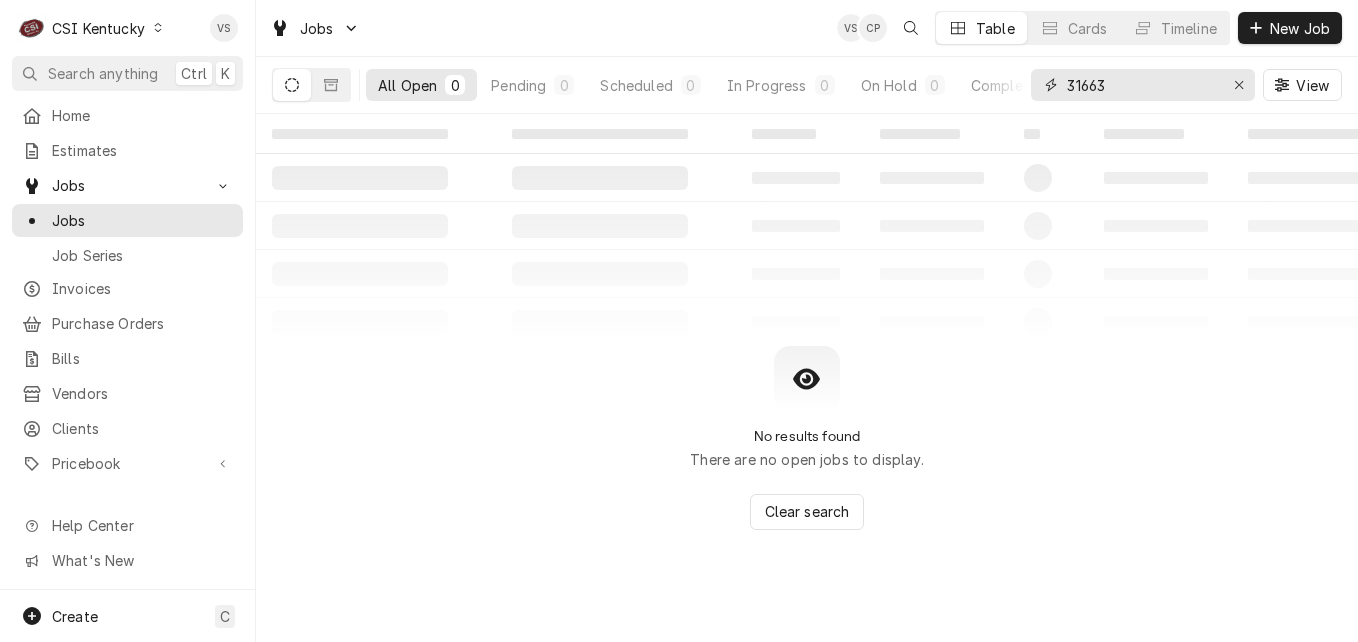 click on "31663" at bounding box center [1142, 85] 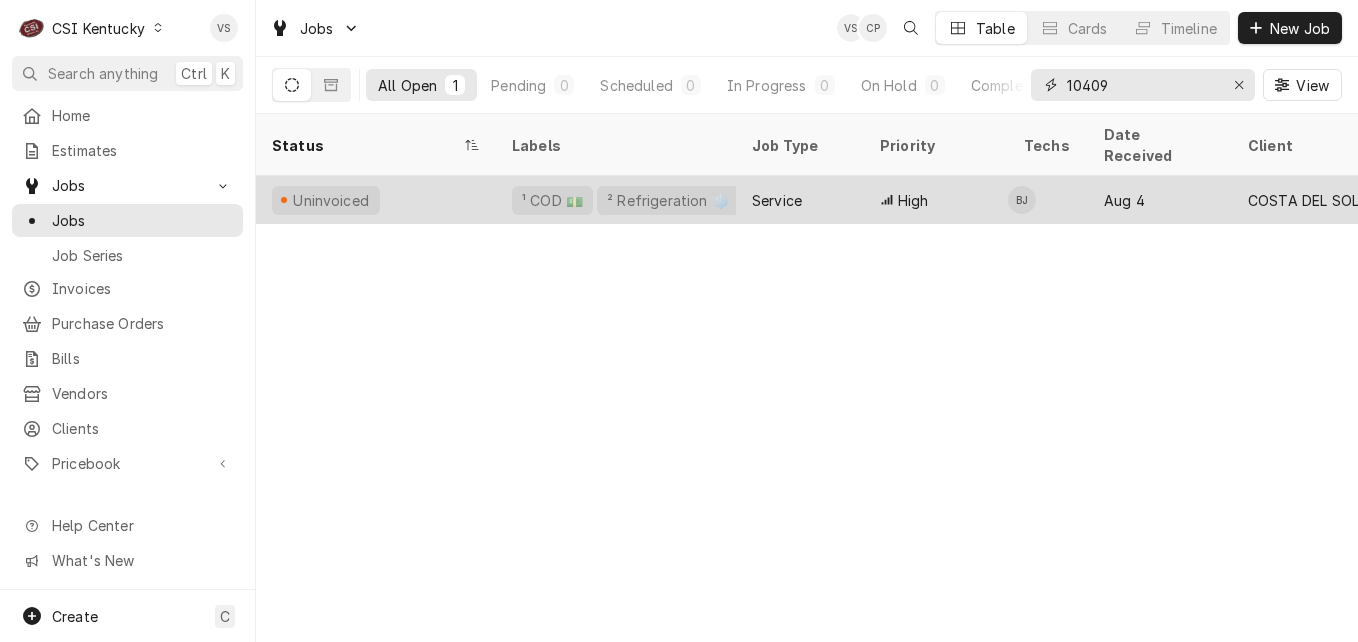 type on "10409" 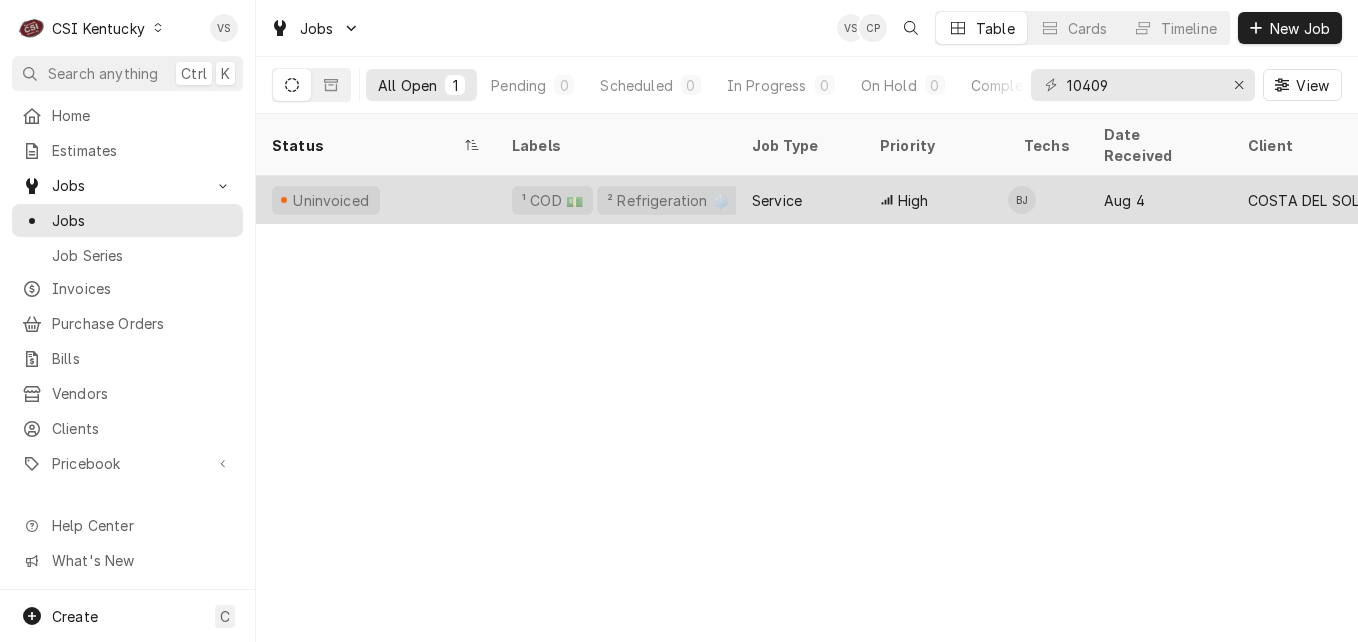 click on "Uninvoiced" at bounding box center [376, 200] 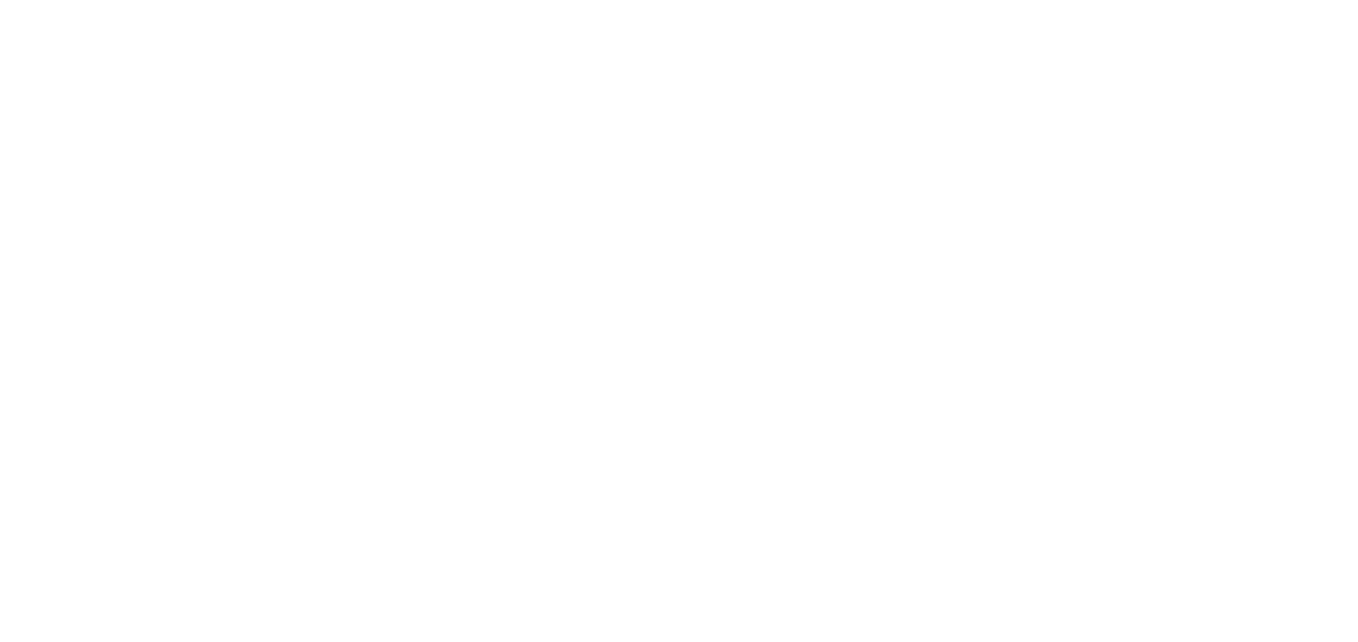 scroll, scrollTop: 0, scrollLeft: 0, axis: both 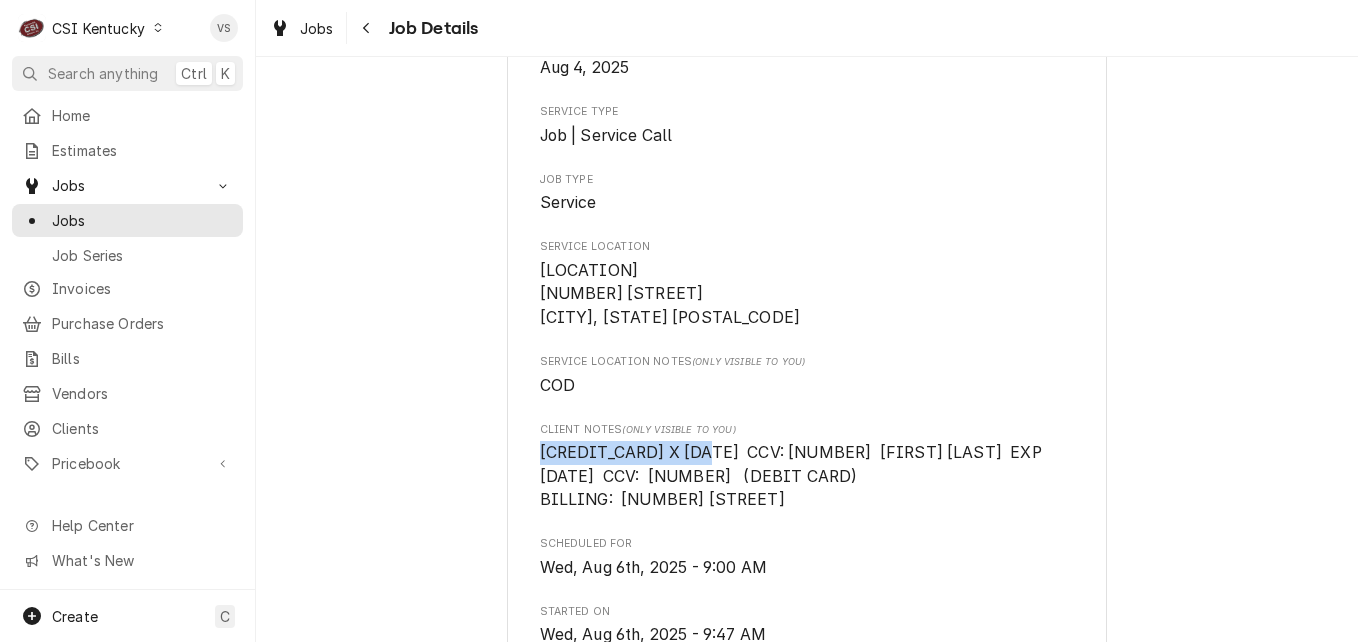 drag, startPoint x: 698, startPoint y: 452, endPoint x: 534, endPoint y: 457, distance: 164.0762 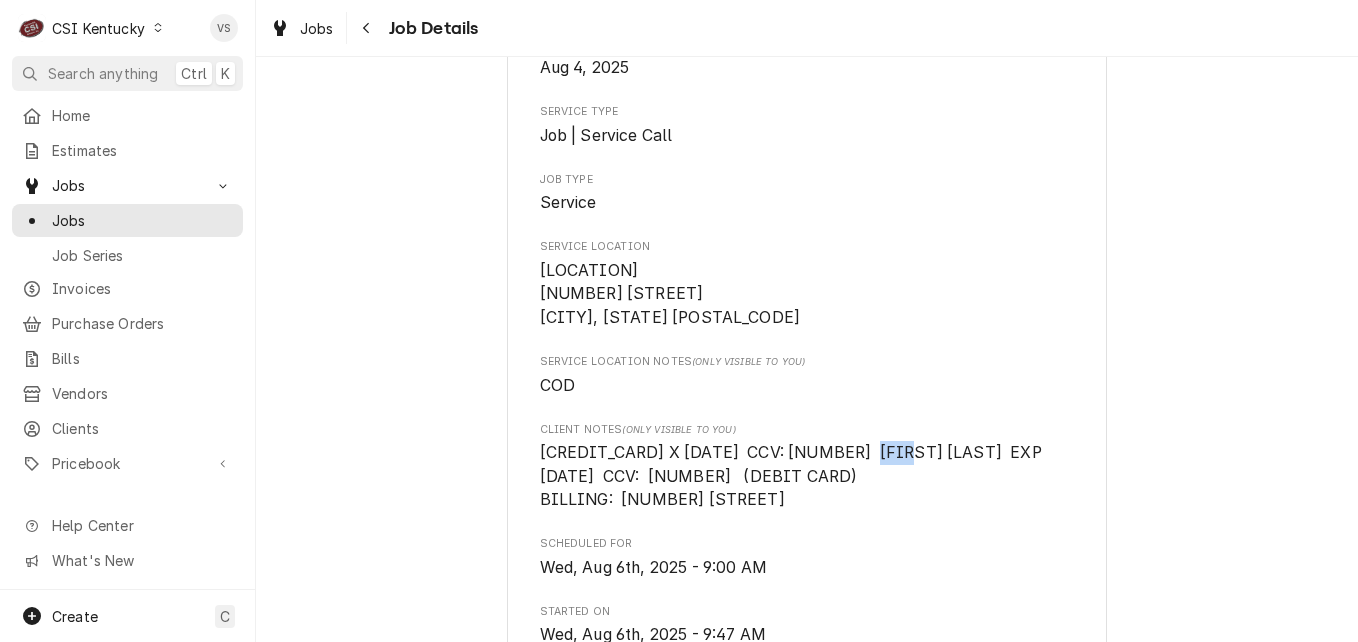 drag, startPoint x: 850, startPoint y: 452, endPoint x: 894, endPoint y: 451, distance: 44.011364 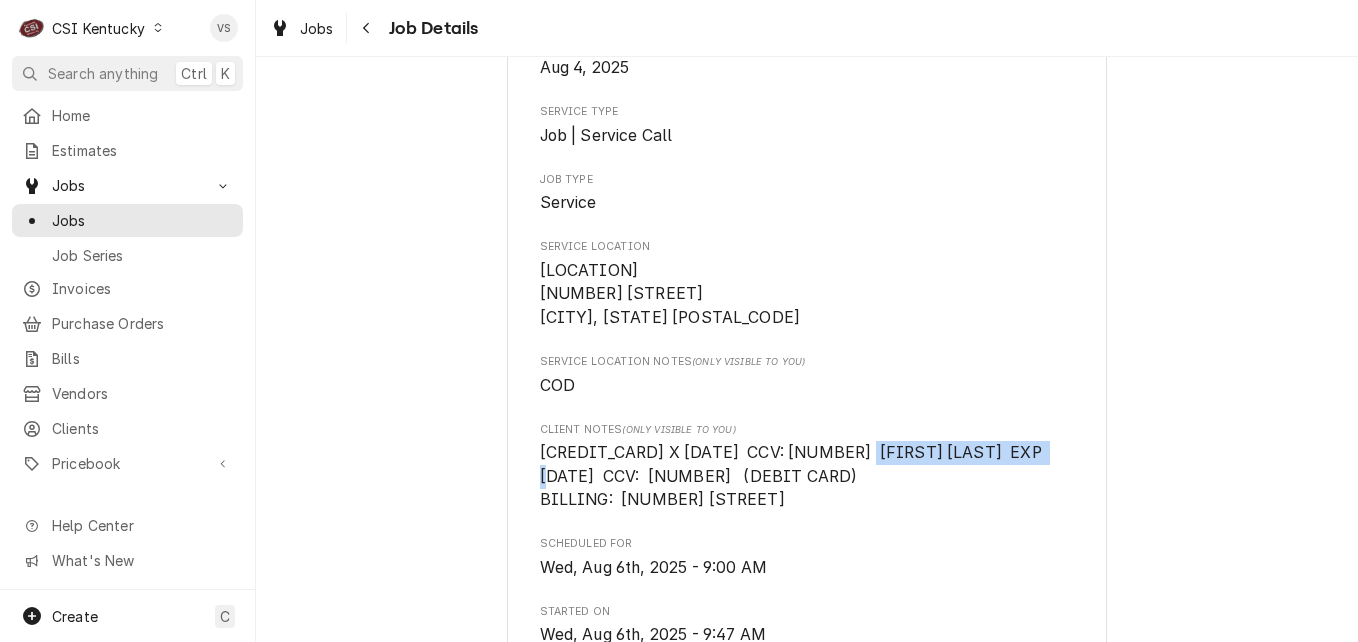 drag, startPoint x: 894, startPoint y: 451, endPoint x: 844, endPoint y: 453, distance: 50.039986 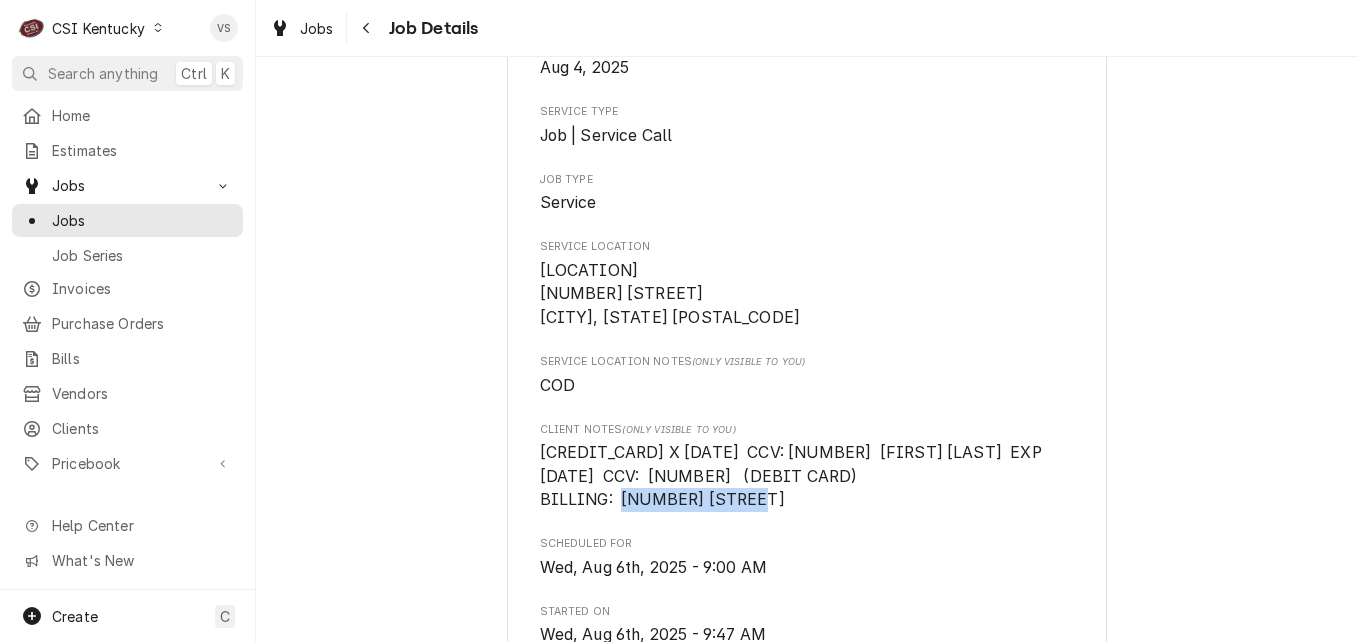 drag, startPoint x: 758, startPoint y: 499, endPoint x: 614, endPoint y: 501, distance: 144.01389 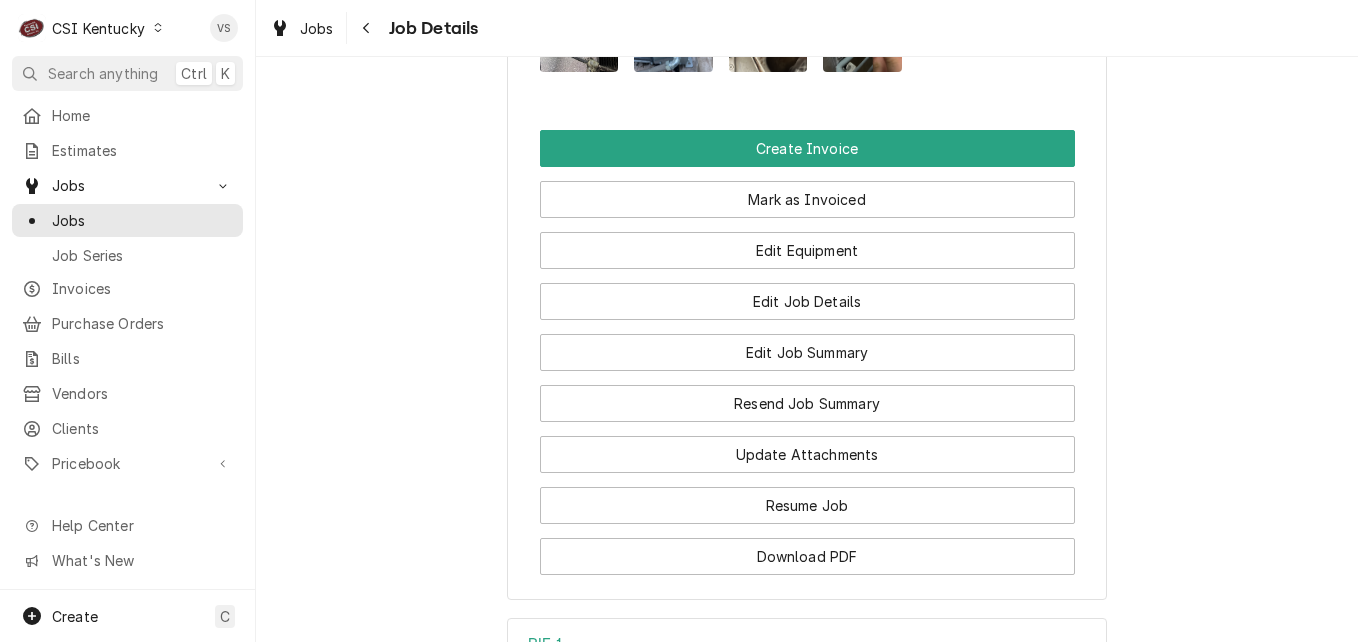 scroll, scrollTop: 2100, scrollLeft: 0, axis: vertical 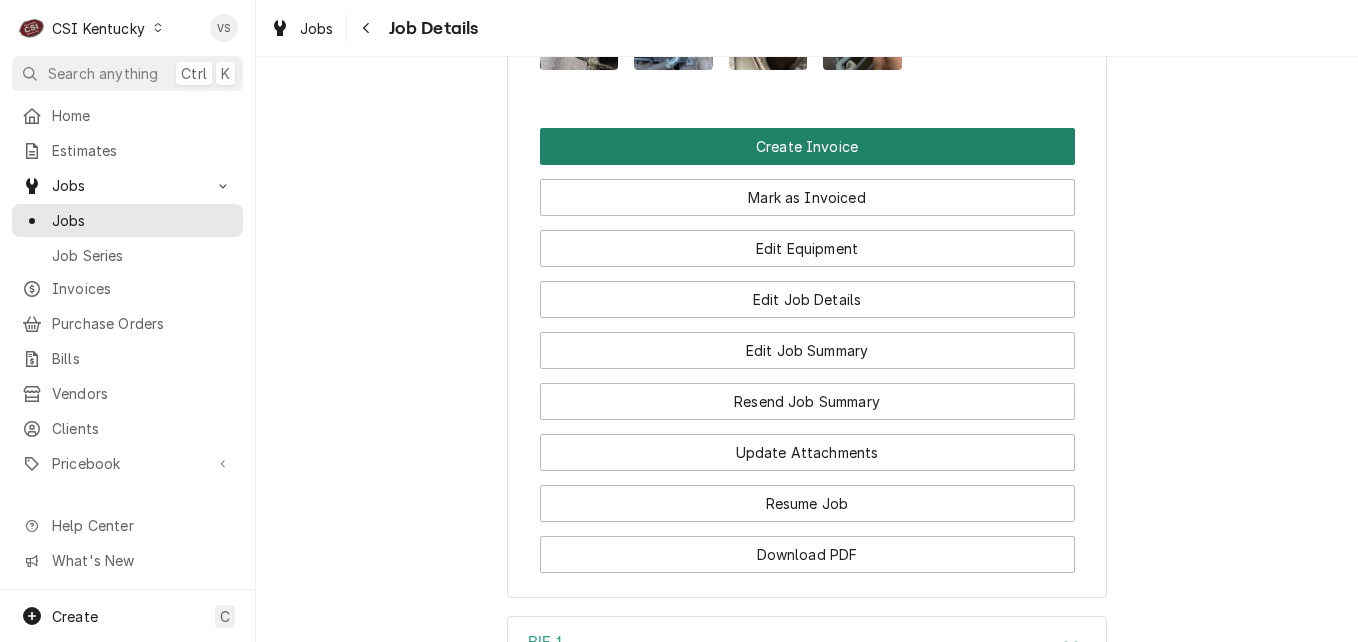 click on "Create Invoice" at bounding box center [807, 146] 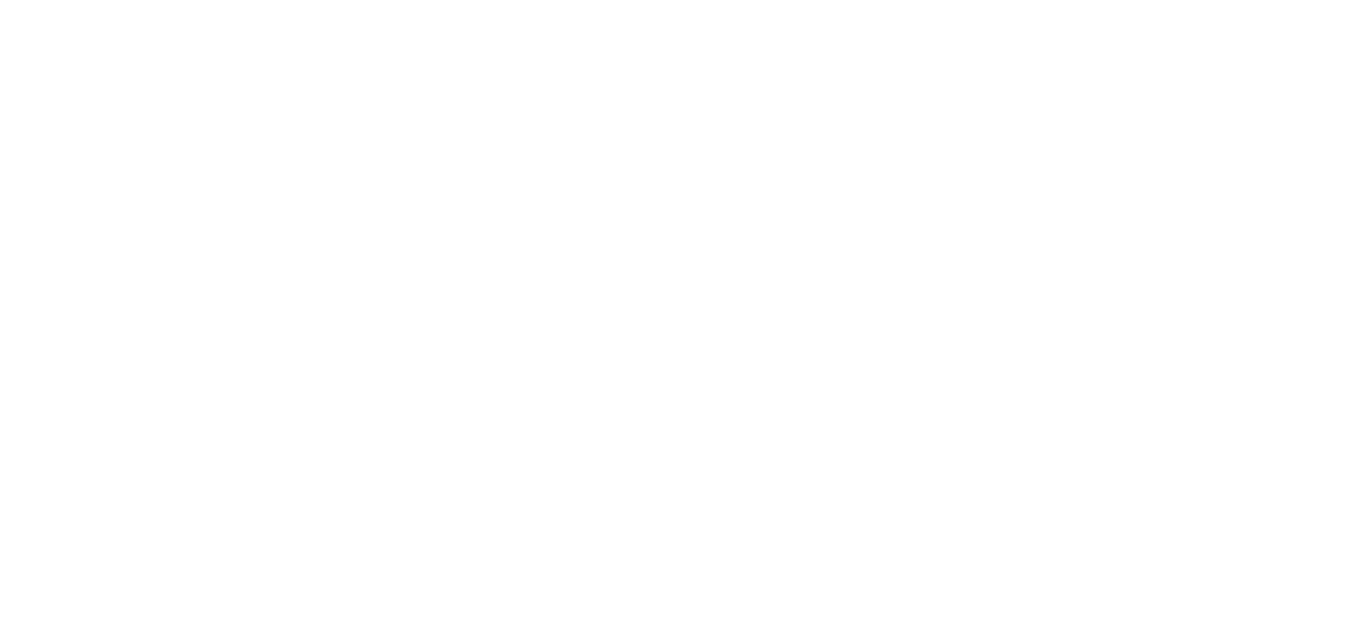 scroll, scrollTop: 0, scrollLeft: 0, axis: both 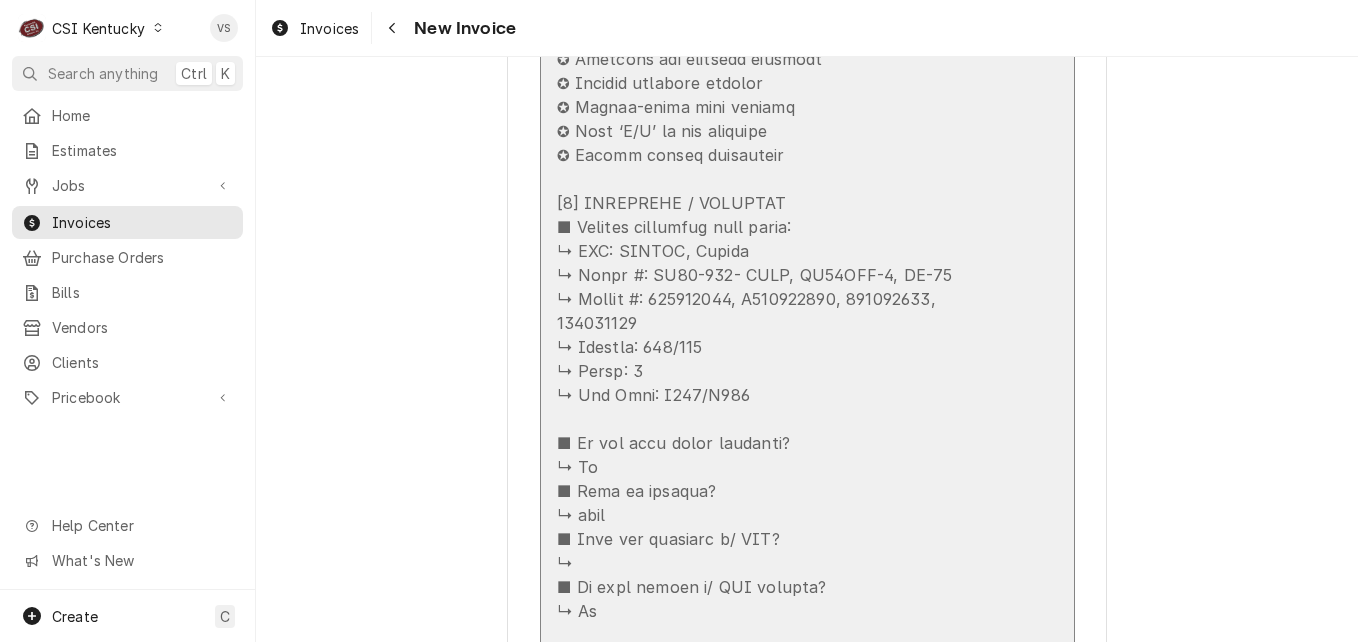 drag, startPoint x: 611, startPoint y: 252, endPoint x: 661, endPoint y: 253, distance: 50.01 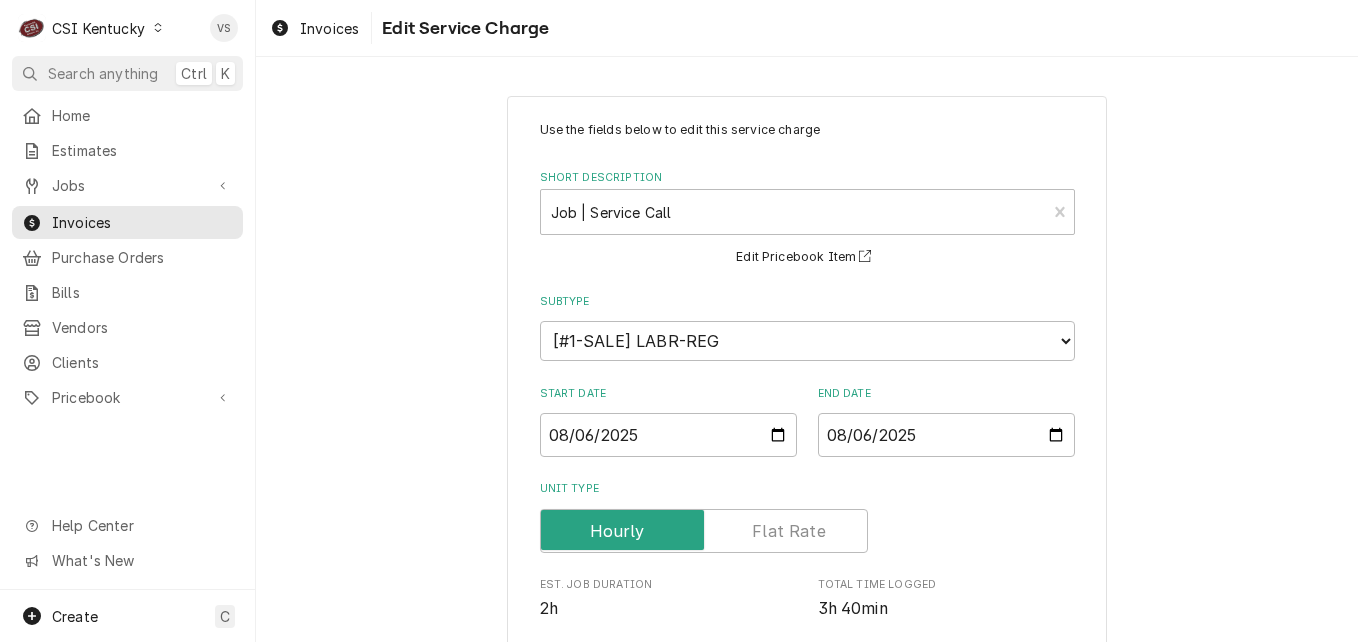 scroll, scrollTop: 700, scrollLeft: 0, axis: vertical 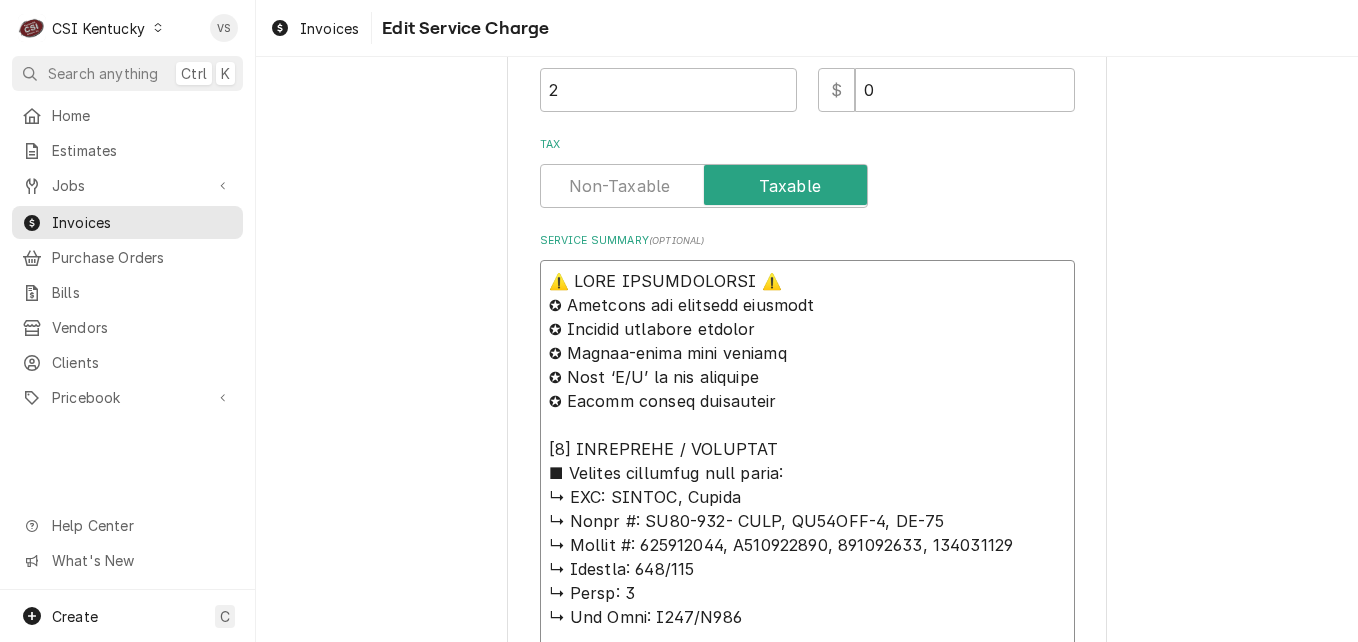 click on "Service Summary  ( optional )" at bounding box center [807, 1157] 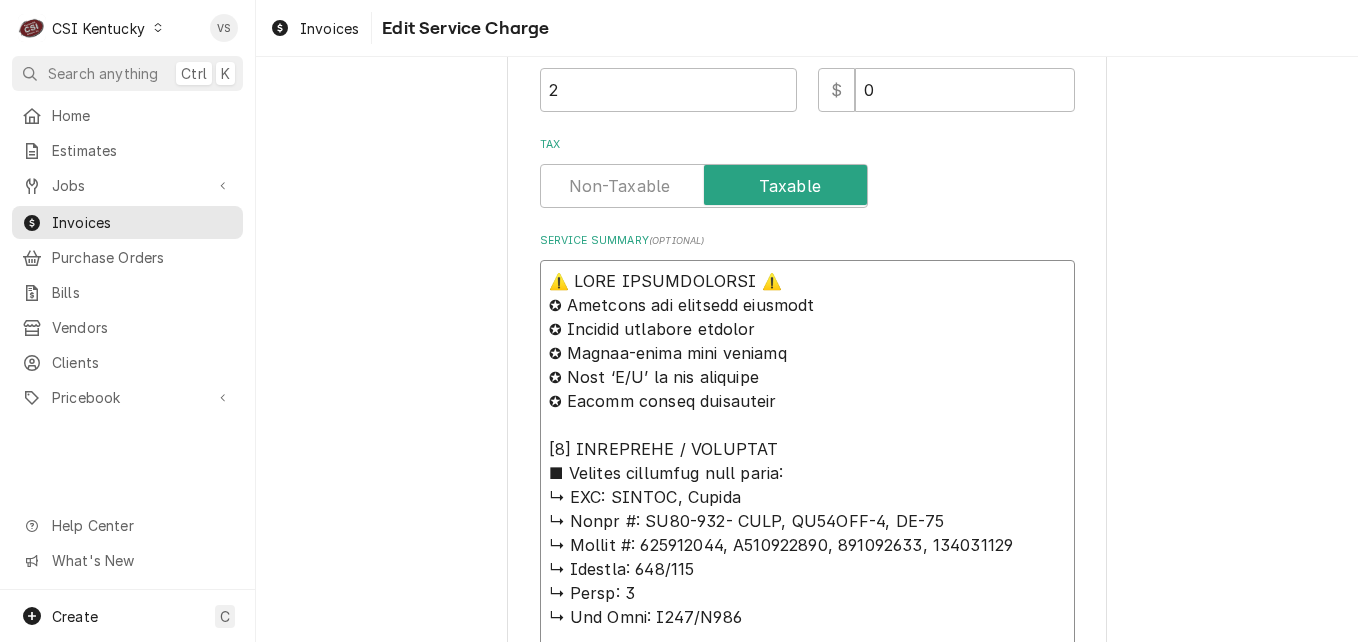type on "x" 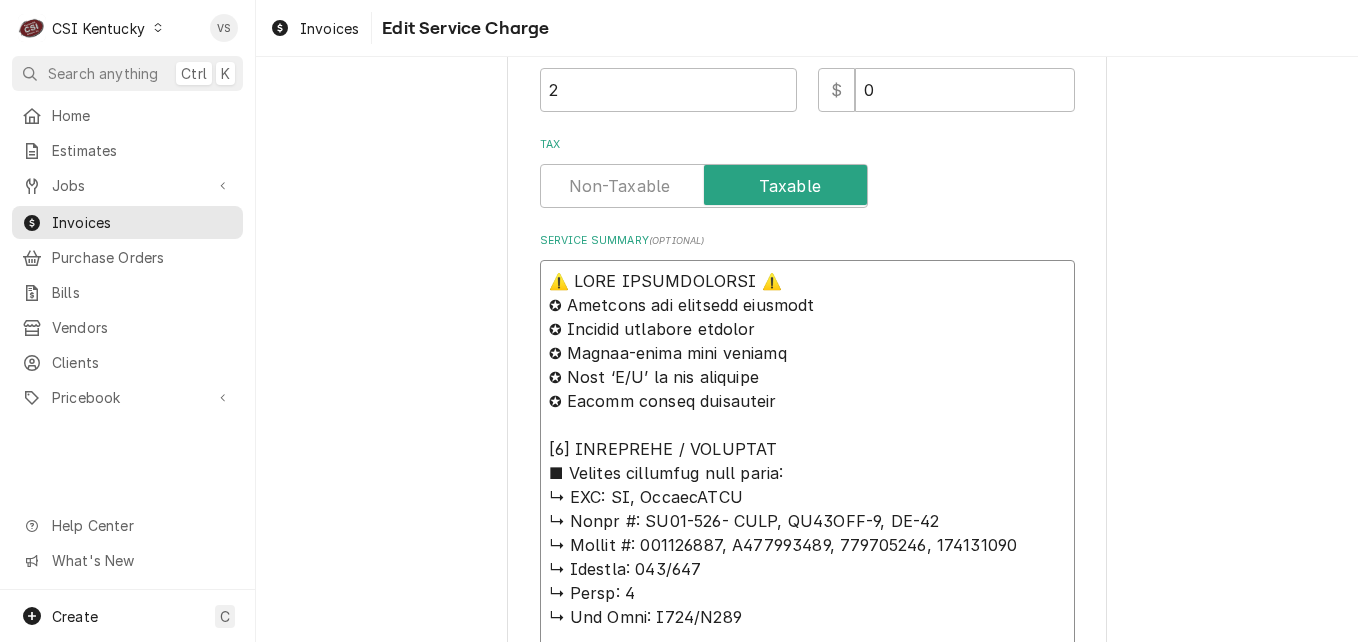 click on "Service Summary  ( optional )" at bounding box center (807, 1157) 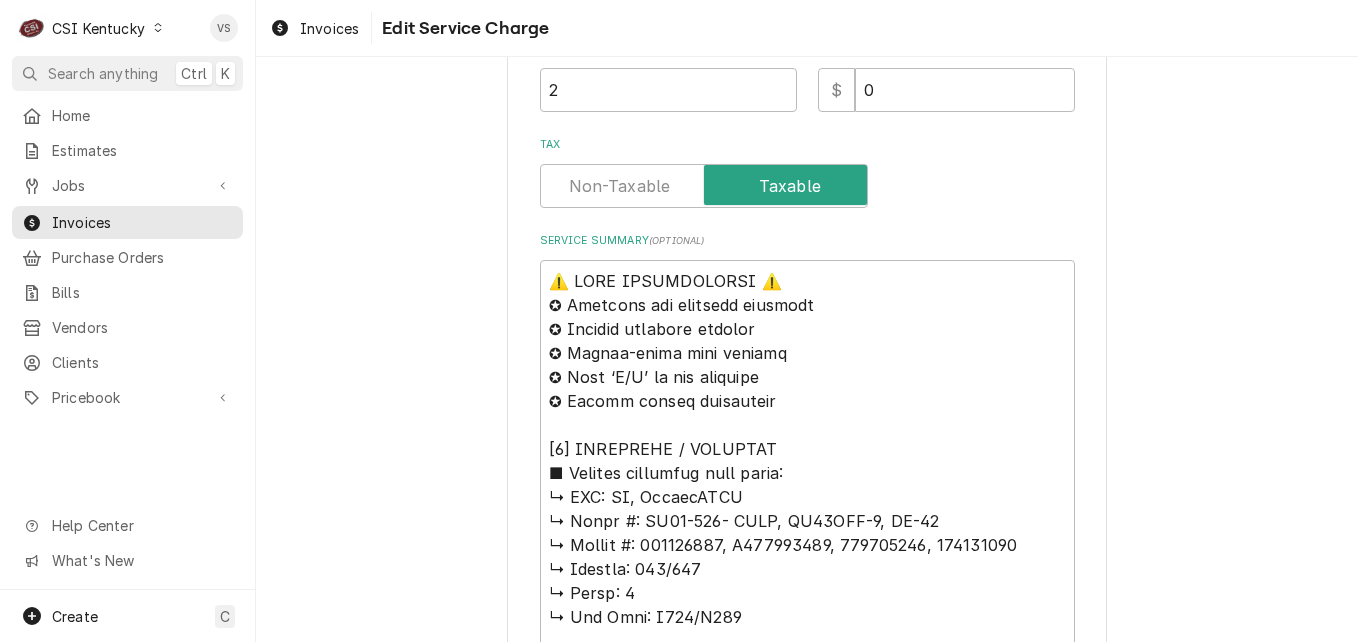 click on "Use the fields below to edit this service charge Short Description Job | Service Call ¹ Service Type 🛠️ Edit Pricebook Item    Subtype Choose a subtype... [#1-SALE] LABR-BEV [#1-SALE] LABR-DBL [#1-SALE] LABR-OT [#1-SALE] LABR-PM [#1-SALE] LABR-PROJ [#1-SALE] LABR-REG [#1-SALE] LEASING-1 [#NON-POSTING#] Start Date 2025-08-06 End Date 2025-08-06 Unit Type Est. Job Duration 2h Total Time Logged 3h 40min Hourly Cost $ 0 Hours 2 Hourly Rate $ 0 Tax Service Summary  ( optional ) Save Delete Cancel" at bounding box center (807, 802) 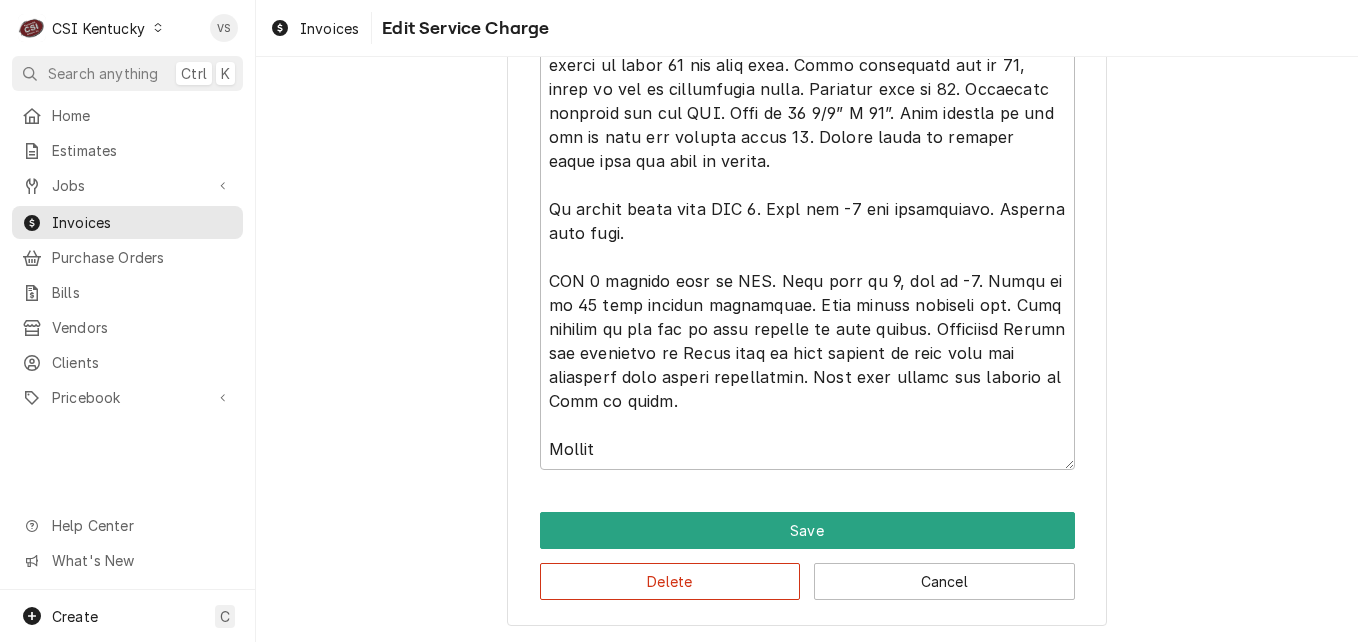 scroll, scrollTop: 2285, scrollLeft: 0, axis: vertical 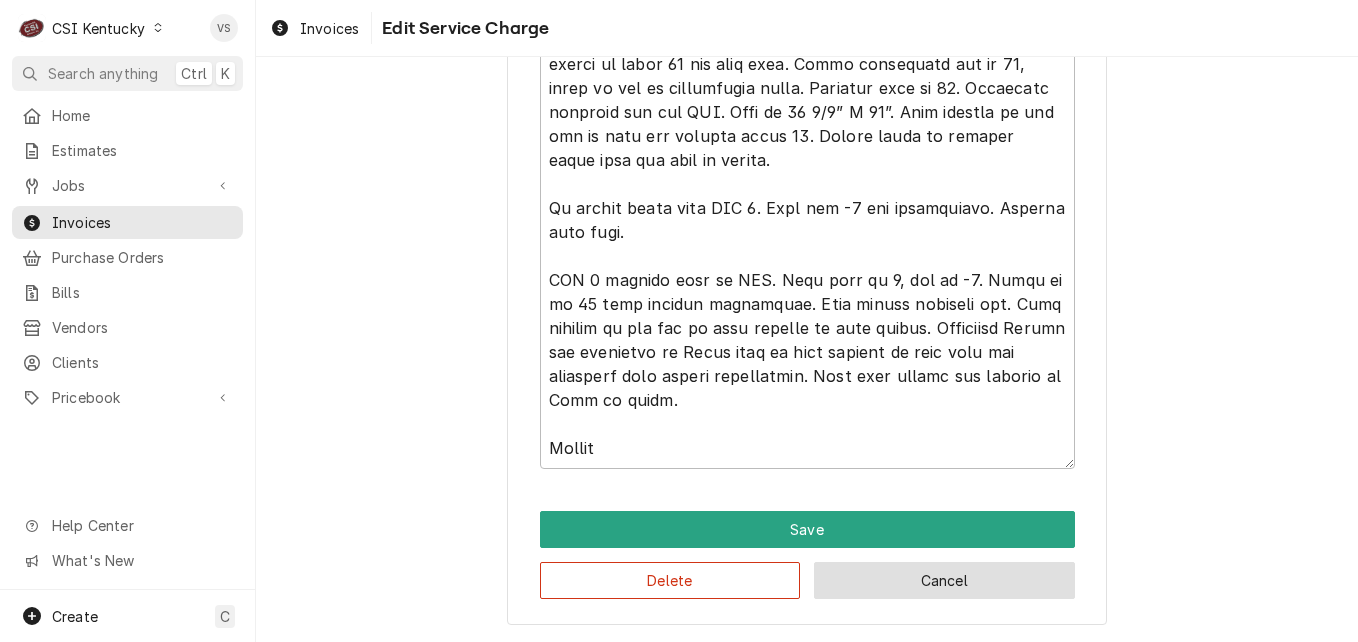 click on "Cancel" at bounding box center (944, 580) 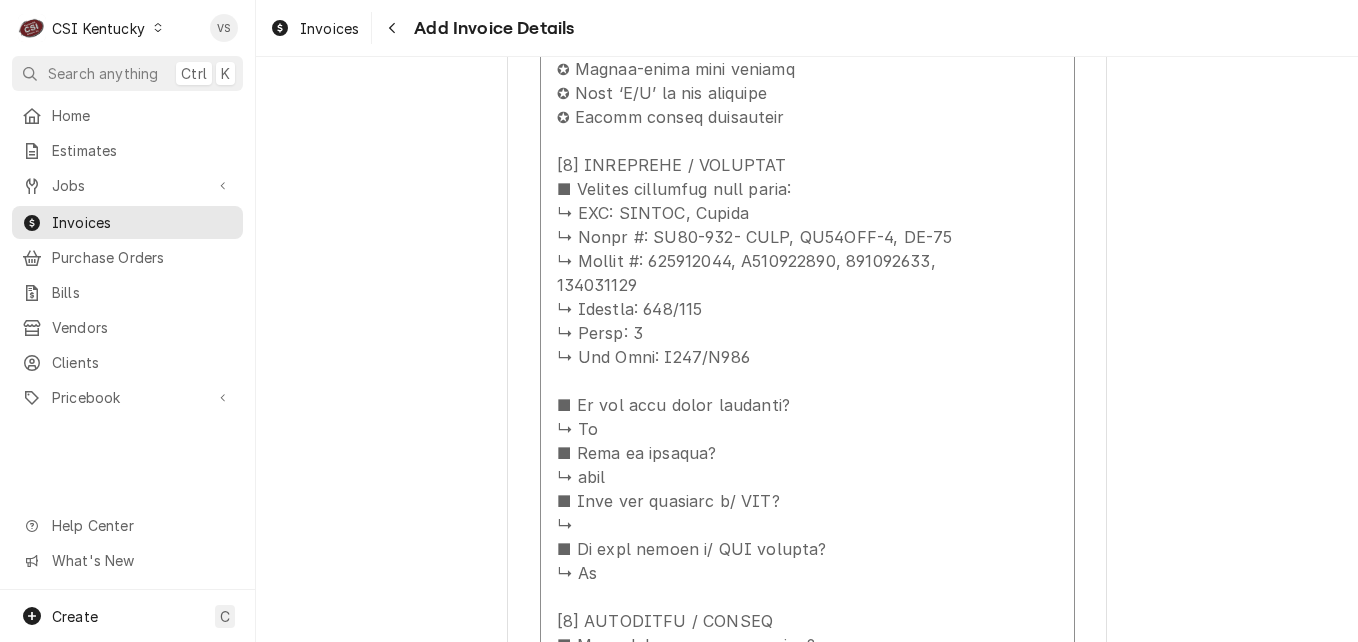 scroll, scrollTop: 1838, scrollLeft: 0, axis: vertical 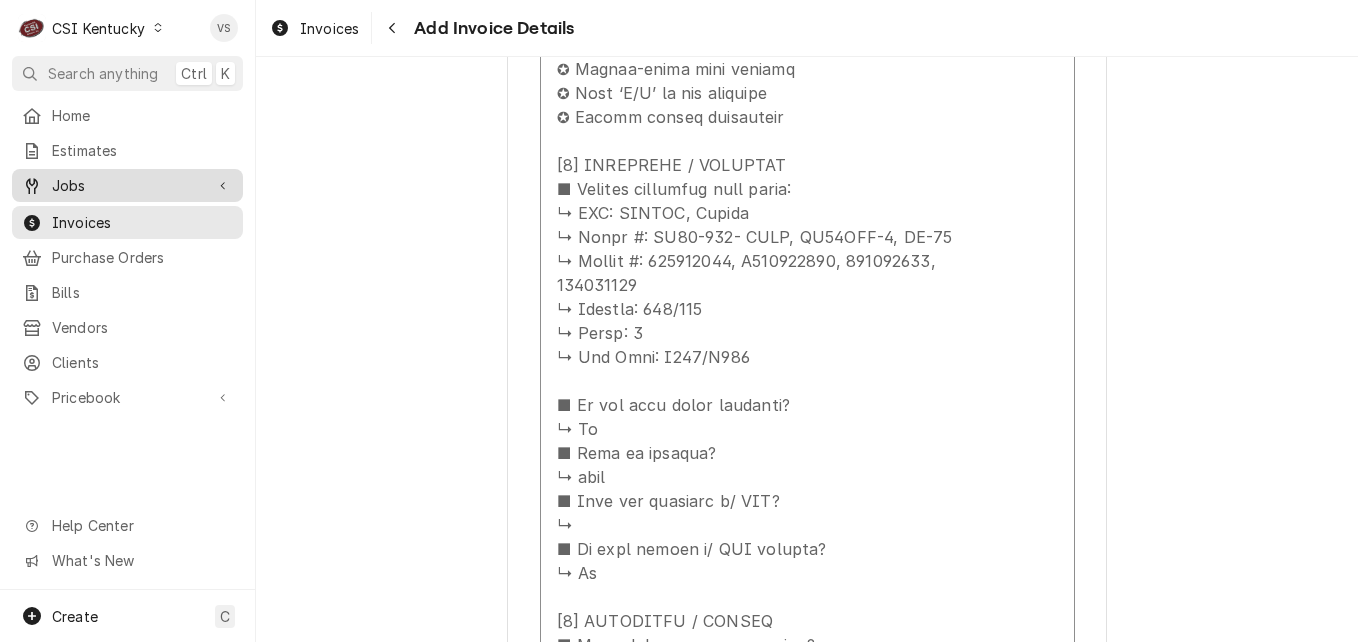 click on "Jobs" at bounding box center [127, 185] 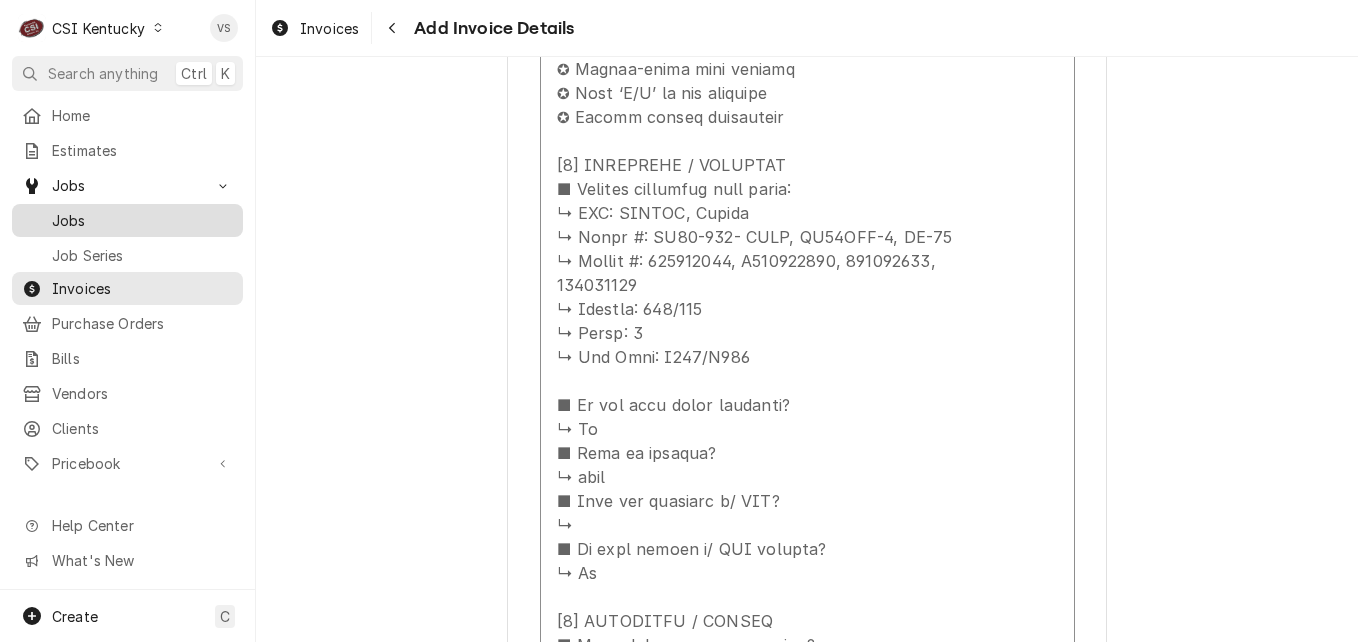click on "Jobs" at bounding box center [142, 220] 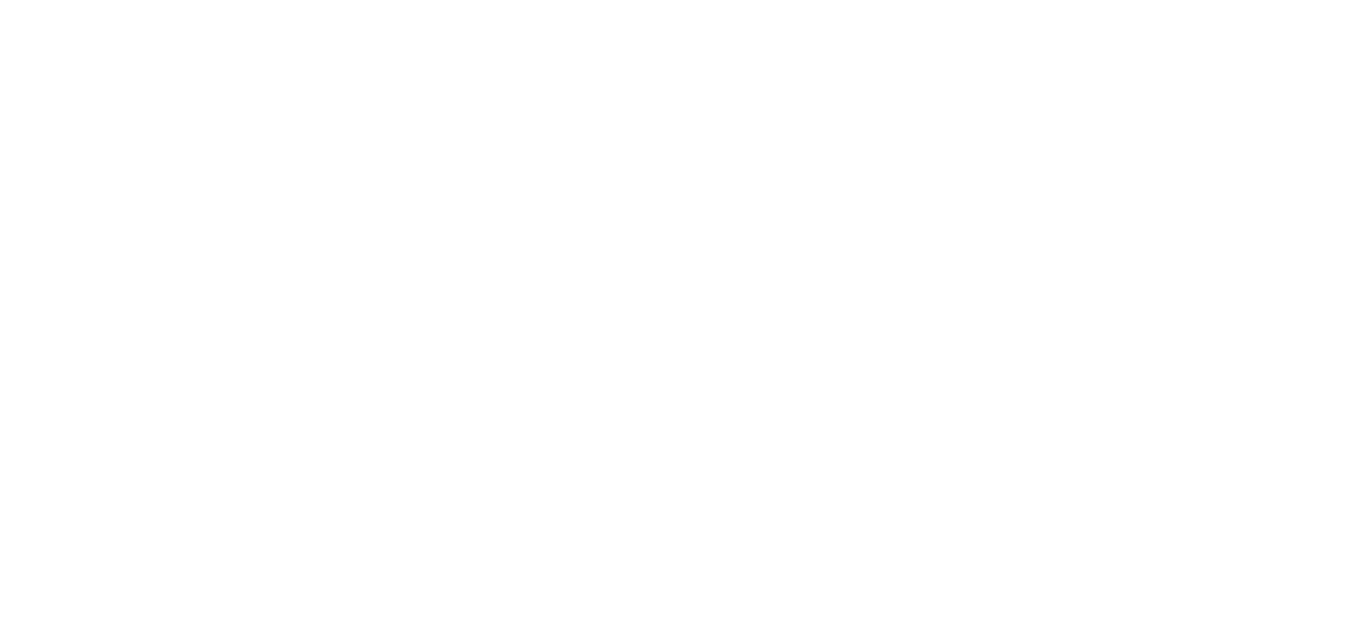 scroll, scrollTop: 0, scrollLeft: 0, axis: both 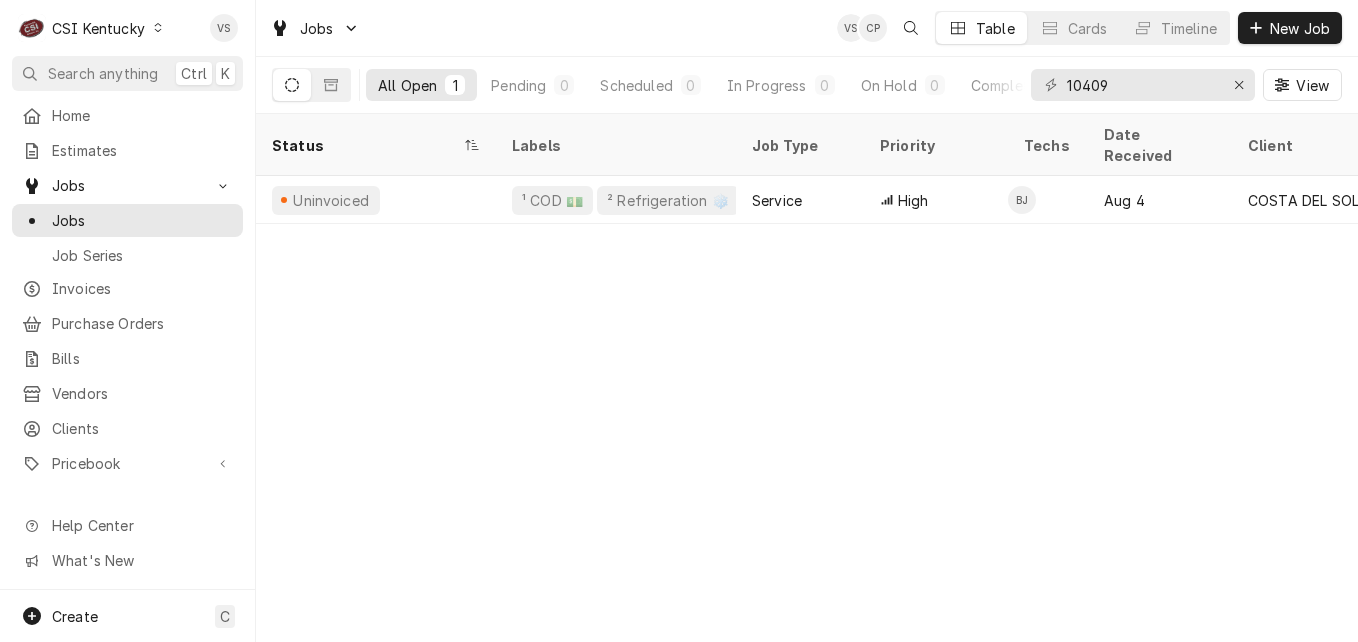 click on "Uninvoiced" at bounding box center [376, 200] 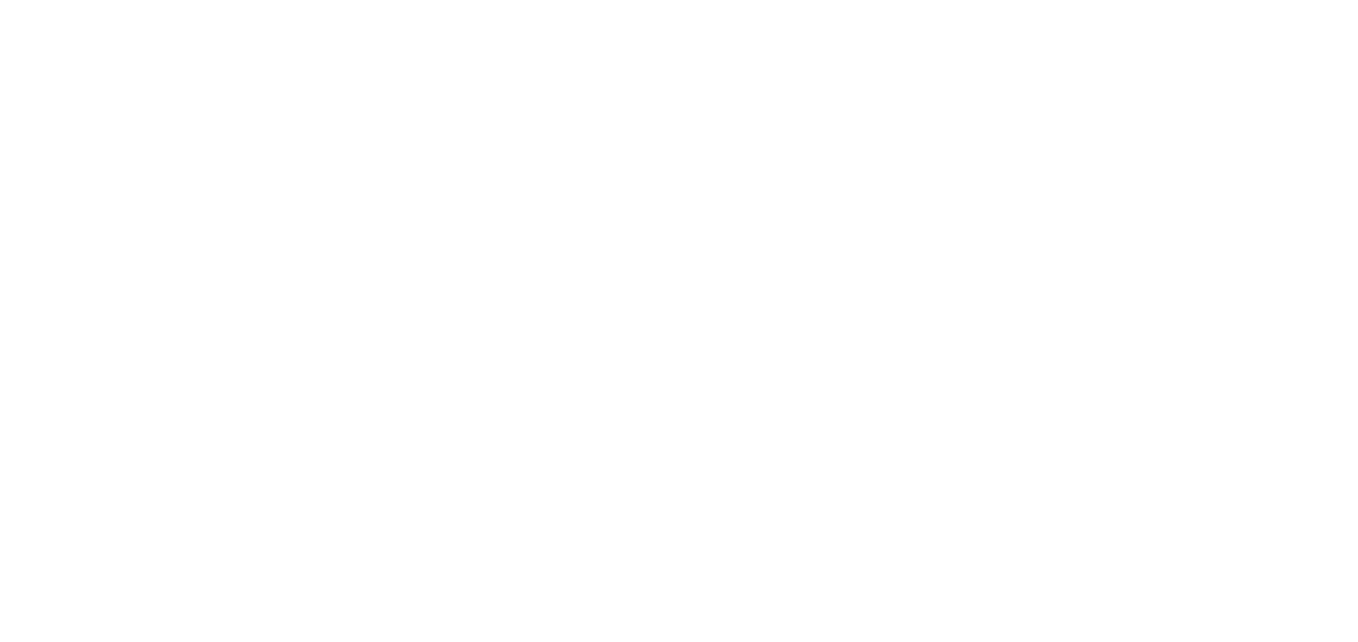 scroll, scrollTop: 0, scrollLeft: 0, axis: both 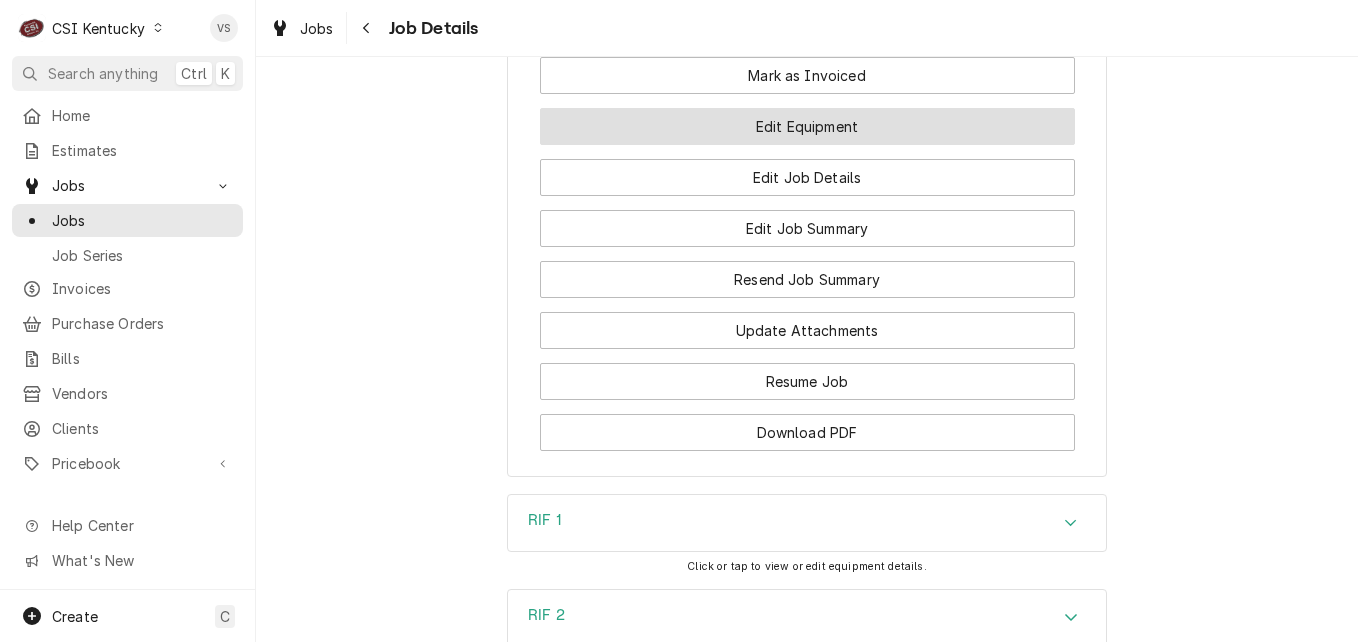 click on "Edit Equipment" at bounding box center [807, 126] 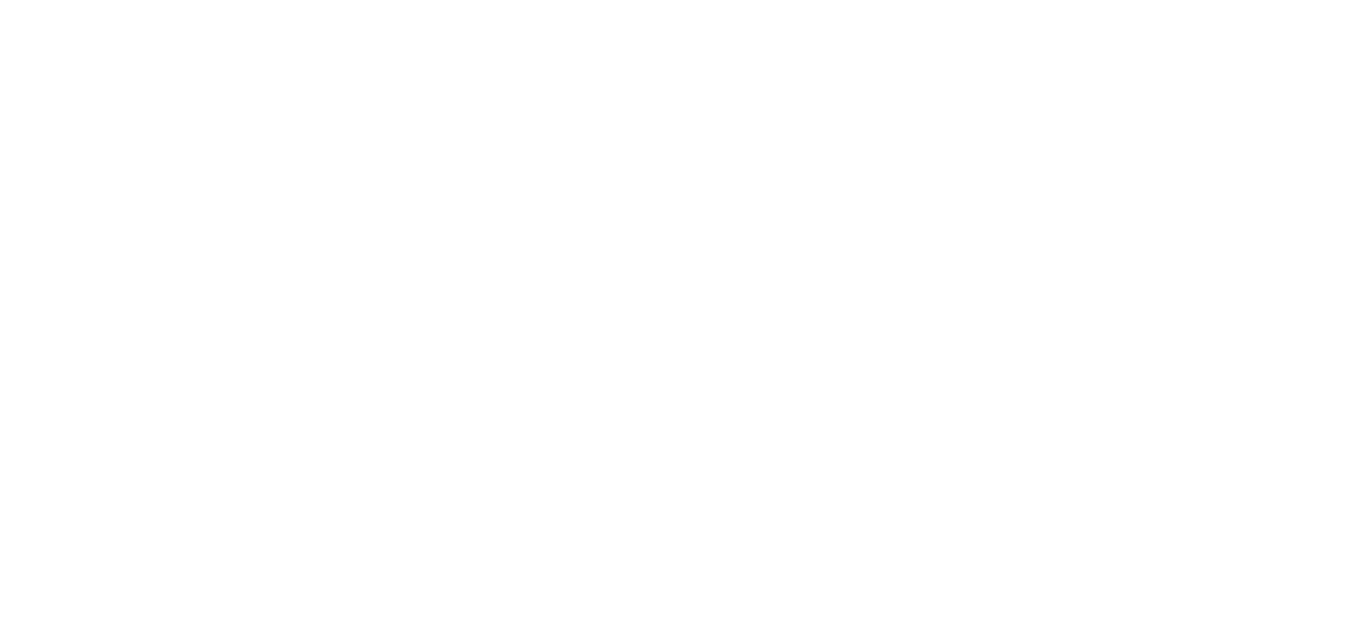 scroll, scrollTop: 0, scrollLeft: 0, axis: both 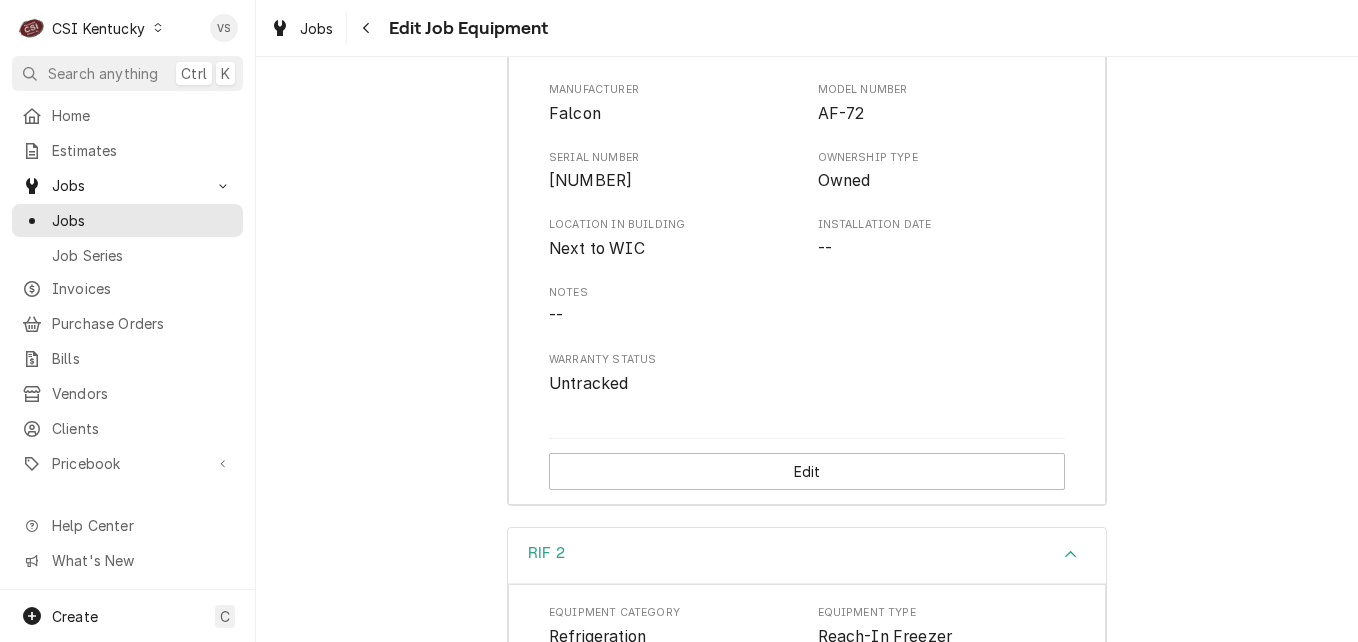 click on "--" at bounding box center [807, 316] 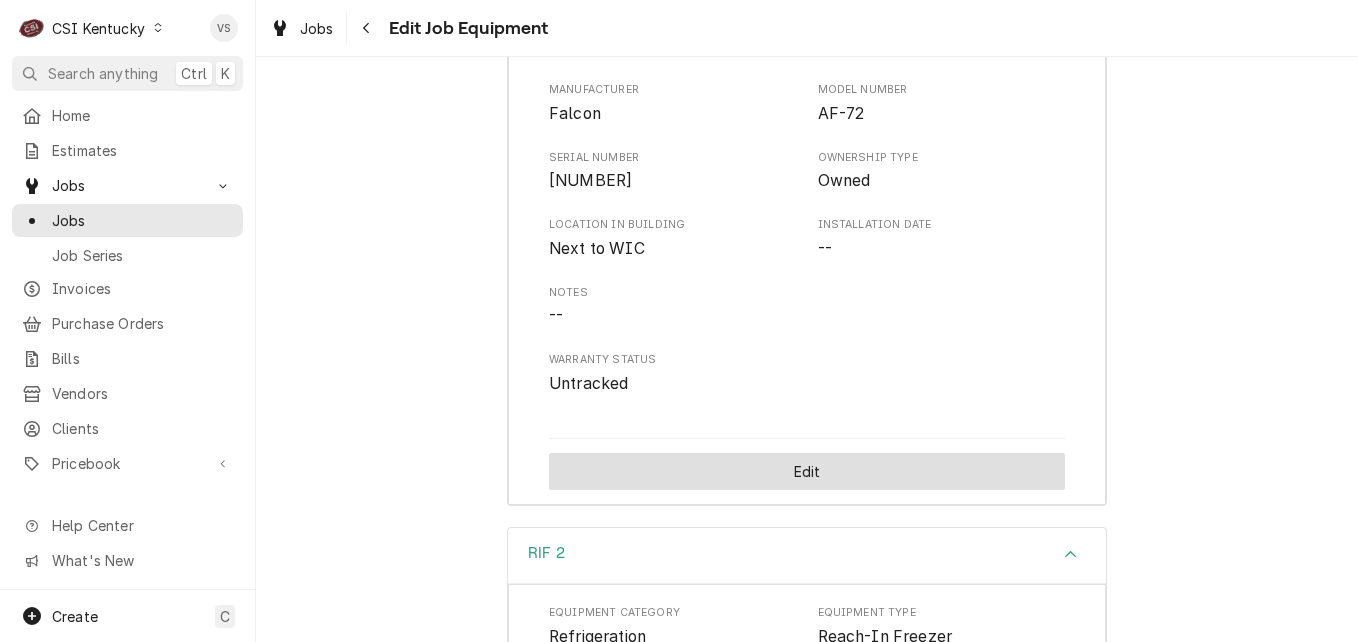 click on "Edit" at bounding box center (807, 471) 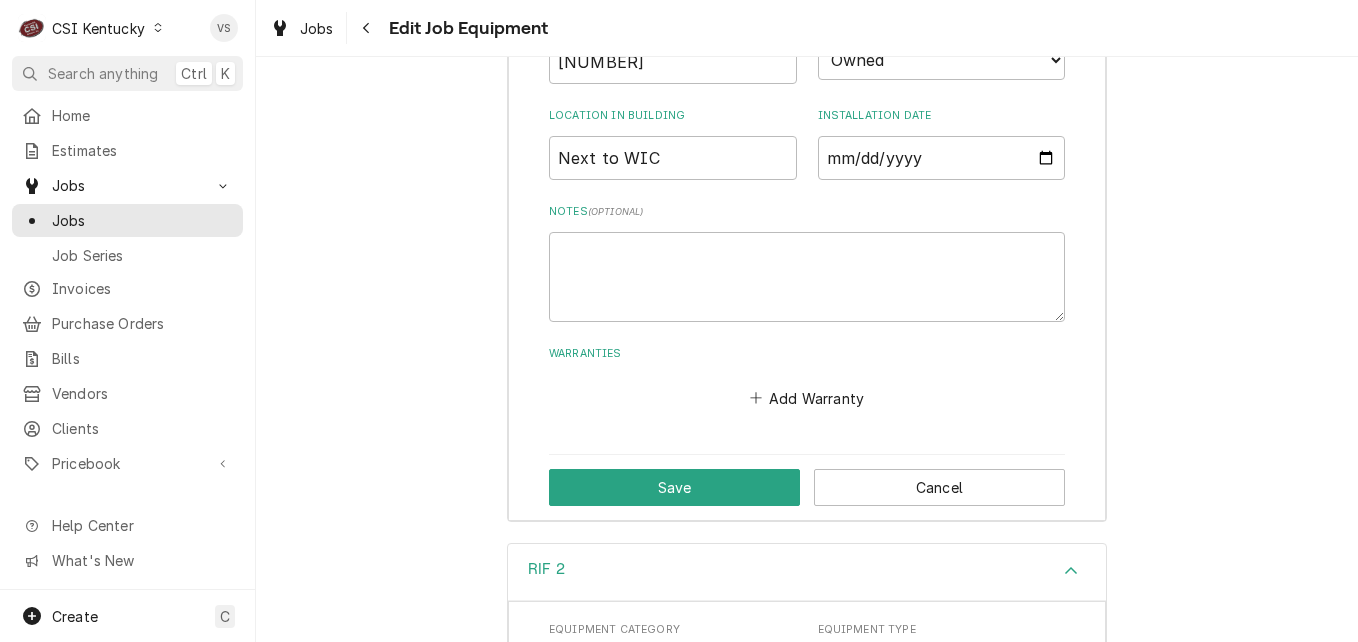 scroll, scrollTop: 1200, scrollLeft: 0, axis: vertical 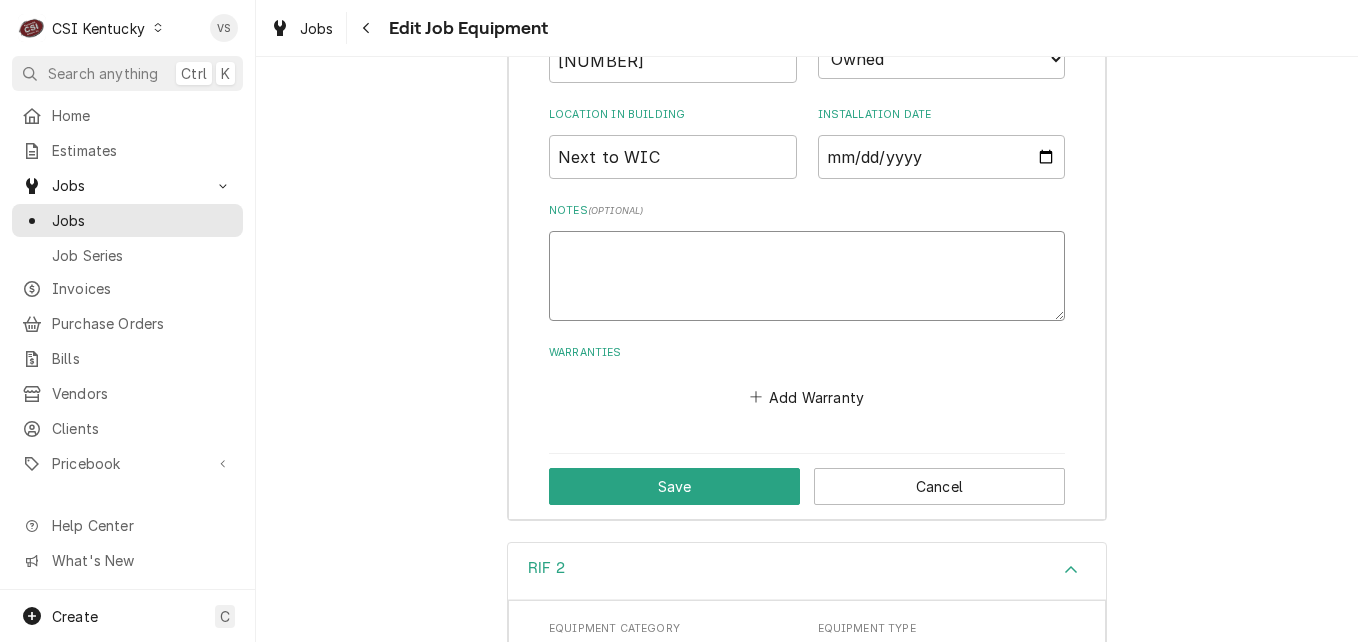 click on "Notes  ( optional )" at bounding box center (807, 276) 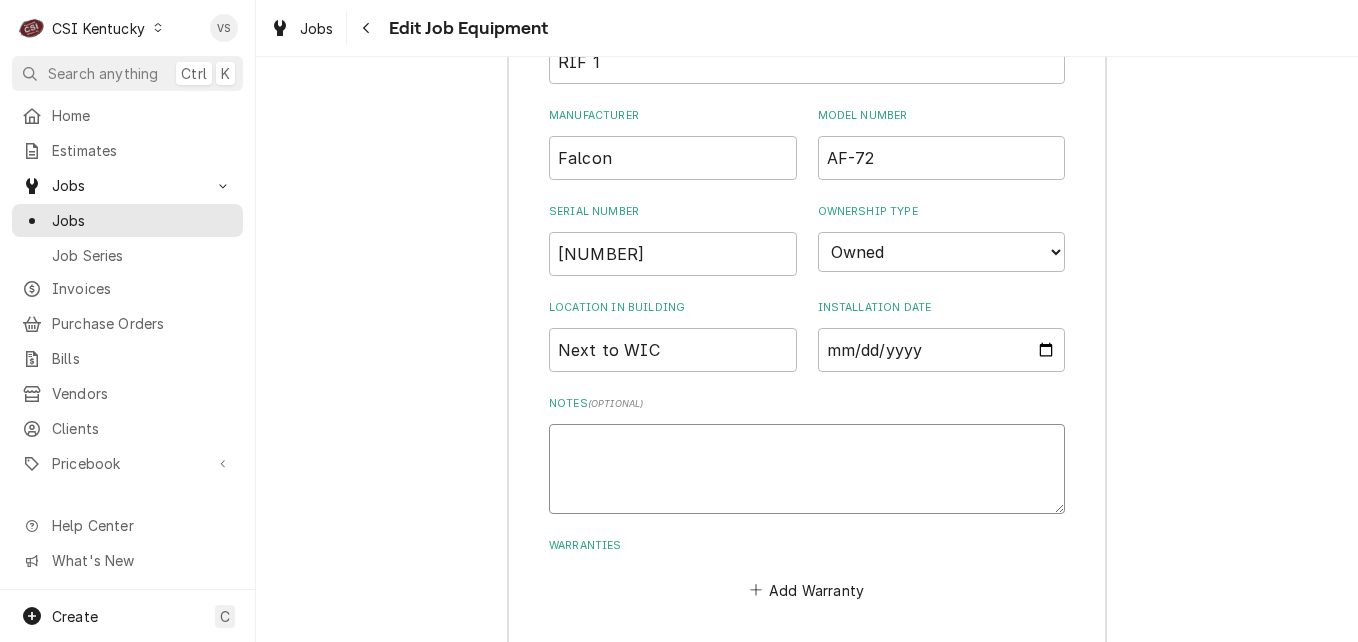 scroll, scrollTop: 1000, scrollLeft: 0, axis: vertical 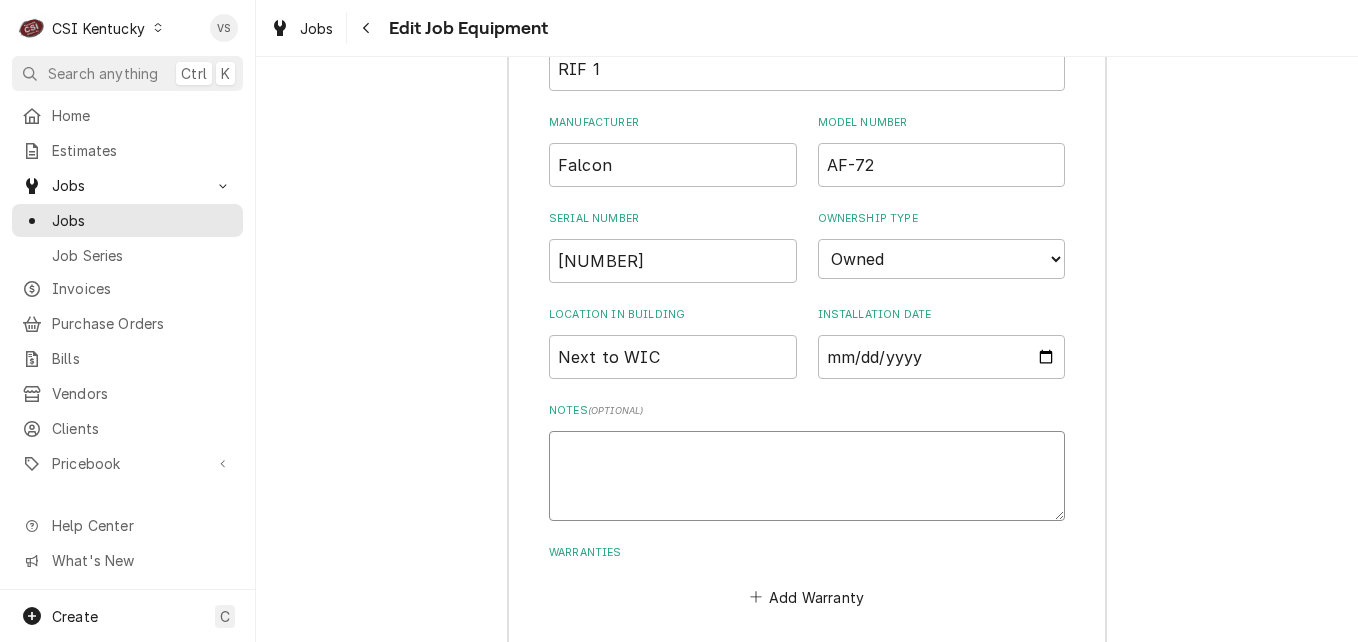 type on "x" 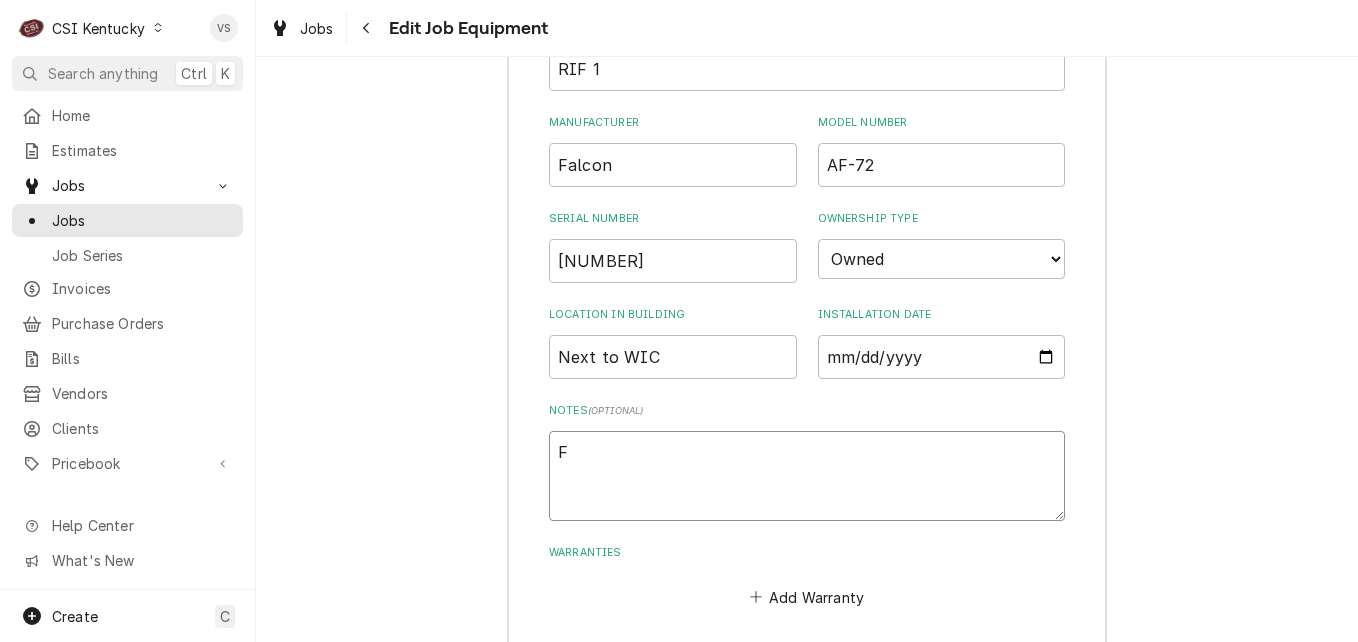 type on "x" 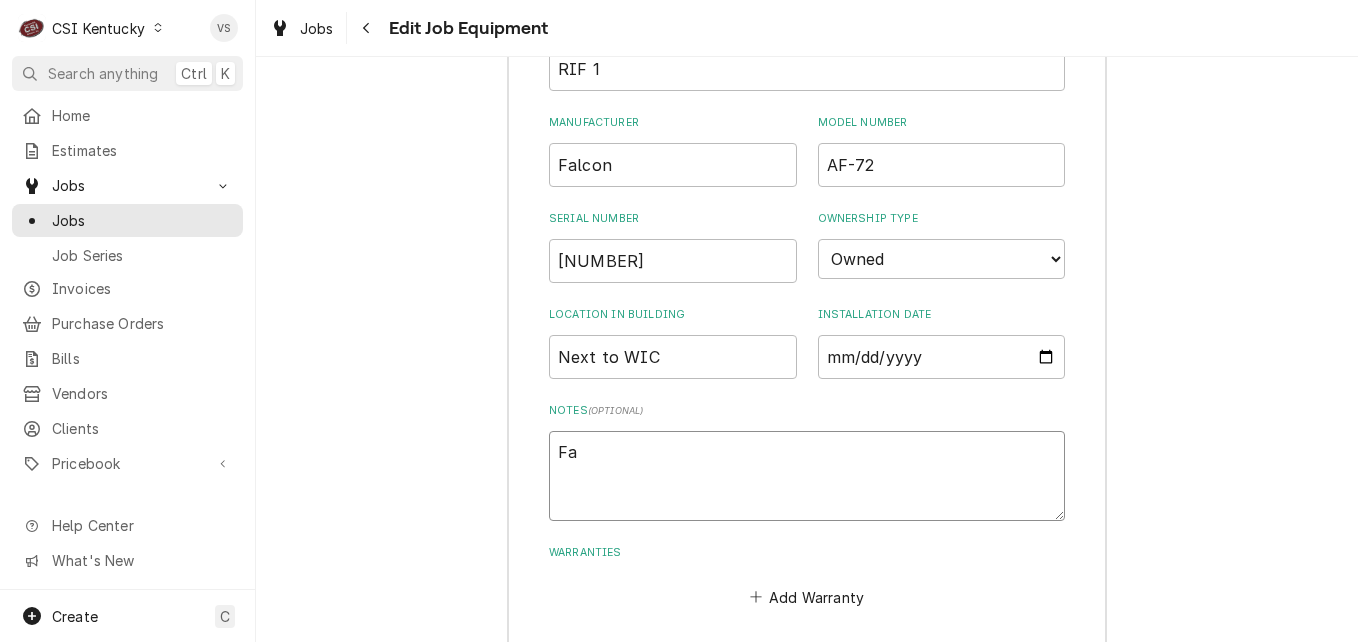 type on "x" 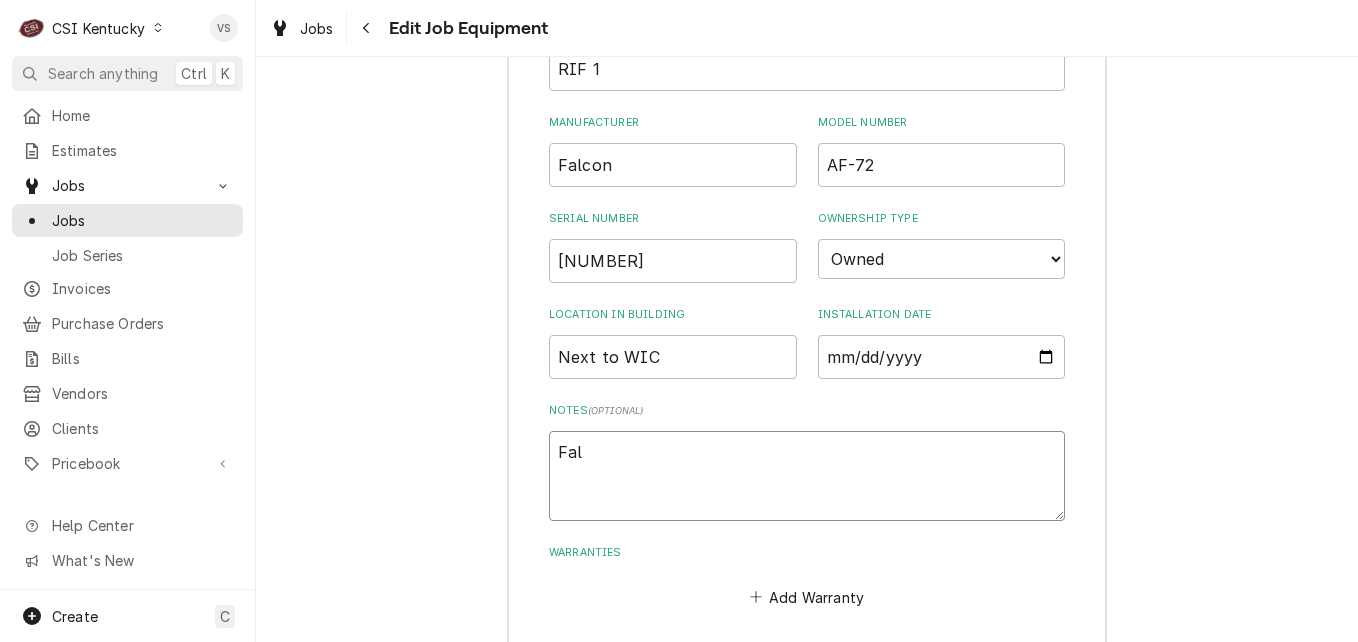 type on "x" 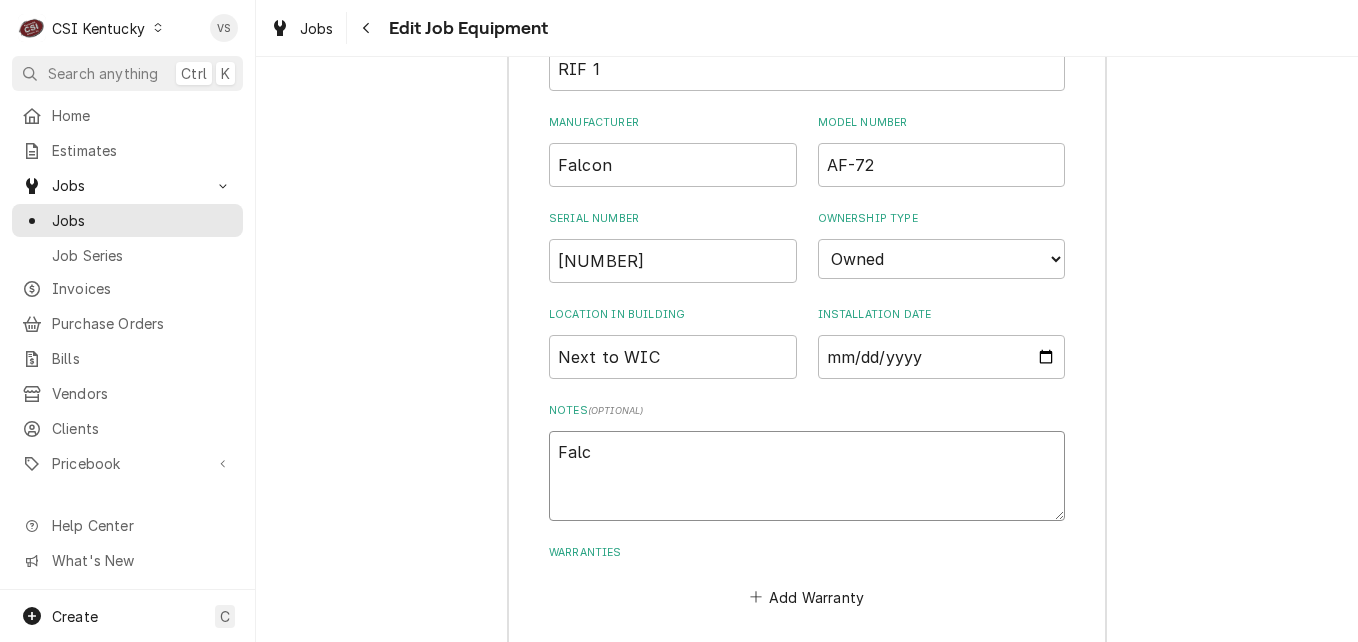 type on "x" 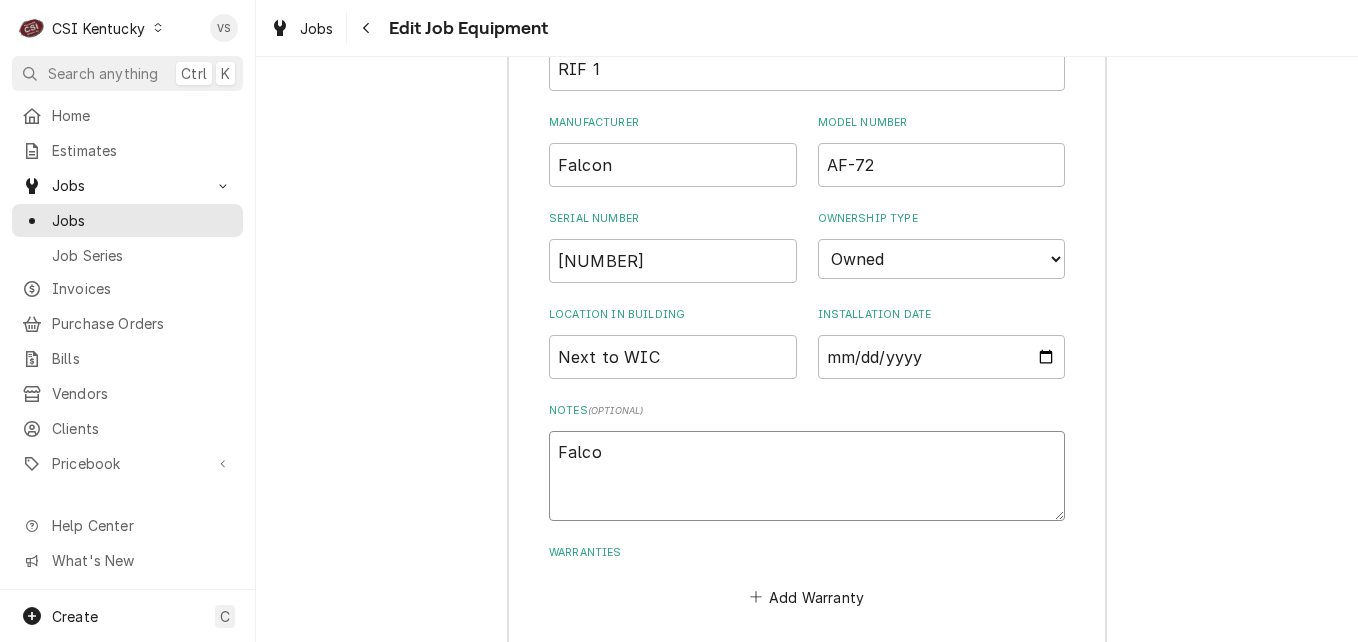 type on "x" 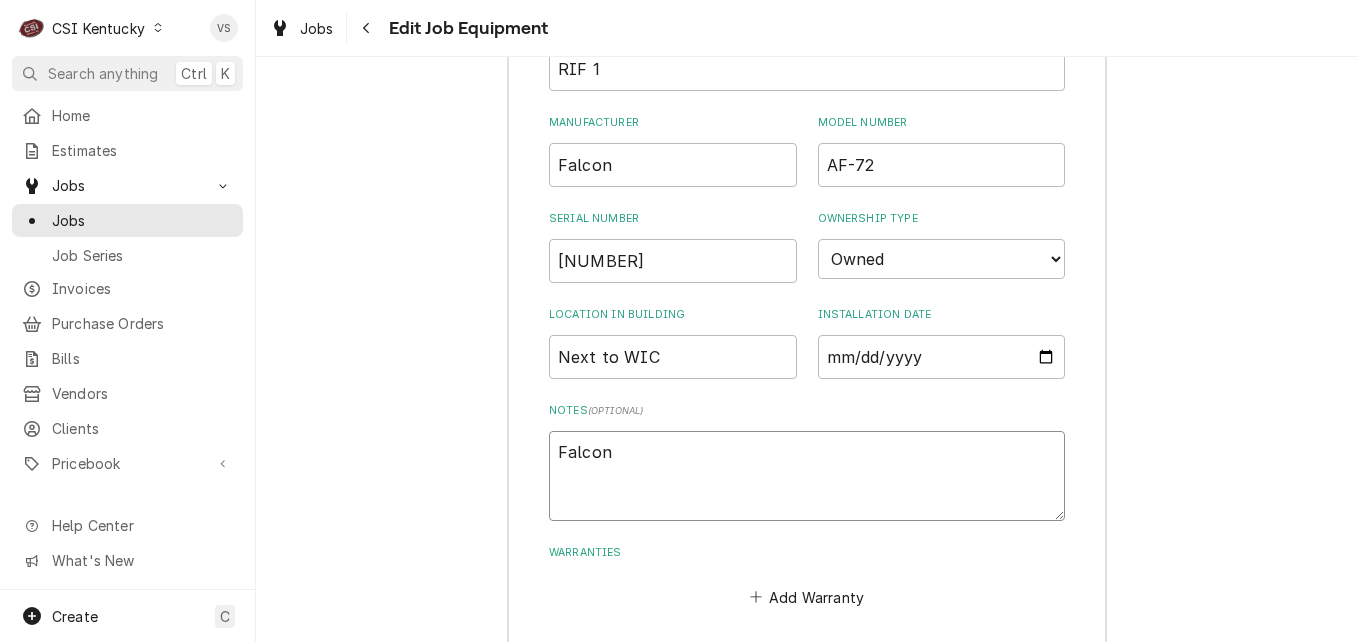 type on "x" 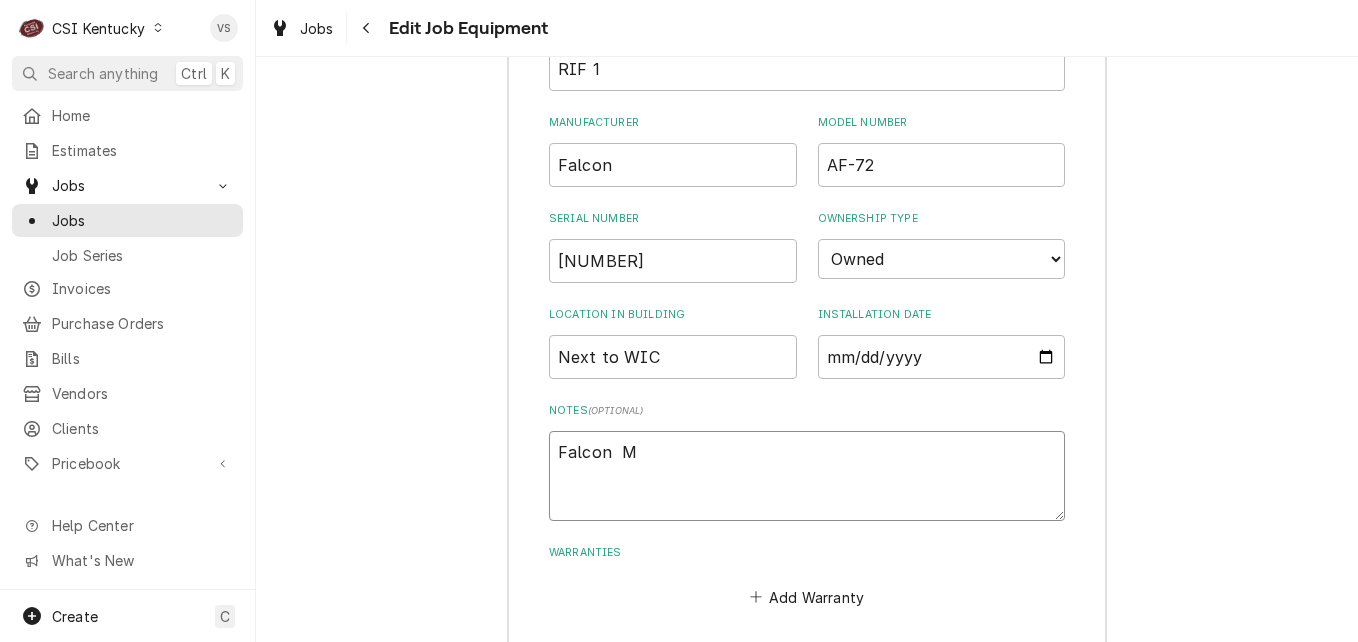 type on "x" 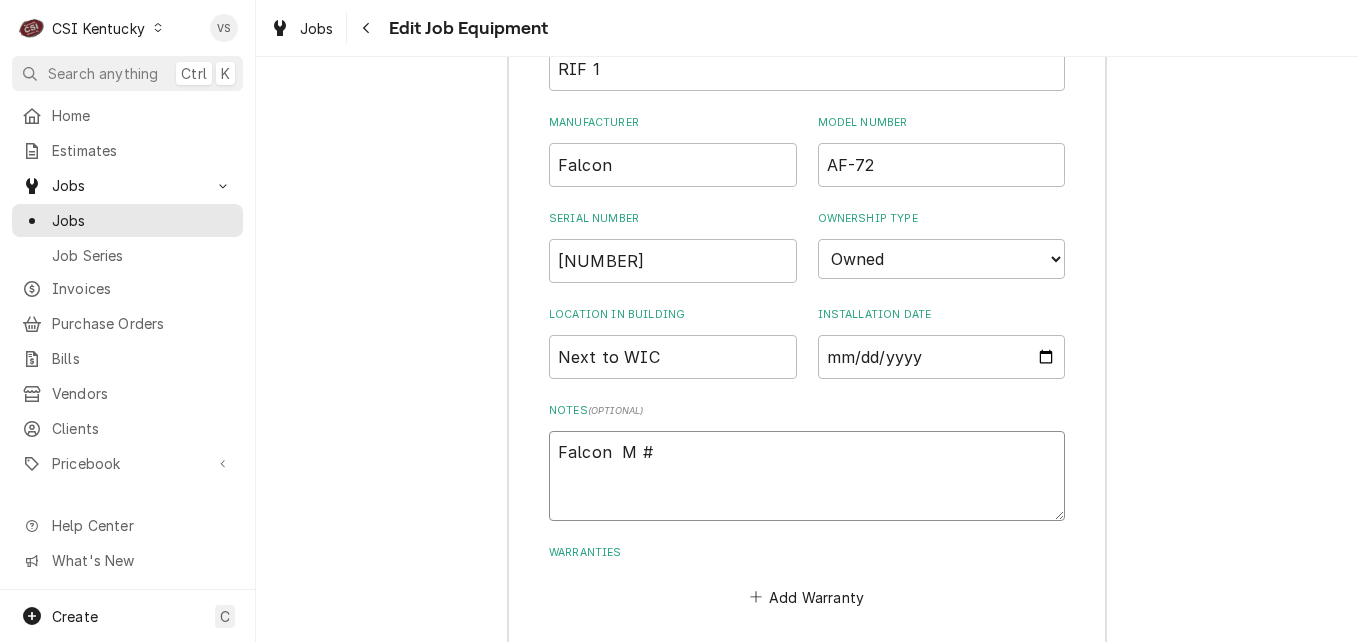 type on "x" 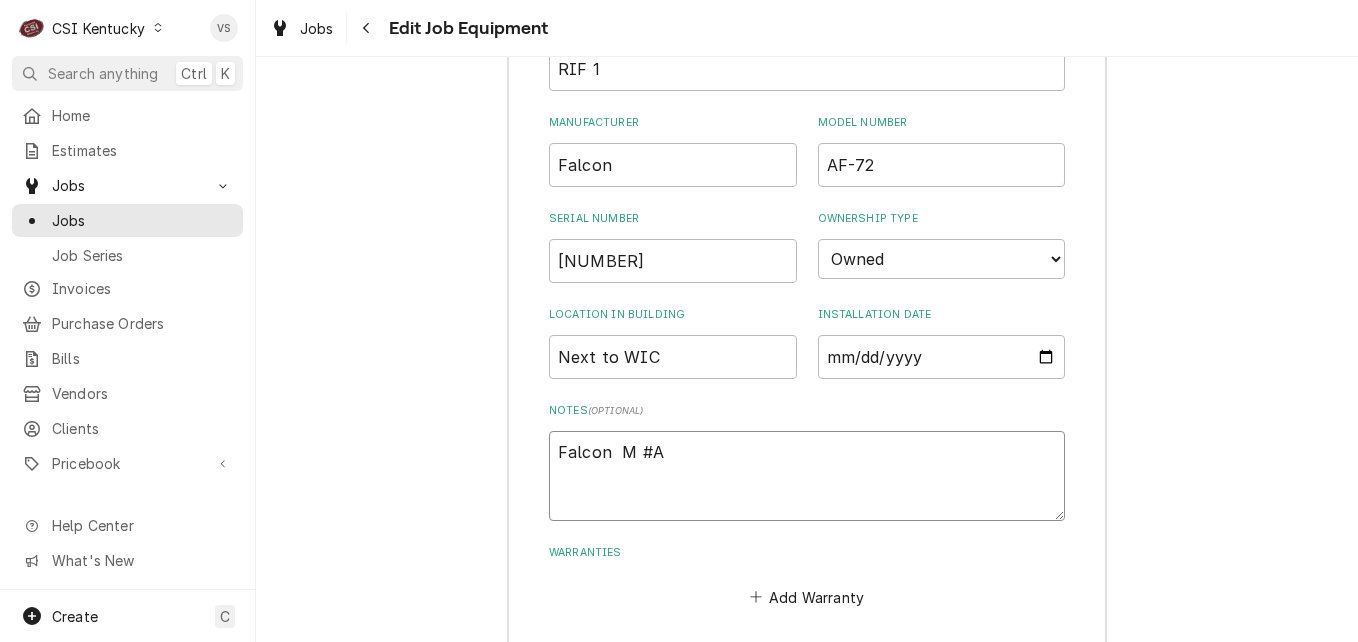 type on "x" 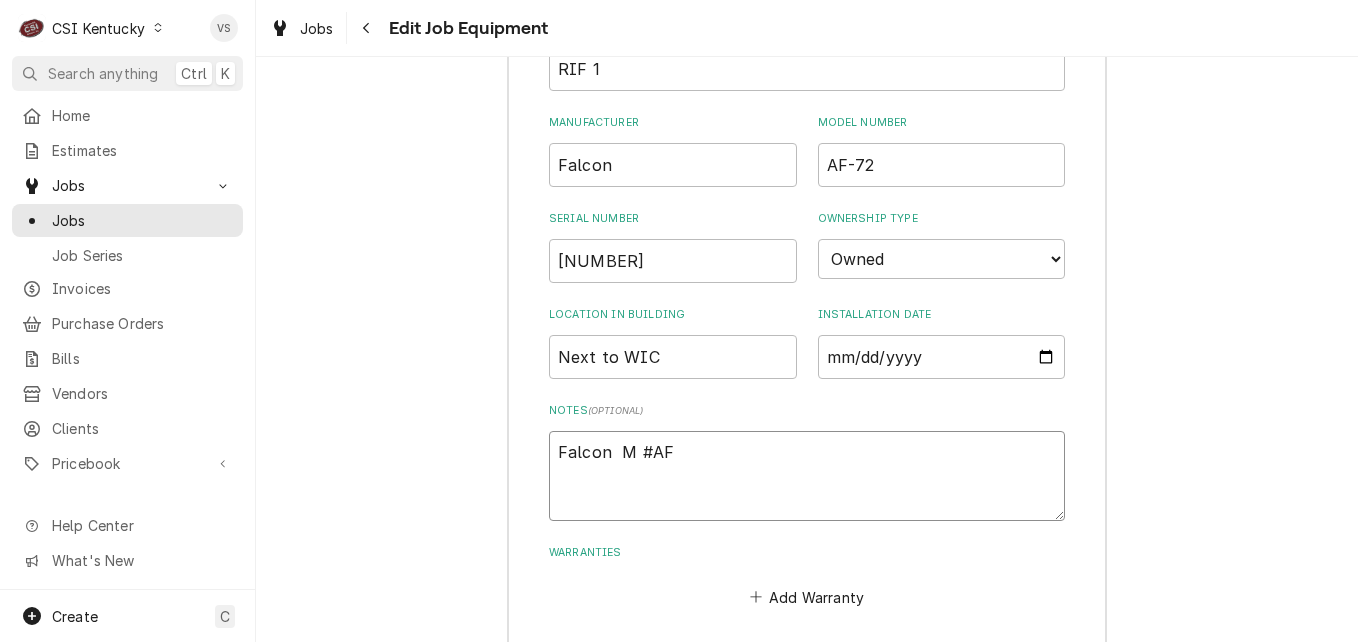 type on "x" 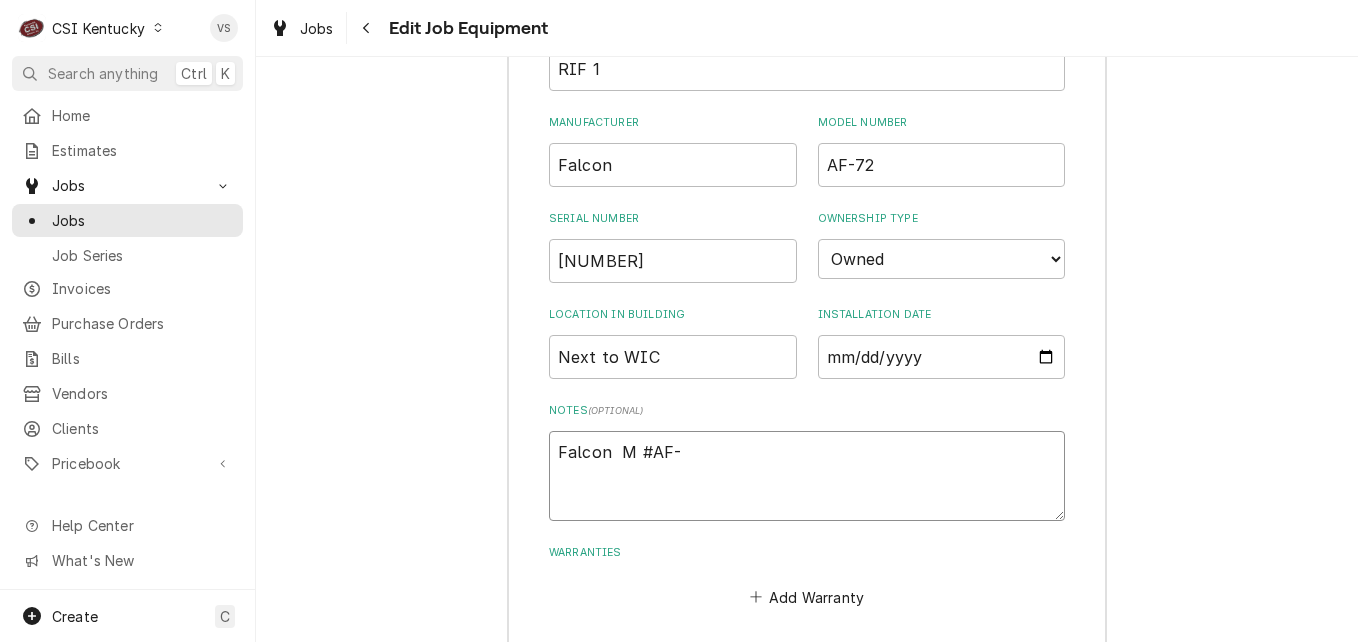 type on "x" 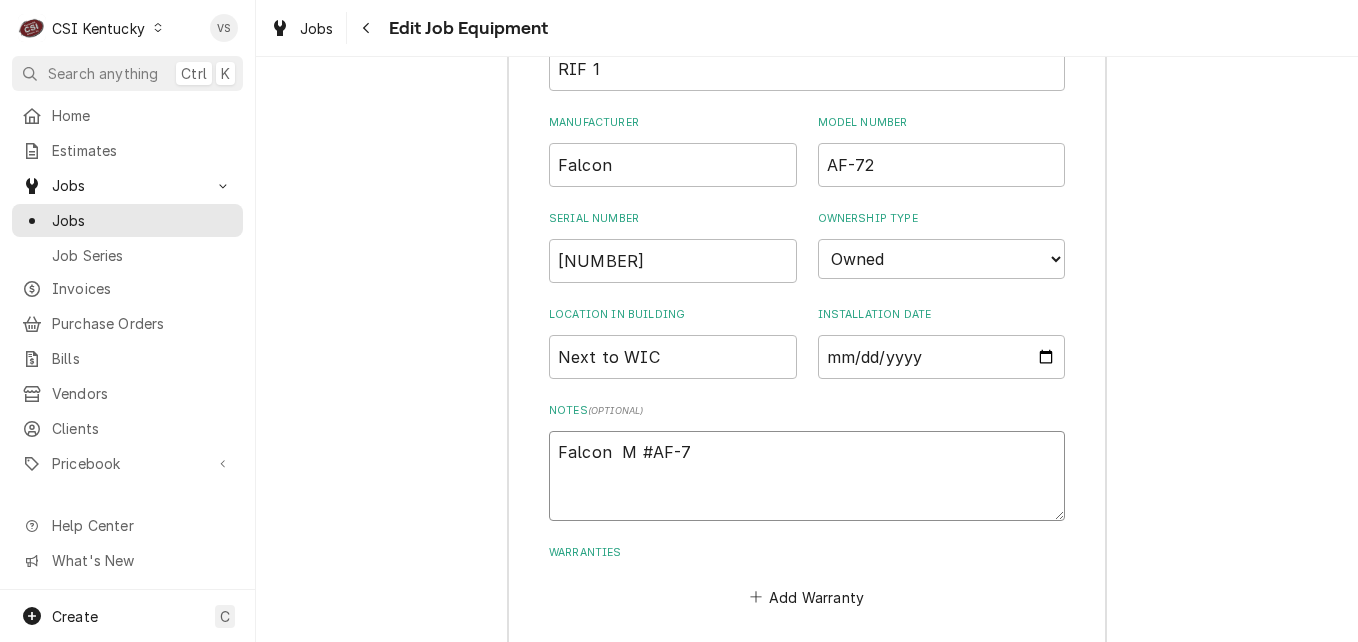 type on "x" 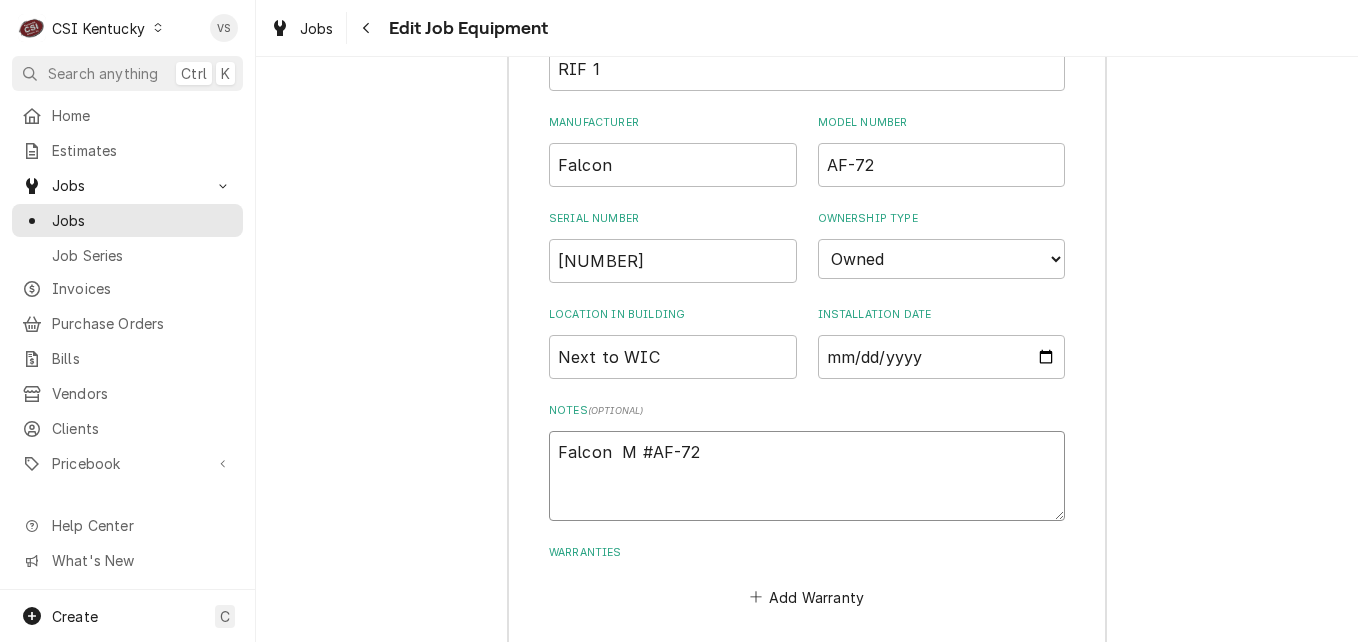 type on "x" 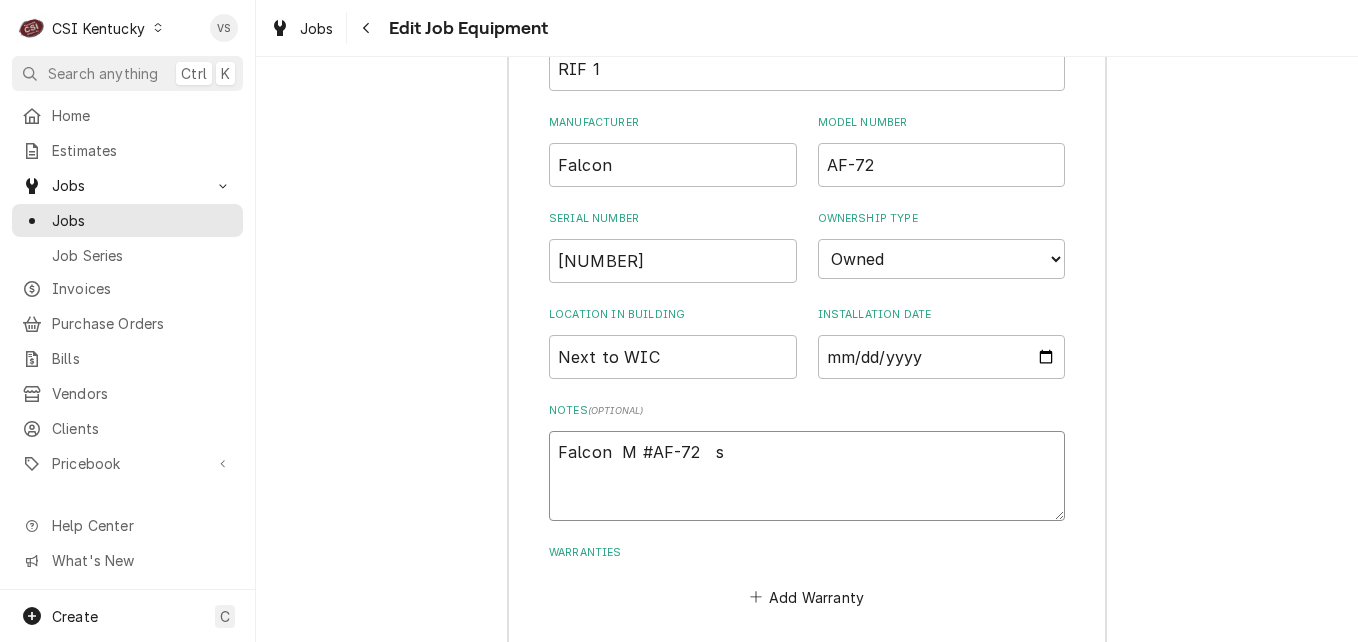 type on "x" 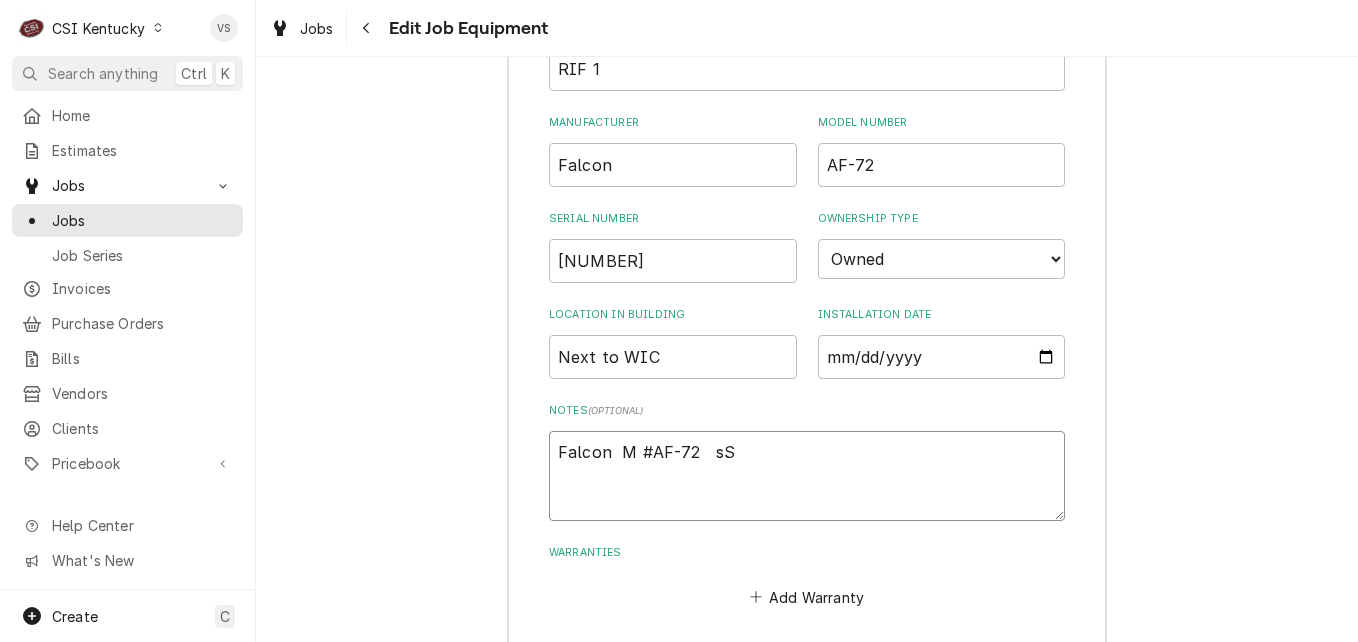 type on "x" 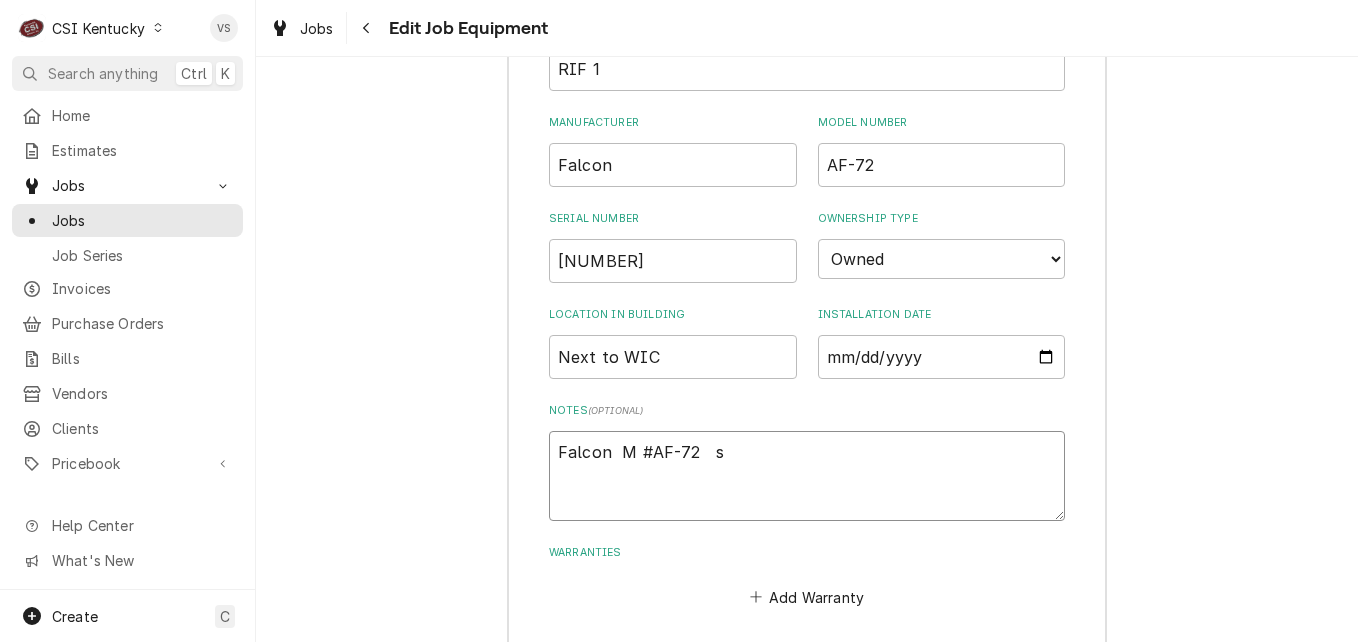 type on "x" 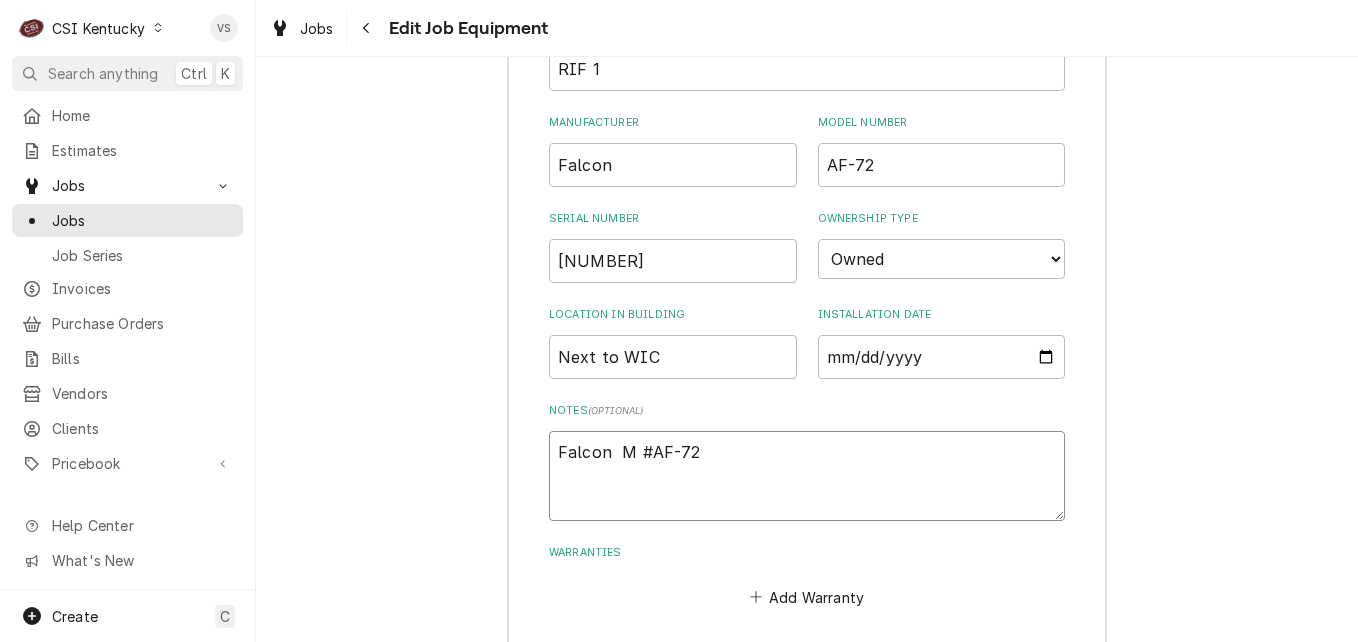 type on "x" 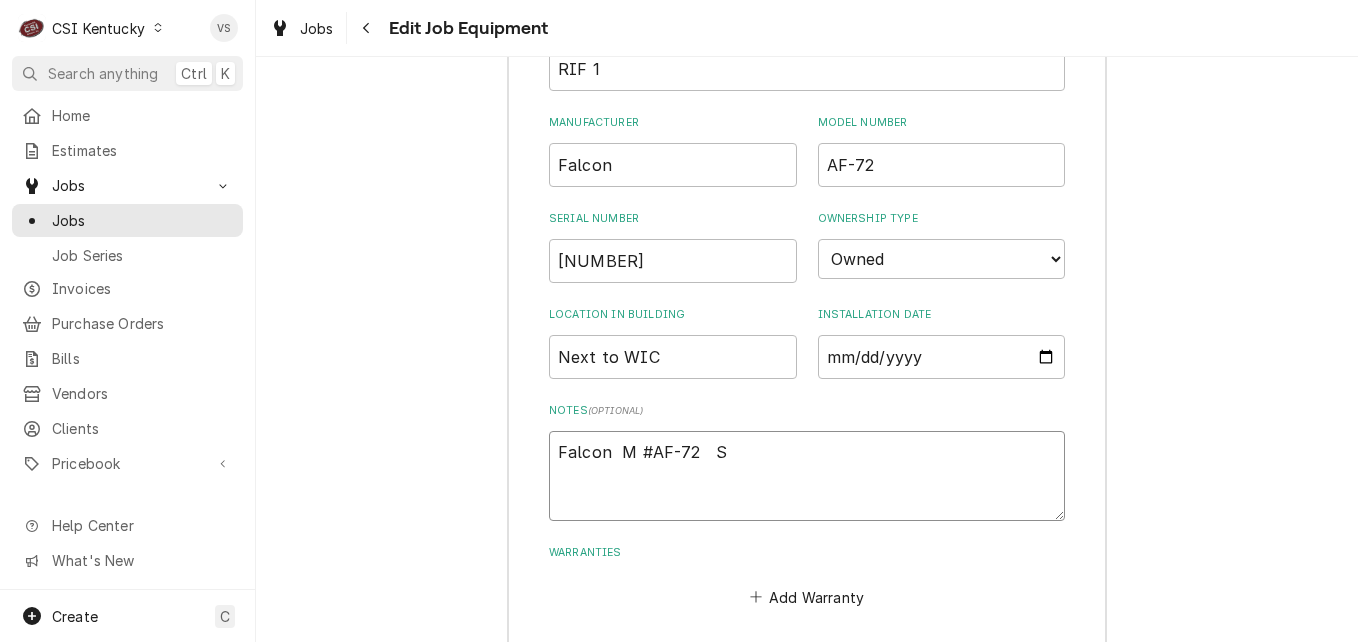 type on "x" 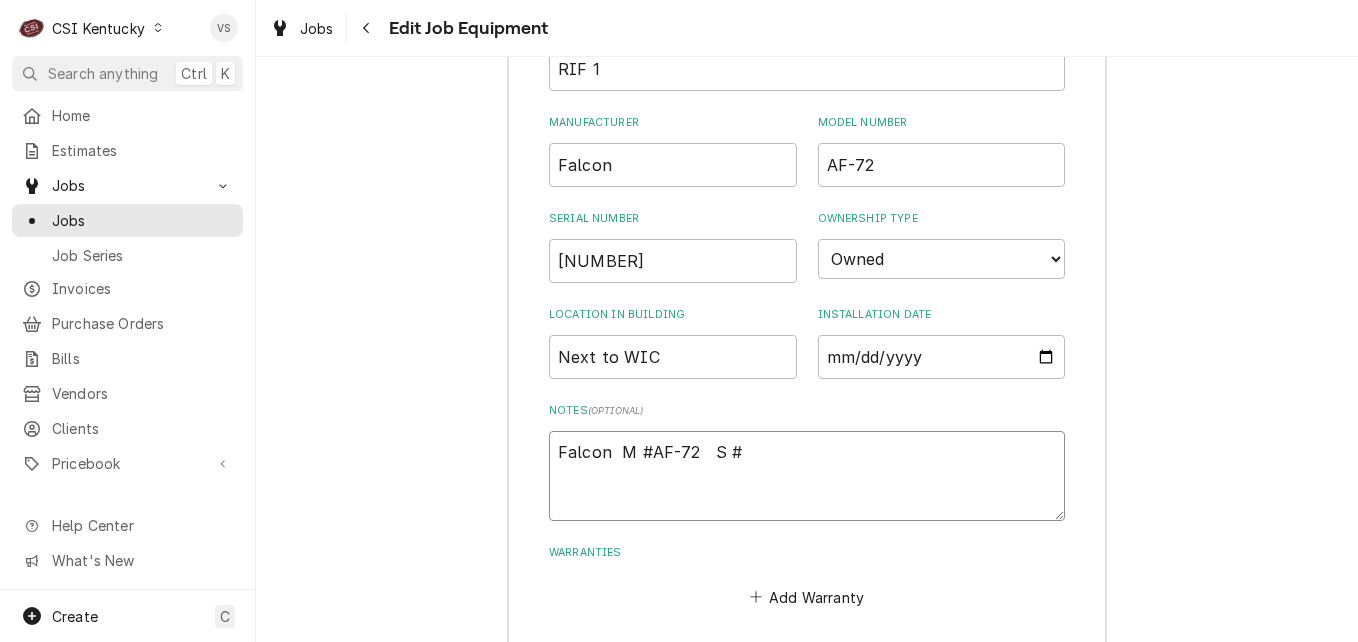 type on "x" 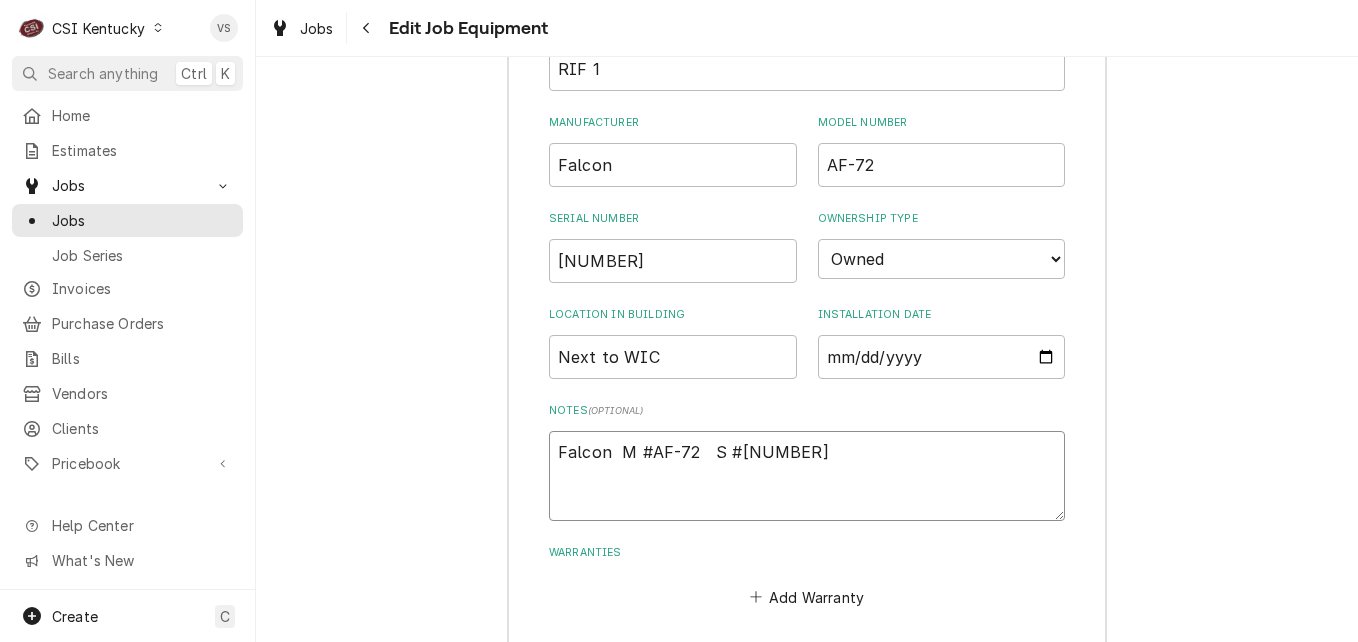 type on "x" 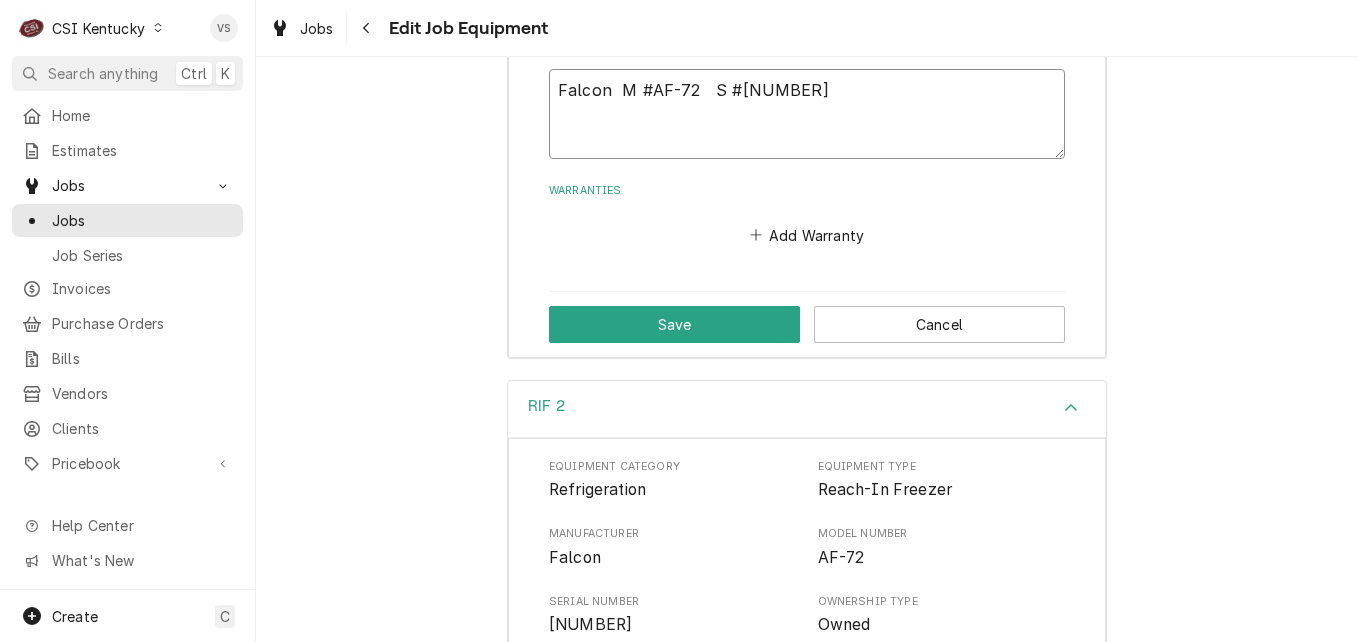scroll, scrollTop: 1400, scrollLeft: 0, axis: vertical 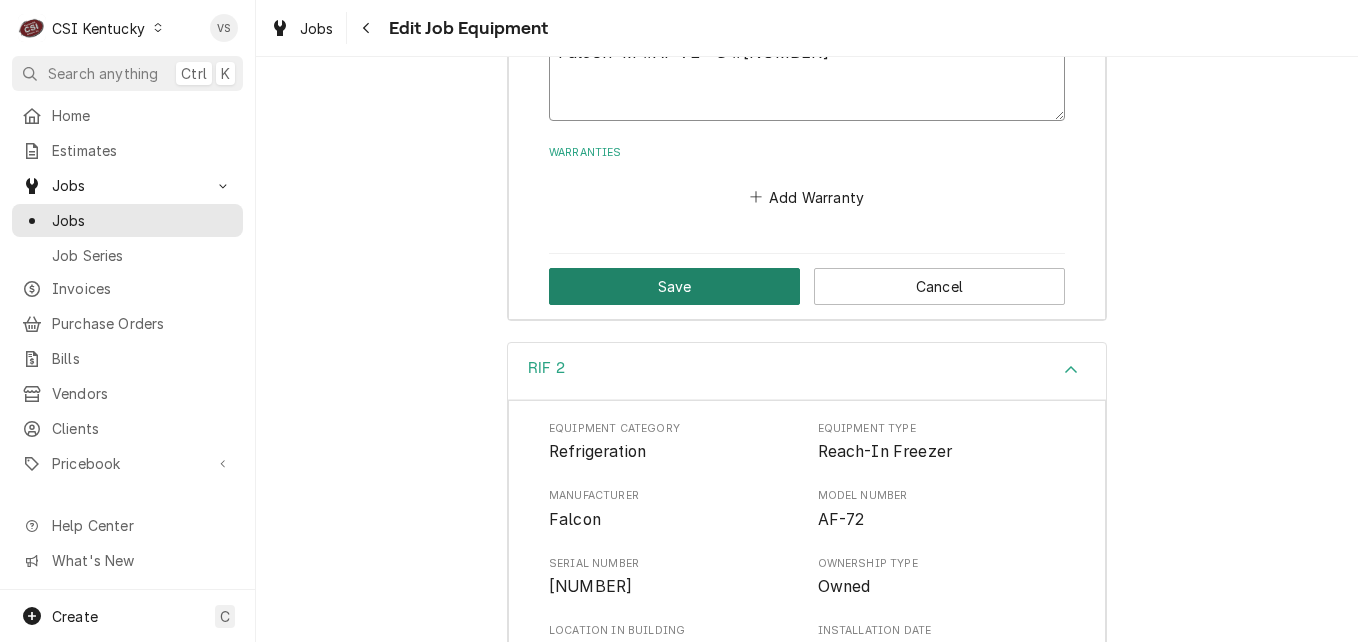 type on "Falcon  M #AF-72   S #5246180006" 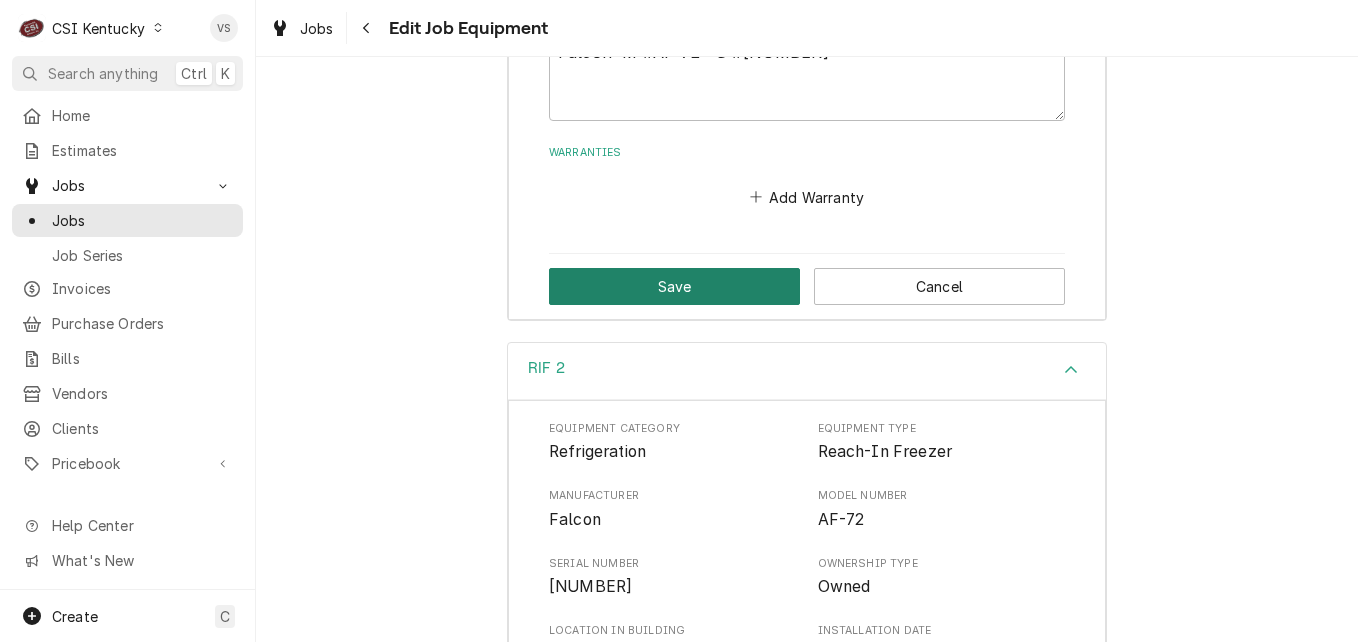 click on "Save" at bounding box center [674, 286] 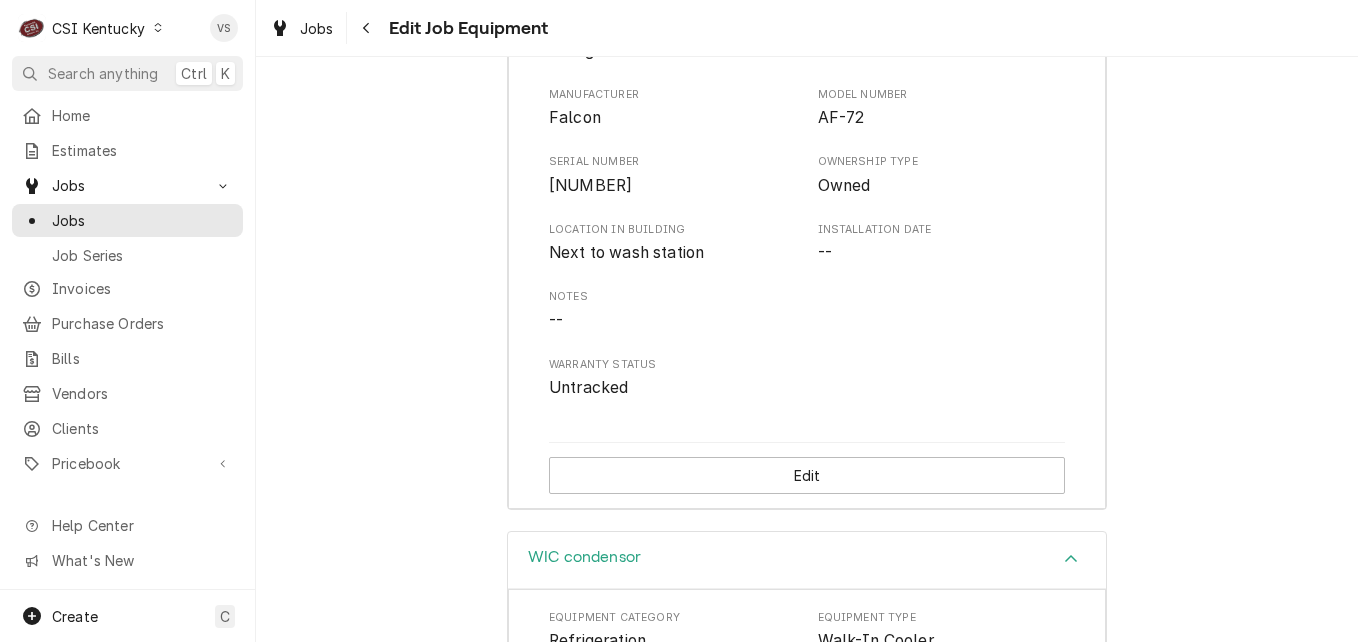 scroll, scrollTop: 1356, scrollLeft: 0, axis: vertical 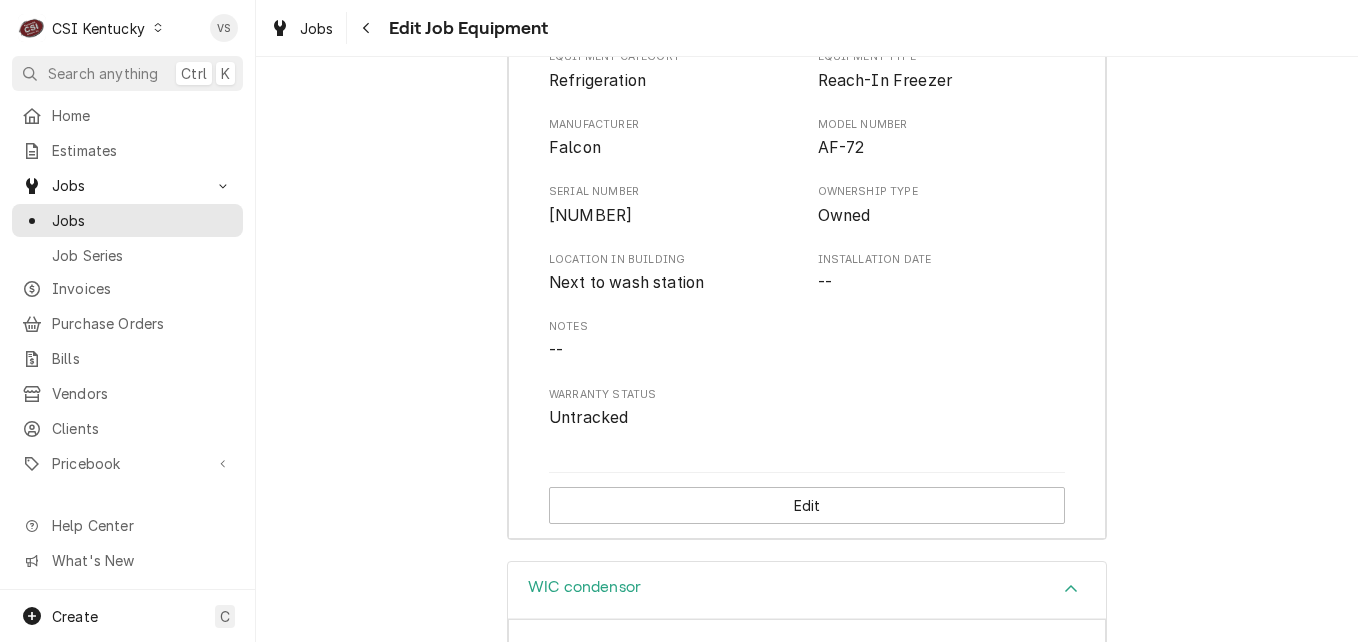 click on "RIF 2 Equipment Category Refrigeration Equipment Type Reach-In Freezer Manufacturer Falcon Model Number AF-72 Serial Number 856245109 Ownership Type Owned Location in Building Next to wash station Installation Date -- Notes -- Warranty Status Untracked Edit" at bounding box center (807, 266) 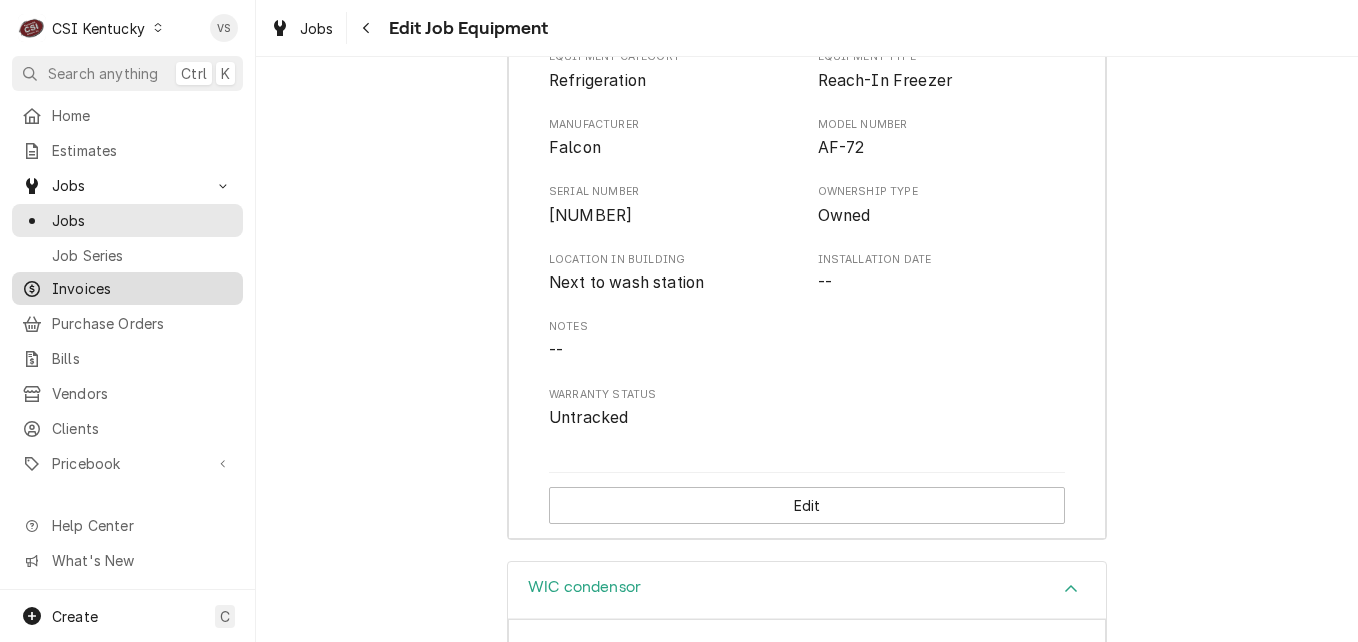 click on "Invoices" at bounding box center (142, 288) 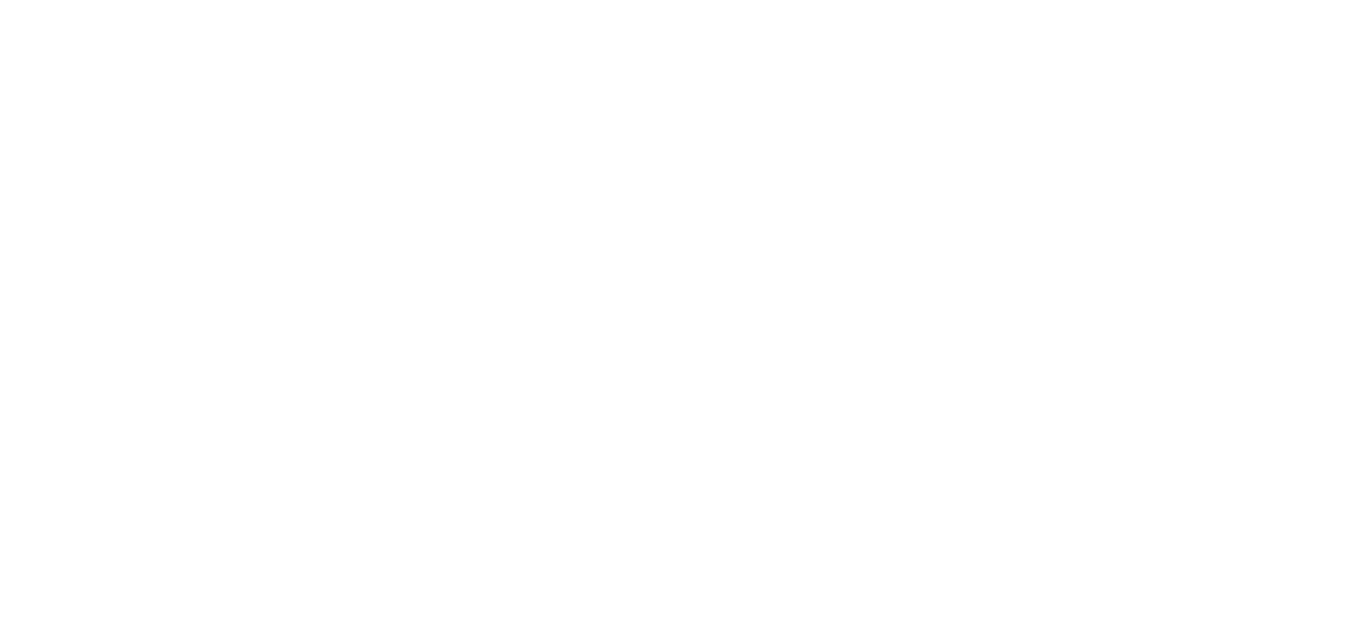 scroll, scrollTop: 0, scrollLeft: 0, axis: both 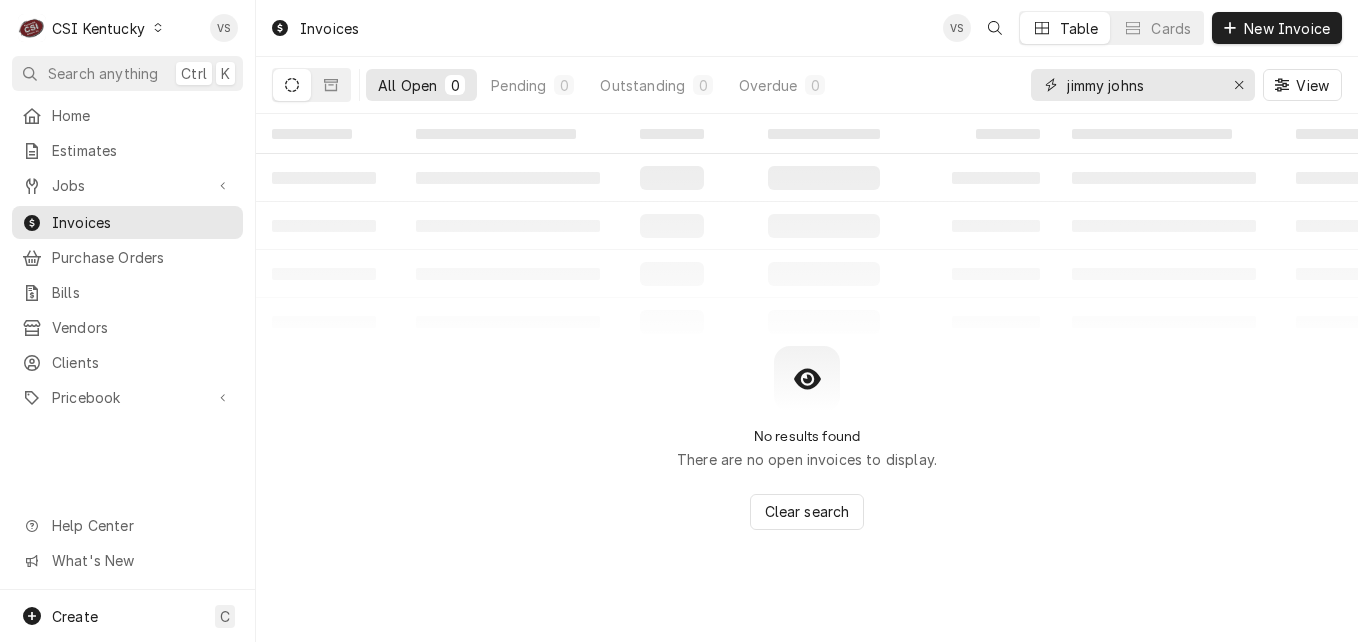 click on "jimmy johns" at bounding box center (1142, 85) 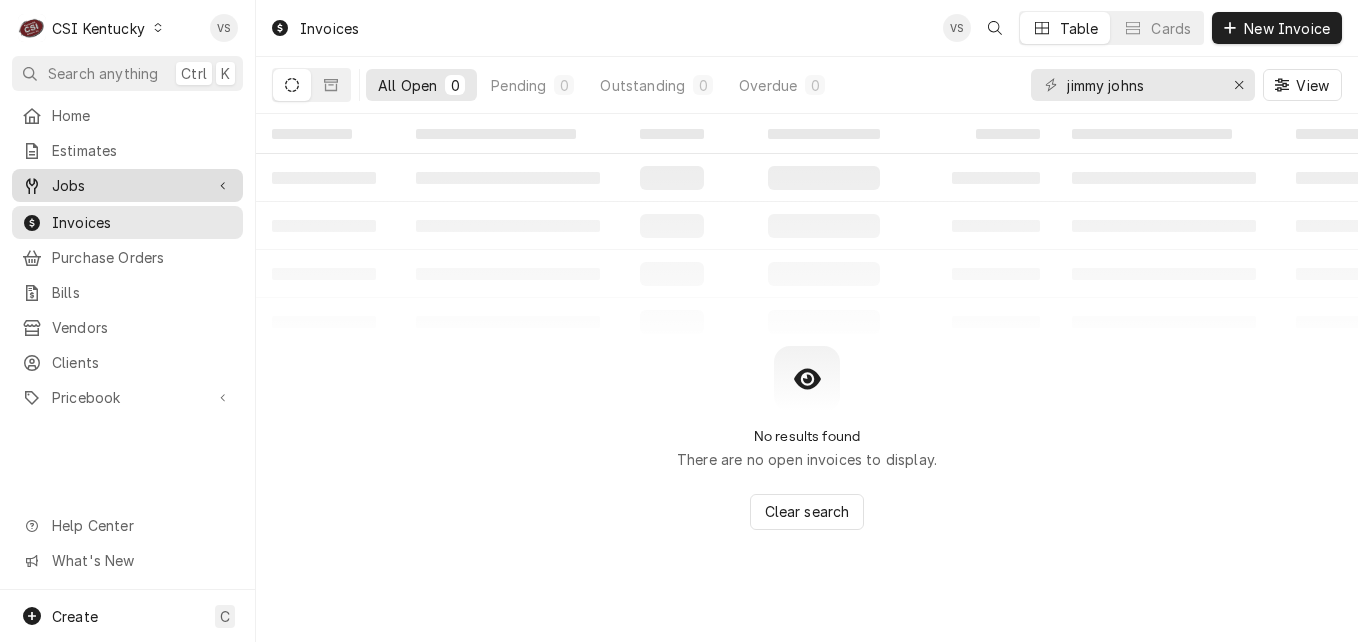 click on "Jobs" at bounding box center (127, 185) 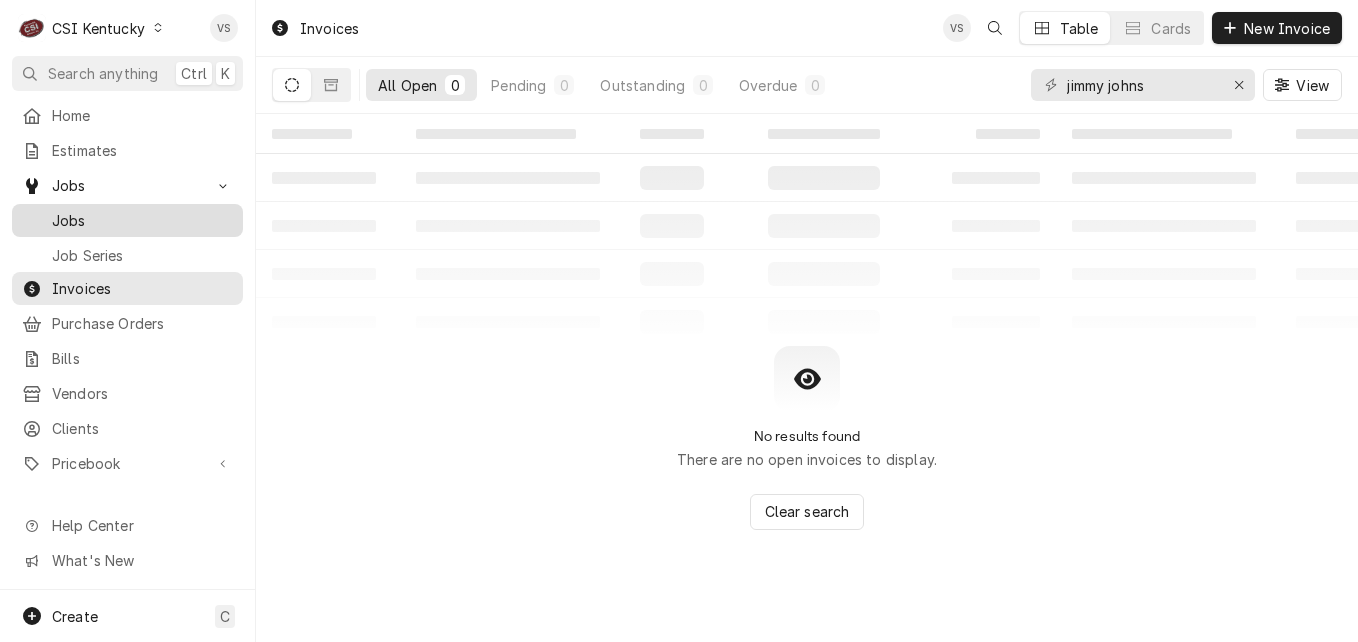 click on "Jobs" at bounding box center [142, 220] 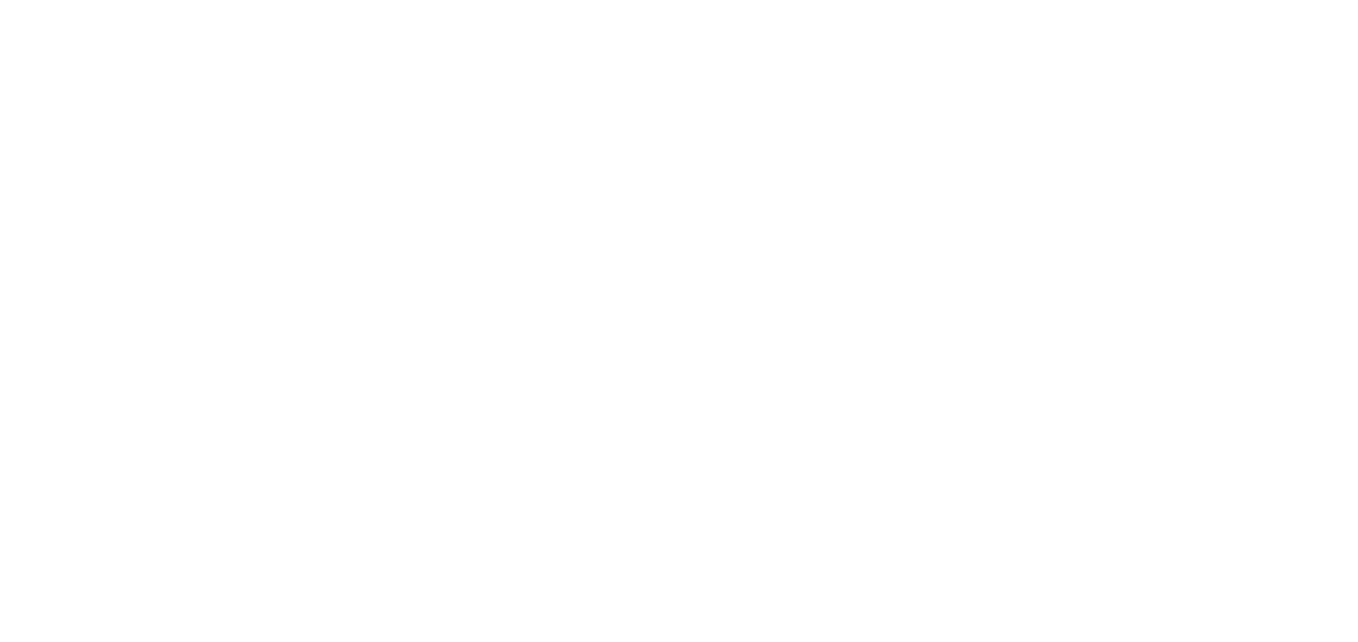 scroll, scrollTop: 0, scrollLeft: 0, axis: both 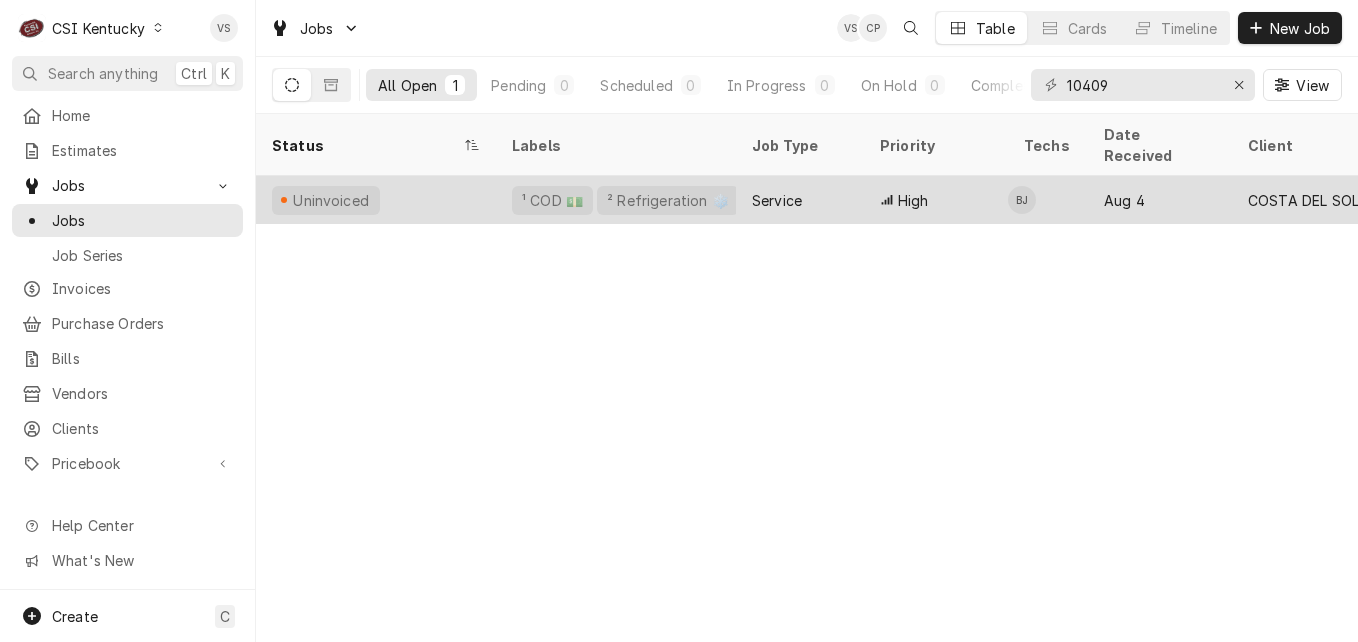 click on "Uninvoiced" at bounding box center (376, 200) 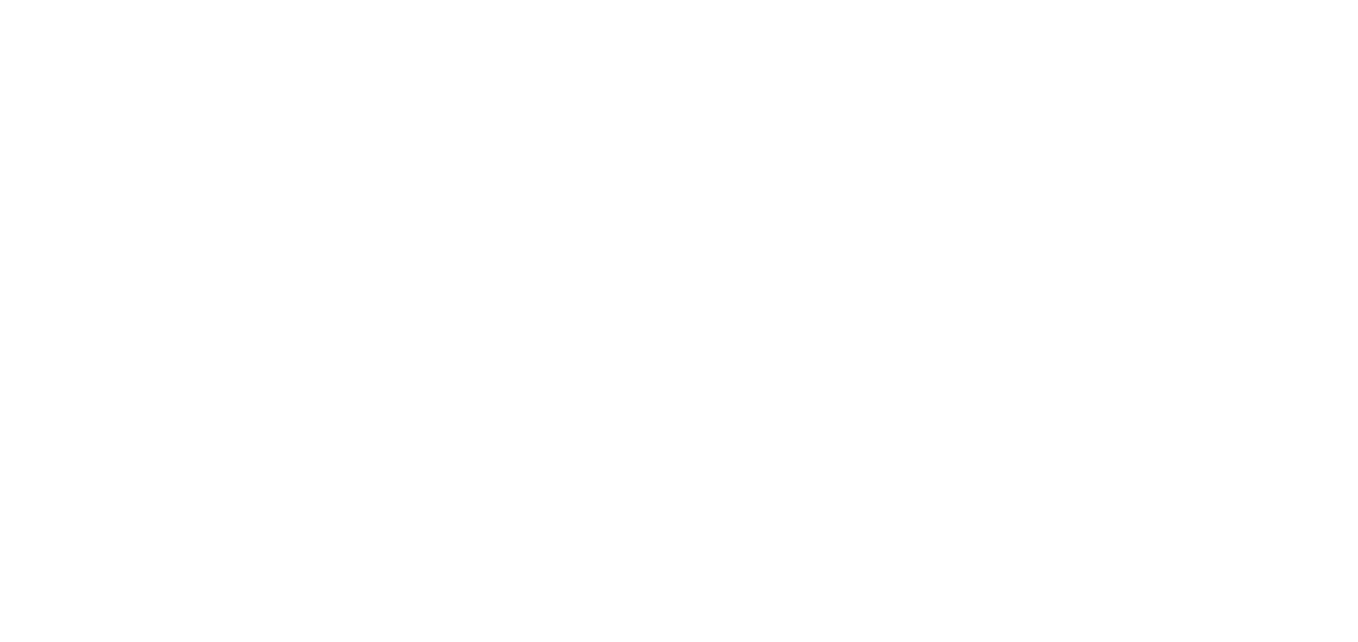 scroll, scrollTop: 0, scrollLeft: 0, axis: both 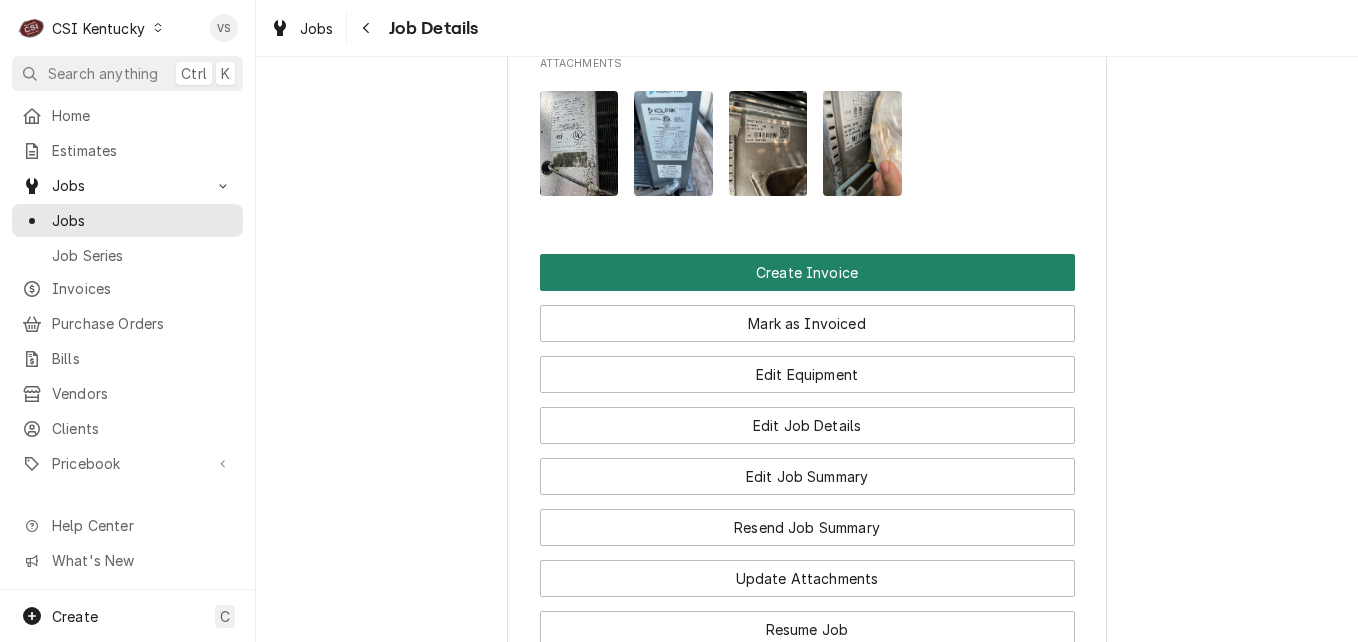 click on "Create Invoice" at bounding box center (807, 272) 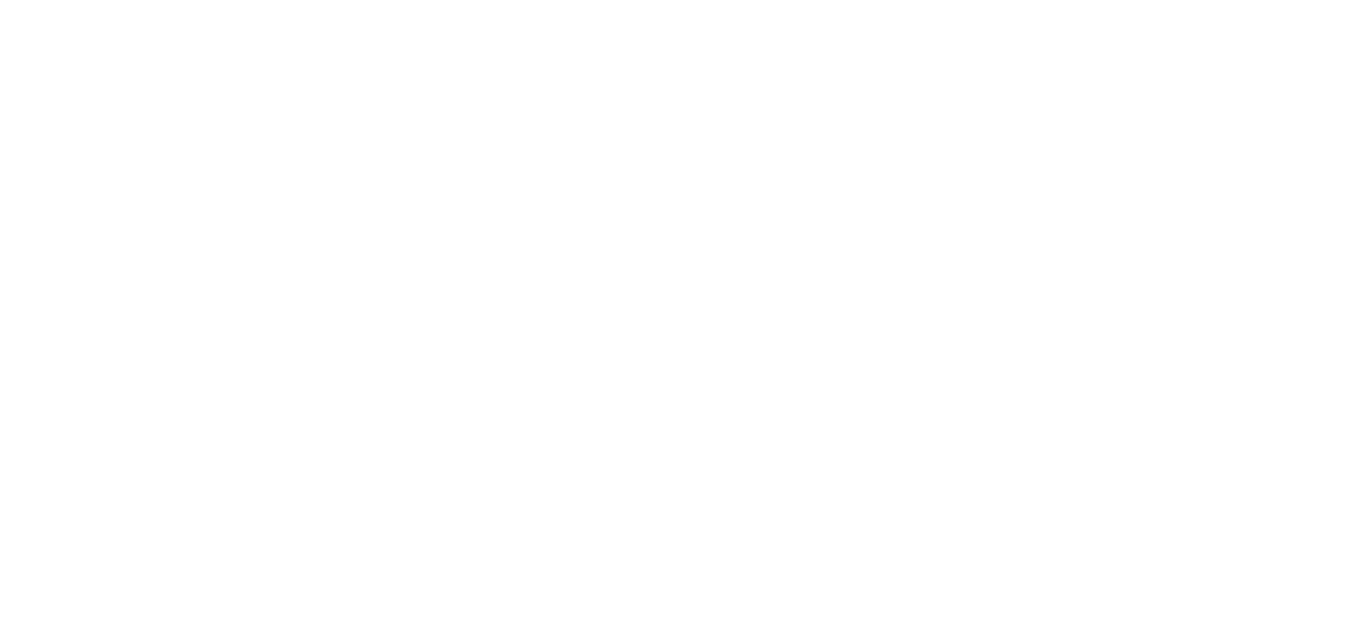 scroll, scrollTop: 0, scrollLeft: 0, axis: both 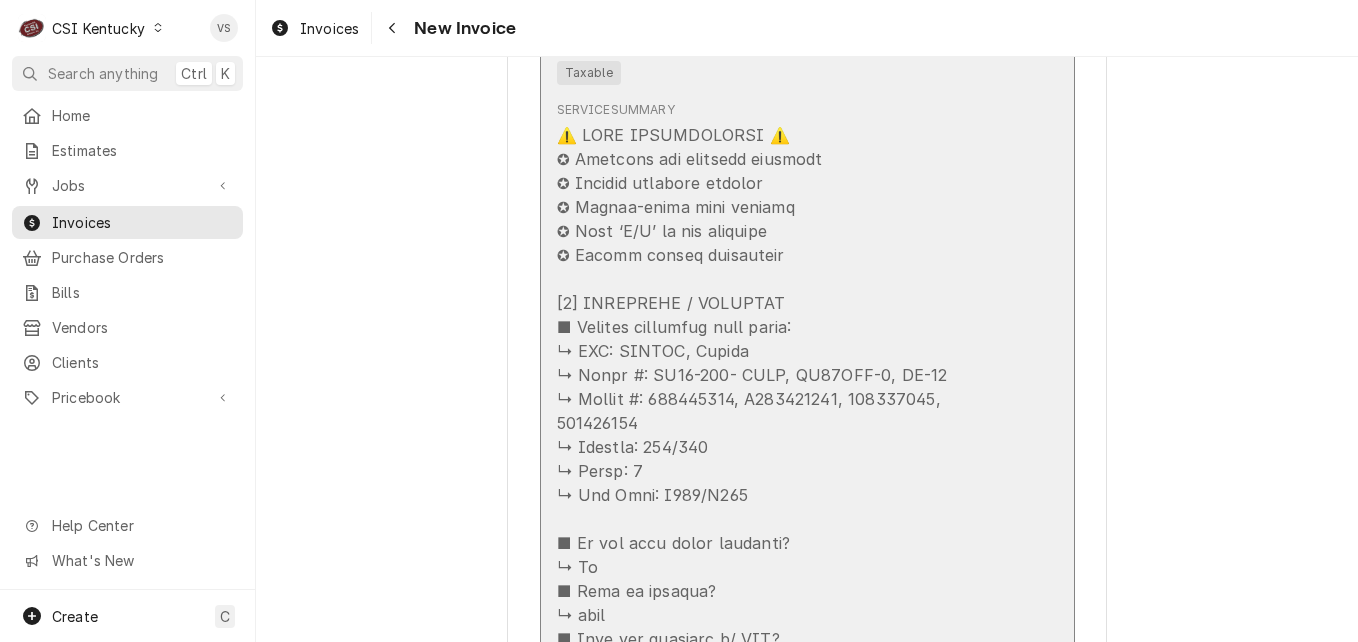 drag, startPoint x: 612, startPoint y: 350, endPoint x: 673, endPoint y: 358, distance: 61.522354 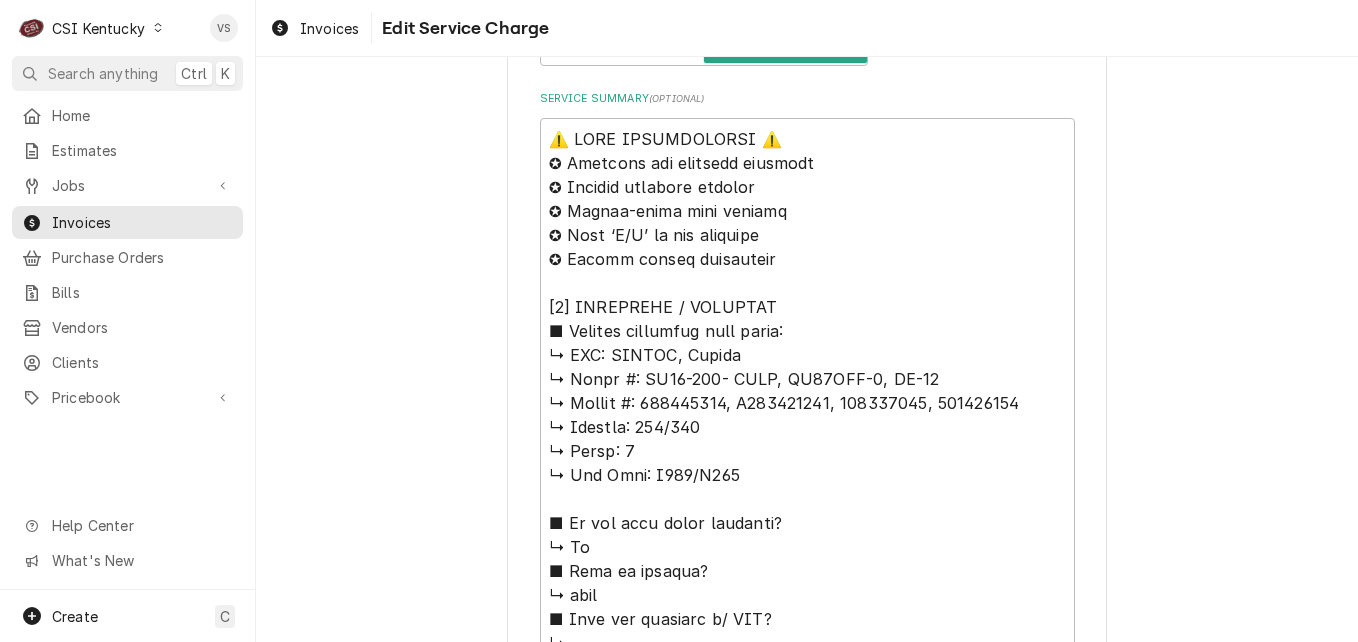 scroll, scrollTop: 800, scrollLeft: 0, axis: vertical 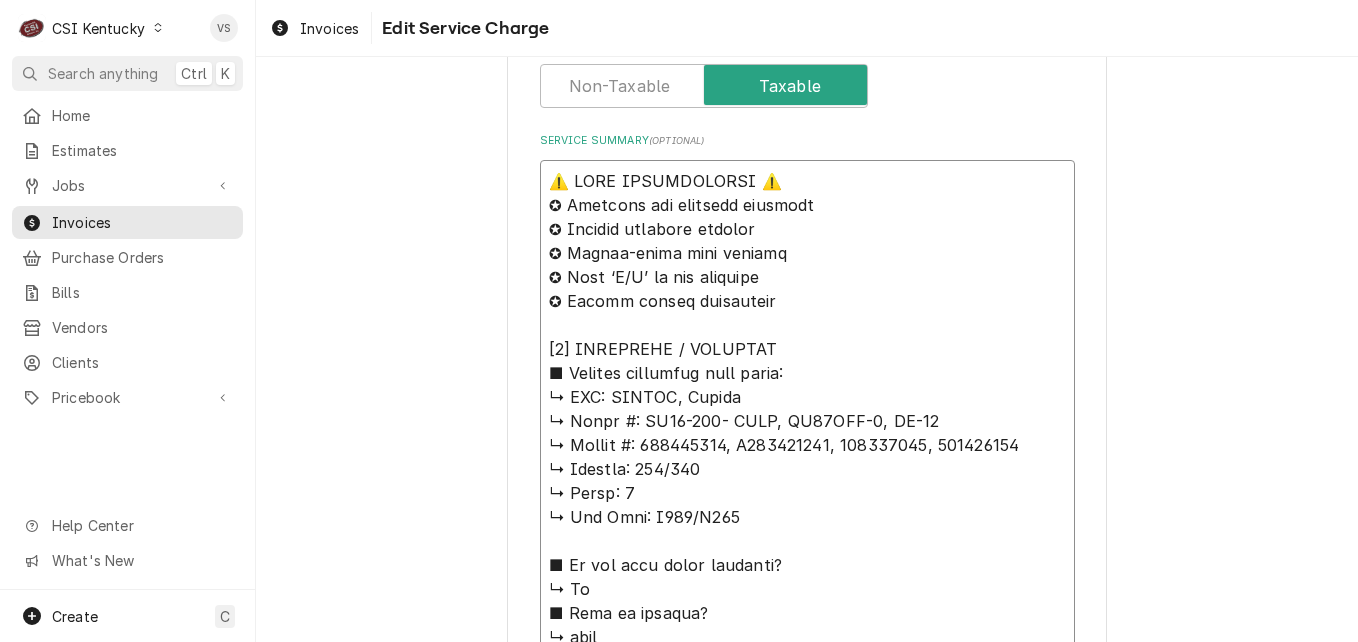 drag, startPoint x: 602, startPoint y: 392, endPoint x: 1027, endPoint y: 437, distance: 427.3757 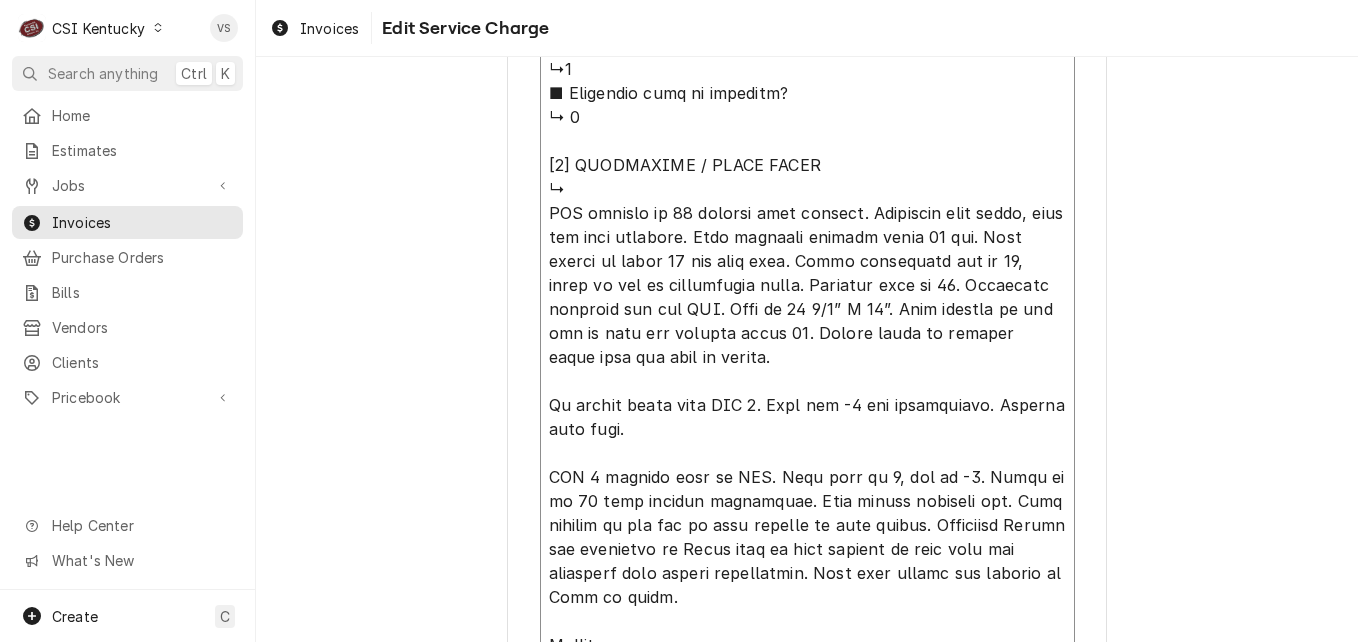 scroll, scrollTop: 2100, scrollLeft: 0, axis: vertical 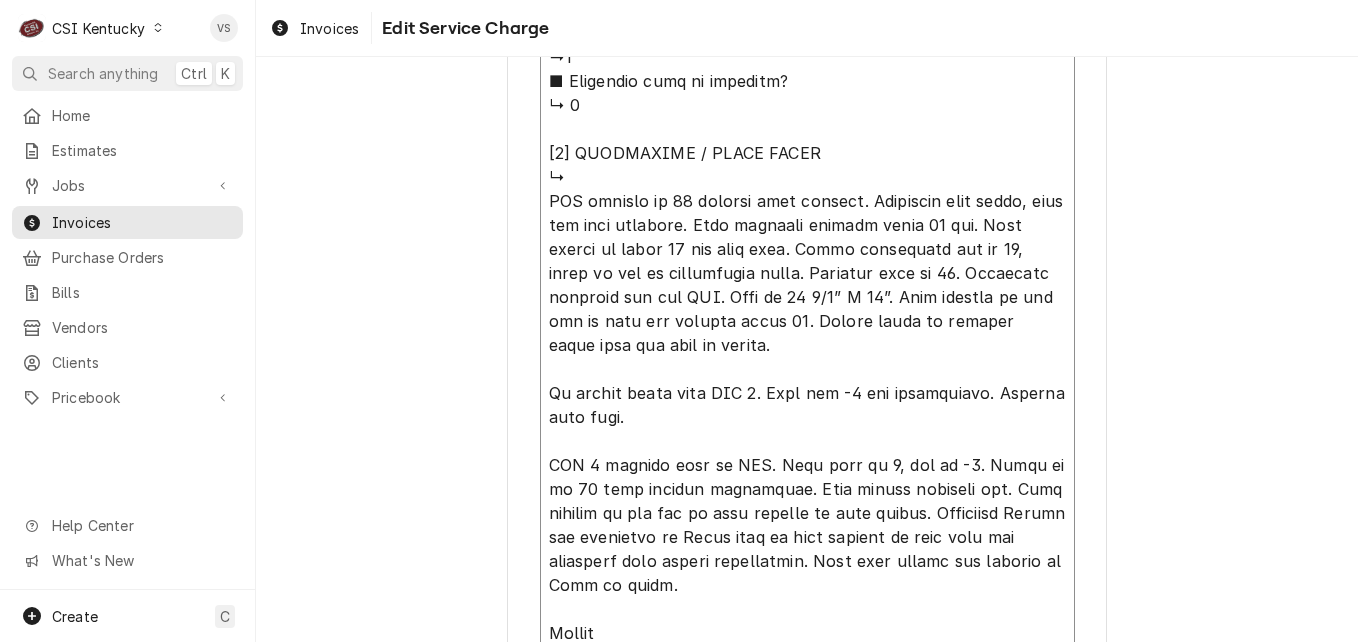 click on "Service Summary  ( optional )" at bounding box center [807, -243] 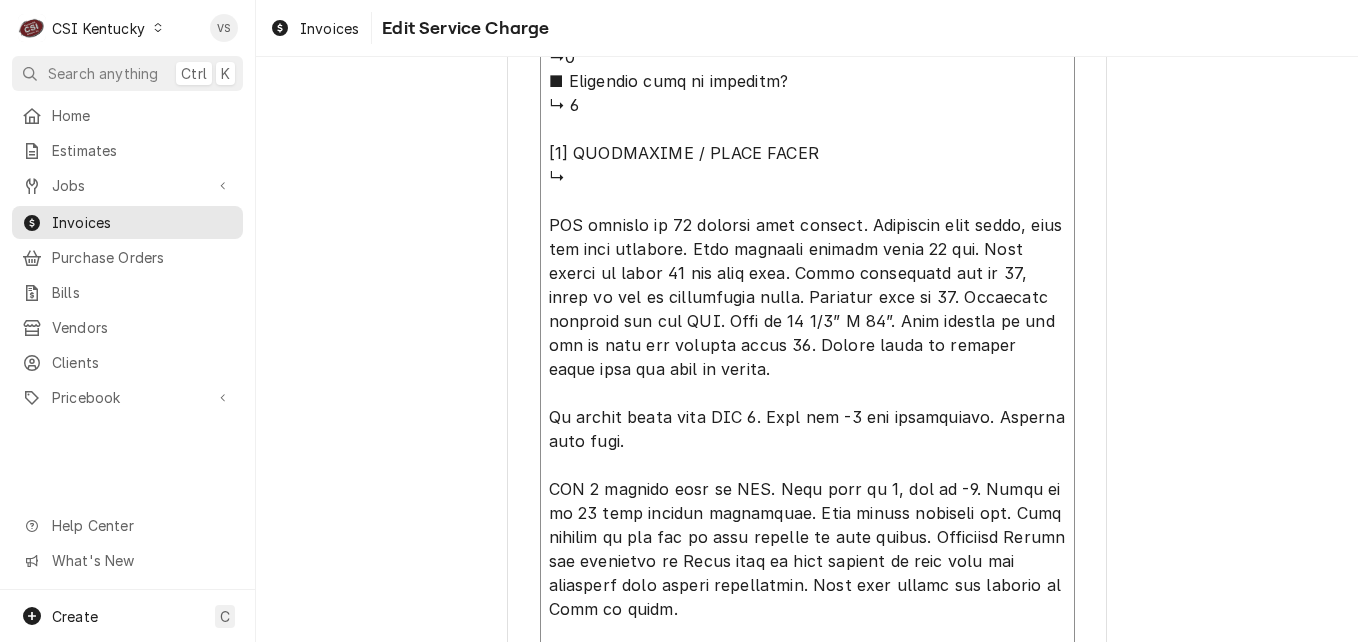 type on "x" 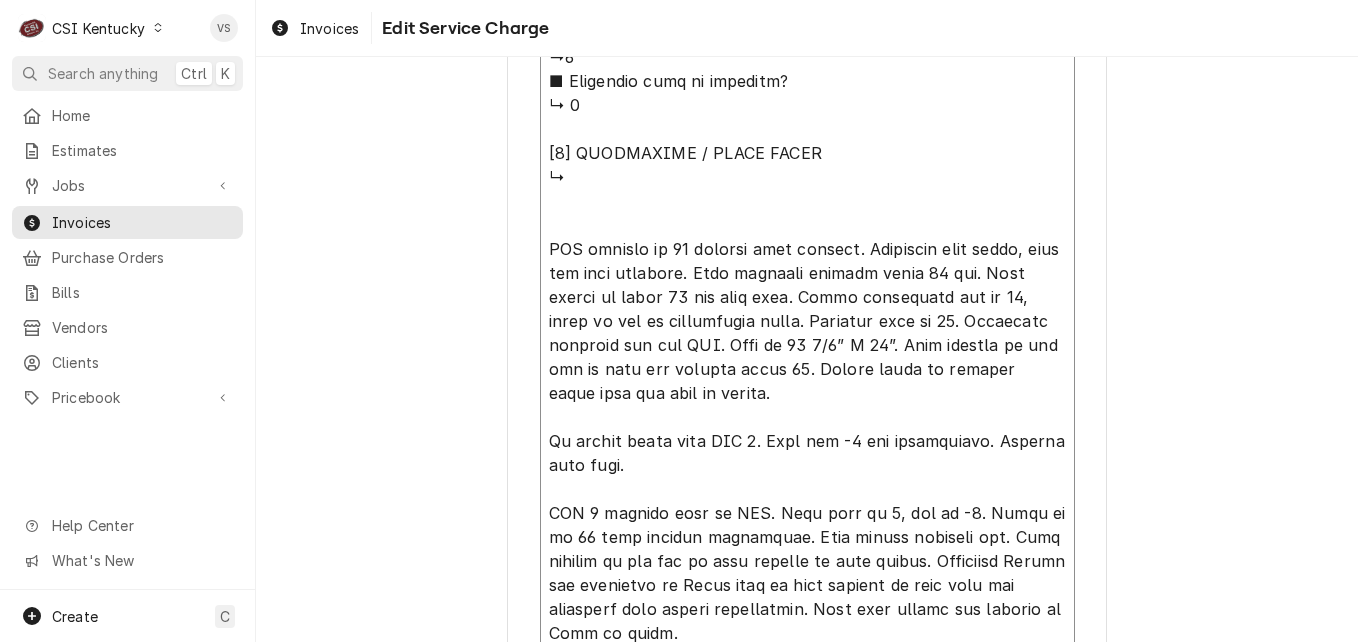 type on "x" 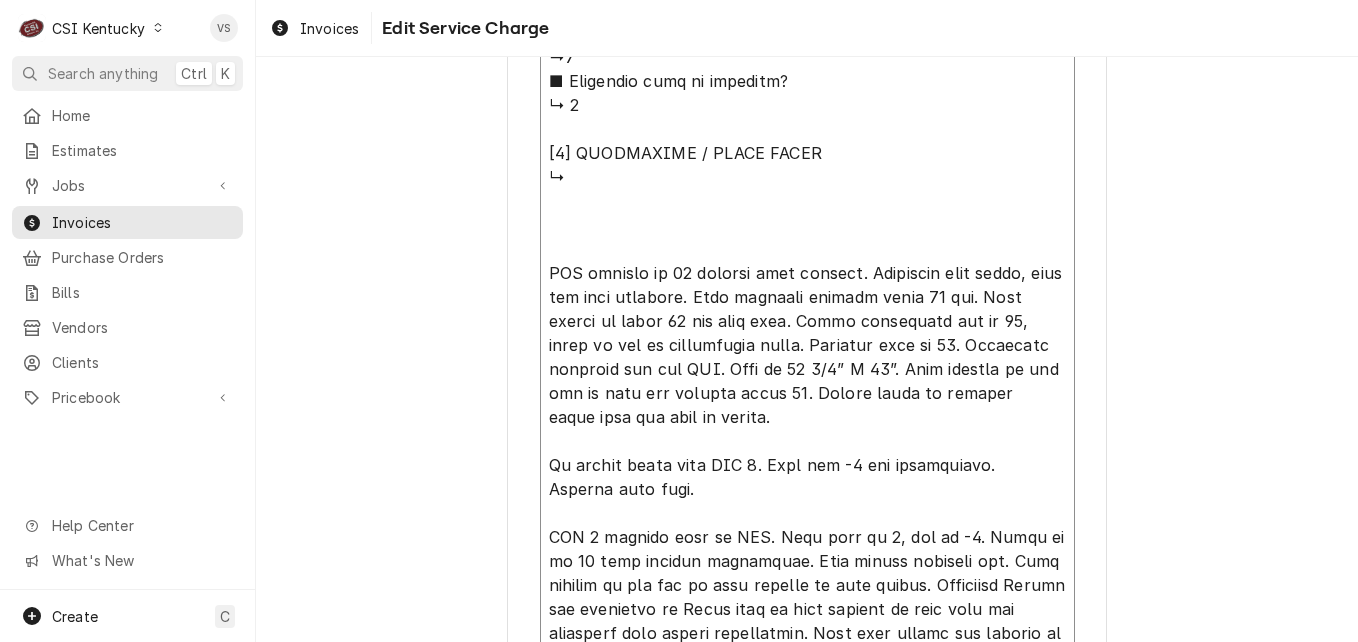 click on "Service Summary  ( optional )" at bounding box center (807, -207) 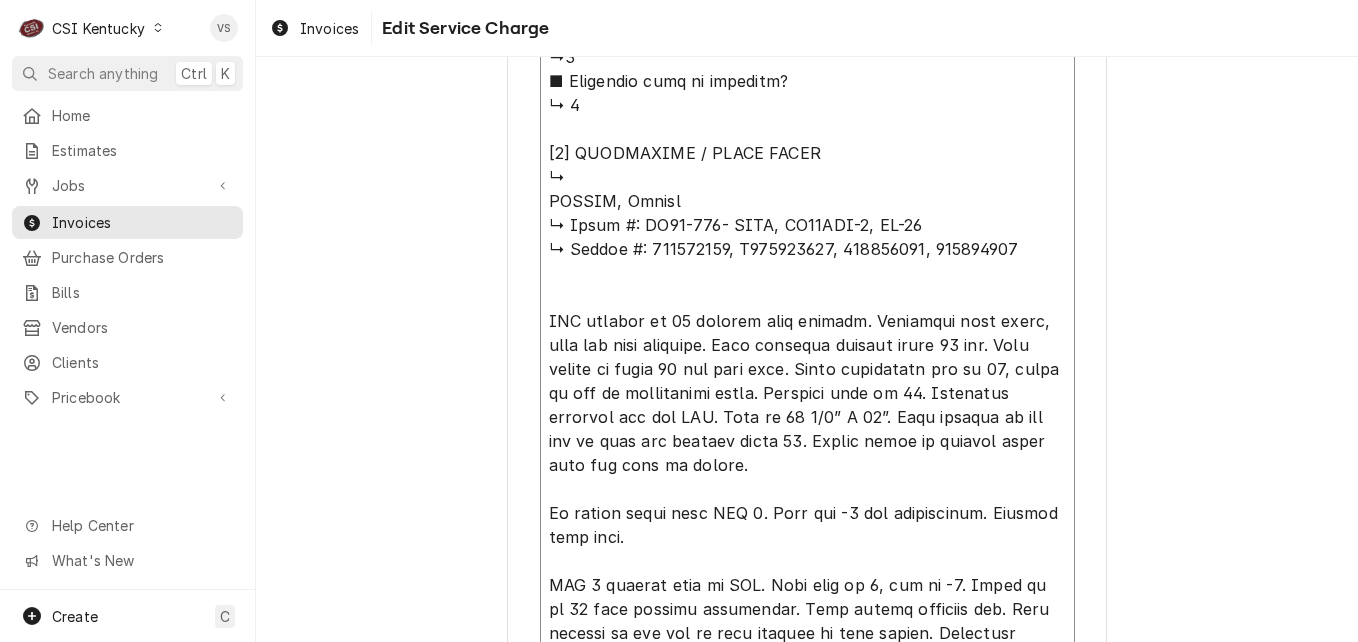 click on "Service Summary  ( optional )" at bounding box center [807, -183] 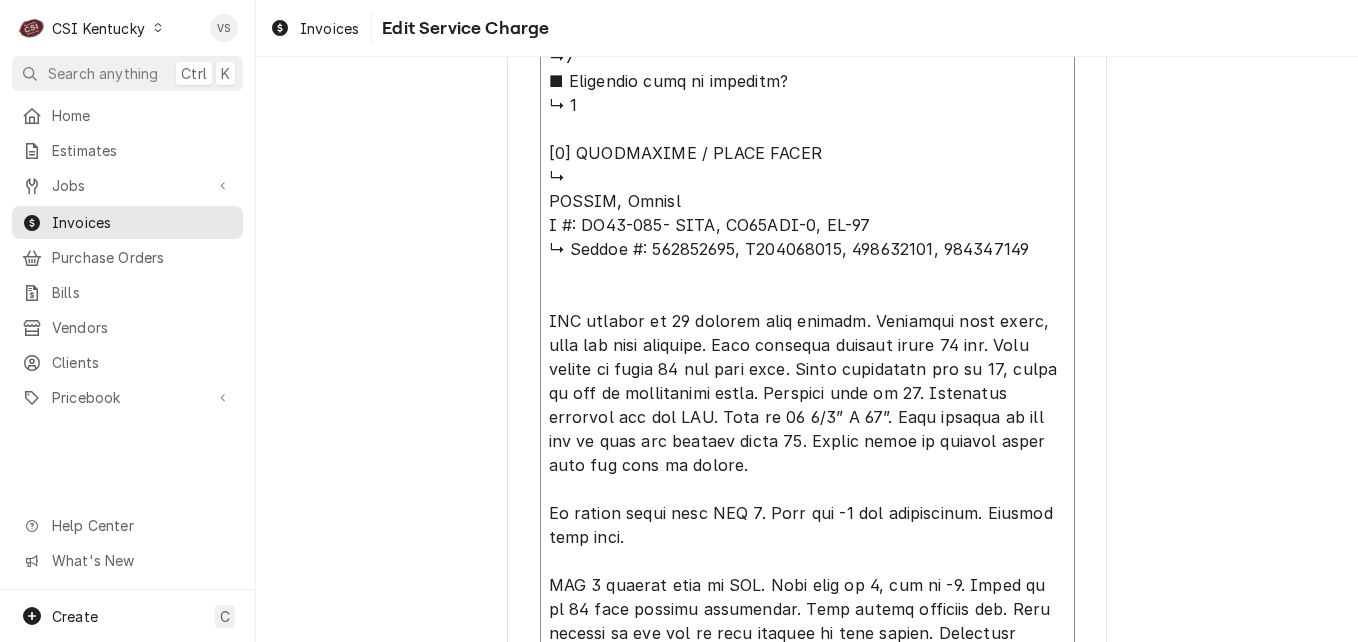 type on "x" 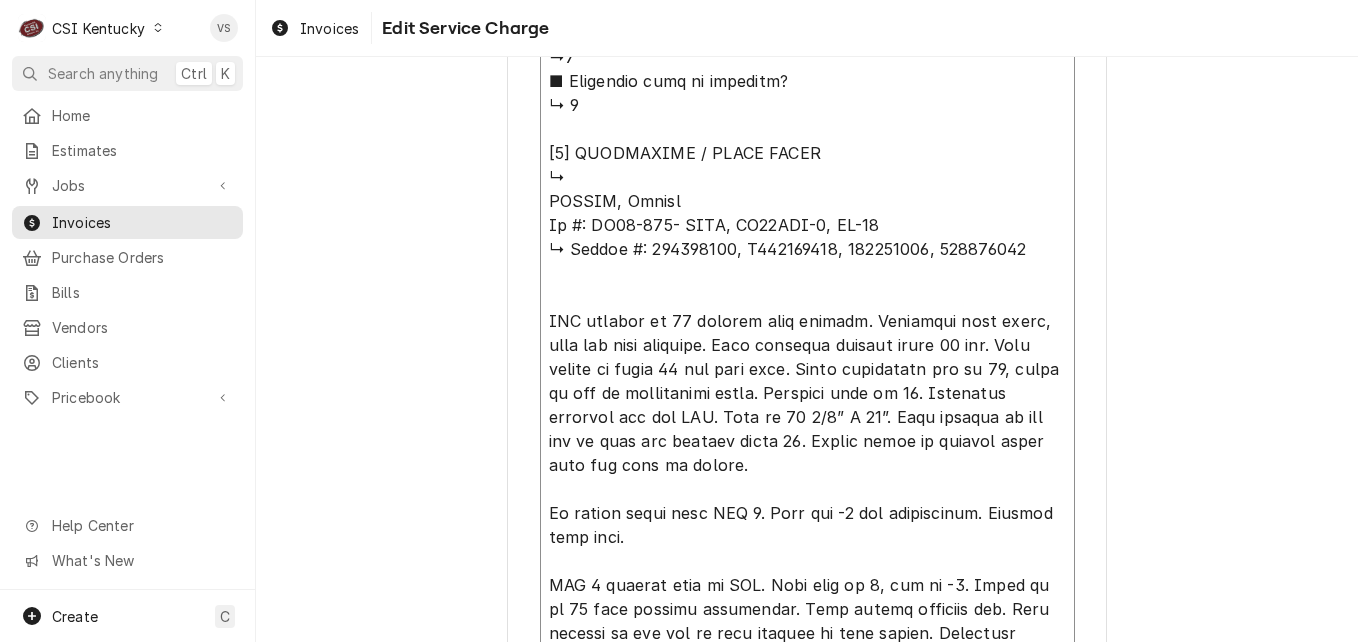 type on "x" 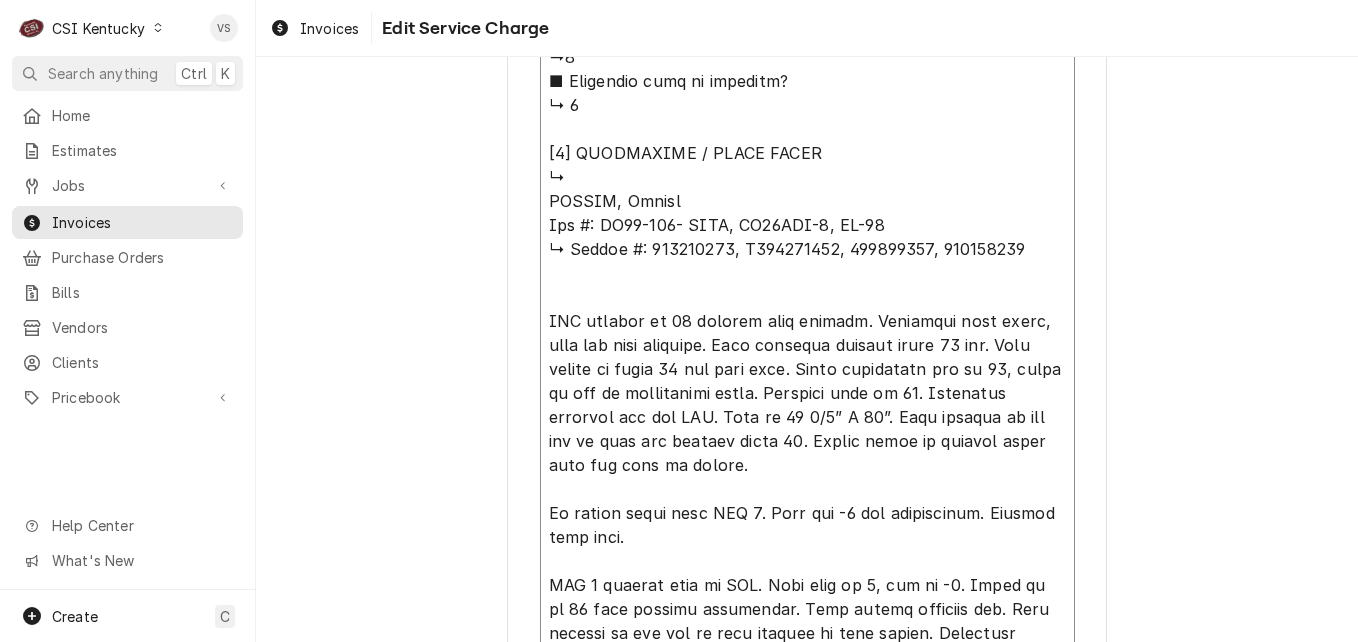 type on "x" 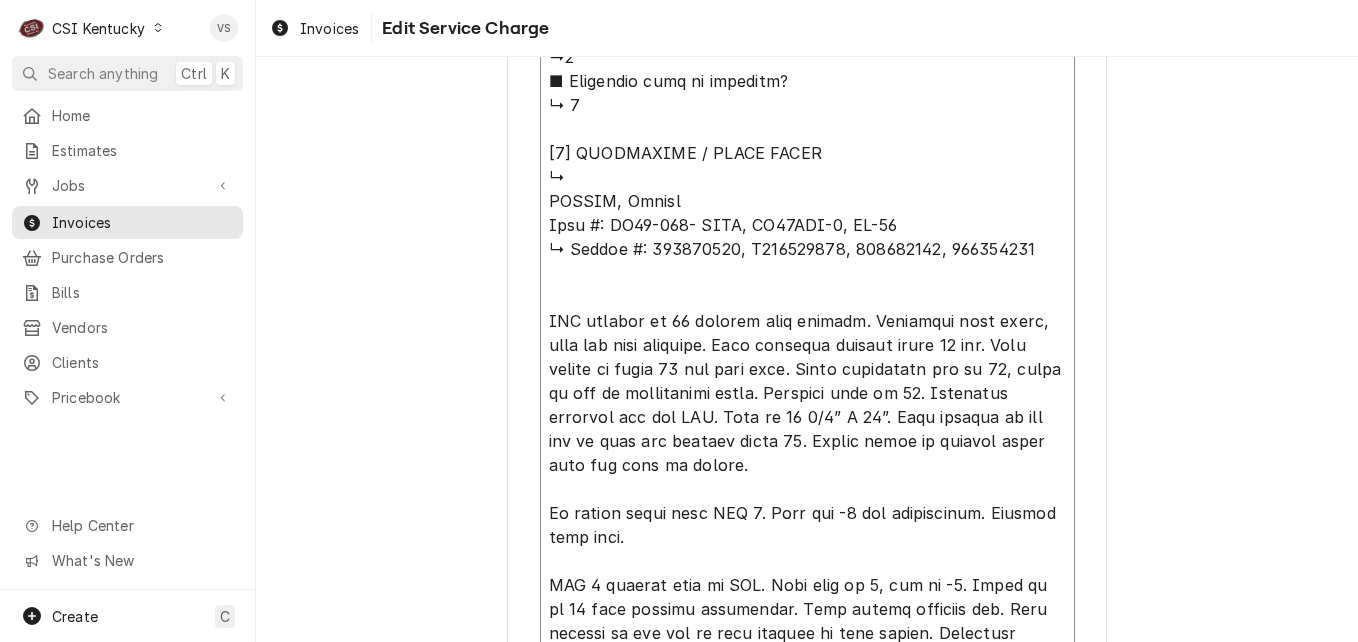 type on "x" 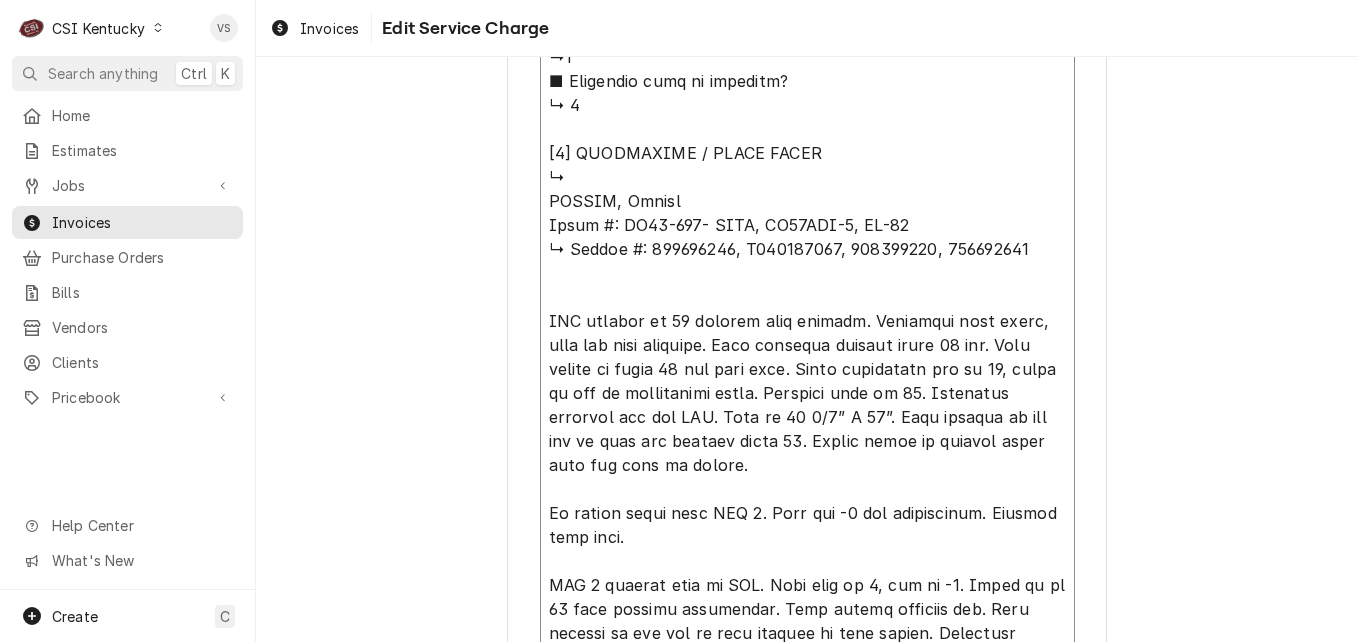 type on "x" 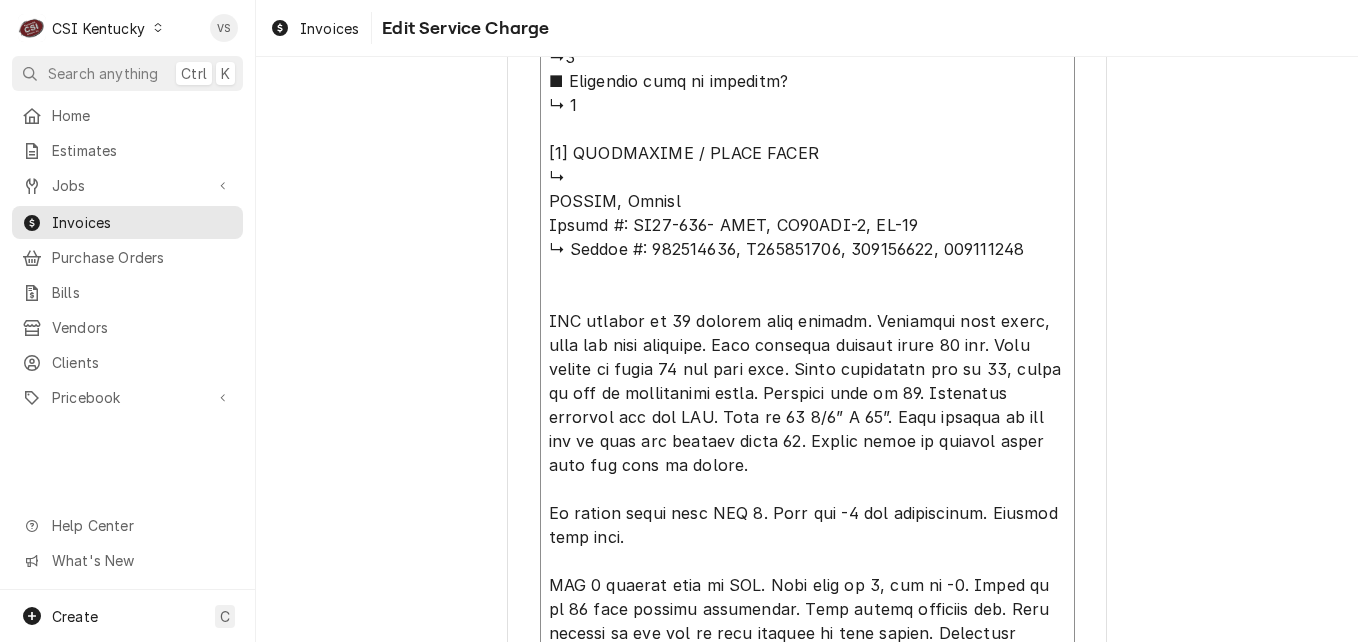 type on "x" 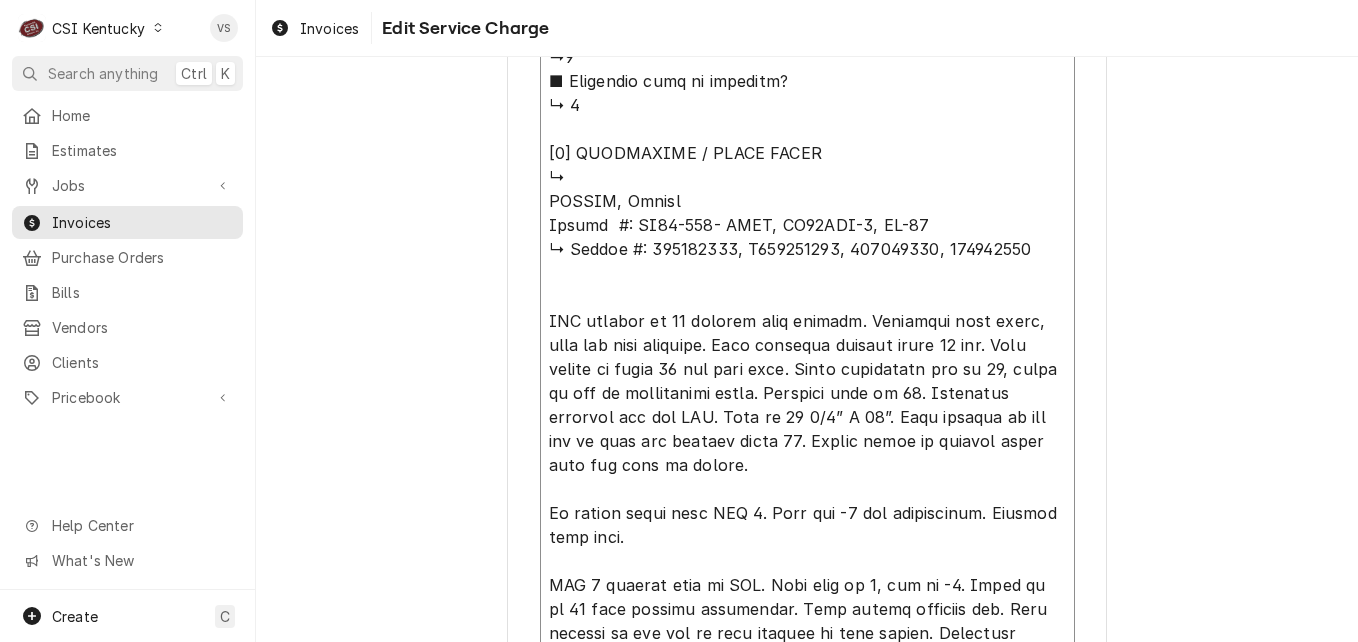 type on "x" 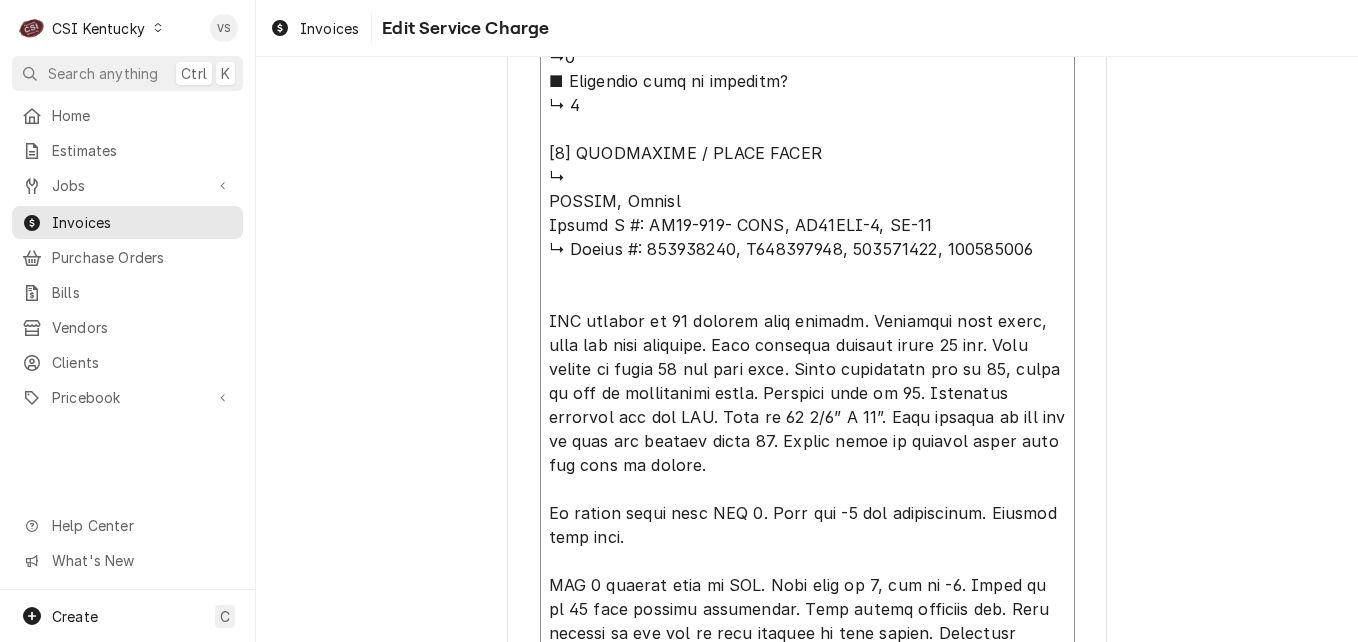 type on "x" 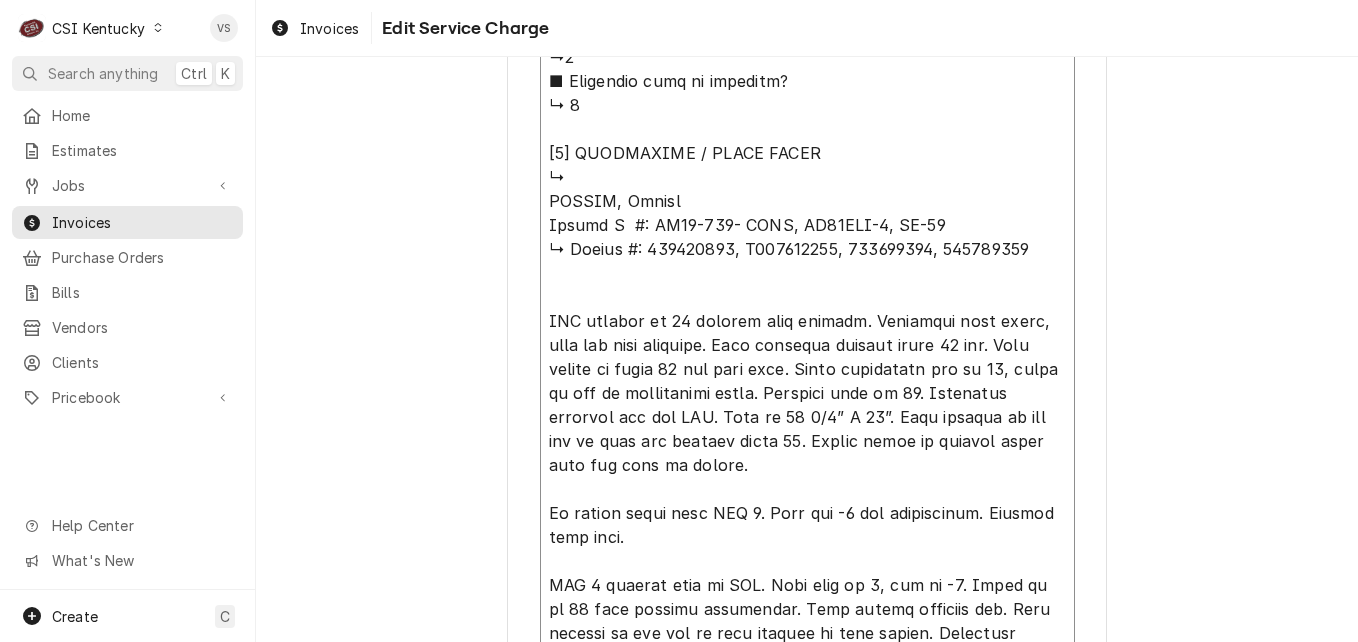 click on "Service Summary  ( optional )" at bounding box center [807, -183] 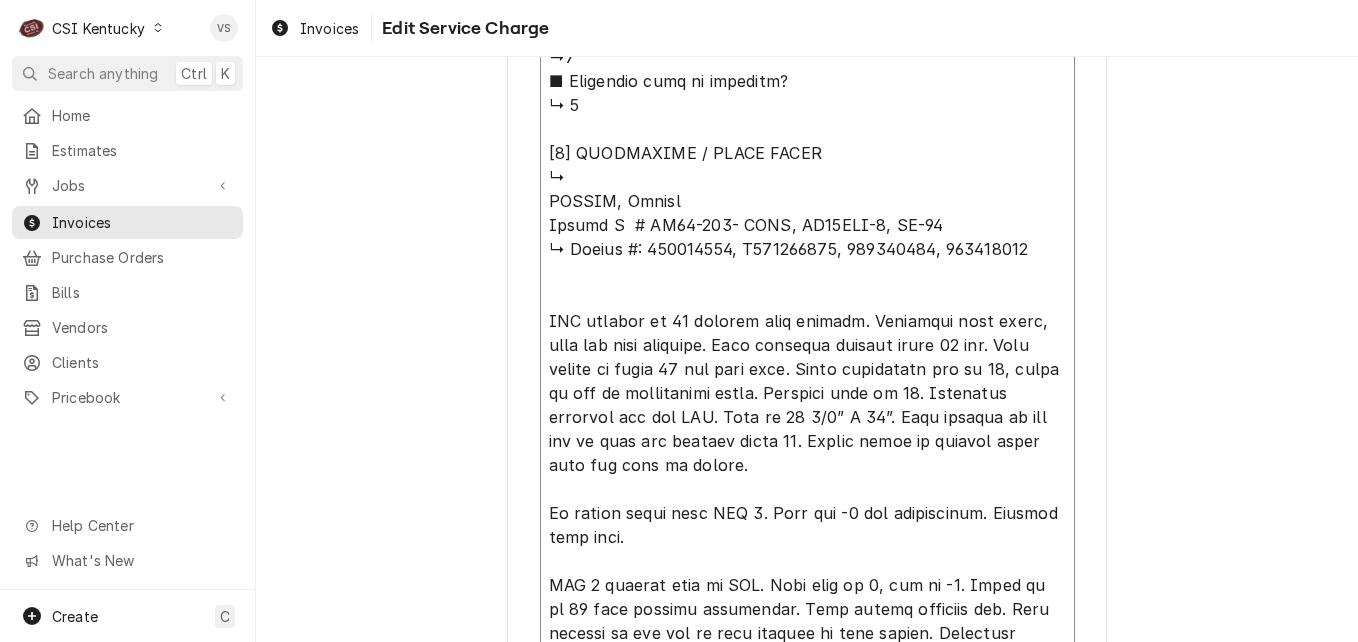 type on "x" 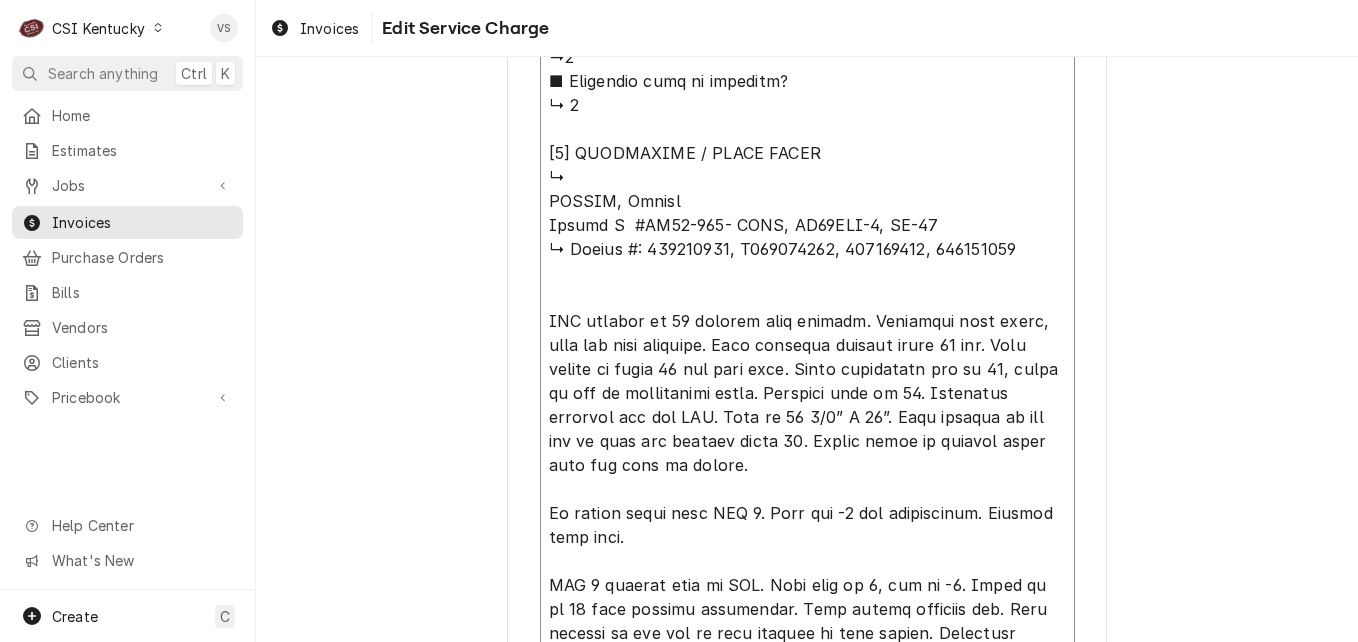 drag, startPoint x: 813, startPoint y: 250, endPoint x: 722, endPoint y: 253, distance: 91.04944 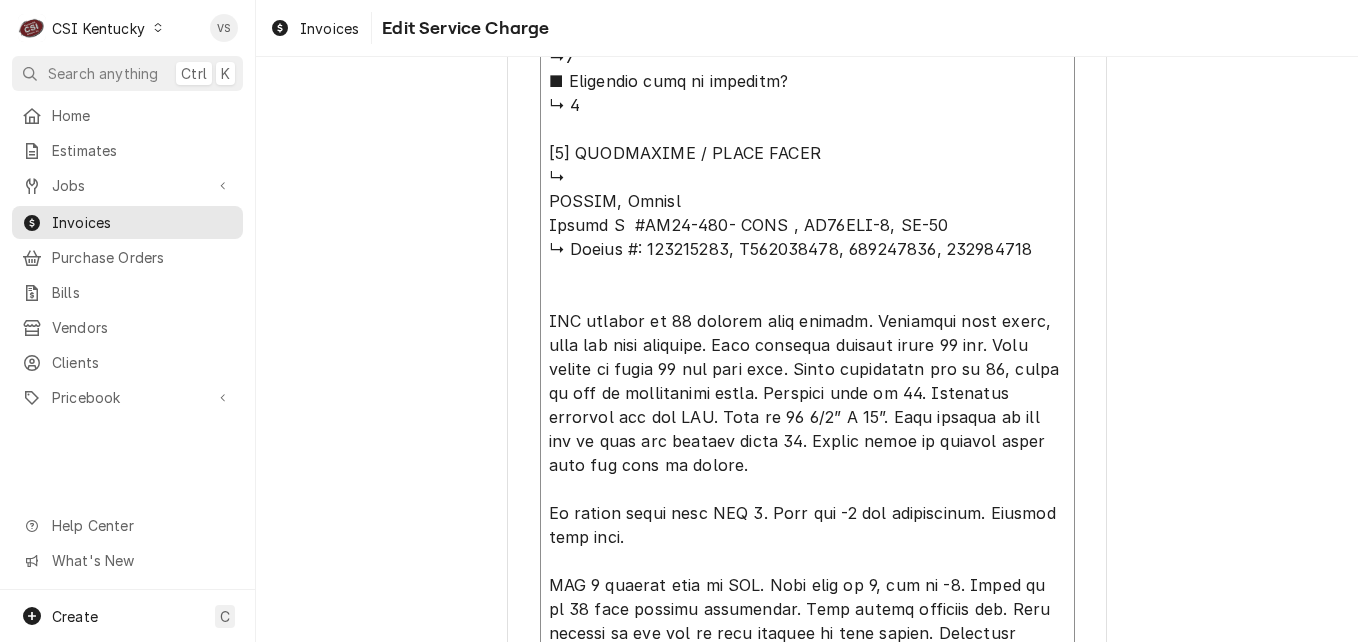type on "x" 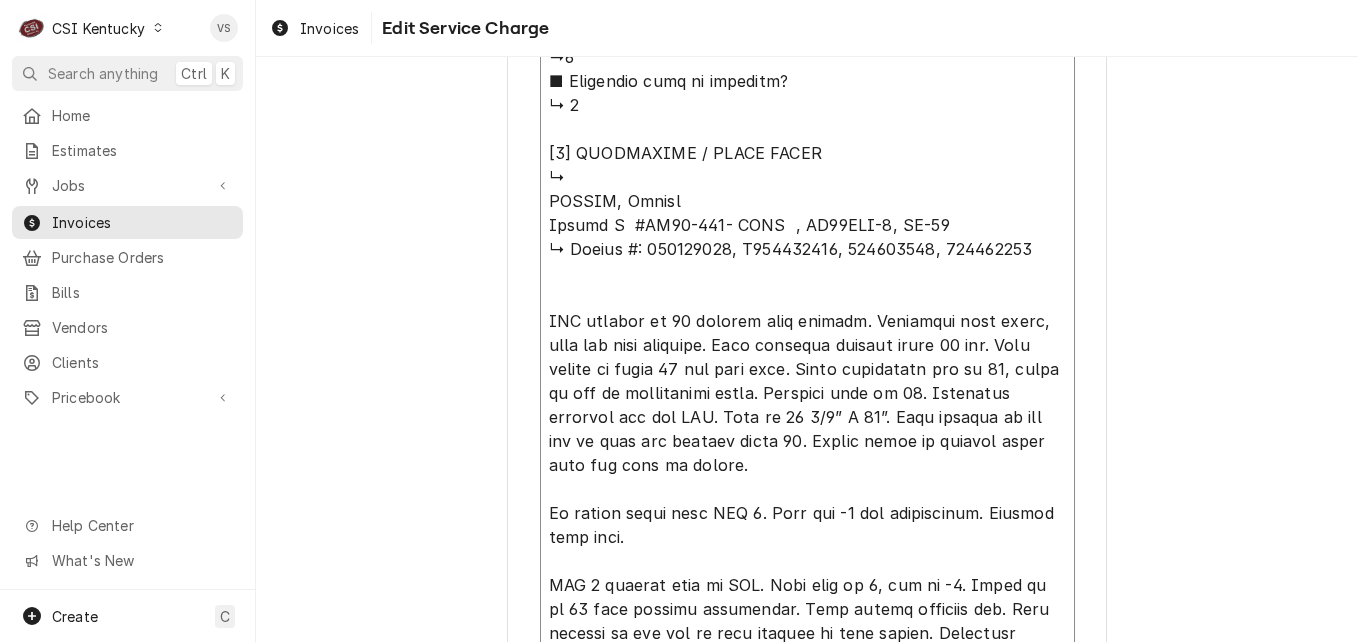 type on "x" 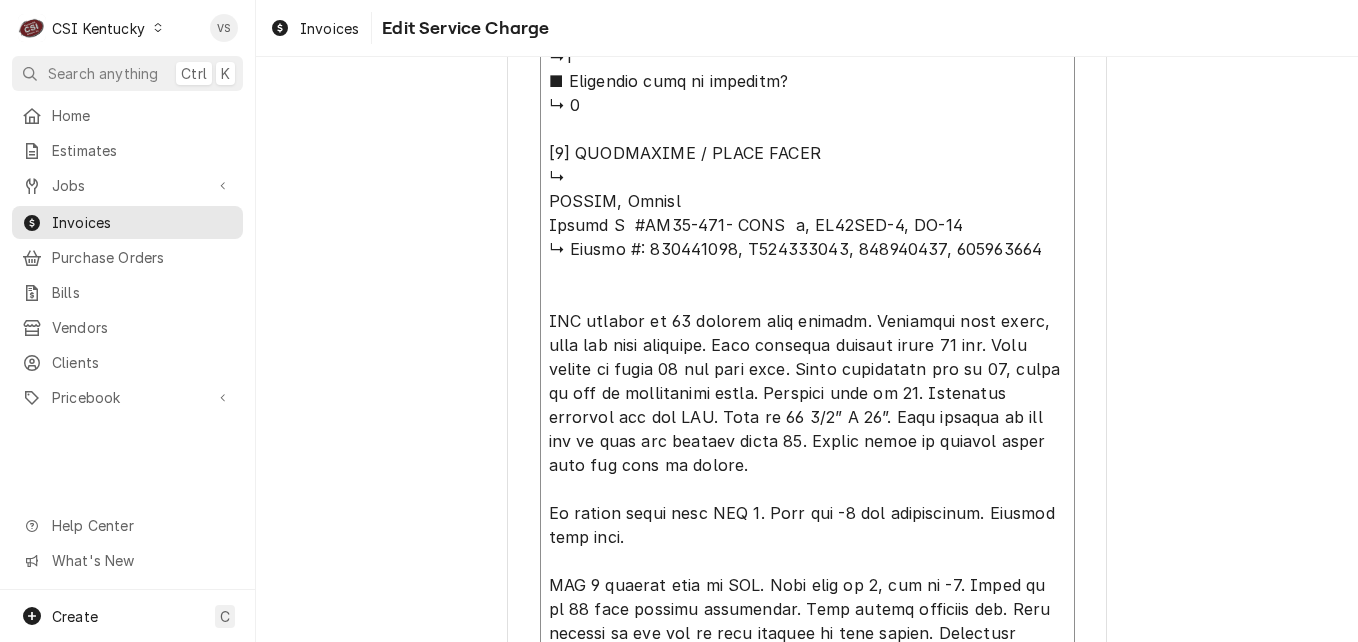 type on "x" 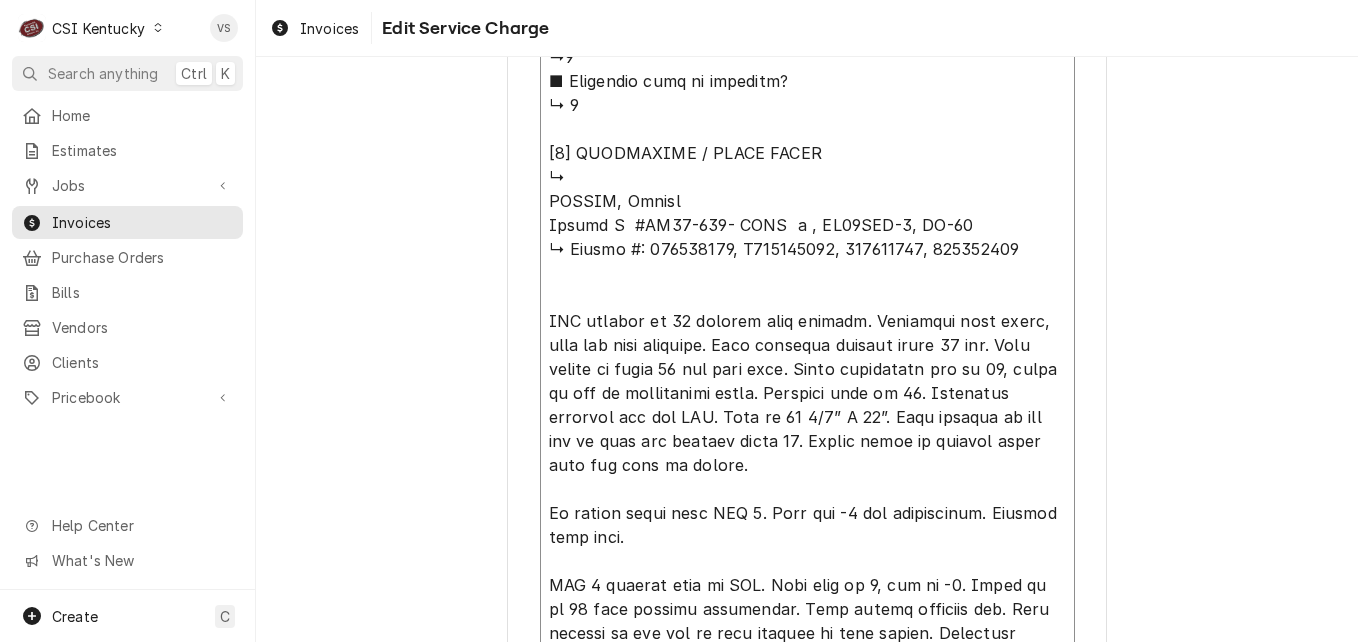 type on "x" 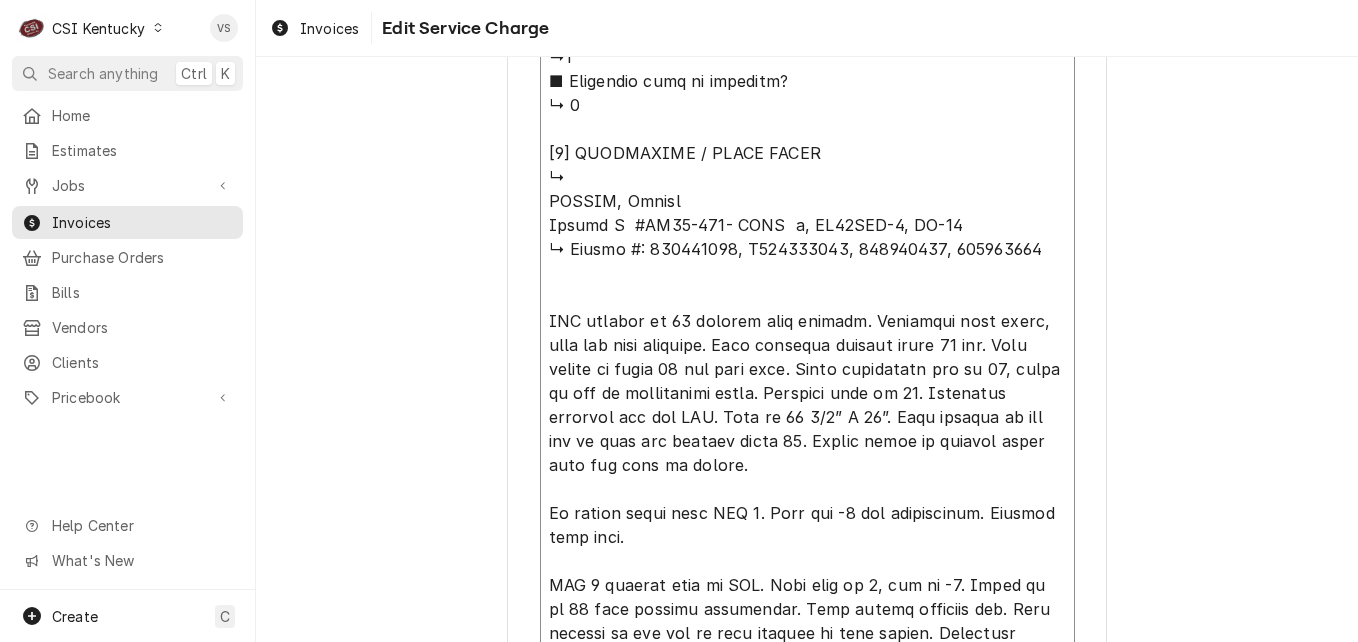 type on "x" 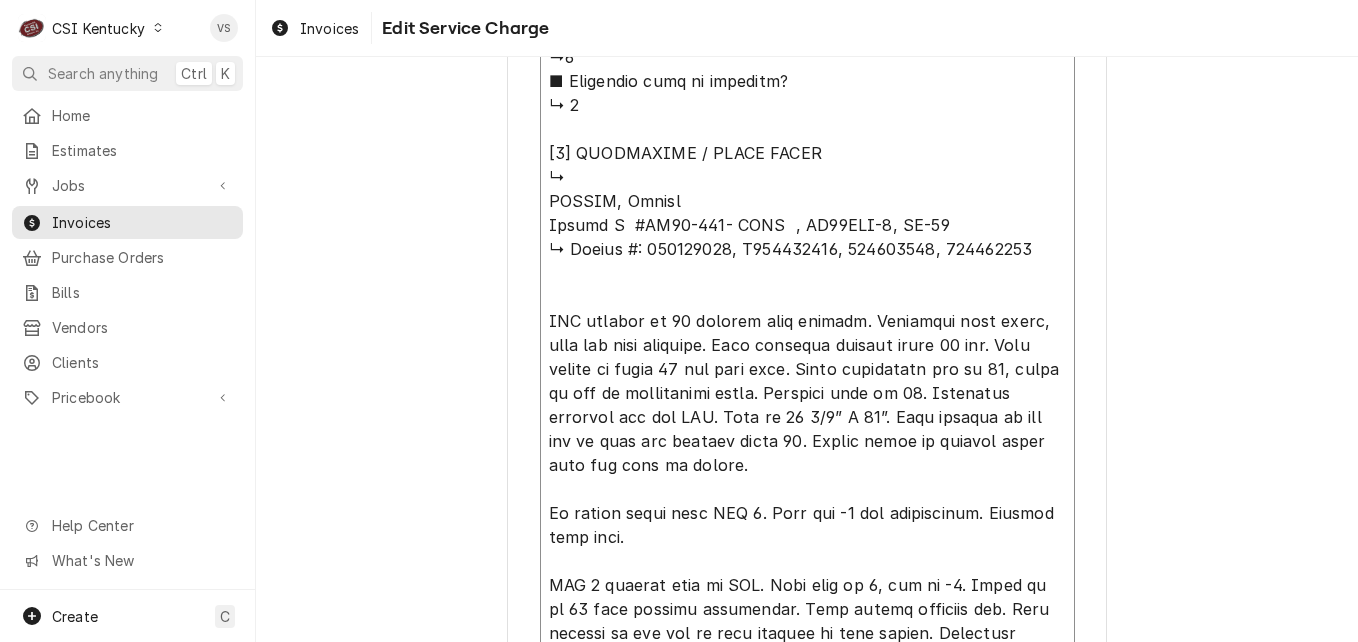 type on "⚠️ 𝗙𝗢𝗥𝗠 𝗜𝗡𝗦𝗧𝗥𝗨𝗖𝗧𝗜𝗢𝗡𝗦 ⚠️
✪ 𝗖𝗼𝗺𝗽𝗹𝗲𝘁𝗲 𝗮𝗹𝗹 𝗿𝗲𝗹𝗲𝘃𝗮𝗻𝘁 𝘀𝗲𝗰𝘁𝗶𝗼𝗻𝘀
✪ 𝗣𝗿𝗼𝘃𝗶𝗱𝗲 𝗱𝗲𝘁𝗮𝗶𝗹𝗲𝗱 𝗮𝗻𝘀𝘄𝗲𝗿𝘀
✪ 𝗗𝗼𝘂𝗯𝗹𝗲-𝗰𝗵𝗲𝗰𝗸 𝗱𝗮𝘁𝗮 𝗲𝗻𝘁𝗿𝗶𝗲𝘀
✪ 𝗠𝗮𝗿𝗸 ‘𝗡/𝗔’ 𝗶𝗳 𝗻𝗼𝘁 𝗿𝗲𝗹𝗲𝘃𝗮𝗻𝘁
✪ 𝗩𝗲𝗿𝗶𝗳𝘆 𝗯𝗲𝗳𝗼𝗿𝗲 𝘀𝘂𝗯𝗺𝗶𝘀𝘀𝗶𝗼𝗻
[𝟭] 𝗘𝗤𝗨𝗜𝗣𝗠𝗘𝗡𝗧 / 𝗪𝗔𝗥𝗥𝗔𝗡𝗧𝗬
■ 𝗣𝗿𝗼𝘃𝗶𝗱𝗲 𝗲𝗾𝘂𝗶𝗽𝗺𝗲𝗻𝘁 𝗱𝗮𝘁𝗮 𝗯𝗲𝗹𝗼𝘄:
↳ 𝗠𝗙𝗚: KOLPAK, Falcon
↳ 𝗠𝗼𝗱𝗲𝗹 #: AM26-073- ADAE, PC69MOP-2, AF-72
↳ 𝗦𝗲𝗿𝗶𝗮𝗹 #: 410190103, E141904062, 524618006, 856245109
↳ 𝗩𝗼𝗹𝘁𝗮𝗴𝗲: 240/120
↳ 𝗣𝗵𝗮𝘀𝗲: 1
↳ 𝗚𝗮𝘀 𝗧𝘆𝗽𝗲: R404/R290
■ 𝗜𝘀 𝘁𝗵𝗲 𝘂𝗻𝗶𝘁 𝘂𝗻𝗱𝗲𝗿 𝘄𝗮𝗿𝗿𝗮𝗻𝘁𝘆?
↳ No
■ 𝗪𝗵𝗮𝘁 𝗶𝘀 𝗰𝗼𝘃𝗲𝗿𝗲𝗱?
↳ none
■ 𝗛𝗮𝘃𝗲 𝘆𝗼𝘂 𝘃𝗲𝗿𝗶𝗳𝗶𝗲𝗱 𝘄/ 𝗠𝗙𝗚?
↳
■ 𝗜𝘀 𝘂𝗻𝗶𝘁 𝘁𝗮𝗴𝗴𝗲𝗱 𝘄/ 𝗖𝗦𝗜 𝘀𝘁𝗶𝗰𝗸𝗲𝗿?
↳ No
[𝟮] 𝗗𝗜𝗔𝗚𝗡𝗢𝗦𝗜𝗦 / 𝗜𝗦𝗦𝗨𝗘𝗦
■ 𝗨𝗻𝗶𝘁 𝗼𝗽𝗲𝗿𝗮𝘁𝗶𝗼𝗻𝗮𝗹 𝗼𝗻 𝗮𝗿𝗿𝗶𝘃𝗮𝗹?
↳ yes
■ 𝗘𝘅𝗽𝗹𝗮𝗶𝗻 𝘀𝘁𝗲𝗽𝘀 𝘁𝗼 𝗱𝗶𝗮𝗴𝗻𝗼𝘀𝗶𝘀?
↳ see section 5
■ 𝗗𝗶𝗱 𝘆𝗼𝘂 𝗰𝗼𝗻𝗳𝗶𝗿𝗺 𝘁𝗵𝗲 𝗶𝘀𝘀𝘂𝗲?
↳ yes
[𝟯] 𝗥𝗘𝗦𝗢𝗟𝗨𝗧𝗜𝗢𝗡 (𝗜𝗙 𝗥𝗘𝗣𝗔𝗜𝗥𝗘𝗗)
■ 𝗪𝗵𝗮𝘁 𝗿𝗲𝗽𝗮𝗶𝗿𝘀 𝘄𝗲𝗿𝗲 𝗰𝗼𝗺𝗽𝗹𝗲𝘁𝗲𝗱?
↳
■ 𝗪𝗲𝗿𝗲 𝗽𝗮𝗿𝘁𝘀 𝗶𝗻𝘀𝘁𝗮𝗹𝗹𝗲𝗱 (𝘀𝗽𝗲𝗰𝗶𝗳𝘆)?
↳
■ 𝗨𝗻𝗶𝘁 𝗺𝗮𝗶𝗻𝘁𝗲𝗻𝗮𝗻𝗰𝗲𝗱 / 𝗰𝗹𝗲𝗮𝗻𝗲𝗱?
↳ yes
■ 𝗜𝘀 𝘁𝗵𝗲 𝘂𝗻𝗶𝘁 𝗳𝘂𝗹𝗹𝘆 𝗼𝗽𝗲𝗿𝗮𝘁𝗶𝗼𝗻𝗮𝗹?
↳ yes
[𝟰] 𝗤𝗨𝗢𝗧𝗘 𝗗𝗘𝗧𝗔𝗜𝗟𝗦 (𝗜𝗙 𝗡𝗘𝗘𝗗𝗘𝗗)
■ 𝗪𝗵𝗮𝘁 𝗿𝗲𝗽𝗮𝗶𝗿𝘀 𝗮𝗿𝗲 𝗿𝗲𝗾𝘂𝗶𝗿𝗲𝗱
↳ to quote door gaskets and curtains
■ 𝗪𝗵𝗮𝘁 𝗽𝗮𝗿𝘁𝘀 𝘄𝗶𝗹𝗹 𝗯𝗲 𝗻𝗲𝗲𝗱𝗲𝗱?
↳ gaskets and curtains
■ 𝗛𝗼𝘄 𝗺𝗮𝗻𝘆 𝘁𝗲𝗰𝗵𝘀 𝗮𝗿𝗲 𝗿..." 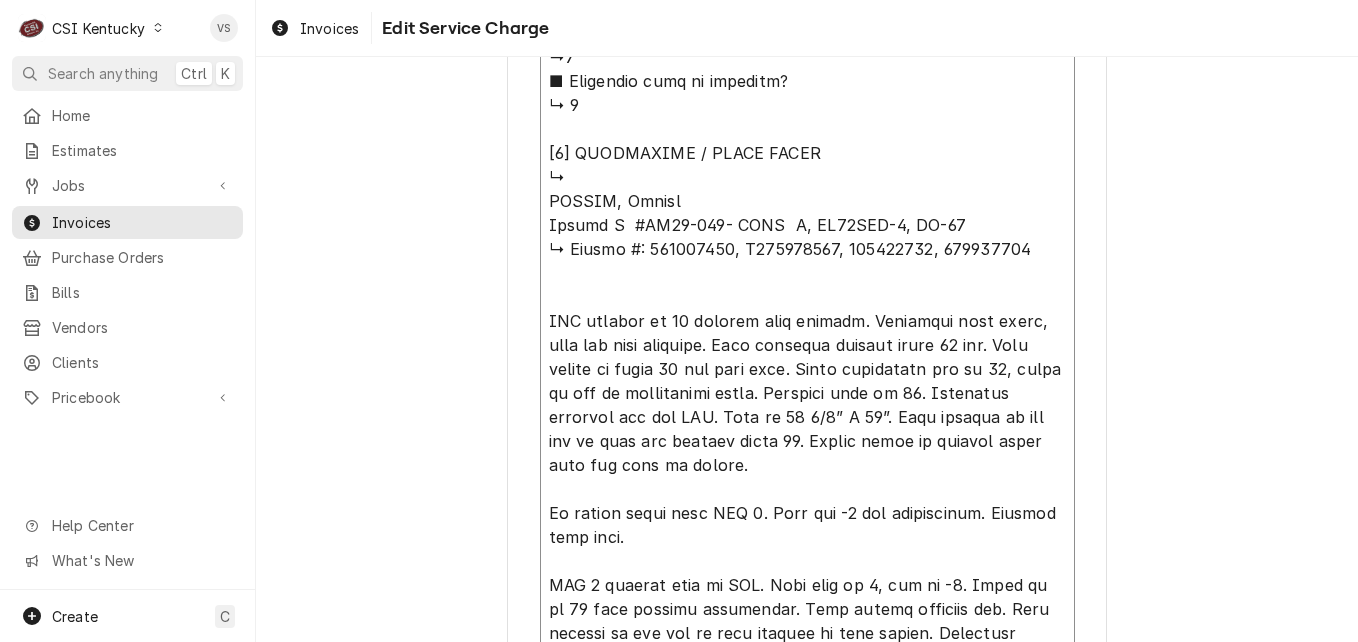 type on "x" 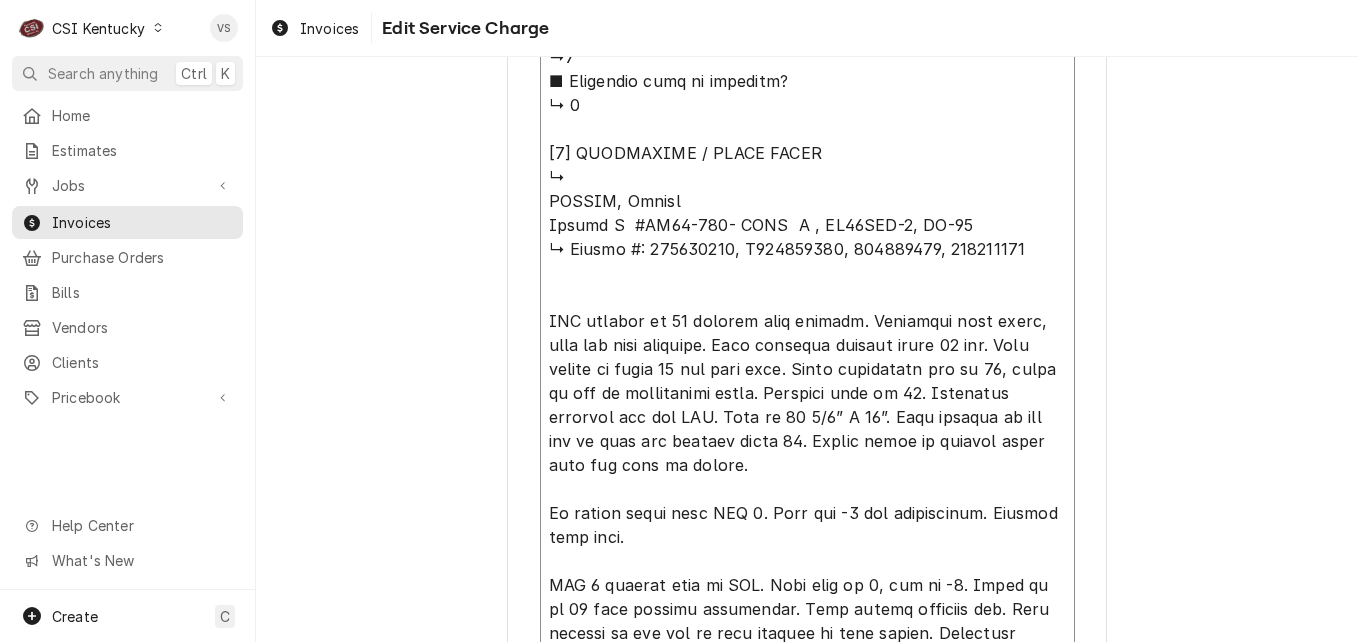 type on "x" 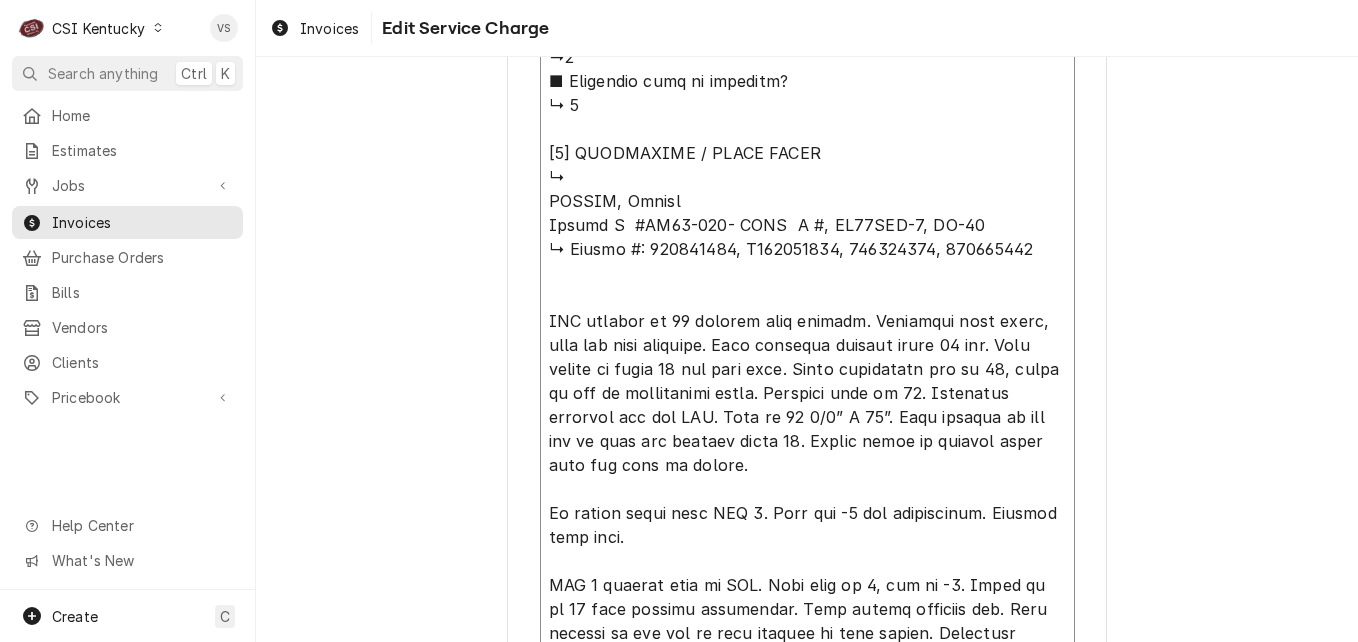 paste on "E141904062" 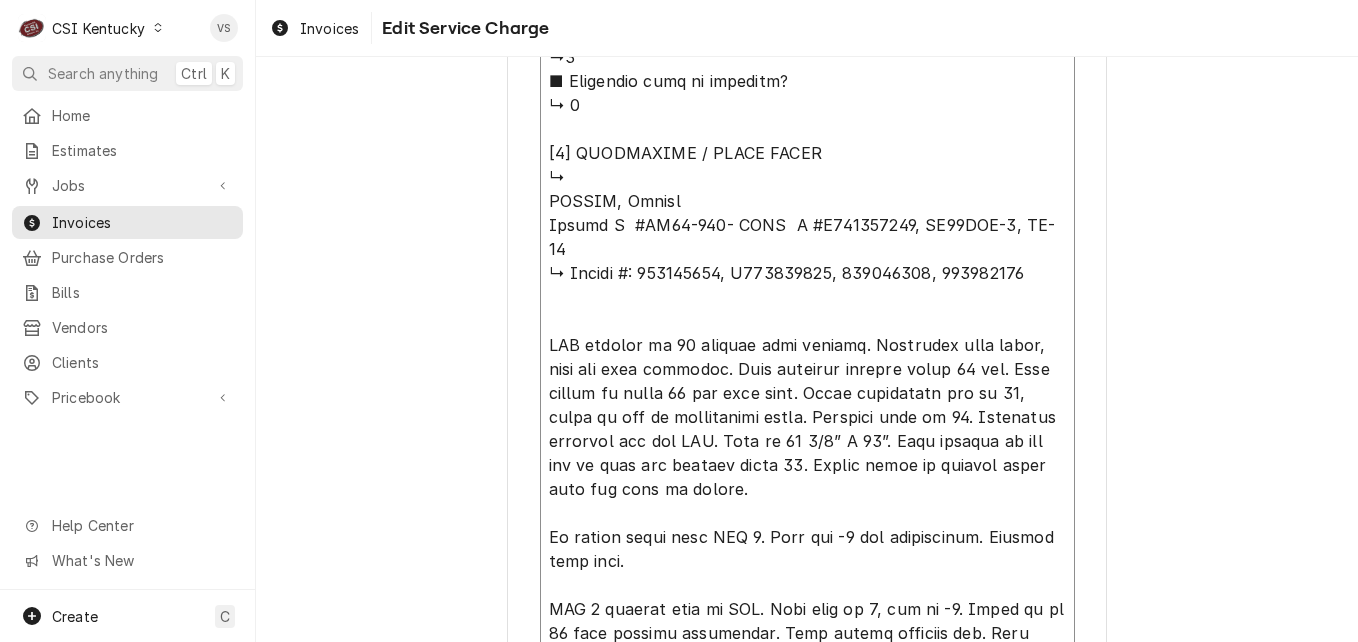 drag, startPoint x: 721, startPoint y: 251, endPoint x: 819, endPoint y: 253, distance: 98.02041 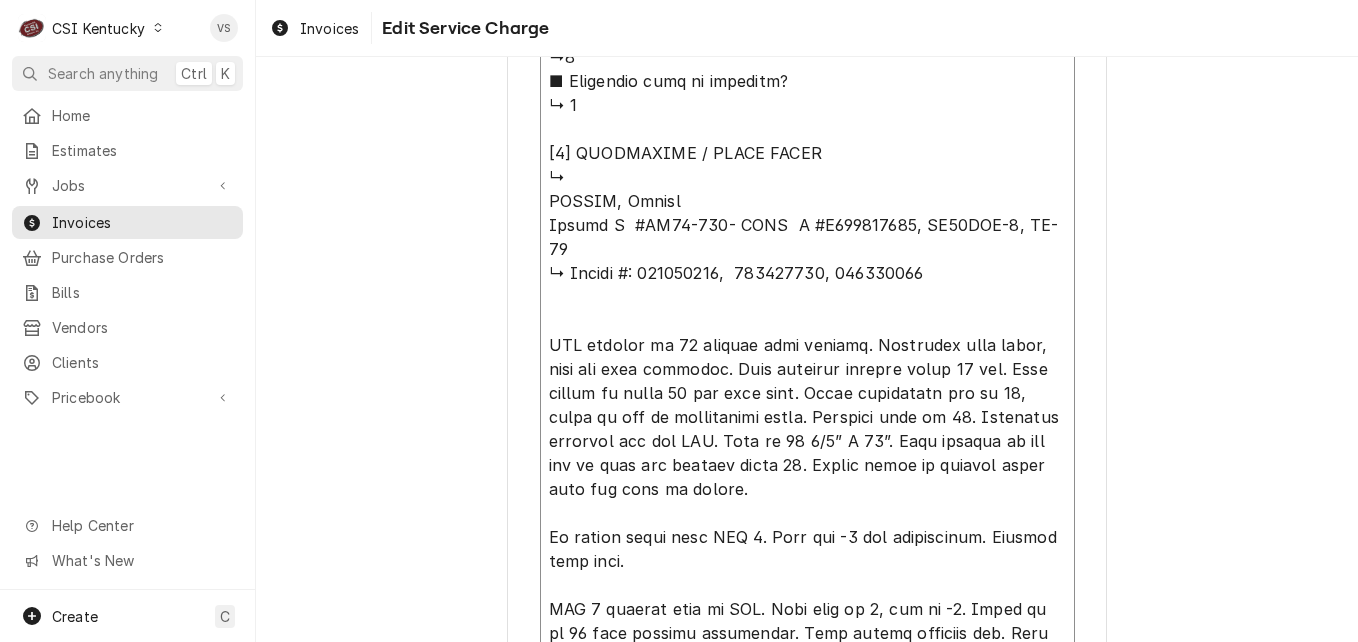 type on "x" 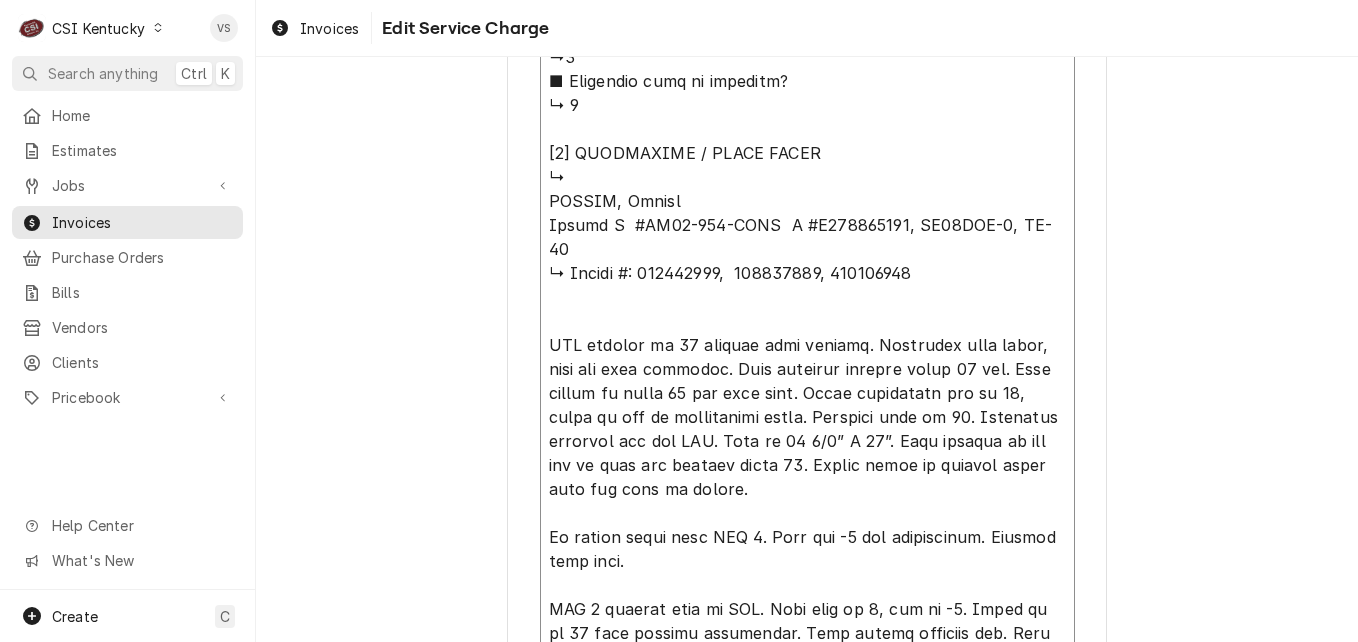 click on "Service Summary  ( optional )" at bounding box center [807, -183] 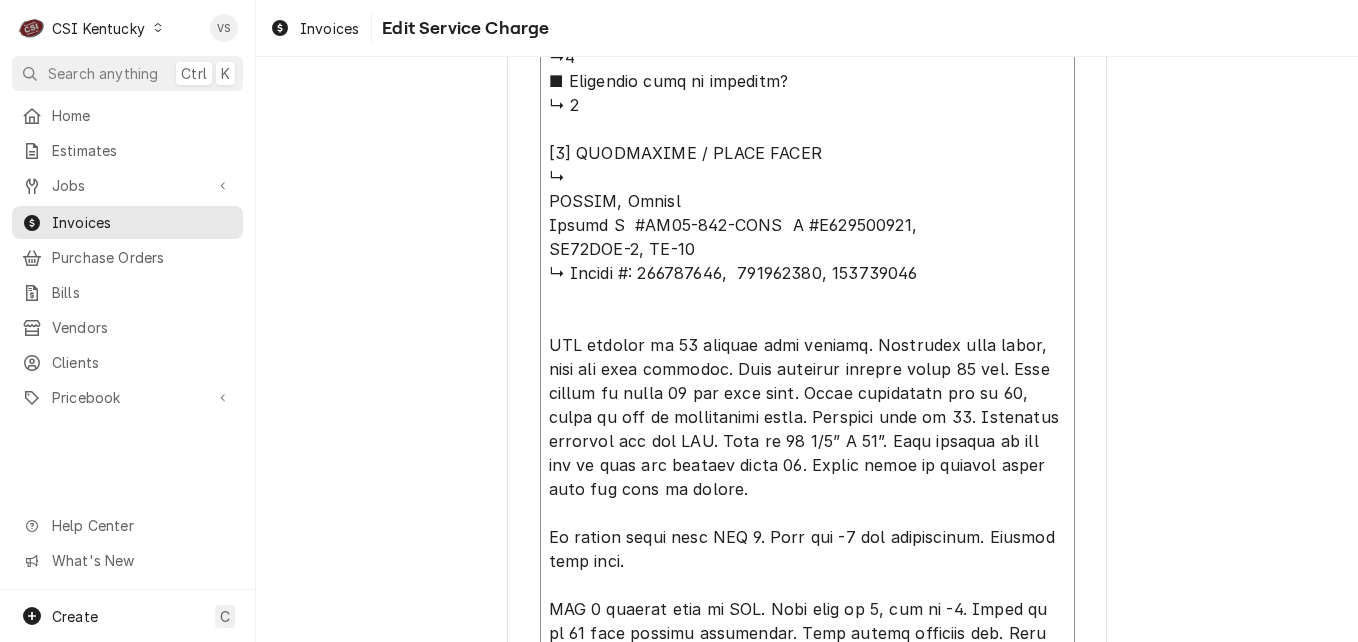 type on "x" 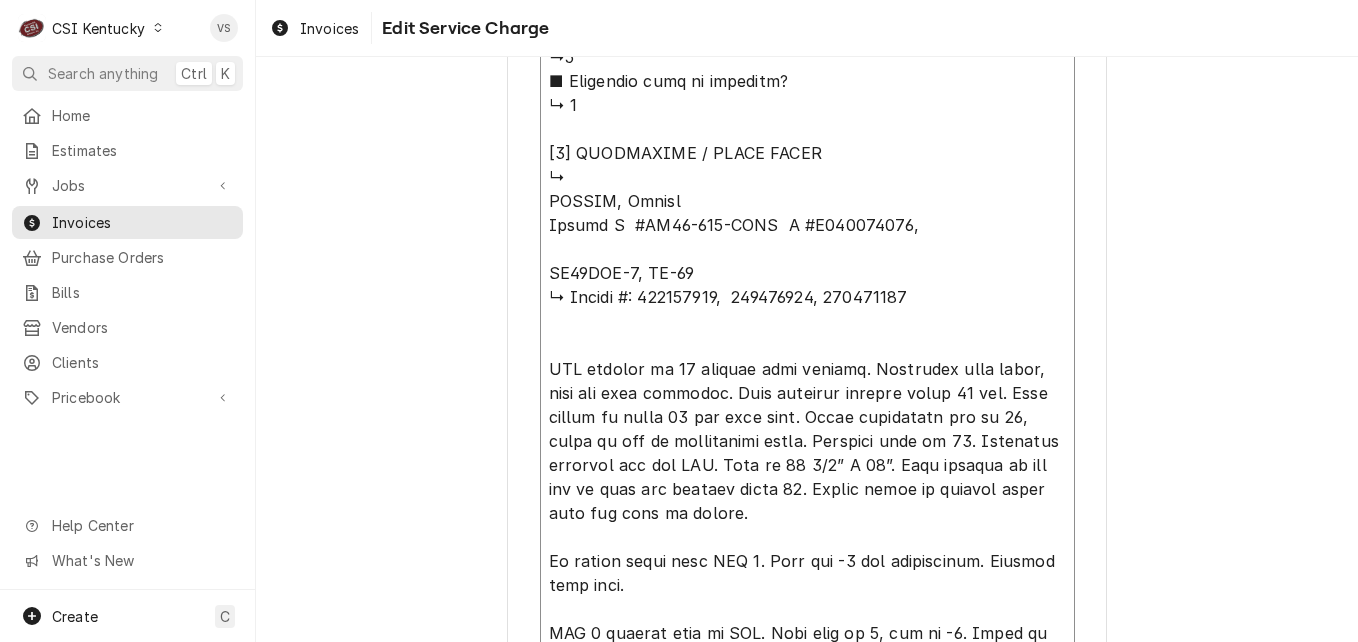click on "Service Summary  ( optional )" at bounding box center (807, -159) 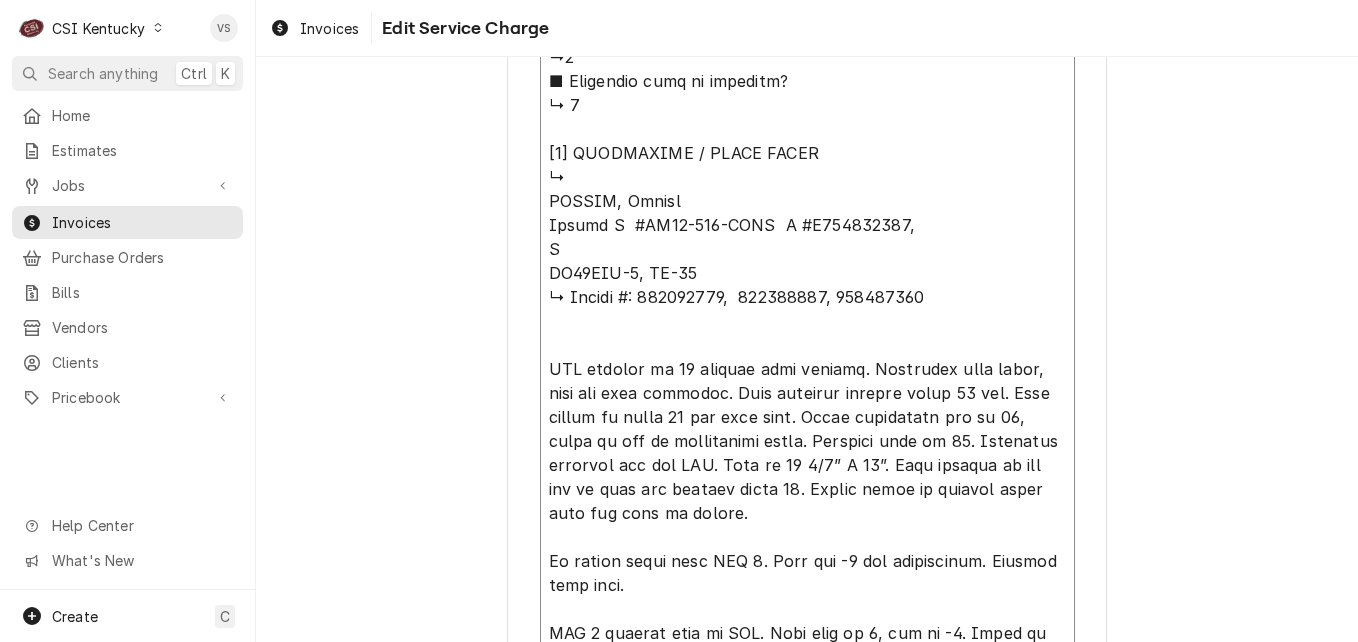 type on "x" 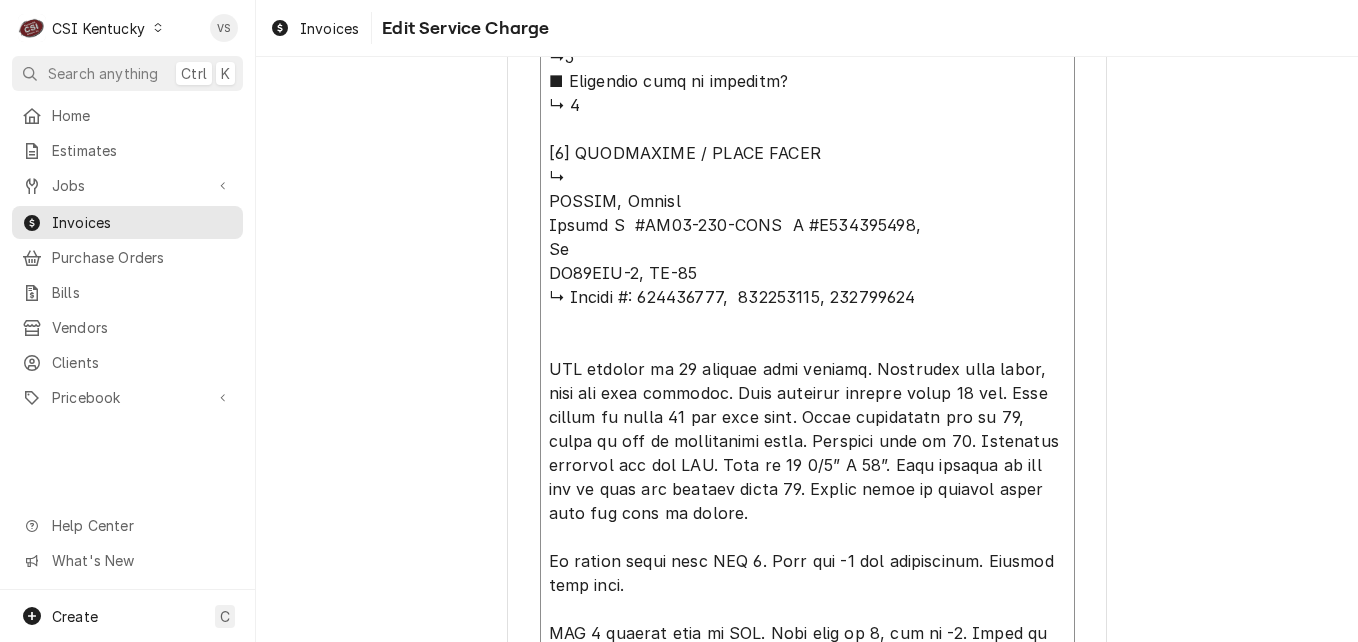 type on "x" 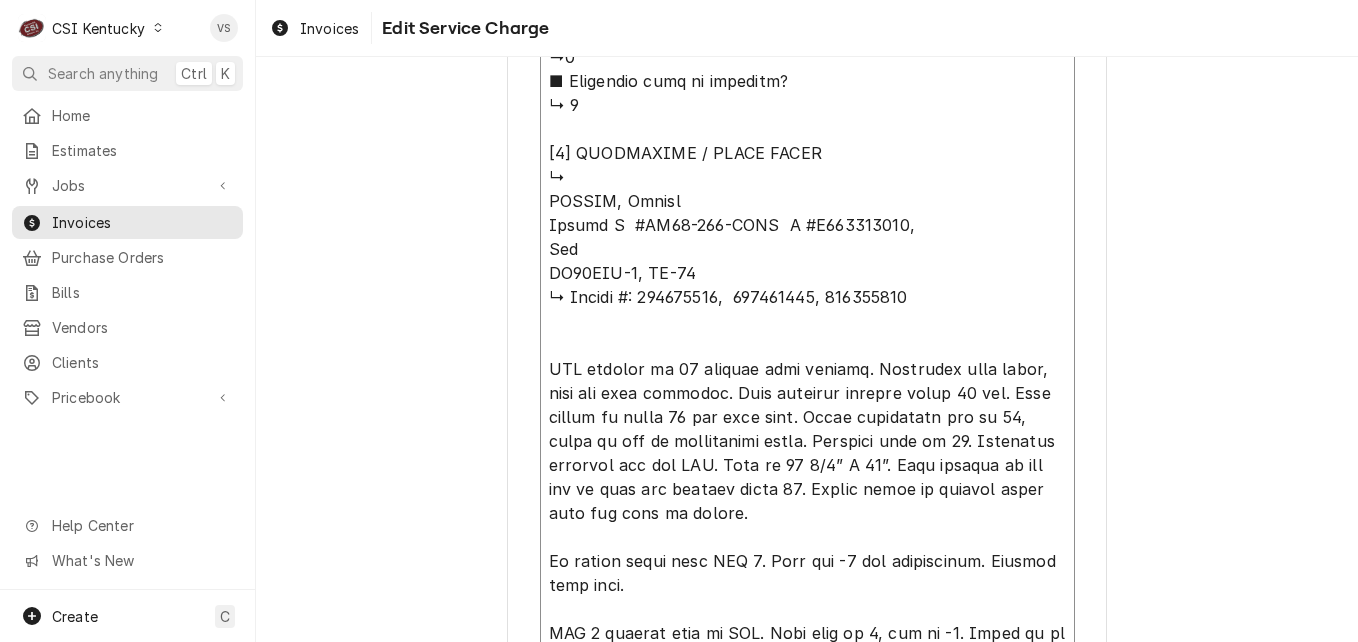 type on "x" 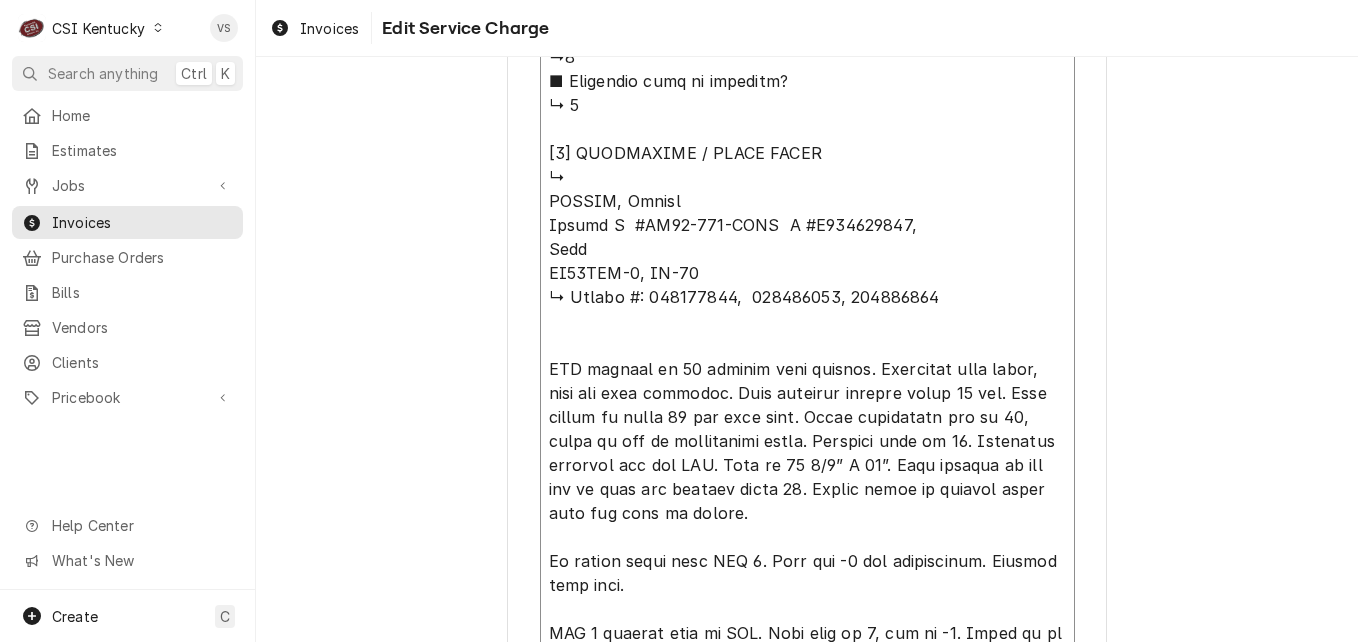 type on "x" 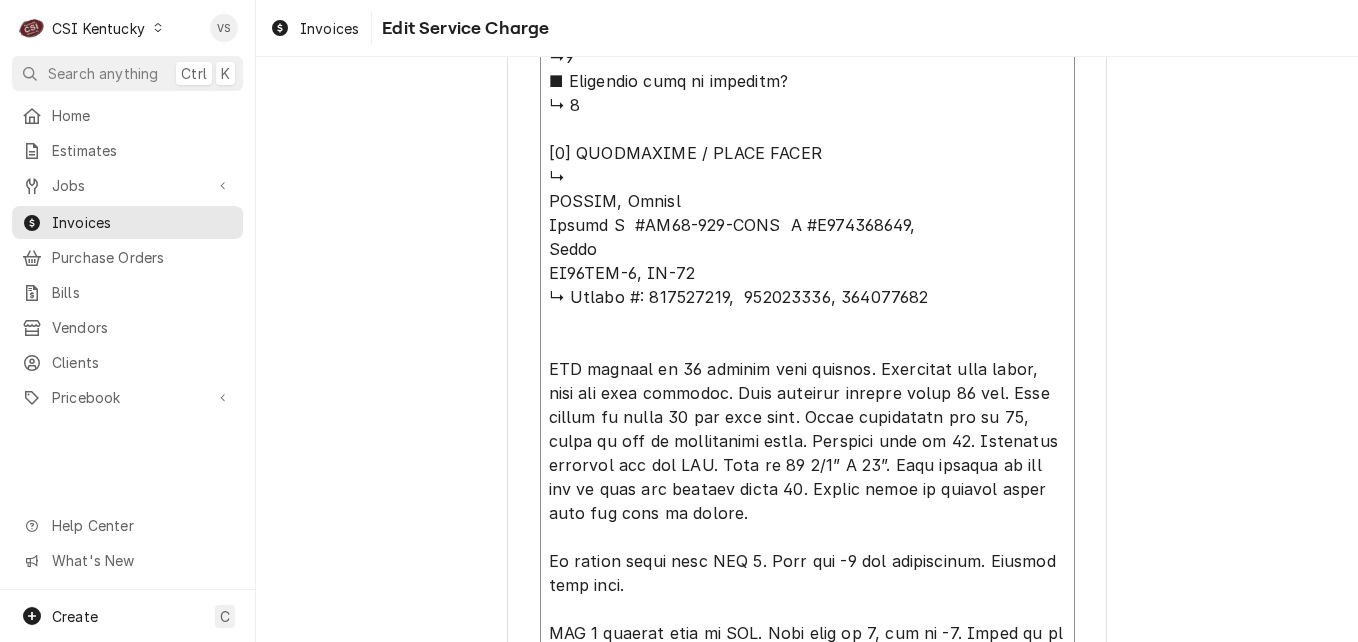 type on "x" 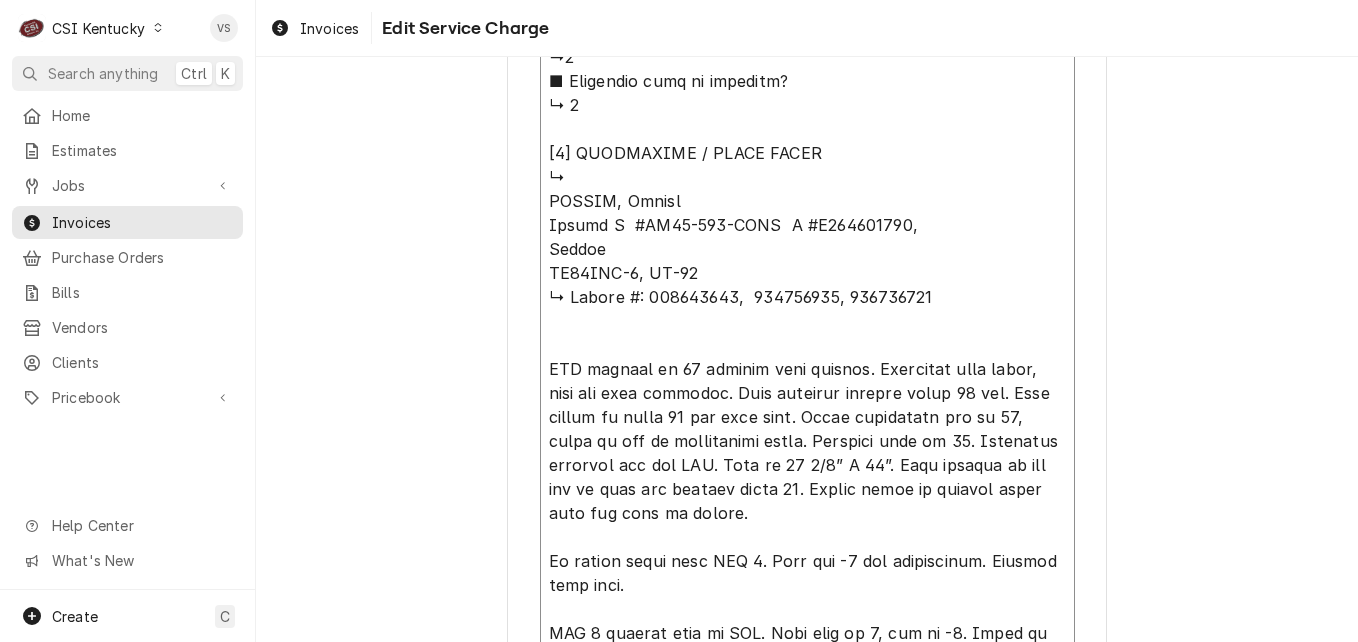 type on "x" 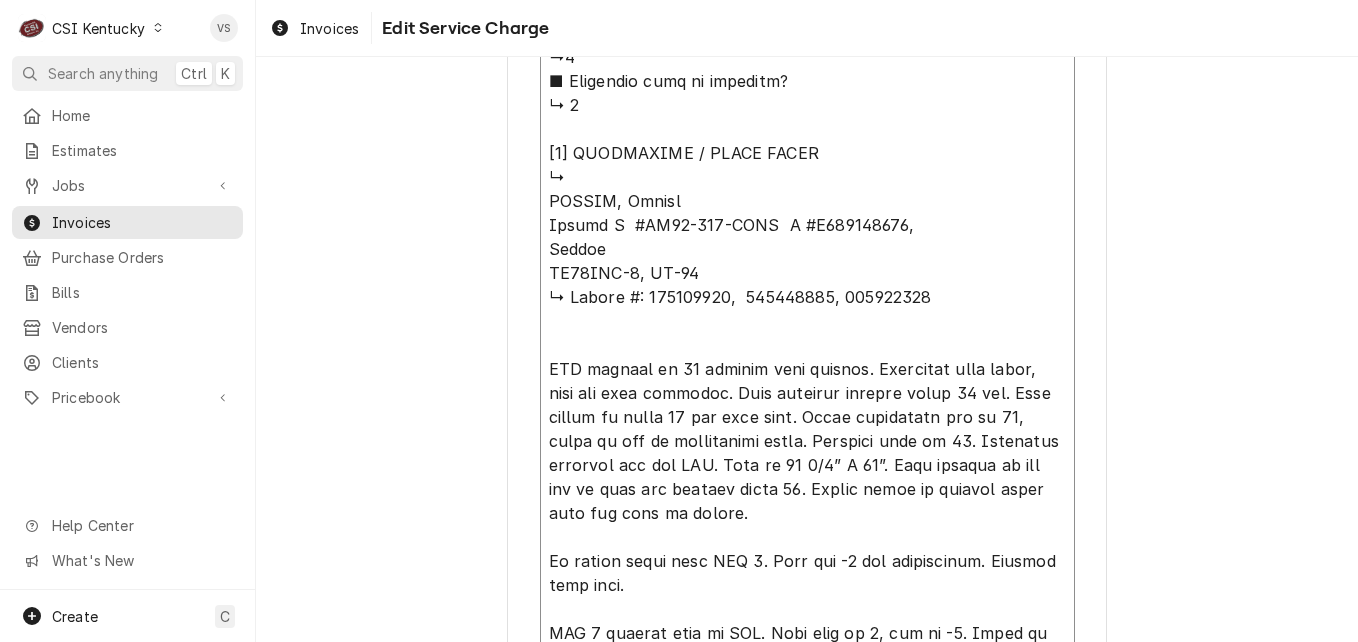 type on "x" 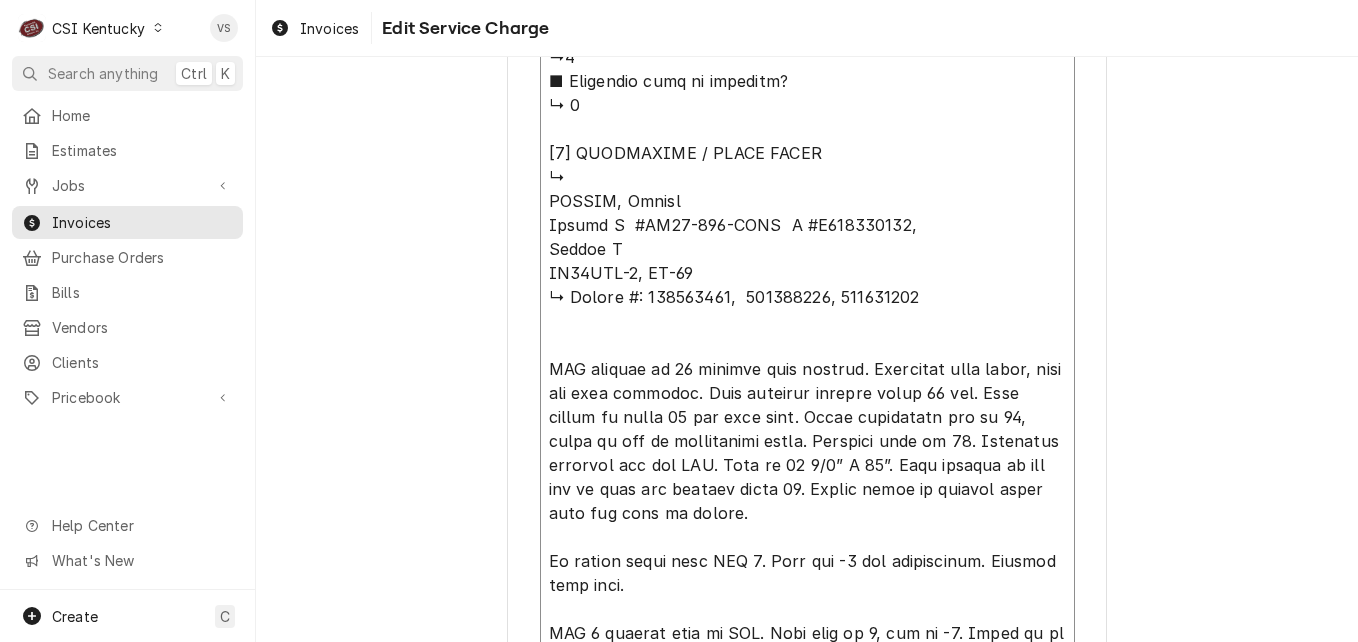 type on "x" 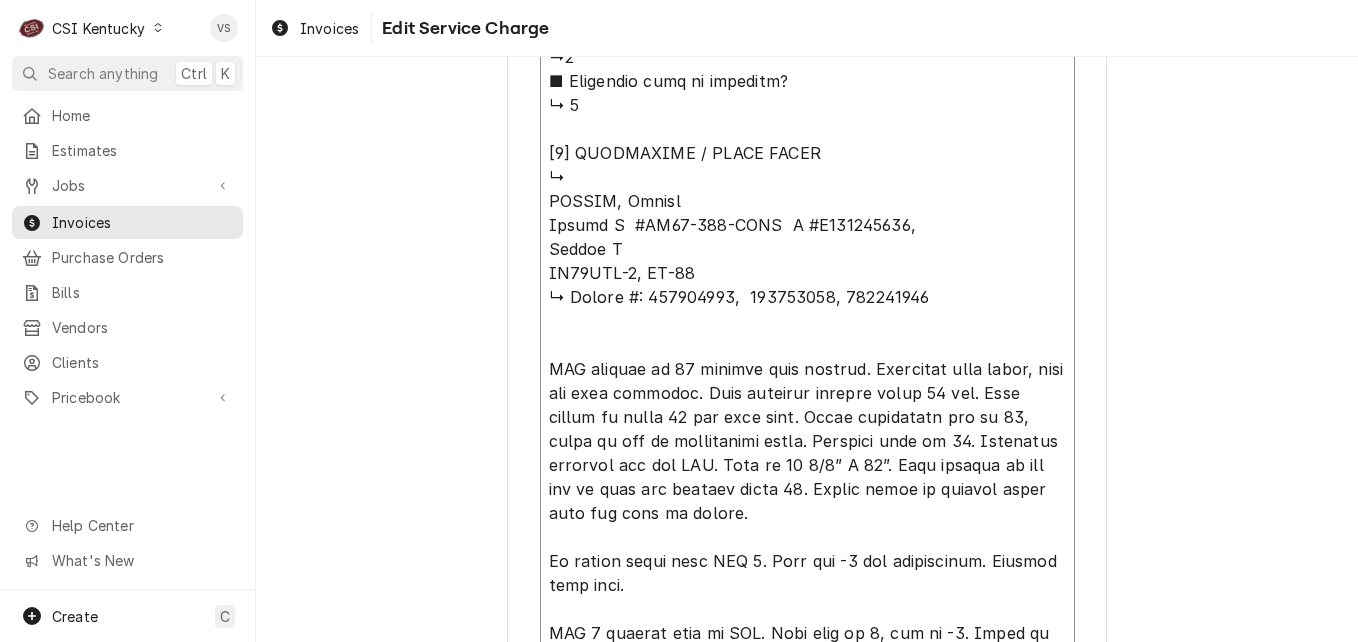 type on "x" 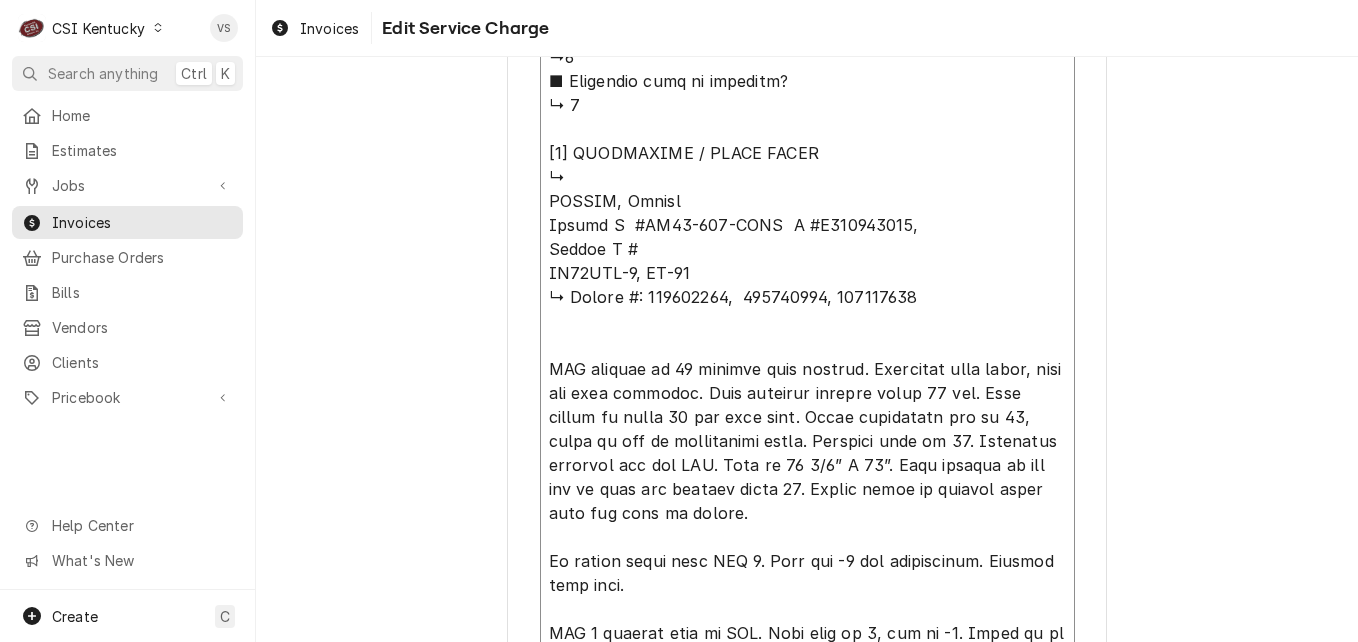 click on "Service Summary  ( optional )" at bounding box center [807, -159] 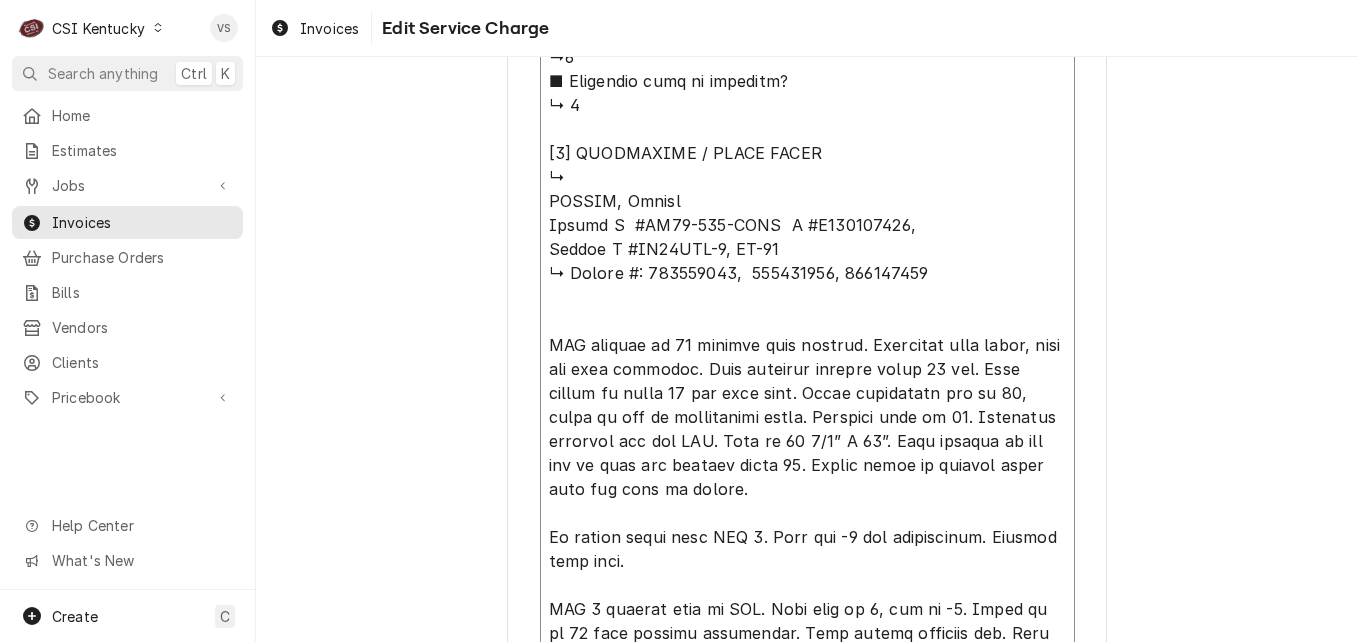 click on "Service Summary  ( optional )" at bounding box center (807, -171) 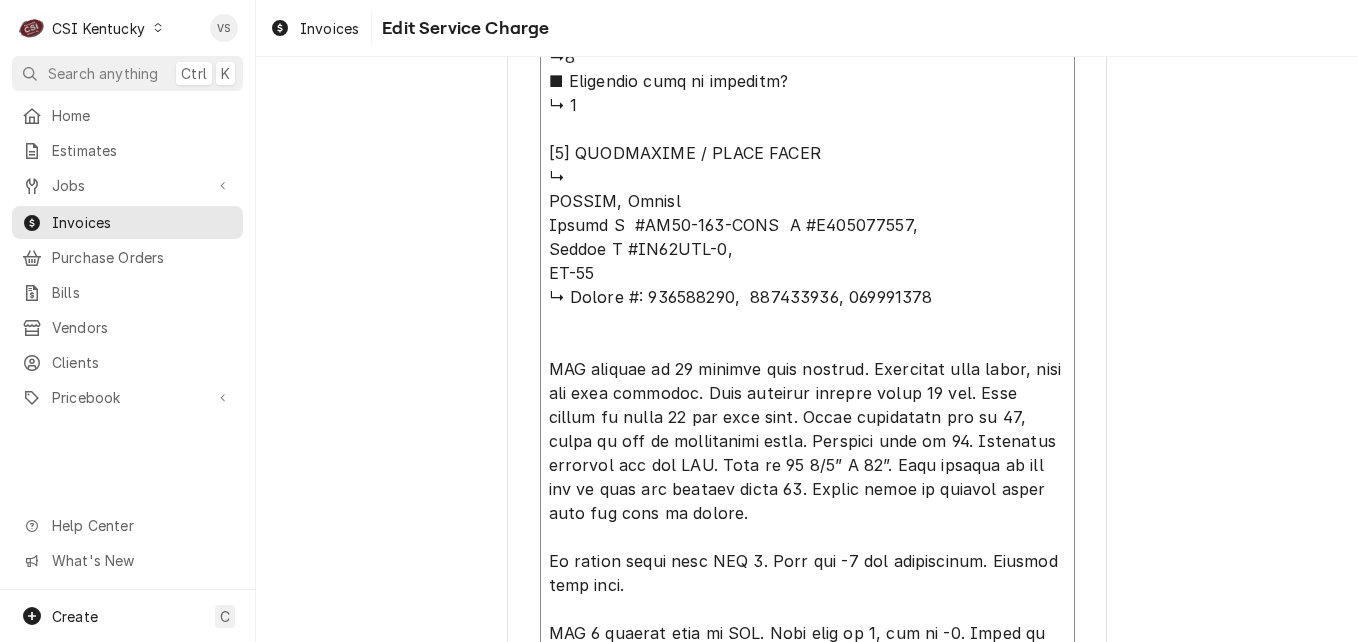 click on "Service Summary  ( optional )" at bounding box center [807, -159] 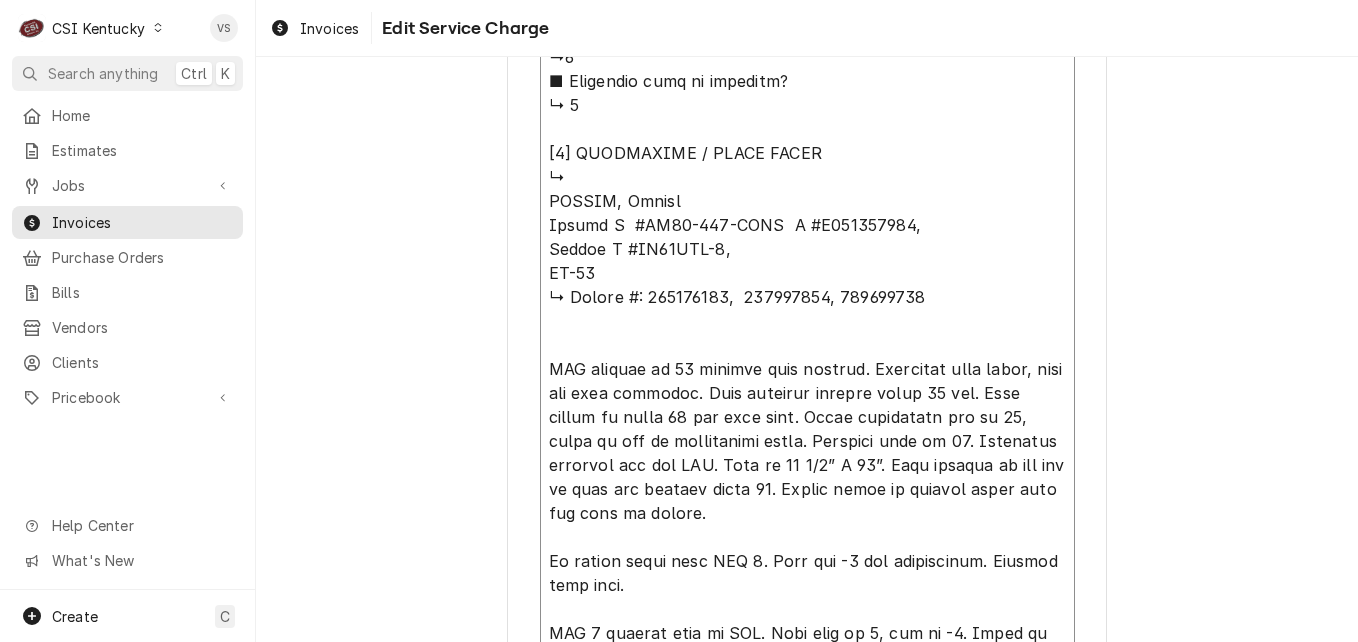 type on "x" 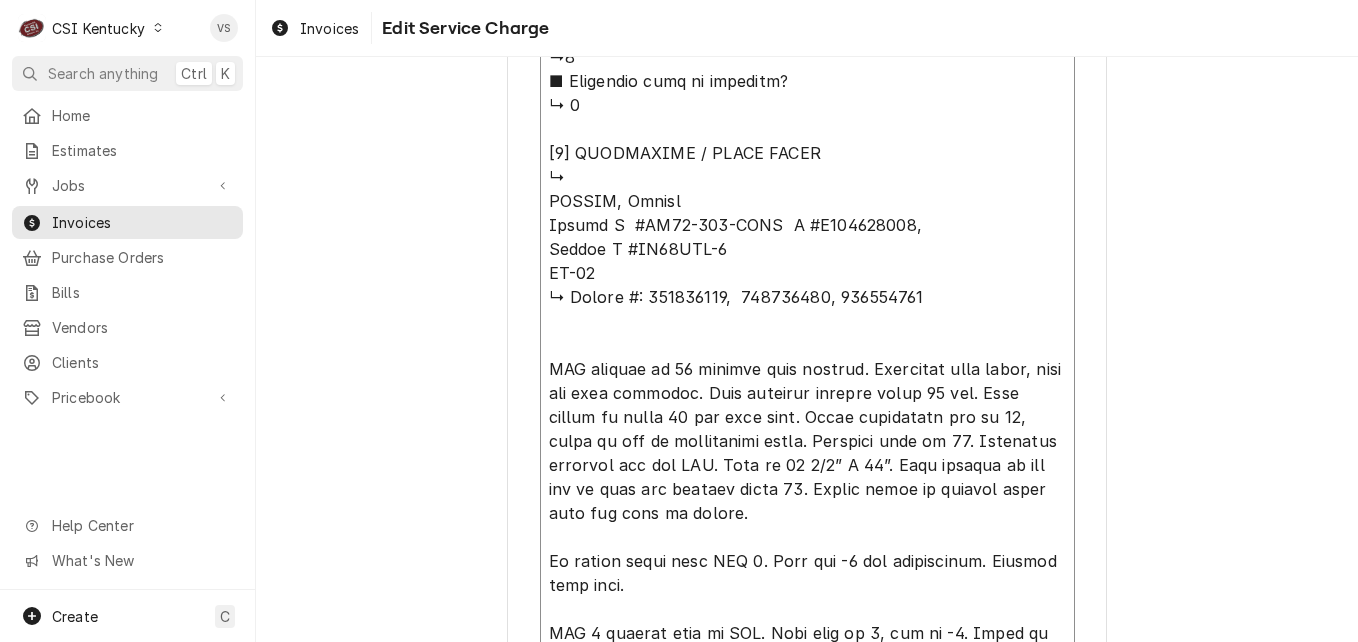 type on "x" 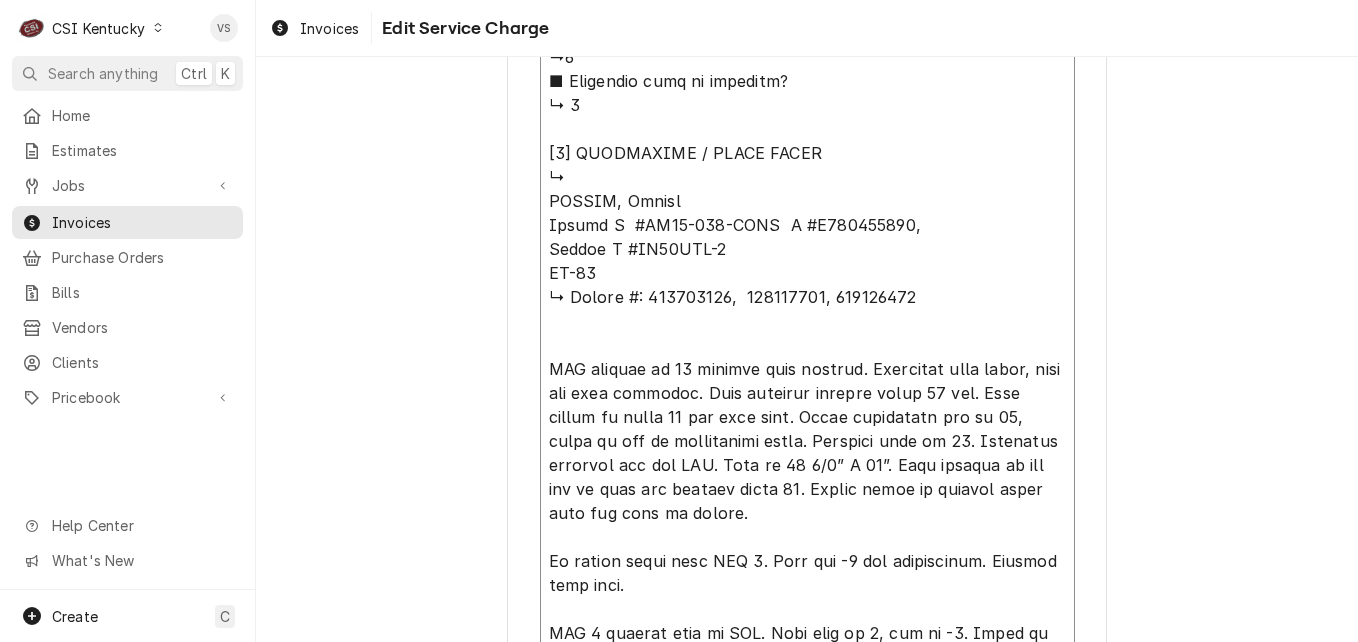 type on "x" 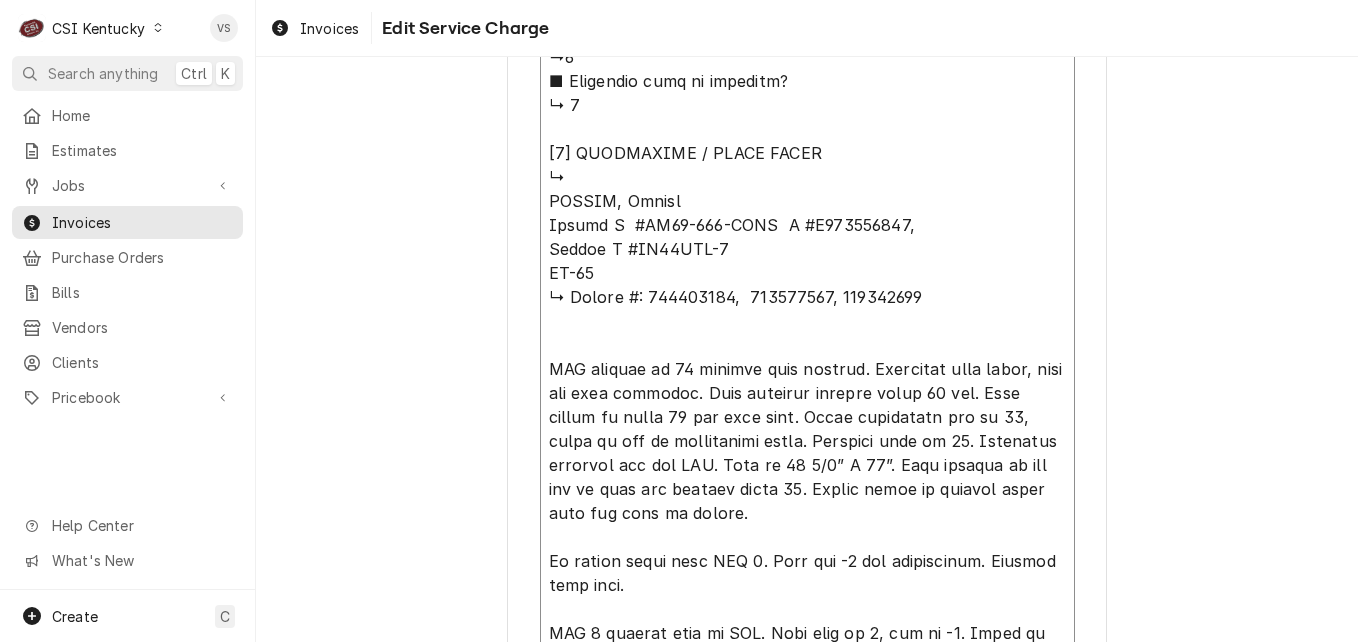type on "x" 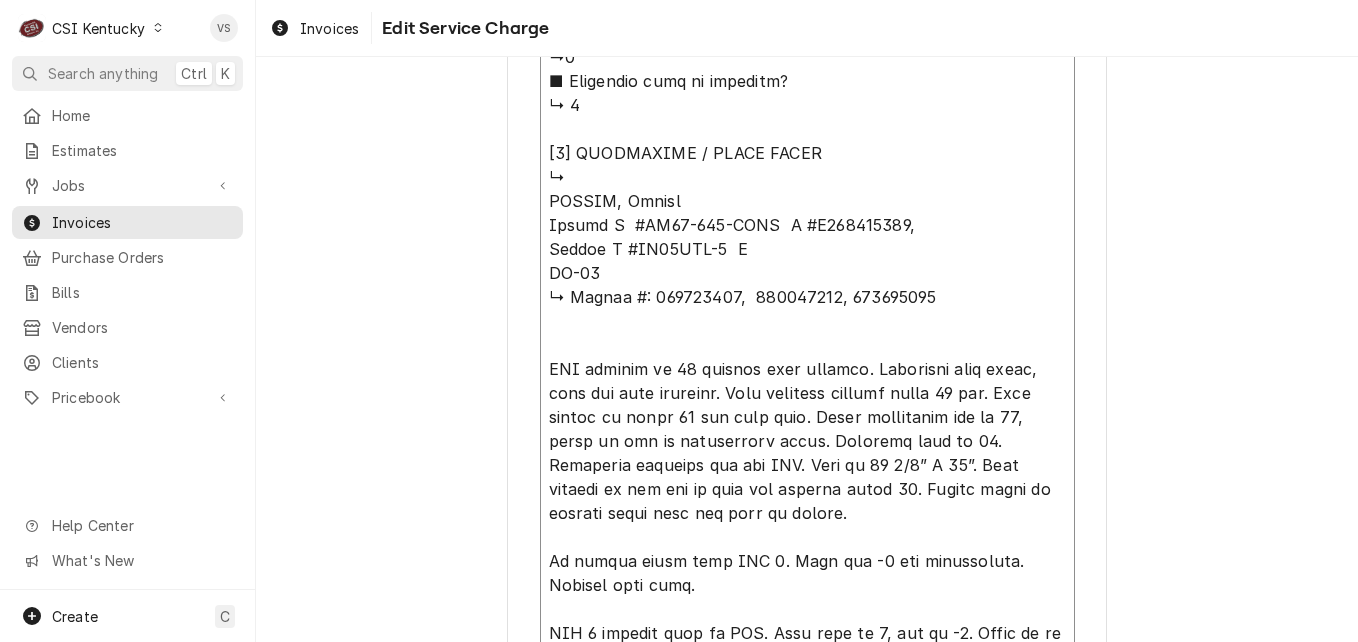 type on "x" 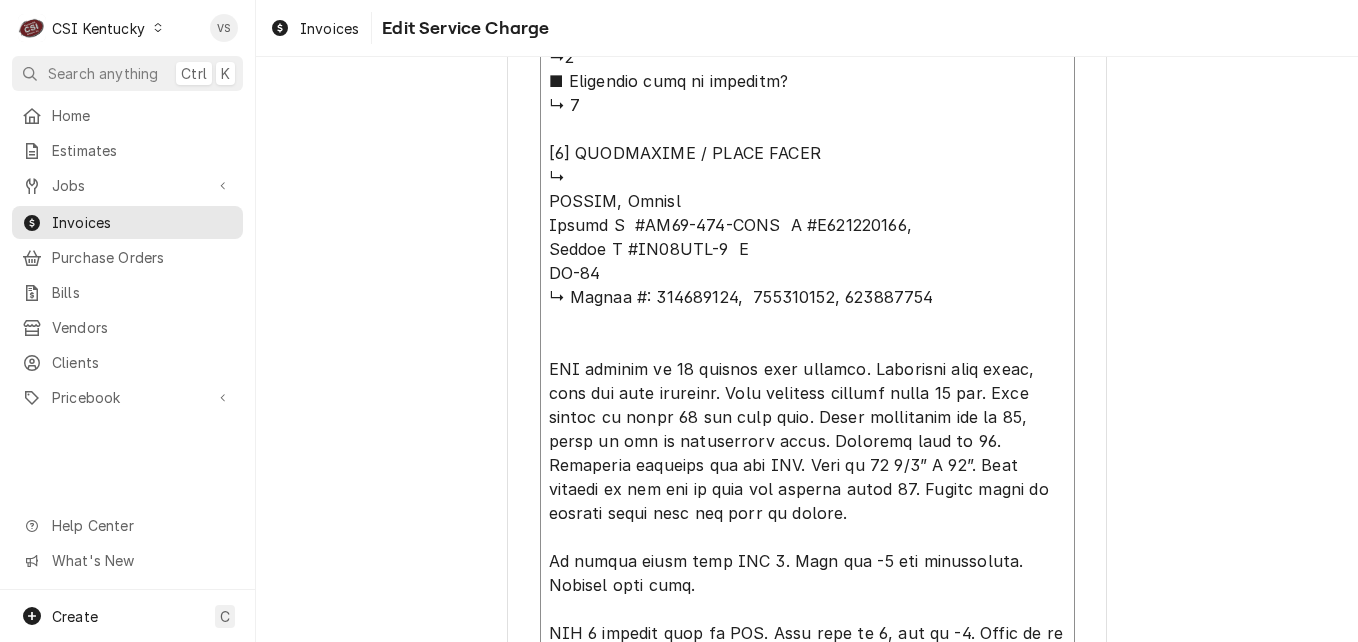type on "x" 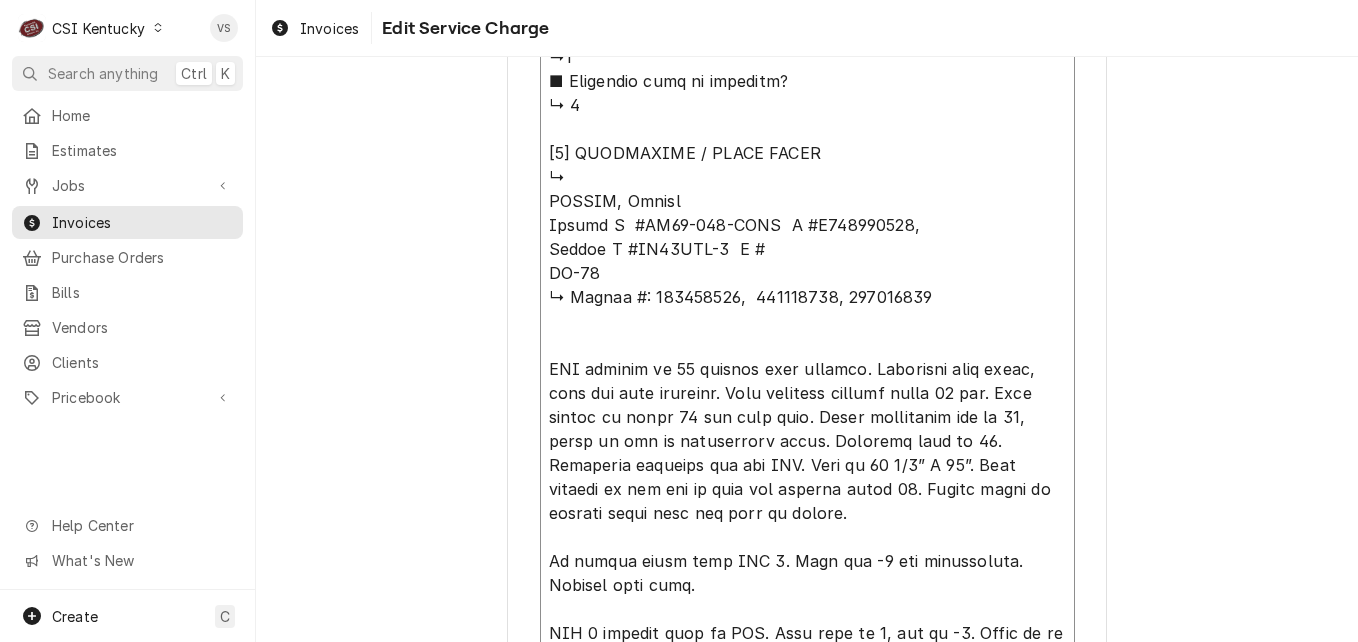 drag, startPoint x: 628, startPoint y: 299, endPoint x: 708, endPoint y: 294, distance: 80.1561 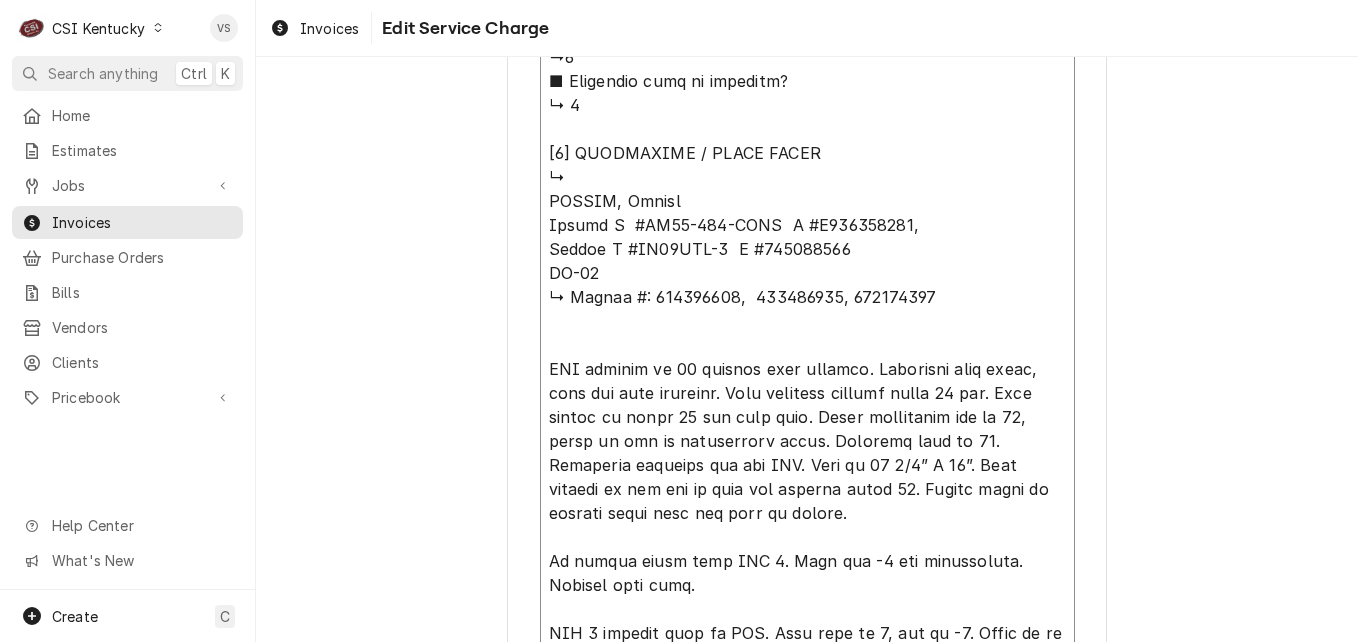 click on "Service Summary  ( optional )" at bounding box center (807, -159) 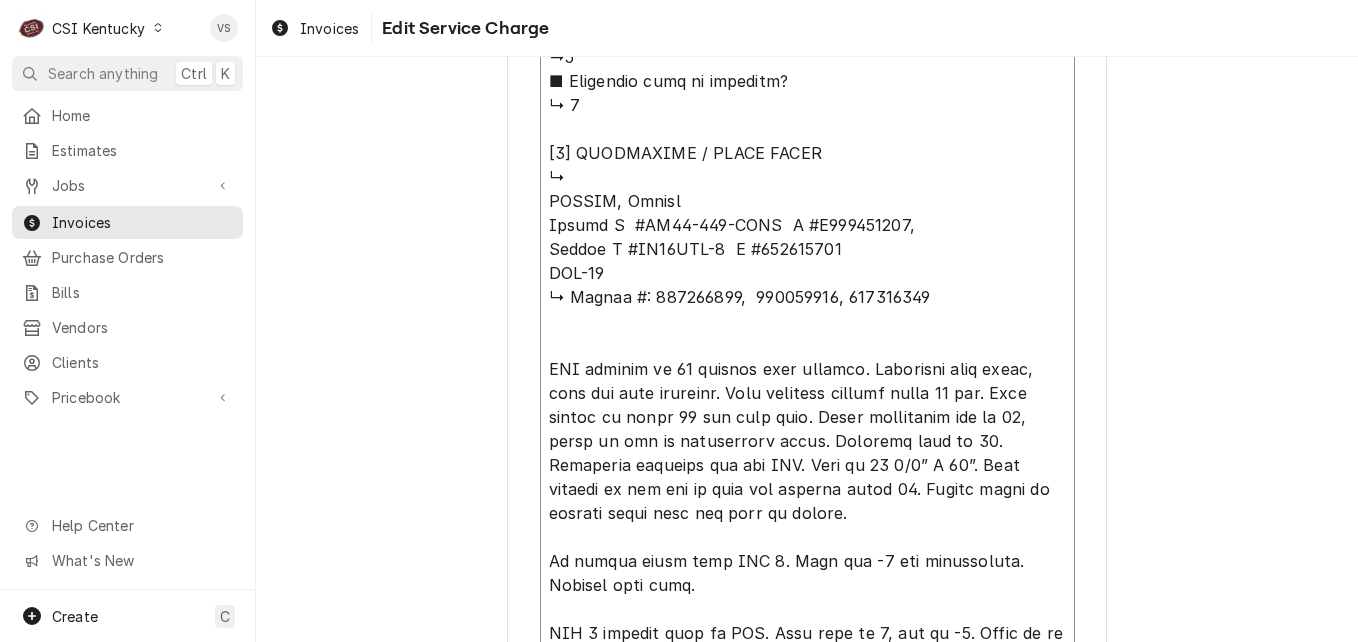 type on "x" 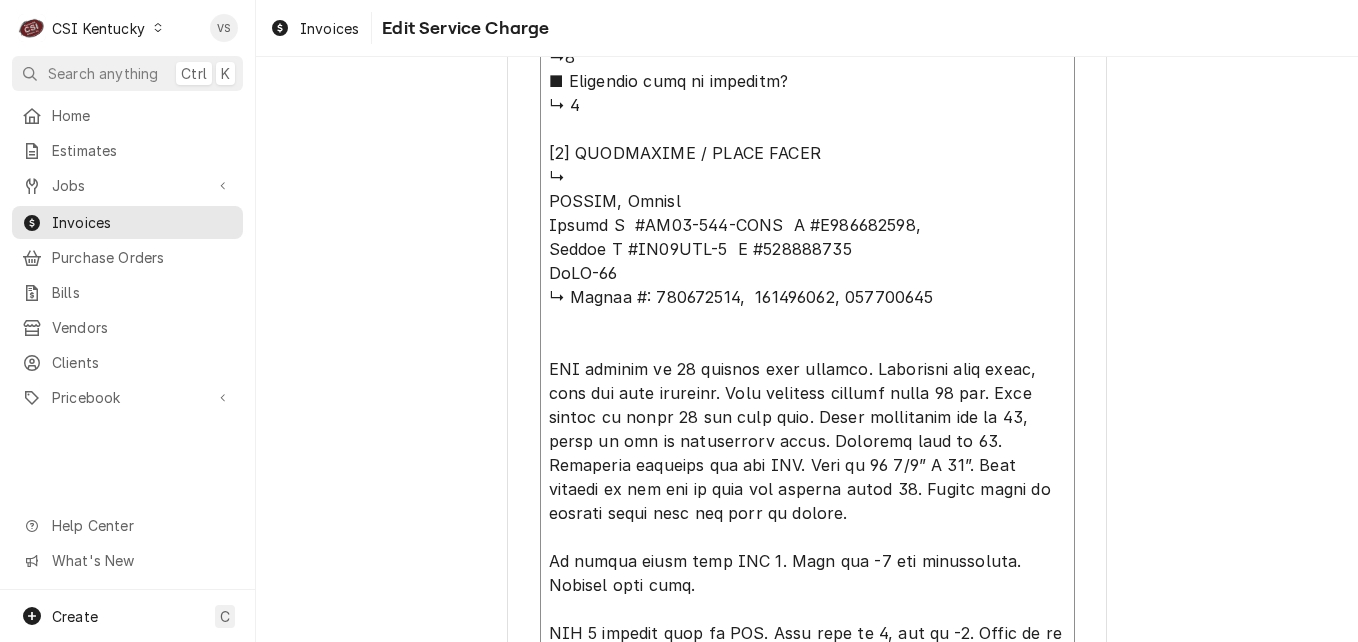 type on "x" 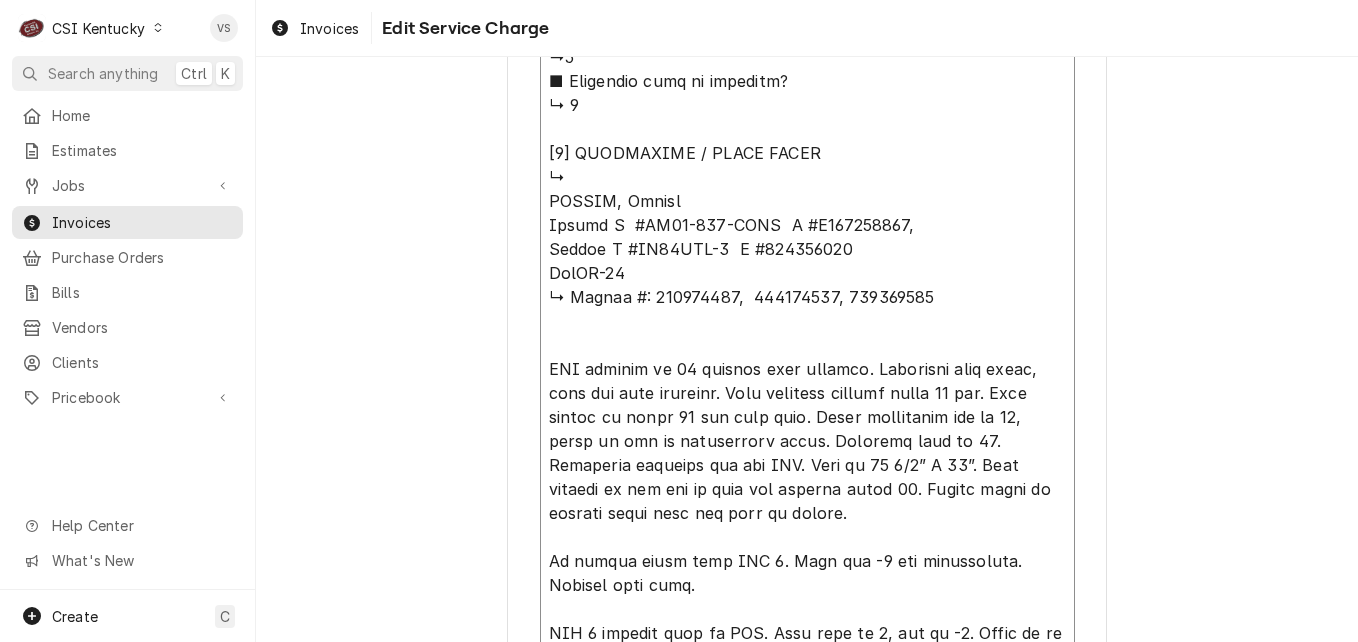 type on "x" 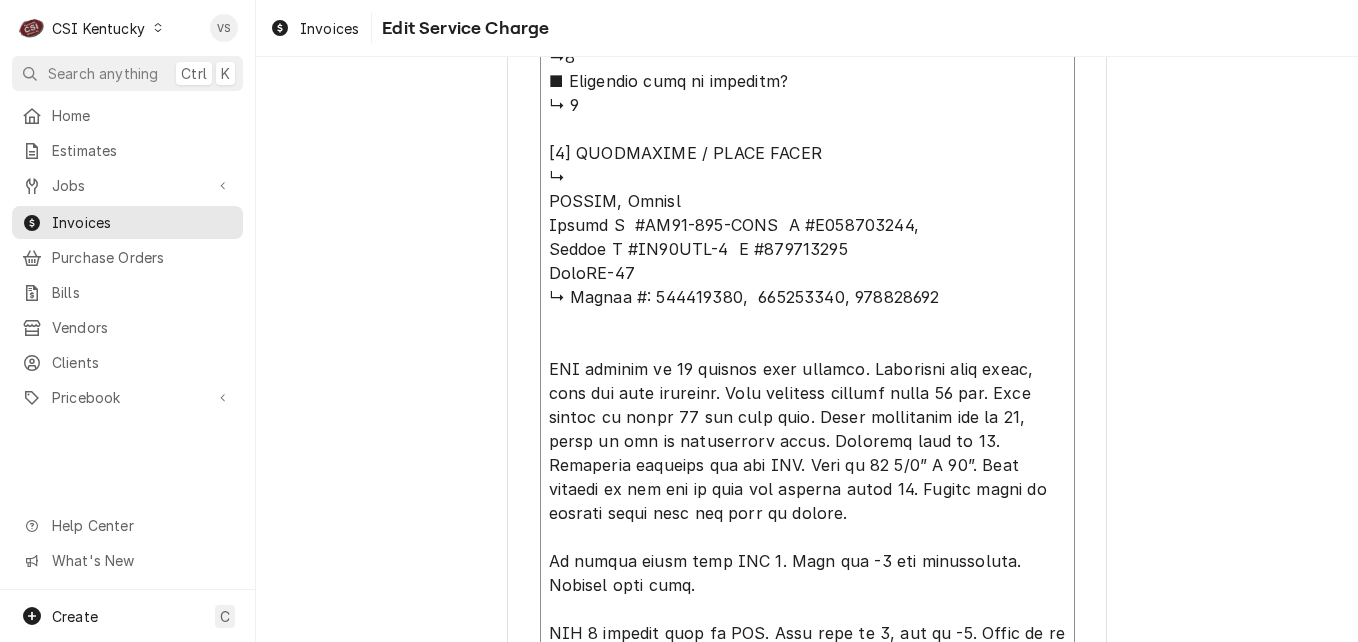 type on "x" 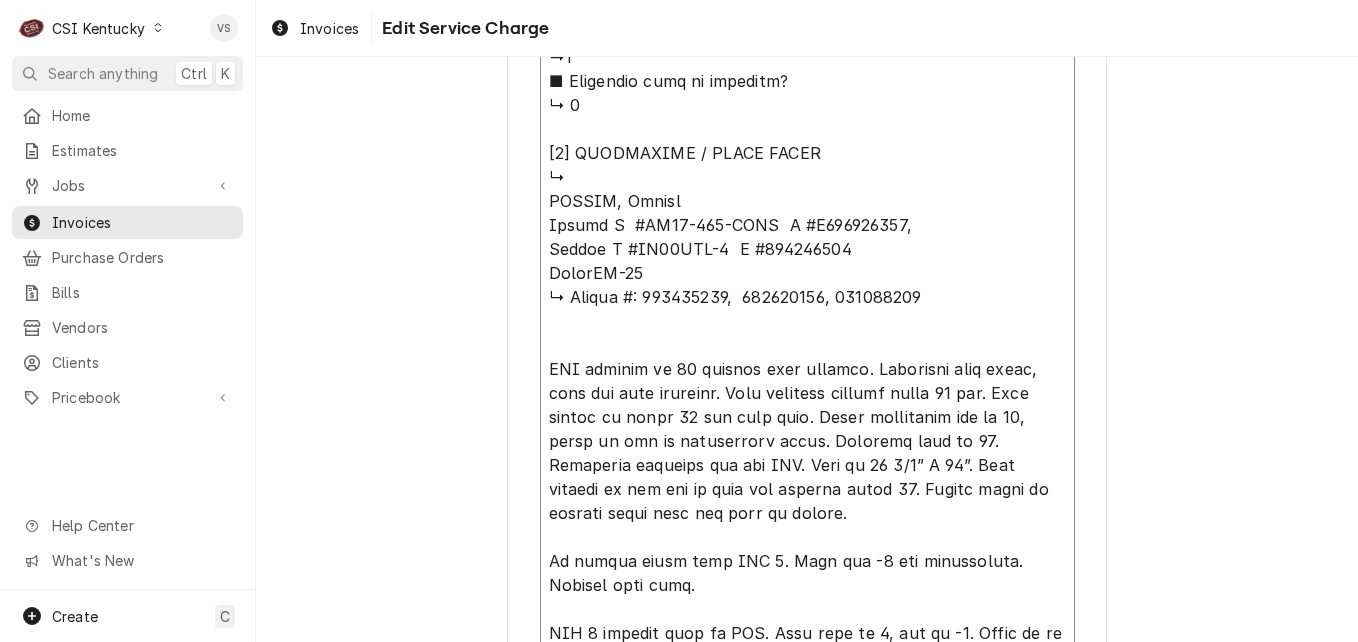type on "x" 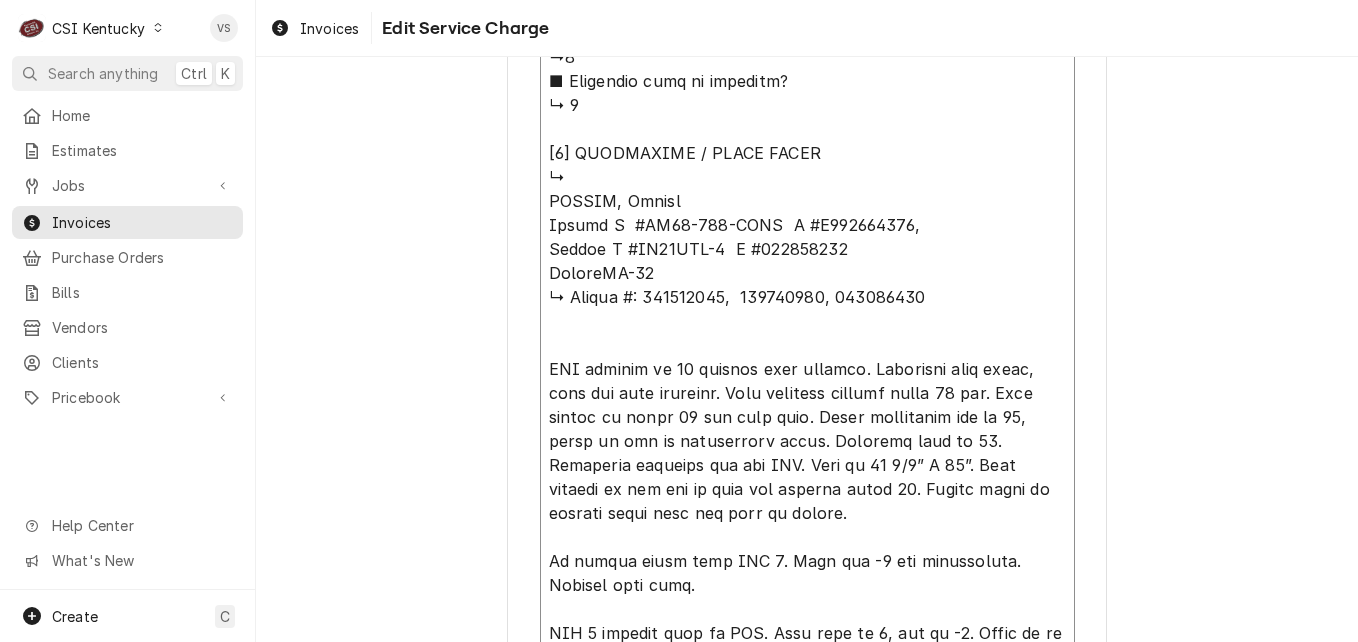 type on "x" 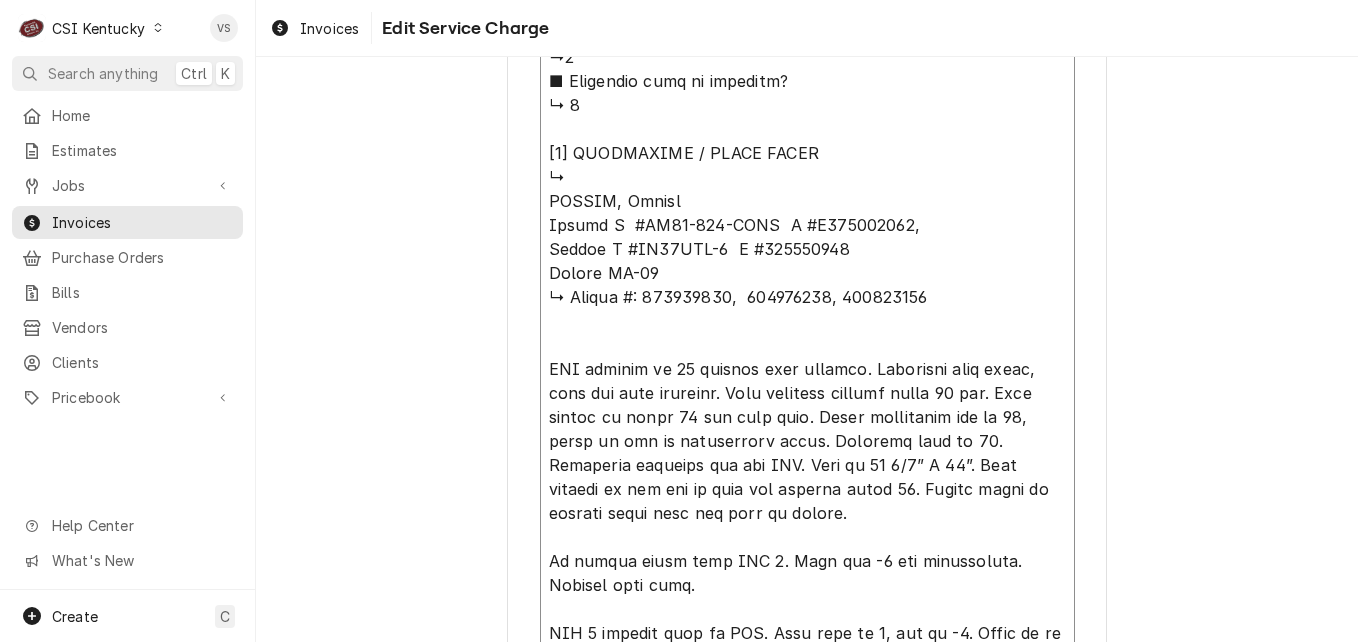 type on "x" 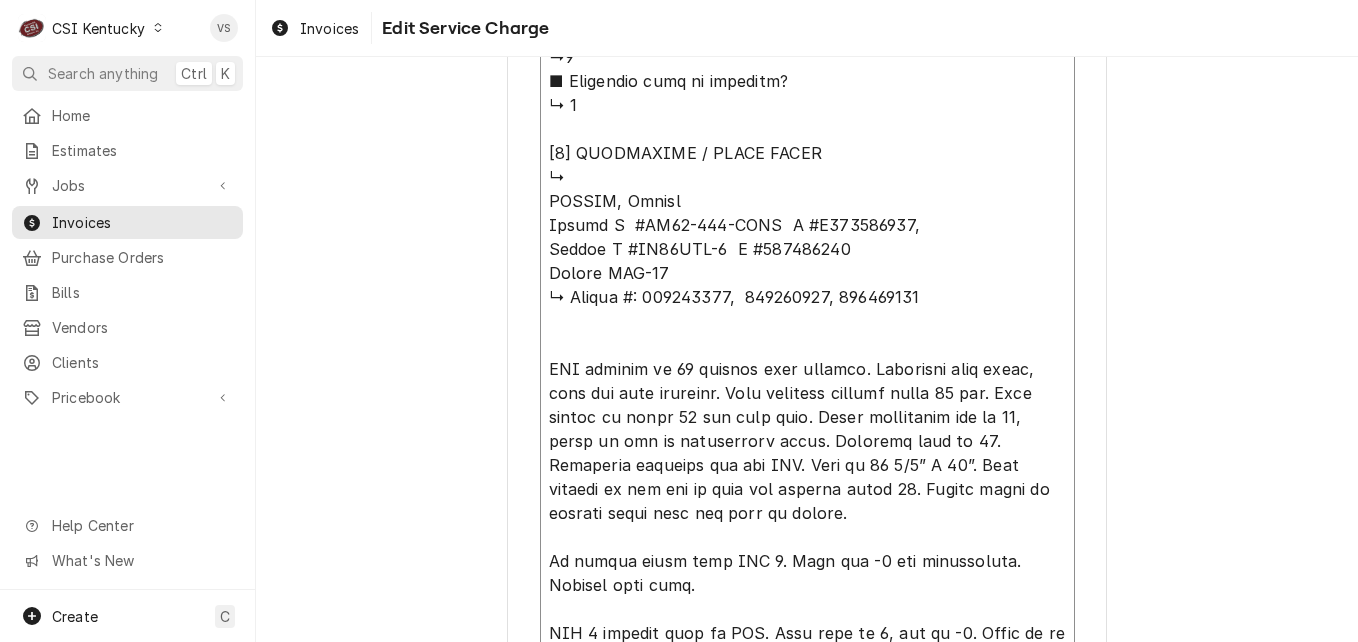 type on "x" 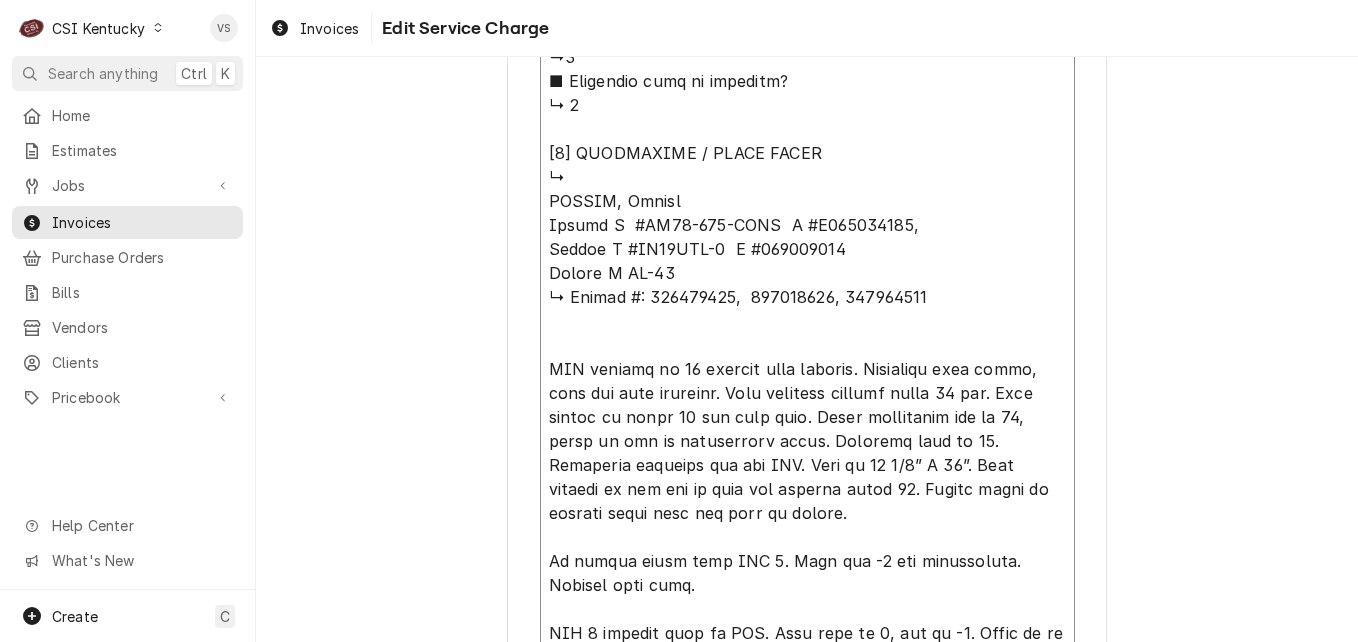type on "x" 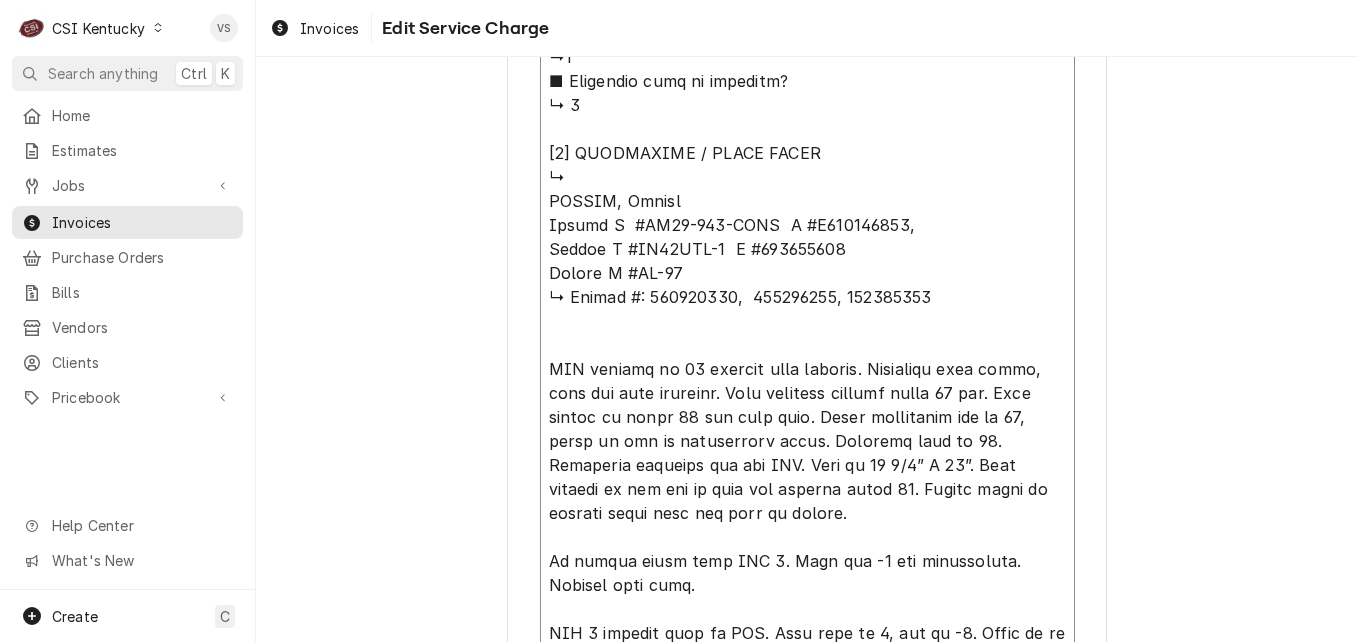 click on "Service Summary  ( optional )" at bounding box center [807, -159] 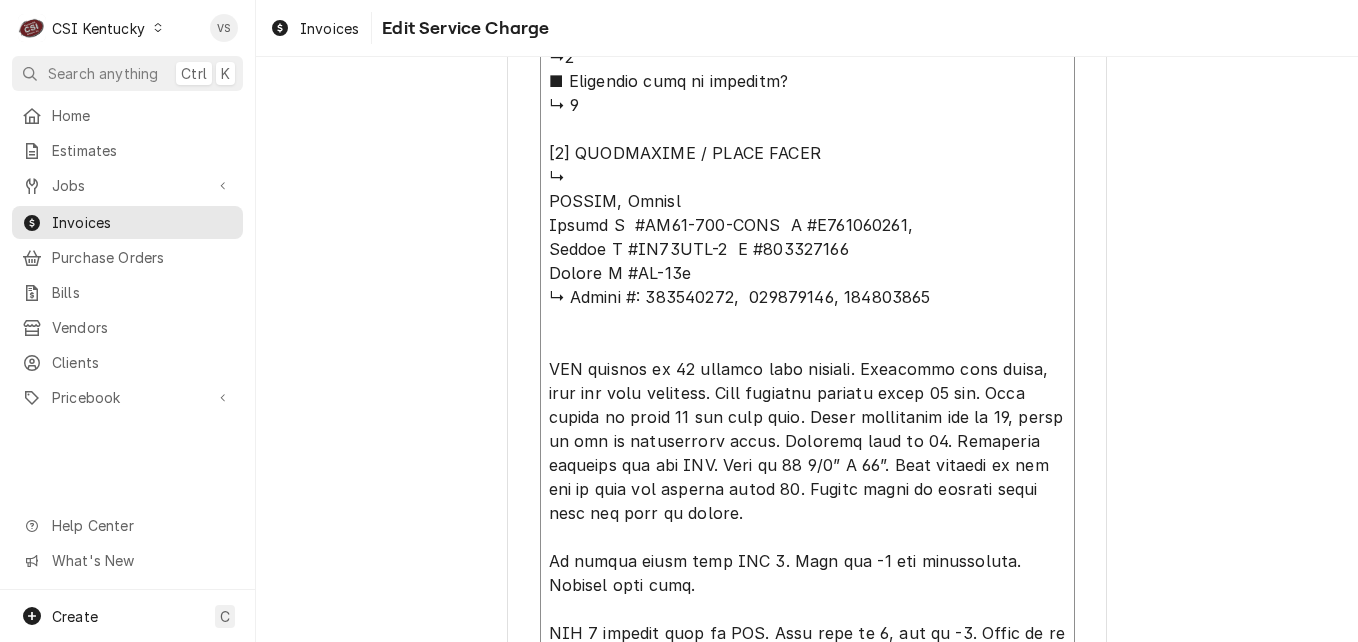 type on "x" 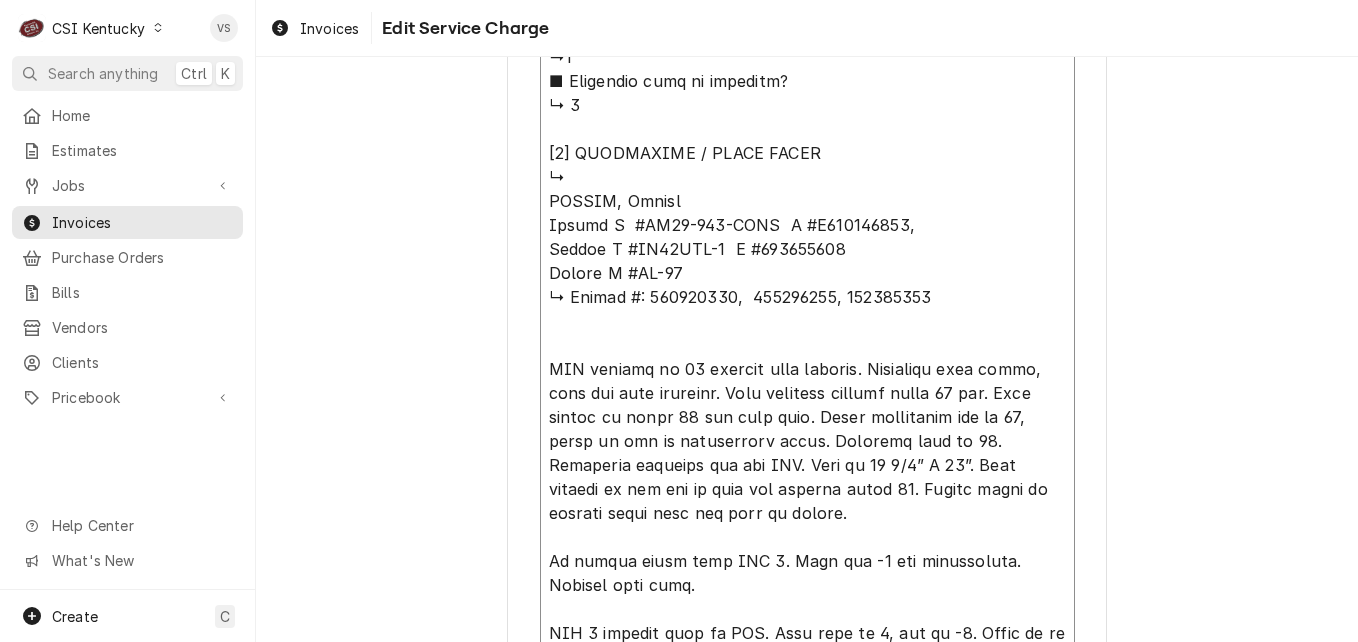 type on "x" 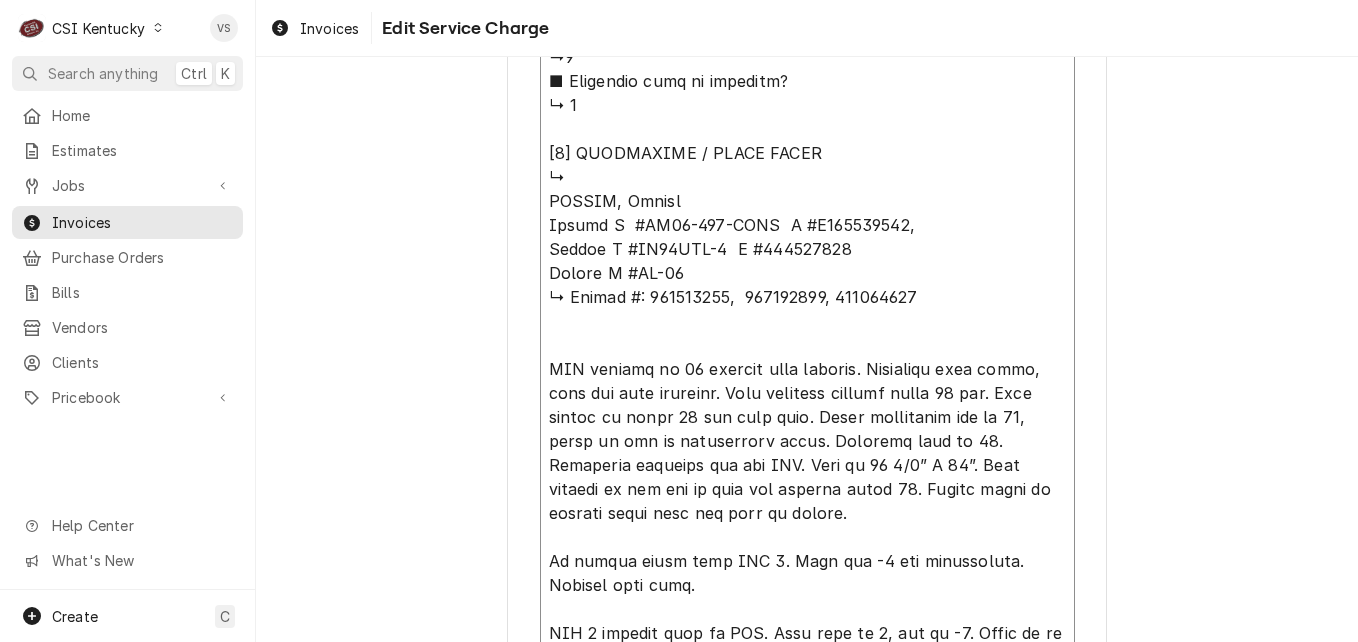 type on "x" 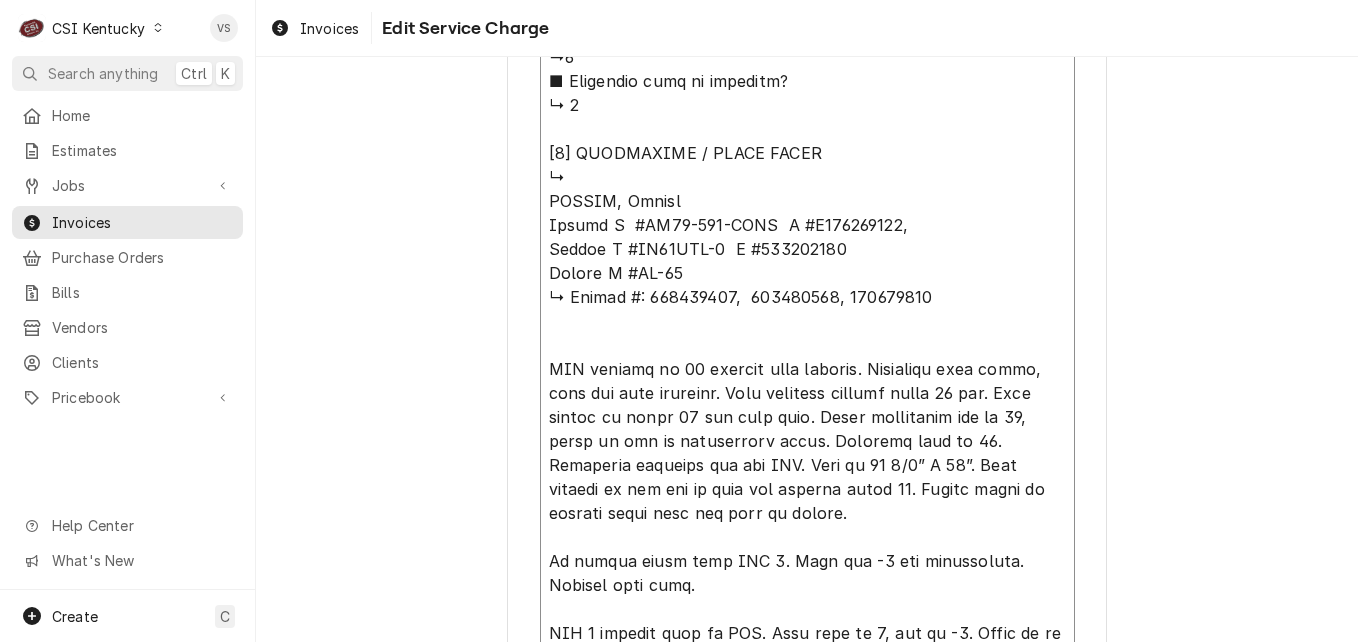 type on "x" 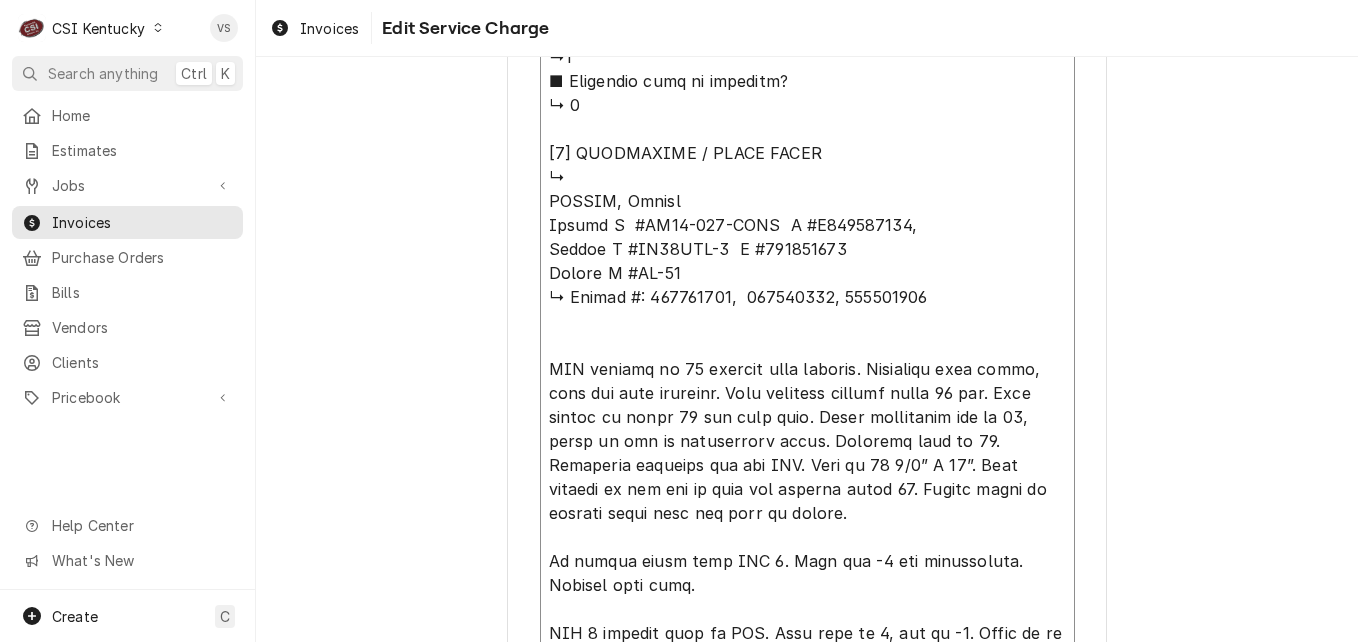 type on "x" 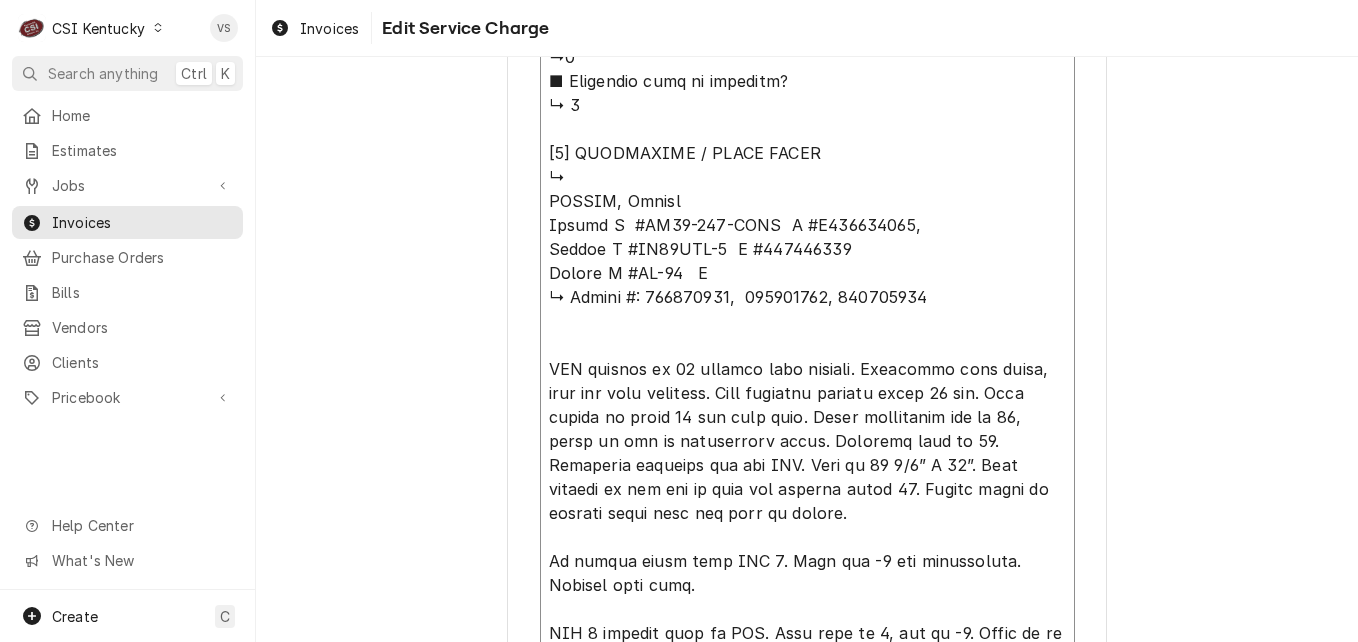 type on "x" 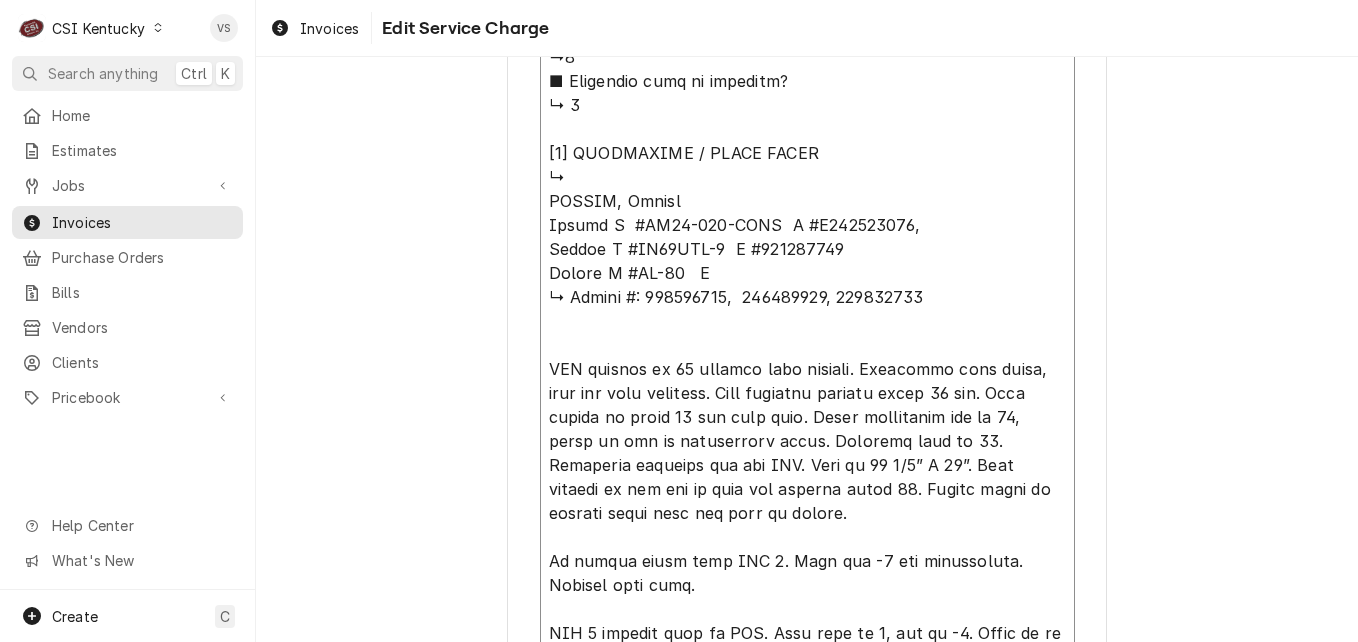 type on "x" 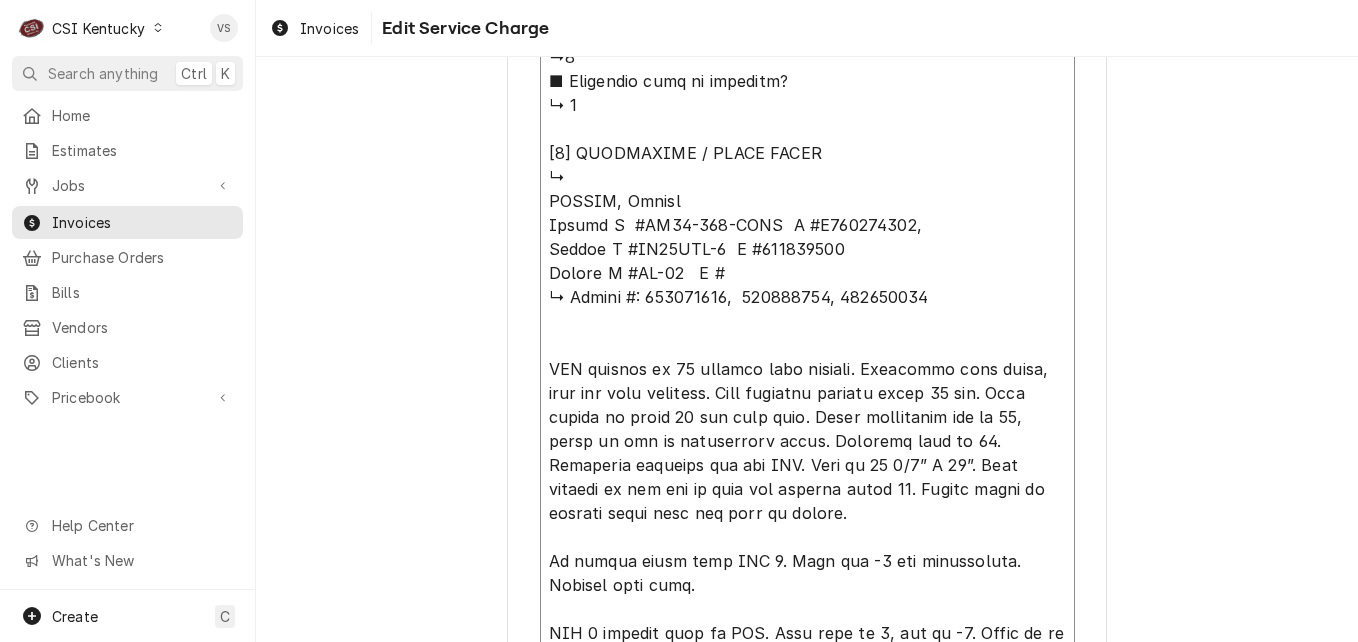drag, startPoint x: 910, startPoint y: 294, endPoint x: 822, endPoint y: 301, distance: 88.27797 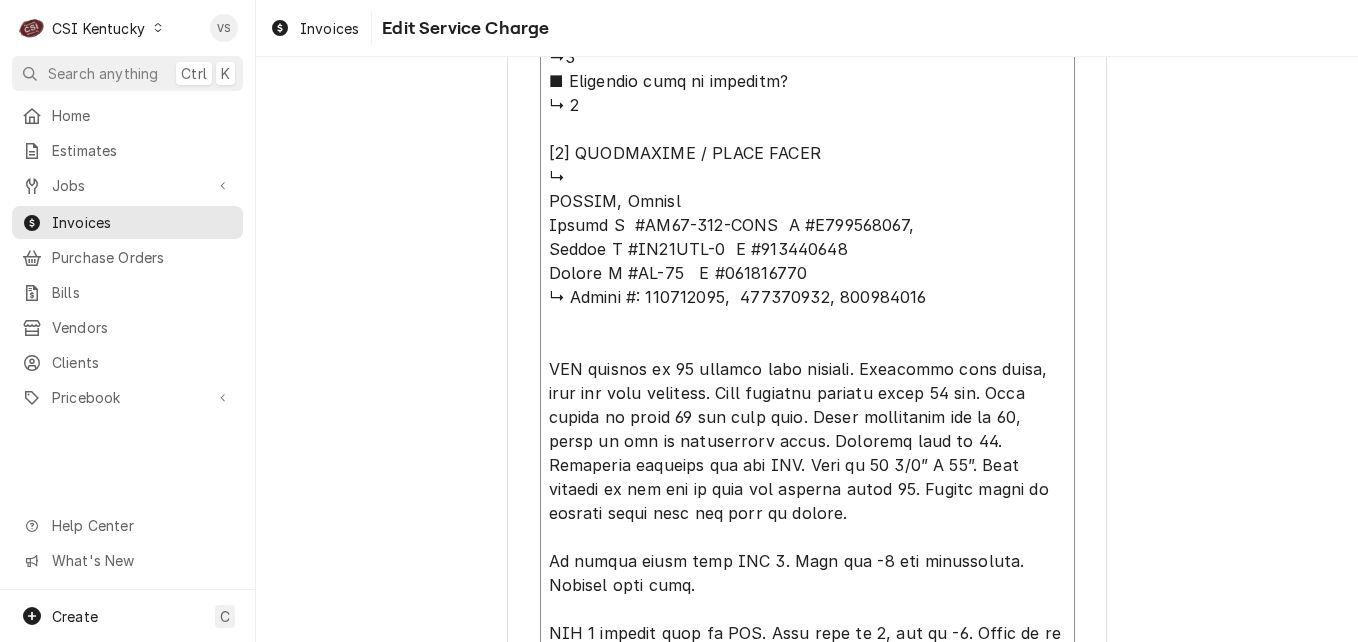 drag, startPoint x: 726, startPoint y: 298, endPoint x: 807, endPoint y: 300, distance: 81.02469 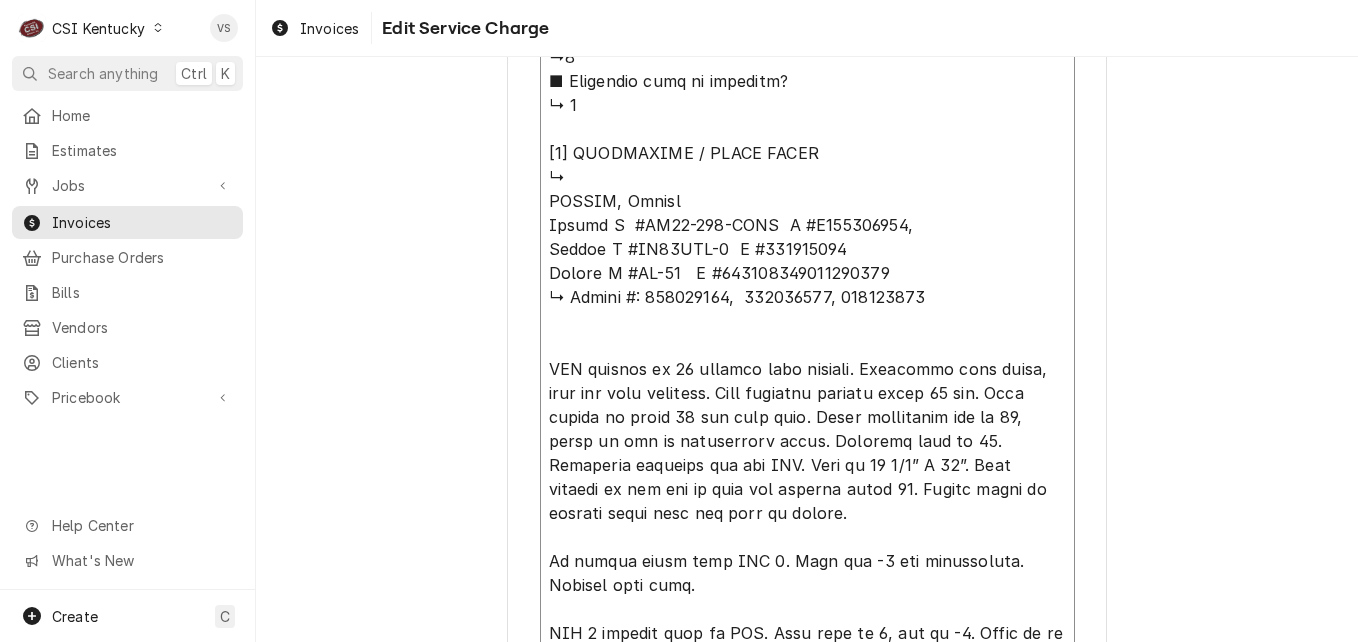 type on "x" 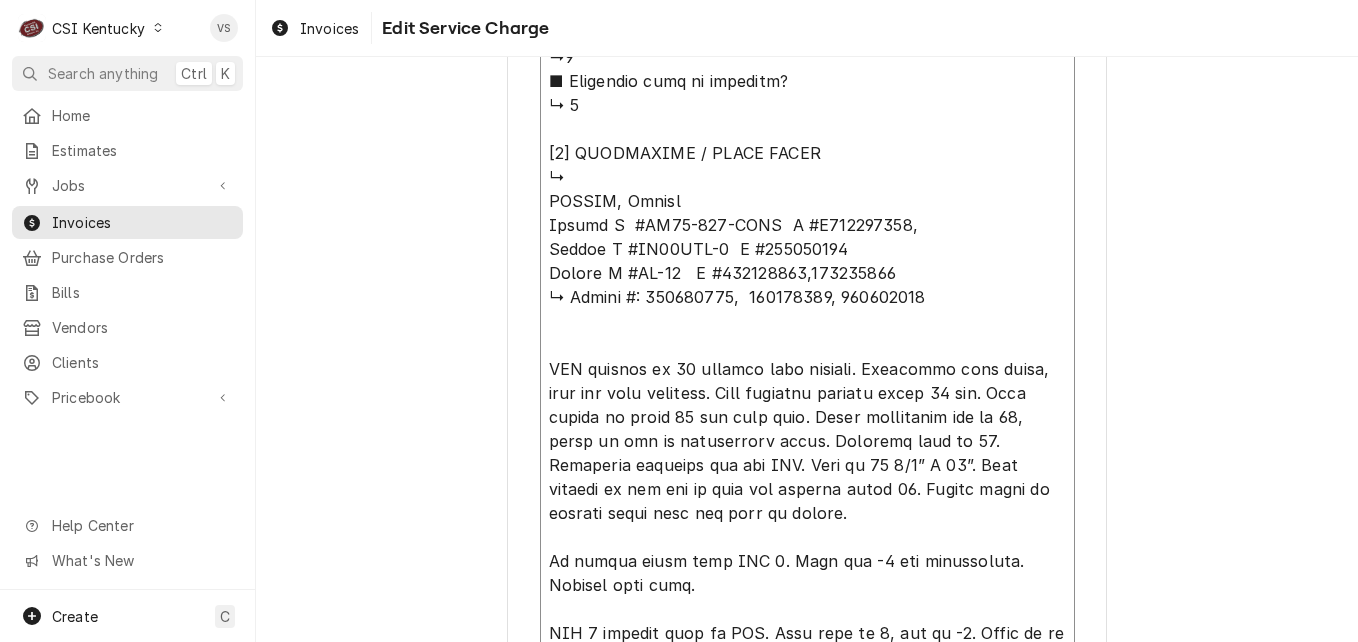 type on "x" 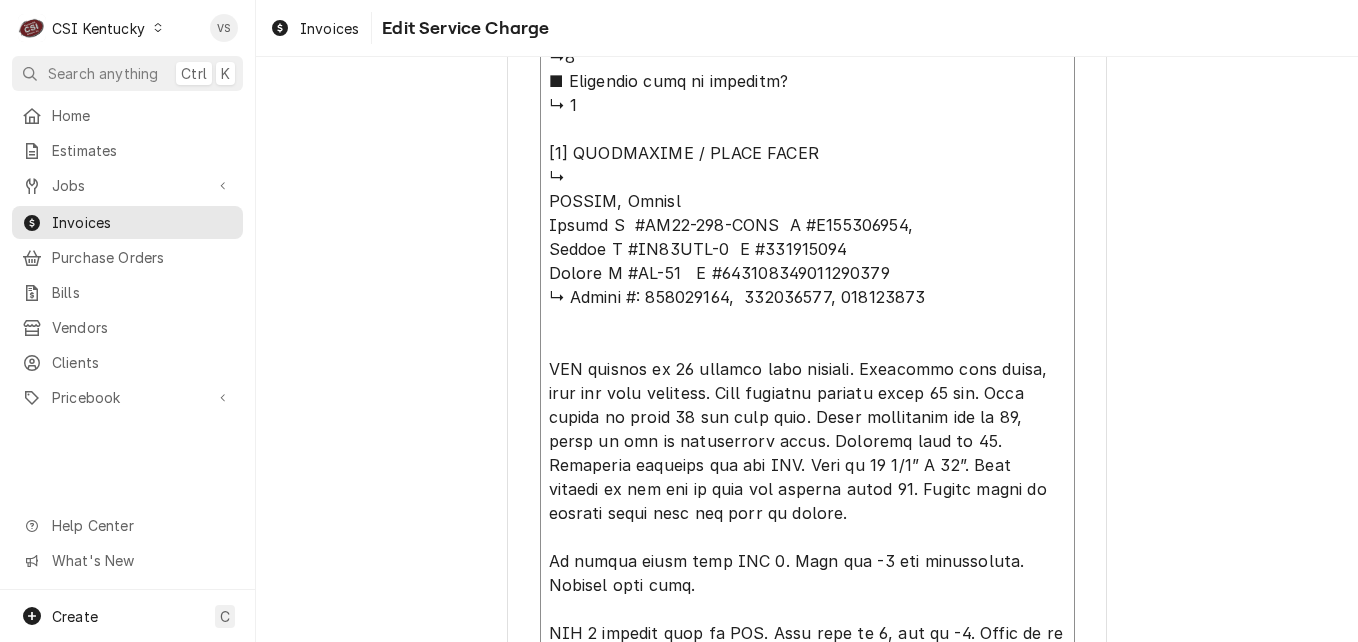 type on "x" 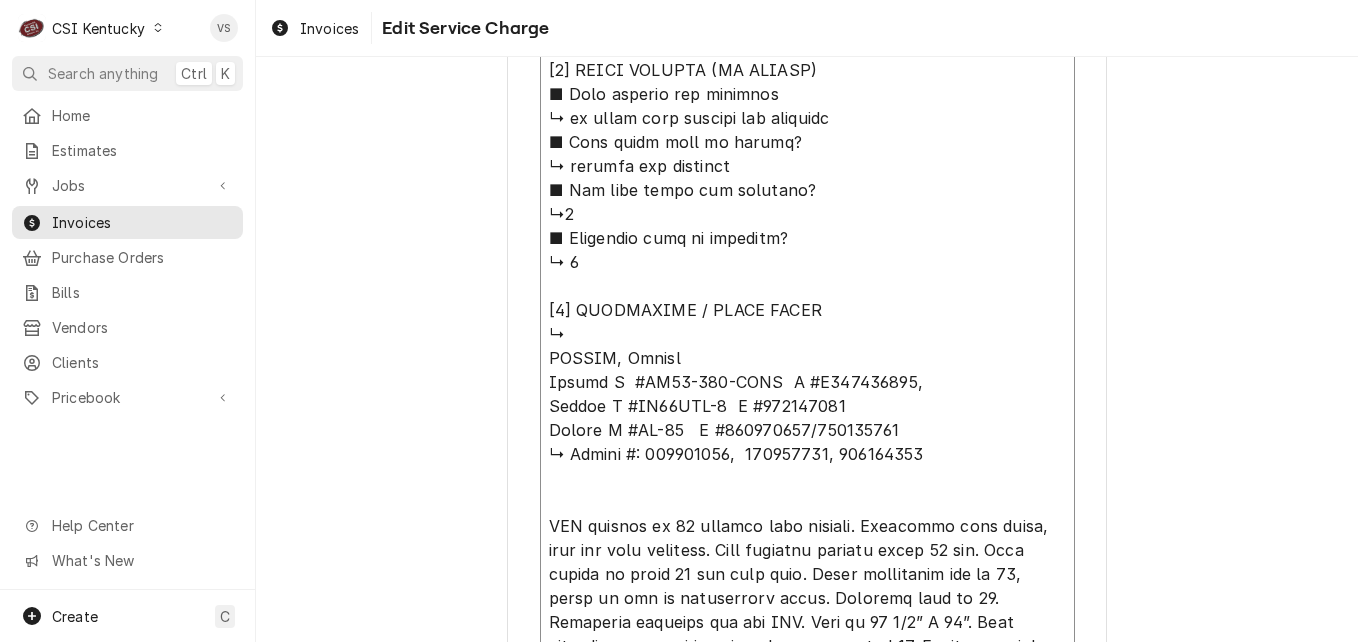 scroll, scrollTop: 1900, scrollLeft: 0, axis: vertical 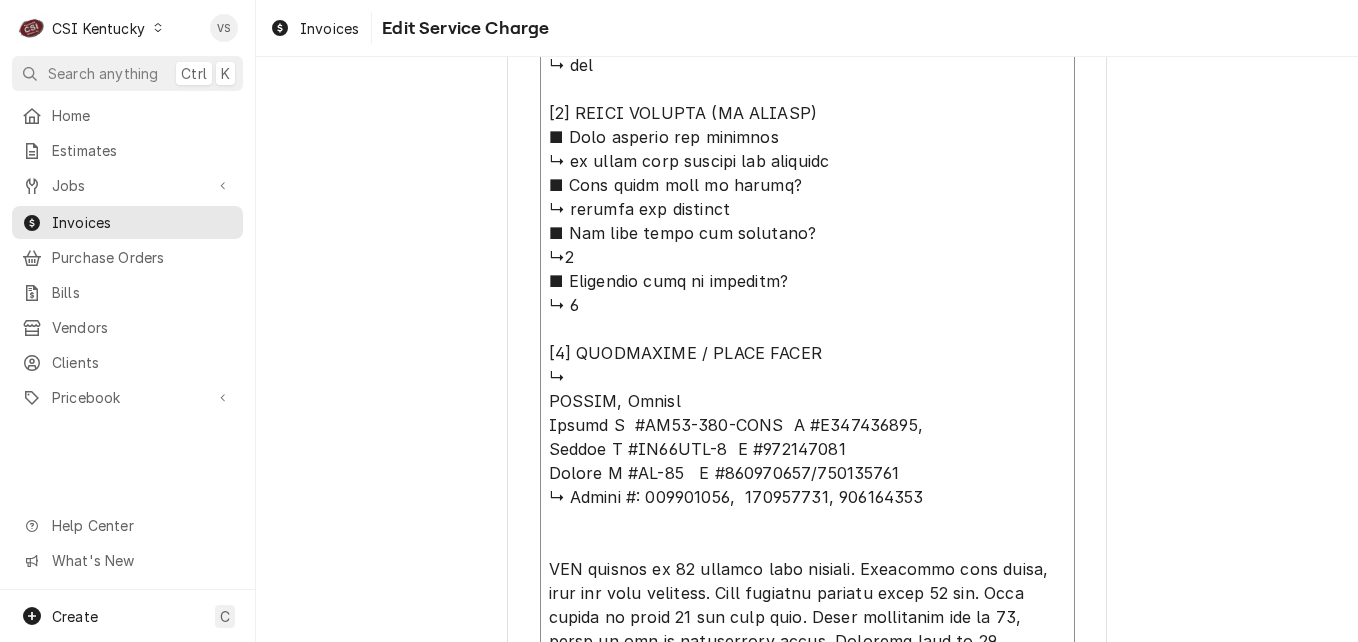 drag, startPoint x: 674, startPoint y: 400, endPoint x: 545, endPoint y: 397, distance: 129.03488 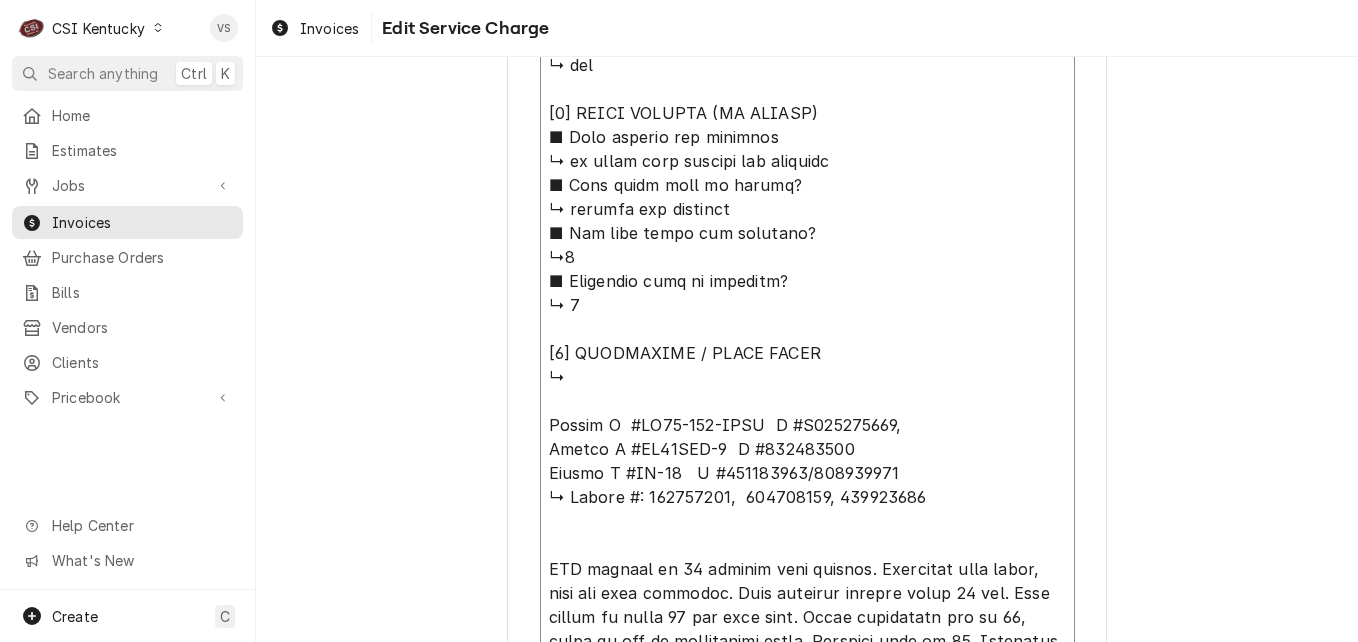 drag, startPoint x: 552, startPoint y: 492, endPoint x: 915, endPoint y: 505, distance: 363.2327 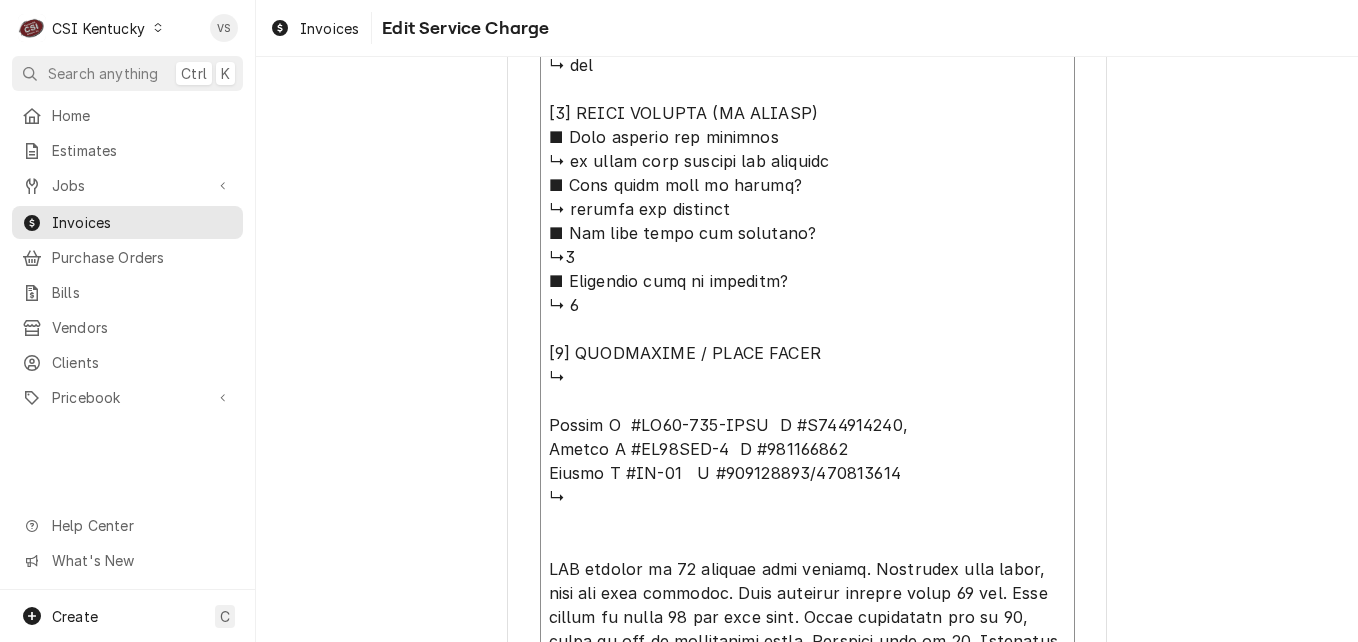 type on "x" 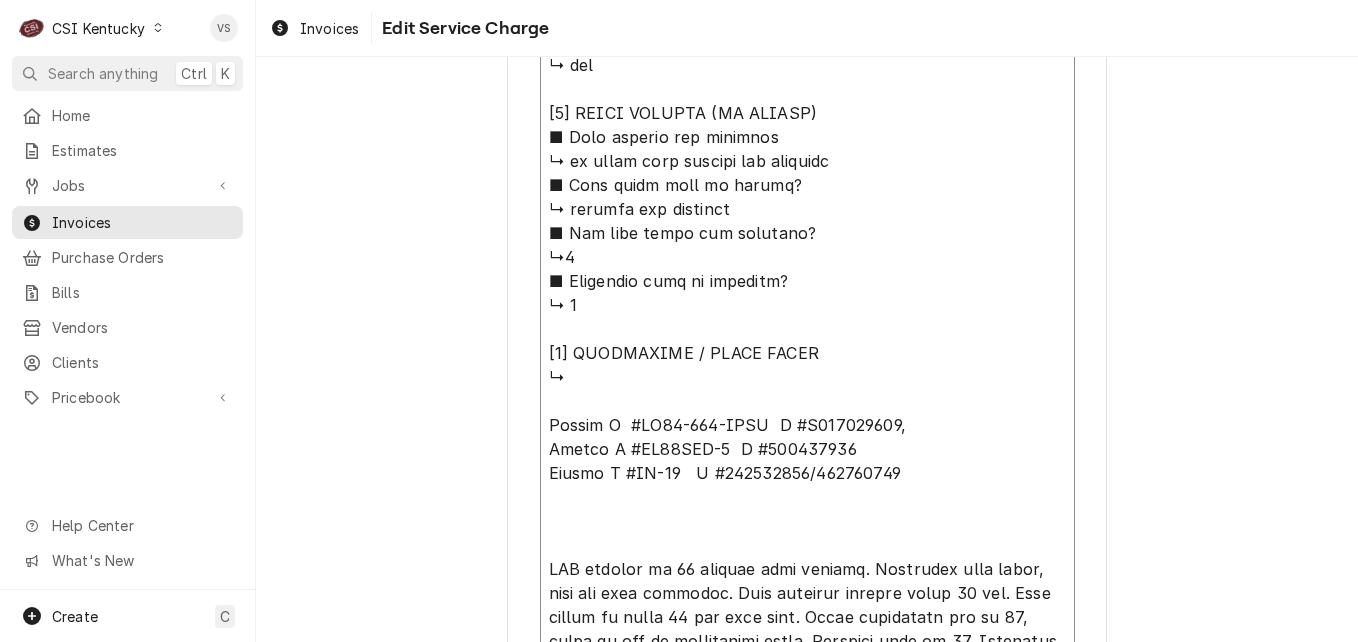 type on "x" 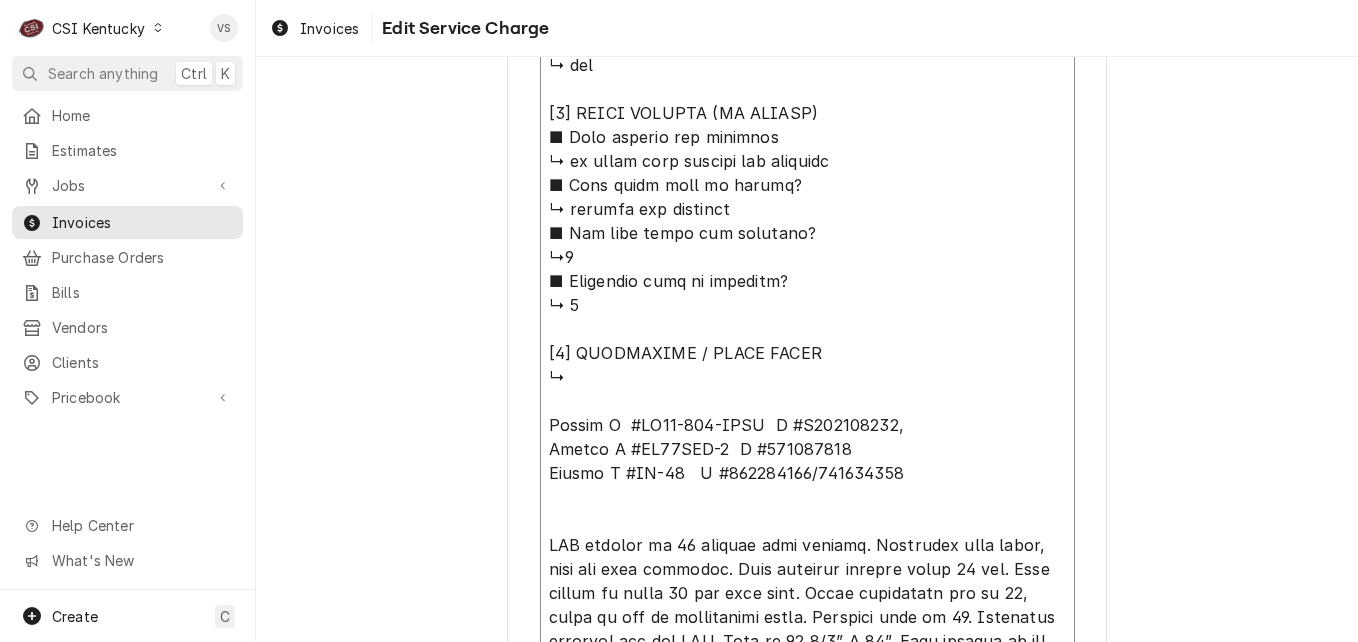 click on "Service Summary  ( optional )" at bounding box center (807, 29) 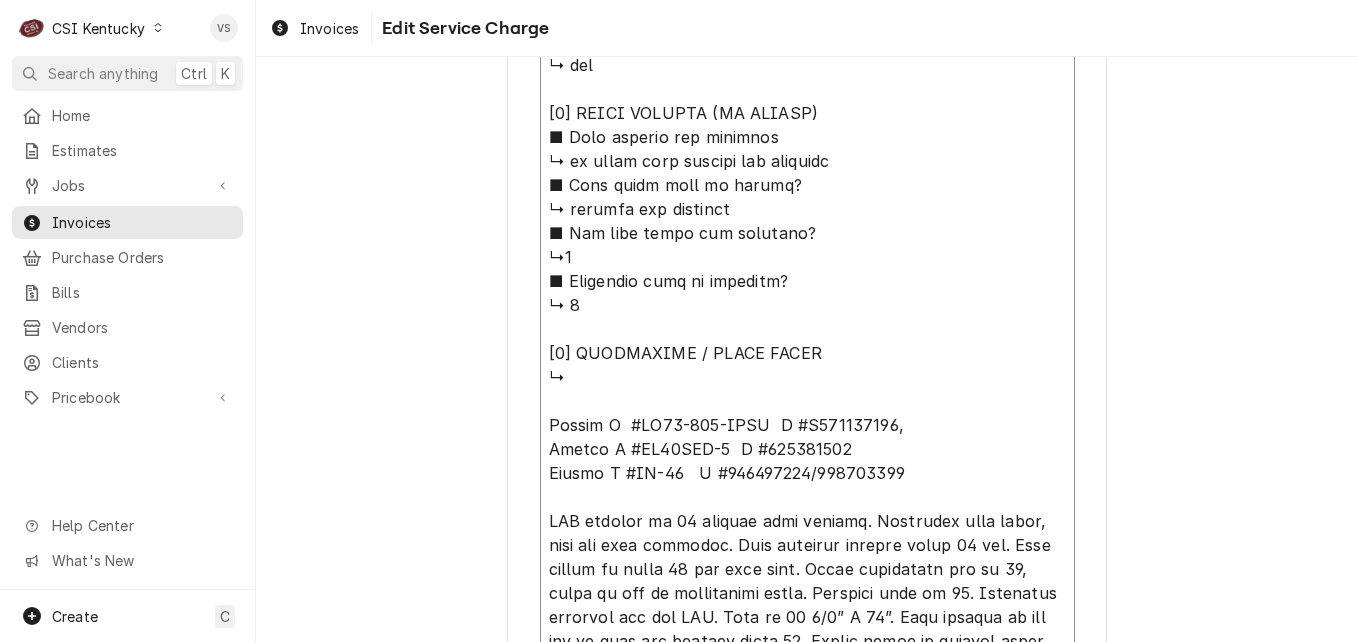 type on "x" 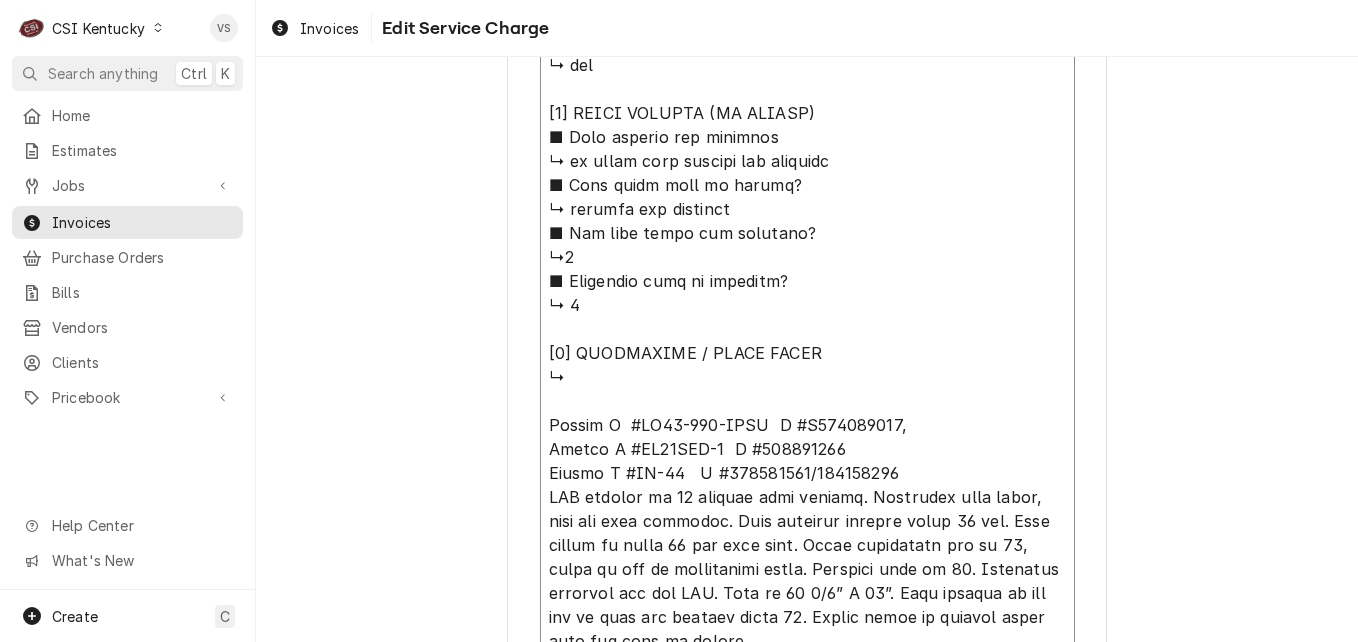 type on "x" 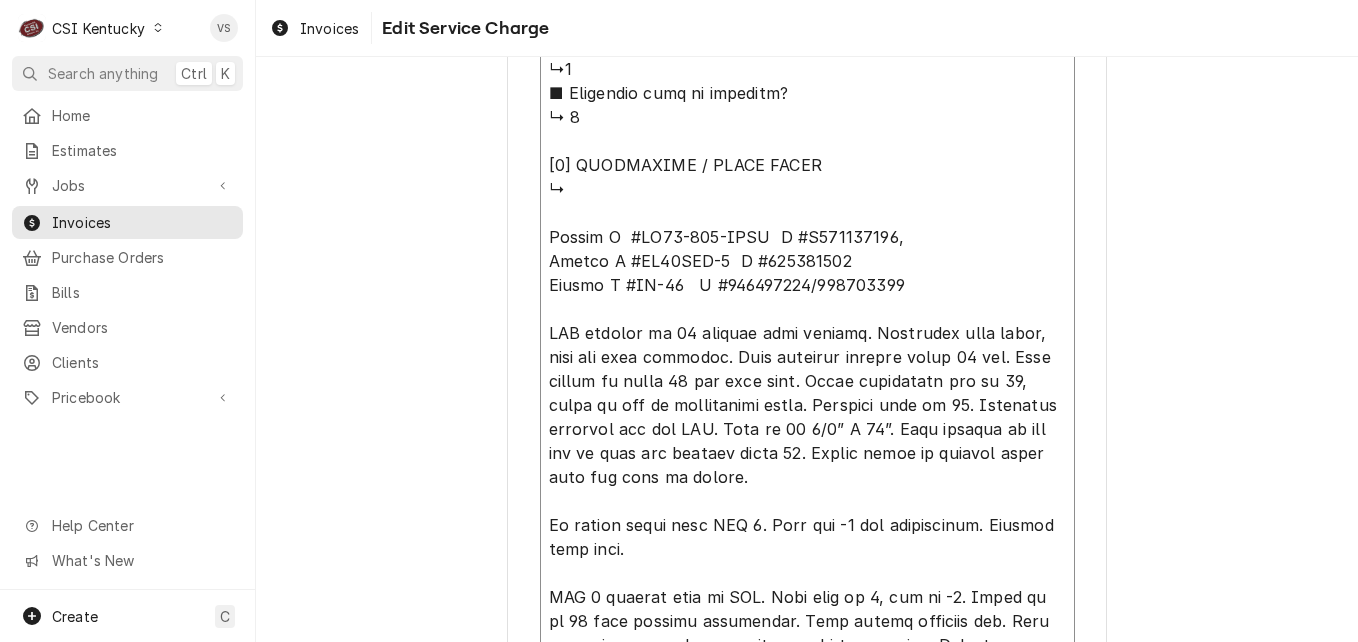 scroll, scrollTop: 2100, scrollLeft: 0, axis: vertical 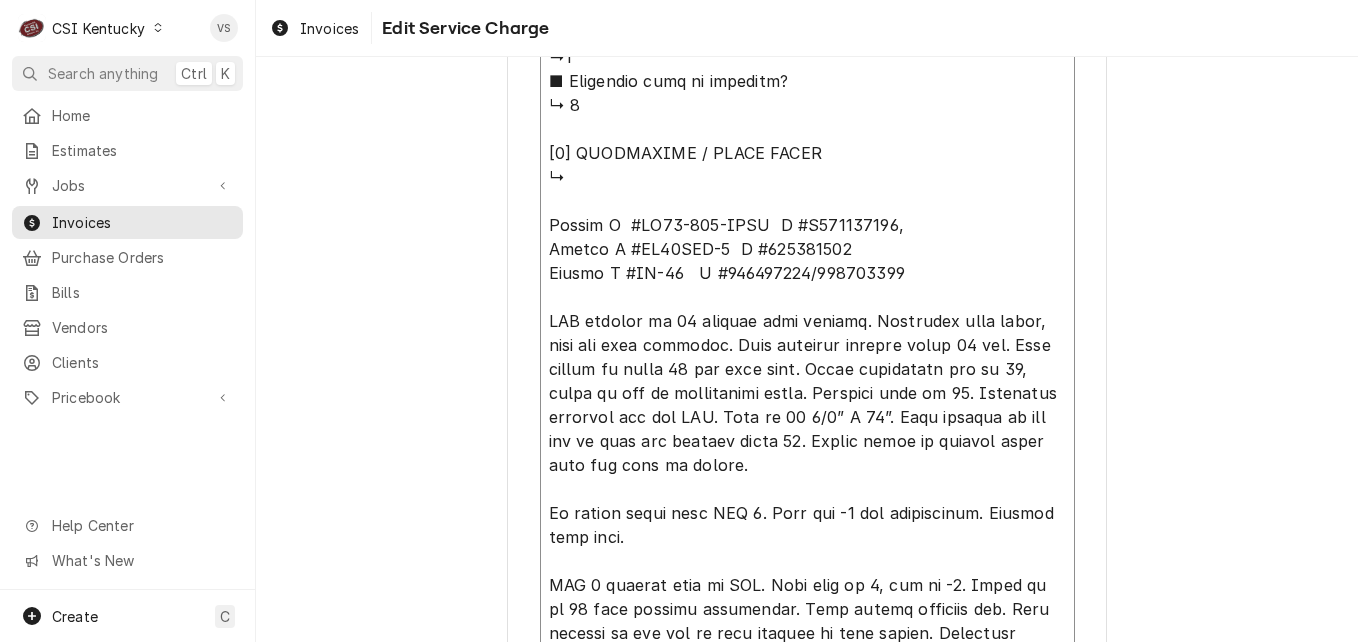 click on "Service Summary  ( optional )" at bounding box center (807, -183) 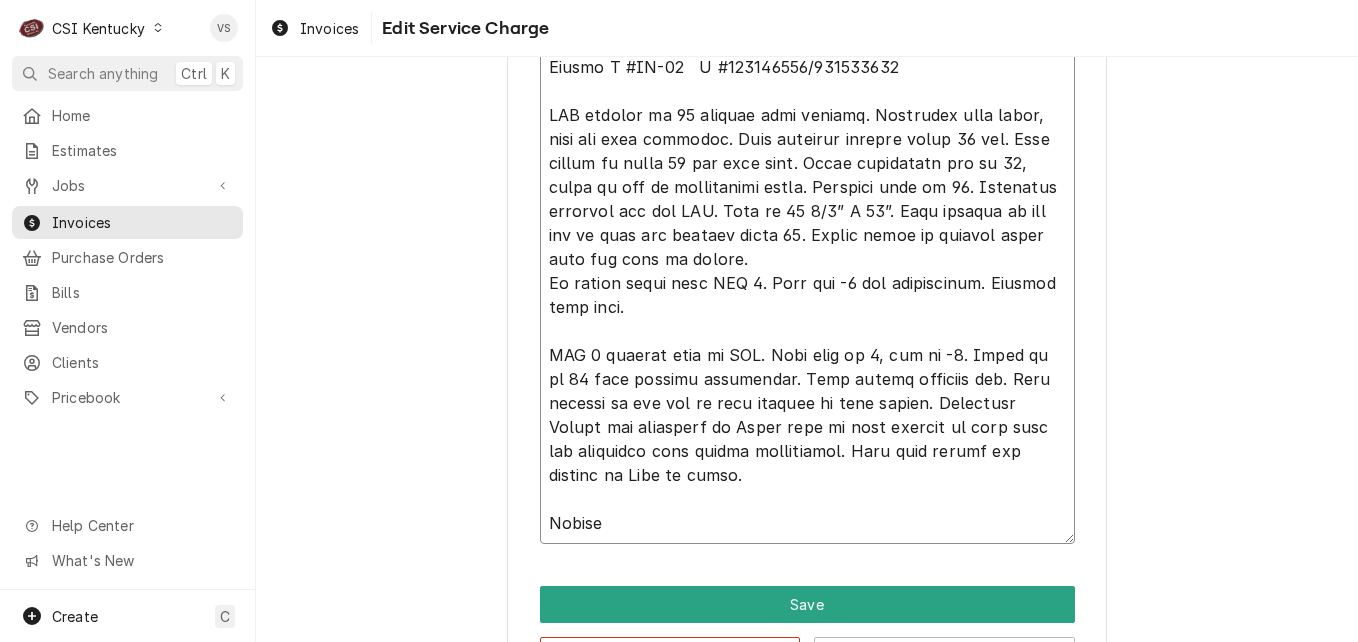 scroll, scrollTop: 2381, scrollLeft: 0, axis: vertical 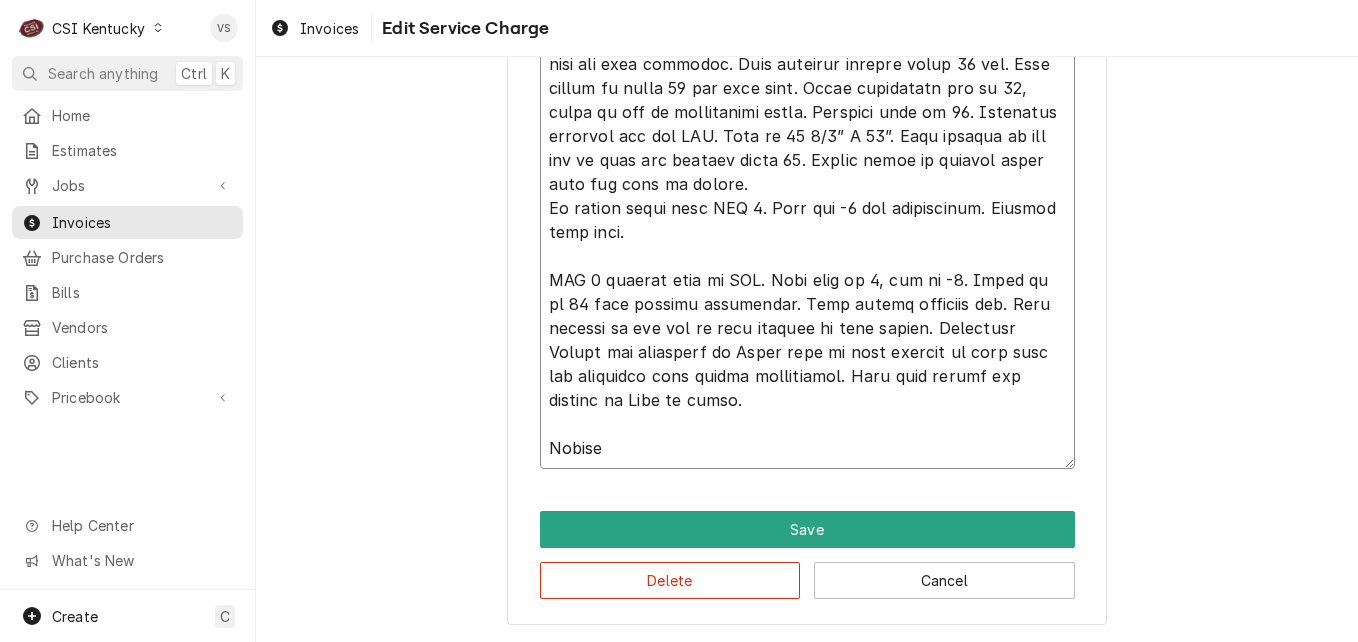 type on "x" 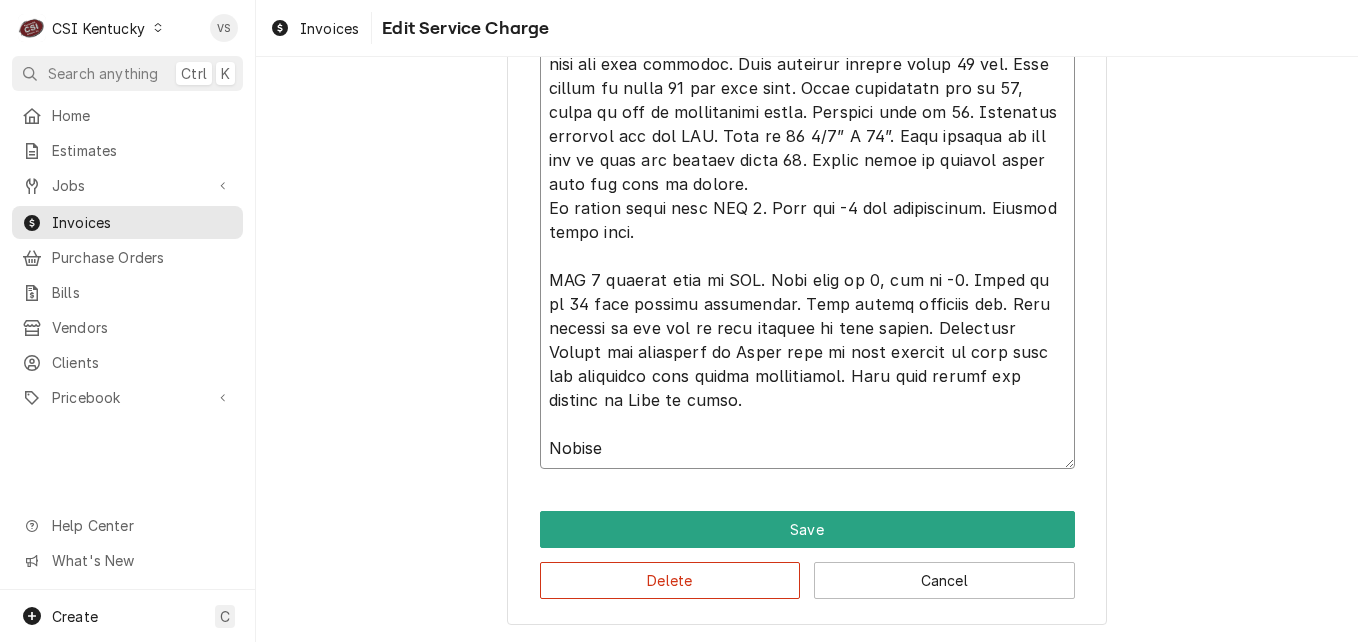 type on "x" 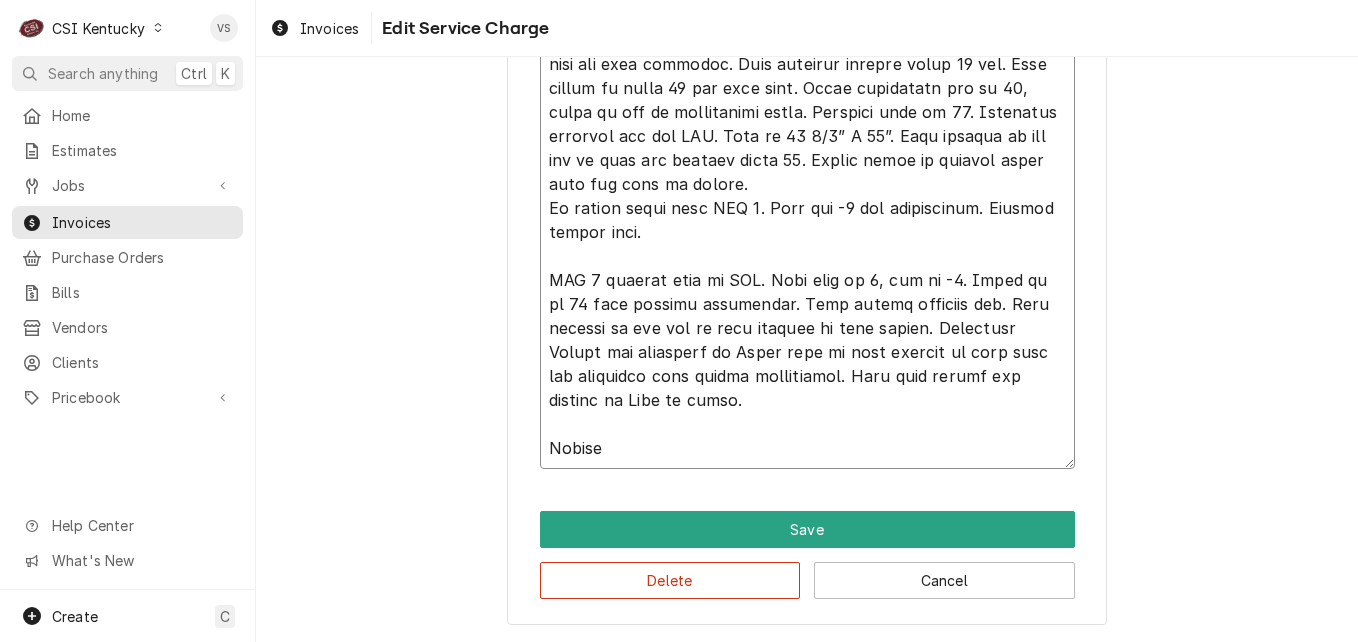 type on "x" 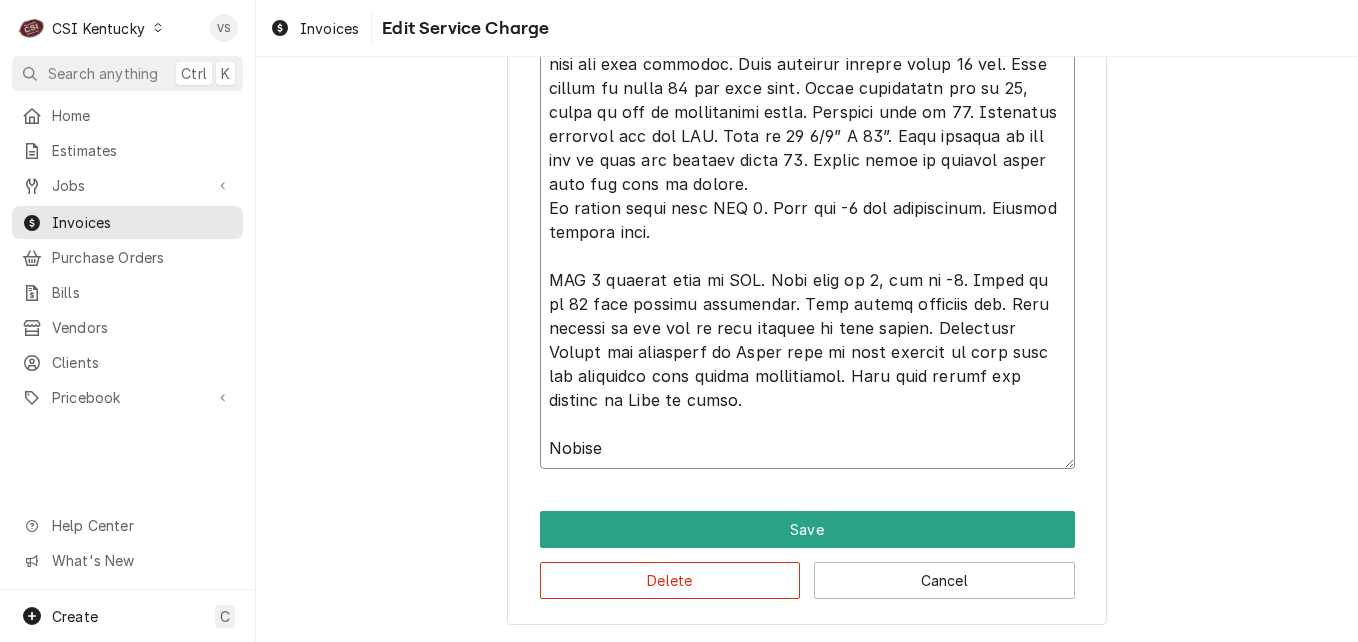type on "x" 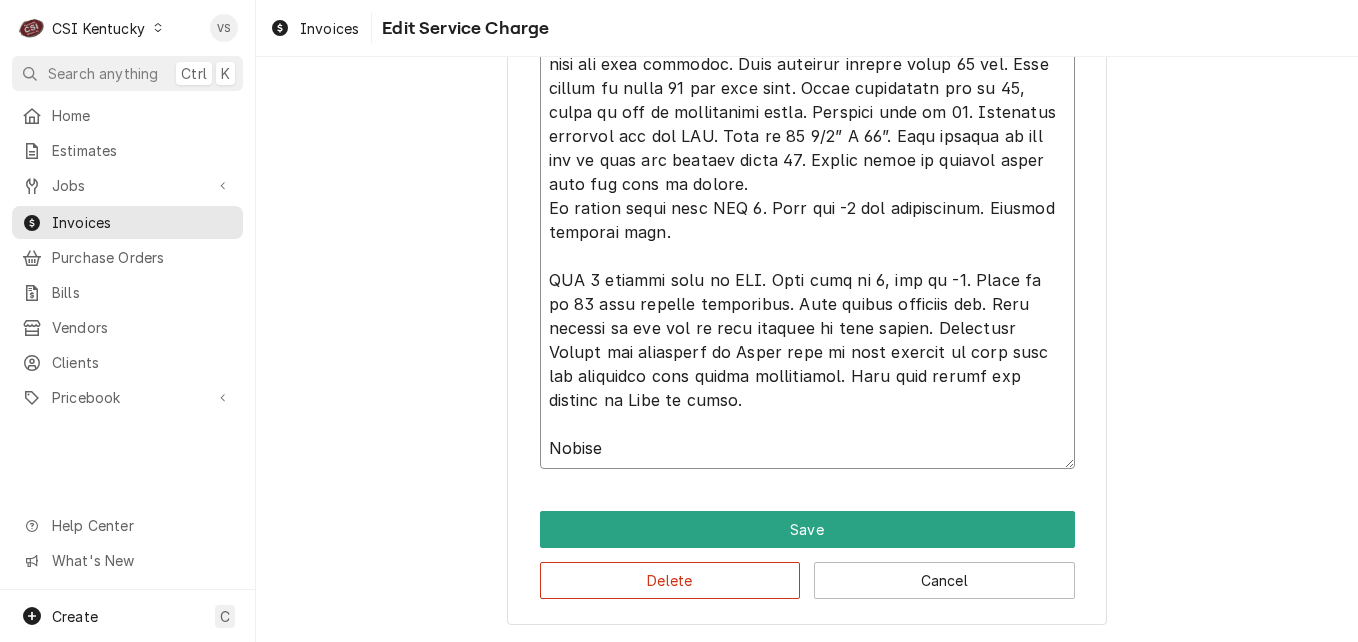 type on "x" 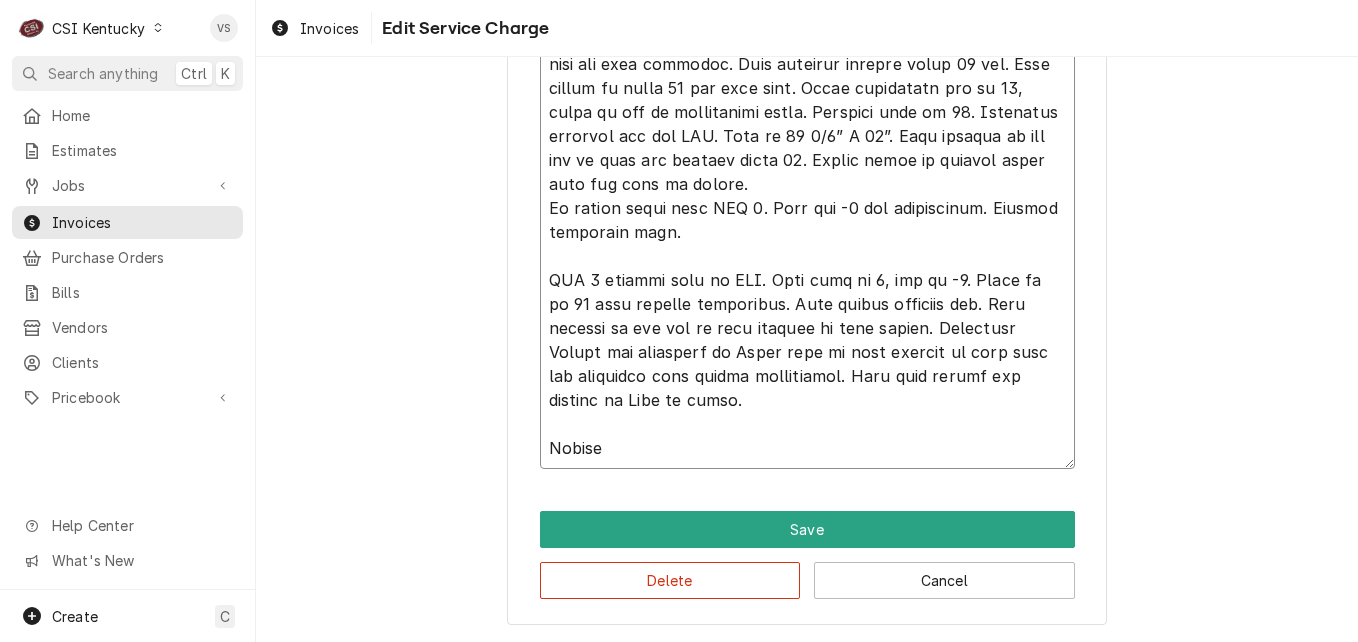type on "x" 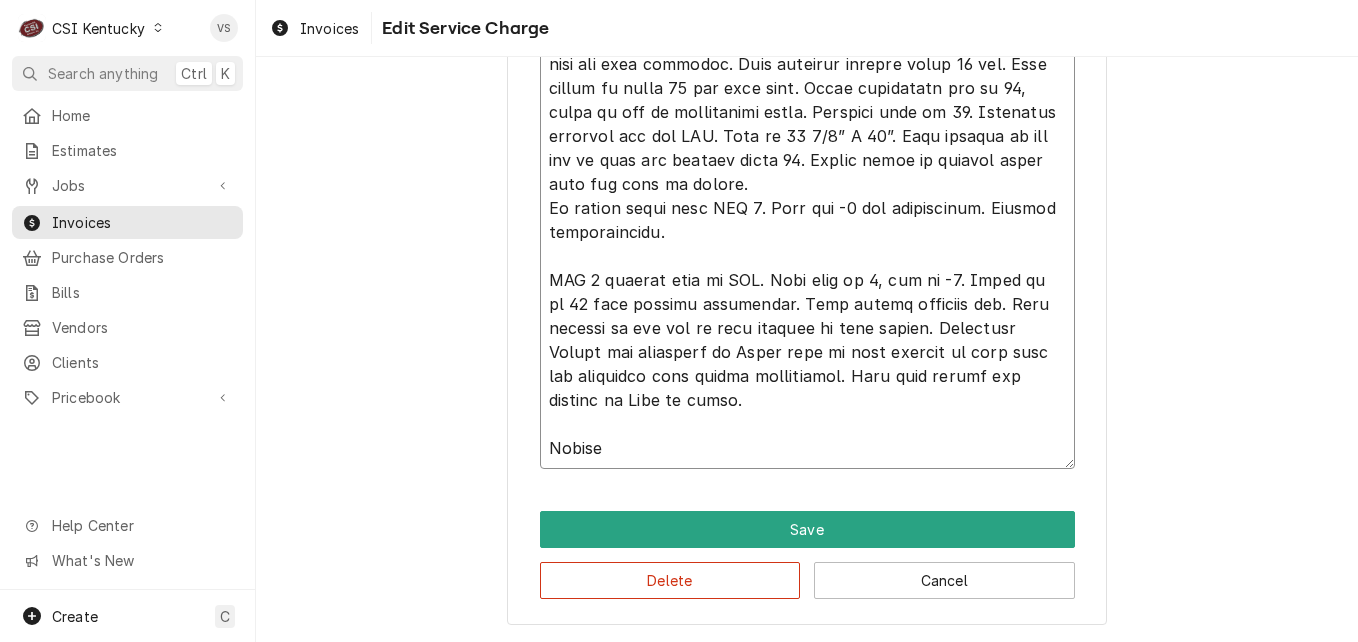 type on "x" 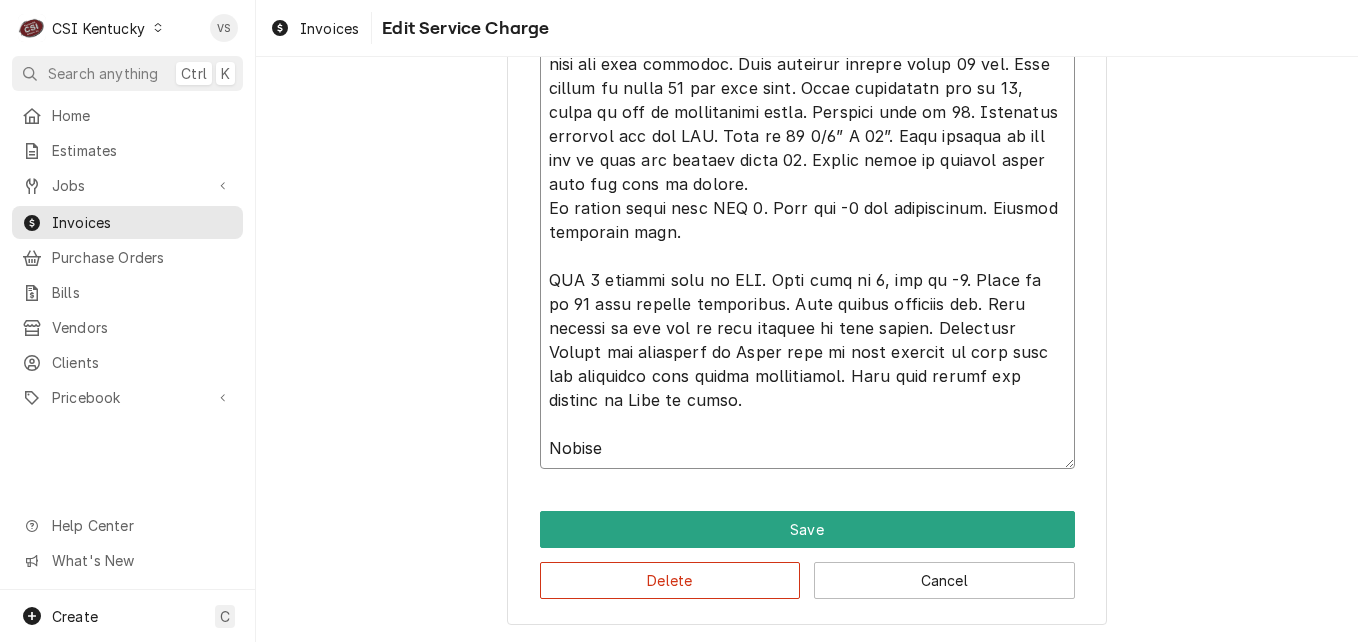 click on "Service Summary  ( optional )" at bounding box center (807, -476) 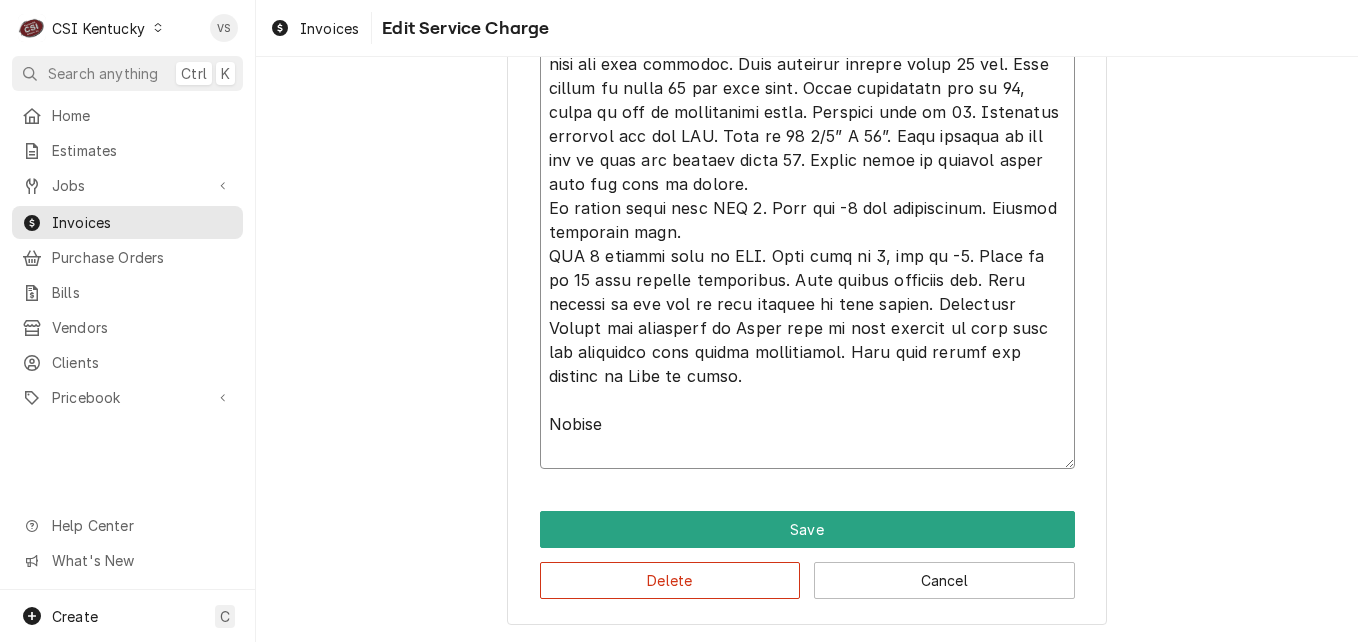 scroll, scrollTop: 2357, scrollLeft: 0, axis: vertical 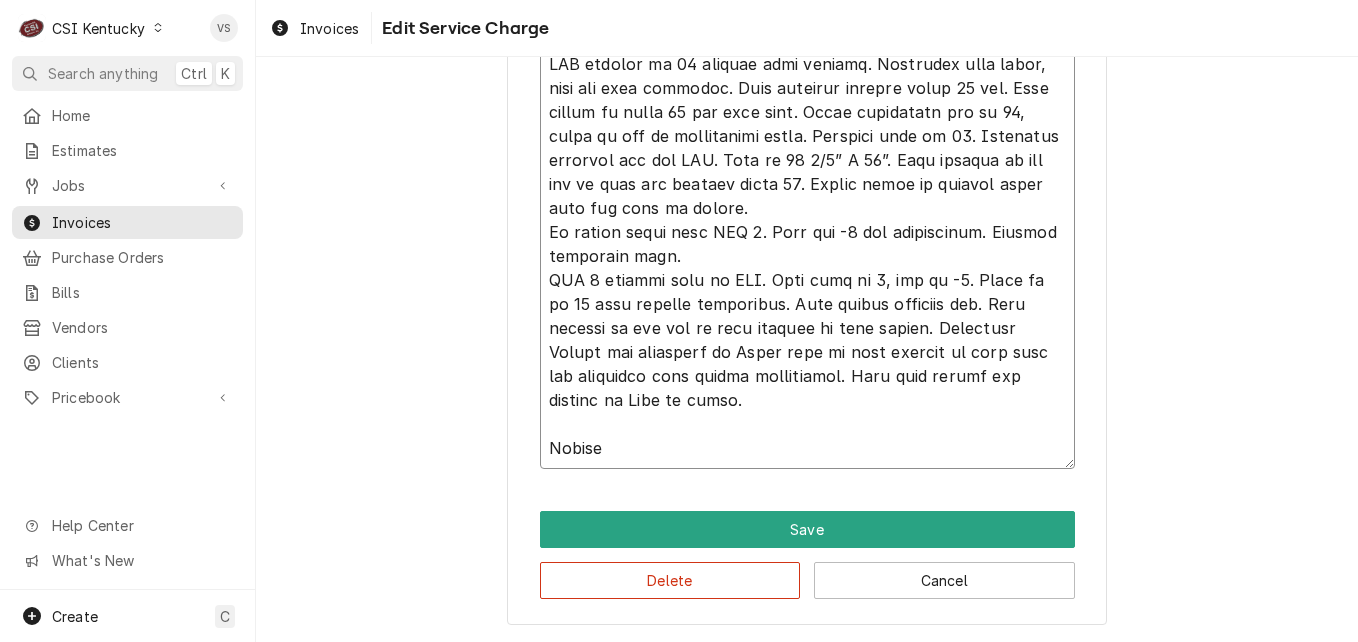 drag, startPoint x: 599, startPoint y: 448, endPoint x: 541, endPoint y: 449, distance: 58.00862 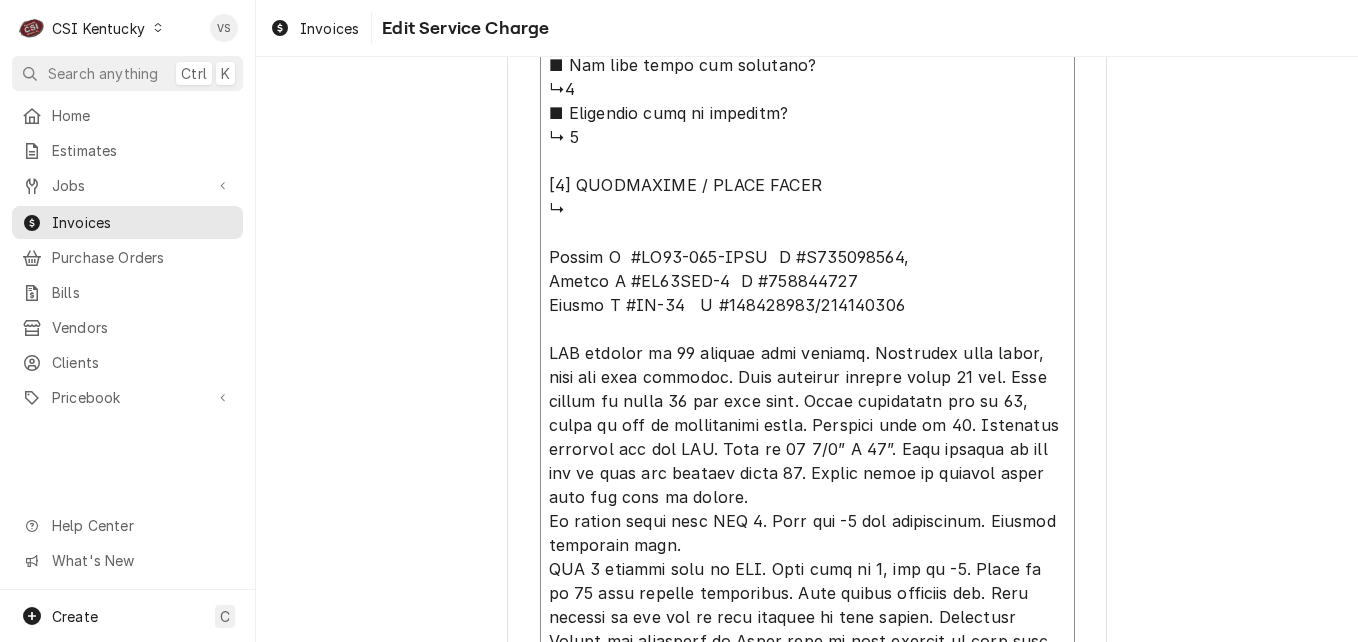 scroll, scrollTop: 2057, scrollLeft: 0, axis: vertical 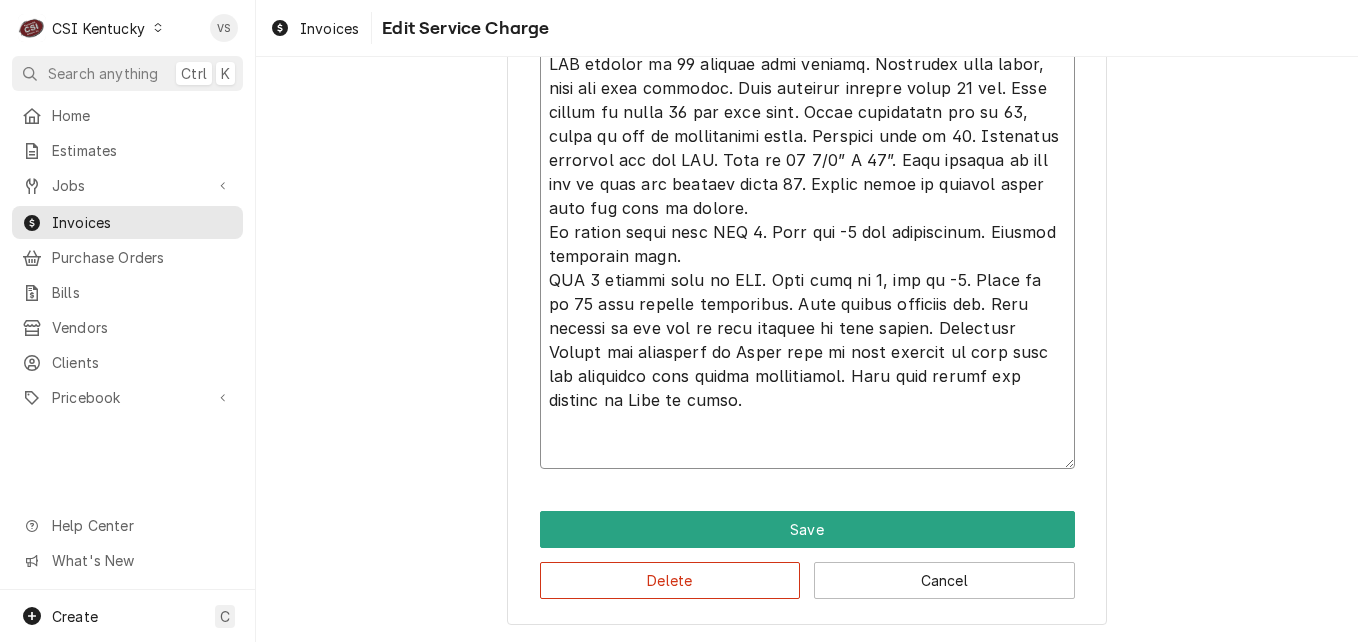 drag, startPoint x: 540, startPoint y: 261, endPoint x: 796, endPoint y: 508, distance: 355.73163 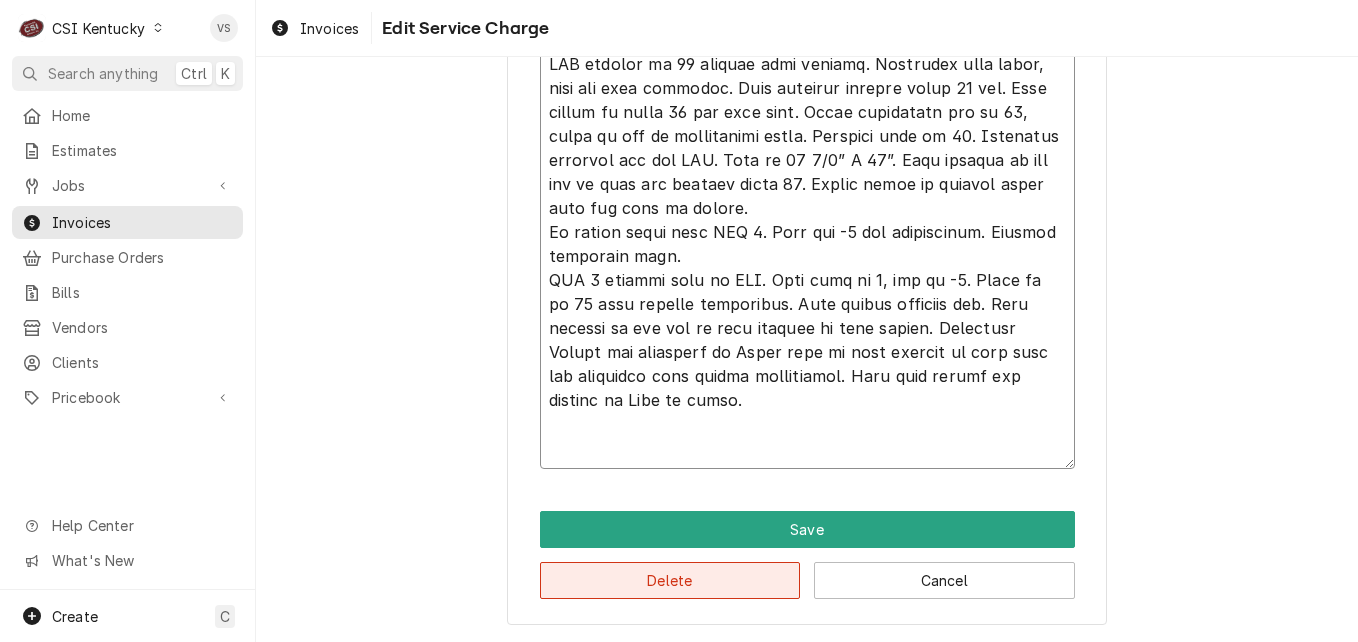 type on "⚠️ 𝗙𝗢𝗥𝗠 𝗜𝗡𝗦𝗧𝗥𝗨𝗖𝗧𝗜𝗢𝗡𝗦 ⚠️
✪ 𝗖𝗼𝗺𝗽𝗹𝗲𝘁𝗲 𝗮𝗹𝗹 𝗿𝗲𝗹𝗲𝘃𝗮𝗻𝘁 𝘀𝗲𝗰𝘁𝗶𝗼𝗻𝘀
✪ 𝗣𝗿𝗼𝘃𝗶𝗱𝗲 𝗱𝗲𝘁𝗮𝗶𝗹𝗲𝗱 𝗮𝗻𝘀𝘄𝗲𝗿𝘀
✪ 𝗗𝗼𝘂𝗯𝗹𝗲-𝗰𝗵𝗲𝗰𝗸 𝗱𝗮𝘁𝗮 𝗲𝗻𝘁𝗿𝗶𝗲𝘀
✪ 𝗠𝗮𝗿𝗸 ‘𝗡/𝗔’ 𝗶𝗳 𝗻𝗼𝘁 𝗿𝗲𝗹𝗲𝘃𝗮𝗻𝘁
✪ 𝗩𝗲𝗿𝗶𝗳𝘆 𝗯𝗲𝗳𝗼𝗿𝗲 𝘀𝘂𝗯𝗺𝗶𝘀𝘀𝗶𝗼𝗻
[𝟭] 𝗘𝗤𝗨𝗜𝗣𝗠𝗘𝗡𝗧 / 𝗪𝗔𝗥𝗥𝗔𝗡𝗧𝗬
■ 𝗣𝗿𝗼𝘃𝗶𝗱𝗲 𝗲𝗾𝘂𝗶𝗽𝗺𝗲𝗻𝘁 𝗱𝗮𝘁𝗮 𝗯𝗲𝗹𝗼𝘄:
↳ 𝗠𝗙𝗚: KOLPAK, Falcon
↳ 𝗠𝗼𝗱𝗲𝗹 #: AM26-073- ADAE, PC69MOP-2, AF-72
↳ 𝗦𝗲𝗿𝗶𝗮𝗹 #: 410190103, E141904062, 524618006, 856245109
↳ 𝗩𝗼𝗹𝘁𝗮𝗴𝗲: 240/120
↳ 𝗣𝗵𝗮𝘀𝗲: 1
↳ 𝗚𝗮𝘀 𝗧𝘆𝗽𝗲: R404/R290
■ 𝗜𝘀 𝘁𝗵𝗲 𝘂𝗻𝗶𝘁 𝘂𝗻𝗱𝗲𝗿 𝘄𝗮𝗿𝗿𝗮𝗻𝘁𝘆?
↳ No
■ 𝗪𝗵𝗮𝘁 𝗶𝘀 𝗰𝗼𝘃𝗲𝗿𝗲𝗱?
↳ none
■ 𝗛𝗮𝘃𝗲 𝘆𝗼𝘂 𝘃𝗲𝗿𝗶𝗳𝗶𝗲𝗱 𝘄/ 𝗠𝗙𝗚?
↳
■ 𝗜𝘀 𝘂𝗻𝗶𝘁 𝘁𝗮𝗴𝗴𝗲𝗱 𝘄/ 𝗖𝗦𝗜 𝘀𝘁𝗶𝗰𝗸𝗲𝗿?
↳ No
[𝟮] 𝗗𝗜𝗔𝗚𝗡𝗢𝗦𝗜𝗦 / 𝗜𝗦𝗦𝗨𝗘𝗦
■ 𝗨𝗻𝗶𝘁 𝗼𝗽𝗲𝗿𝗮𝘁𝗶𝗼𝗻𝗮𝗹 𝗼𝗻 𝗮𝗿𝗿𝗶𝘃𝗮𝗹?
↳ yes
■ 𝗘𝘅𝗽𝗹𝗮𝗶𝗻 𝘀𝘁𝗲𝗽𝘀 𝘁𝗼 𝗱𝗶𝗮𝗴𝗻𝗼𝘀𝗶𝘀?
↳ see section 5
■ 𝗗𝗶𝗱 𝘆𝗼𝘂 𝗰𝗼𝗻𝗳𝗶𝗿𝗺 𝘁𝗵𝗲 𝗶𝘀𝘀𝘂𝗲?
↳ yes
[𝟯] 𝗥𝗘𝗦𝗢𝗟𝗨𝗧𝗜𝗢𝗡 (𝗜𝗙 𝗥𝗘𝗣𝗔𝗜𝗥𝗘𝗗)
■ 𝗪𝗵𝗮𝘁 𝗿𝗲𝗽𝗮𝗶𝗿𝘀 𝘄𝗲𝗿𝗲 𝗰𝗼𝗺𝗽𝗹𝗲𝘁𝗲𝗱?
↳
■ 𝗪𝗲𝗿𝗲 𝗽𝗮𝗿𝘁𝘀 𝗶𝗻𝘀𝘁𝗮𝗹𝗹𝗲𝗱 (𝘀𝗽𝗲𝗰𝗶𝗳𝘆)?
↳
■ 𝗨𝗻𝗶𝘁 𝗺𝗮𝗶𝗻𝘁𝗲𝗻𝗮𝗻𝗰𝗲𝗱 / 𝗰𝗹𝗲𝗮𝗻𝗲𝗱?
↳ yes
■ 𝗜𝘀 𝘁𝗵𝗲 𝘂𝗻𝗶𝘁 𝗳𝘂𝗹𝗹𝘆 𝗼𝗽𝗲𝗿𝗮𝘁𝗶𝗼𝗻𝗮𝗹?
↳ yes
[𝟰] 𝗤𝗨𝗢𝗧𝗘 𝗗𝗘𝗧𝗔𝗜𝗟𝗦 (𝗜𝗙 𝗡𝗘𝗘𝗗𝗘𝗗)
■ 𝗪𝗵𝗮𝘁 𝗿𝗲𝗽𝗮𝗶𝗿𝘀 𝗮𝗿𝗲 𝗿𝗲𝗾𝘂𝗶𝗿𝗲𝗱
↳ to quote door gaskets and curtains
■ 𝗪𝗵𝗮𝘁 𝗽𝗮𝗿𝘁𝘀 𝘄𝗶𝗹𝗹 𝗯𝗲 𝗻𝗲𝗲𝗱𝗲𝗱?
↳ gaskets and curtains
■ 𝗛𝗼𝘄 𝗺𝗮𝗻𝘆 𝘁𝗲𝗰𝗵𝘀 𝗮𝗿𝗲 𝗿..." 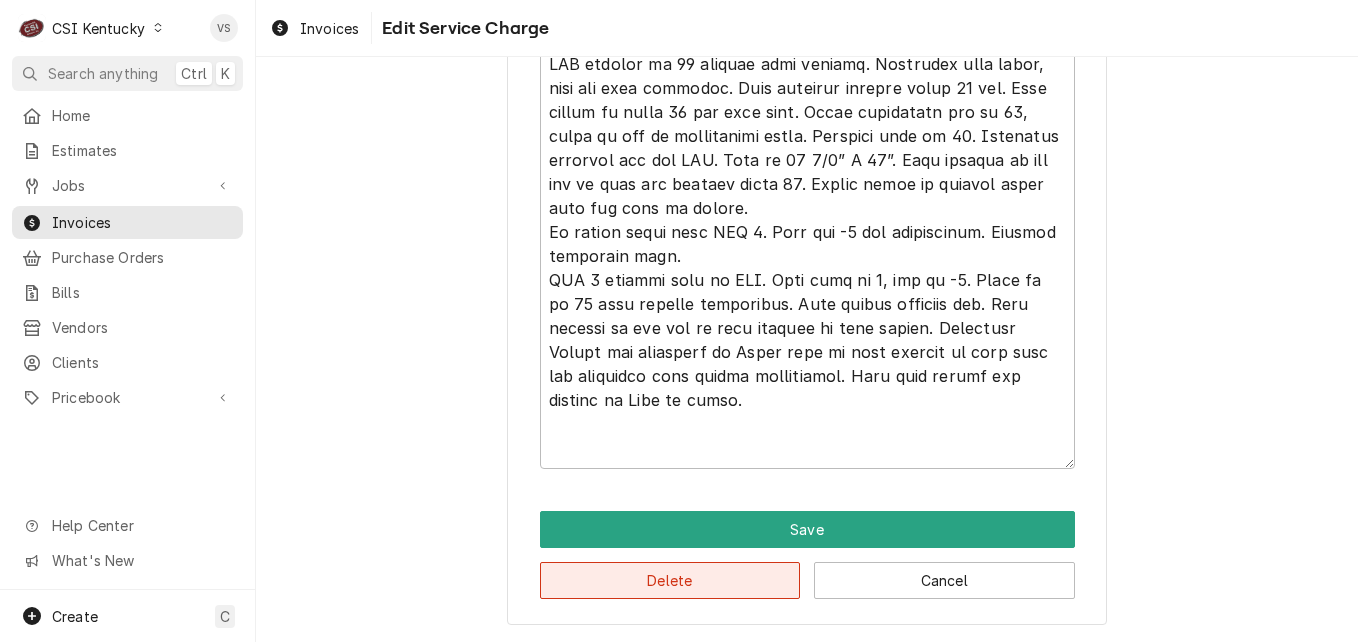 click on "Delete" at bounding box center [670, 580] 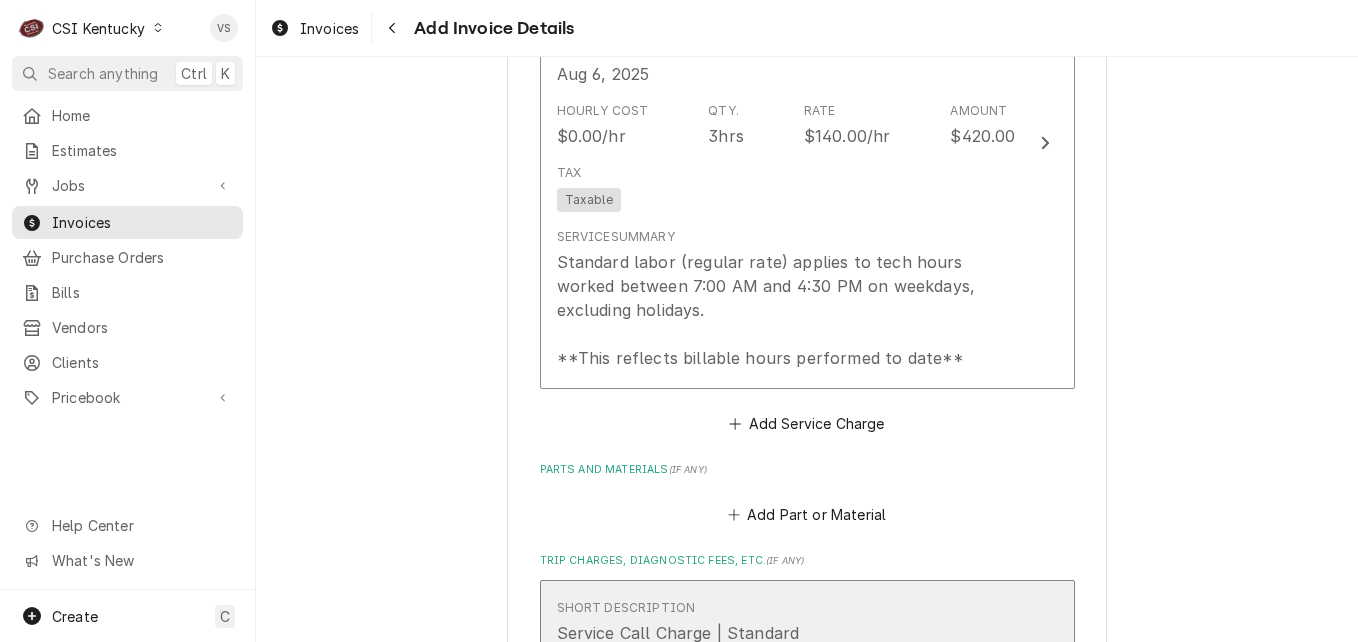 scroll, scrollTop: 1538, scrollLeft: 0, axis: vertical 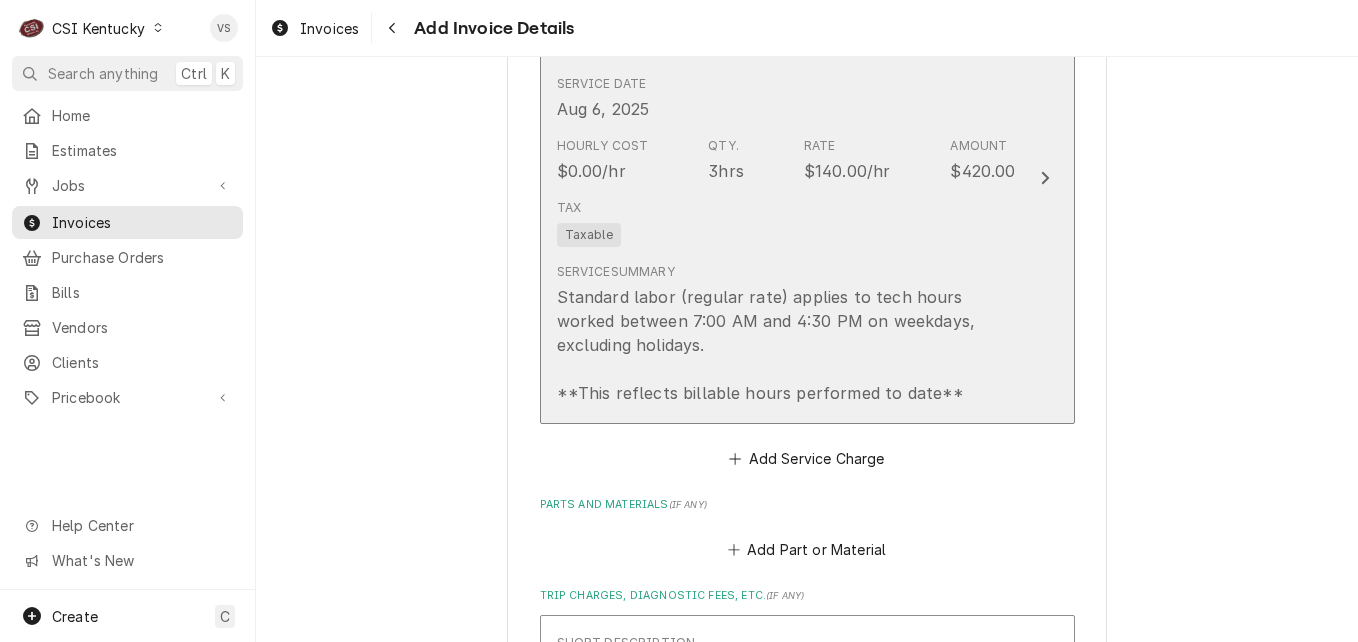 click on "Tax Taxable" at bounding box center [786, 223] 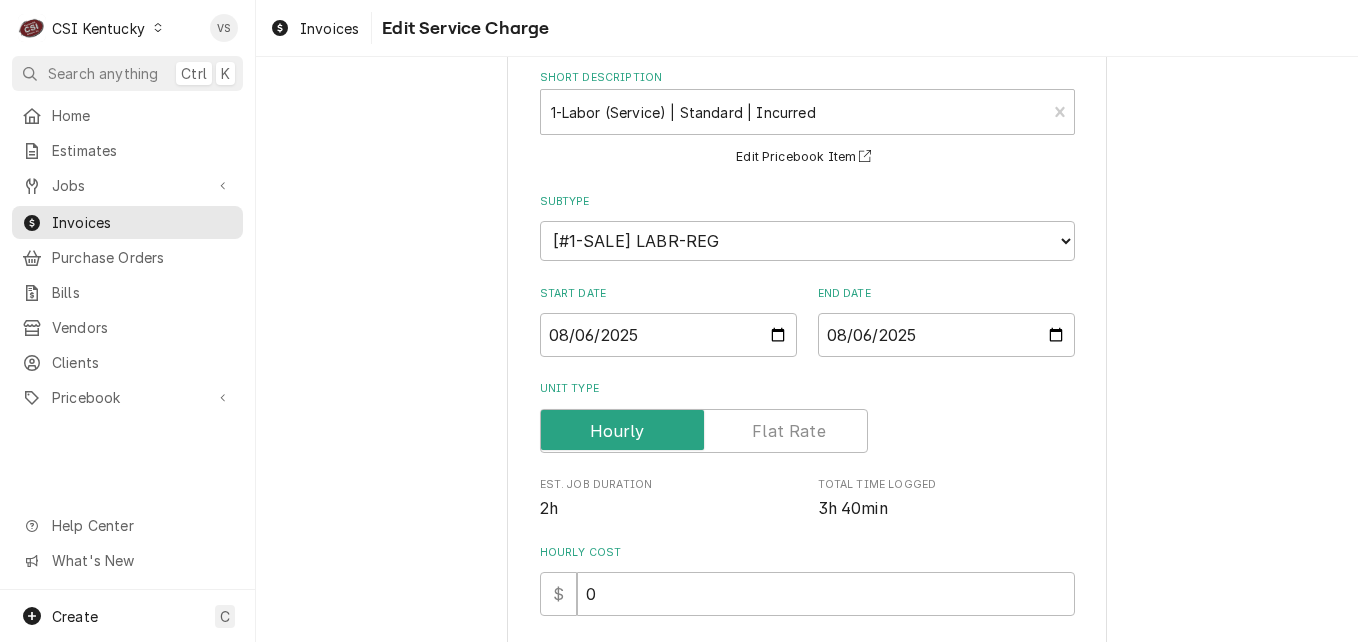 scroll, scrollTop: 605, scrollLeft: 0, axis: vertical 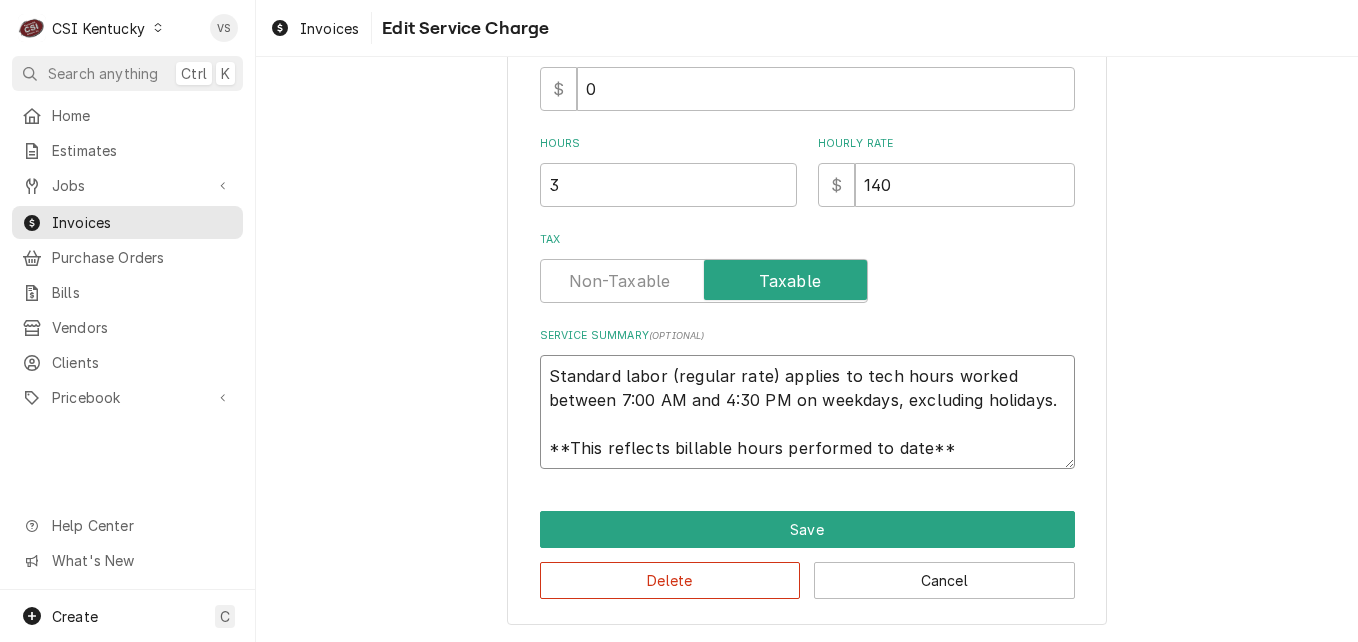 drag, startPoint x: 538, startPoint y: 373, endPoint x: 972, endPoint y: 458, distance: 442.2454 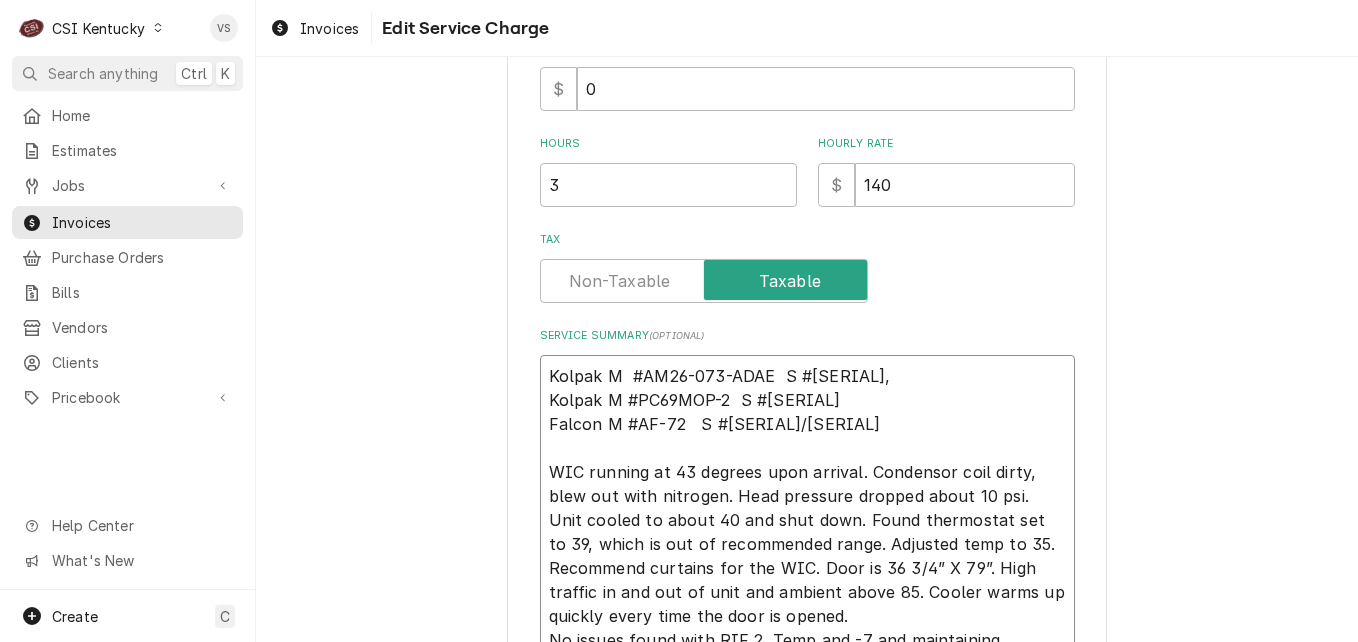 scroll, scrollTop: 830, scrollLeft: 0, axis: vertical 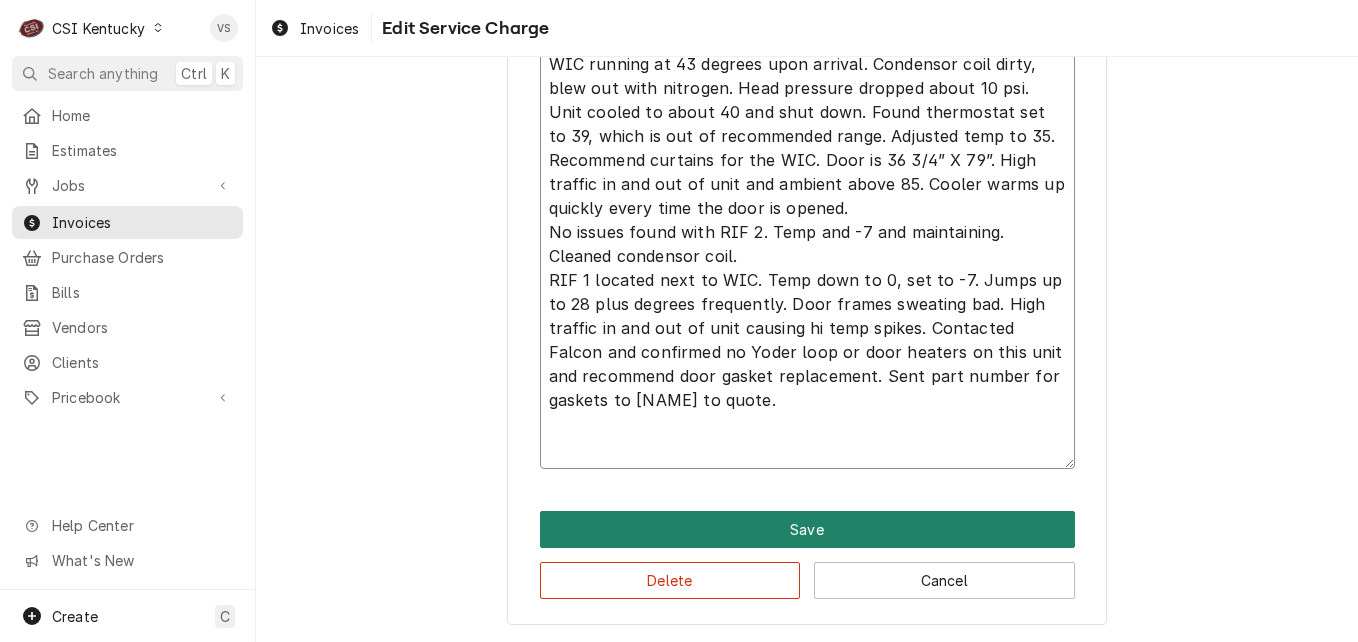 type on "Kolpak M  #AM26-073-ADAE  S #E141904062,
Kolpak M #PC69MOP-2  S #410190103
Falcon M #AF-72   S #524618006/856245109
WIC running at 43 degrees upon arrival. Condensor coil dirty, blew out with nitrogen. Head pressure dropped about 10 psi. Unit cooled to about 40 and shut down. Found thermostat set to 39, which is out of recommended range. Adjusted temp to 35. Recommend curtains for the WIC. Door is 36 3/4” X 79”. High traffic in and out of unit and ambient above 85. Cooler warms up quickly every time the door is opened.
No issues found with RIF 2. Temp and -7 and maintaining. Cleaned condensor coil.
RIF 1 located next to WIC. Temp down to 0, set to -7. Jumps up to 28 plus degrees frequently. Door frames sweating bad. High traffic in and out of unit causing hi temp spikes. Contacted Falcon and confirmed no Yoder loop or door heaters on this unit and recommend door gasket replacement. Sent part number for gaskets to Matt to quote." 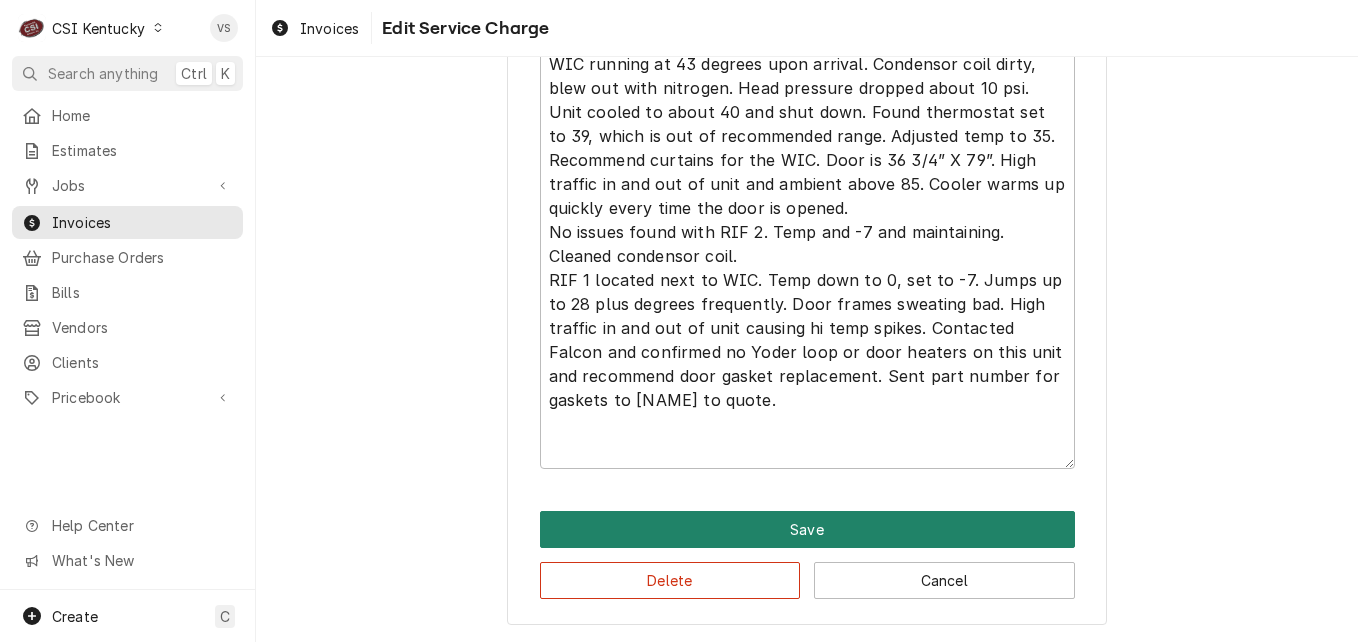 click on "Save" at bounding box center (807, 529) 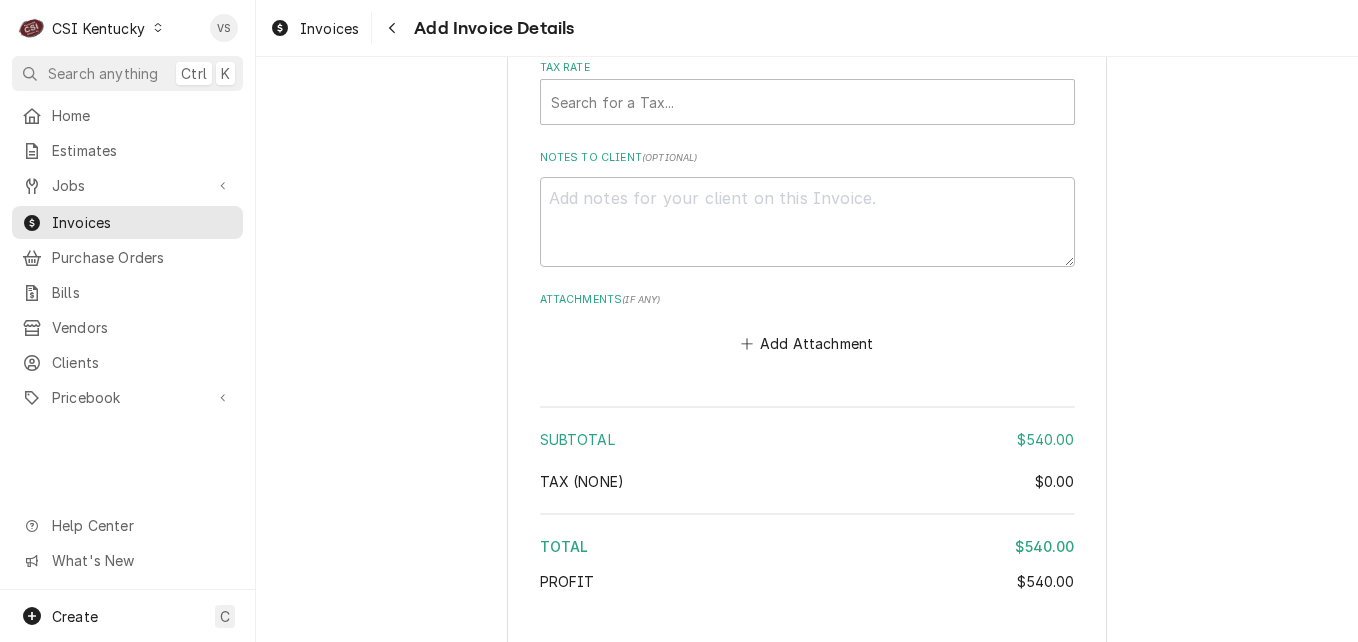 scroll, scrollTop: 3137, scrollLeft: 0, axis: vertical 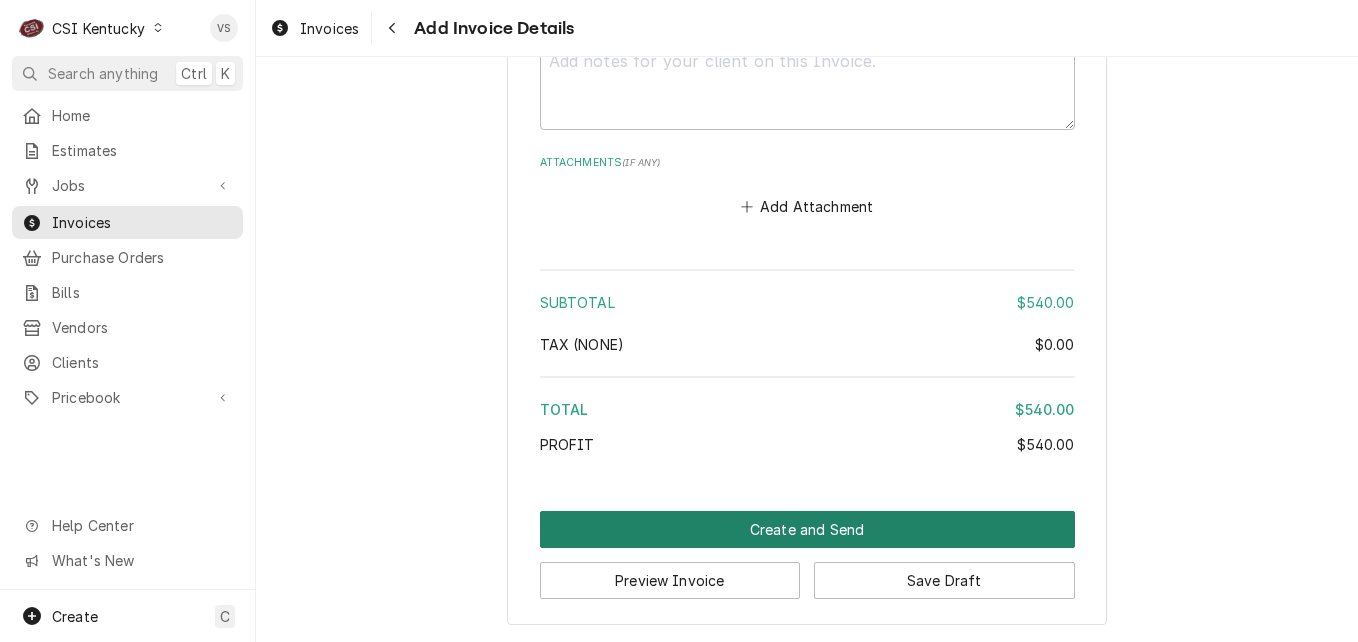 click on "Create and Send" at bounding box center (807, 529) 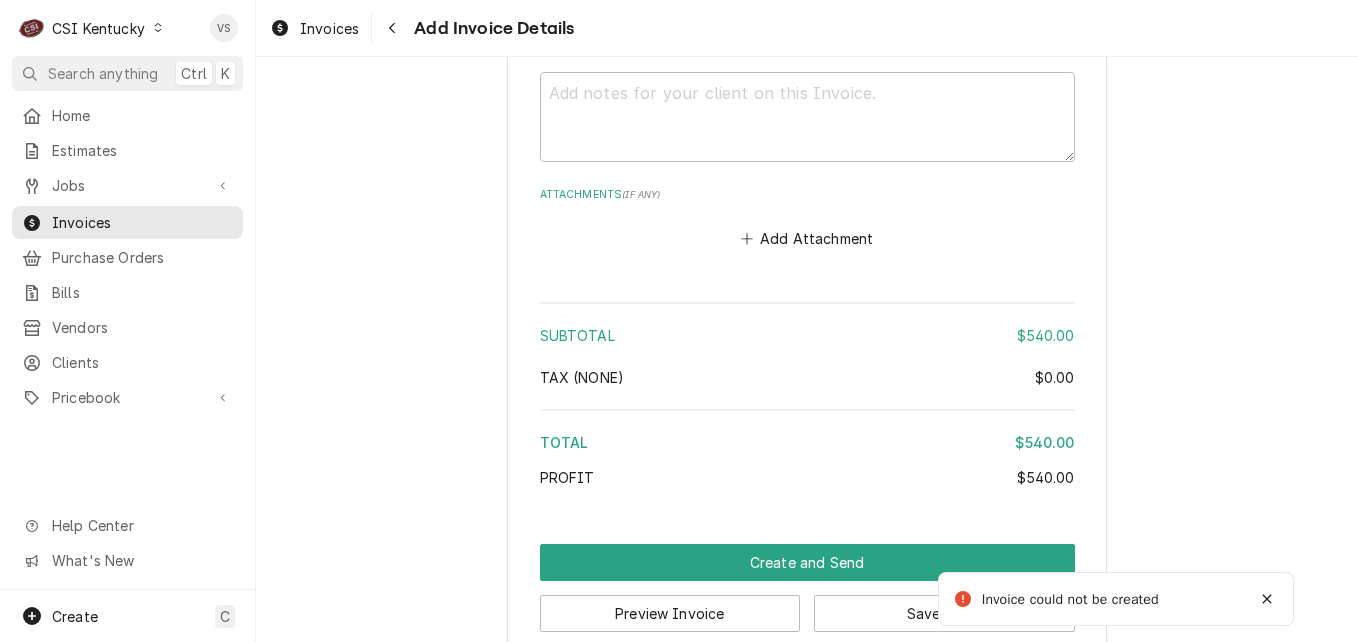 scroll, scrollTop: 3003, scrollLeft: 0, axis: vertical 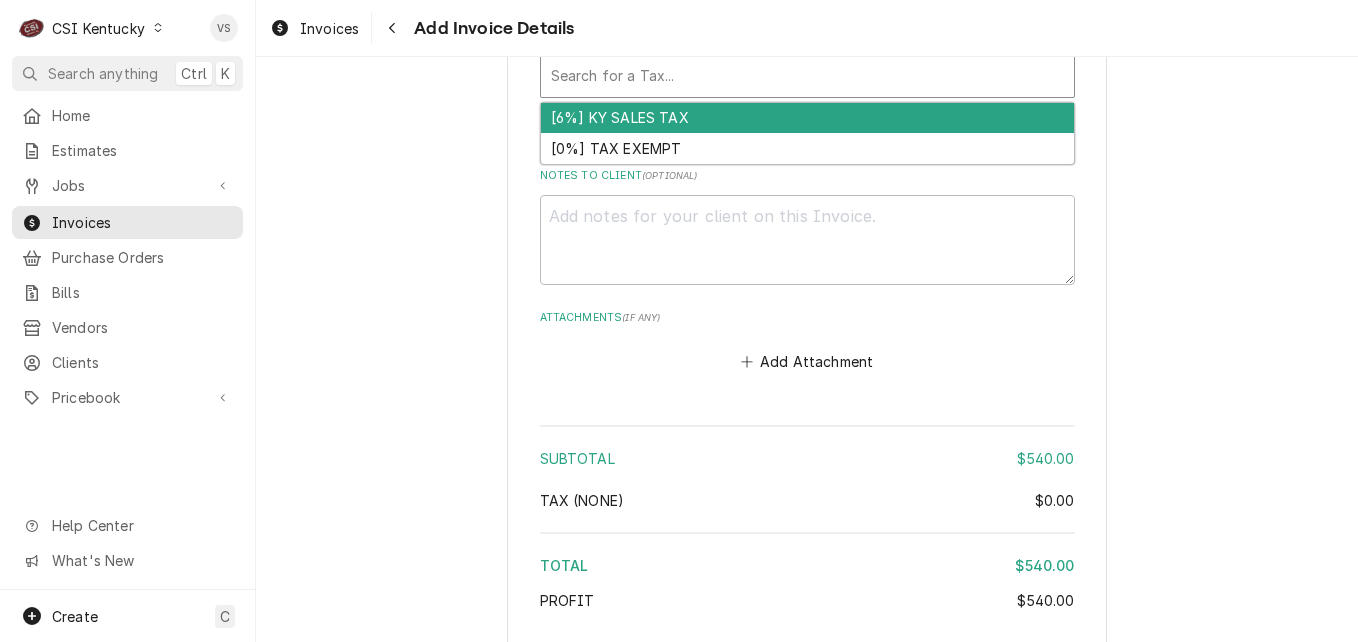 click at bounding box center [807, 75] 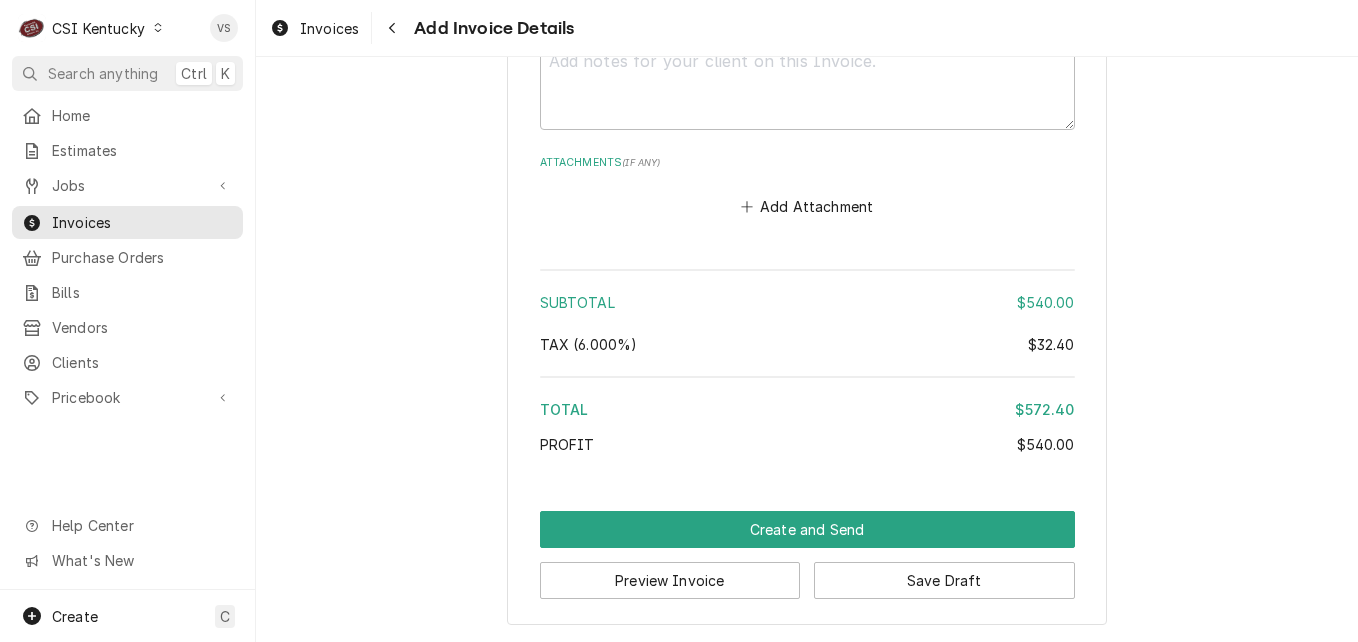 scroll, scrollTop: 3216, scrollLeft: 0, axis: vertical 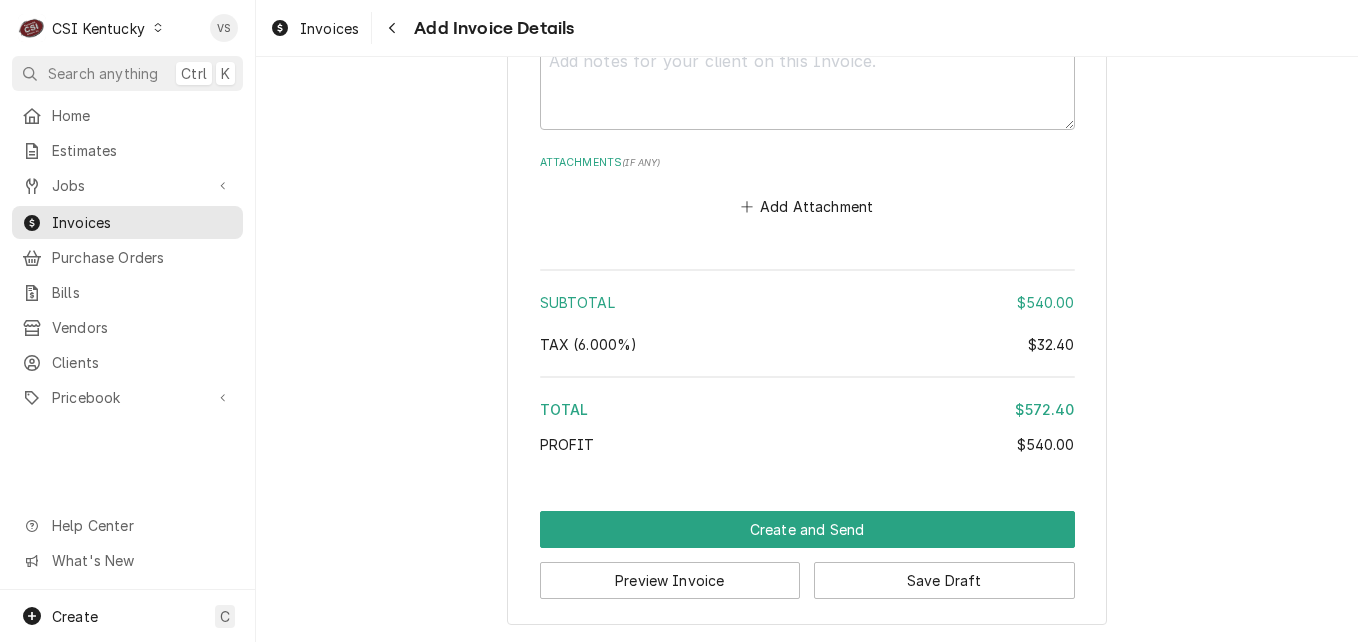 click on "Please provide the following information to create your invoice: Client Details Client COSTA DEL SOL Client Notes 4036 2308 0118 0244 X 9/28  CCV: 427  FRANCISCO SANTA MARIE   EXP 9/28  CCV:  427   (DEBIT CARD)
BILLING:  5205 NEW CUT RD Service Location COSTA DEL SOL / 5205 New Cut Rd, Louisville, KY 40214 Service Location Notes COD Basic Details Created From Job Uninvoiced Job | Service Call Notes From Technician Bryant
0945-1030-1330
Left message with Vicki for call back to run COD. Service Type Job | Service Call ¹ Service Type 🛠️ Labels  ( optional ) Add Labels... Billing Address Same as service location Issue Date 2025-08-06 Terms Choose payment terms... Same Day Net 7 Net 14 Net 21 Net 30 Net 45 Net 60 Net 90 Due Date 2025-08-06 Charge Details Service Charges Short Description 1-Labor (Service) | Standard | Incurred Subtype [#1-SALE] LABR-REG Service Date Aug 6, 2025 Hourly Cost $0.00/hr Qty. 3hrs Rate $140.00/hr Amount $420.00 Tax Taxable Service  Summary Add Service Charge Parts and Materials  (" at bounding box center (807, -1236) 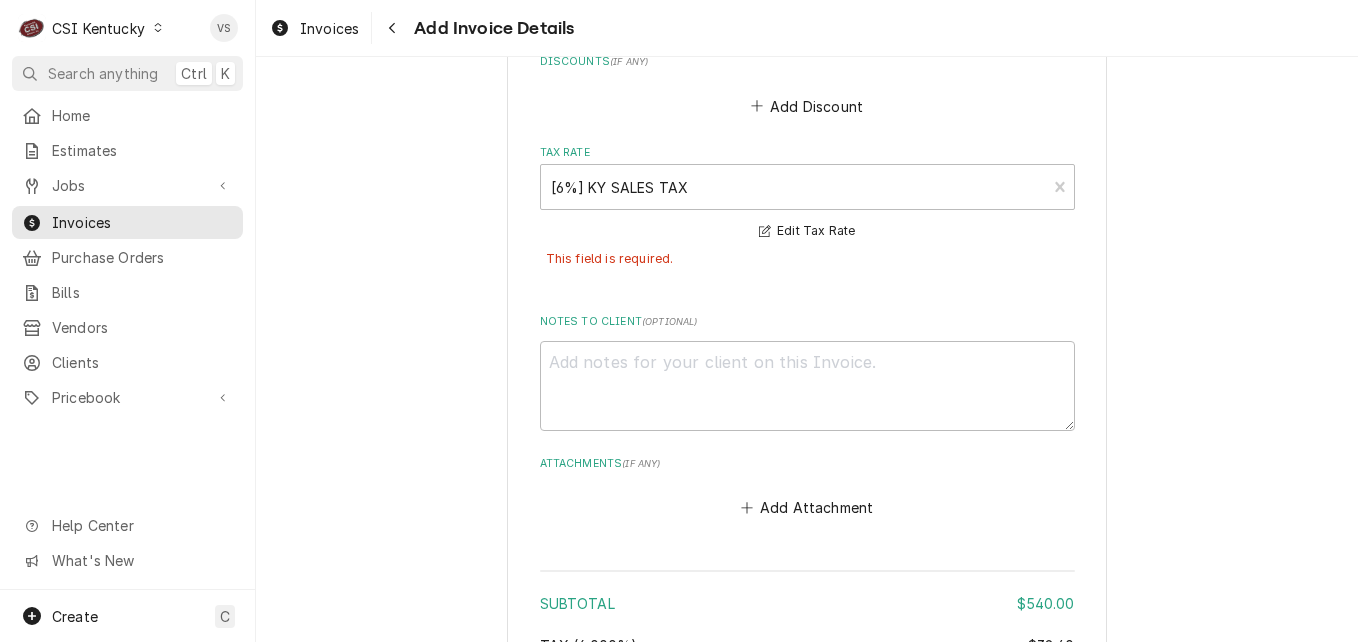 scroll, scrollTop: 3216, scrollLeft: 0, axis: vertical 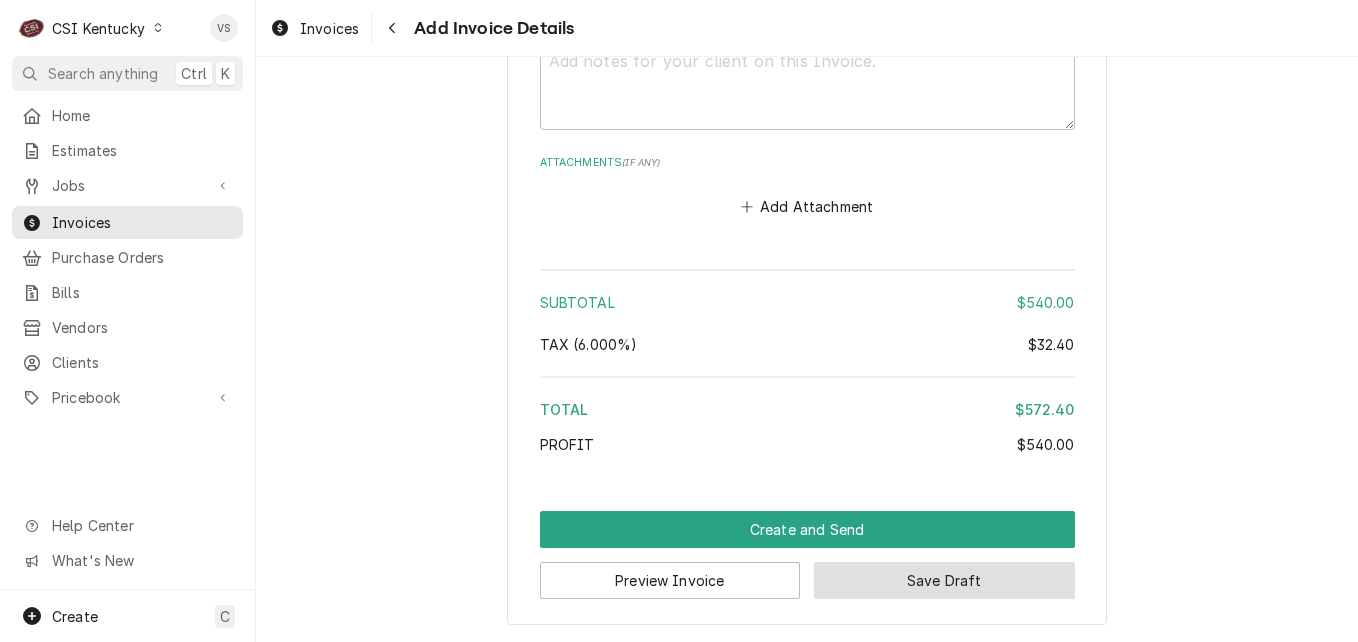 click on "Save Draft" at bounding box center [944, 580] 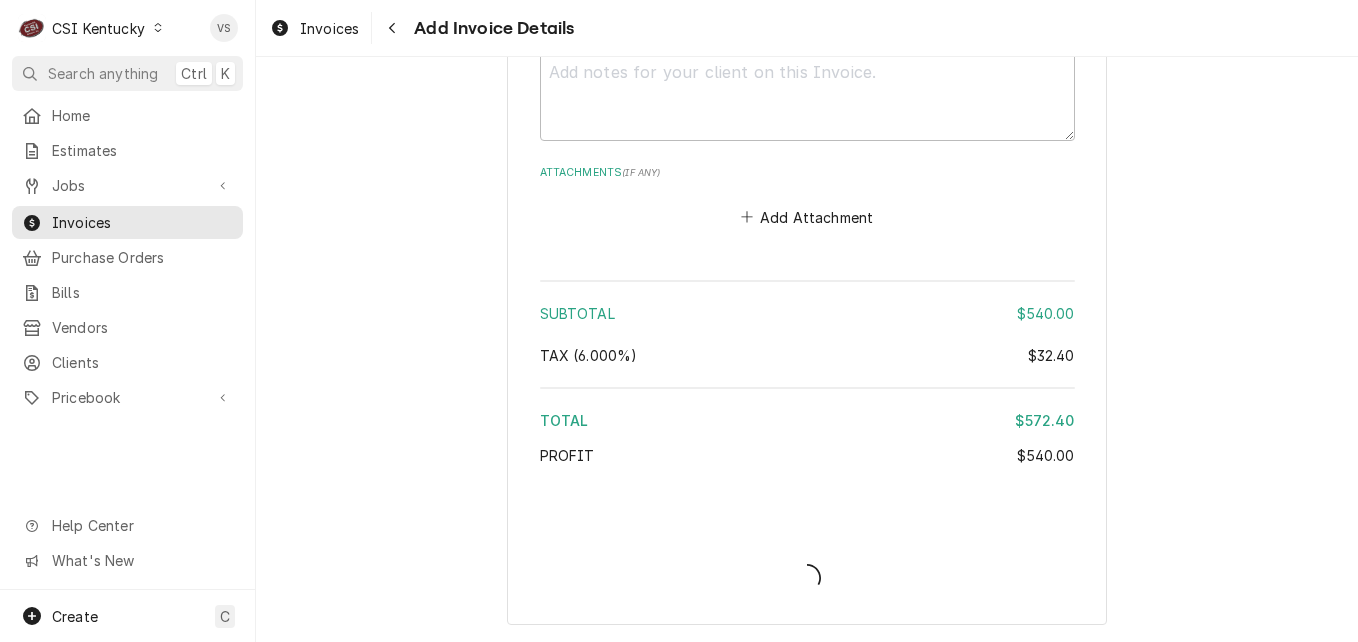 scroll, scrollTop: 3160, scrollLeft: 0, axis: vertical 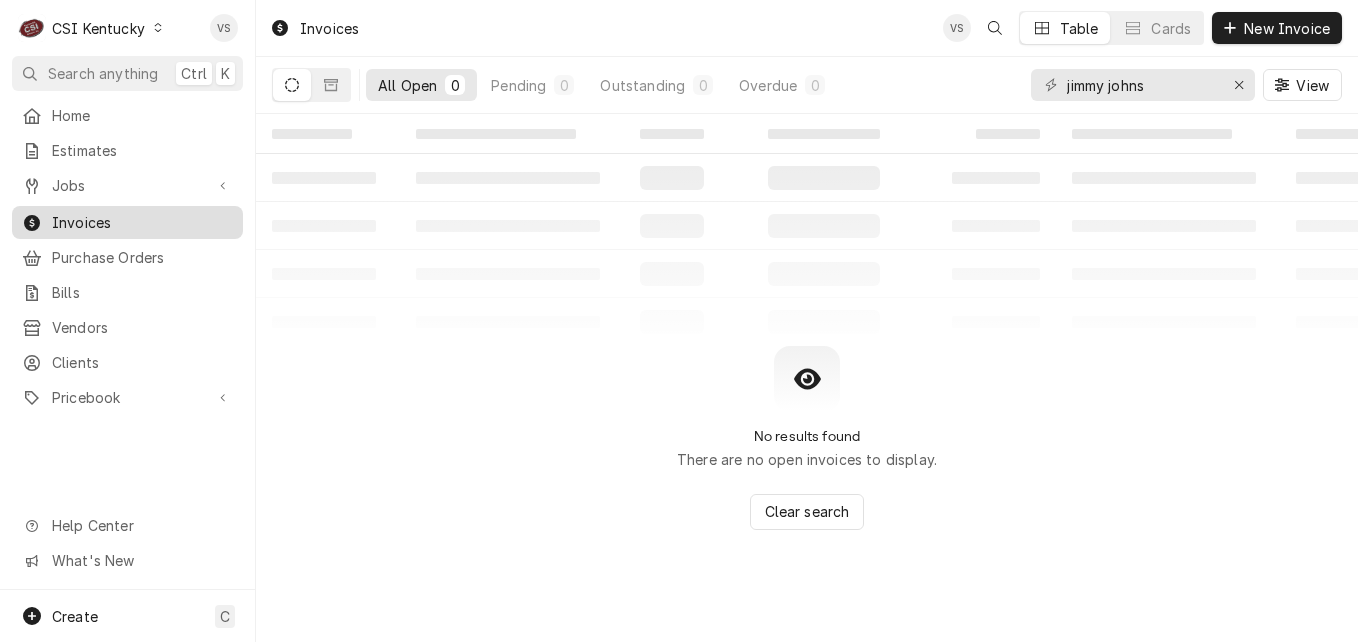 click on "Invoices" at bounding box center (142, 222) 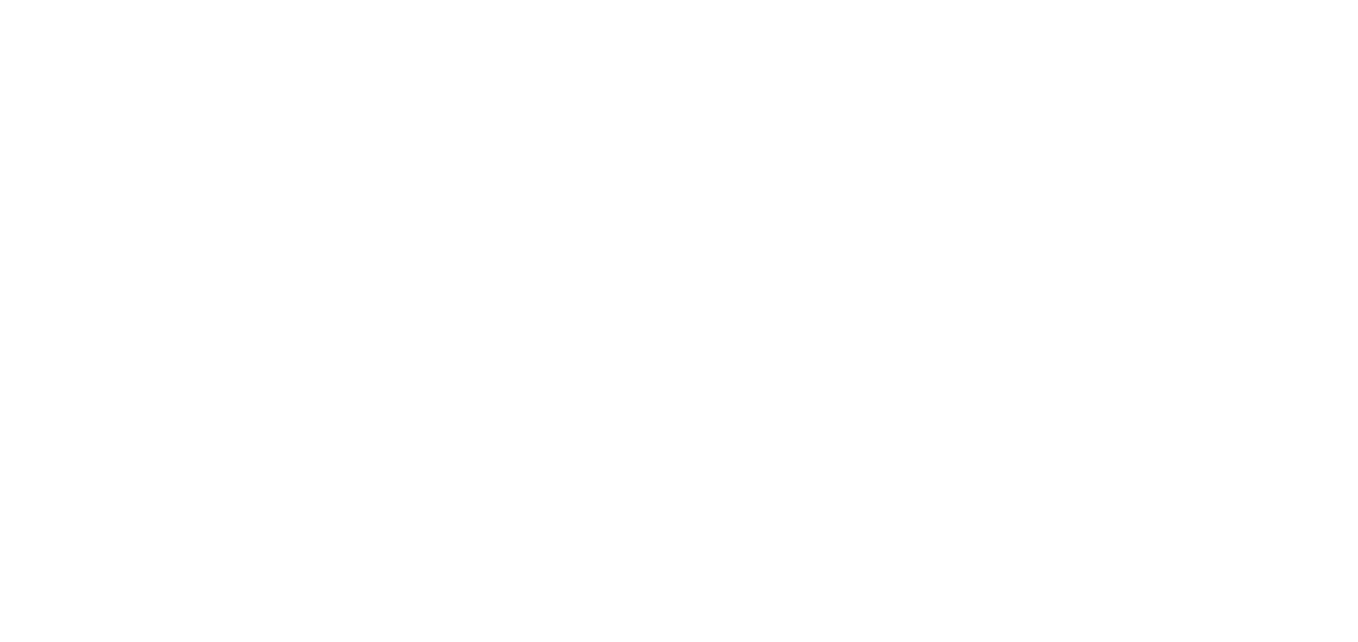 scroll, scrollTop: 0, scrollLeft: 0, axis: both 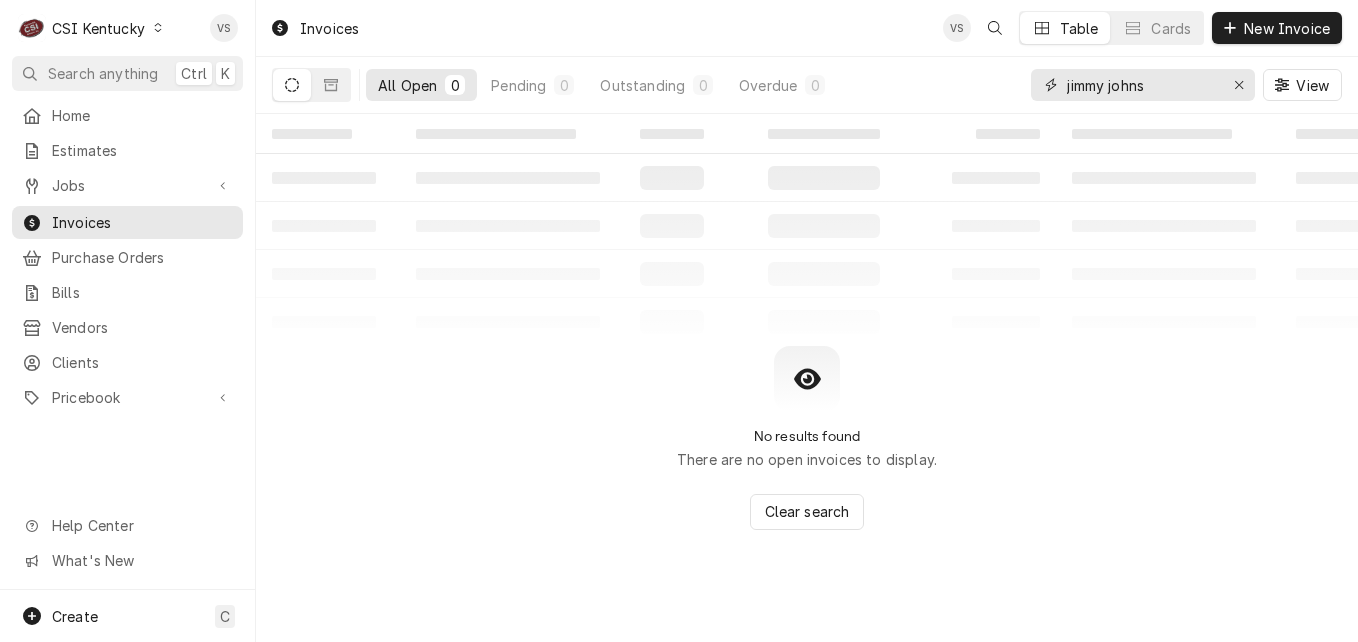 drag, startPoint x: 1121, startPoint y: 87, endPoint x: 1188, endPoint y: 96, distance: 67.601776 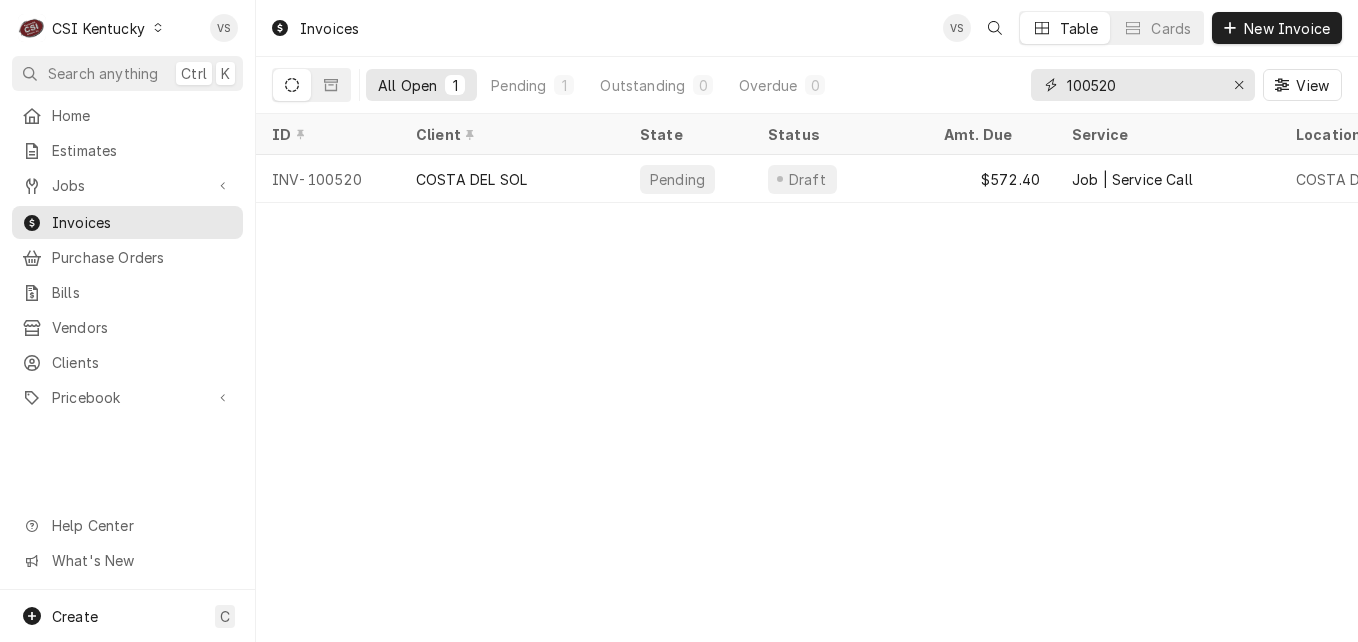 type on "100520" 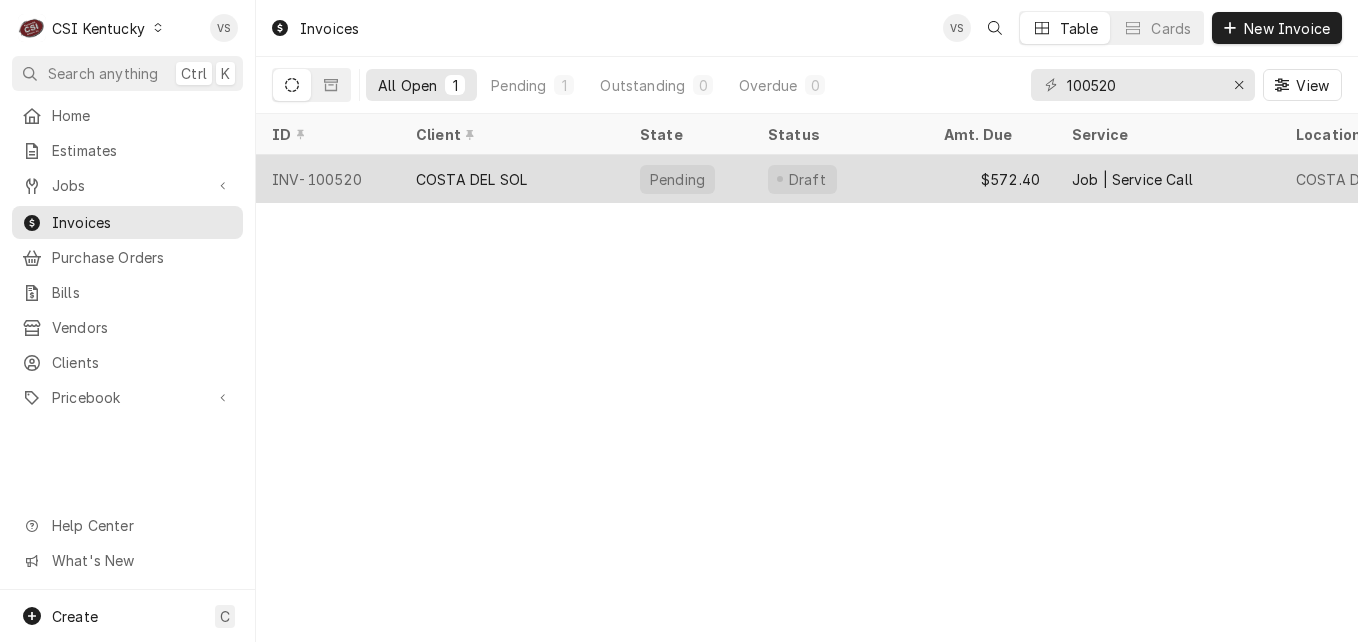 click on "COSTA DEL SOL" at bounding box center [512, 179] 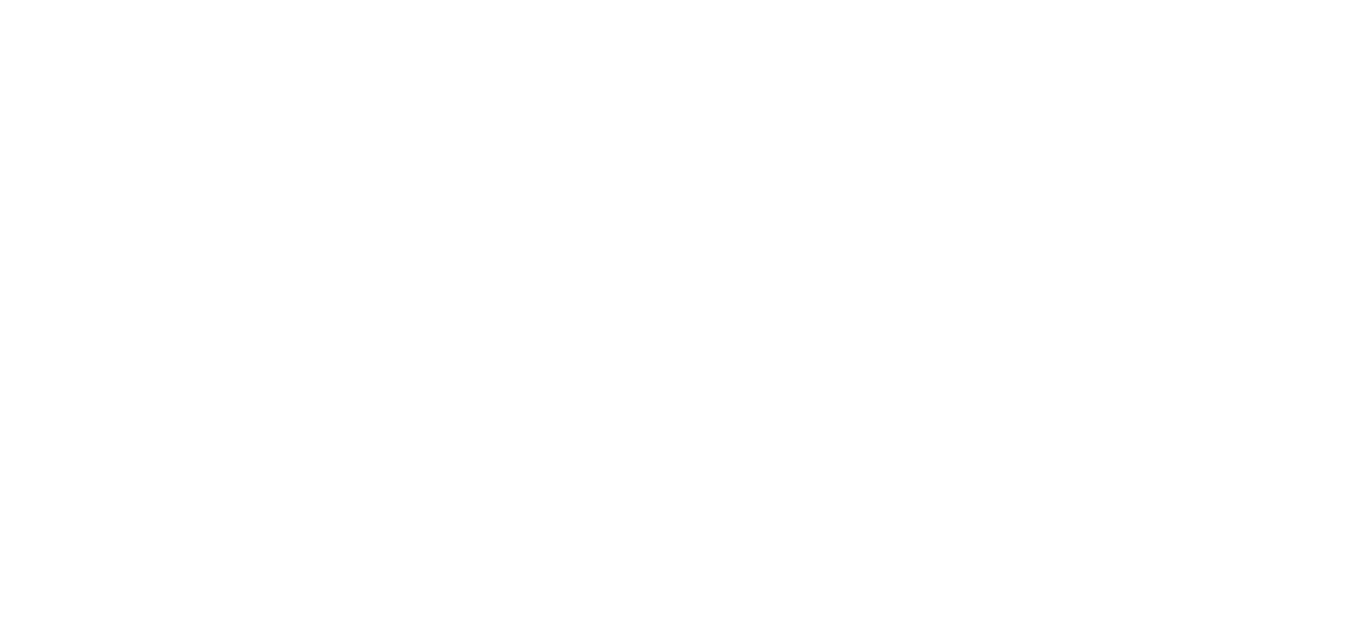 scroll, scrollTop: 0, scrollLeft: 0, axis: both 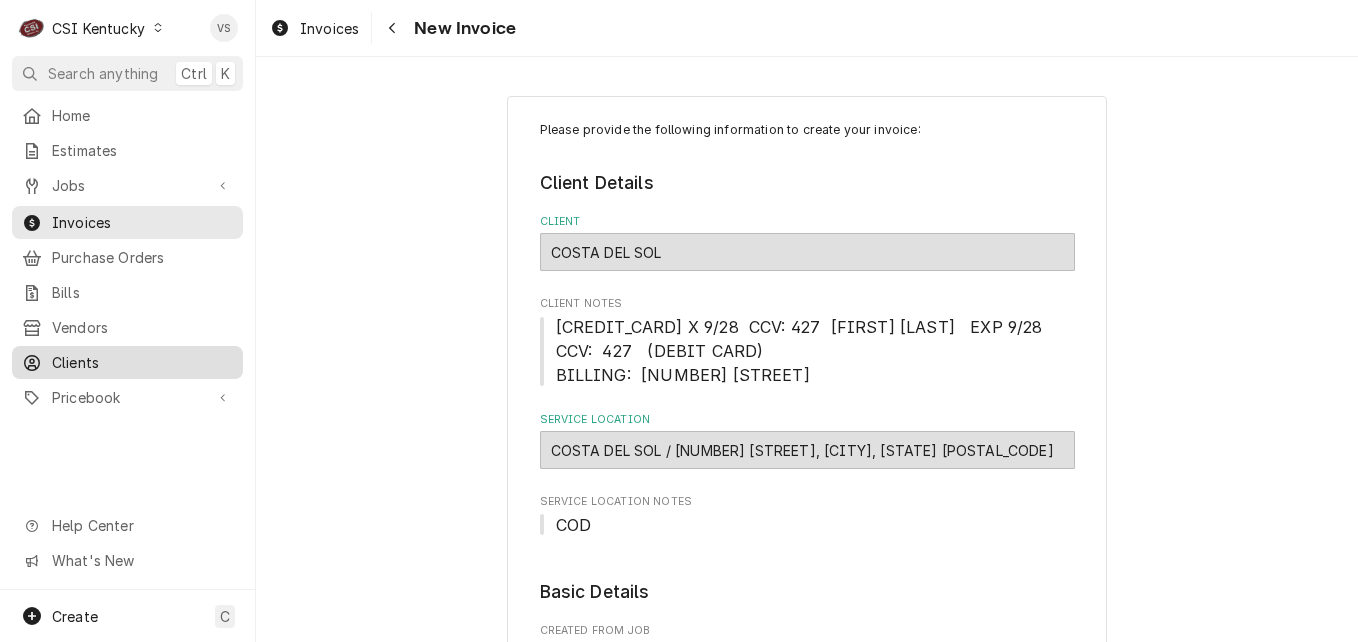 click on "Clients" at bounding box center [142, 362] 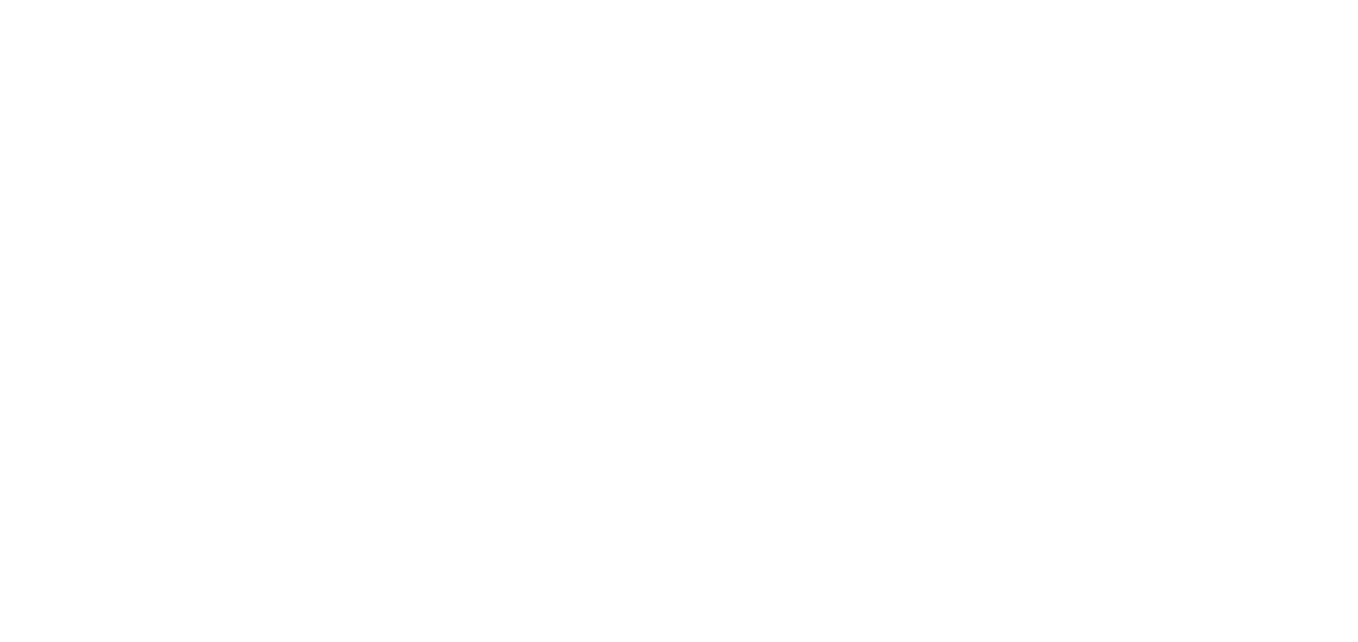 scroll, scrollTop: 0, scrollLeft: 0, axis: both 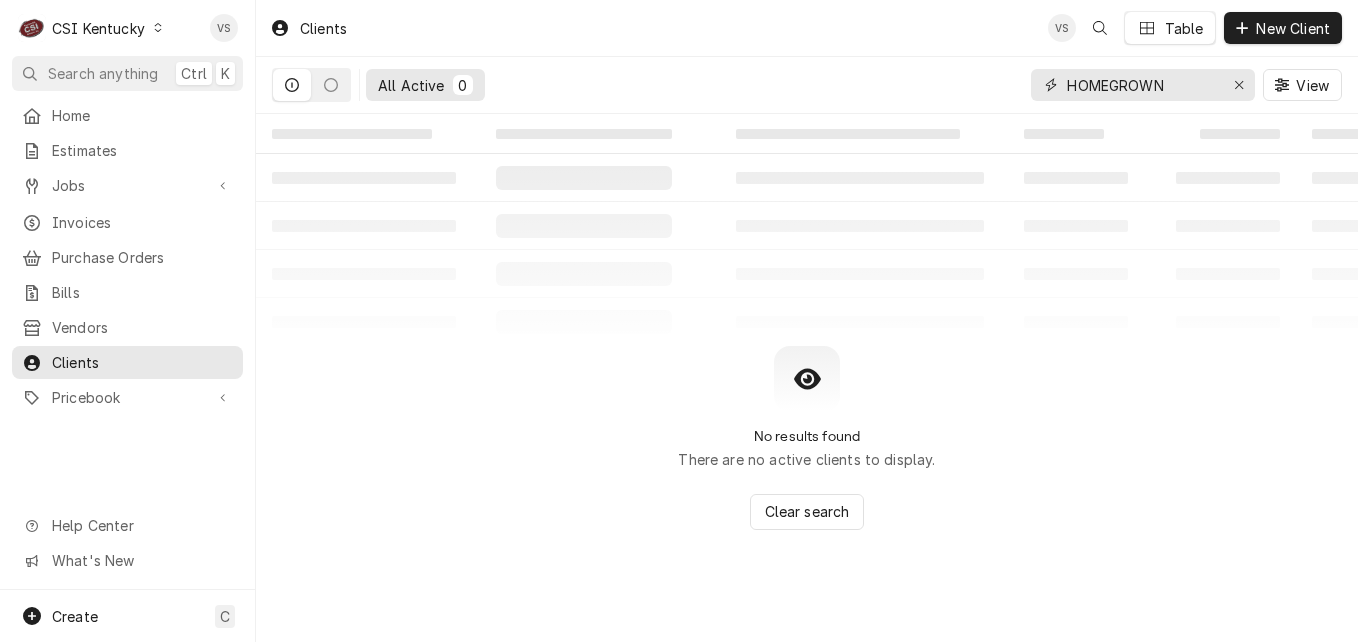 click on "All Active 0 HOMEGROWN View" at bounding box center (807, 85) 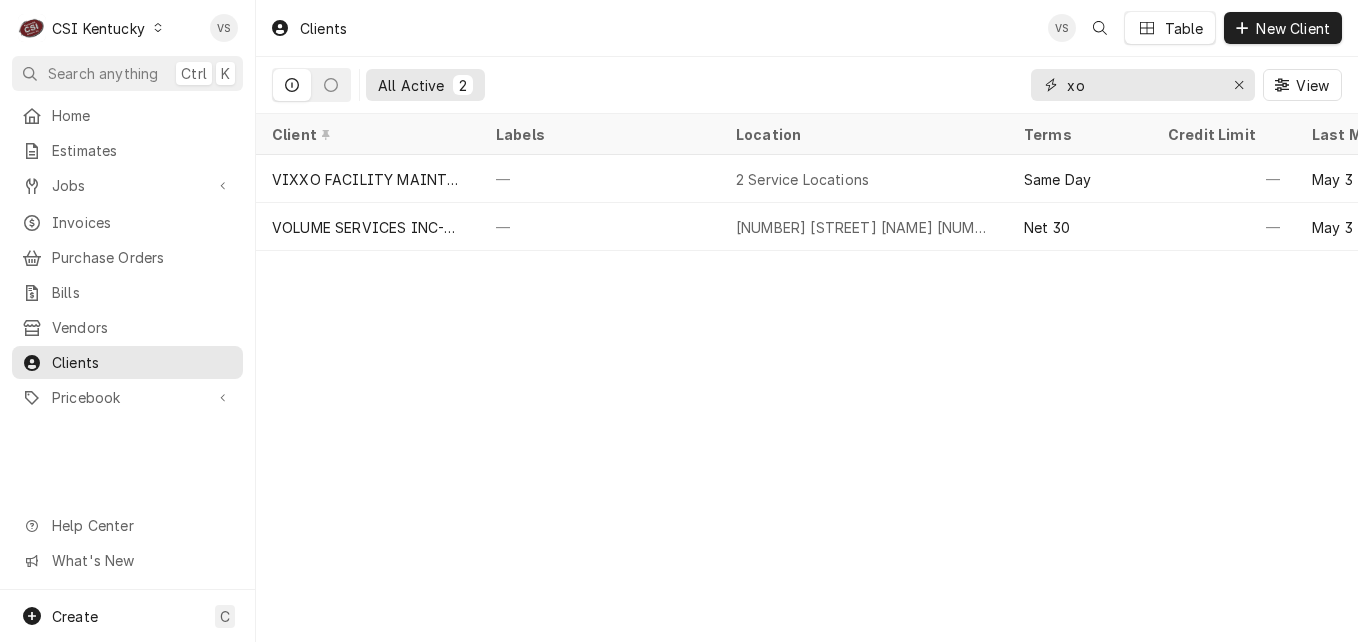 type on "x" 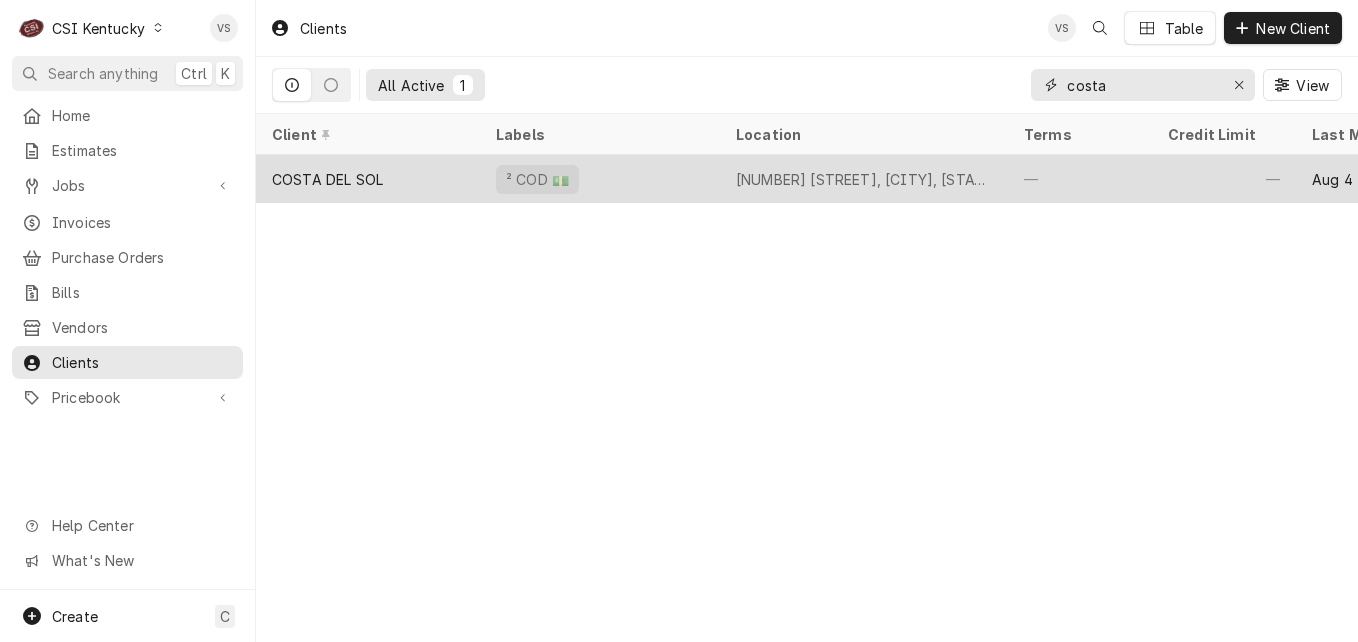 type on "costa" 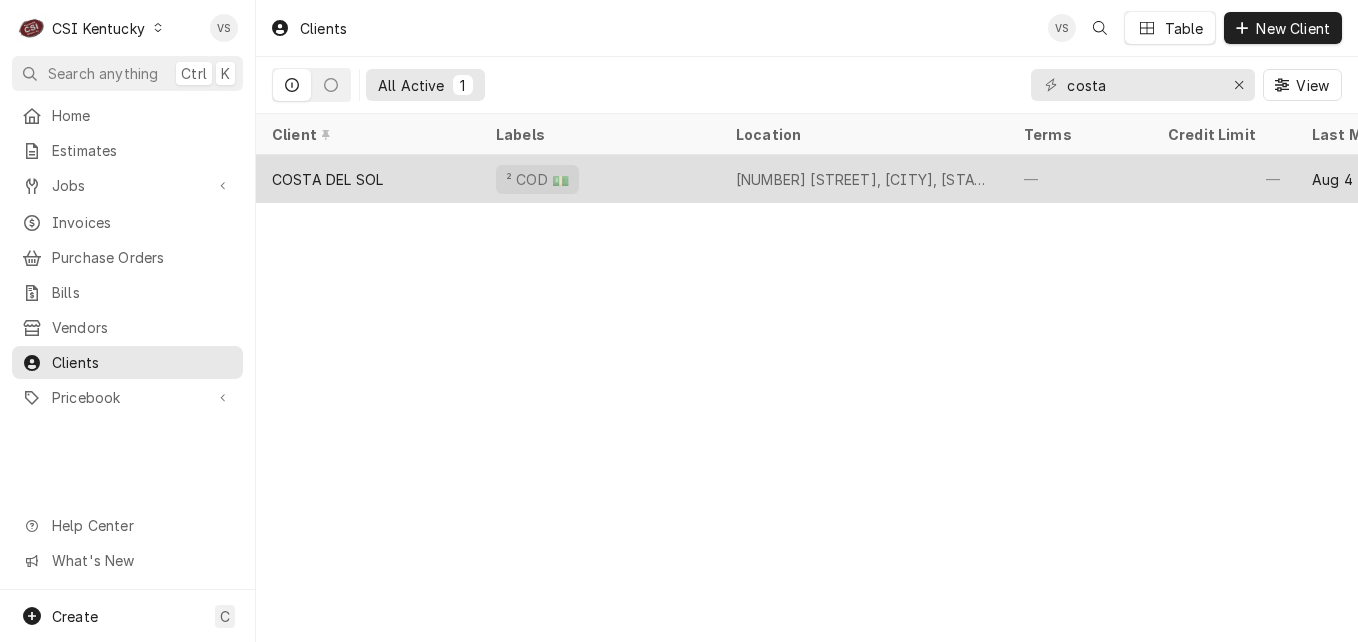 click on "COSTA DEL SOL" at bounding box center [368, 179] 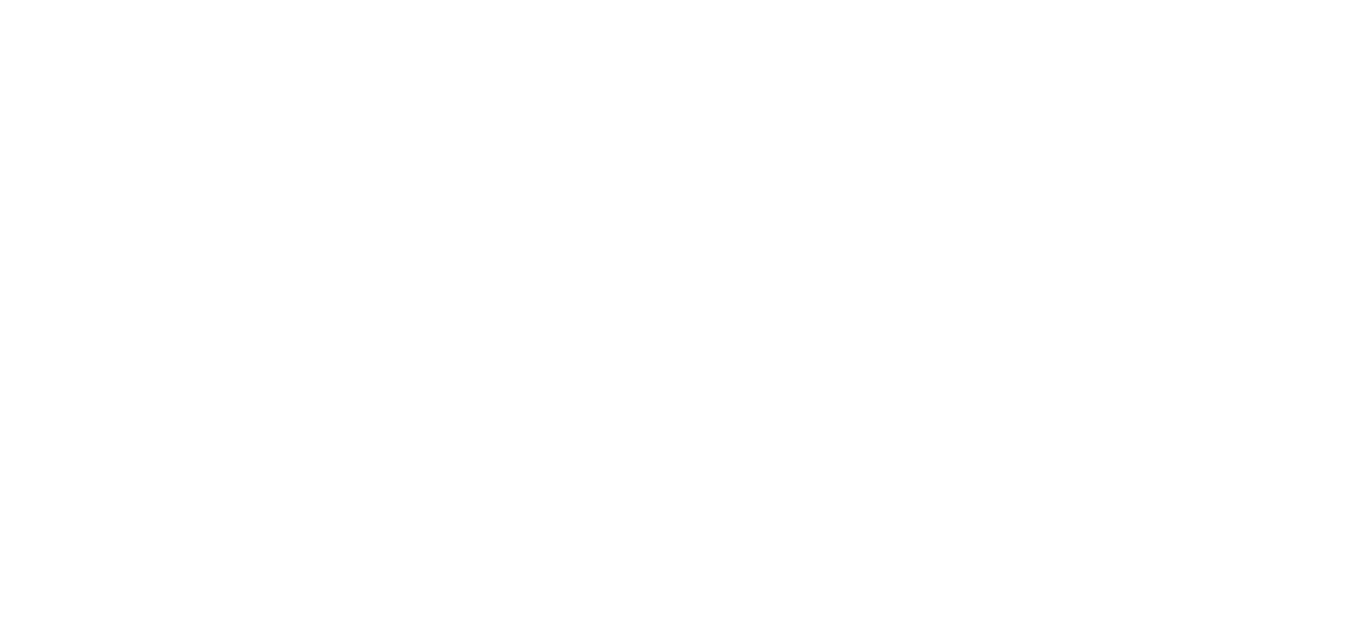 scroll, scrollTop: 0, scrollLeft: 0, axis: both 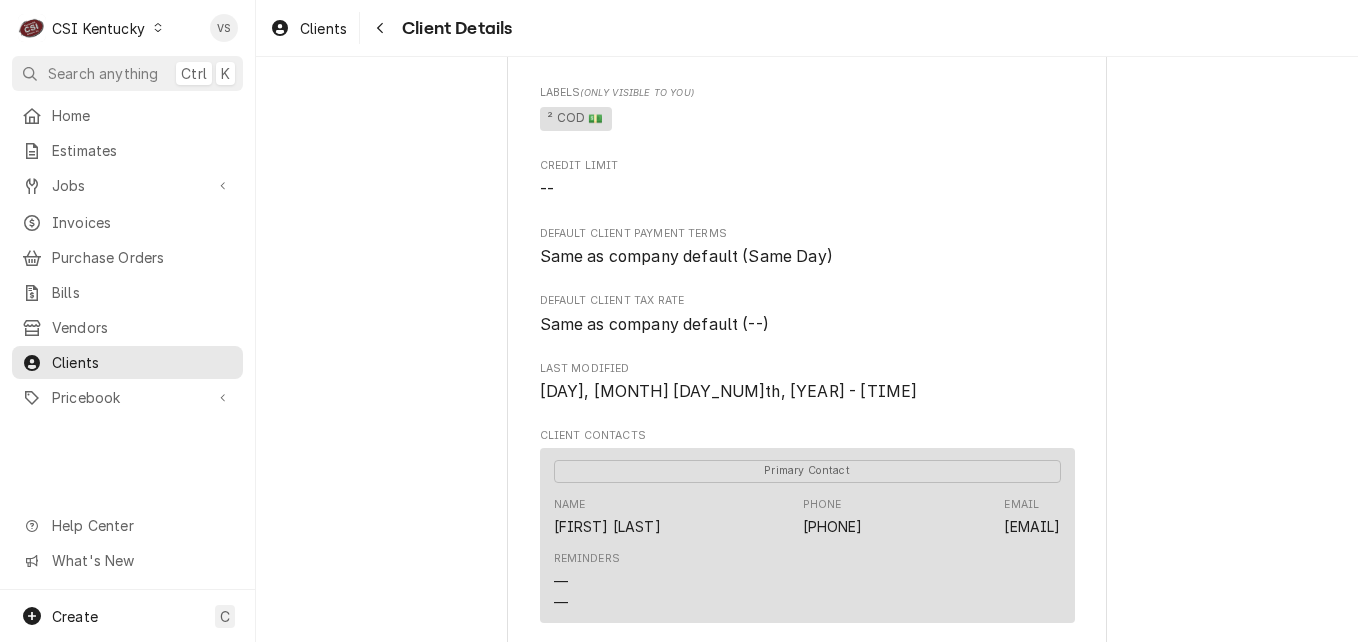 drag, startPoint x: 768, startPoint y: 553, endPoint x: 544, endPoint y: 546, distance: 224.10934 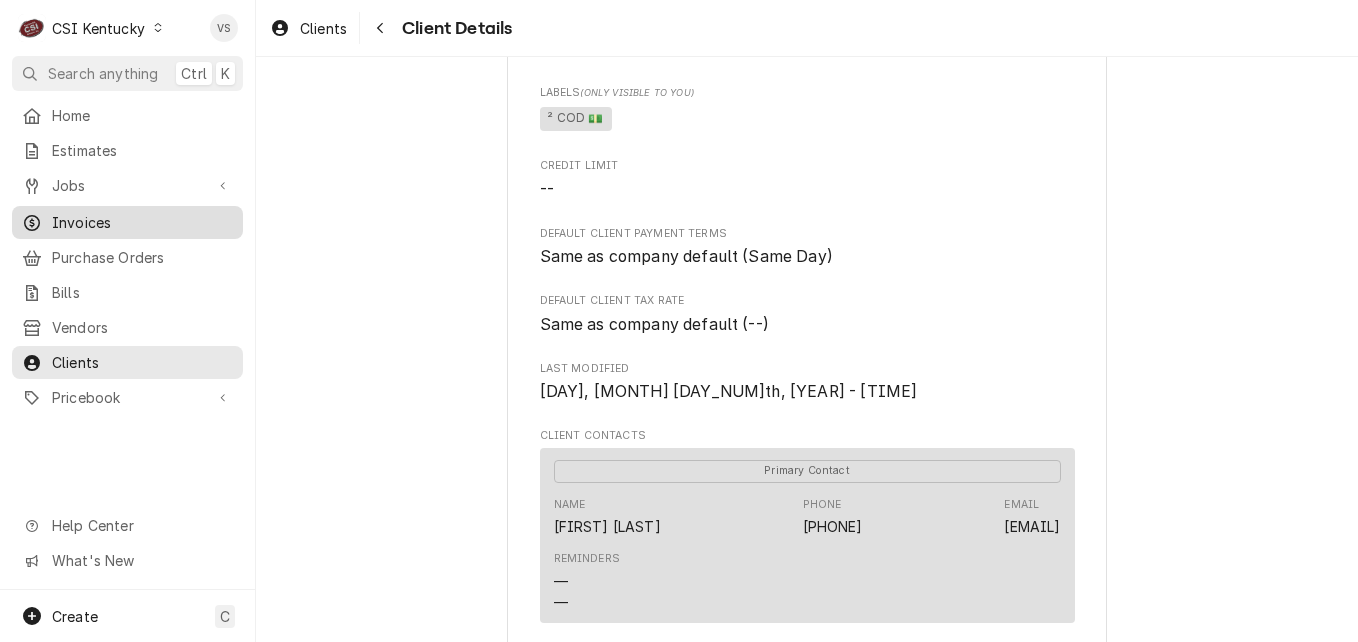 click on "Invoices" at bounding box center [142, 222] 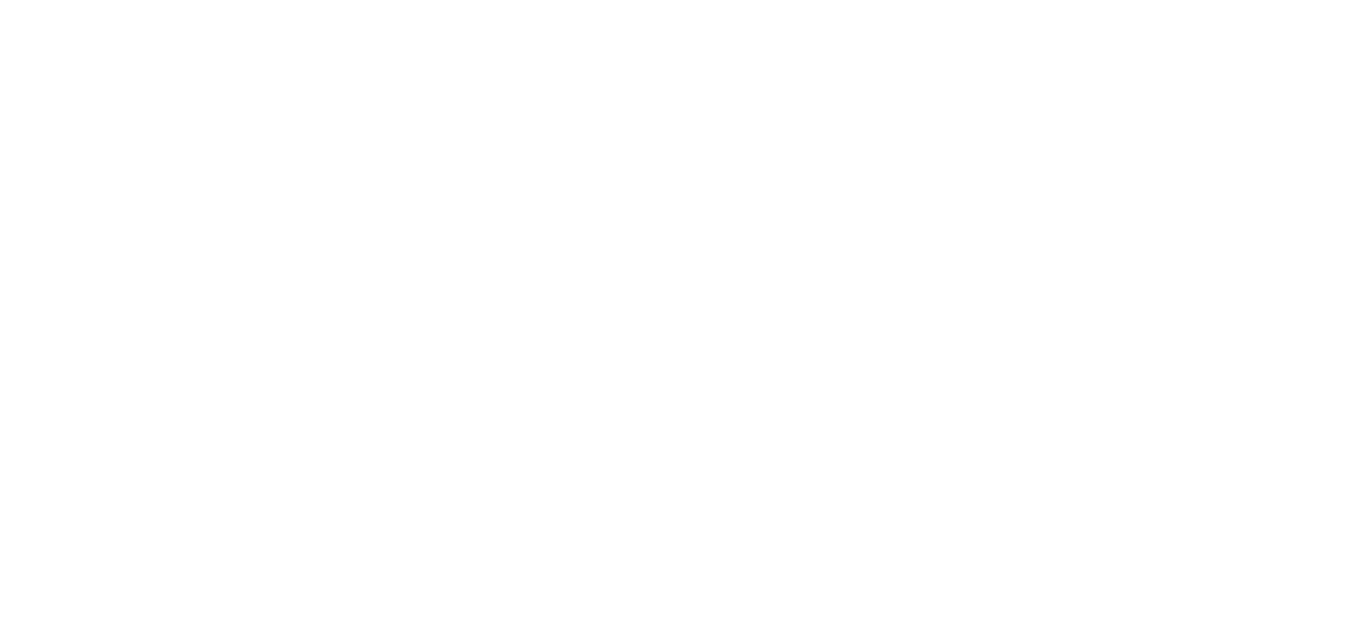 scroll, scrollTop: 0, scrollLeft: 0, axis: both 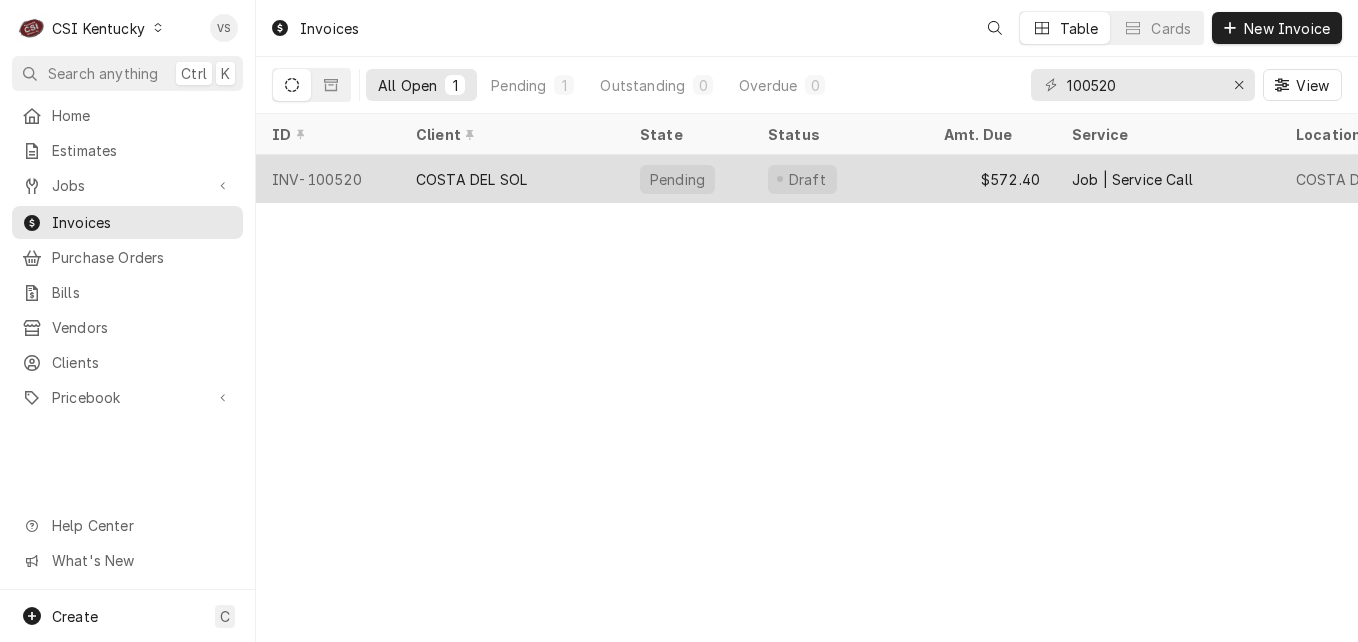 click on "COSTA DEL SOL" at bounding box center (512, 179) 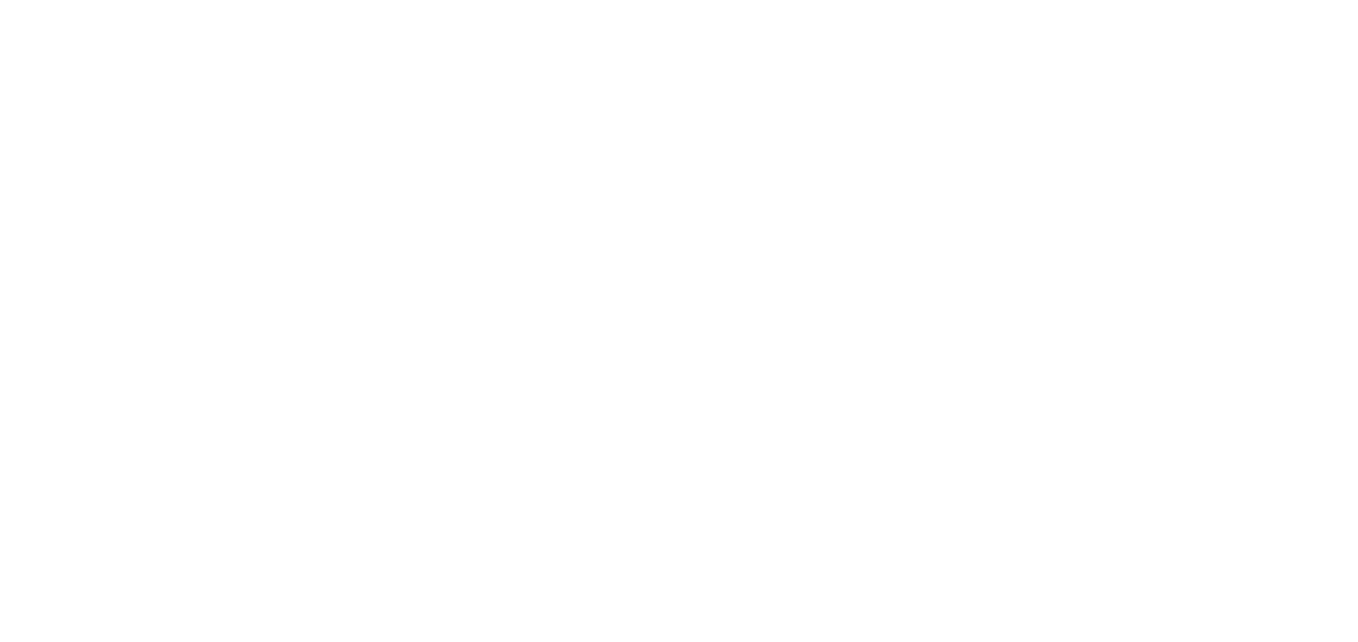 scroll, scrollTop: 0, scrollLeft: 0, axis: both 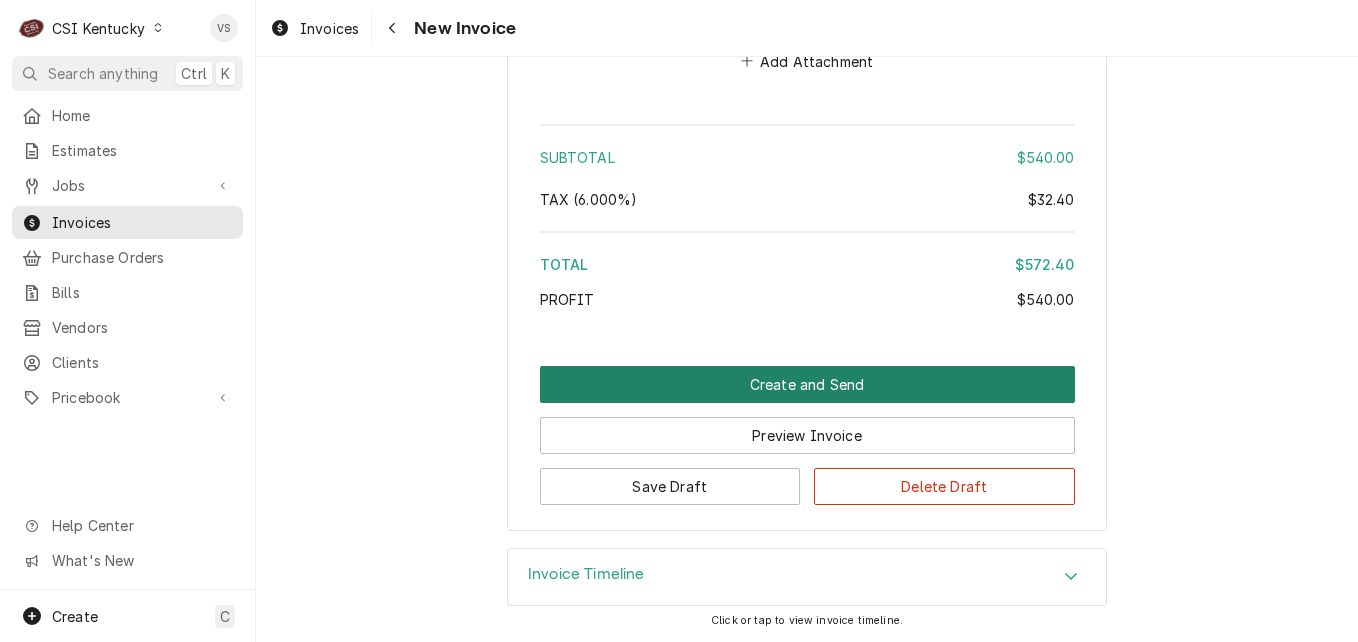 click on "Create and Send" at bounding box center [807, 384] 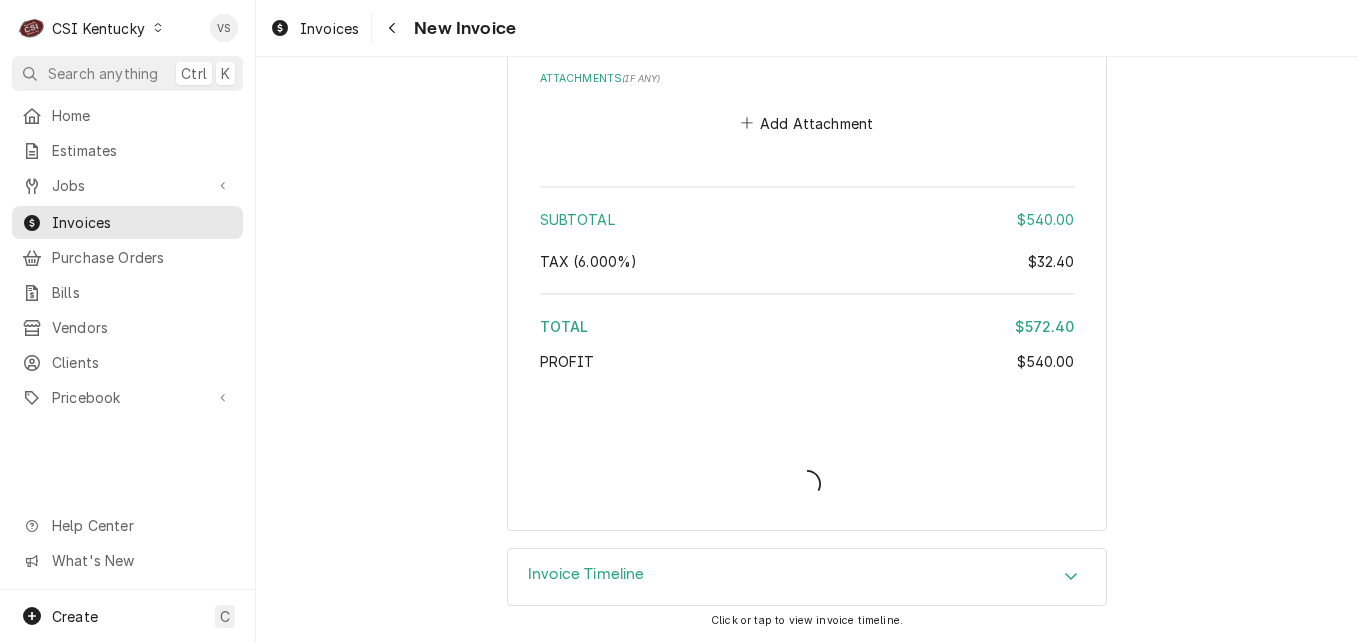 type on "x" 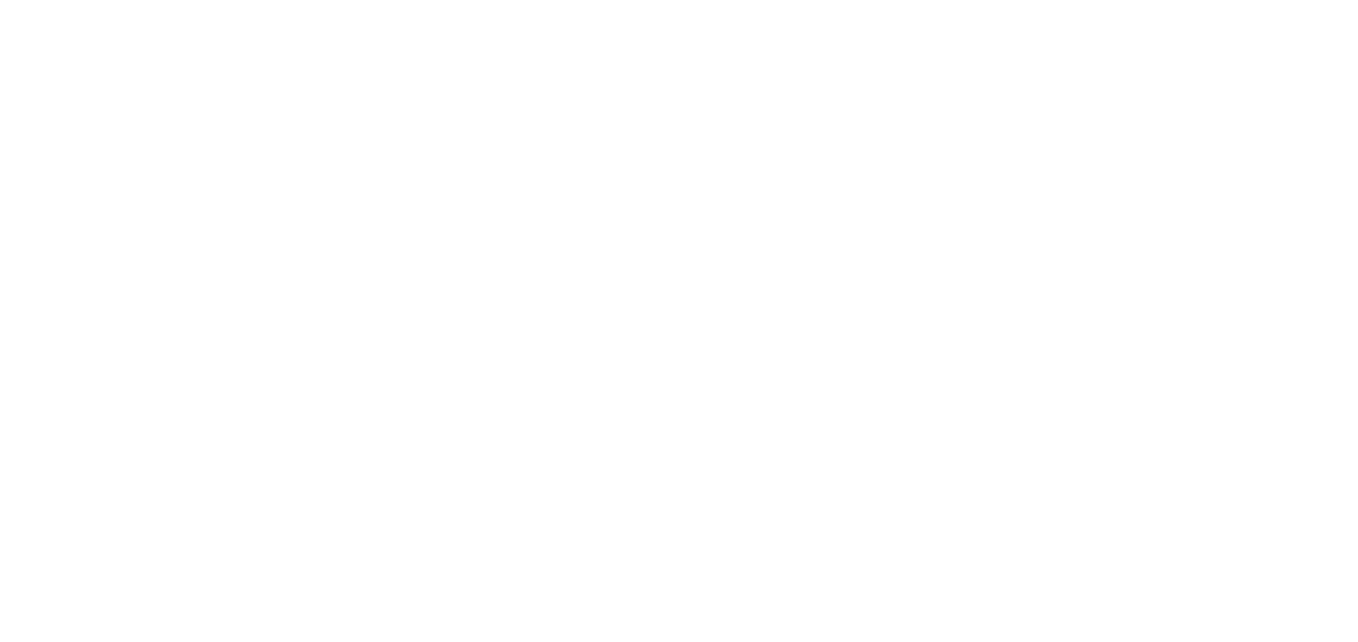 scroll, scrollTop: 0, scrollLeft: 0, axis: both 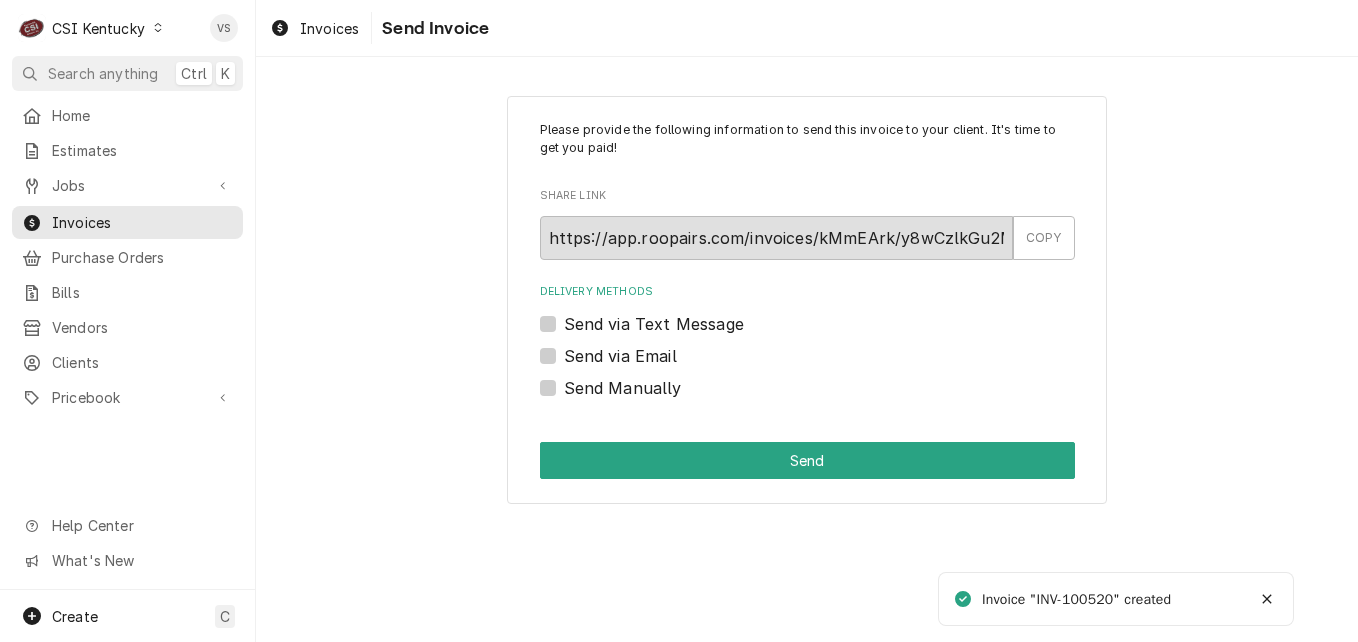 click on "Send Manually" at bounding box center (623, 388) 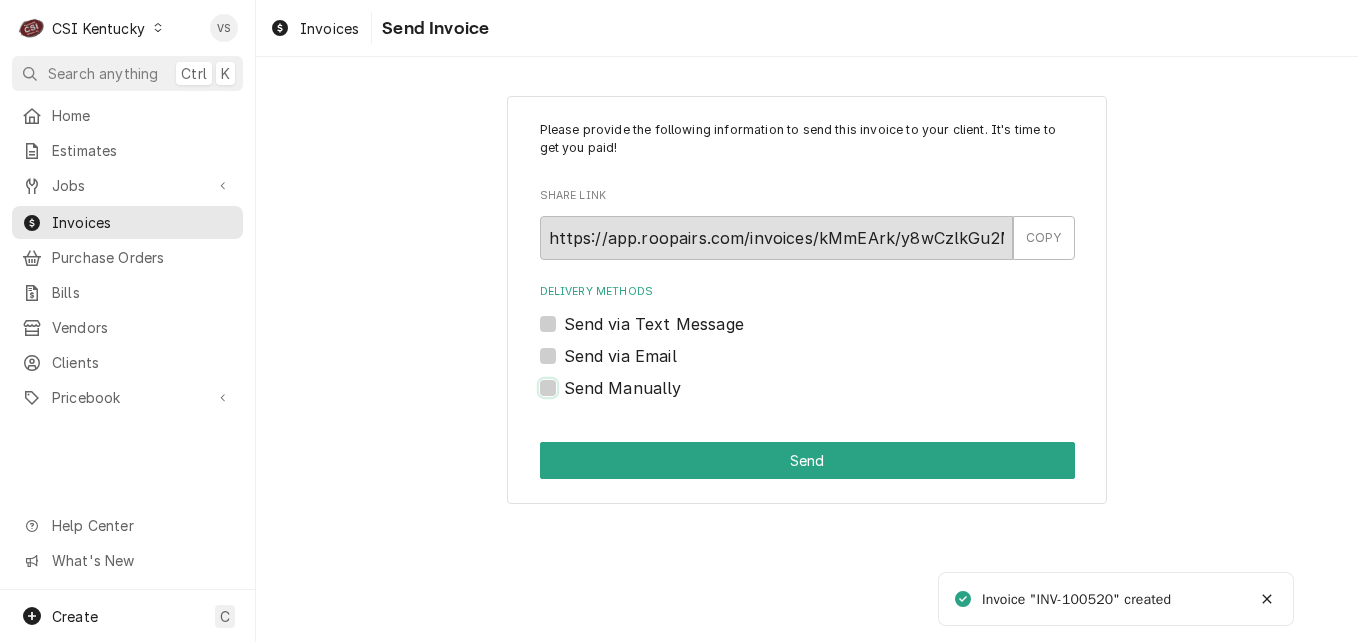 checkbox on "true" 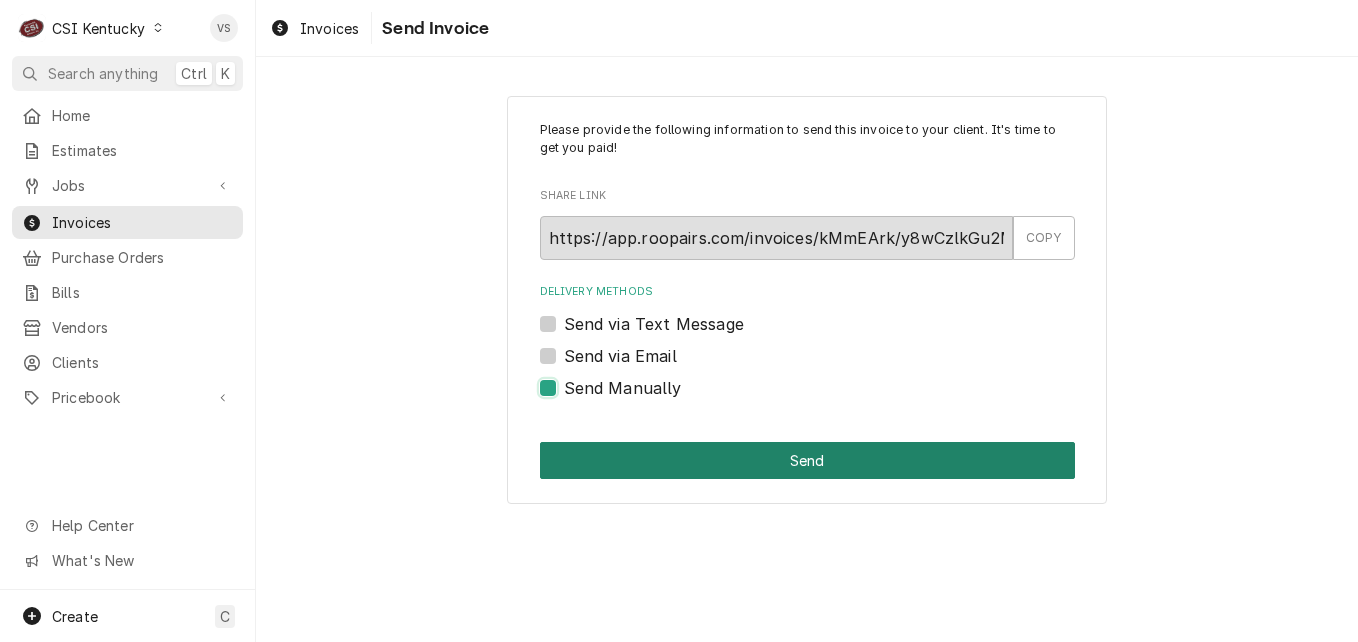 click on "Send" at bounding box center (807, 460) 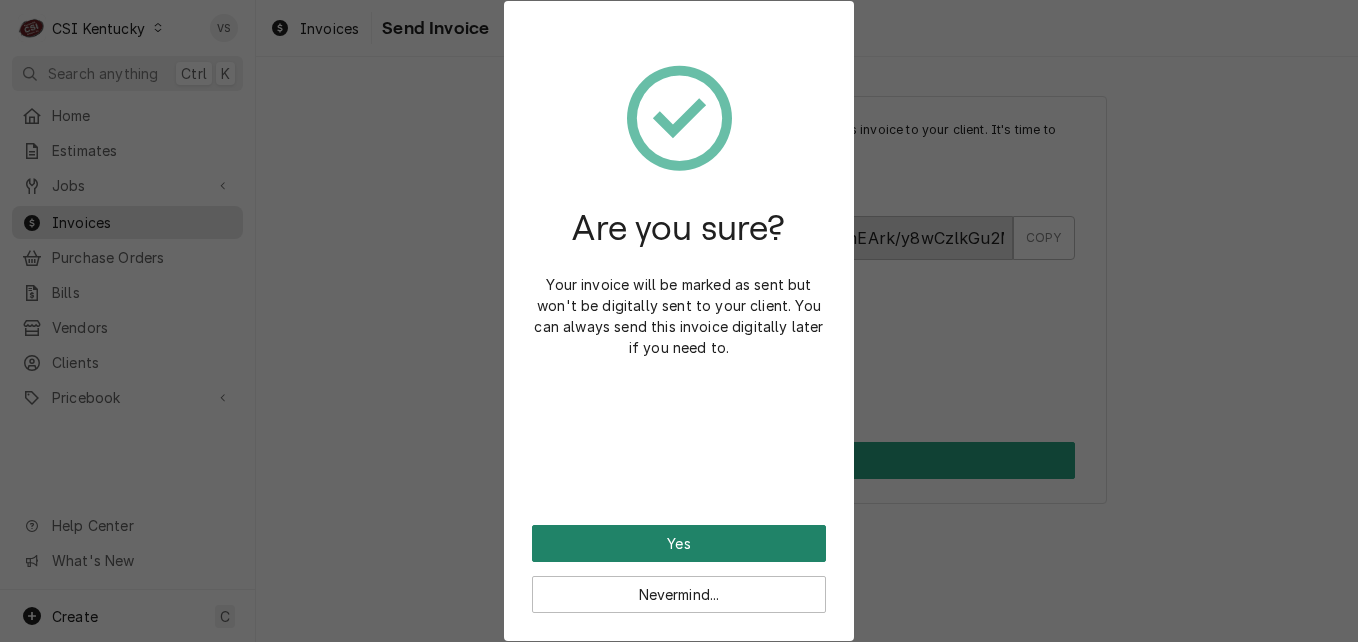 click on "Yes" at bounding box center [679, 543] 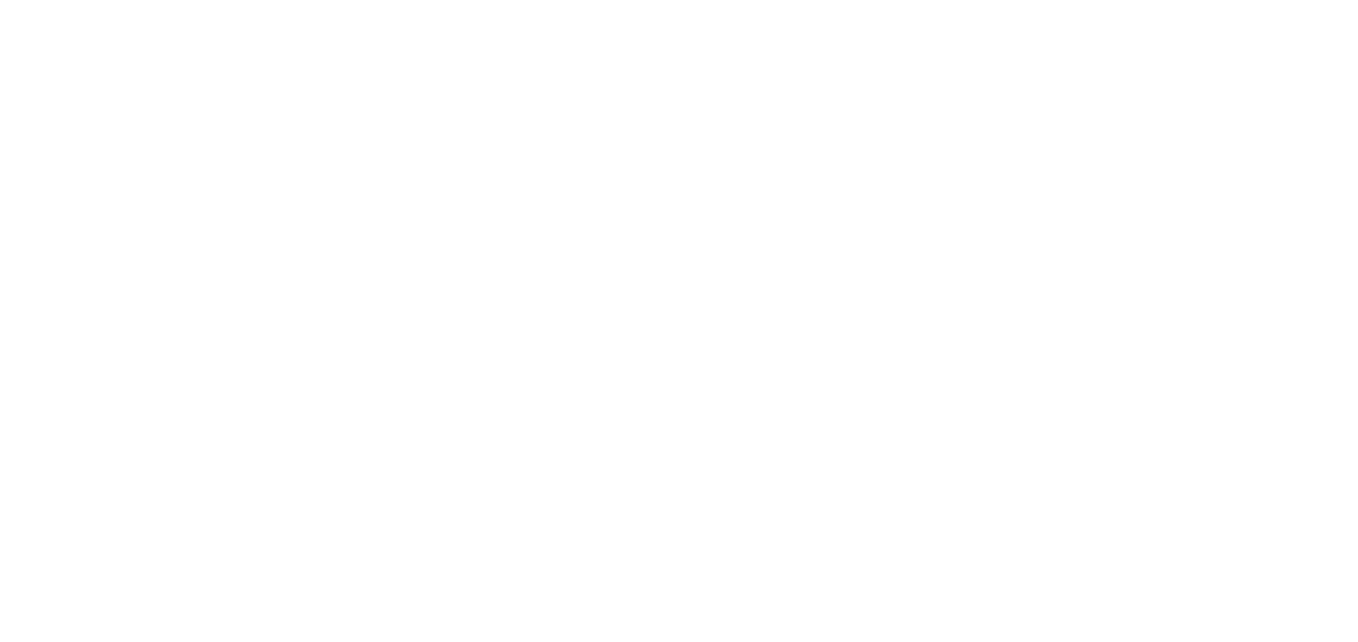 scroll, scrollTop: 0, scrollLeft: 0, axis: both 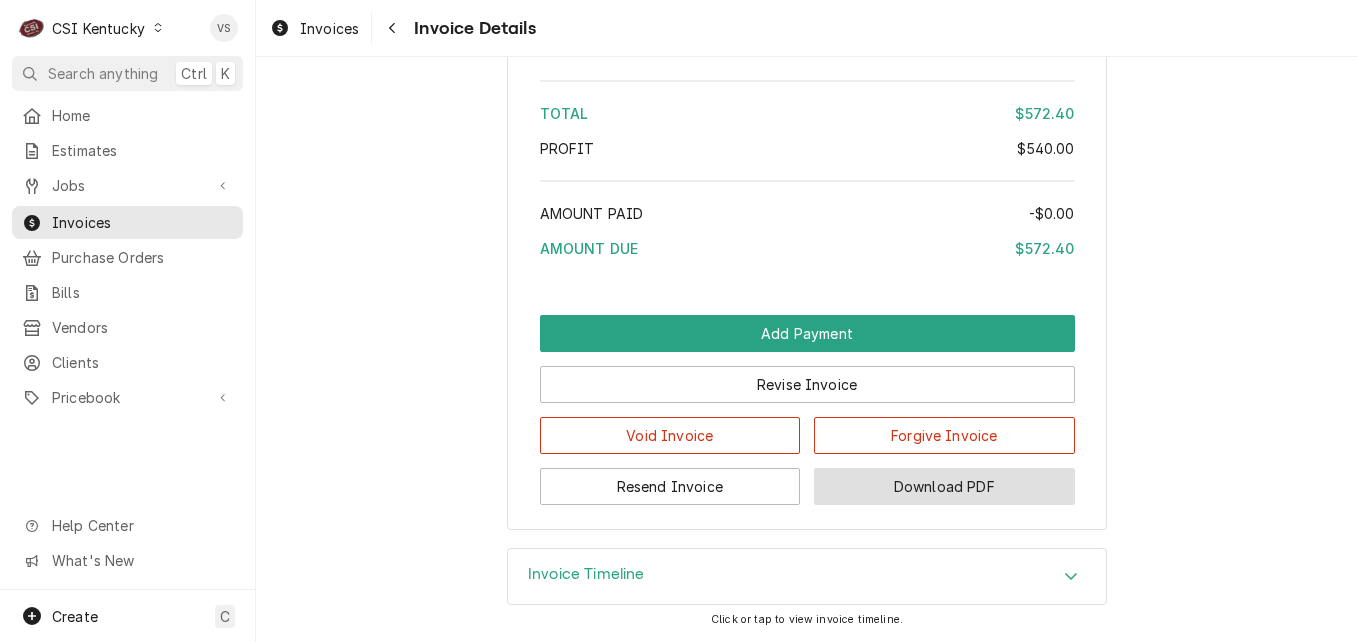 click on "Download PDF" at bounding box center [944, 486] 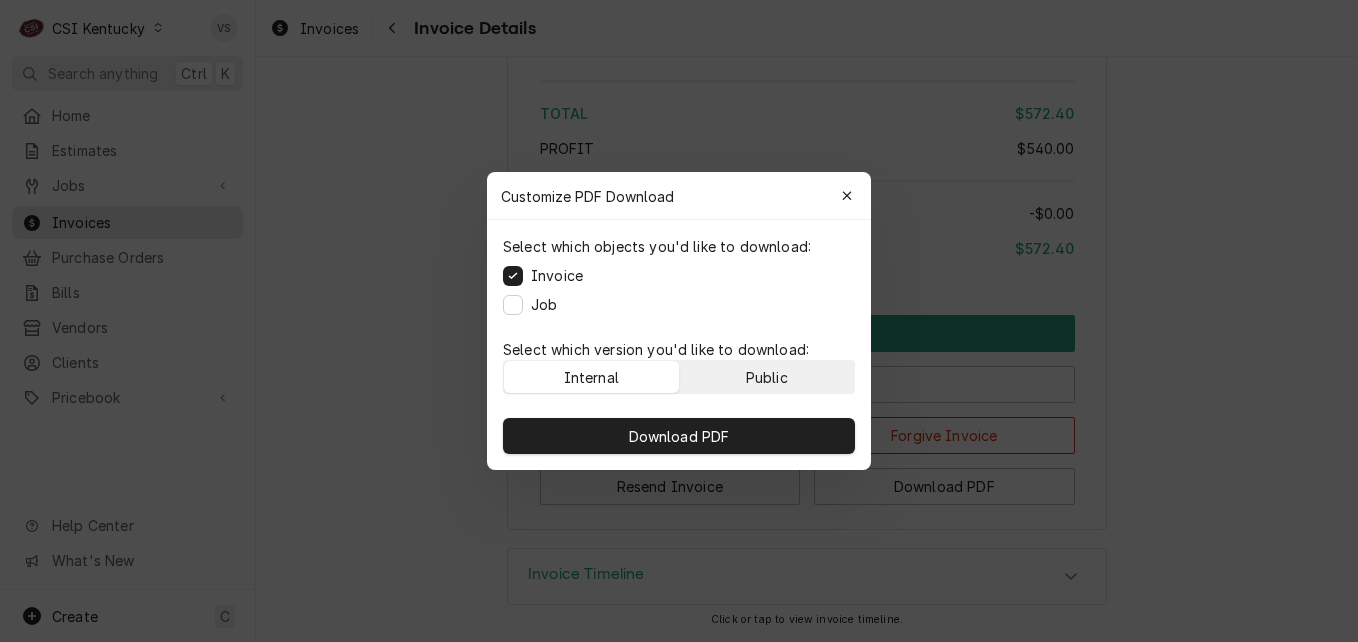 click on "Public" at bounding box center [767, 377] 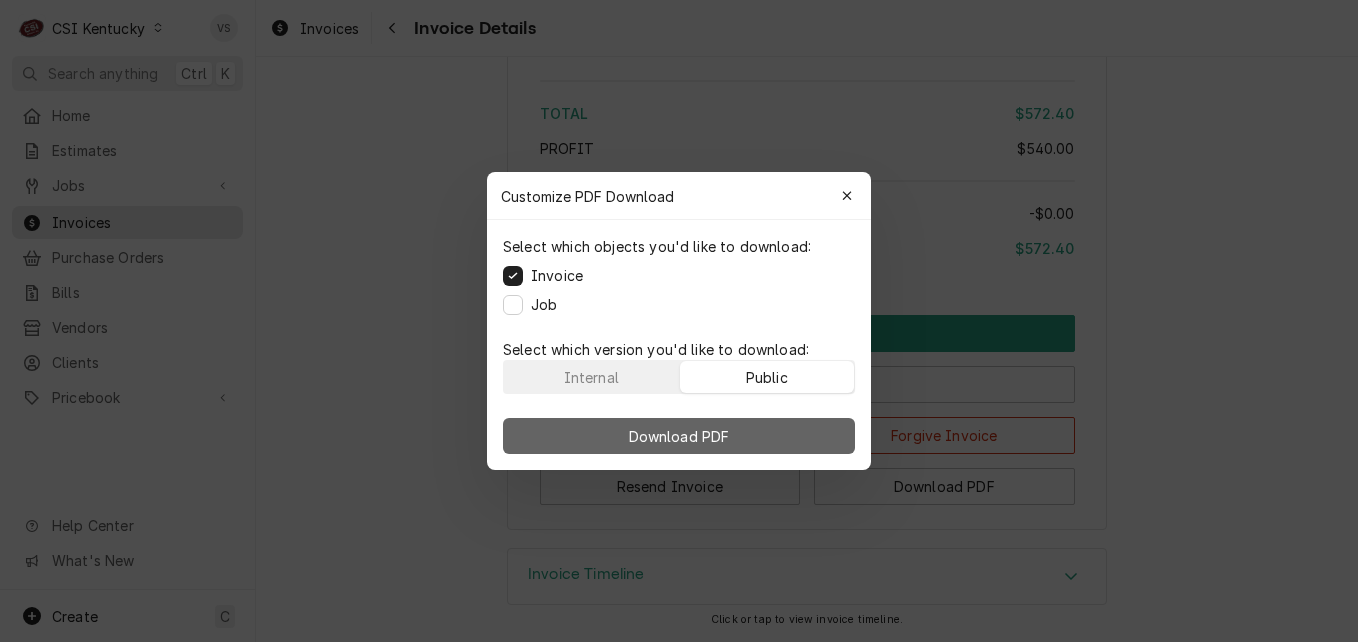 click on "Download PDF" at bounding box center [679, 436] 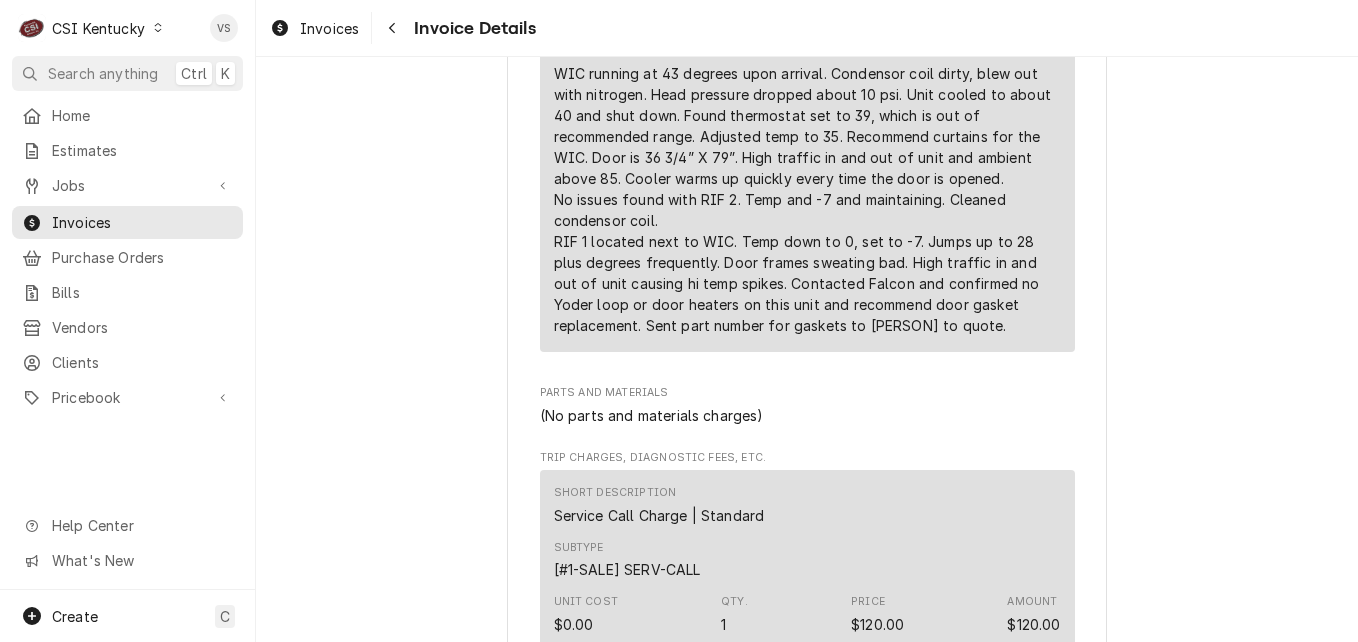 scroll, scrollTop: 1418, scrollLeft: 0, axis: vertical 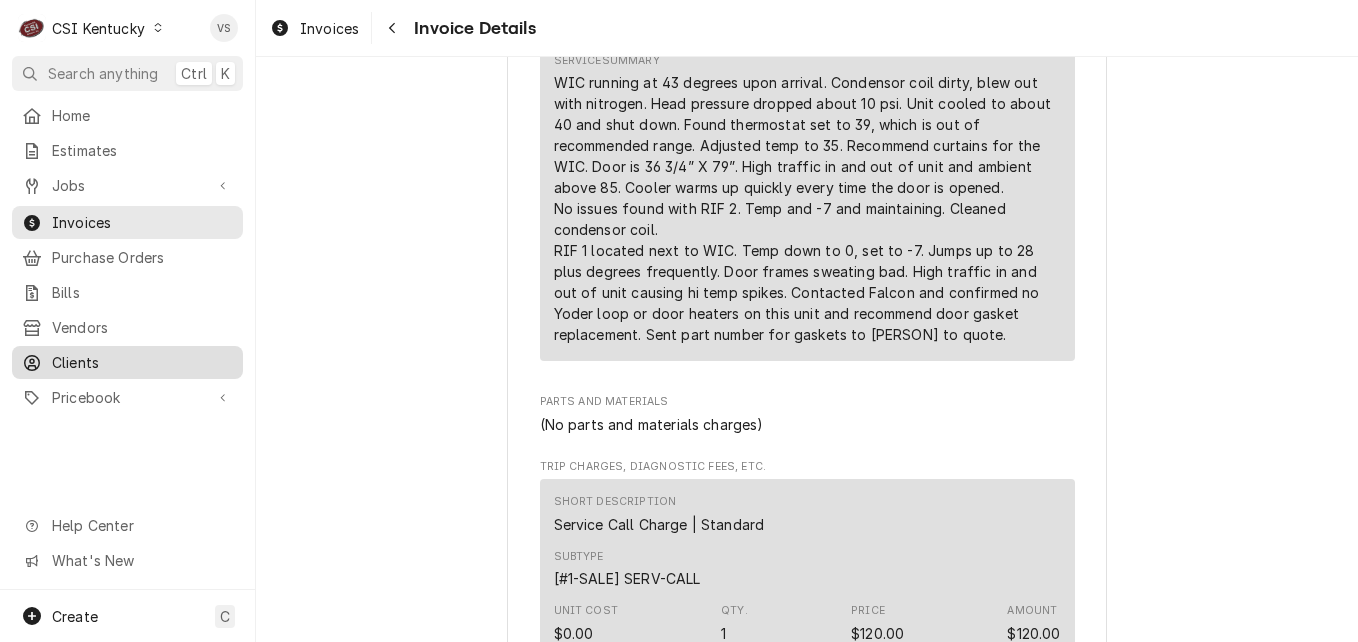 click on "Clients" at bounding box center (142, 362) 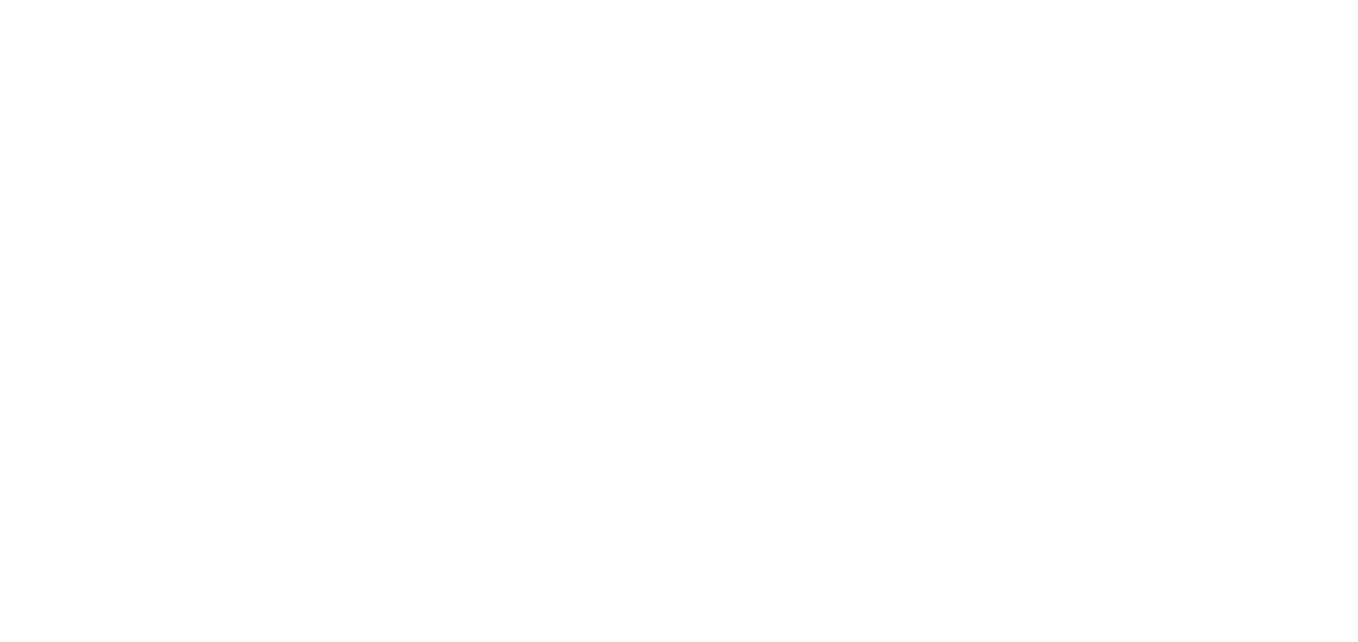 scroll, scrollTop: 0, scrollLeft: 0, axis: both 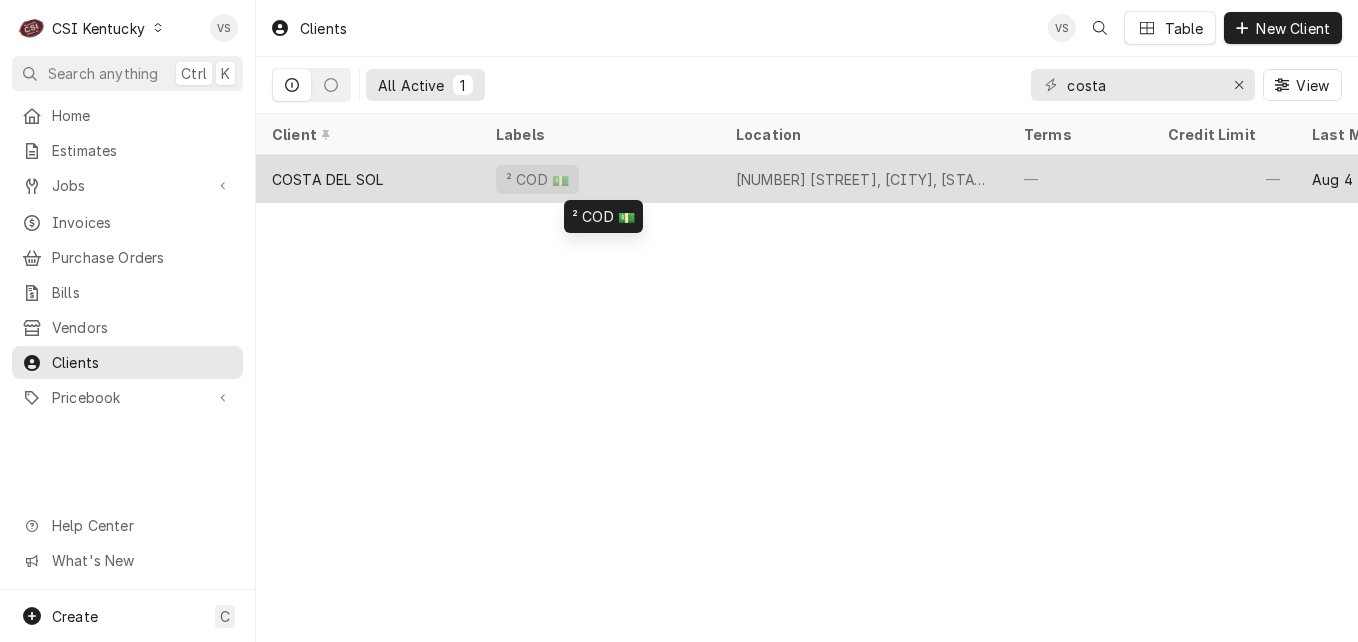 click on "COSTA DEL SOL" at bounding box center (368, 179) 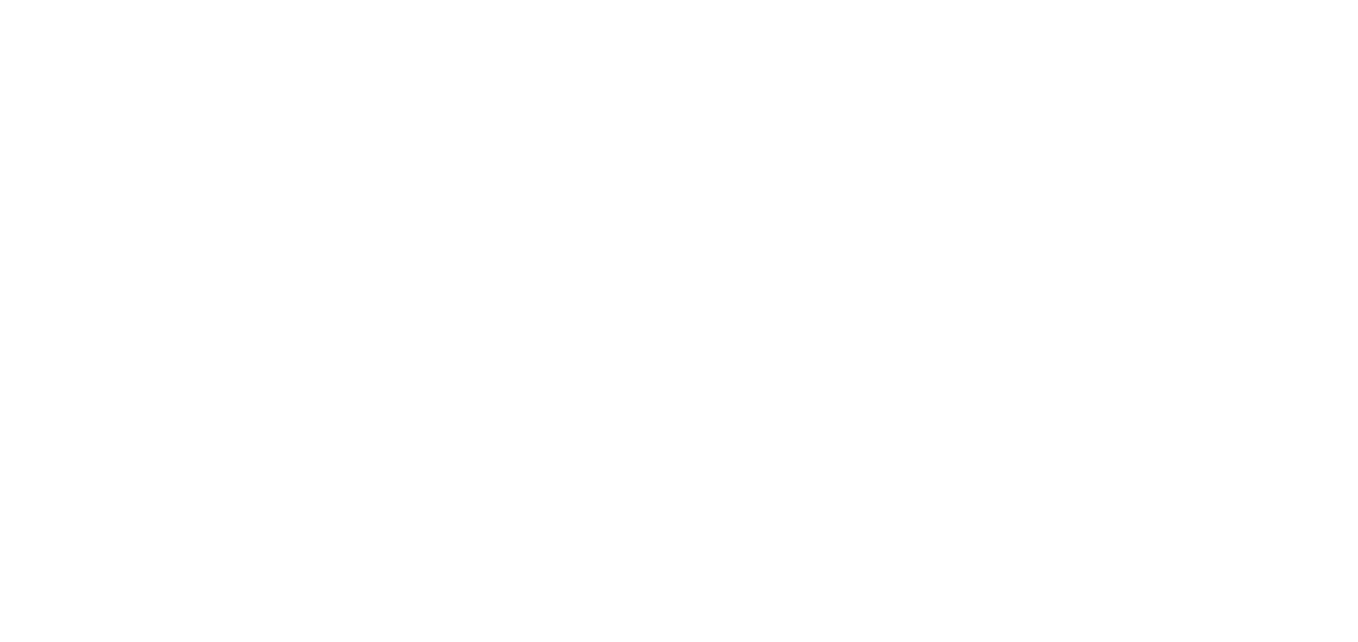 scroll, scrollTop: 0, scrollLeft: 0, axis: both 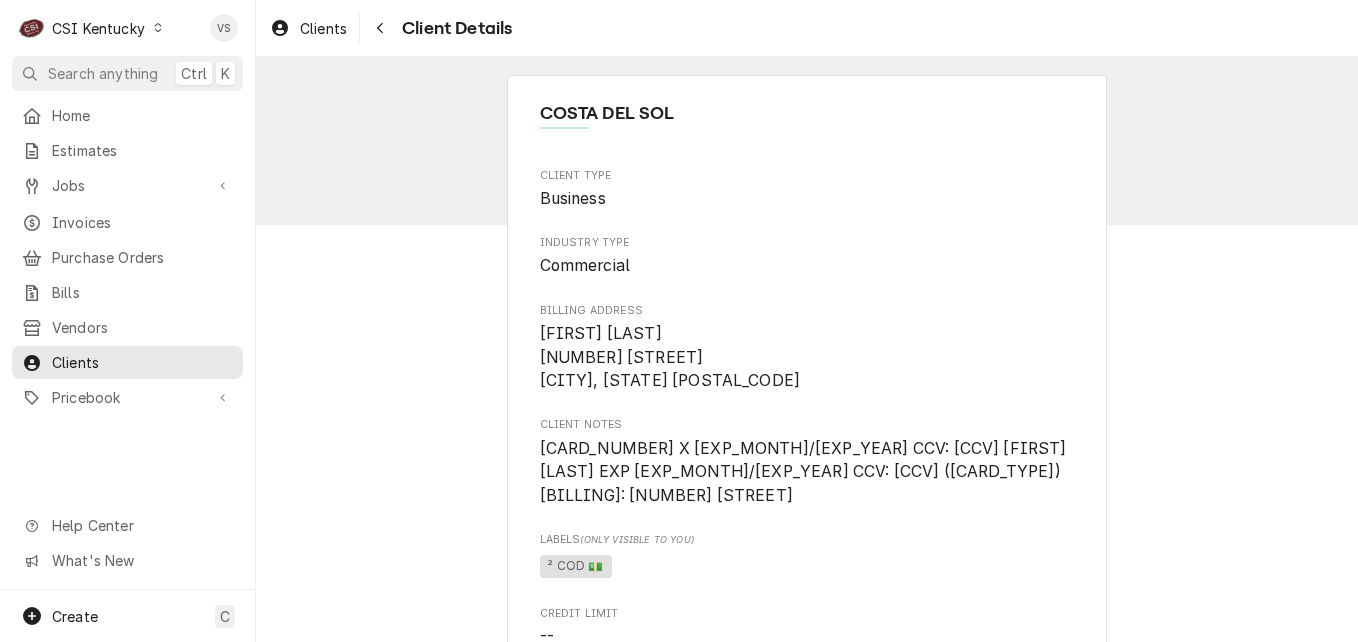click at bounding box center [158, 28] 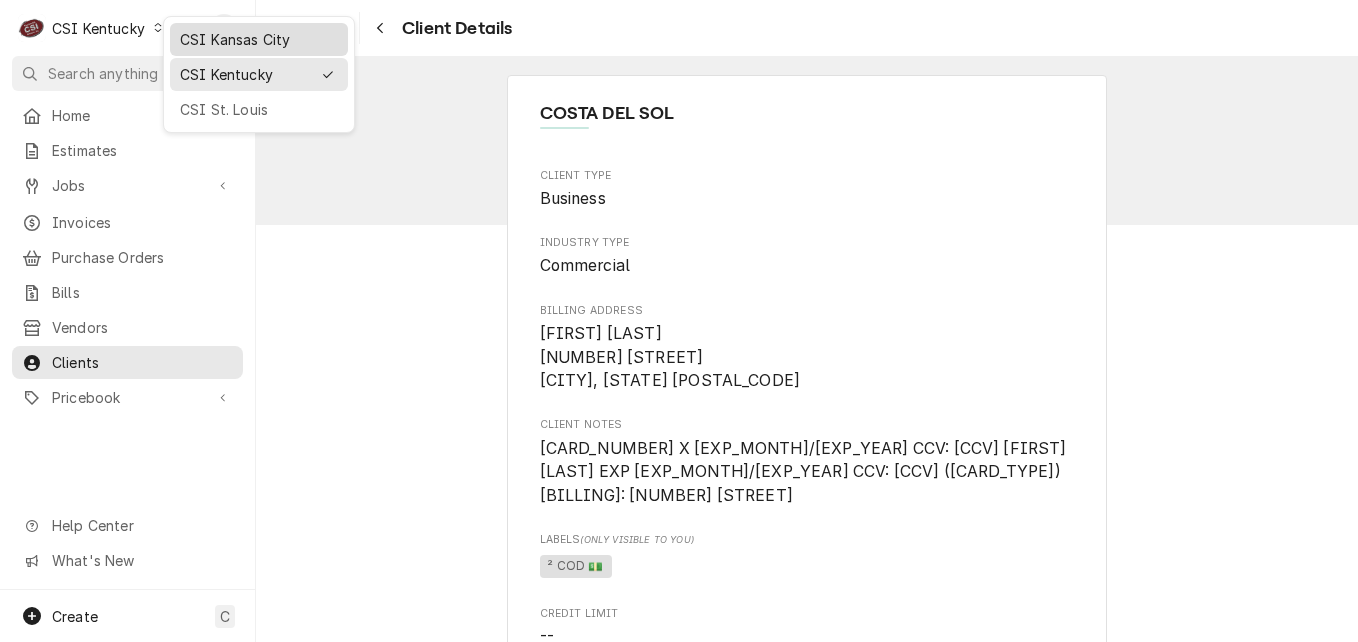 click on "CSI Kansas City" at bounding box center (259, 39) 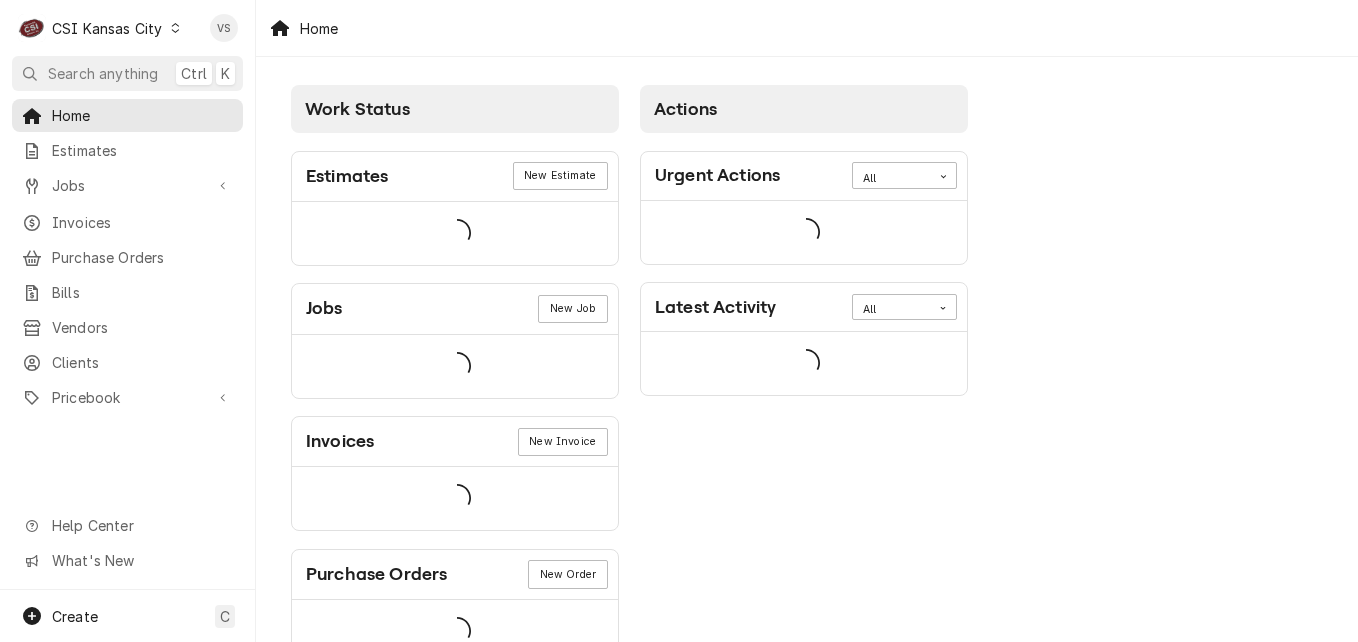 scroll, scrollTop: 0, scrollLeft: 0, axis: both 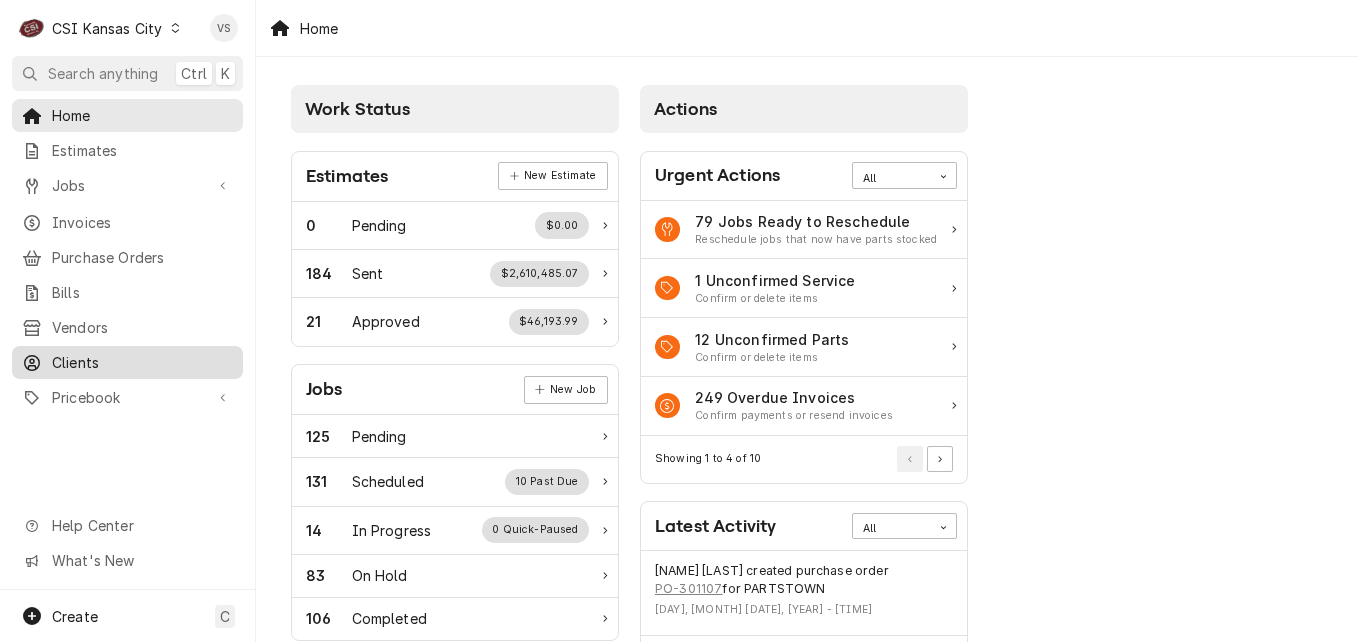click on "Clients" at bounding box center [142, 362] 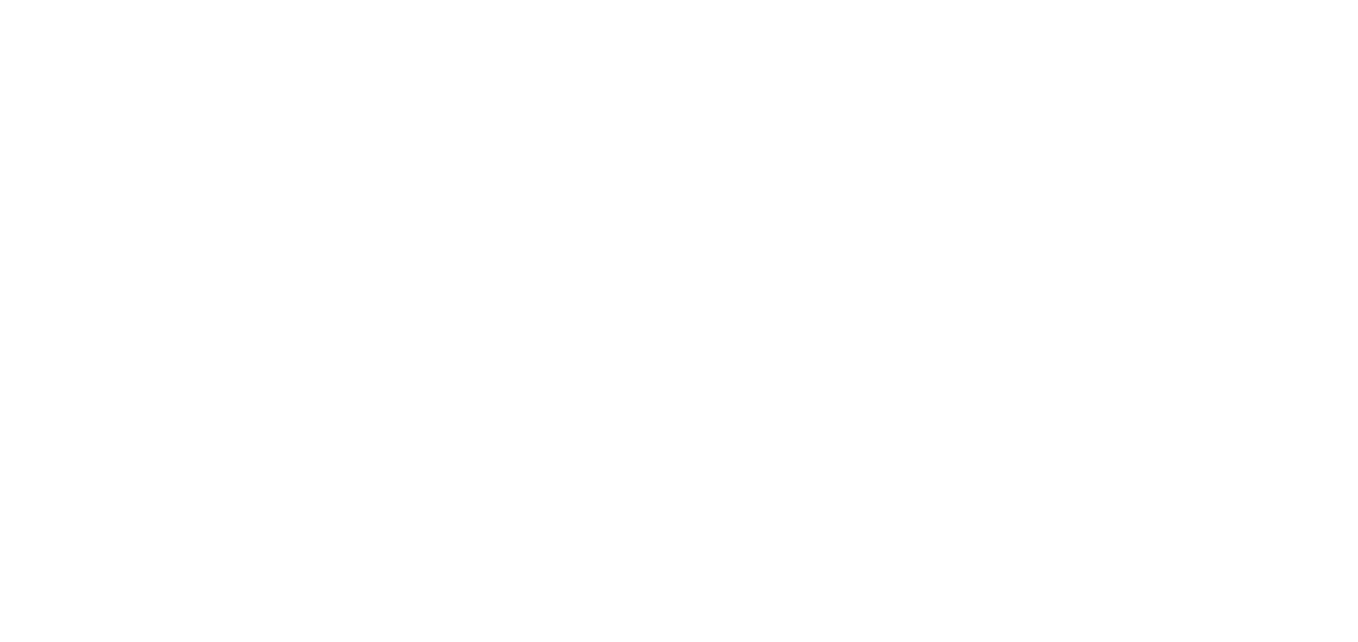 scroll, scrollTop: 0, scrollLeft: 0, axis: both 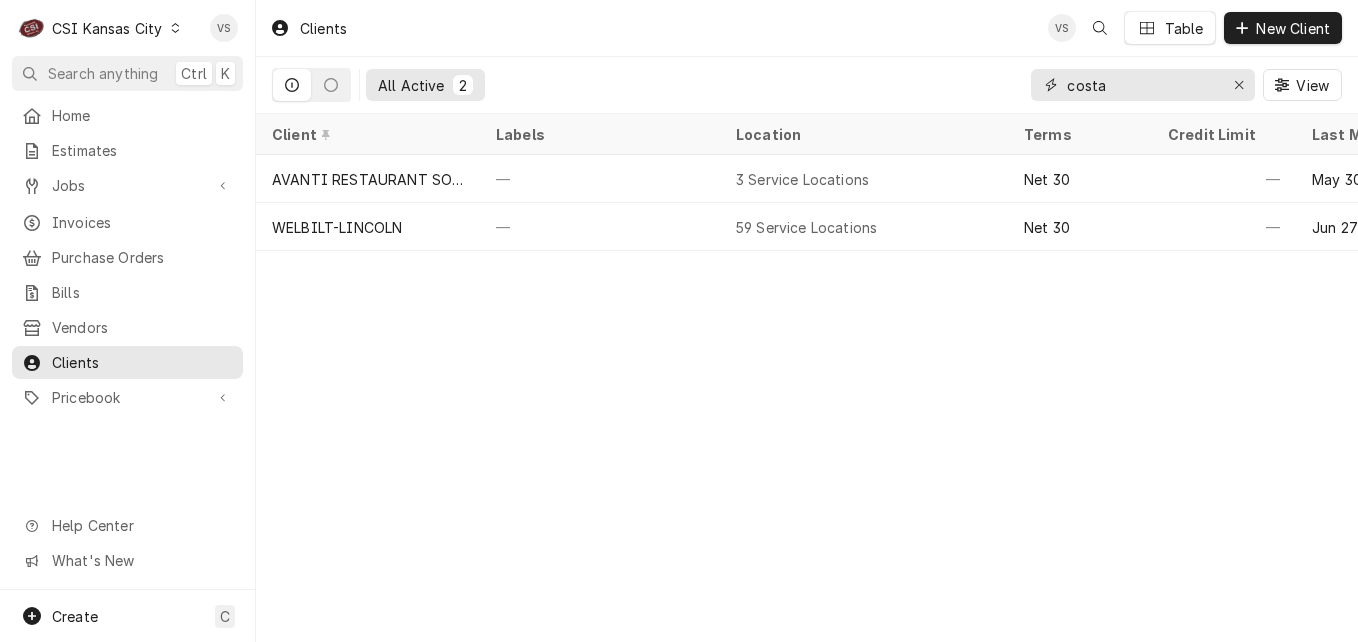 drag, startPoint x: 1111, startPoint y: 86, endPoint x: 1040, endPoint y: 84, distance: 71.02816 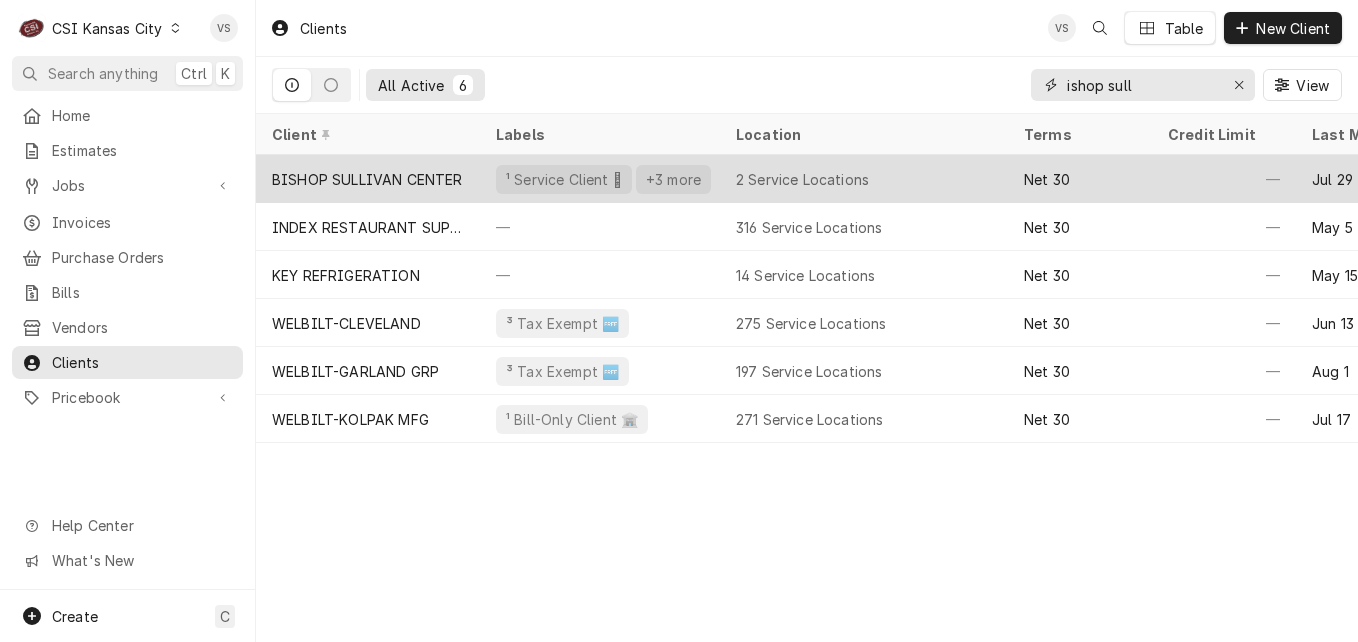 type on "ishop sull" 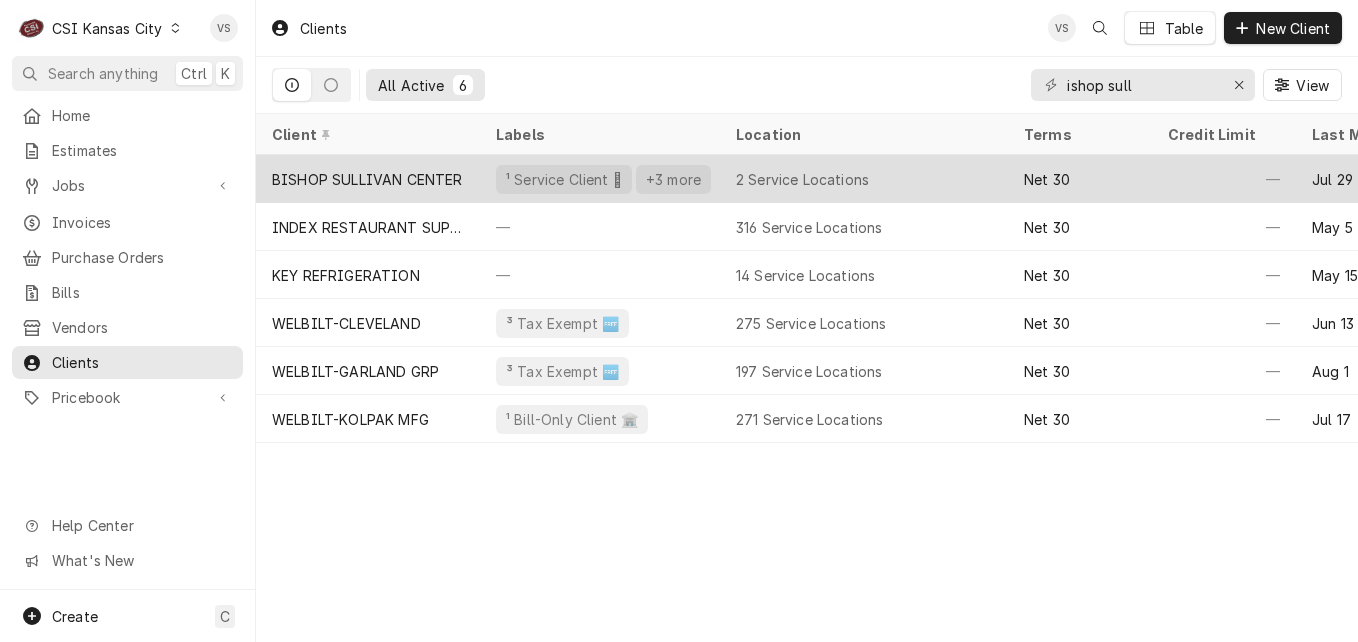 click on "BISHOP SULLIVAN CENTER" at bounding box center (368, 179) 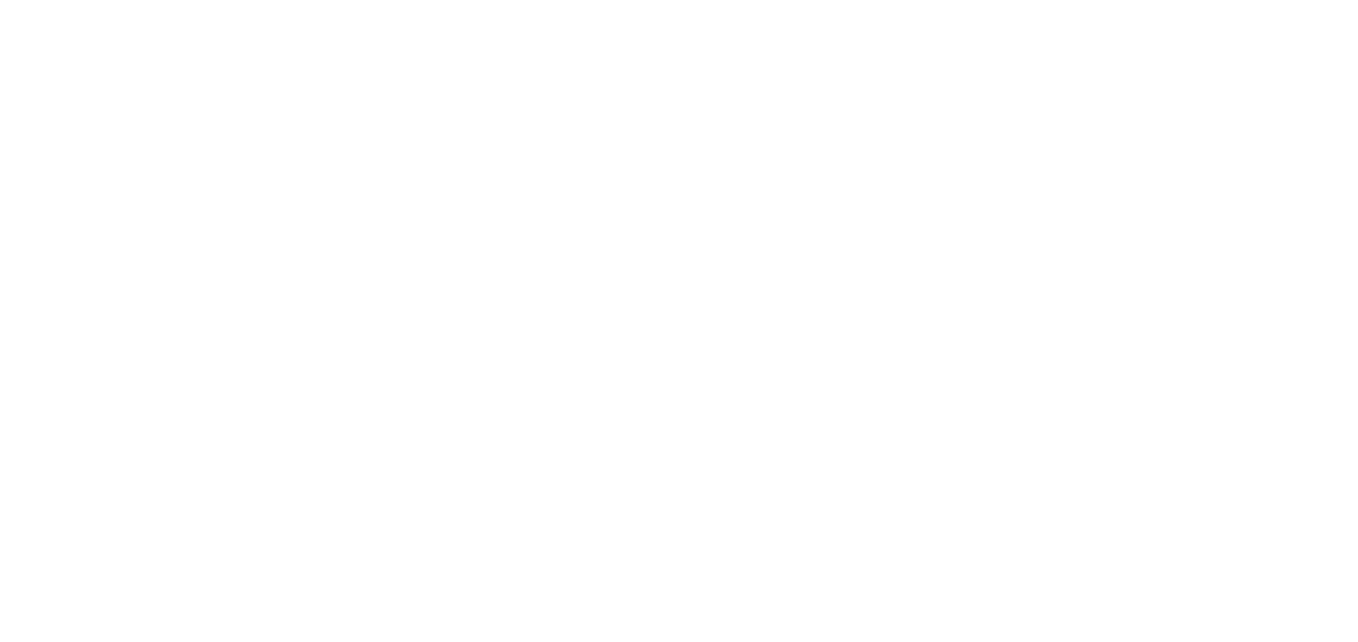 scroll, scrollTop: 0, scrollLeft: 0, axis: both 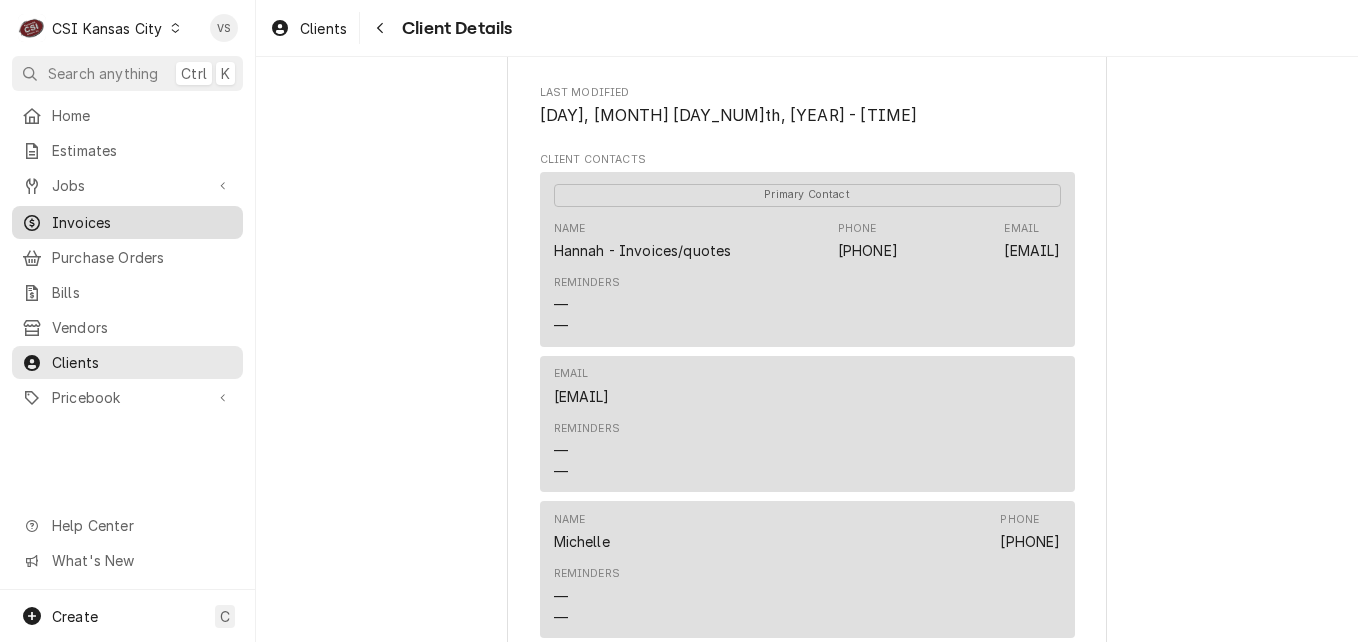 click on "Invoices" at bounding box center (142, 222) 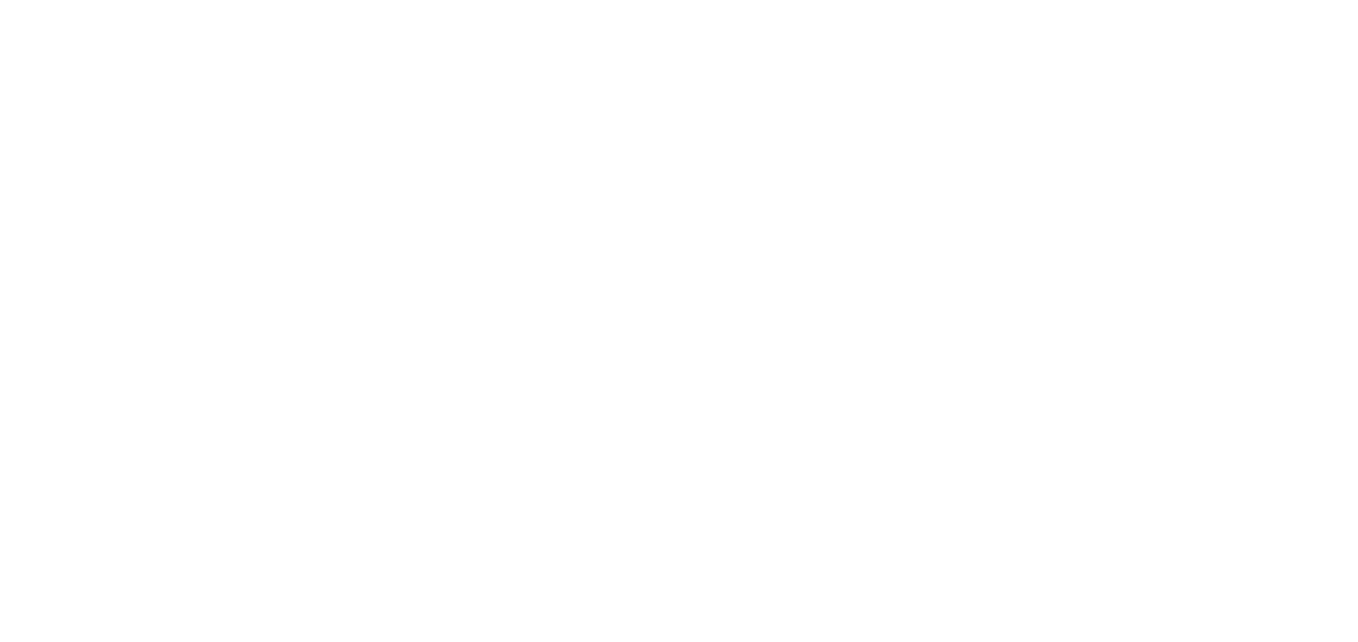 scroll, scrollTop: 0, scrollLeft: 0, axis: both 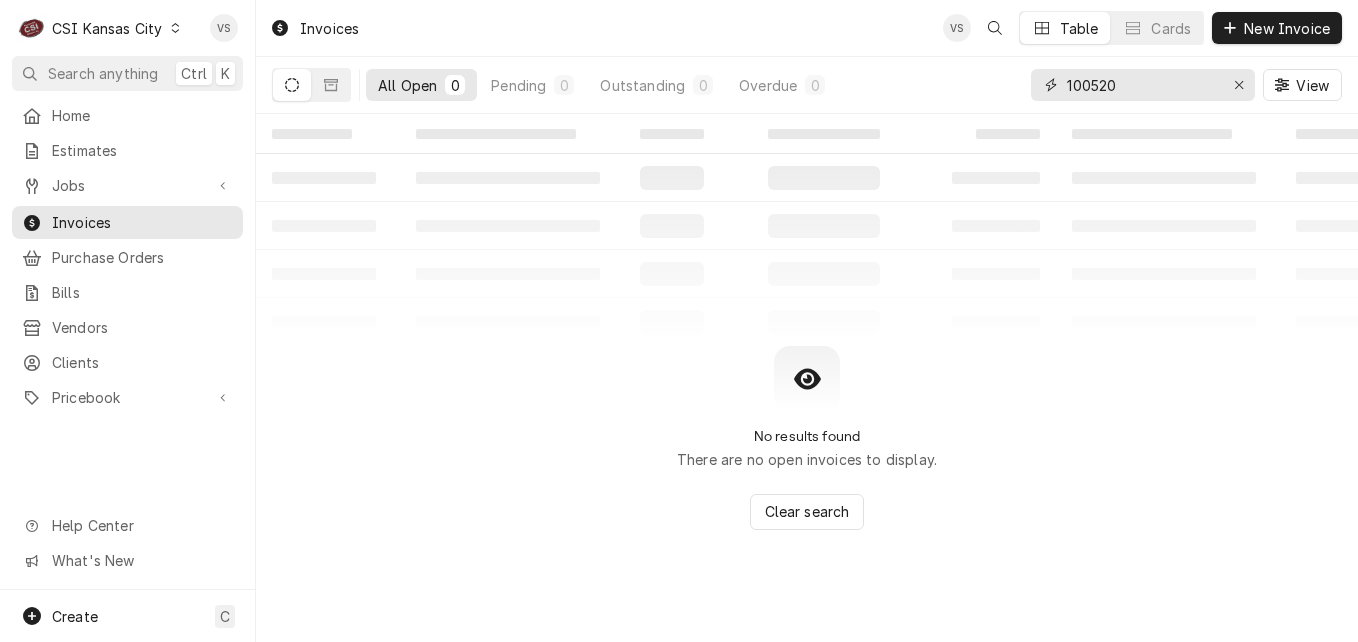 drag, startPoint x: 1038, startPoint y: 86, endPoint x: 991, endPoint y: 88, distance: 47.042534 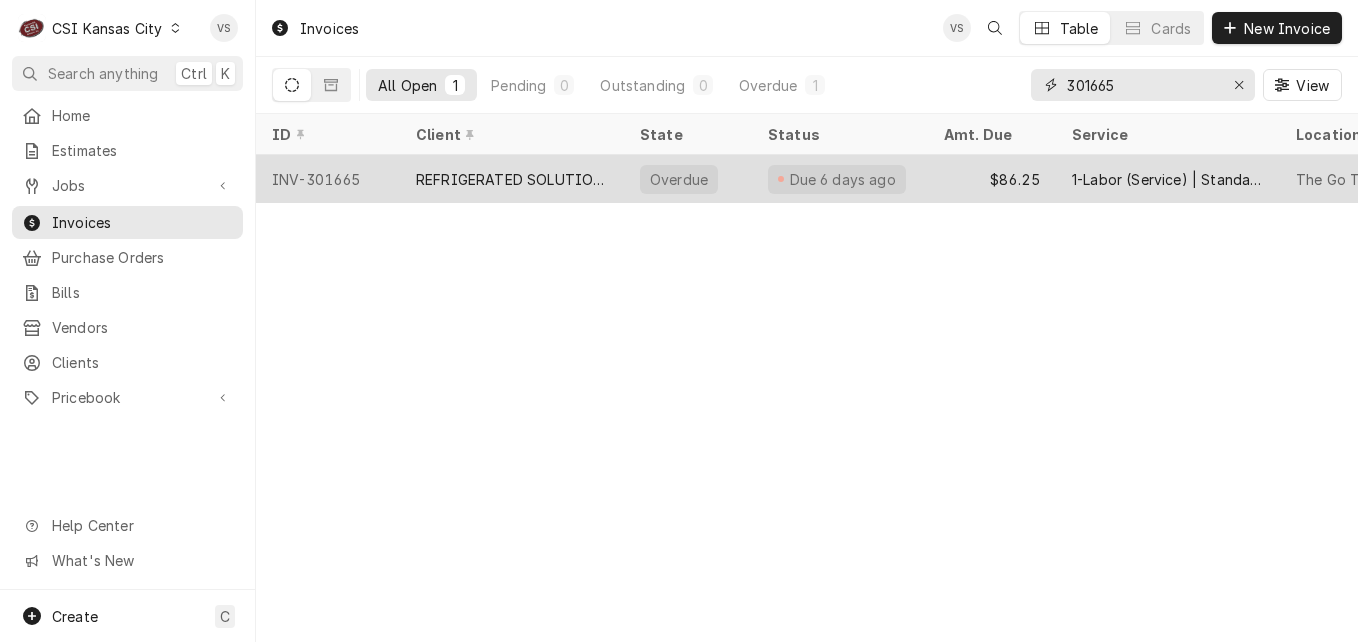 type on "301665" 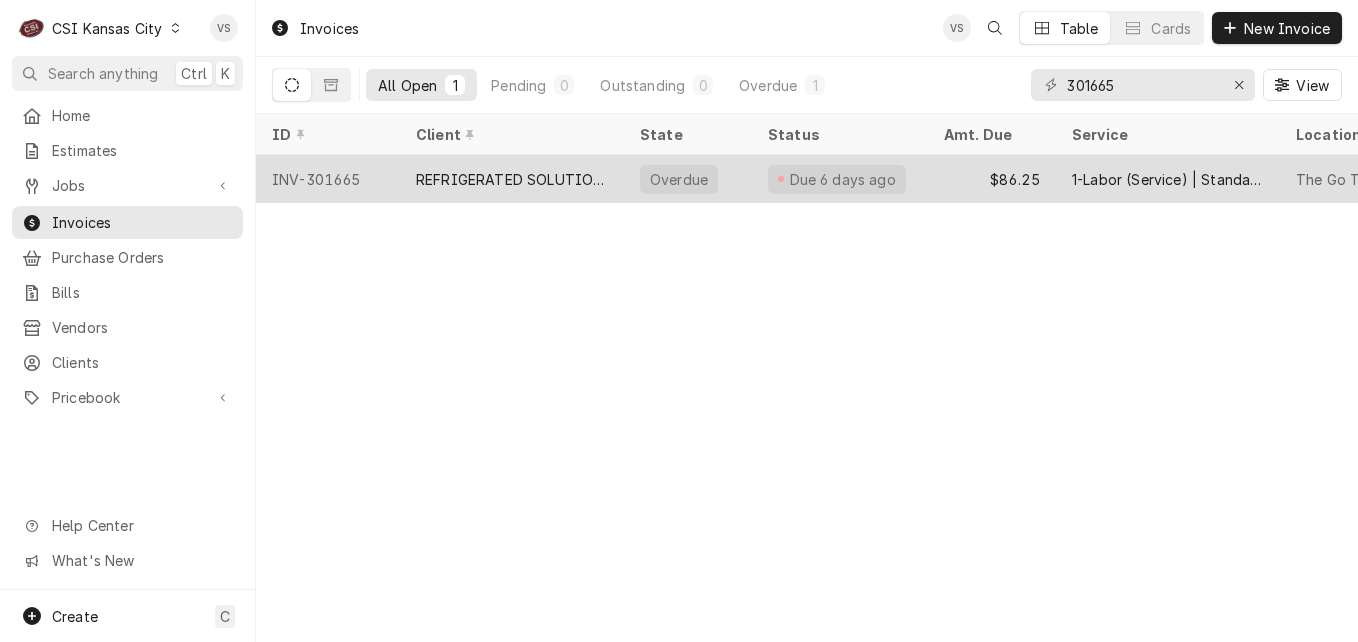 click on "REFRIGERATED SOLUTIONS GROUP (2)" at bounding box center (512, 179) 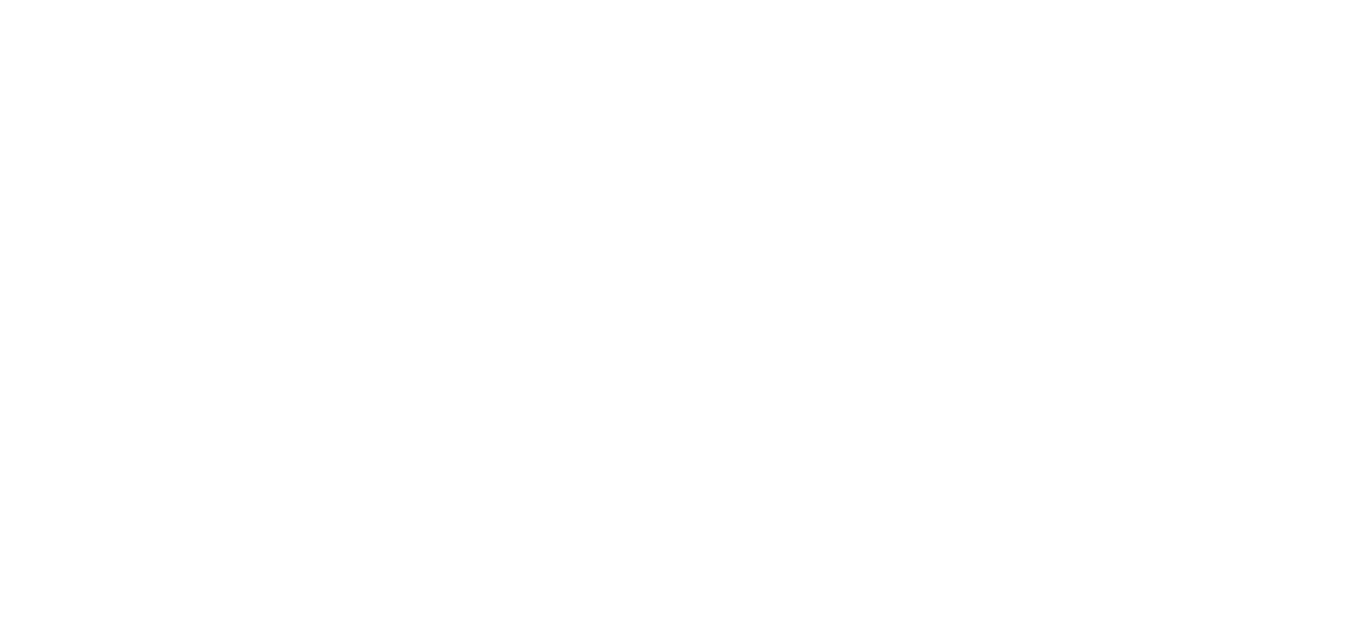 scroll, scrollTop: 0, scrollLeft: 0, axis: both 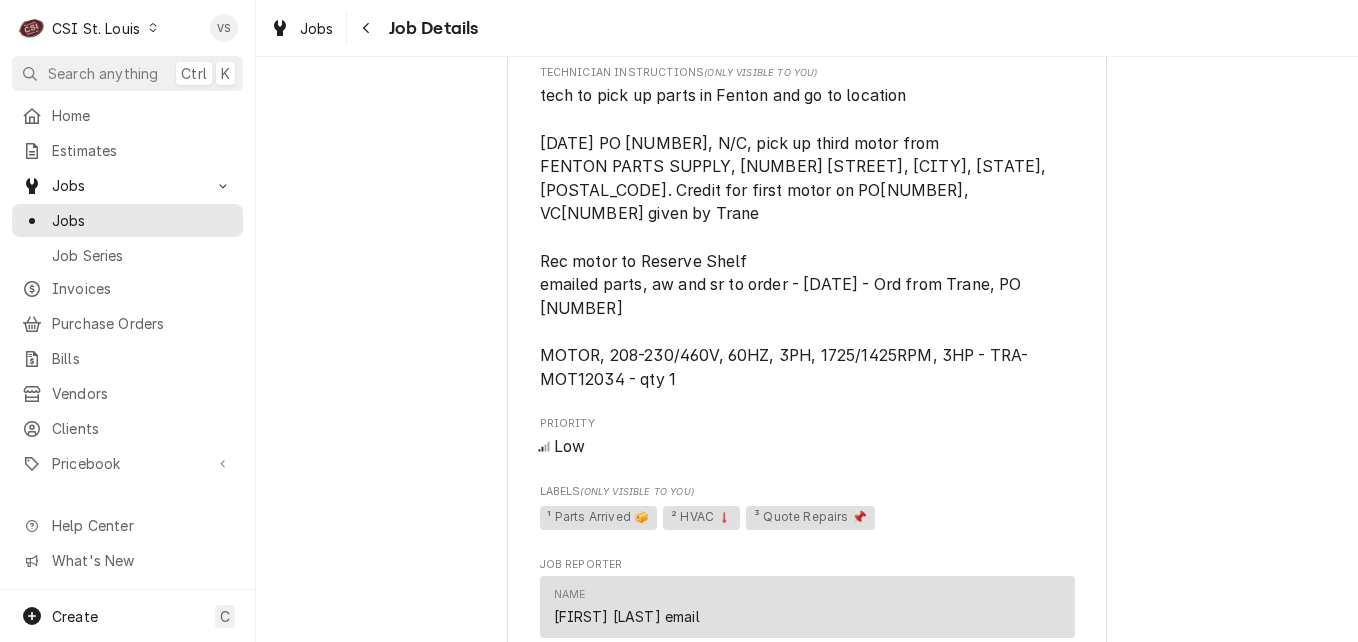 click on "C CSI St. Louis" at bounding box center (89, 28) 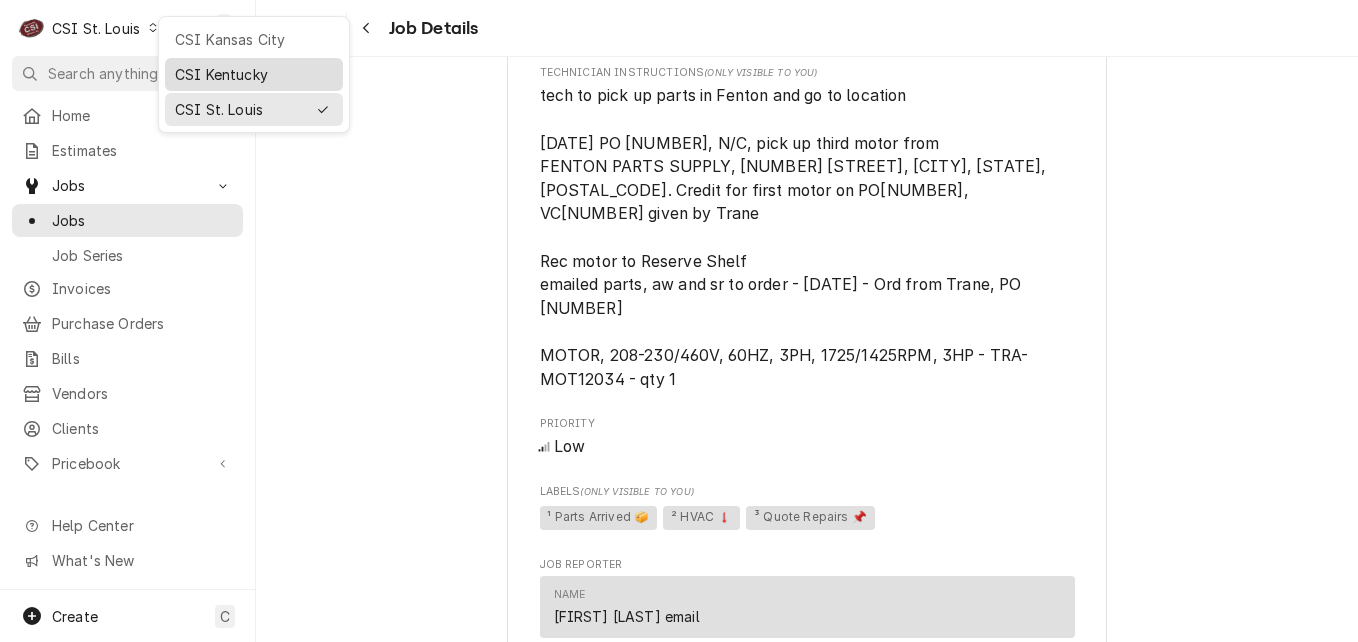 click on "CSI Kentucky" at bounding box center (254, 74) 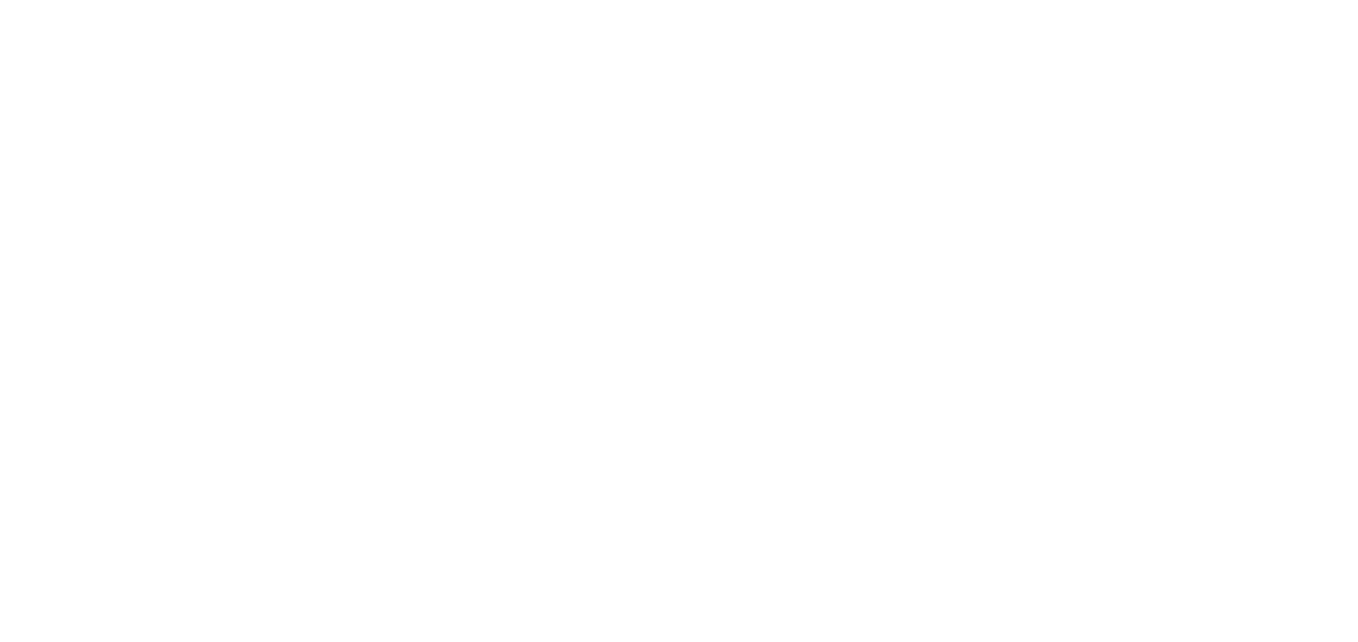 scroll, scrollTop: 0, scrollLeft: 0, axis: both 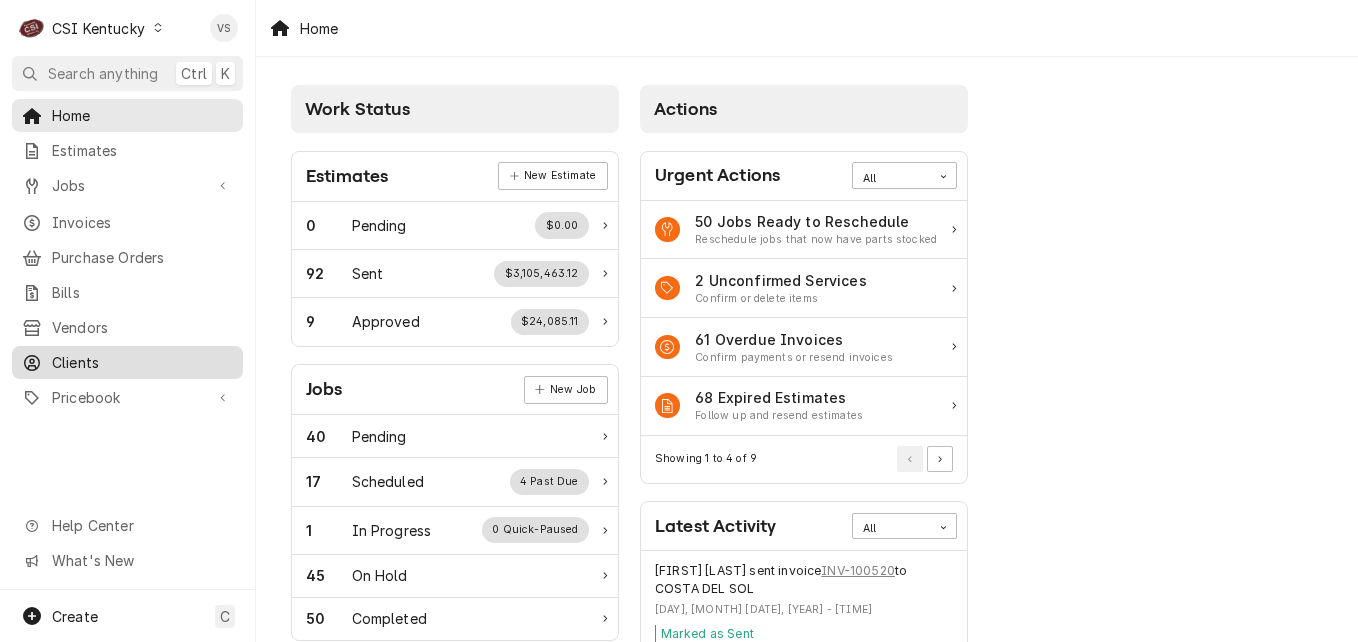 click on "Clients" at bounding box center (142, 362) 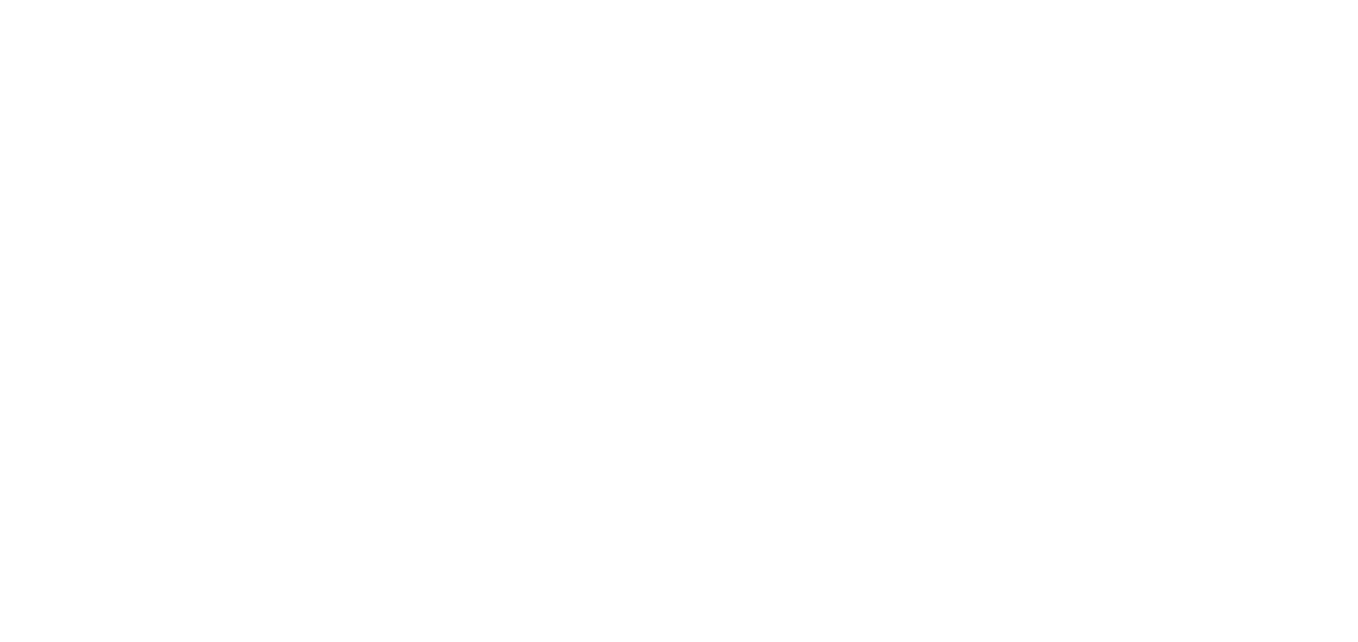 scroll, scrollTop: 0, scrollLeft: 0, axis: both 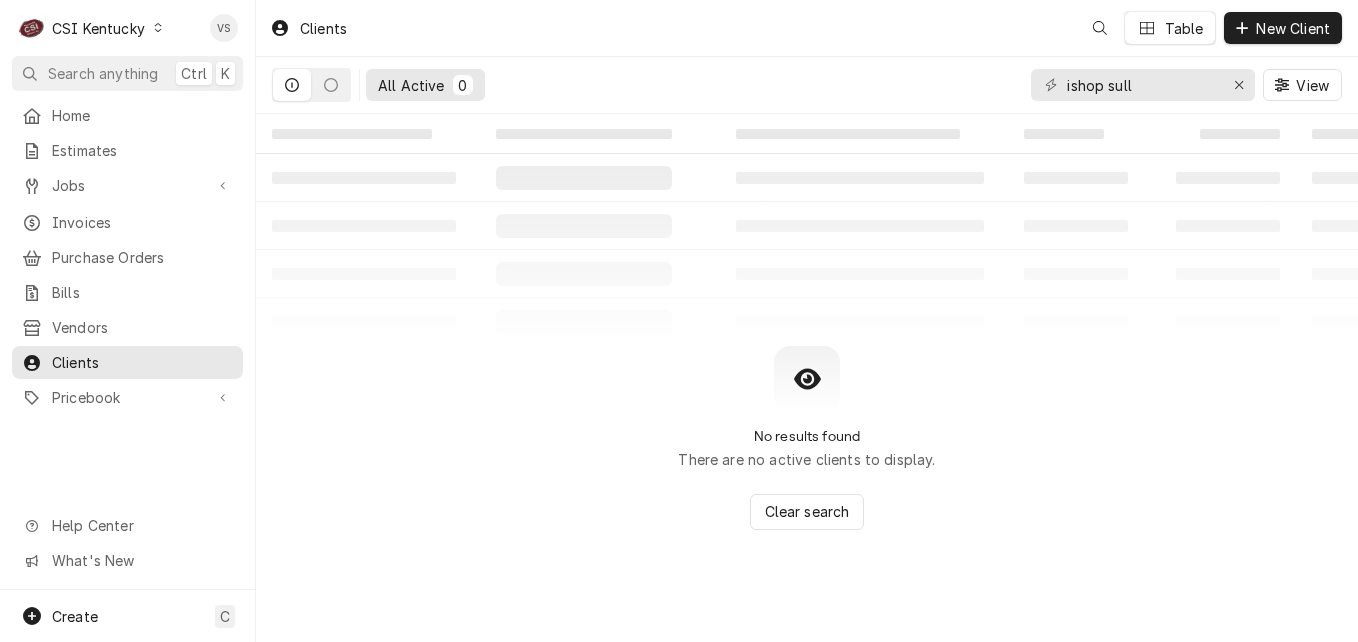 click on "Clients" at bounding box center (142, 362) 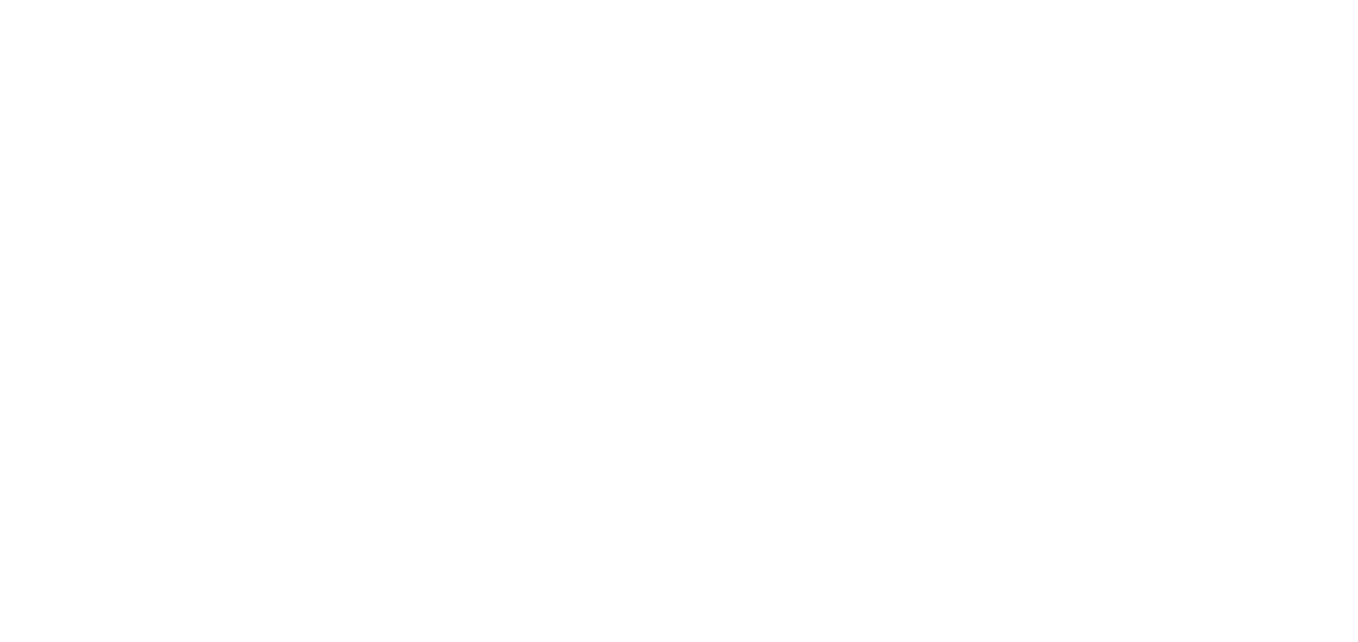 scroll, scrollTop: 0, scrollLeft: 0, axis: both 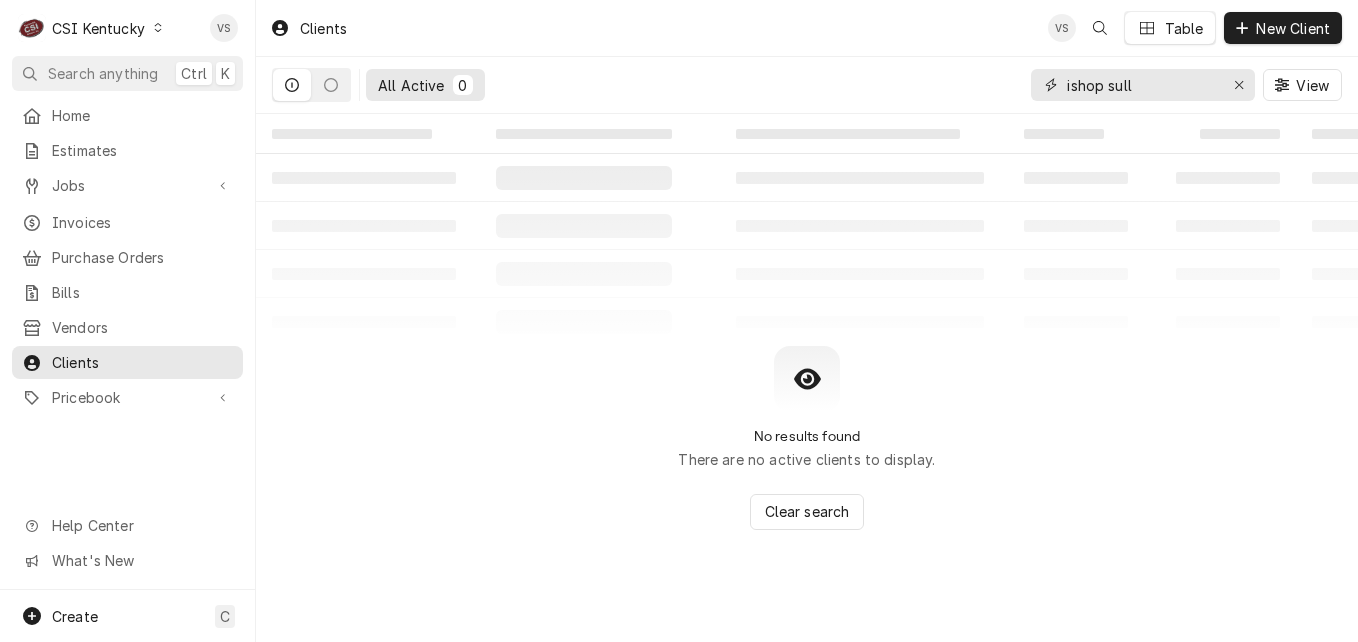 drag, startPoint x: 1146, startPoint y: 83, endPoint x: 1044, endPoint y: 132, distance: 113.15918 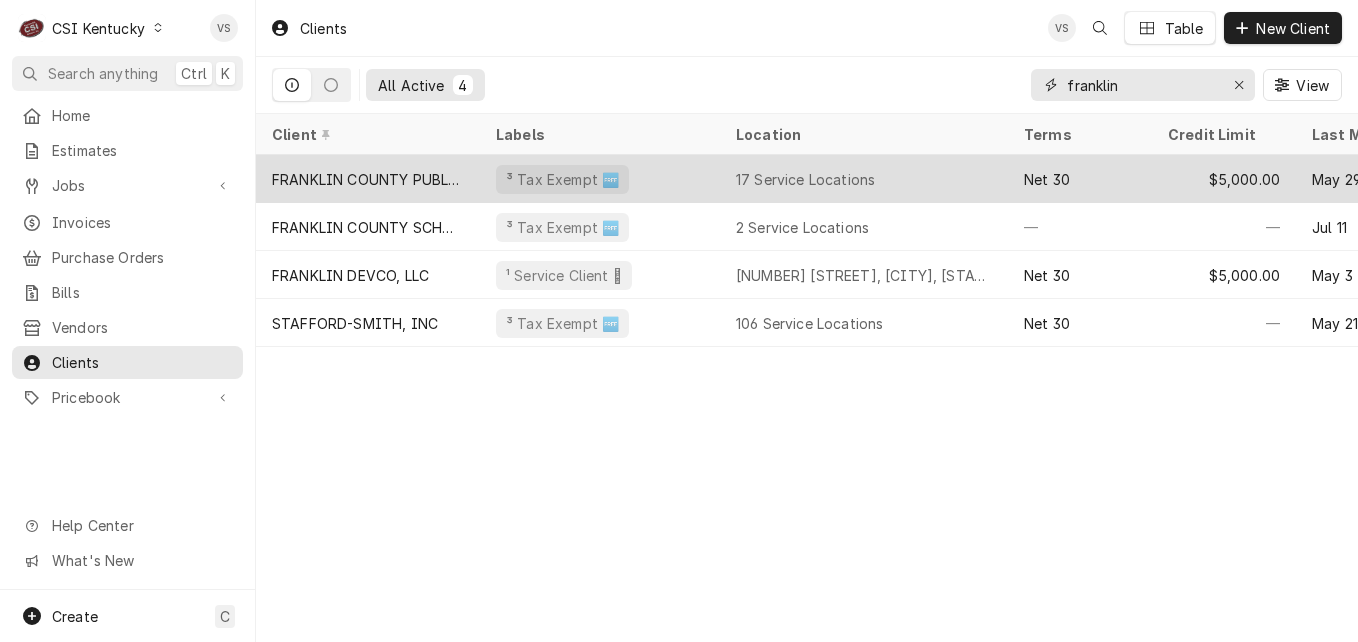 type on "franklin" 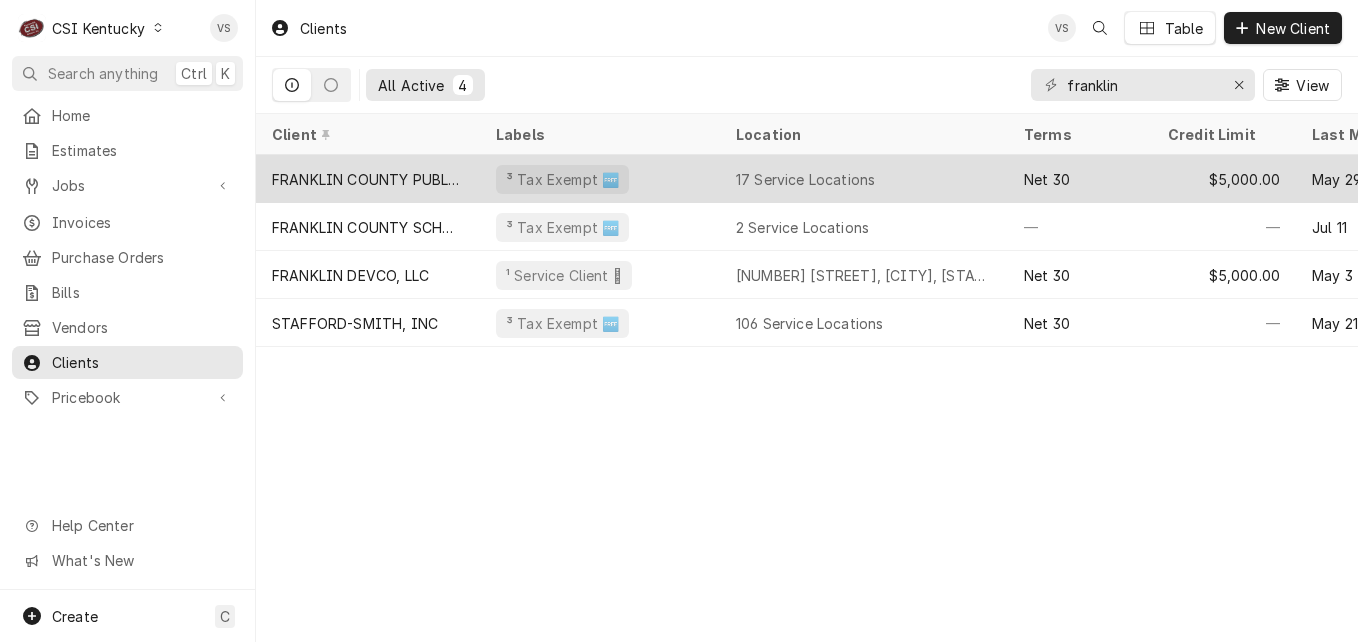 click on "FRANKLIN COUNTY PUBLIC SCHOOLS" at bounding box center [368, 179] 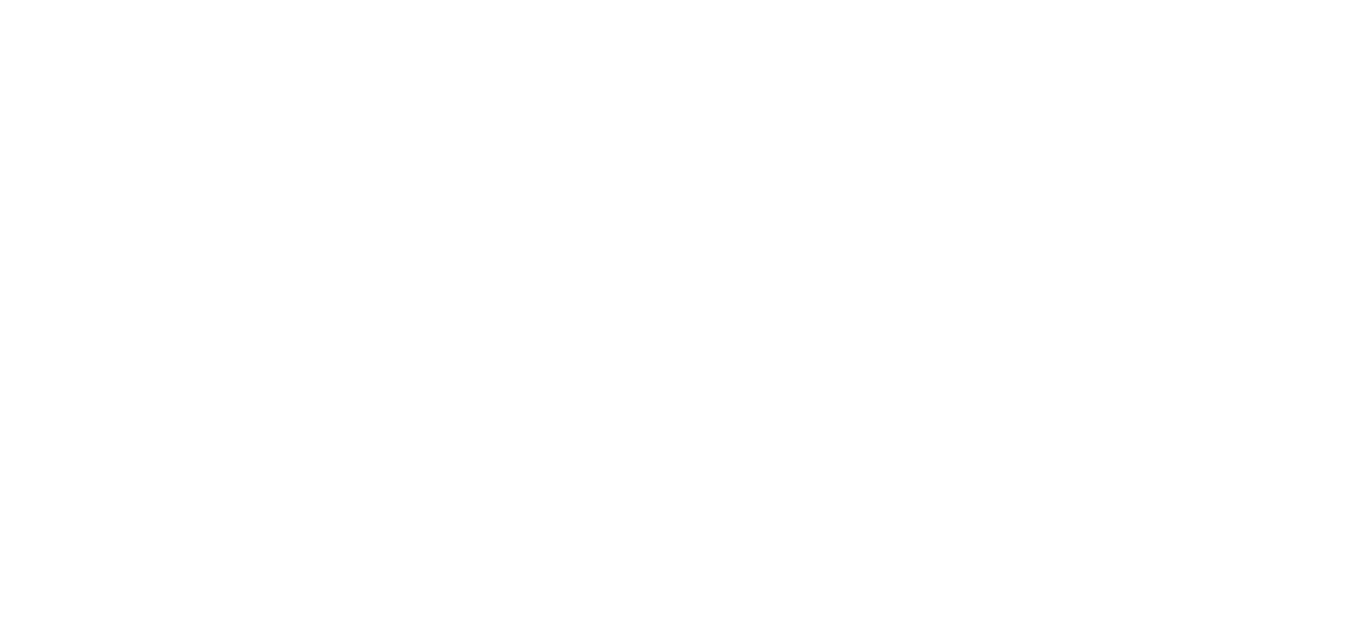 scroll, scrollTop: 0, scrollLeft: 0, axis: both 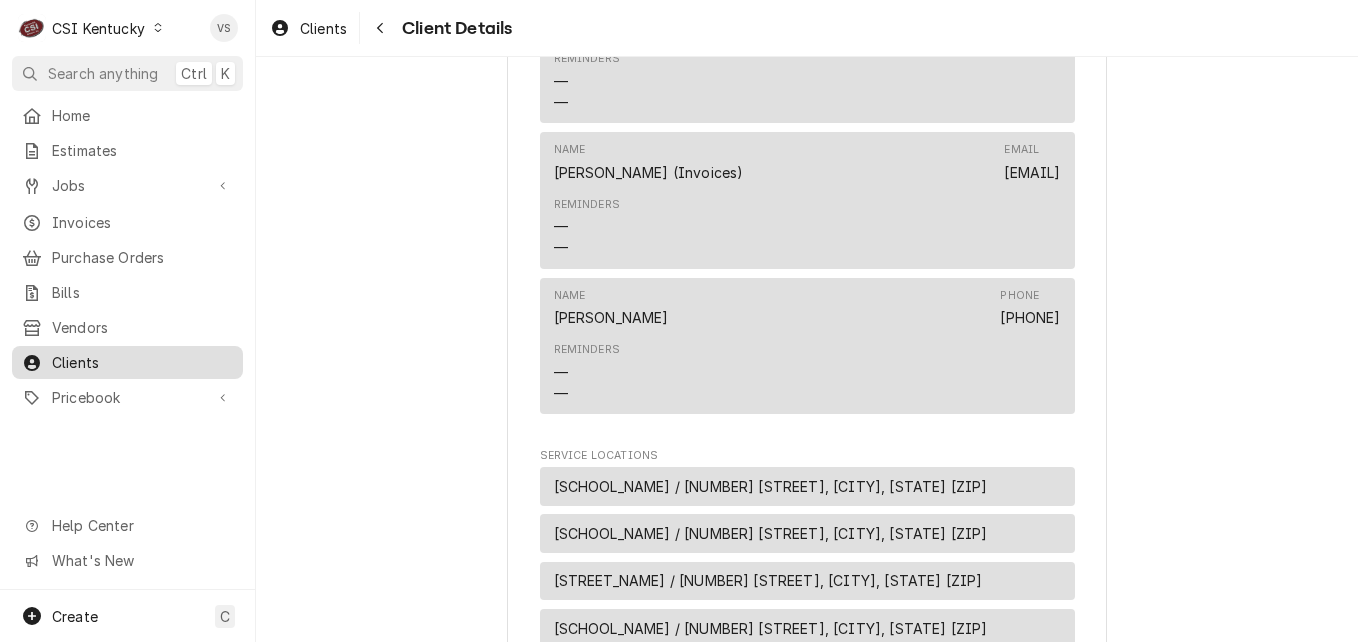 click on "Clients" at bounding box center (142, 362) 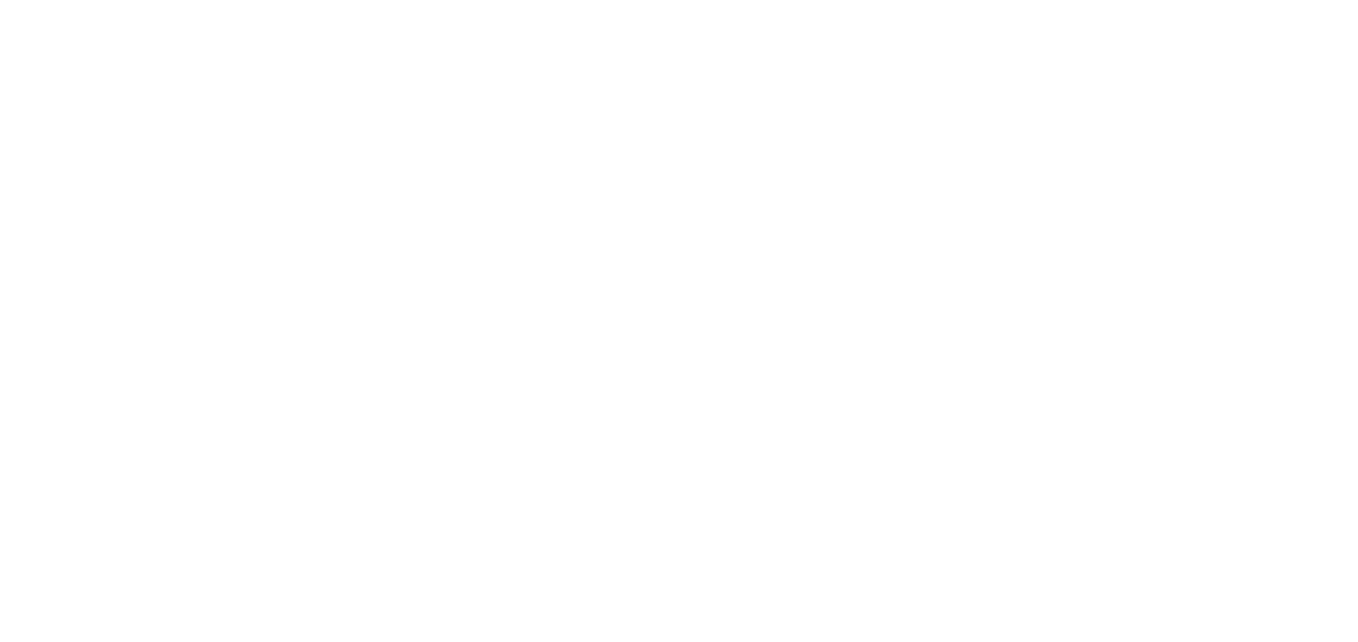 scroll, scrollTop: 0, scrollLeft: 0, axis: both 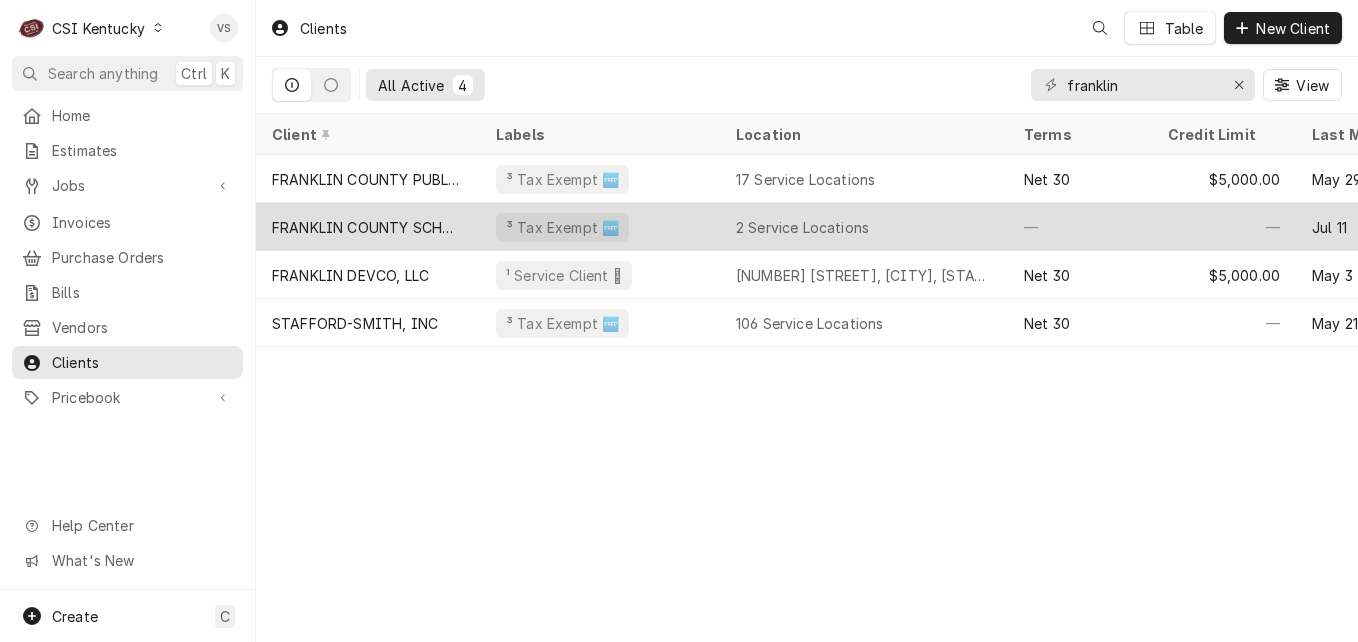 click on "FRANKLIN COUNTY SCHOOLS "FACILITIES DEPT"" at bounding box center (368, 227) 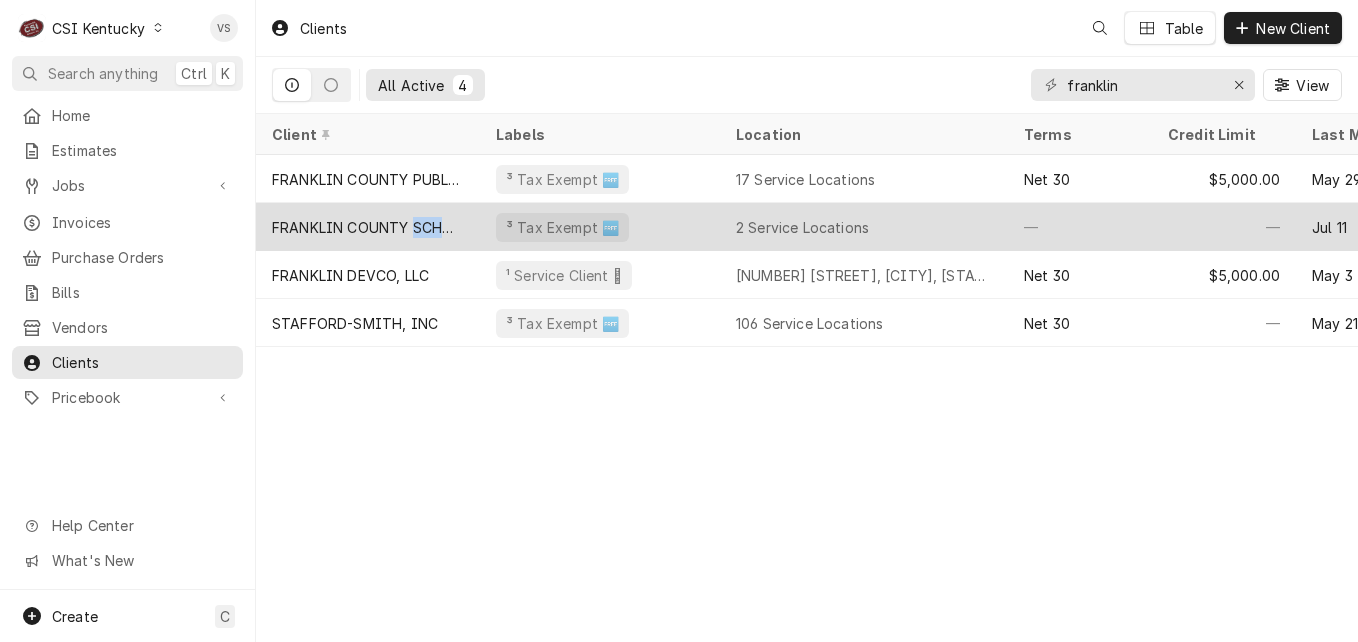 click on "FRANKLIN COUNTY SCHOOLS "FACILITIES DEPT"" at bounding box center [368, 227] 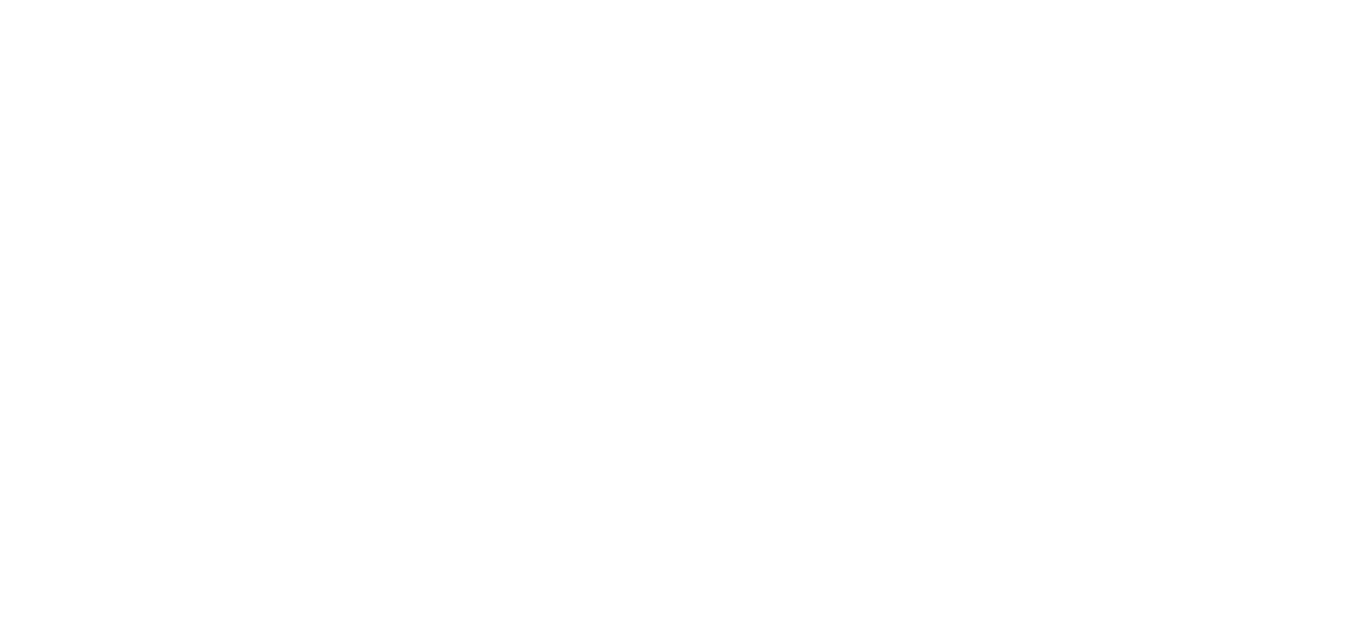 scroll, scrollTop: 0, scrollLeft: 0, axis: both 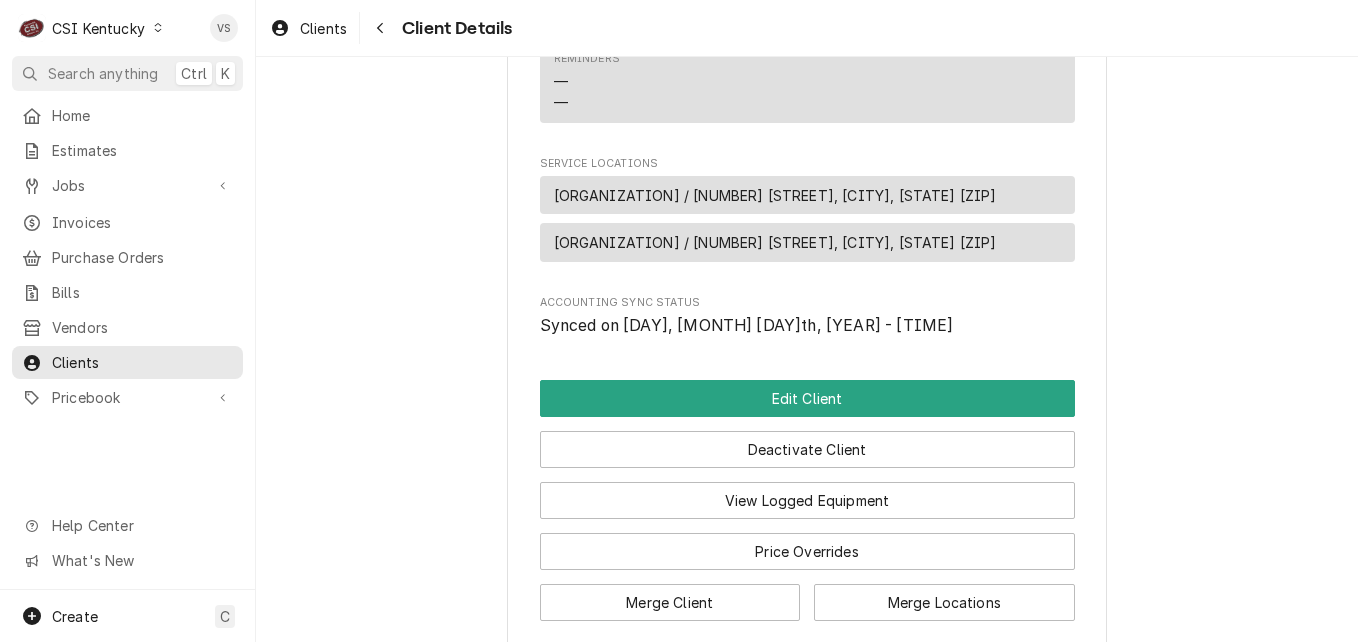 click on "[ORGANIZATION] / [NUMBER] [STREET], [CITY], [STATE] [ZIP]" at bounding box center [807, 195] 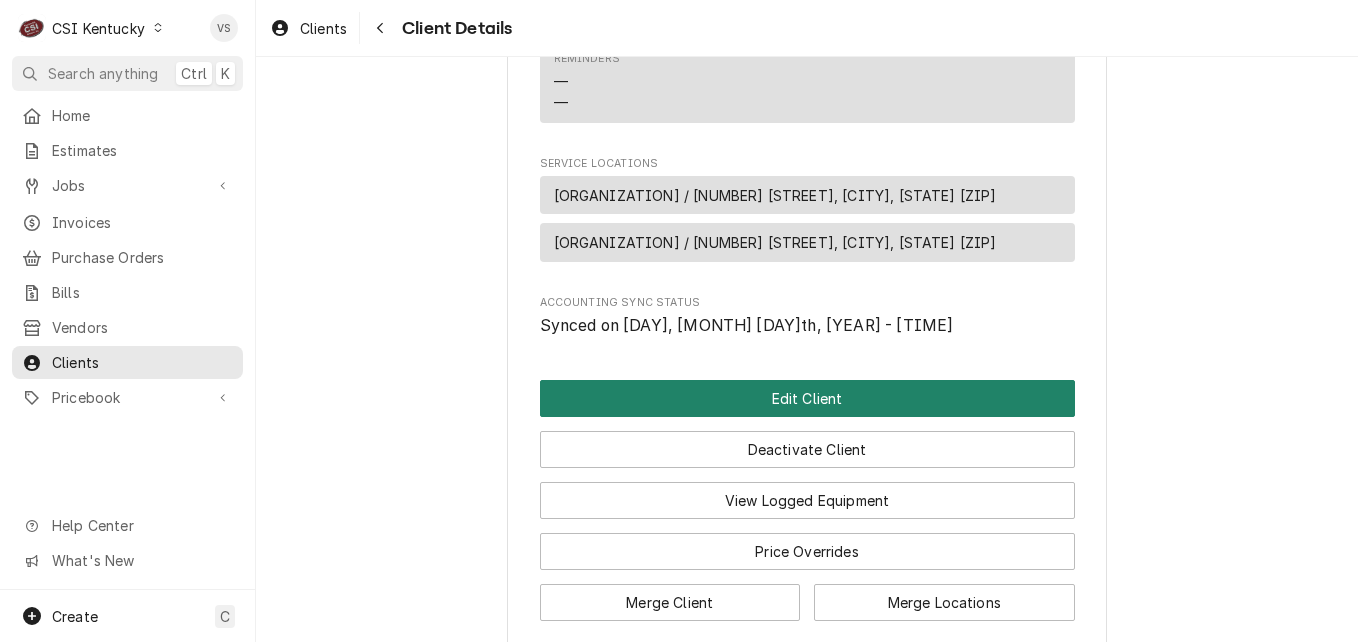 click on "Edit Client" at bounding box center [807, 398] 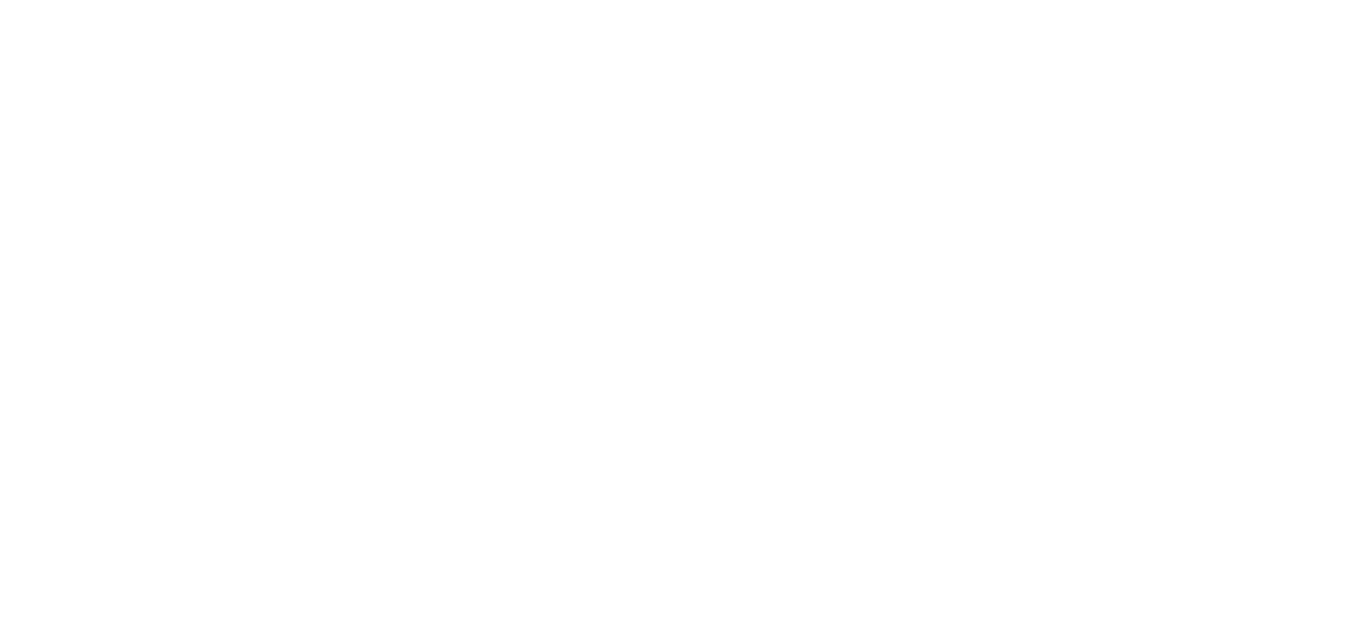scroll, scrollTop: 0, scrollLeft: 0, axis: both 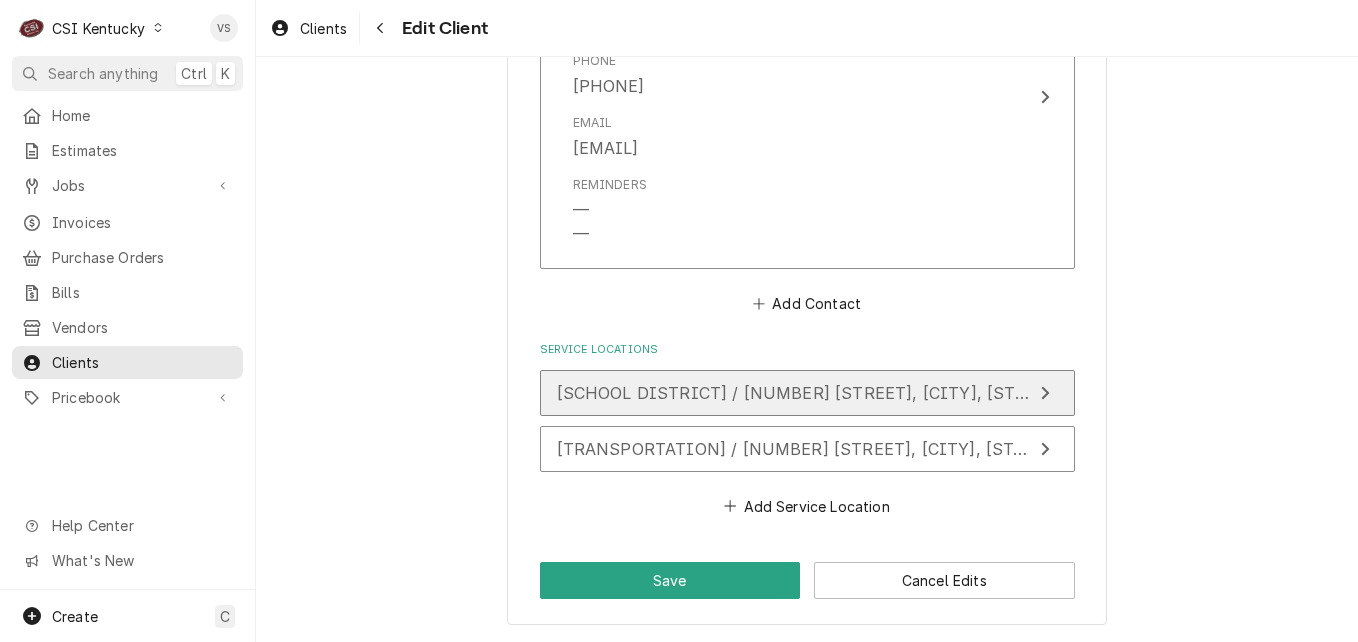 click on "[SCHOOL DISTRICT] / [NUMBER] [STREET], [CITY], [STATE] [POSTAL_CODE]" at bounding box center [872, 393] 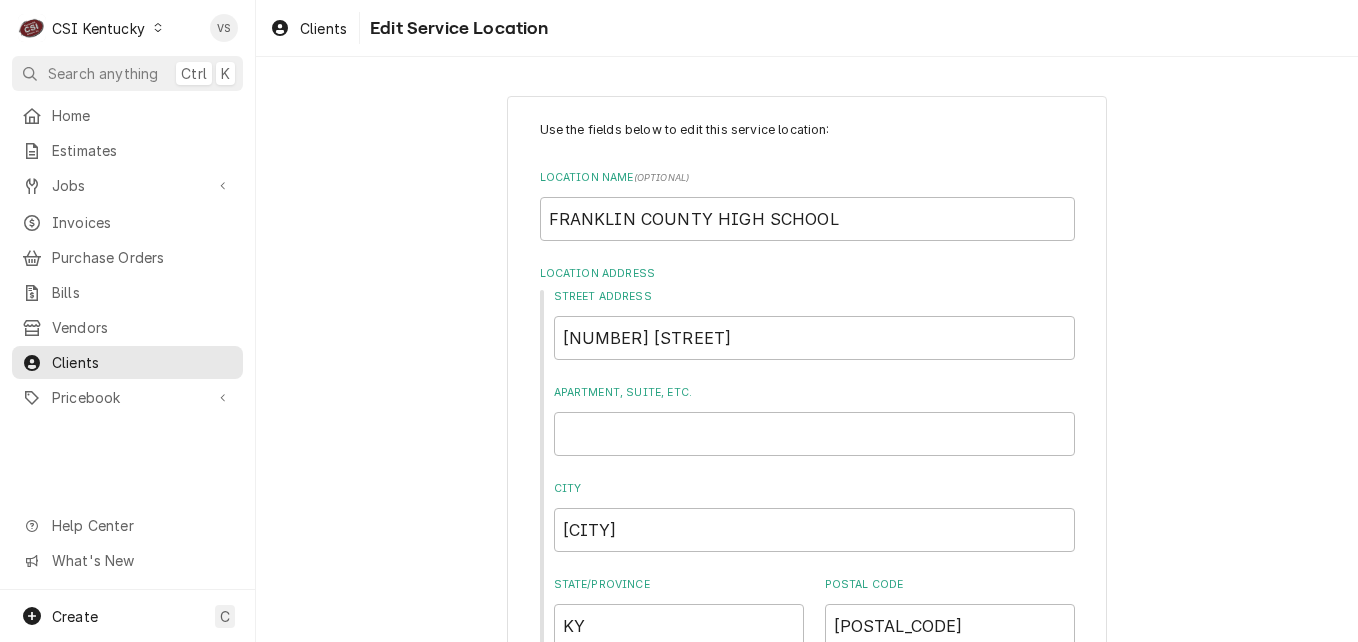 scroll, scrollTop: 588, scrollLeft: 0, axis: vertical 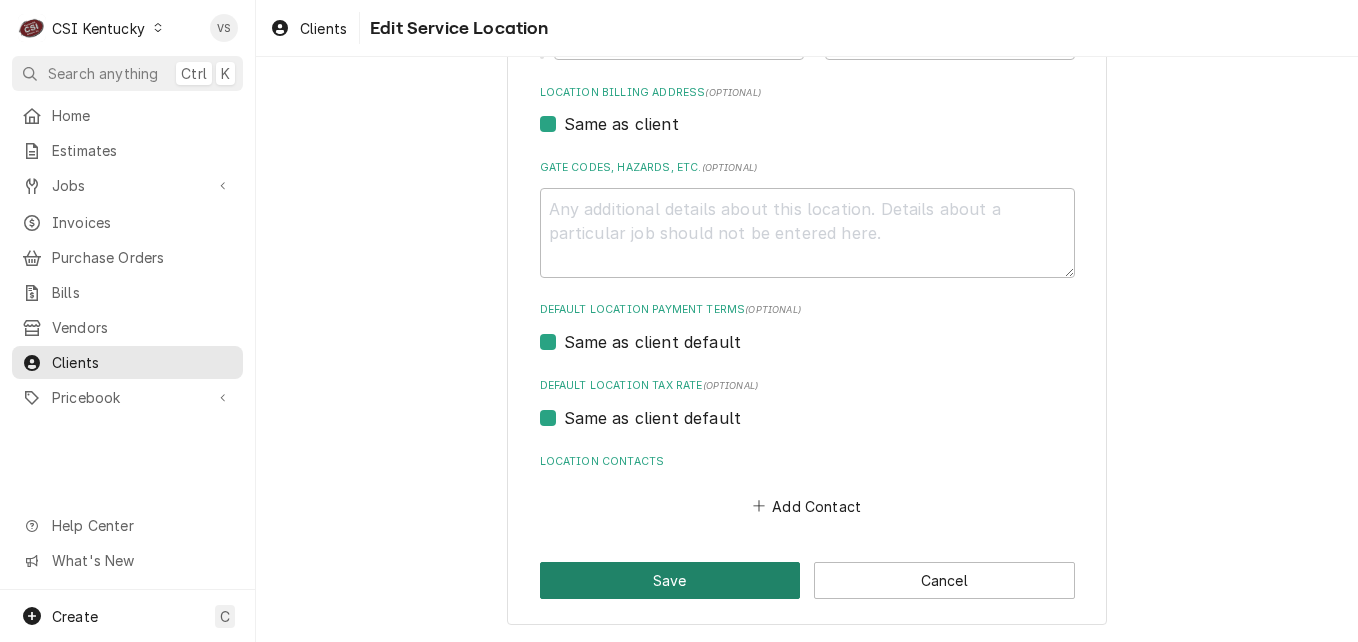 click on "Save" at bounding box center [670, 580] 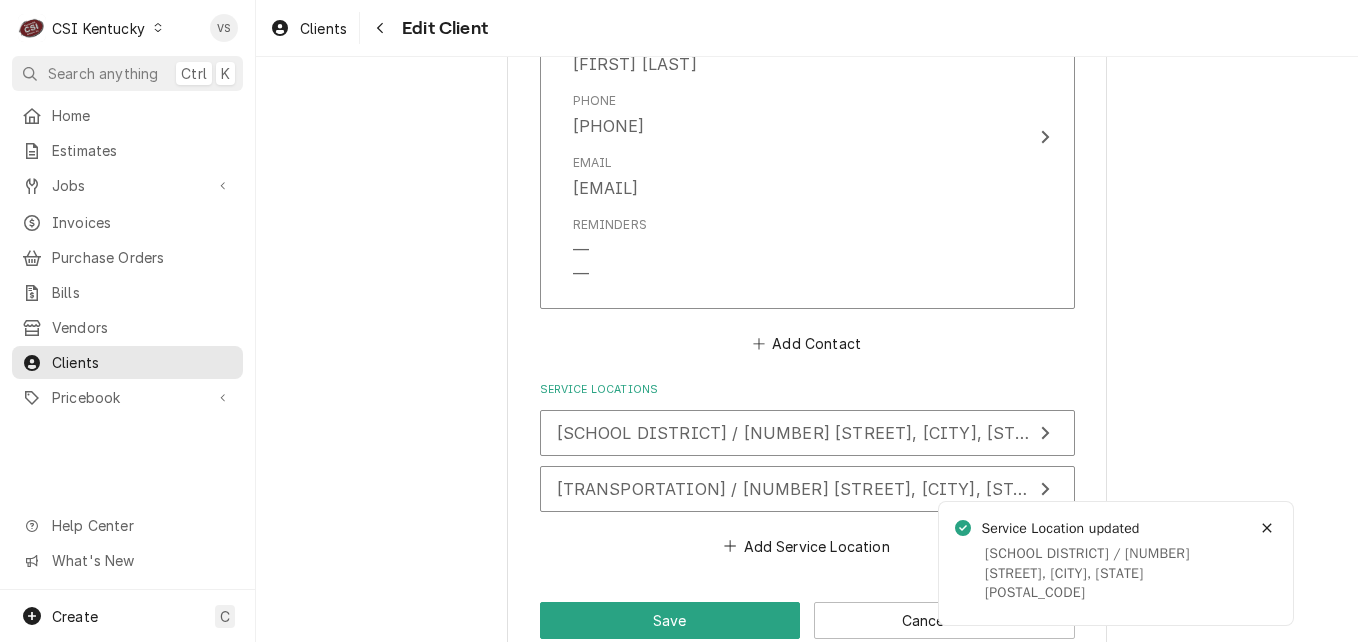 scroll, scrollTop: 1455, scrollLeft: 0, axis: vertical 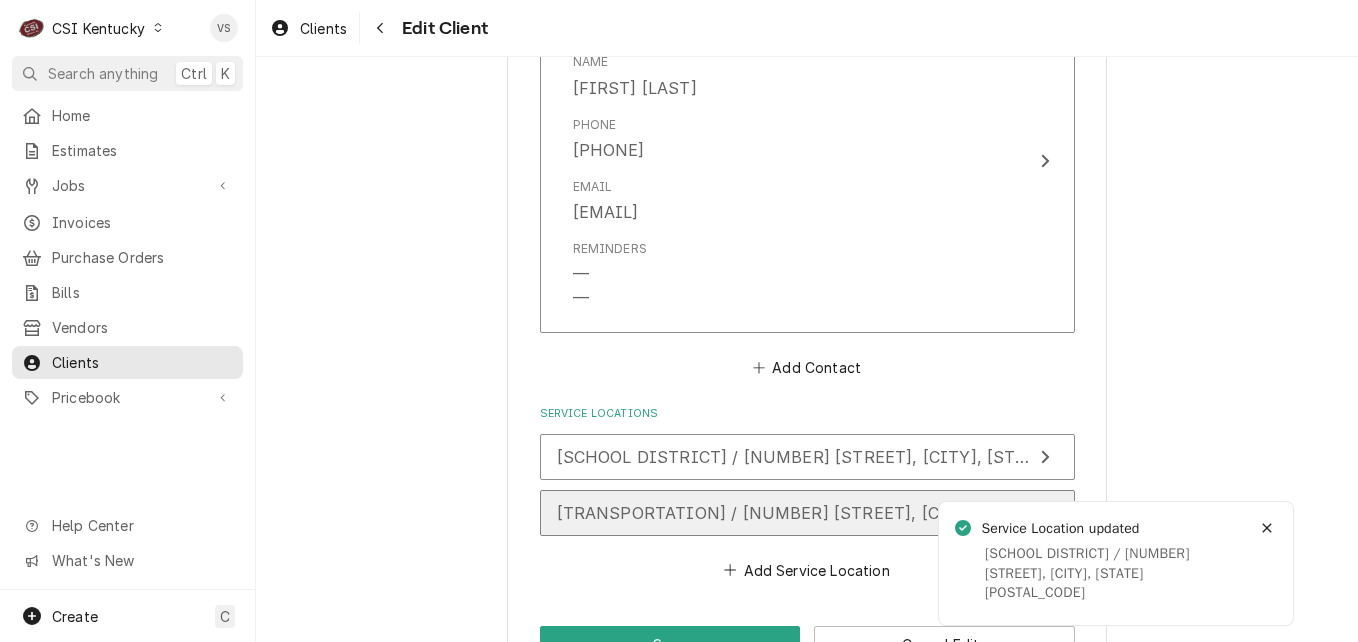 click on "[TRANSPORTATION] / [NUMBER] [STREET], [CITY], [STATE] [POSTAL_CODE]" at bounding box center [871, 513] 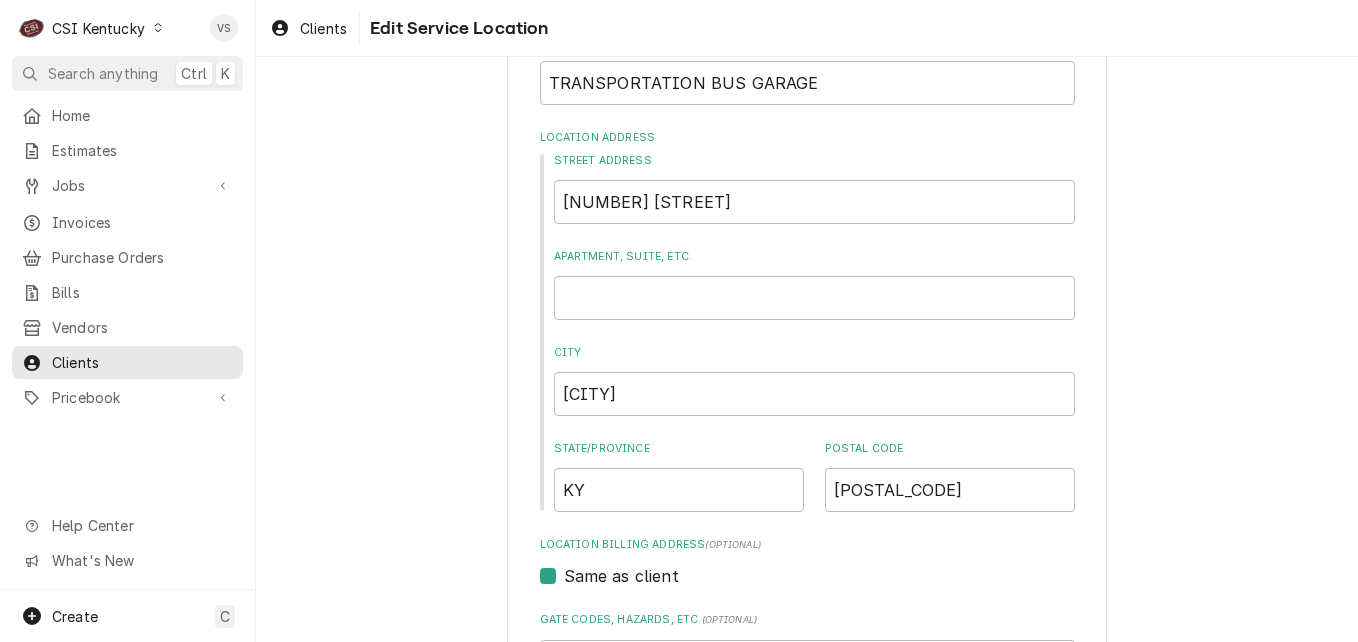 scroll, scrollTop: 901, scrollLeft: 0, axis: vertical 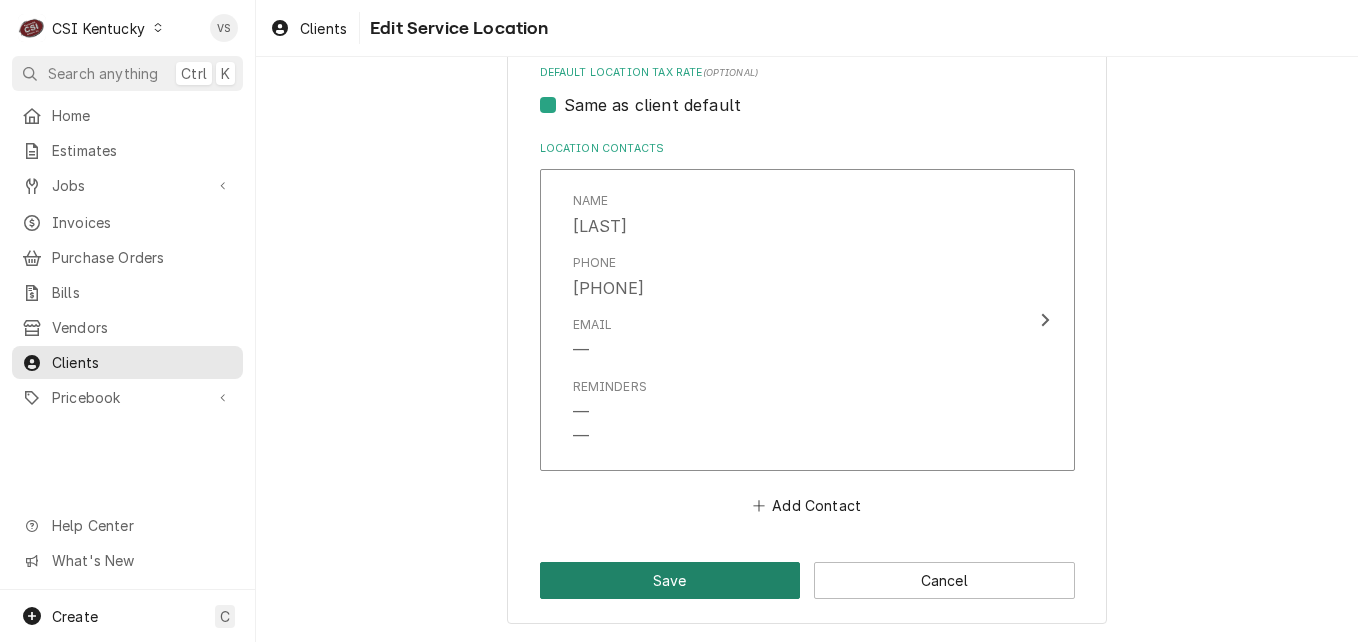 click on "Save" at bounding box center [670, 580] 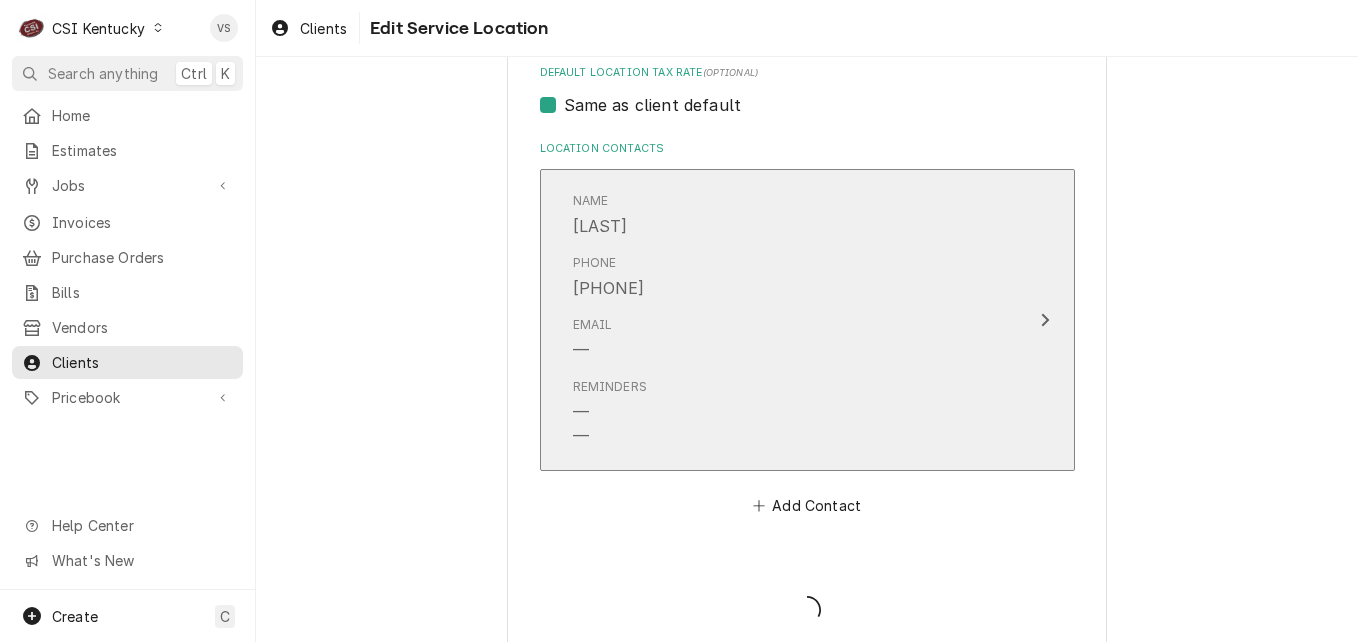 type on "x" 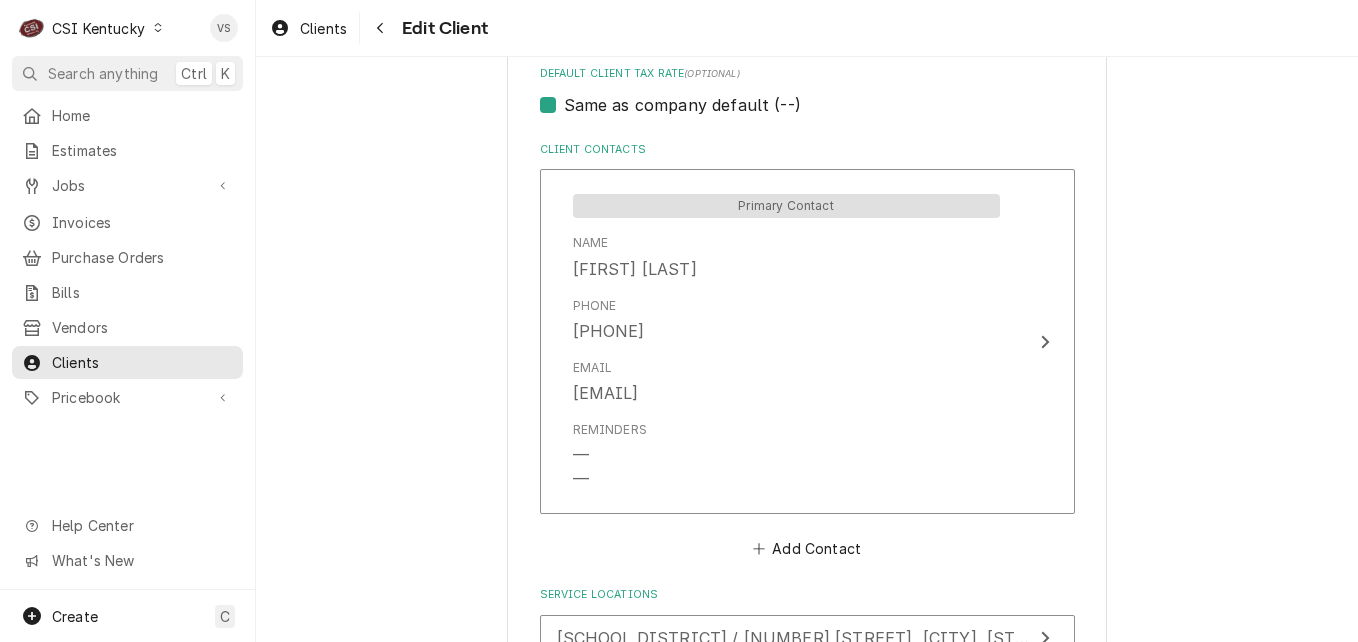 scroll, scrollTop: 1331, scrollLeft: 0, axis: vertical 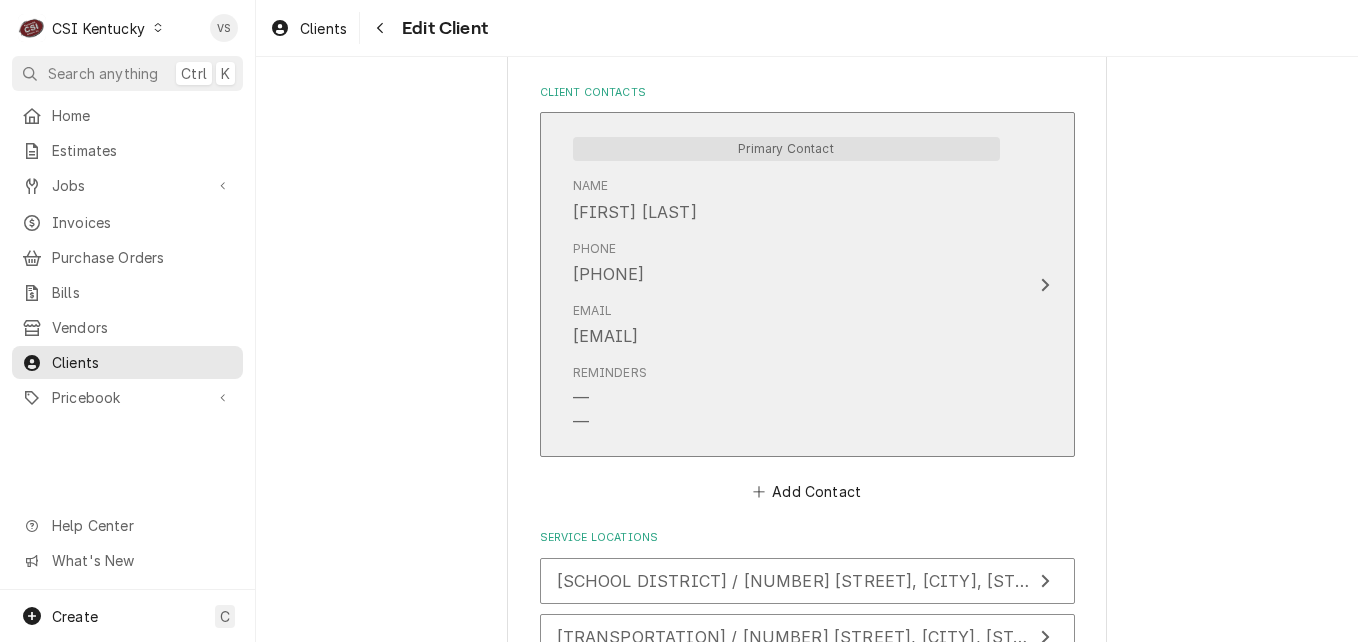 click on "Reminders — —" at bounding box center [786, 399] 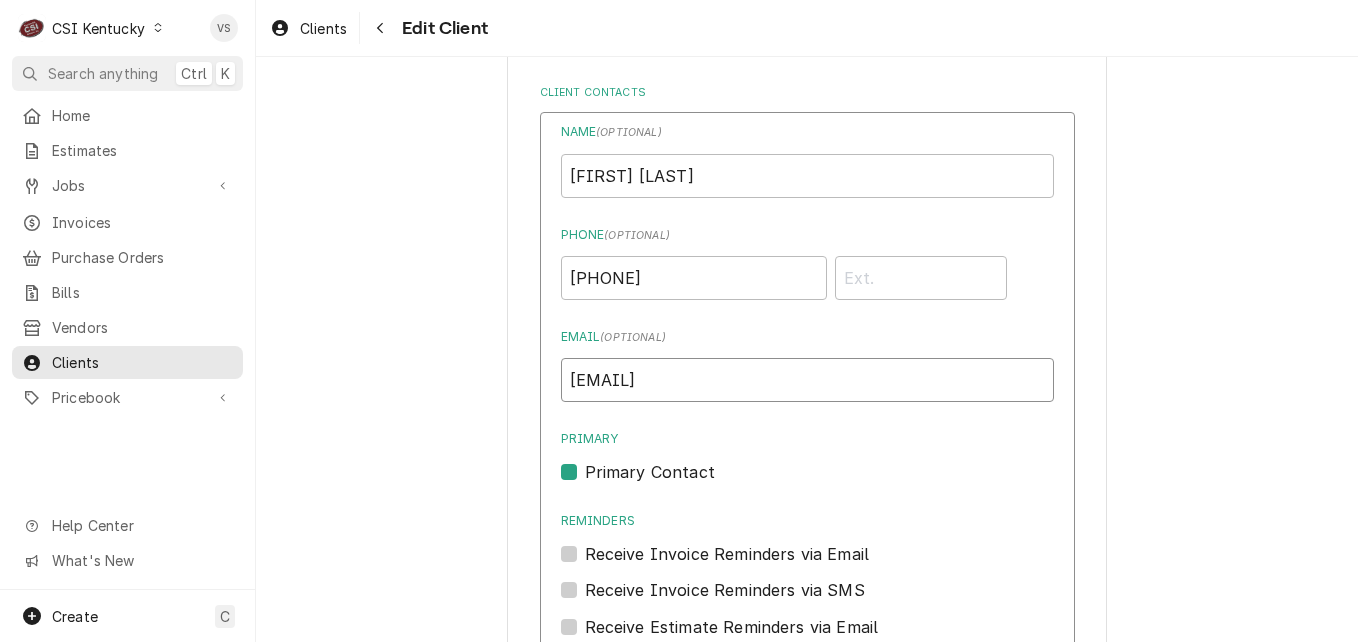 click on "[EMAIL]" at bounding box center (807, 380) 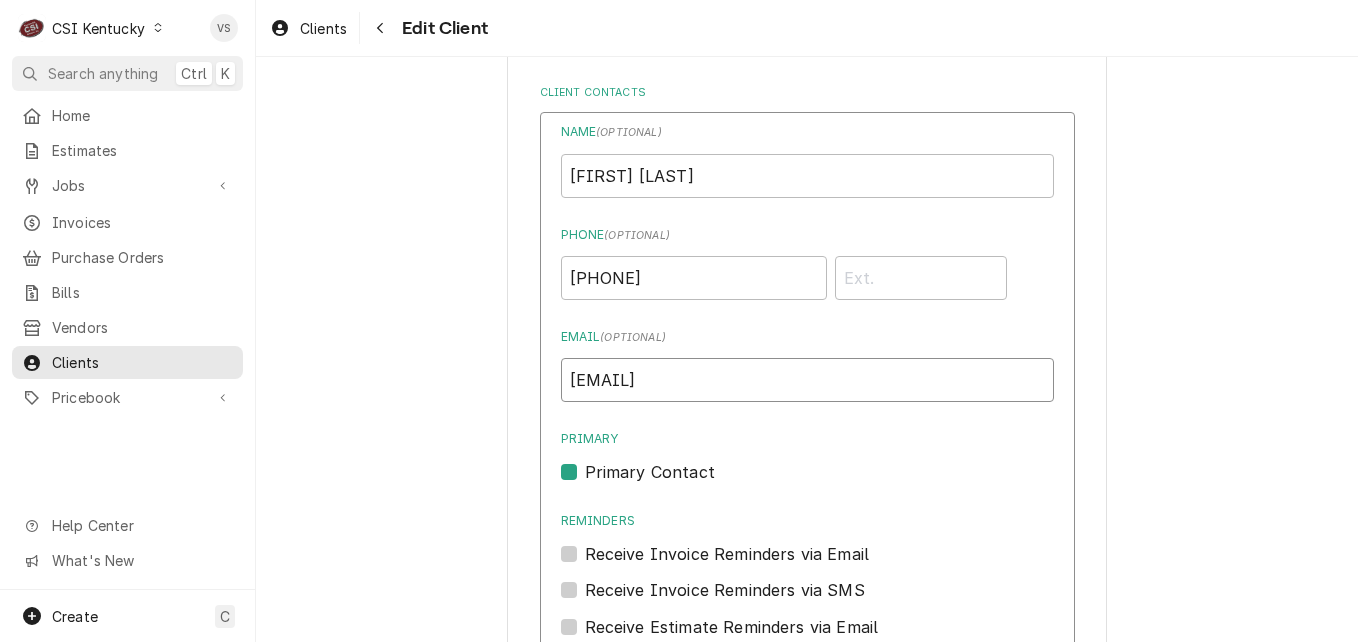 drag, startPoint x: 849, startPoint y: 378, endPoint x: 555, endPoint y: 375, distance: 294.01532 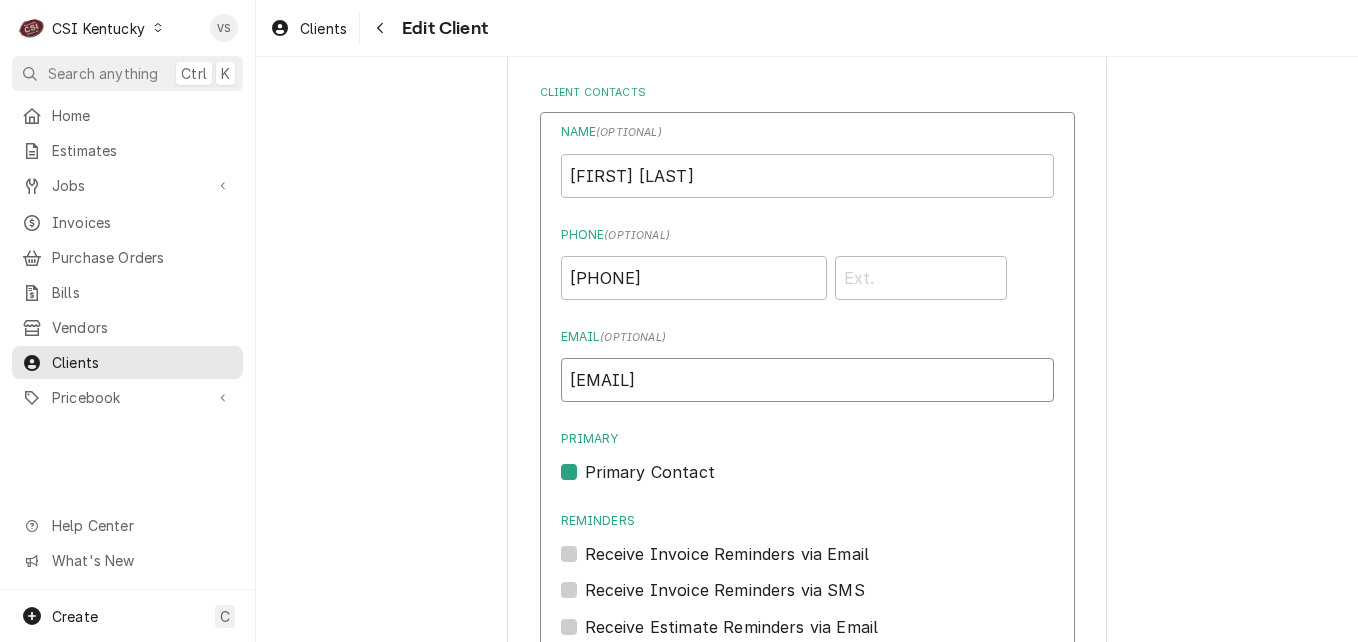 click on "Carly.Dowell@franklin.kyschools.us" at bounding box center [807, 380] 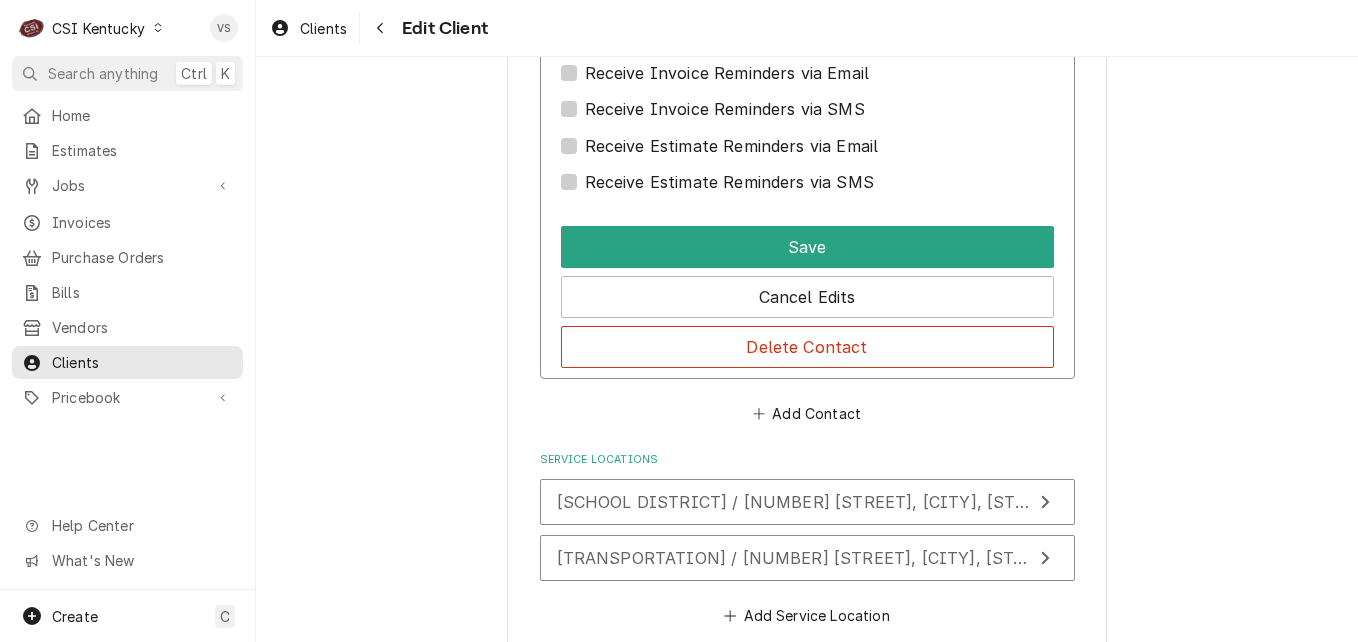 scroll, scrollTop: 1922, scrollLeft: 0, axis: vertical 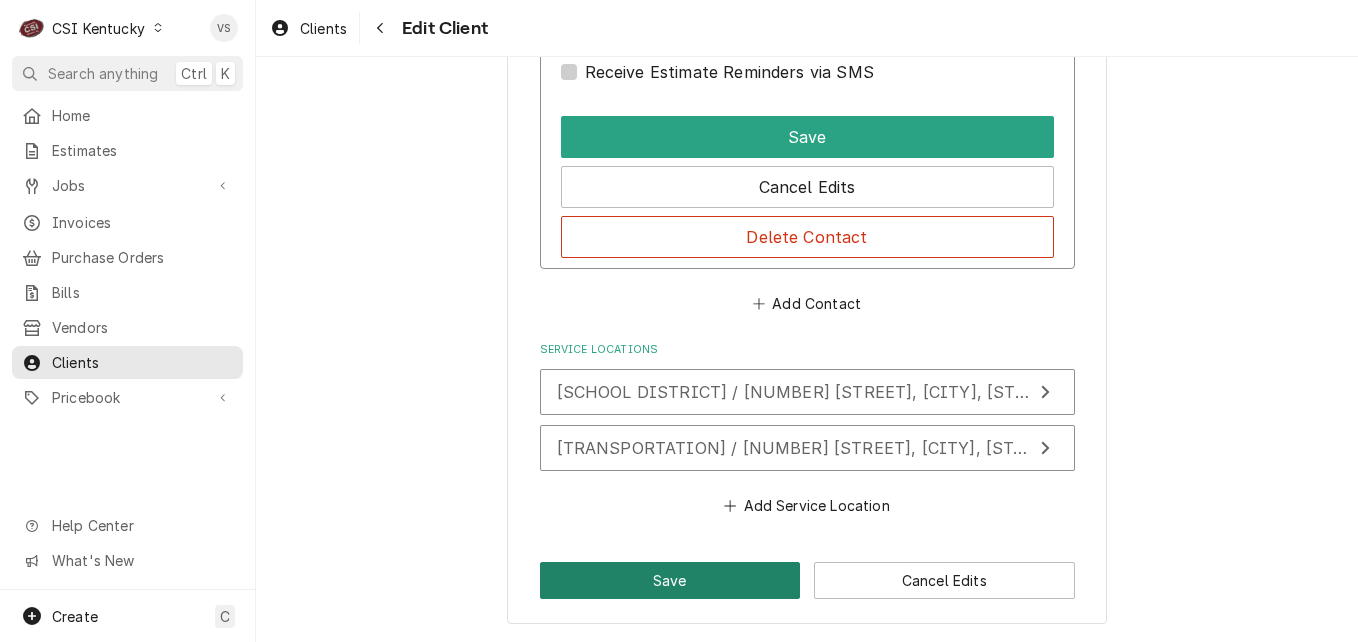 type on "Carly.Dowell@franklin.kyschools.us" 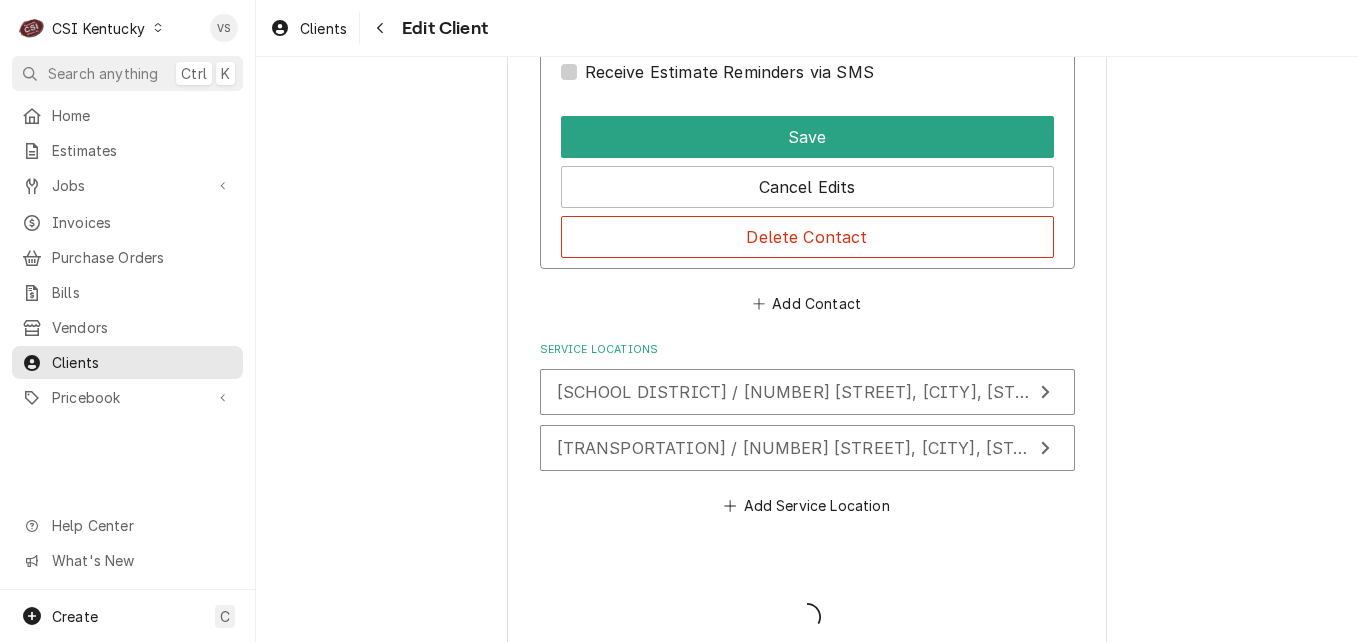 type on "x" 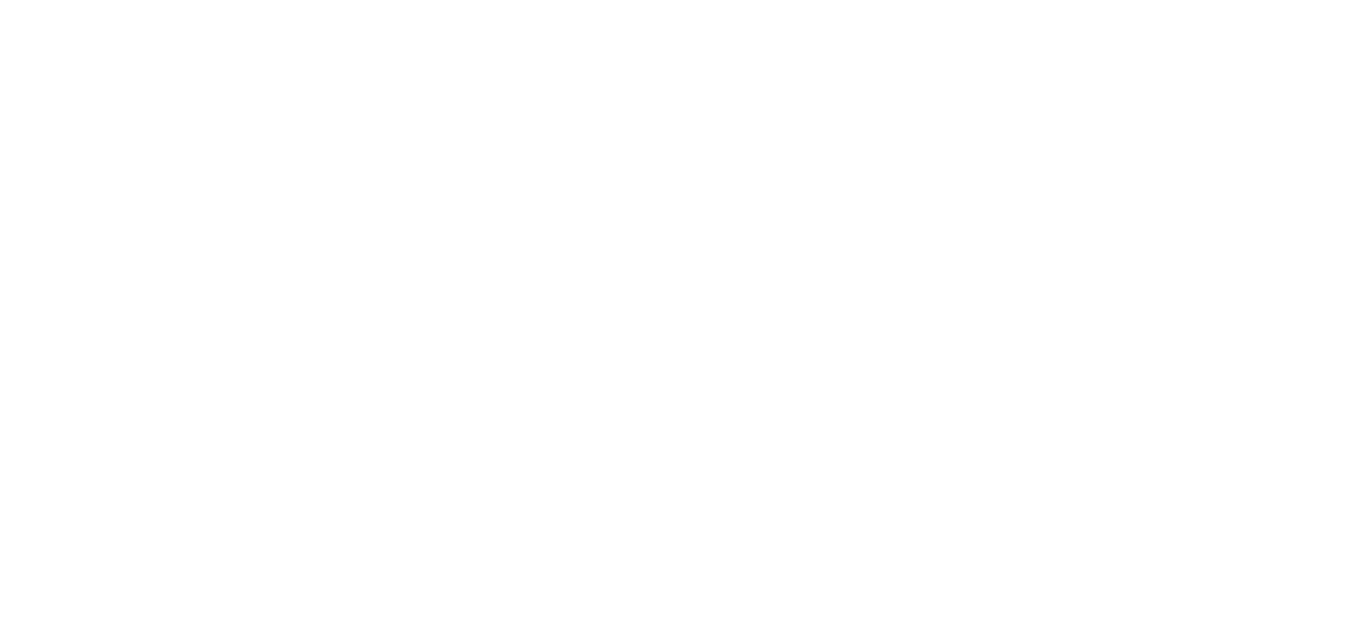 scroll, scrollTop: 0, scrollLeft: 0, axis: both 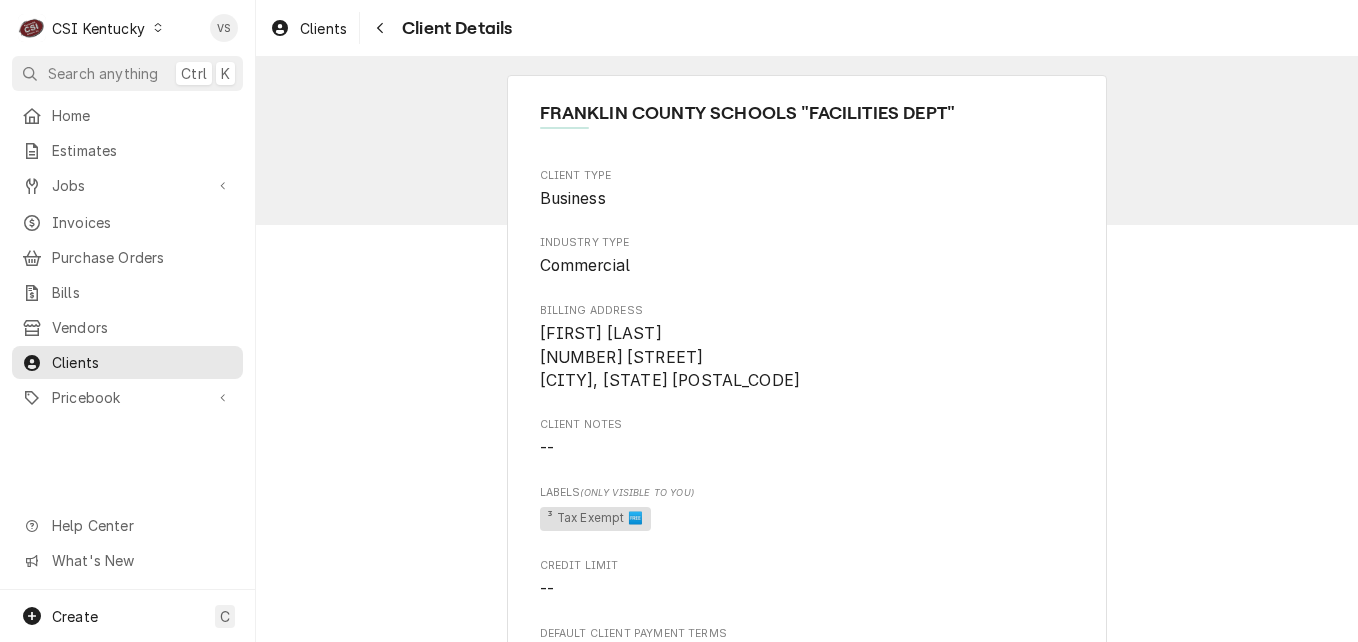 click 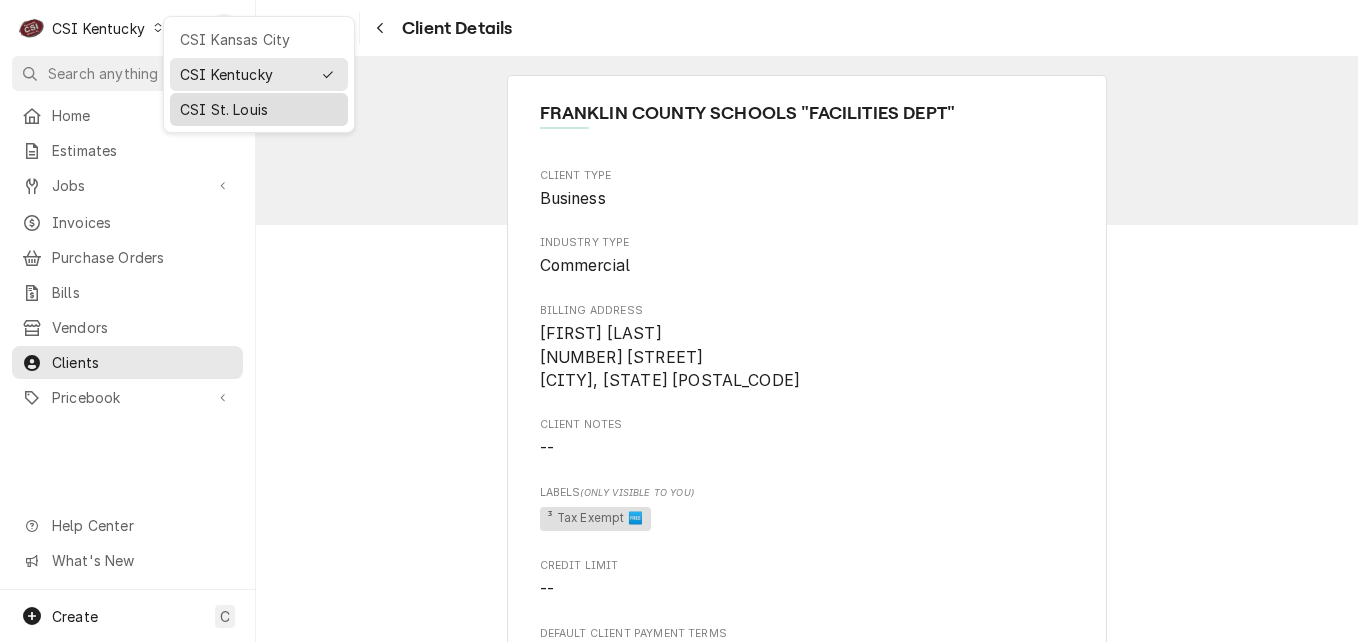 click on "CSI St. Louis" at bounding box center (259, 109) 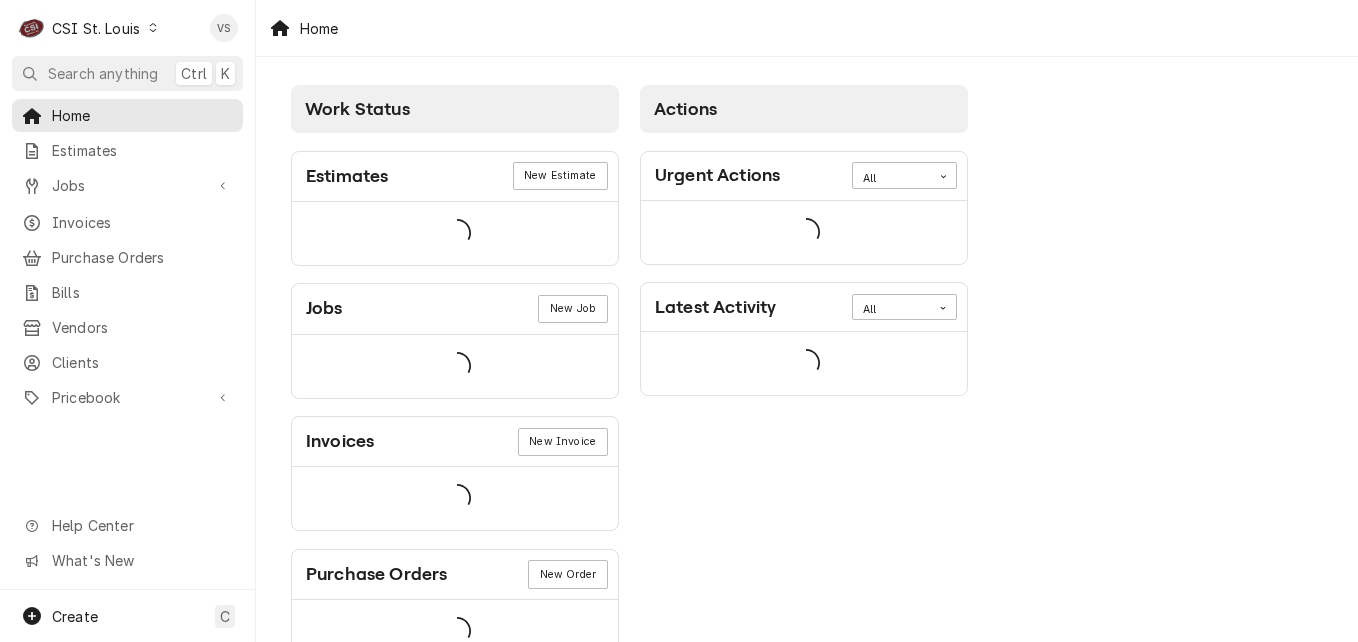 scroll, scrollTop: 0, scrollLeft: 0, axis: both 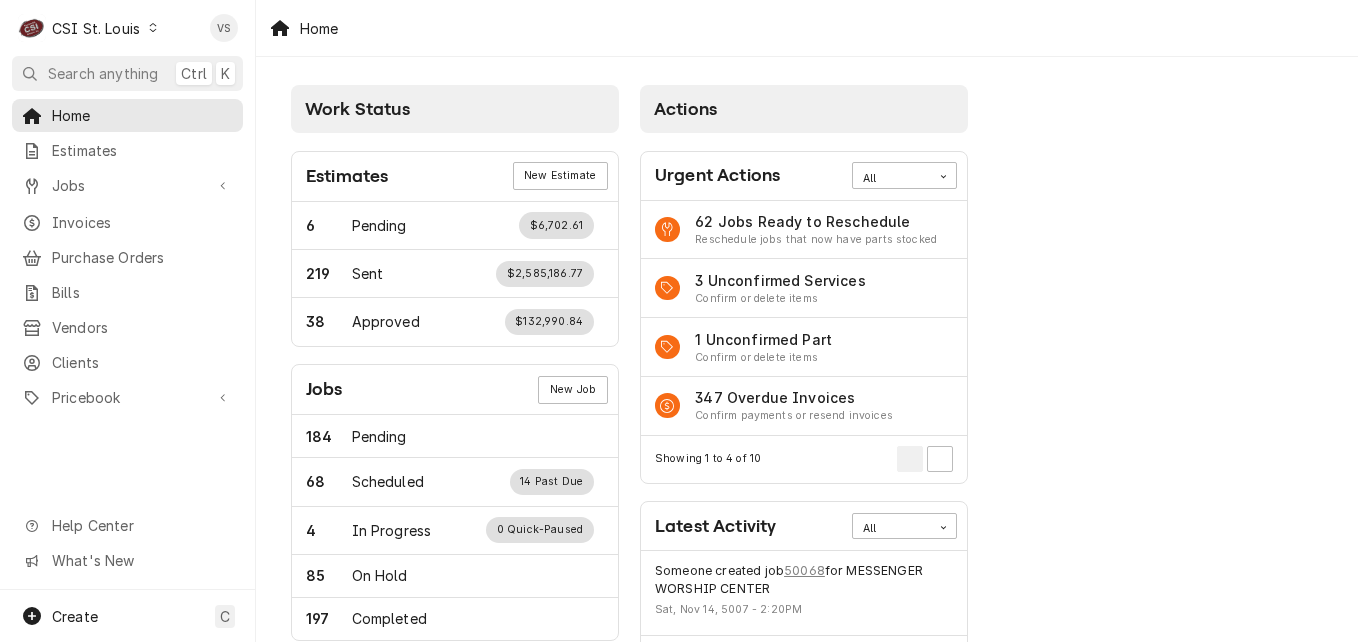 click on "Invoices" at bounding box center (142, 222) 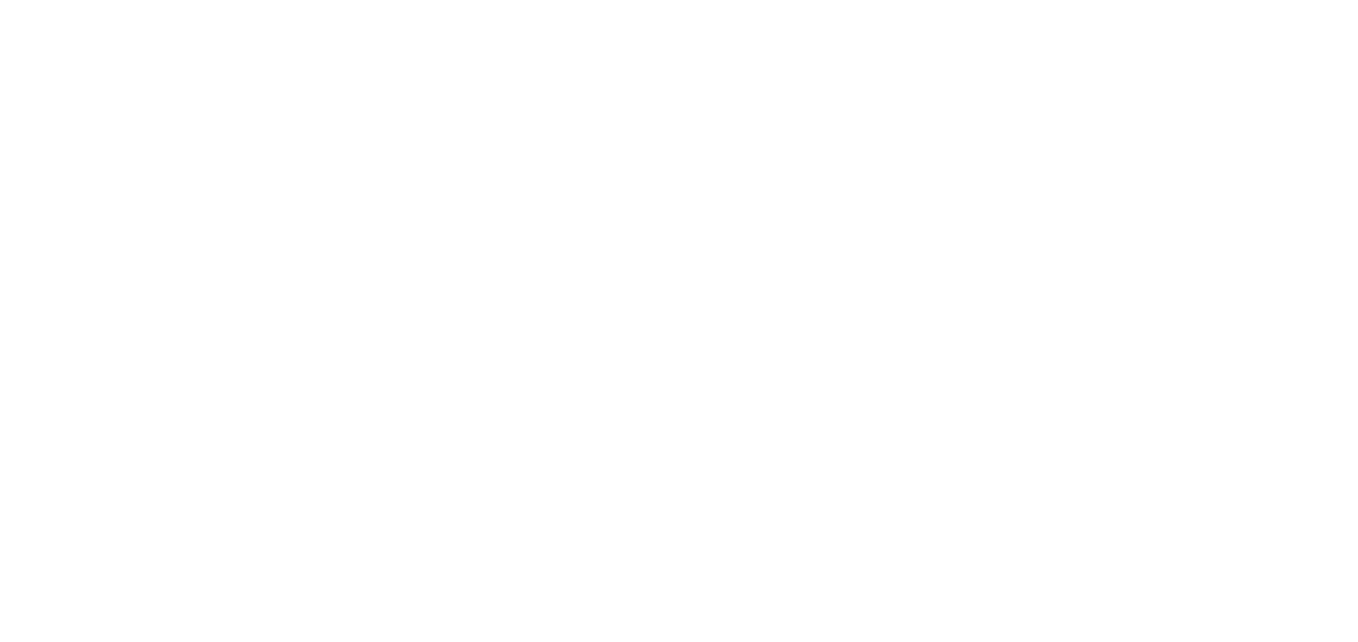 scroll, scrollTop: 0, scrollLeft: 0, axis: both 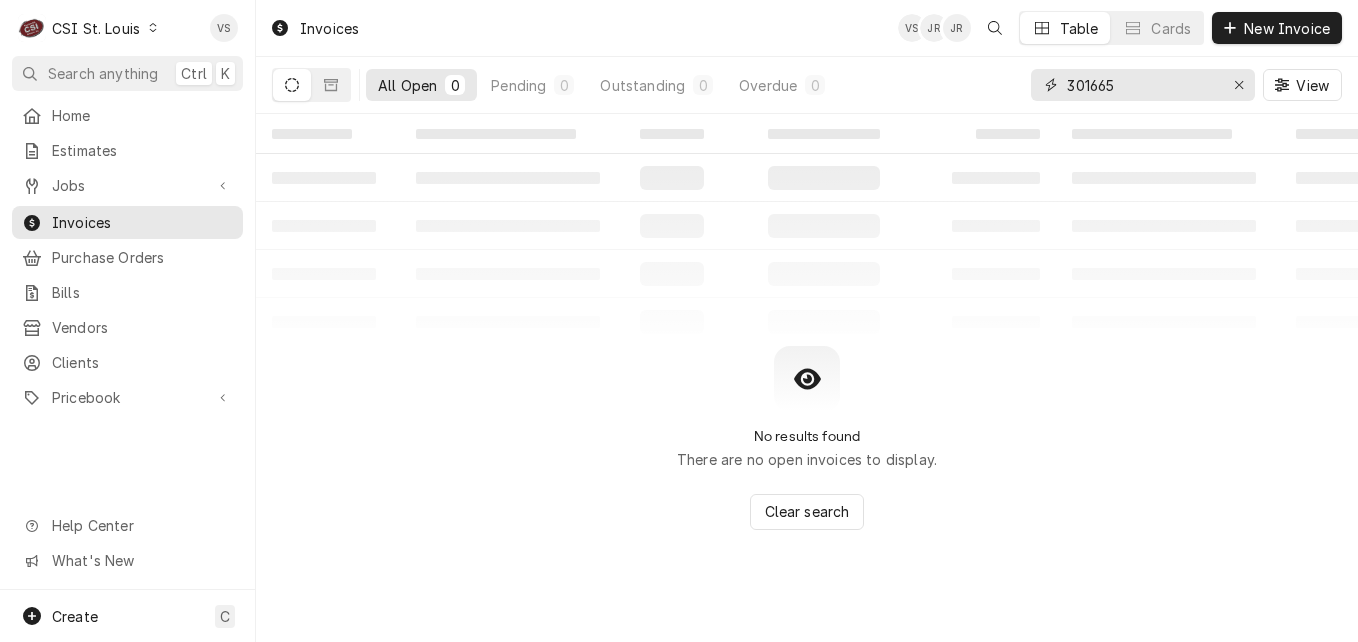 drag, startPoint x: 1122, startPoint y: 81, endPoint x: 1088, endPoint y: 88, distance: 34.713108 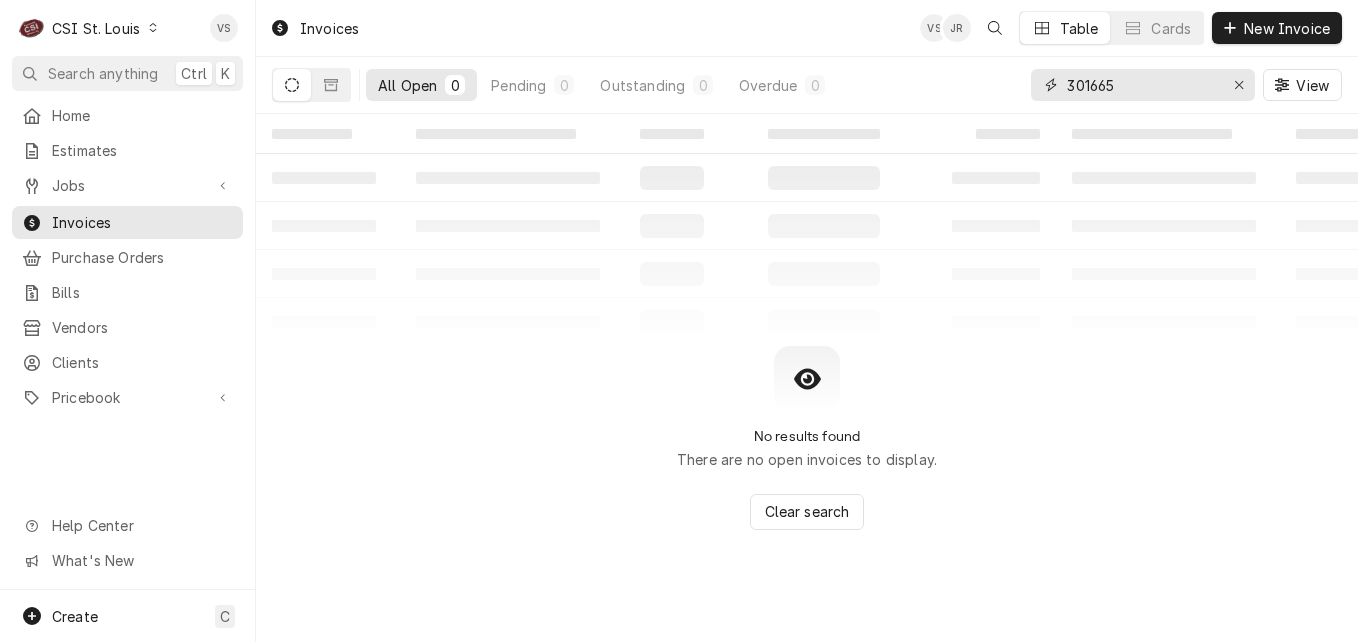 type on "3" 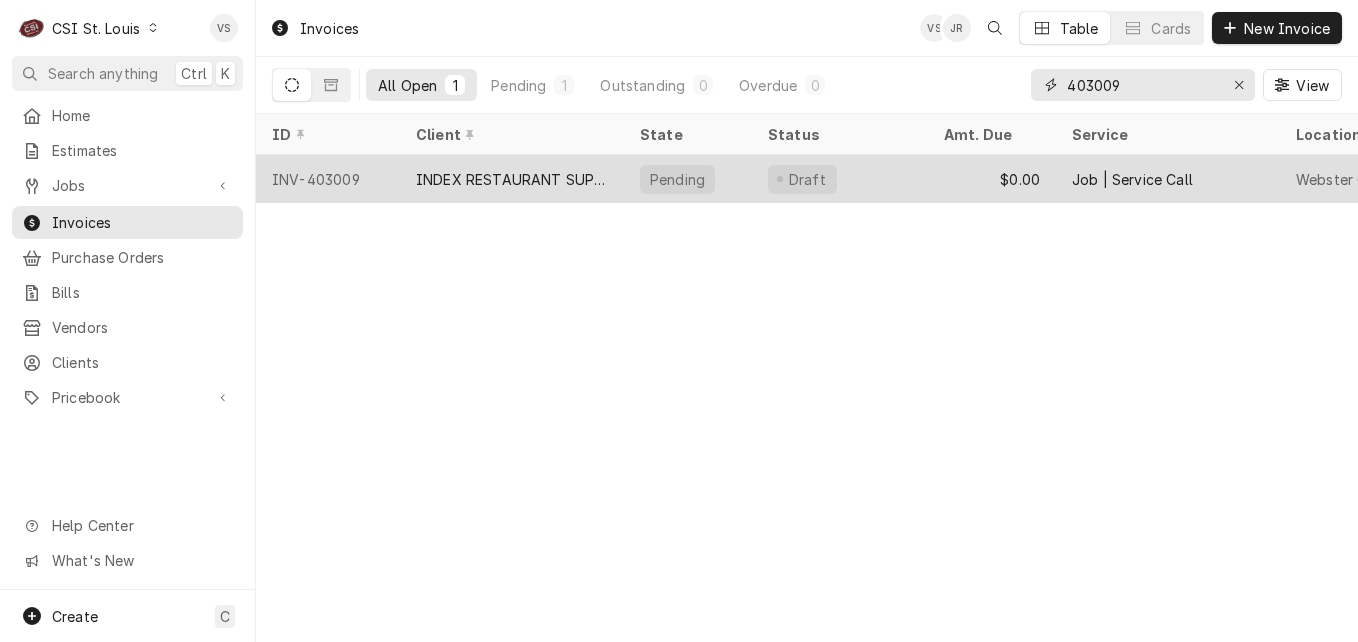 type on "403009" 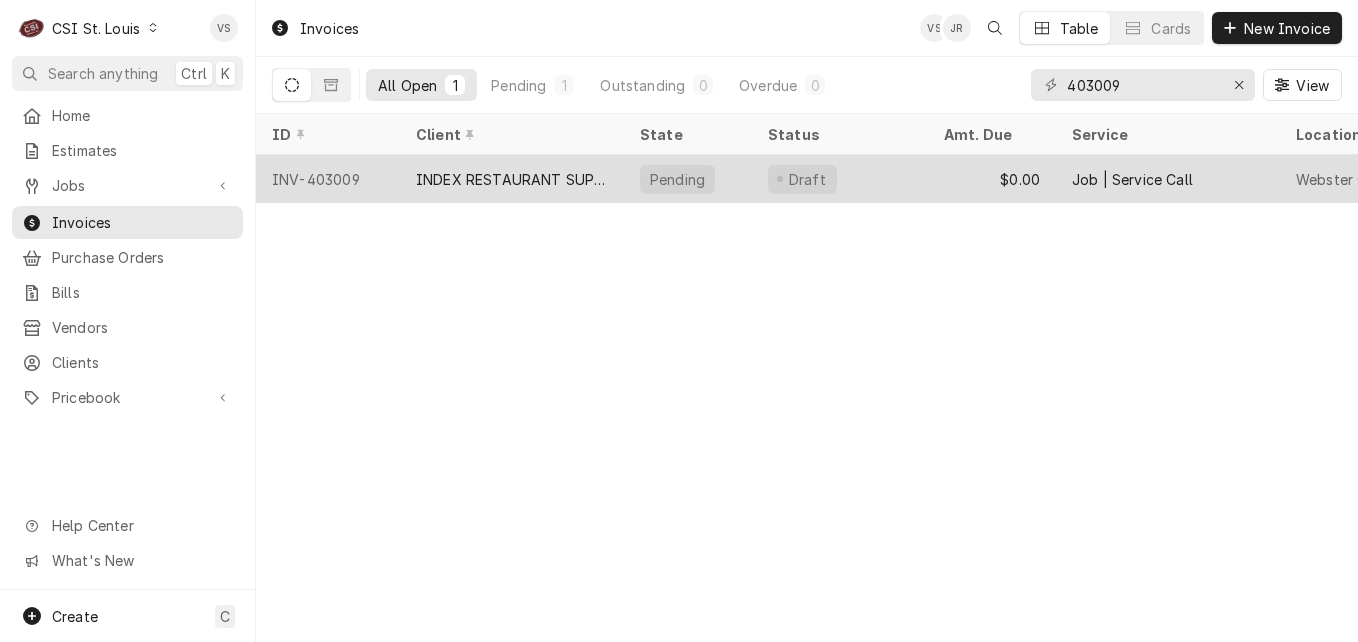 click on "INDEX RESTAURANT SUPPLY (1)" at bounding box center [512, 179] 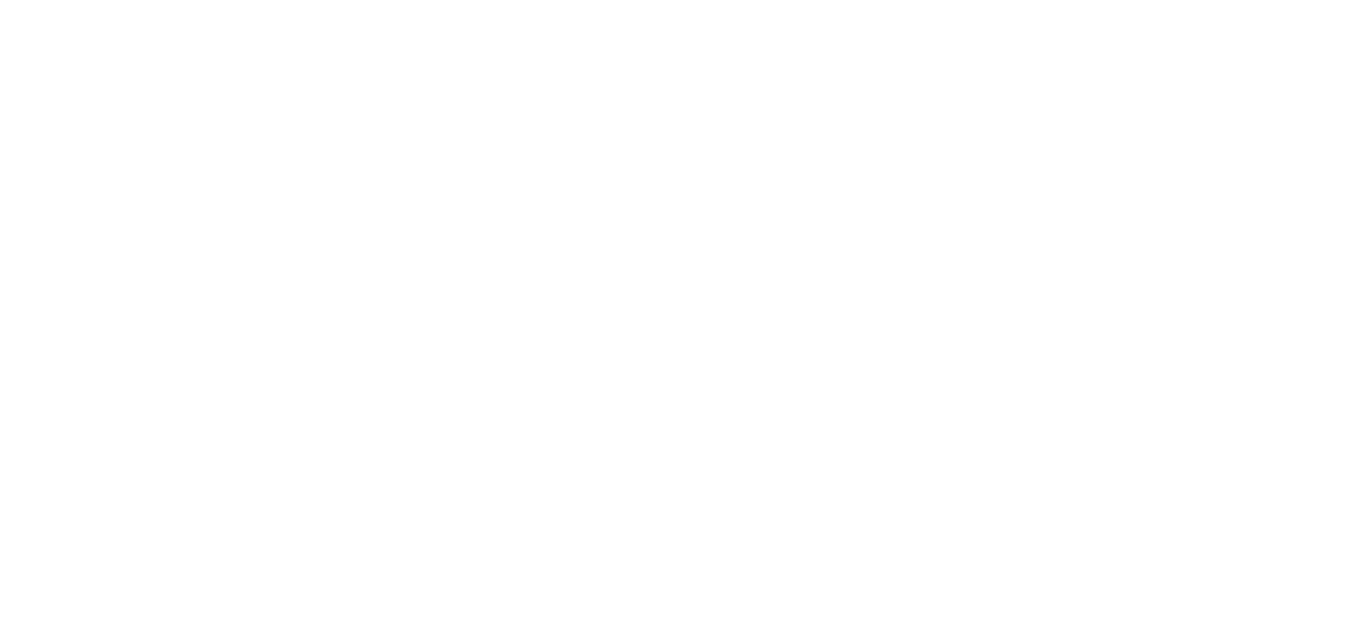 scroll, scrollTop: 0, scrollLeft: 0, axis: both 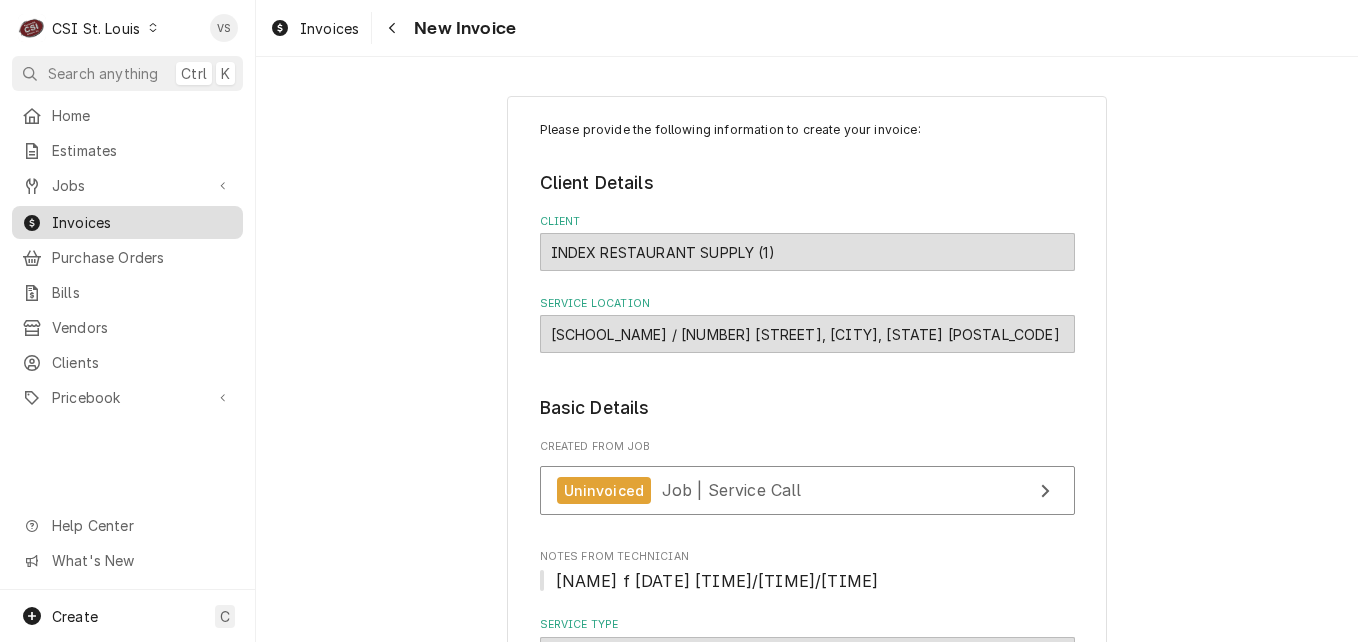 click on "Invoices" at bounding box center (142, 222) 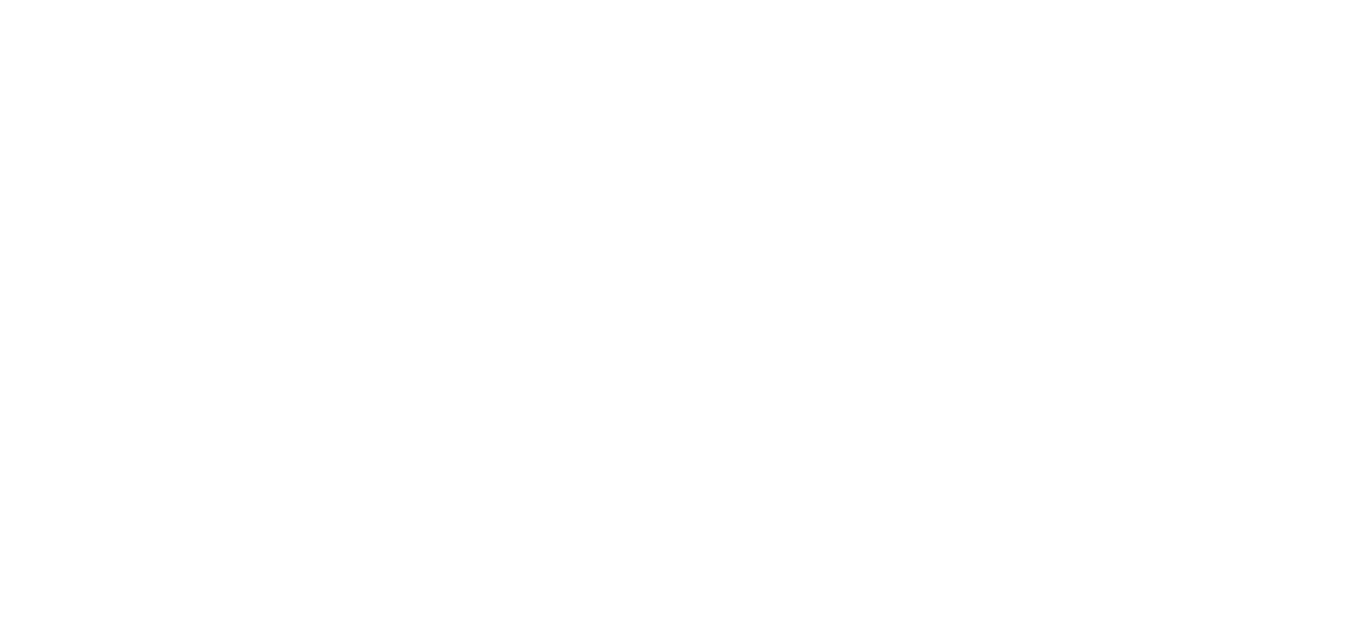 scroll, scrollTop: 0, scrollLeft: 0, axis: both 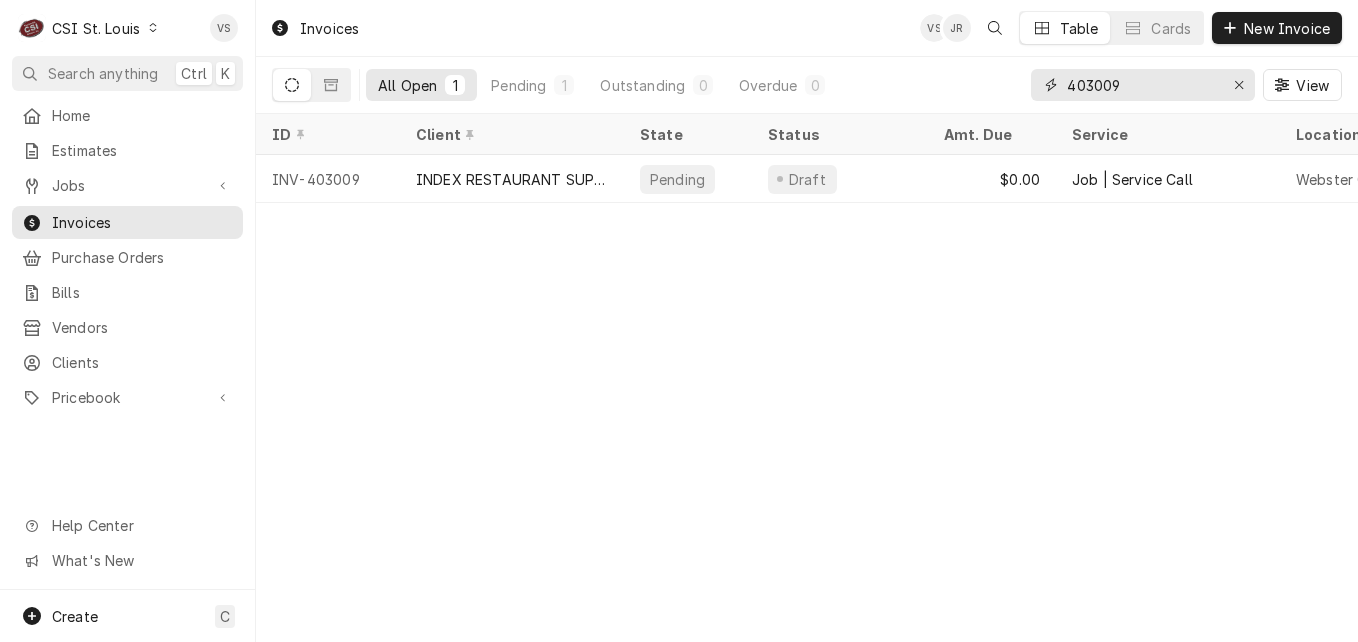 drag, startPoint x: 1125, startPoint y: 88, endPoint x: 1115, endPoint y: 84, distance: 10.770329 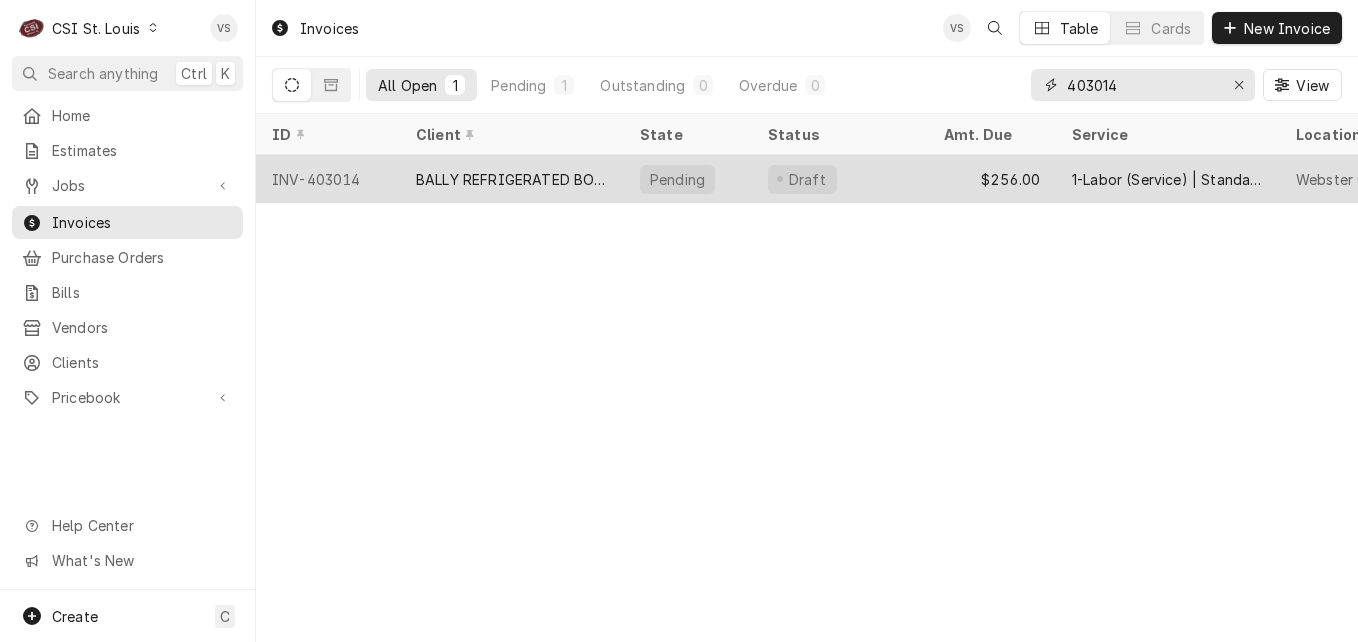 type on "403014" 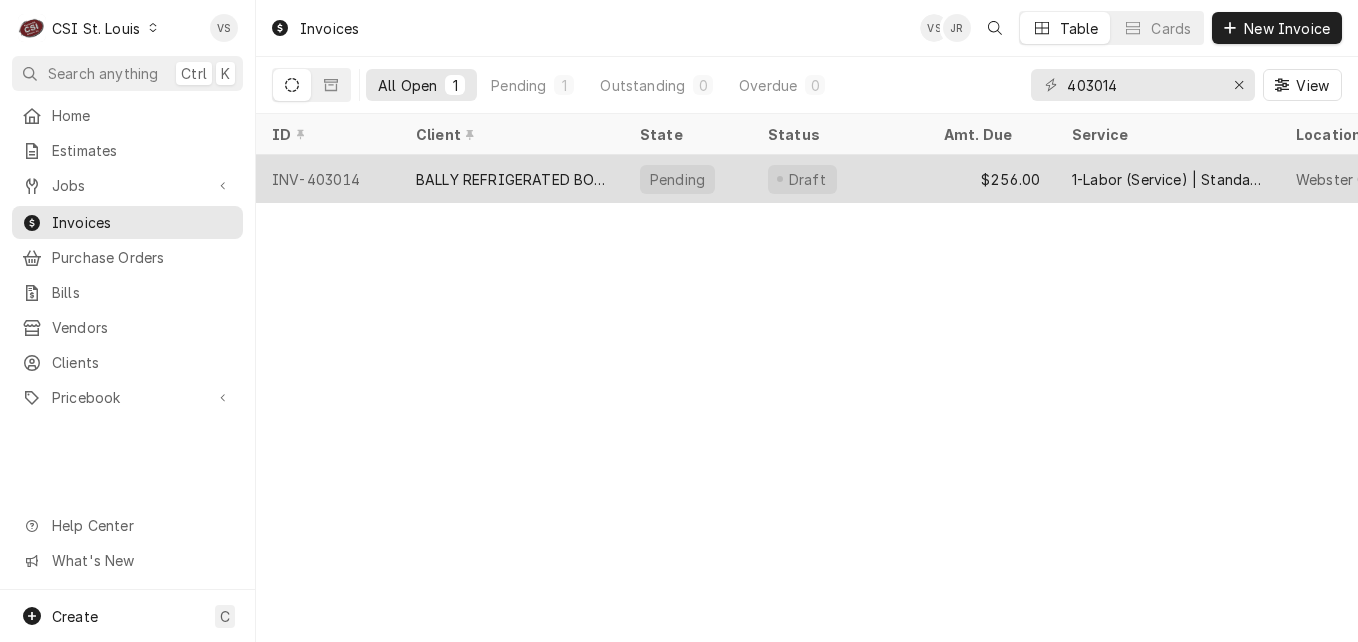 click on "BALLY REFRIGERATED BOXES, INC." at bounding box center (512, 179) 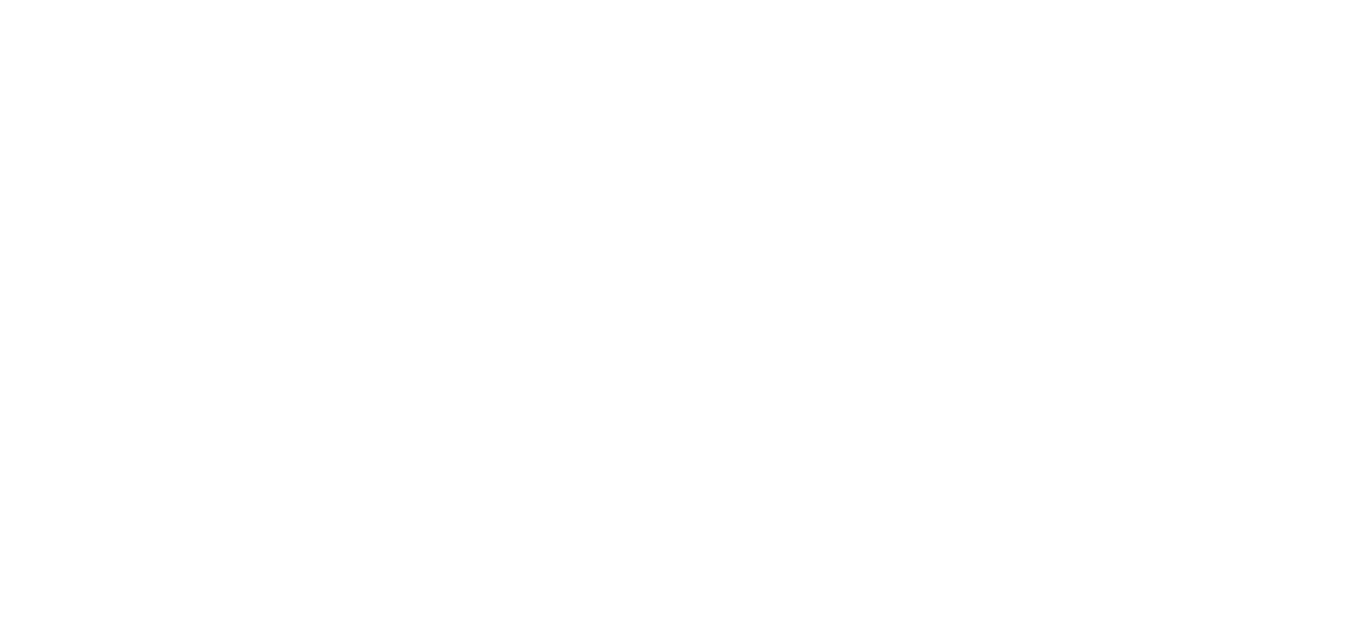 scroll, scrollTop: 0, scrollLeft: 0, axis: both 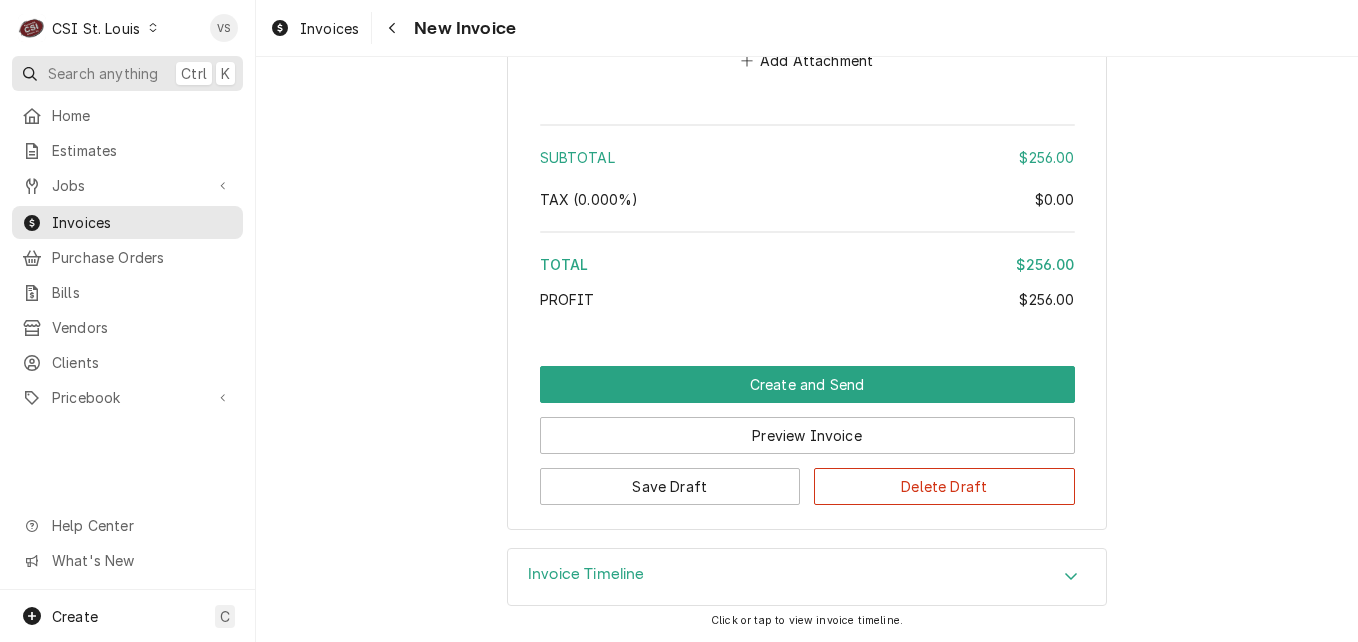 type on "x" 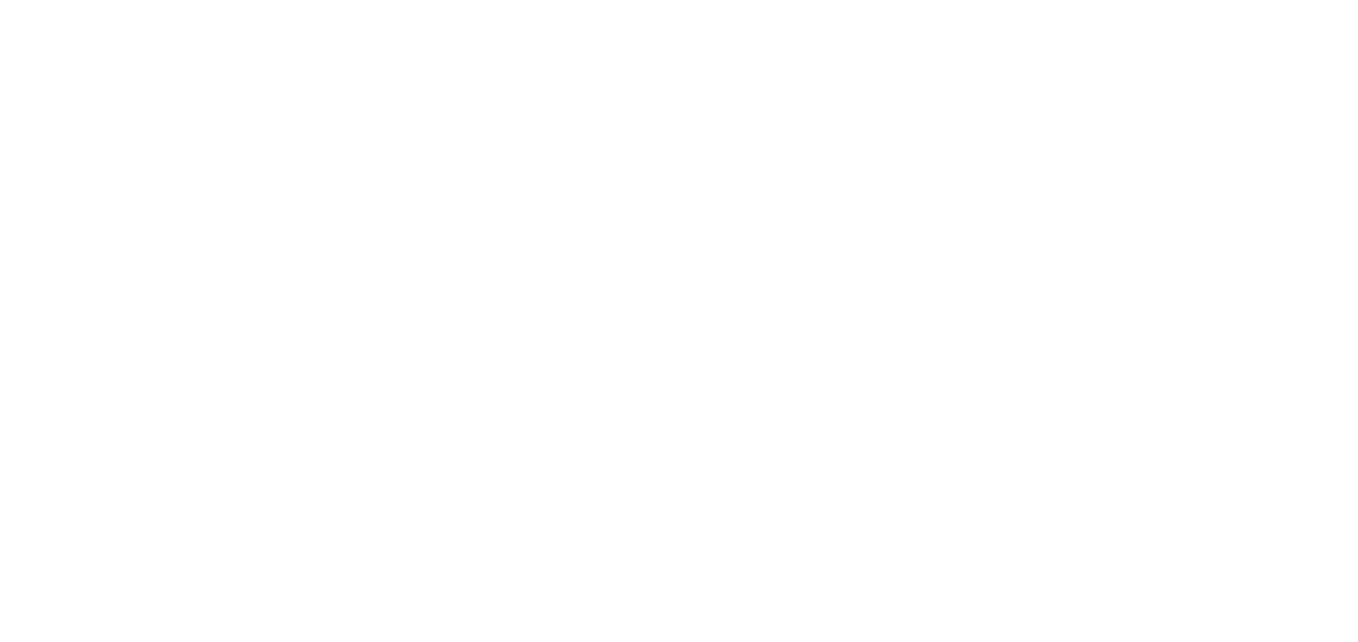 scroll, scrollTop: 0, scrollLeft: 0, axis: both 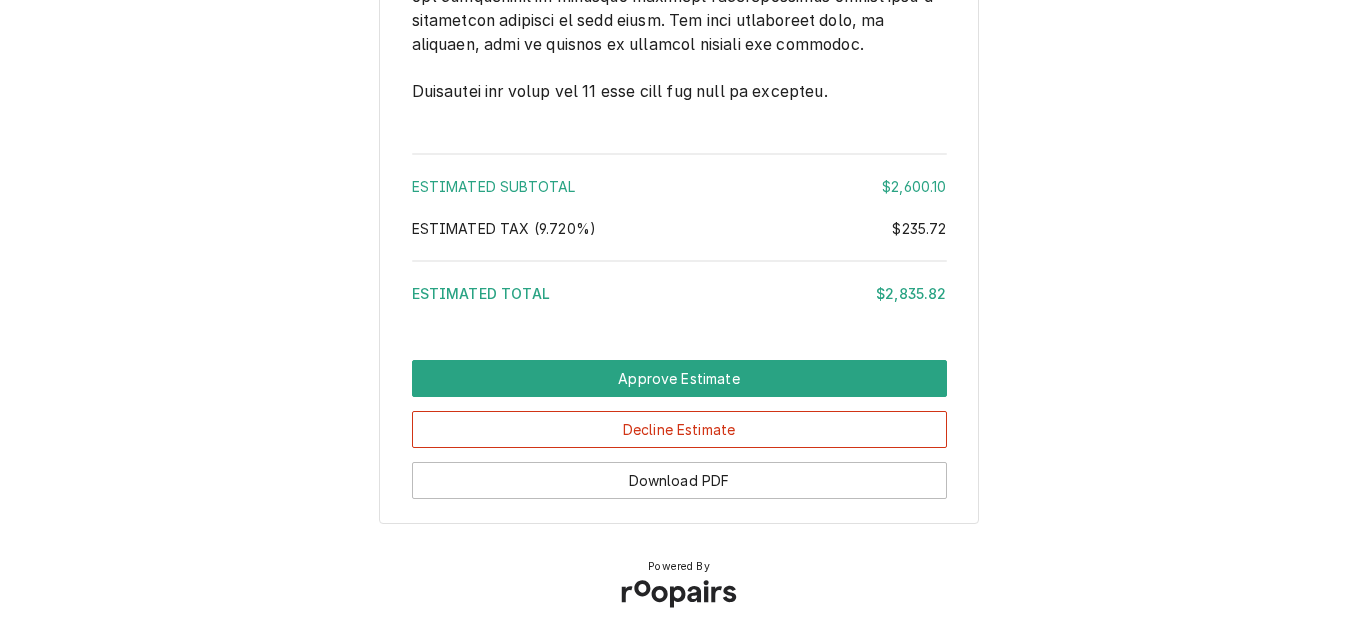 click on "Sender CSI Kansas City CSI Commercial Services Inc
[NUMBER] [STREET] Unit B
[CITY], [STATE] [ZIP] ([PHONE]) [EMAIL] Recipient (Bill To) RB AMERICAN-FLYNN GROUP RB AMERICAN-FLYNN GROUP Service Location Arbys #6051
[NUMBER] [STREET]
[CITY], [STATE] [ZIP] Roopairs Estimate ID EST-300557 Service Type Job | Service Call Date Issued Aug 6, 2025 Expires On Sep 6, 2025 Sent On Wed, Aug 6th, 2025 - 3:30 PM Last Modified Wed, Aug 6th, 2025 - 3:30 PM Reason for Call Quote Estimated Service Charges Short Description Scope | Blank Qty. 1hr Rate $0.00/hr Amount $0.00 Tax Non-Taxable Service  Summary Ecotrak ID 3747937
Quote to repair Henny Penny Fryer Model EEG-243 FFFX ST Serial # NX1702069. To replace leaking drain valve, actuator and associated parts.
[FIRST] [LAST] Short Description 1-Labor (Service) | Standard | Incurred Qty. 2hrs Rate $130.00/hr Amount $260.00 Tax Taxable Service  Summary Short Description 2-Labor (Service) | Standard | Estimated Qty. 6hrs Rate $130.00/hr Amount $780.00 Tax Taxable Service" at bounding box center (679, -1952) 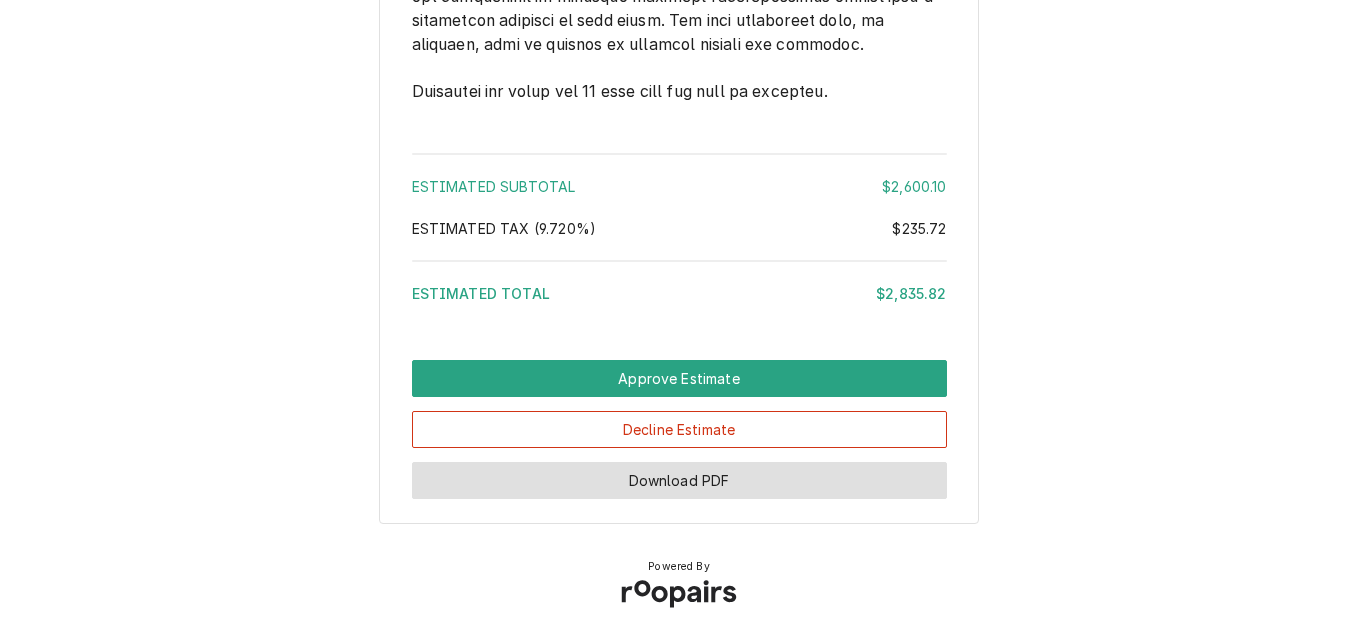 click on "Download PDF" at bounding box center [679, 480] 